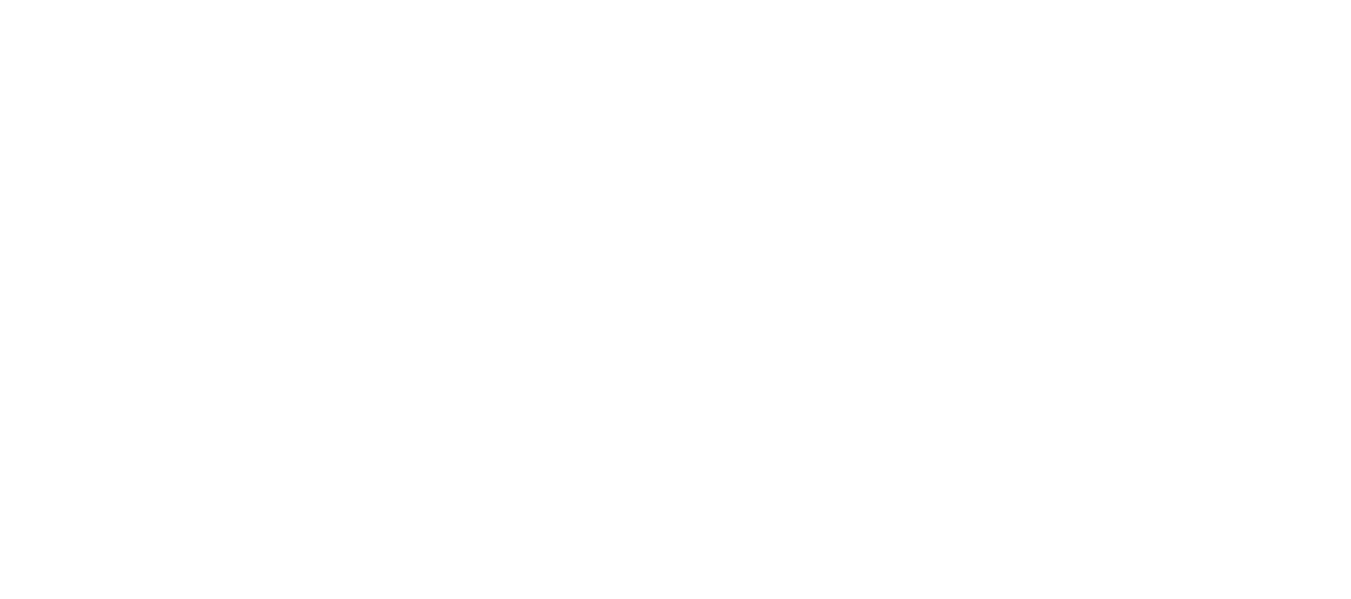 scroll, scrollTop: 0, scrollLeft: 0, axis: both 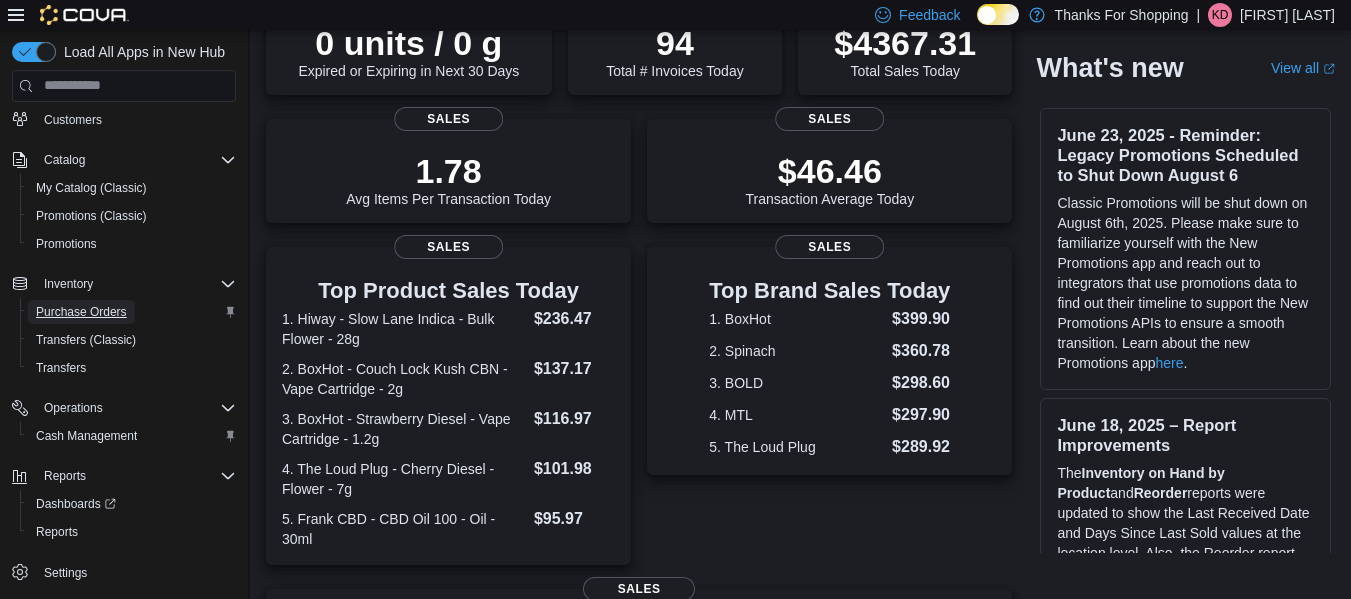 click on "Purchase Orders" at bounding box center [81, 312] 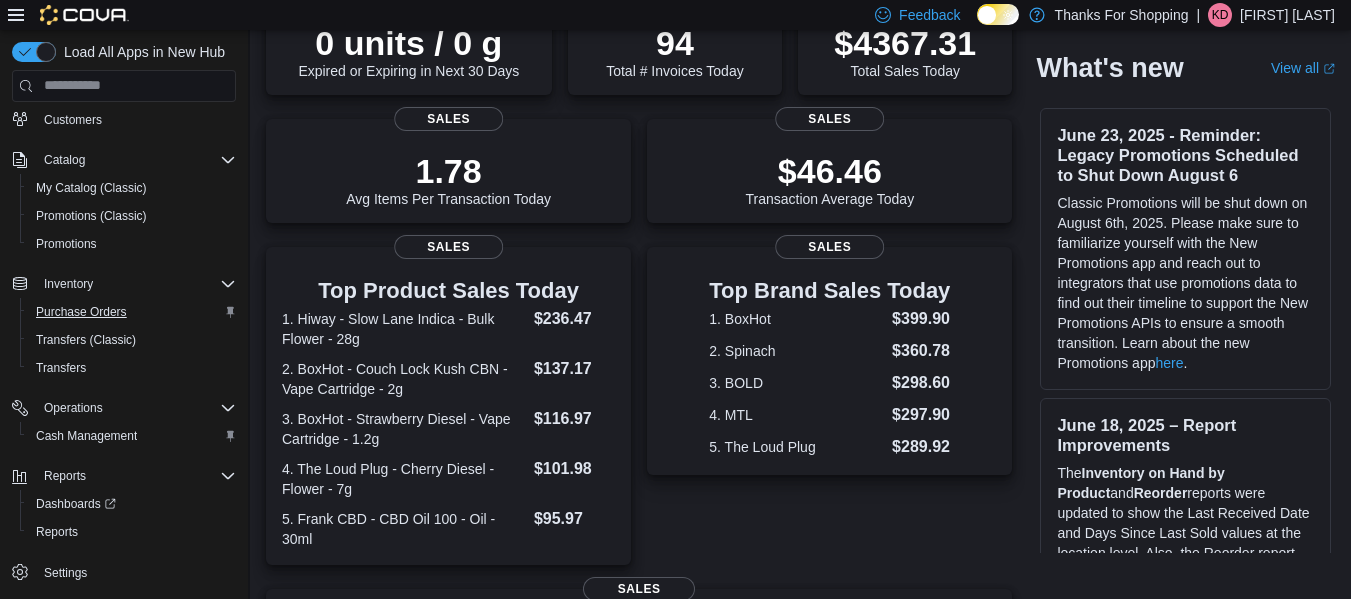 scroll, scrollTop: 0, scrollLeft: 0, axis: both 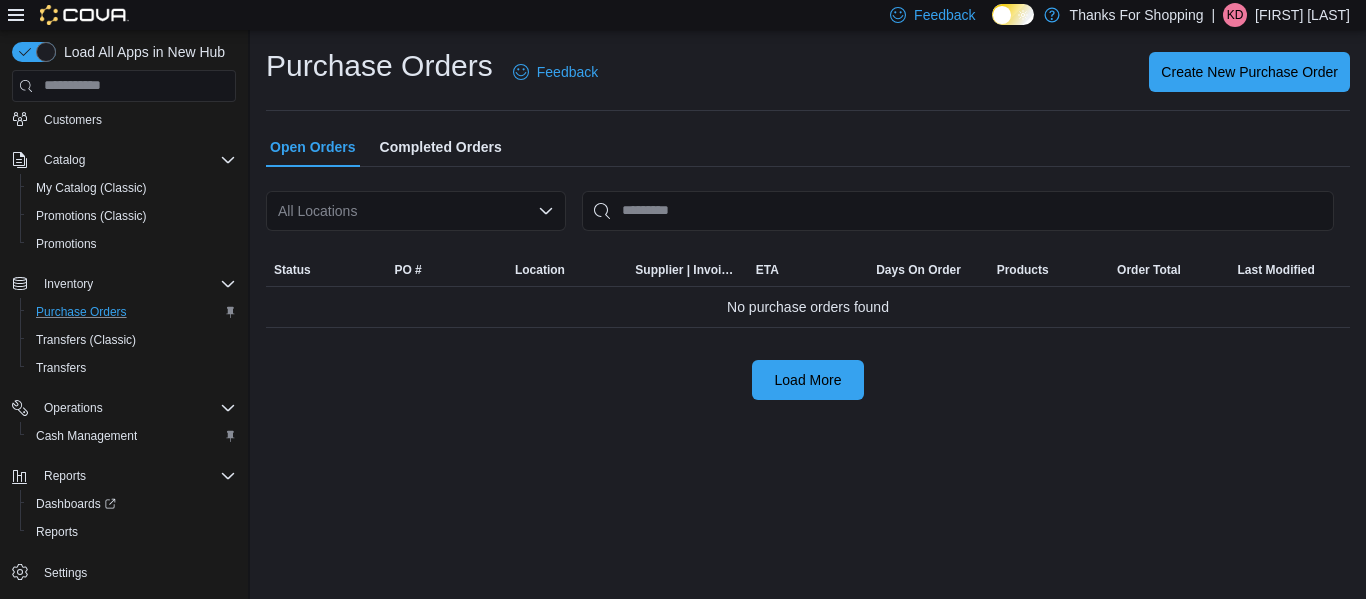 click on "All Locations" at bounding box center [416, 211] 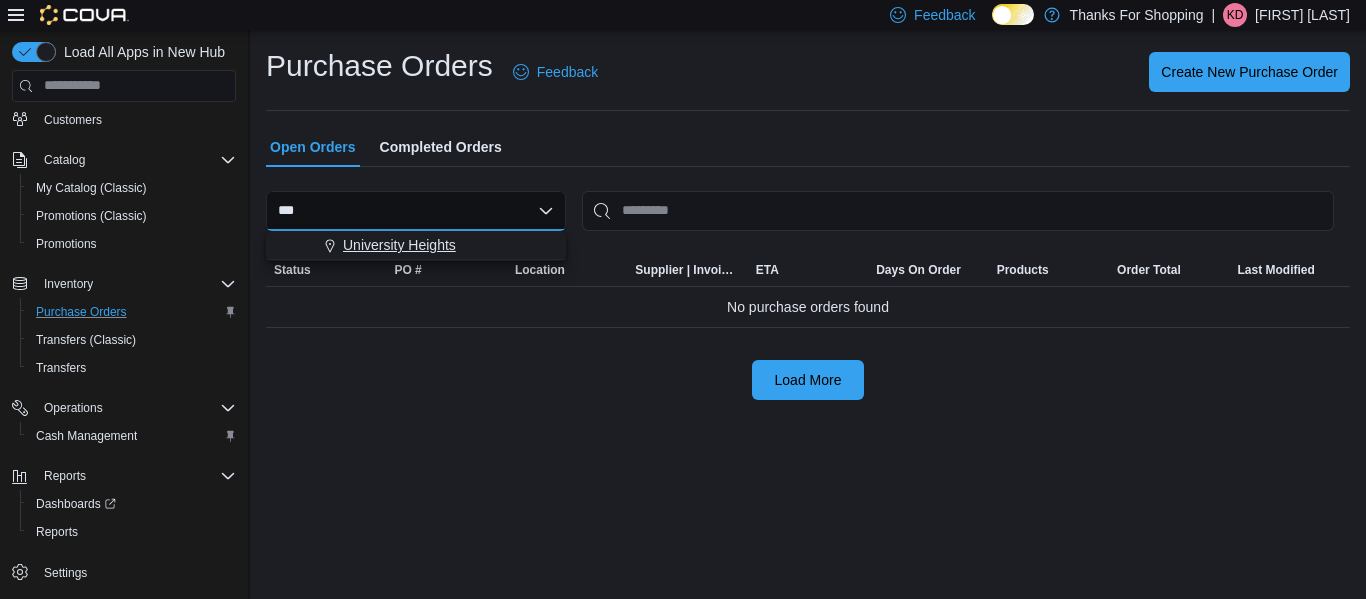 type on "***" 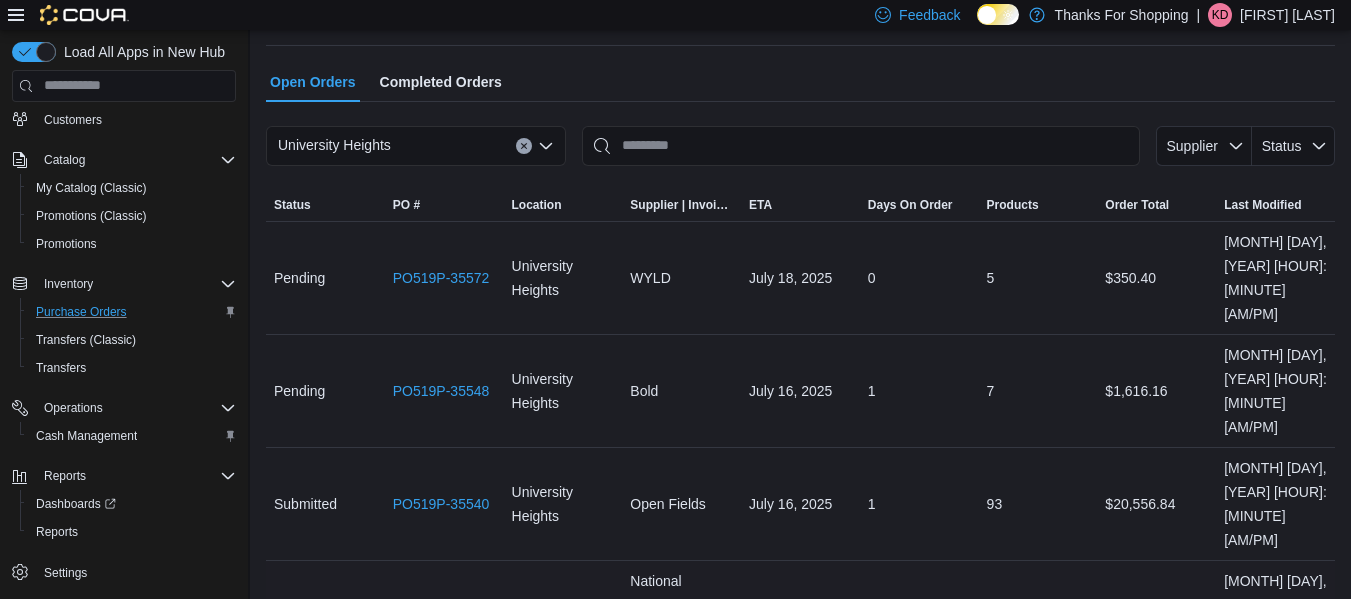 scroll, scrollTop: 100, scrollLeft: 0, axis: vertical 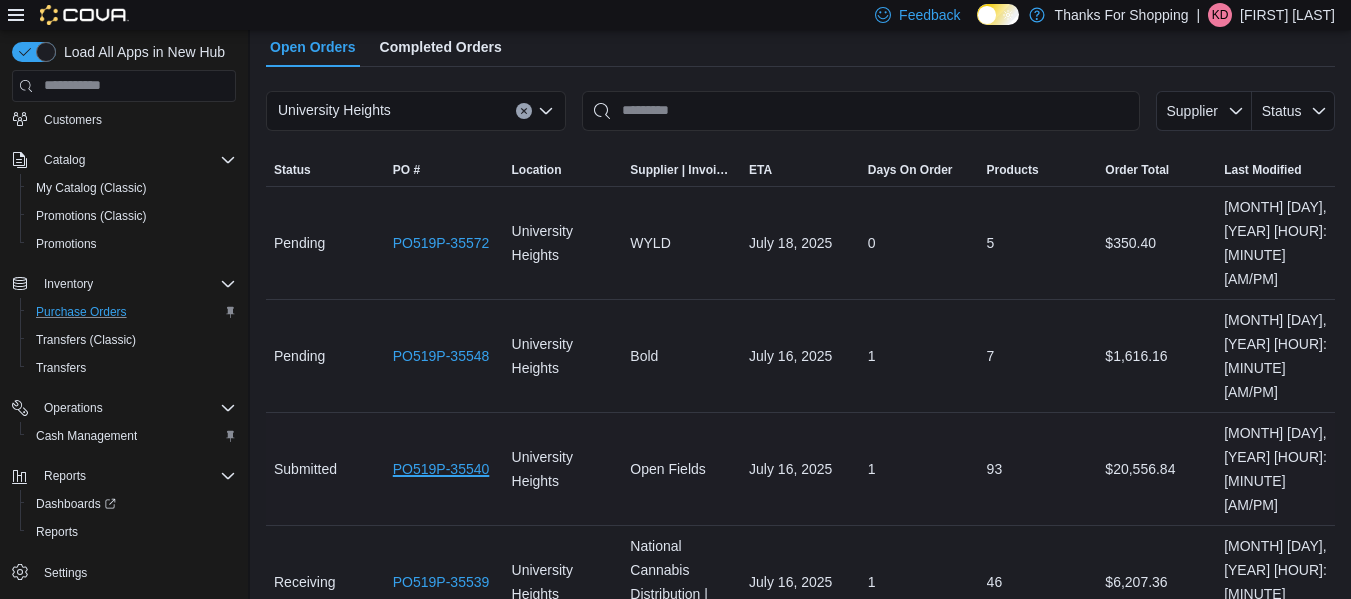 click on "PO519P-35540" at bounding box center [441, 469] 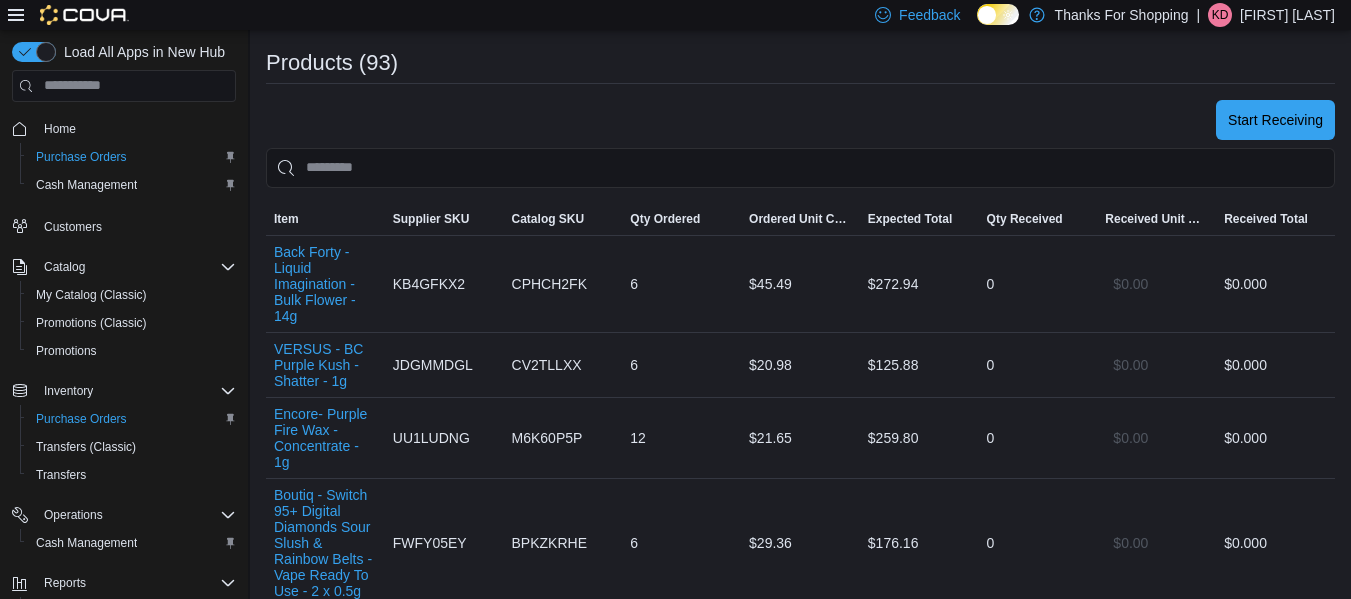 scroll, scrollTop: 500, scrollLeft: 0, axis: vertical 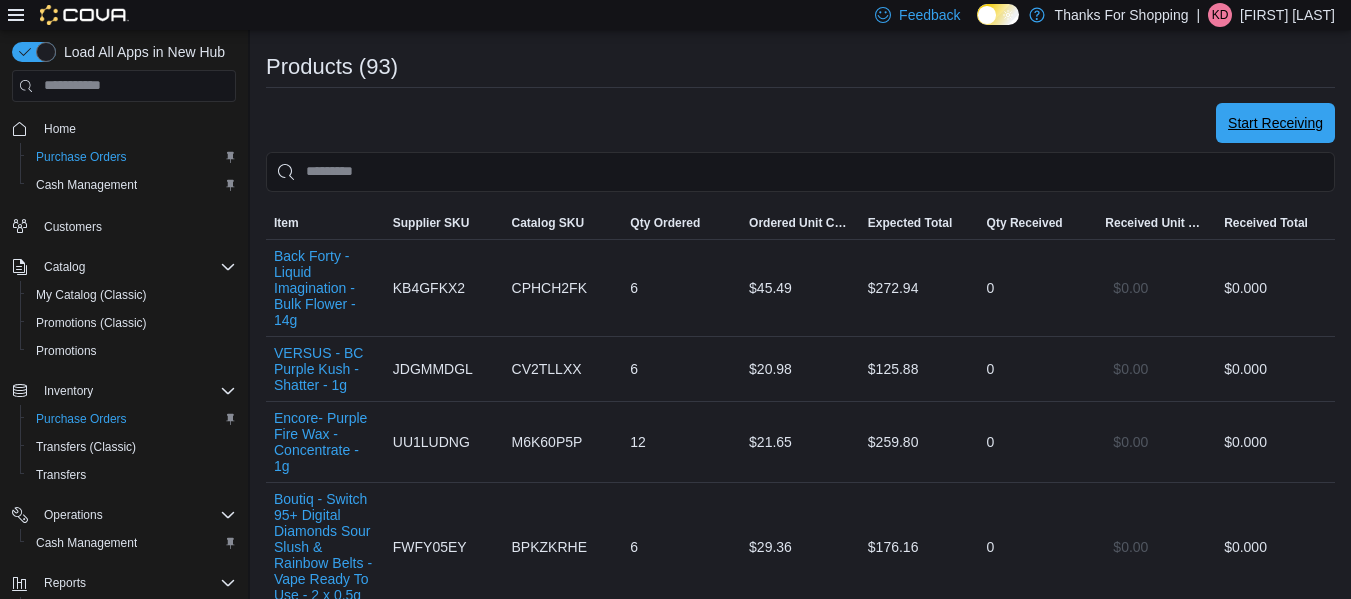 click on "Start Receiving" at bounding box center [1275, 123] 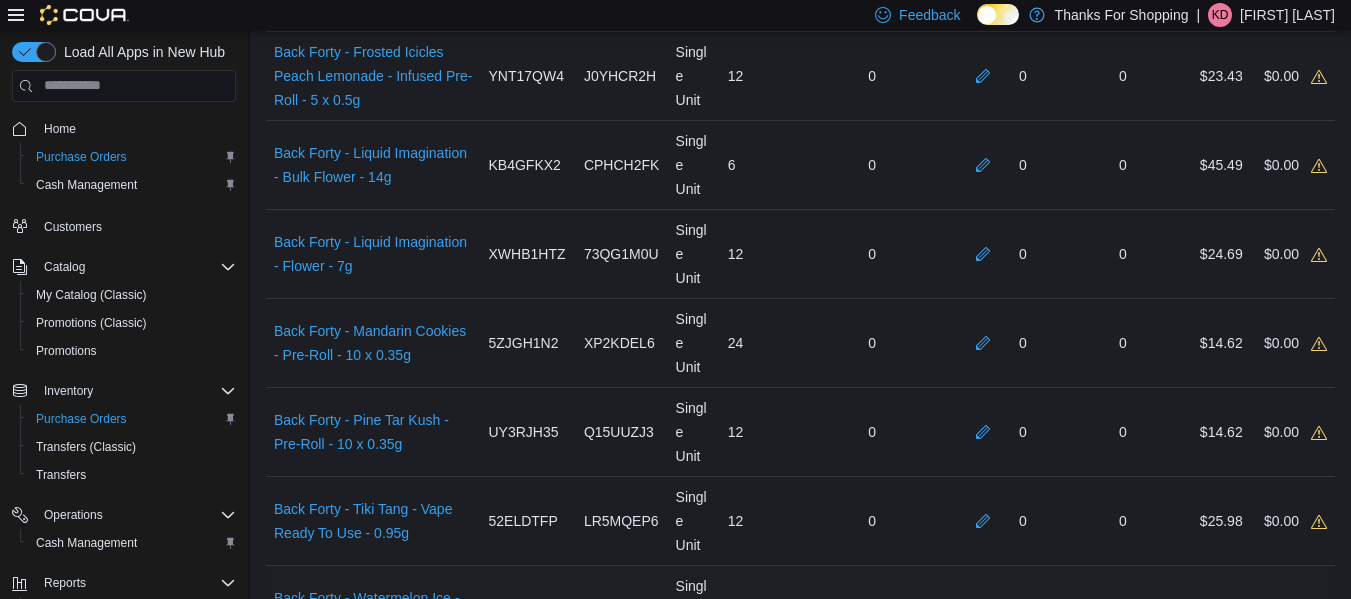 scroll, scrollTop: 700, scrollLeft: 0, axis: vertical 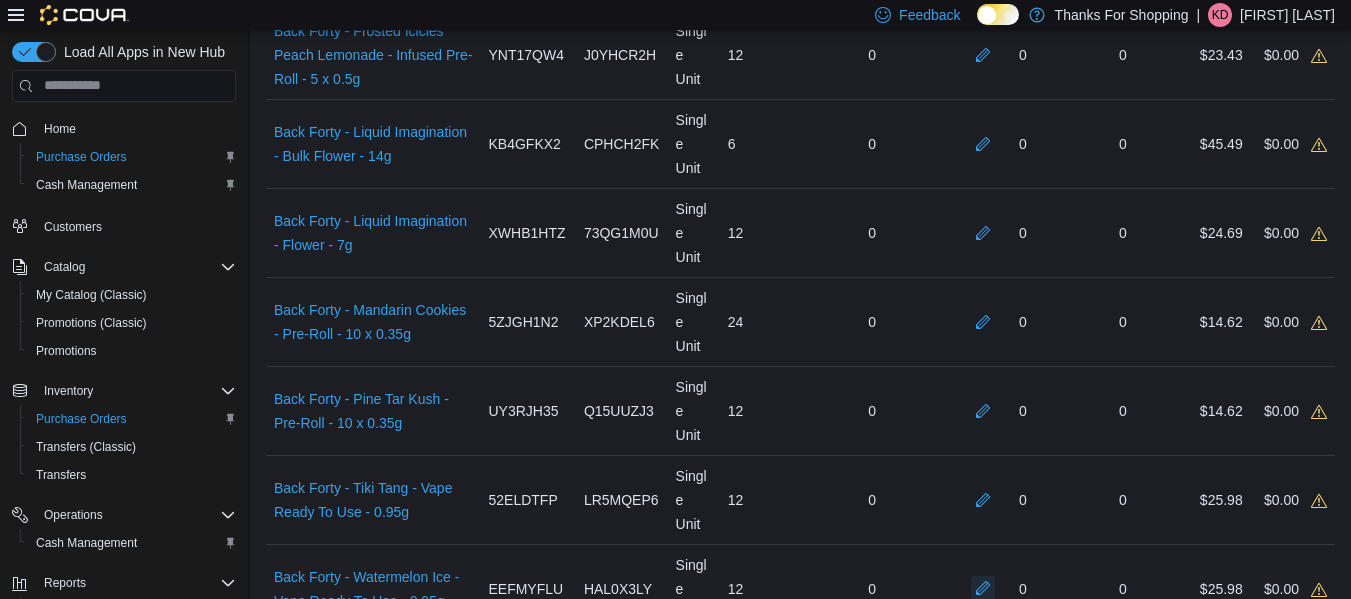 click at bounding box center [983, 588] 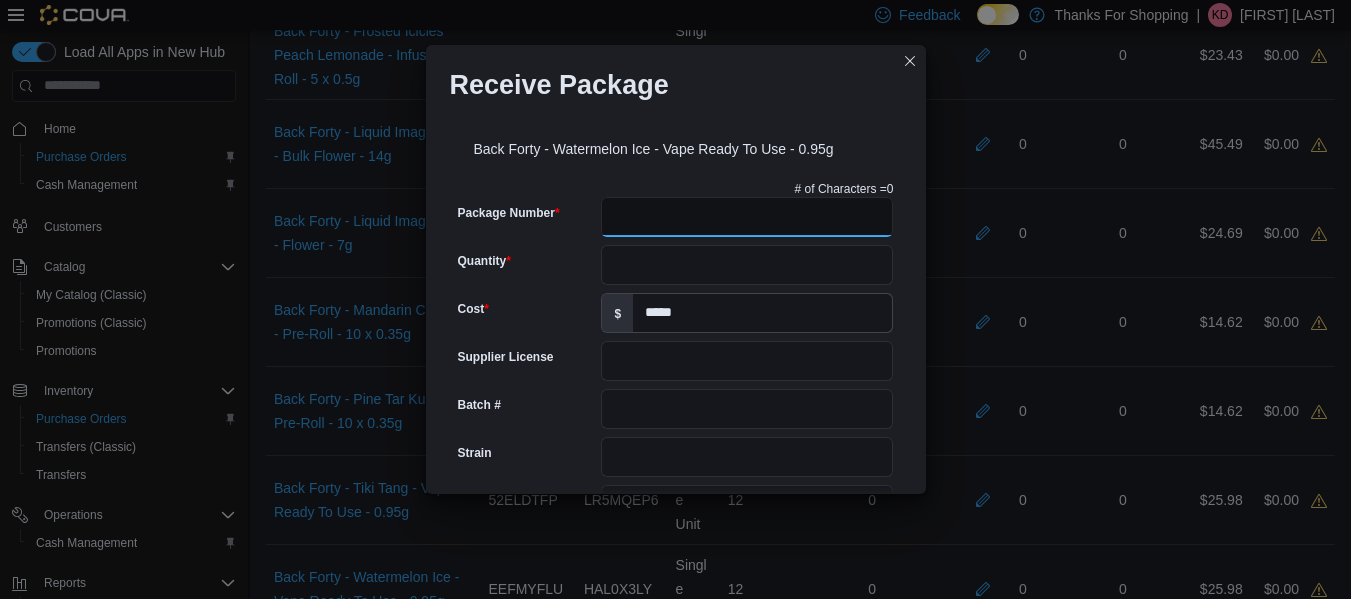 click on "Package Number" at bounding box center [747, 217] 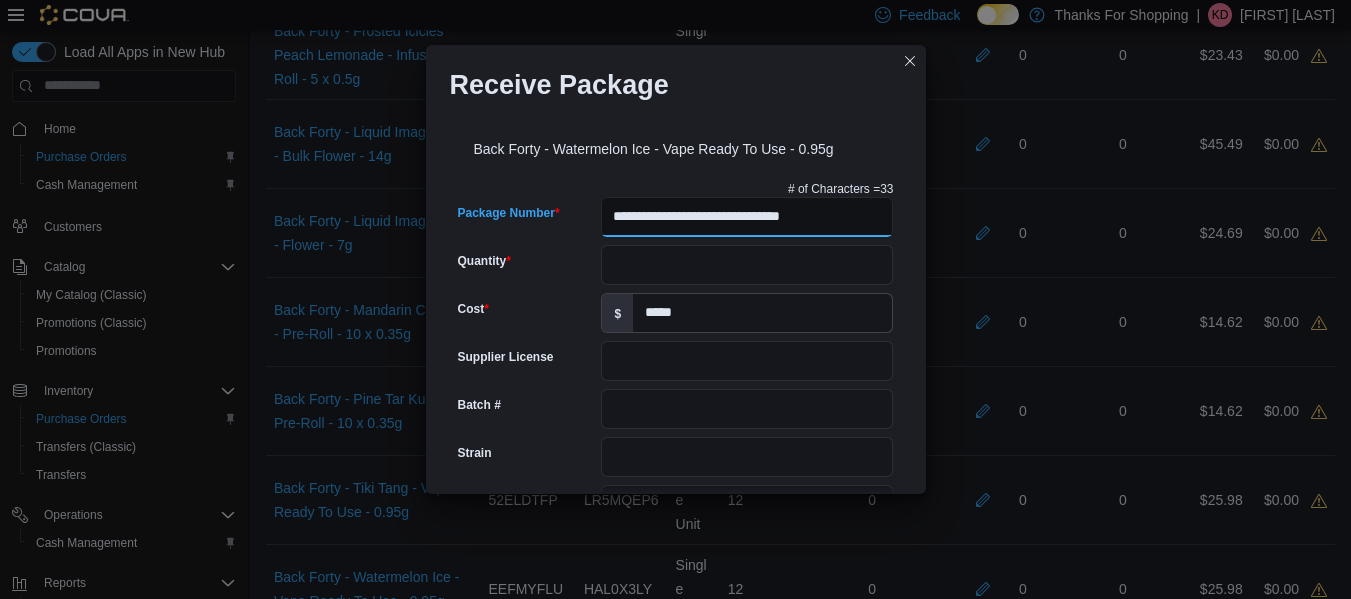 type on "**********" 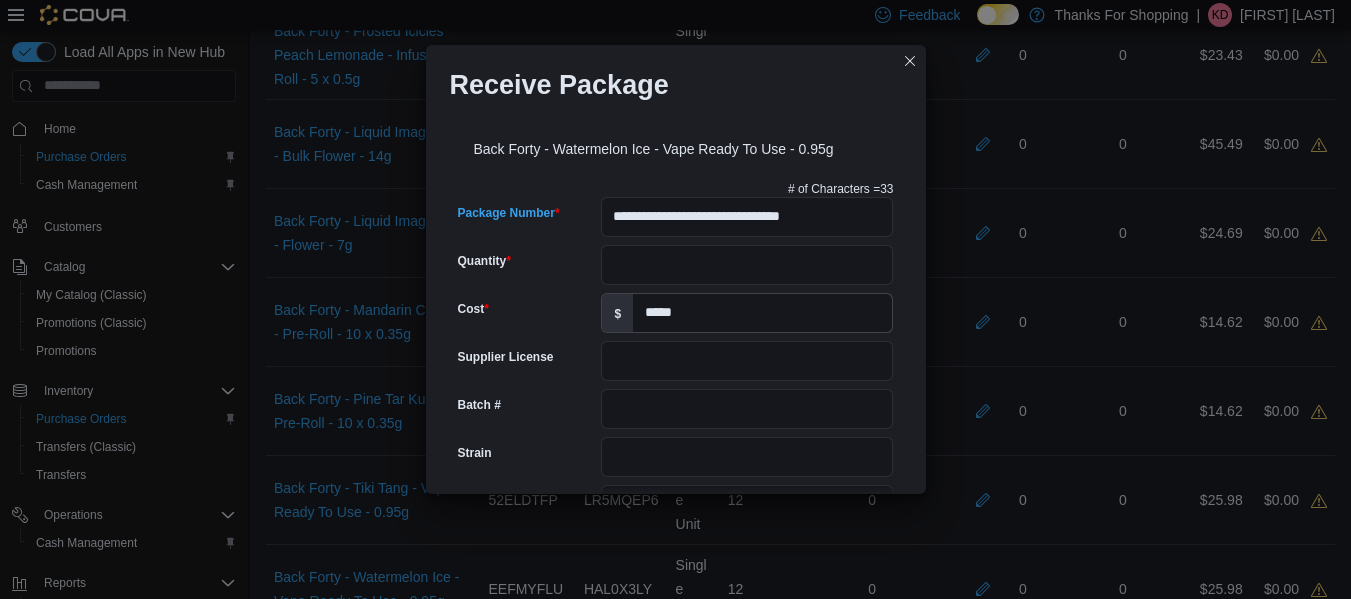 type on "*******" 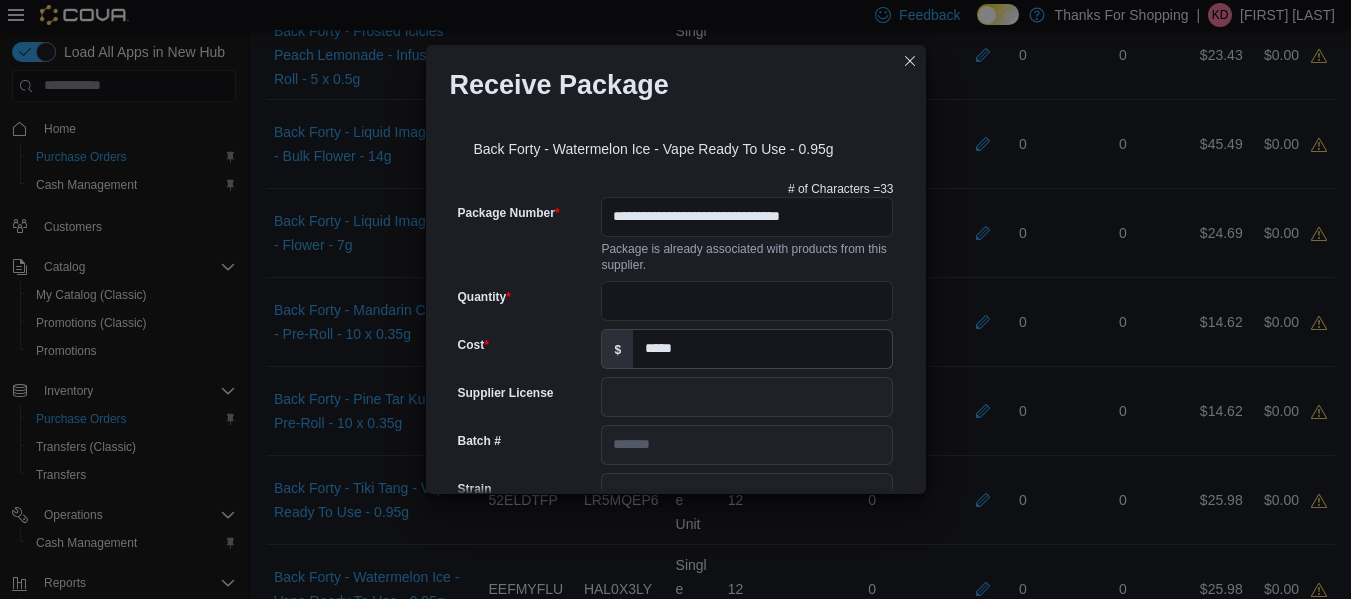 scroll, scrollTop: 0, scrollLeft: 0, axis: both 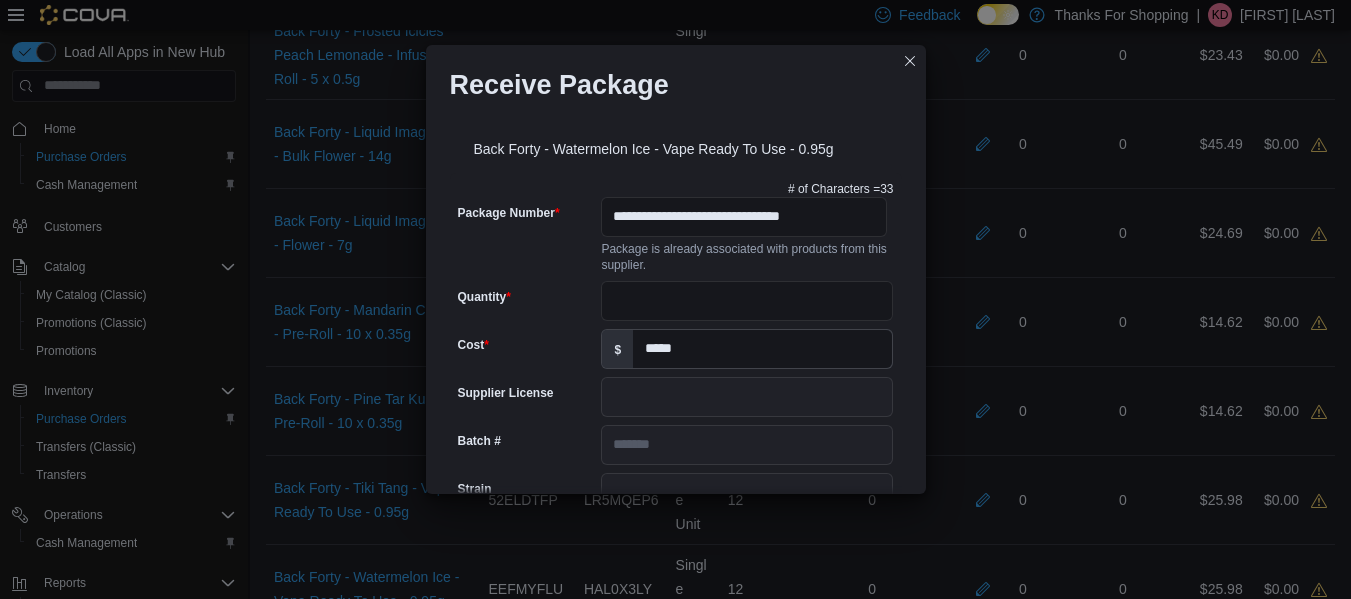 click on "**********" at bounding box center (676, 639) 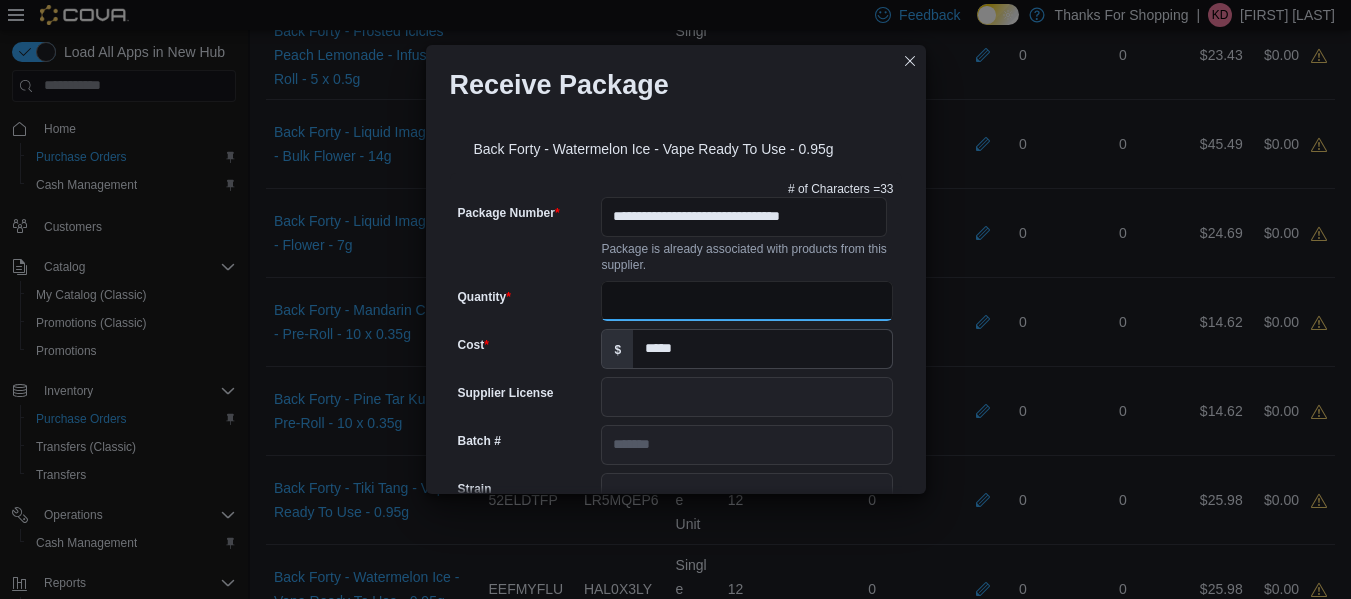 click on "Quantity" at bounding box center (747, 301) 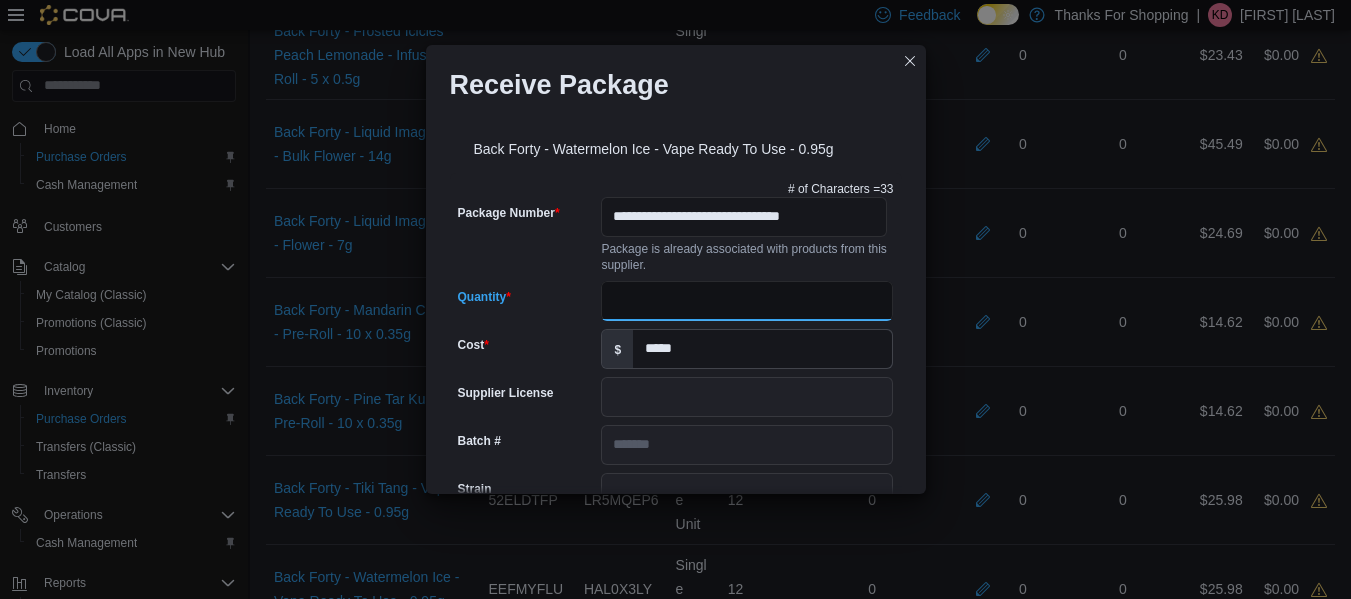 type on "**" 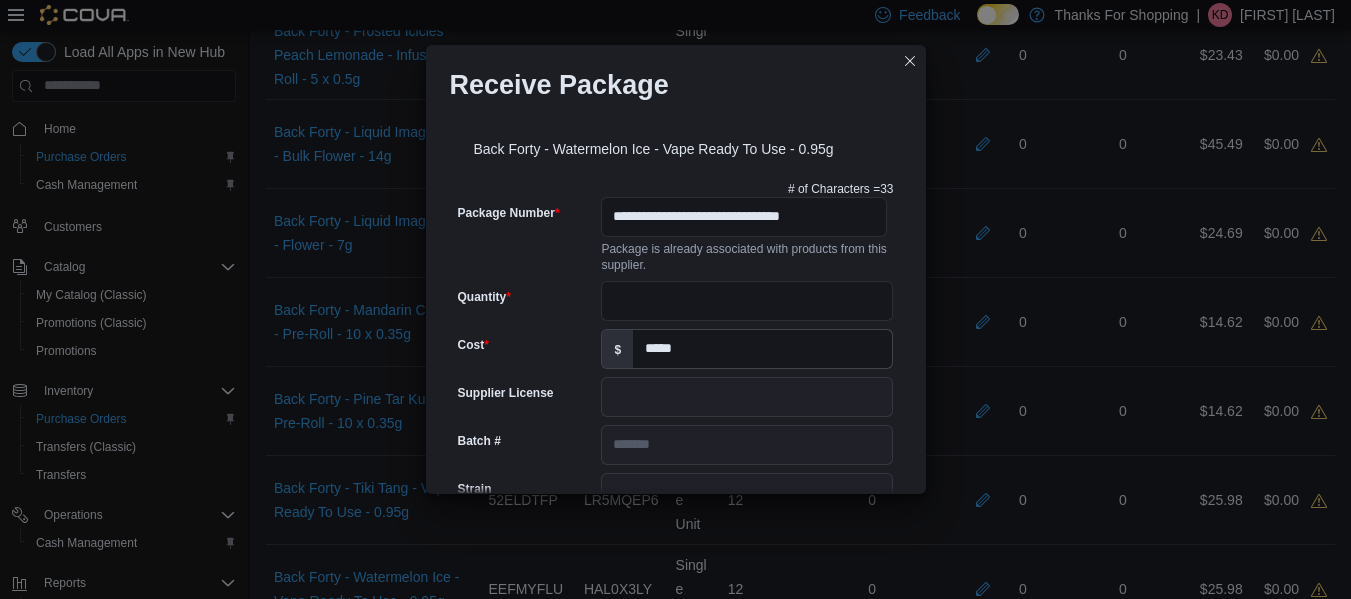 scroll, scrollTop: 731, scrollLeft: 0, axis: vertical 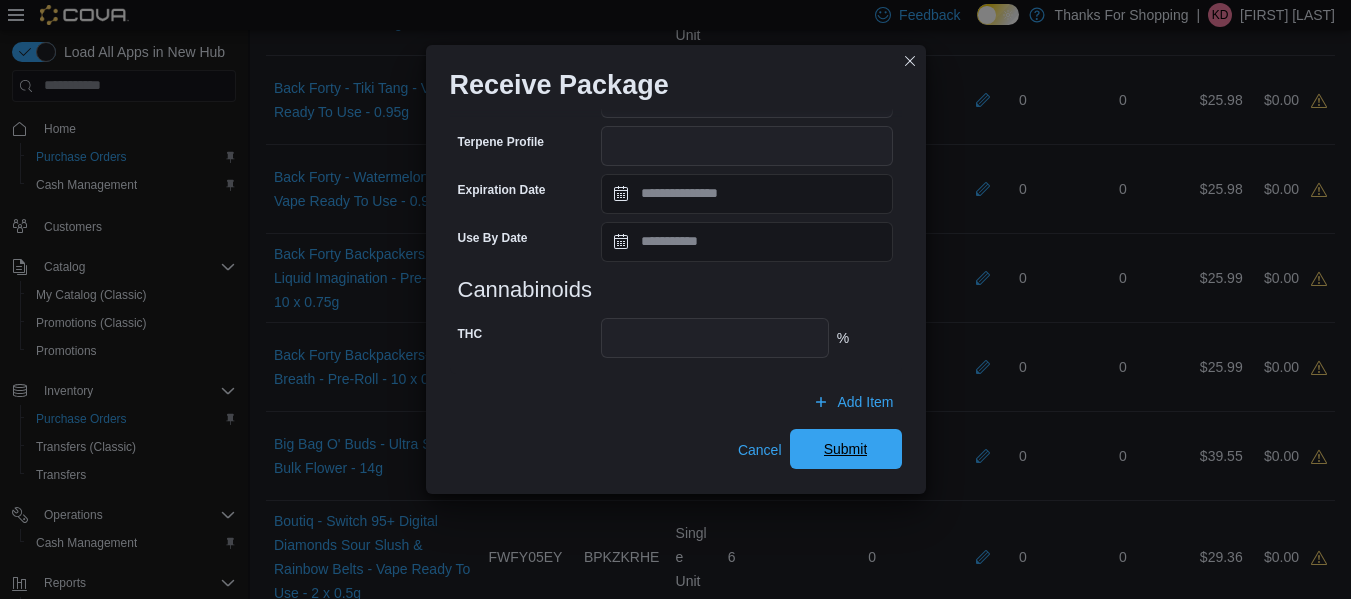 click on "Submit" at bounding box center [846, 449] 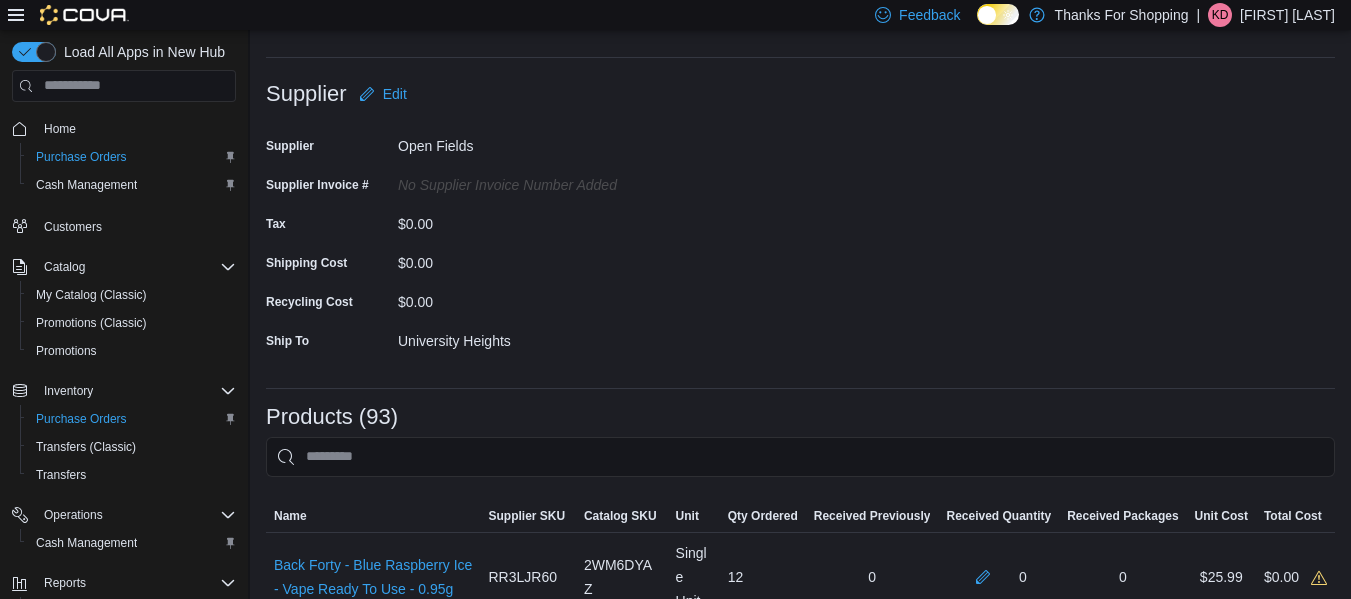 scroll, scrollTop: 0, scrollLeft: 0, axis: both 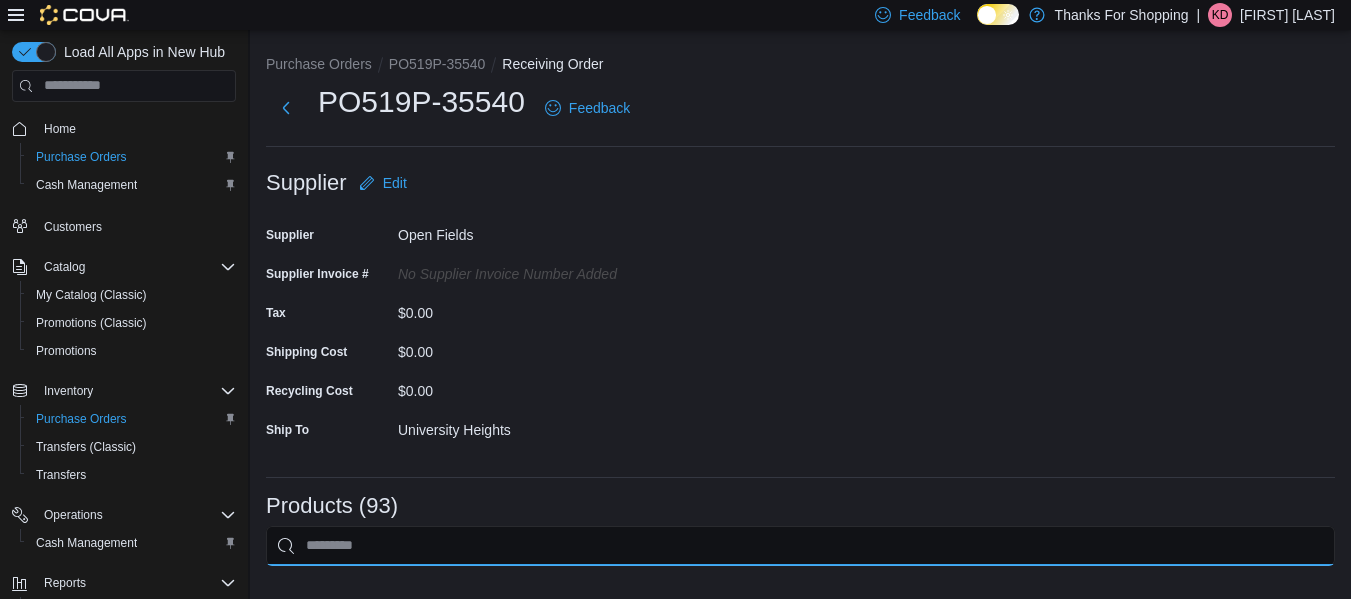 click at bounding box center (800, 546) 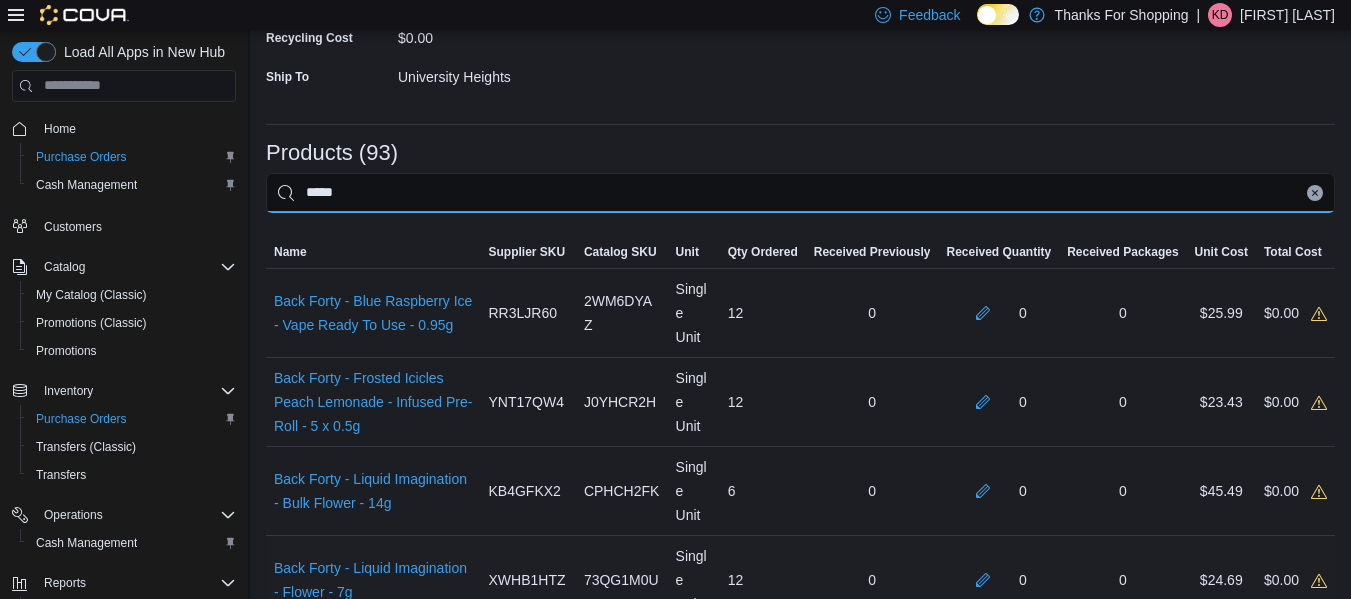 scroll, scrollTop: 400, scrollLeft: 0, axis: vertical 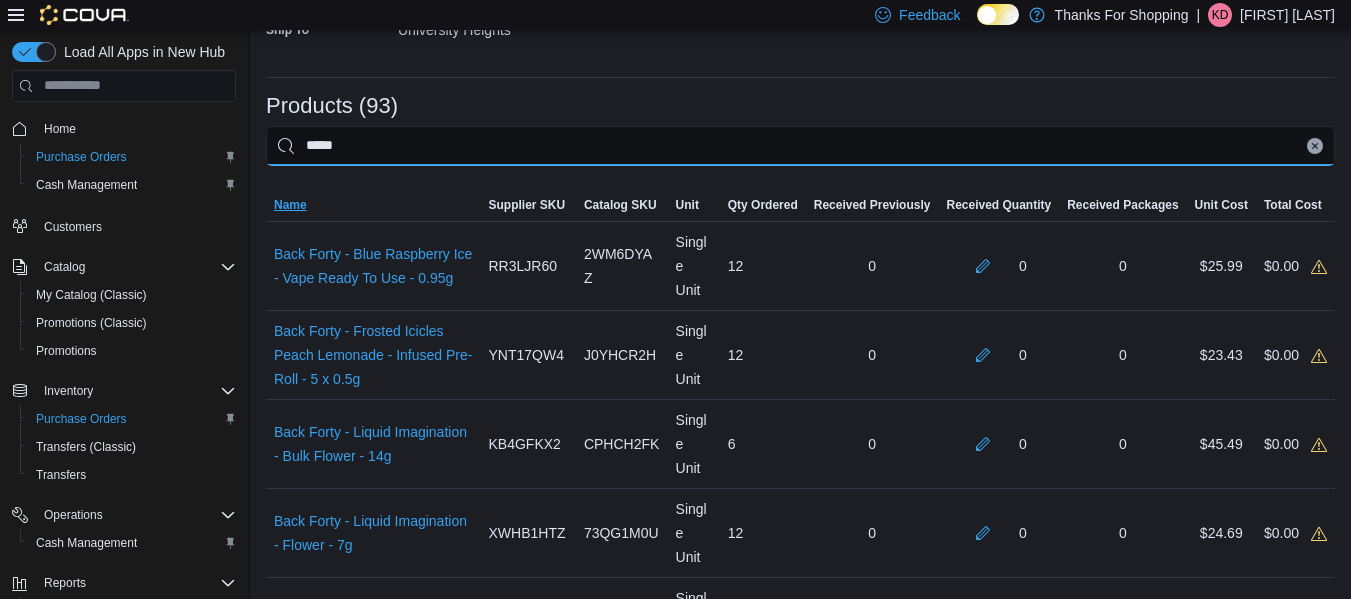 type on "*****" 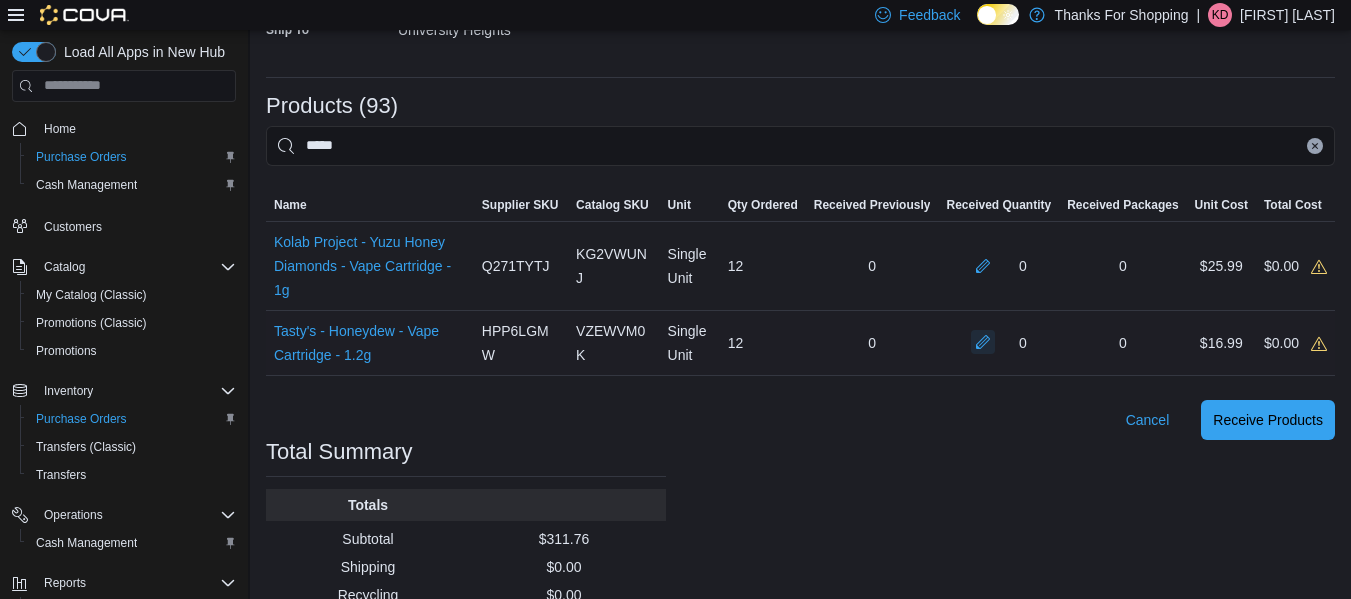 click at bounding box center [983, 342] 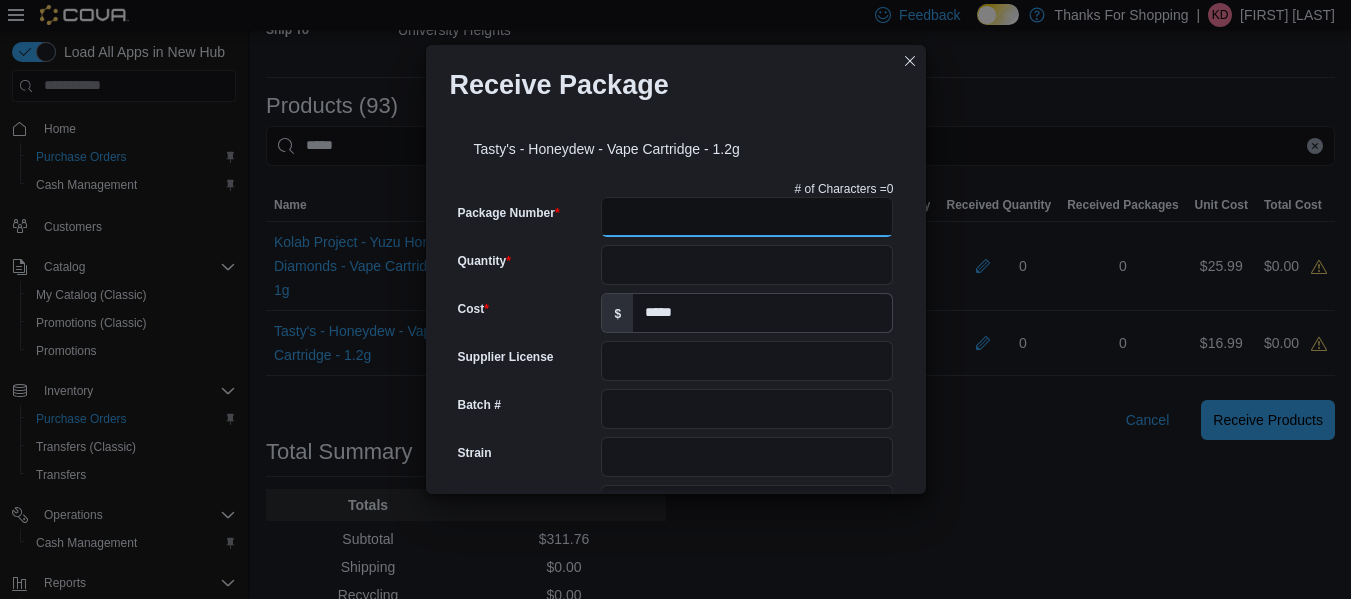 click on "Package Number" at bounding box center (747, 217) 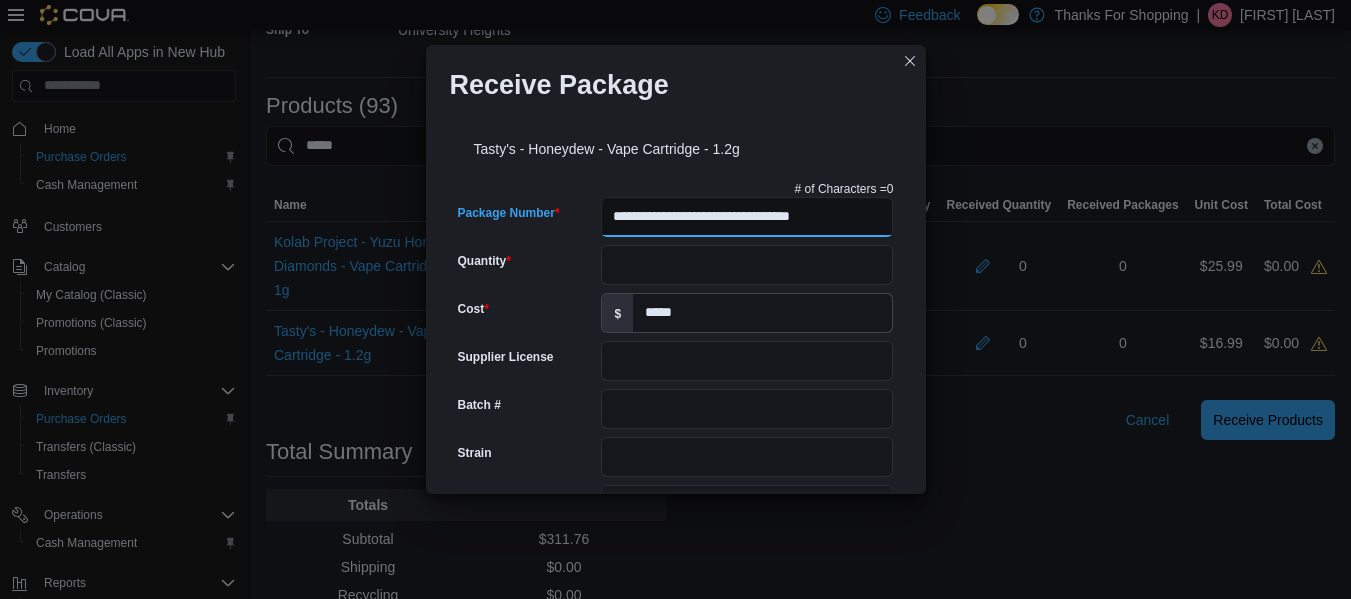 type on "**********" 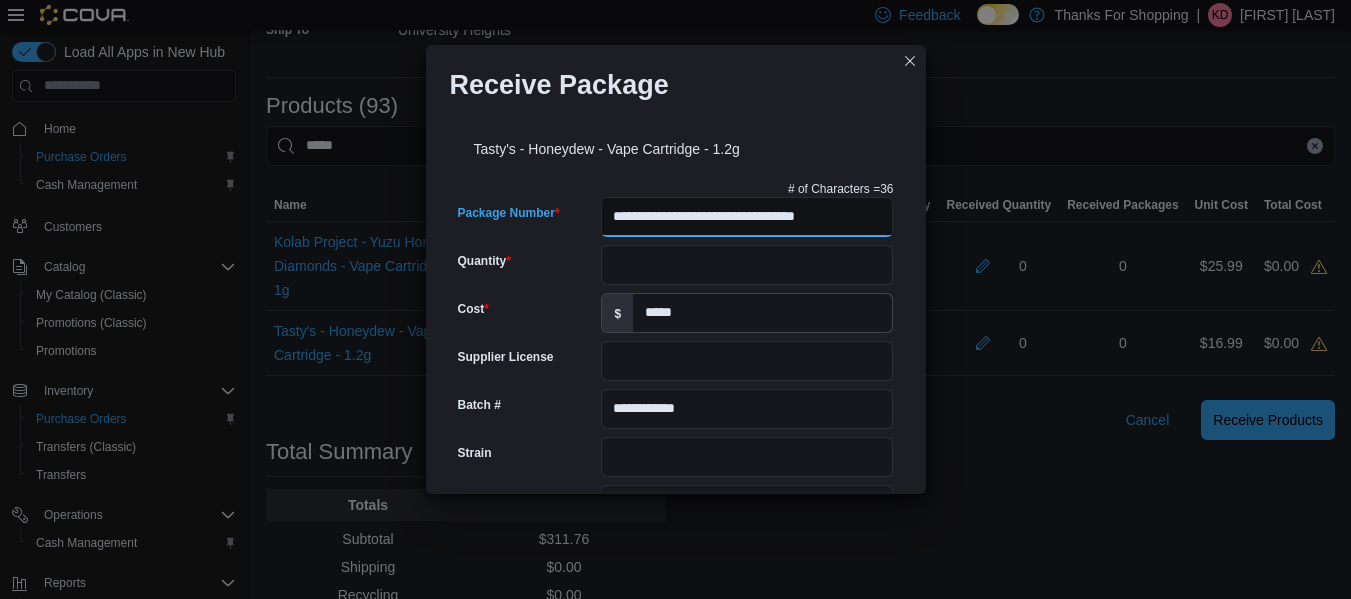 type on "**********" 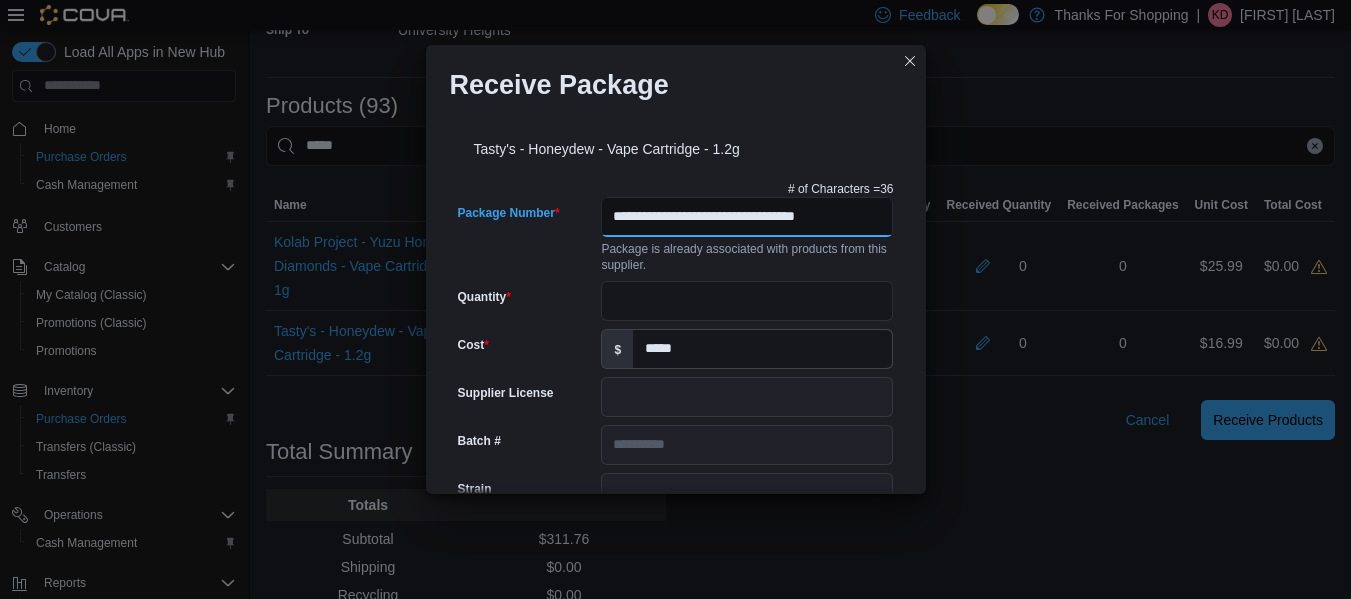 scroll, scrollTop: 0, scrollLeft: 11, axis: horizontal 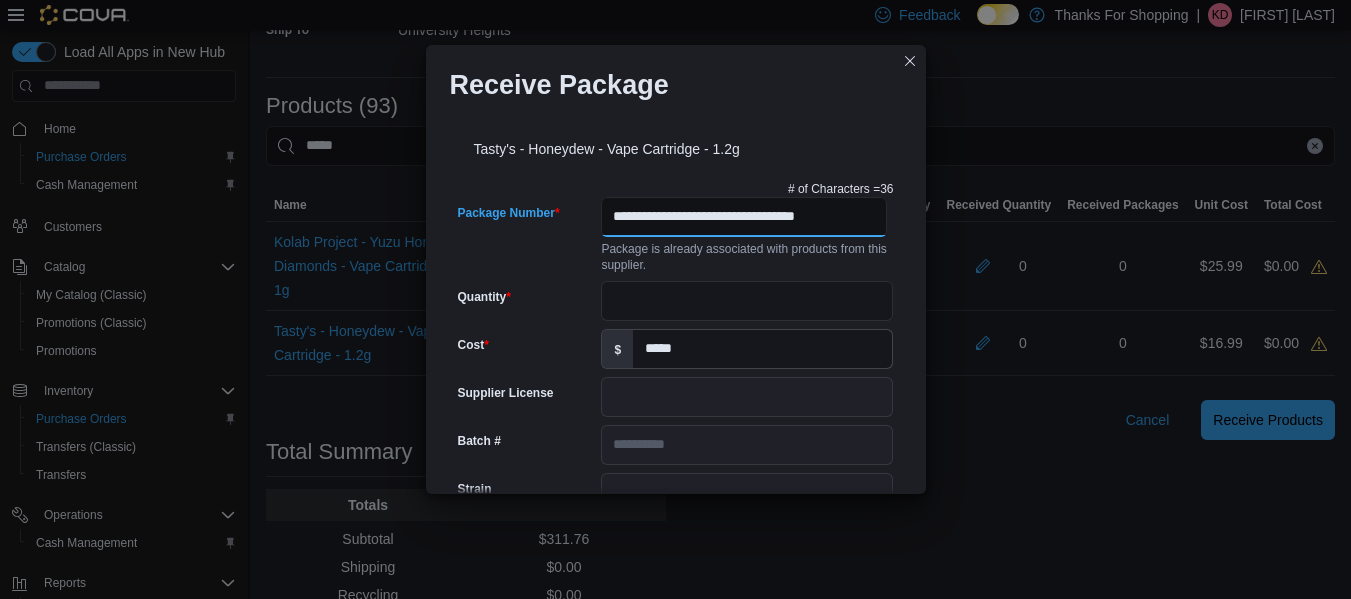 type on "**********" 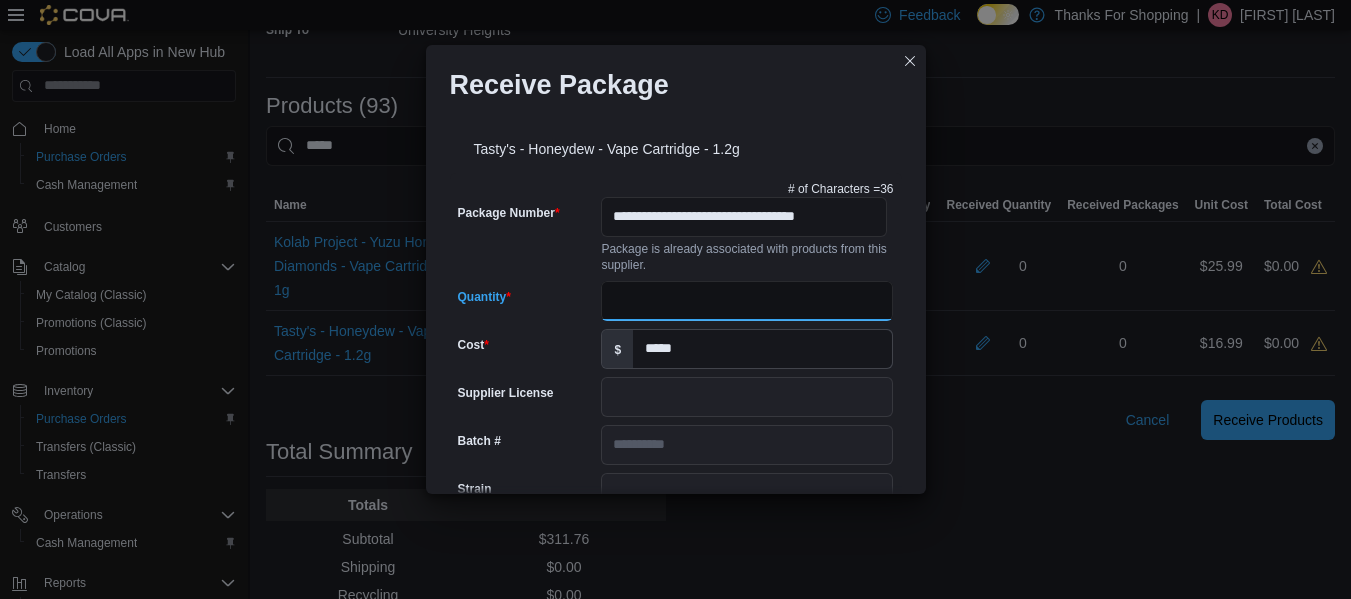 click on "Quantity" at bounding box center (747, 301) 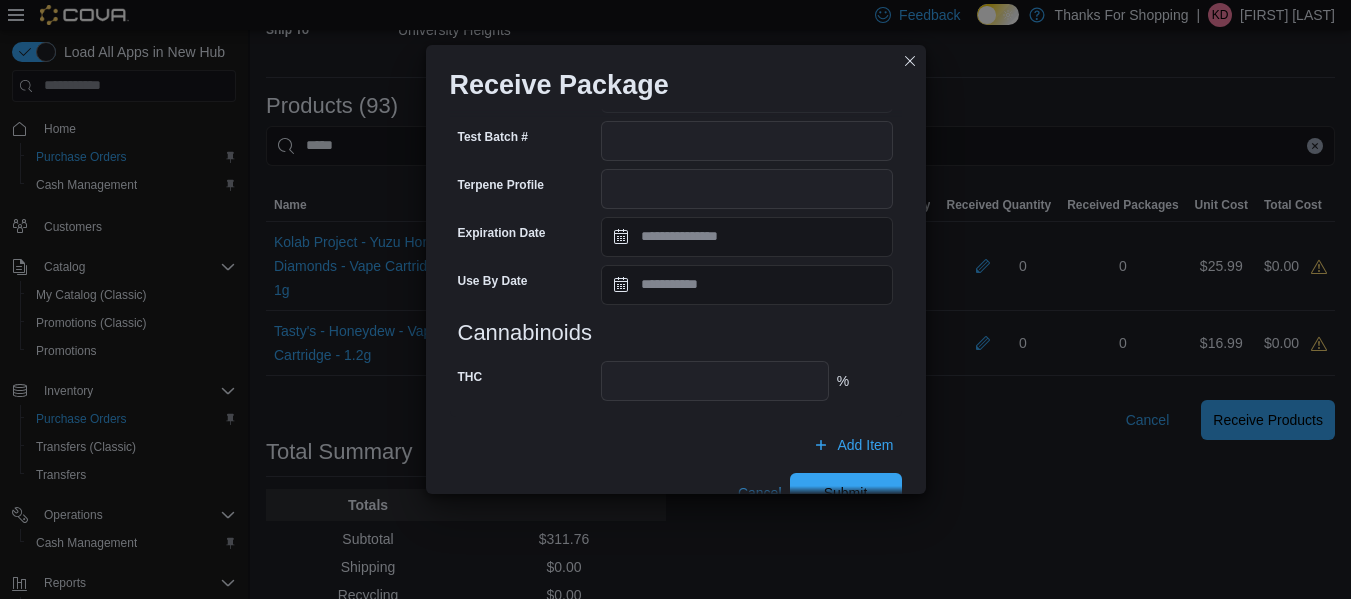 scroll, scrollTop: 731, scrollLeft: 0, axis: vertical 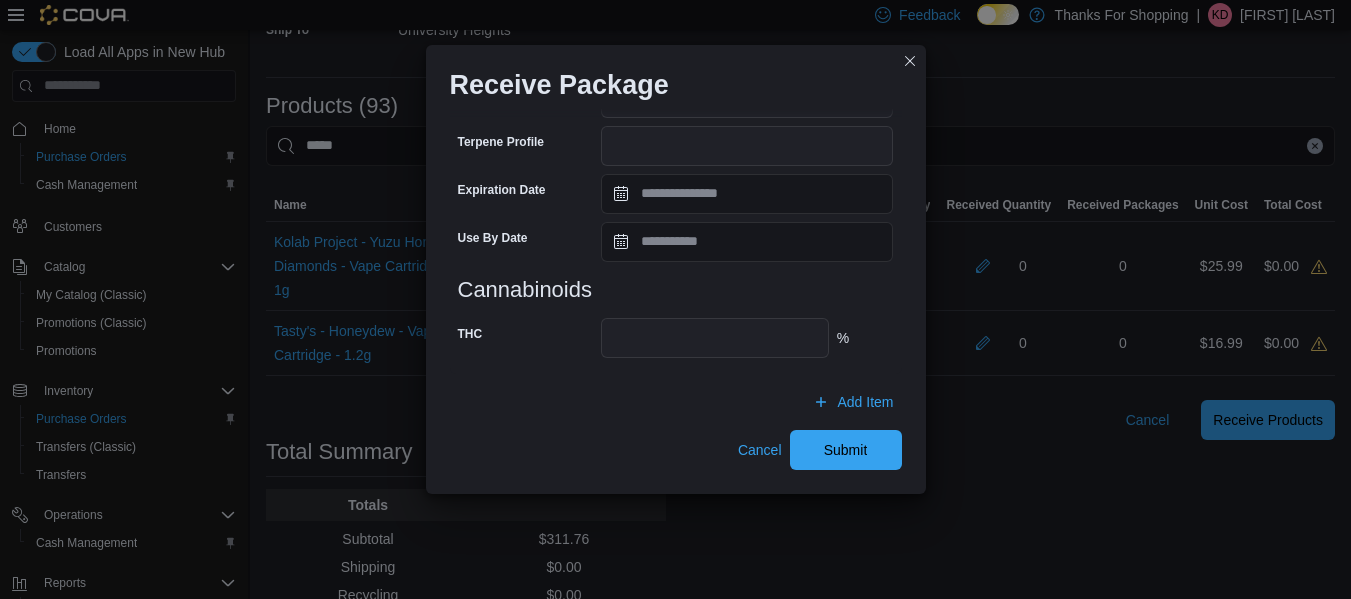 type on "**" 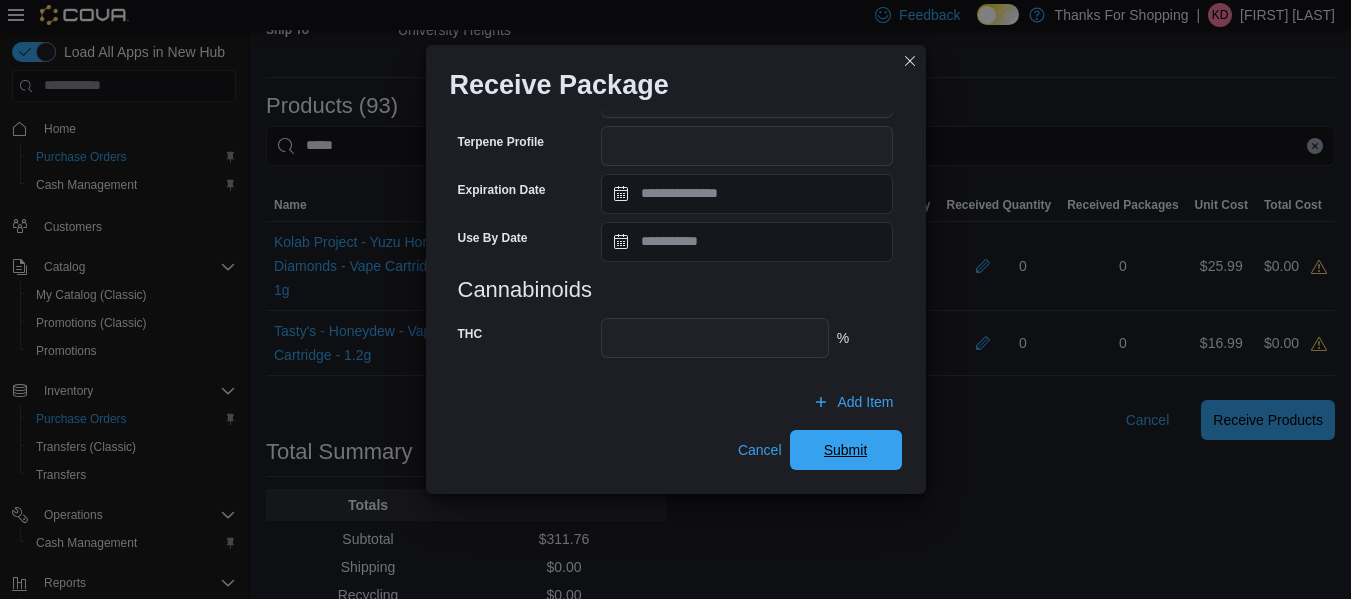 click on "Submit" at bounding box center [846, 450] 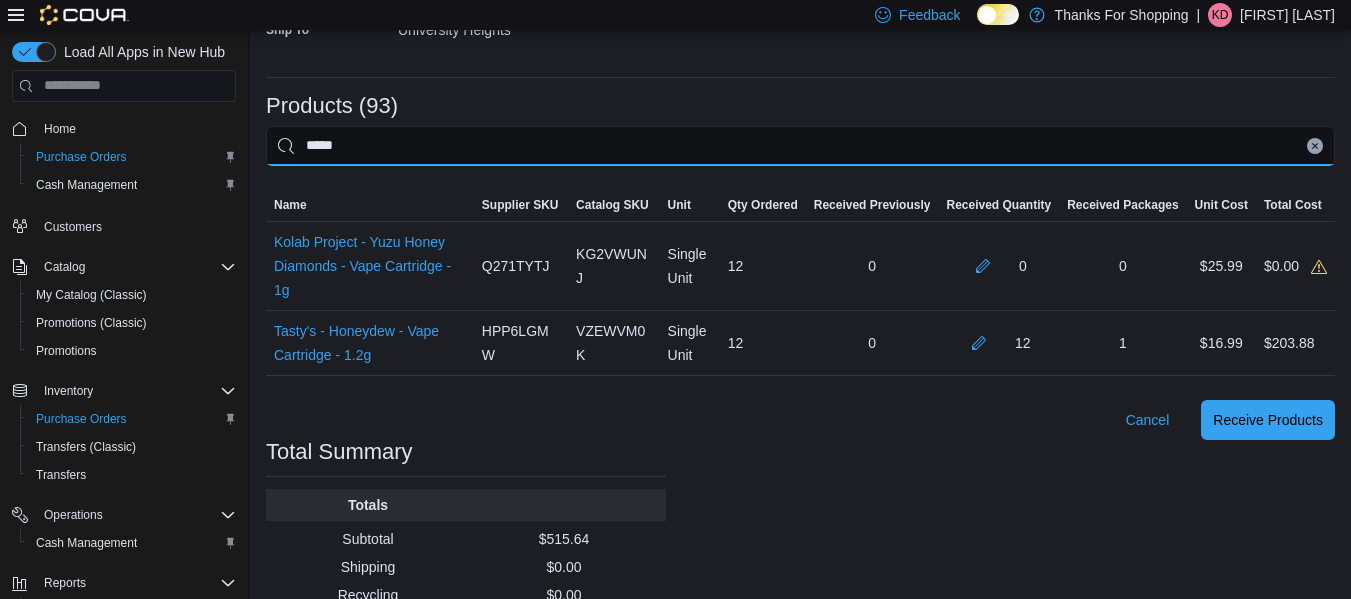 click on "*****" at bounding box center (800, 146) 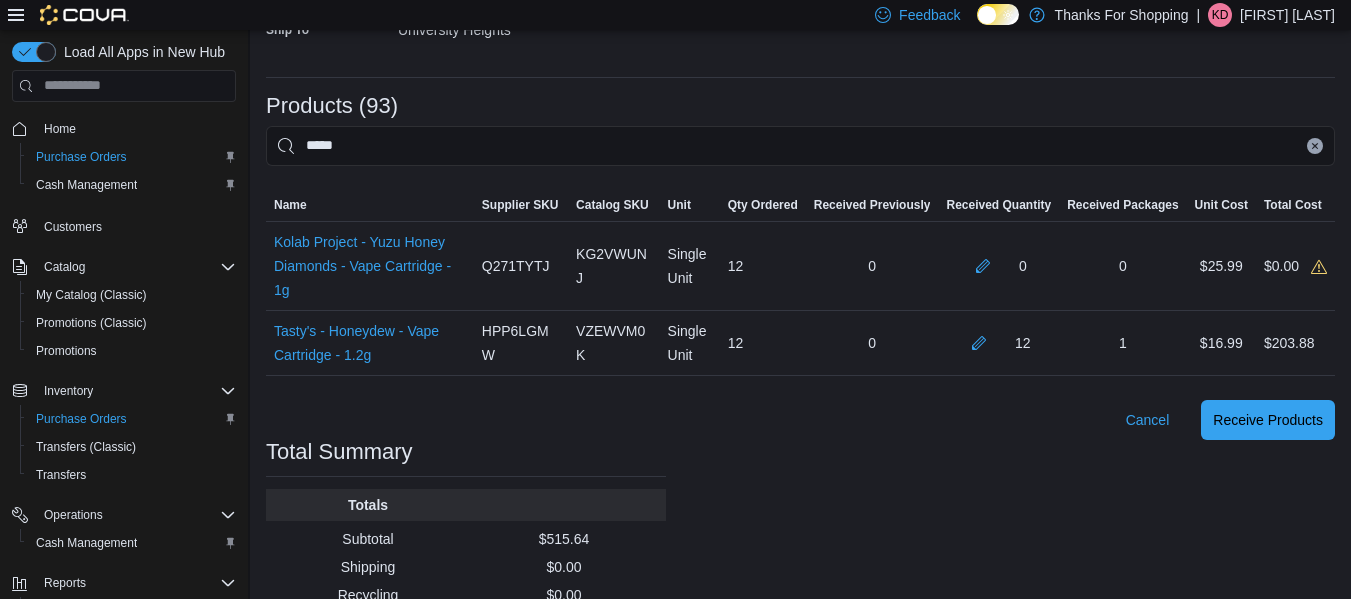 click 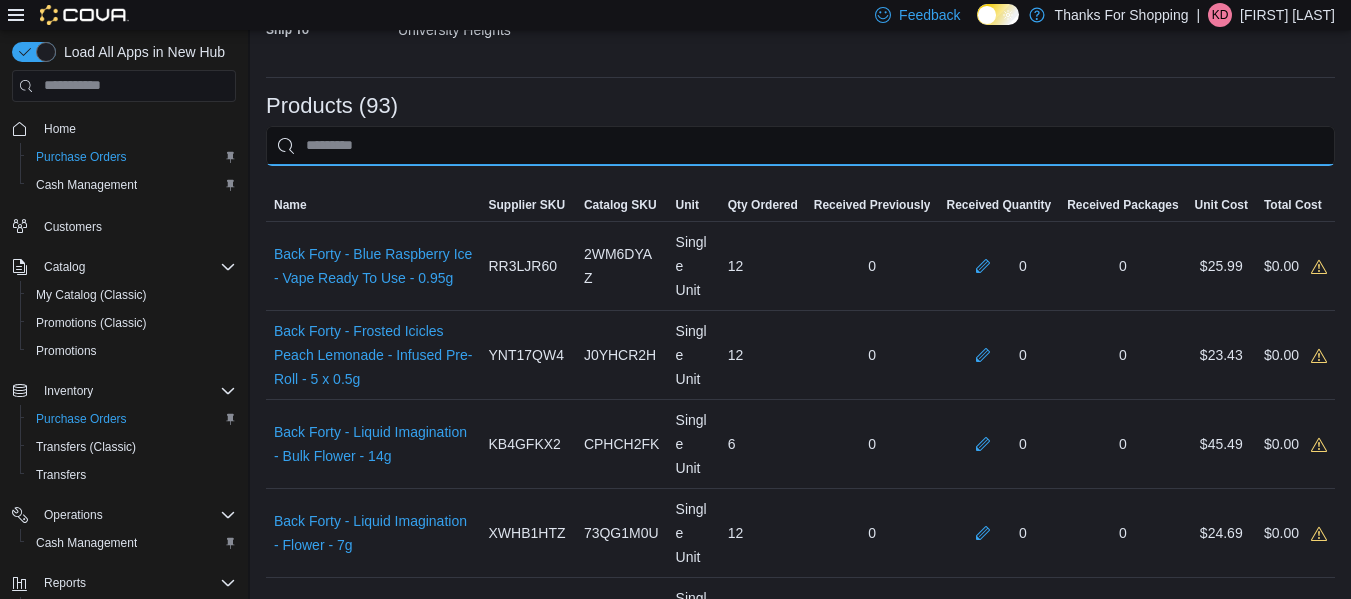 drag, startPoint x: 1318, startPoint y: 149, endPoint x: 1301, endPoint y: 161, distance: 20.808653 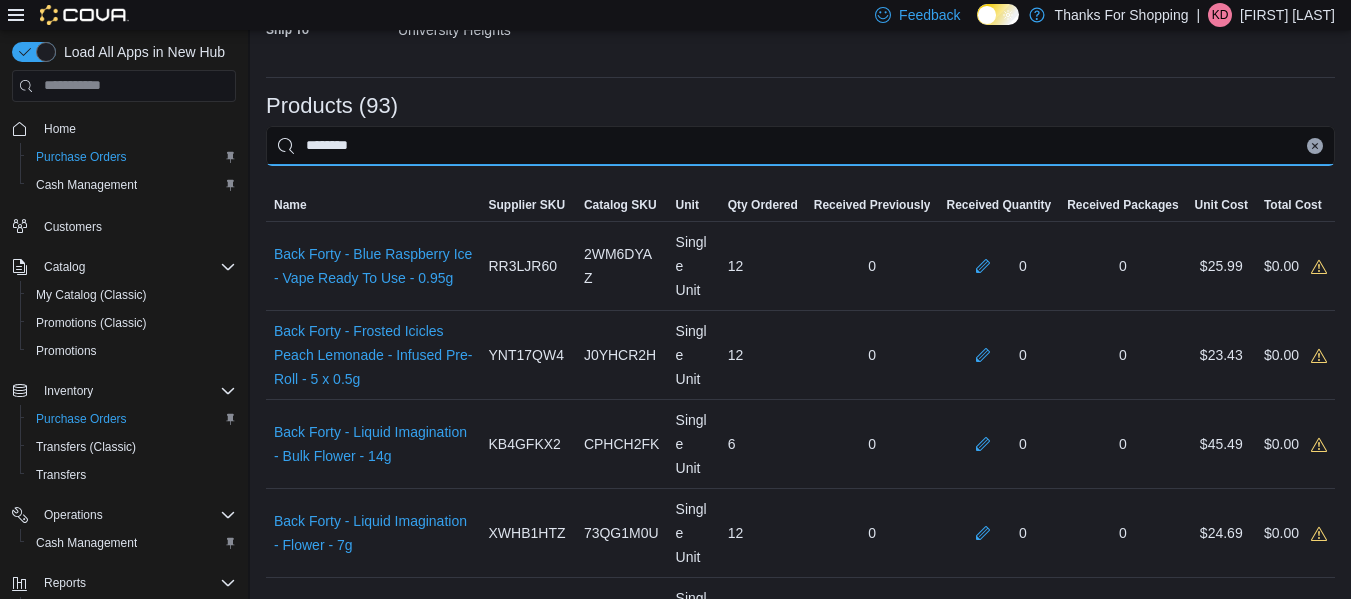 type on "********" 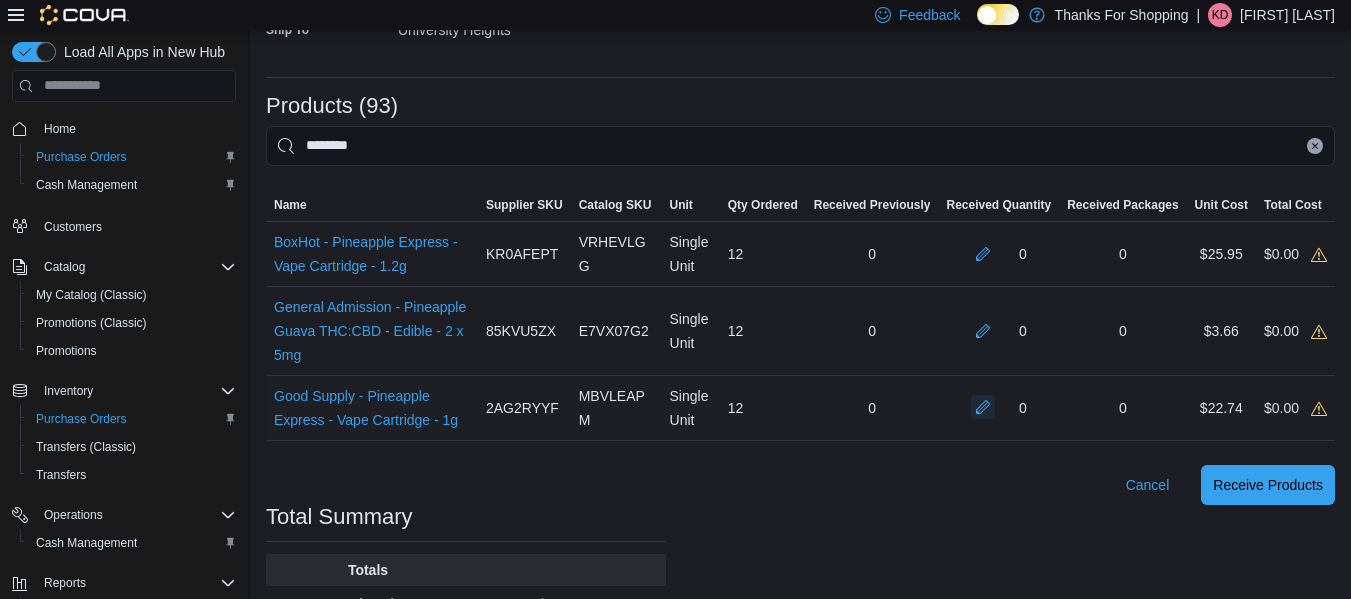 click at bounding box center (983, 407) 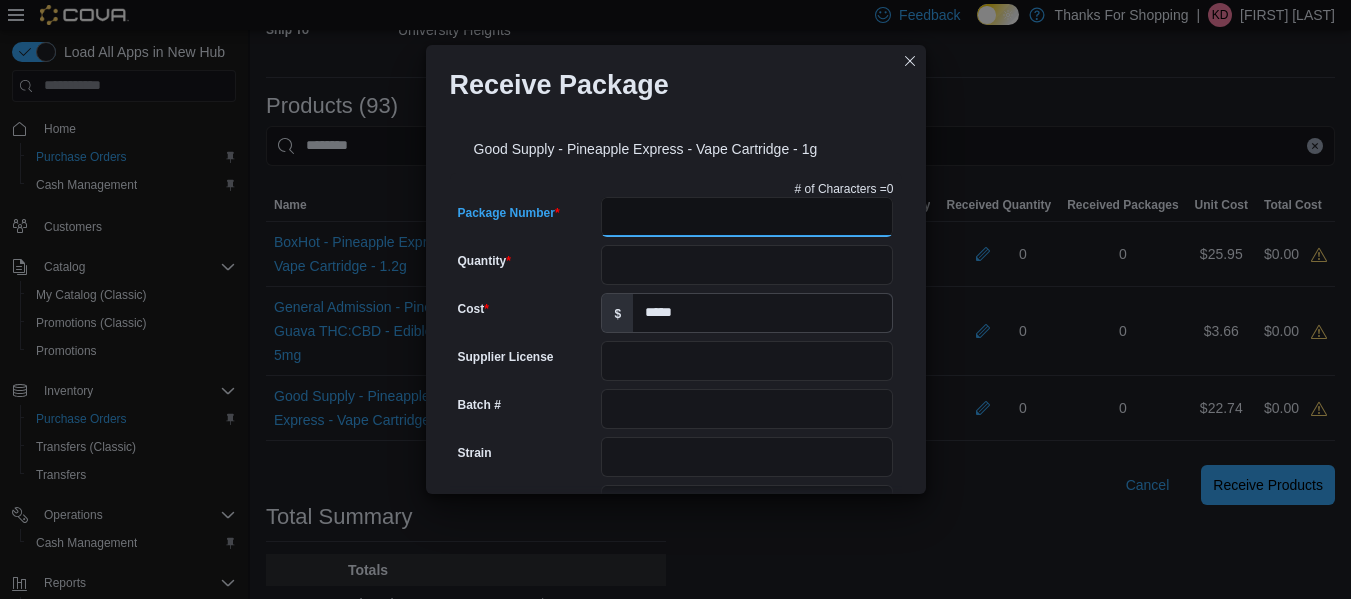 drag, startPoint x: 746, startPoint y: 222, endPoint x: 735, endPoint y: 220, distance: 11.18034 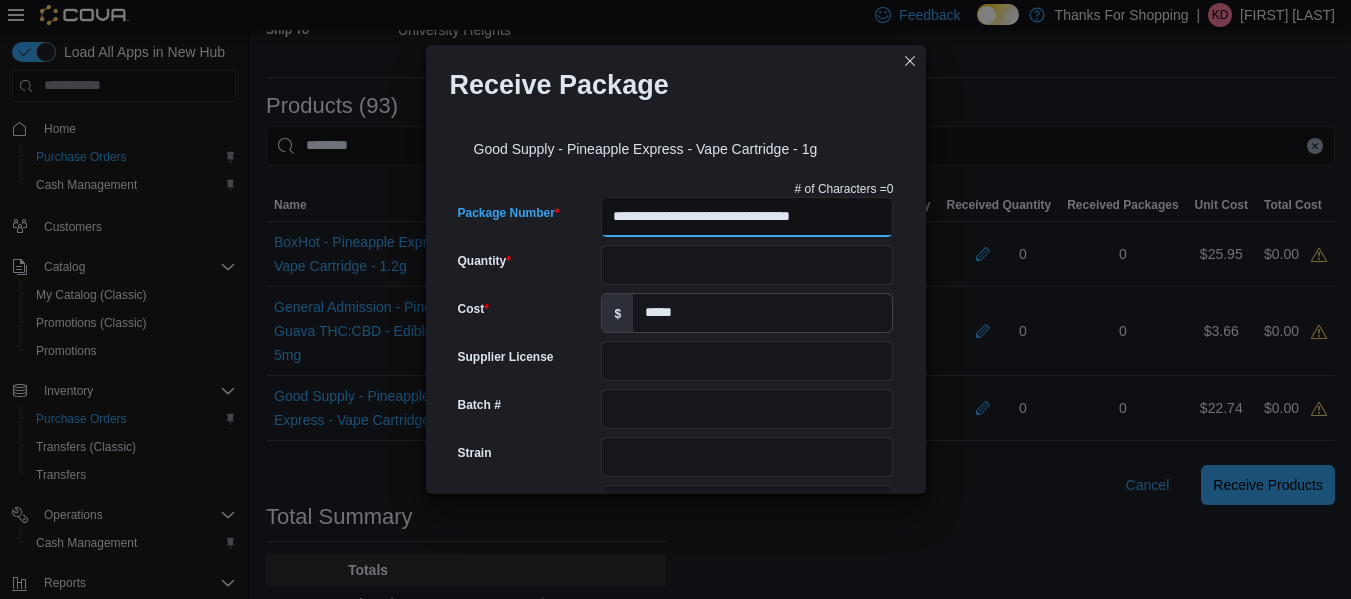 type on "**********" 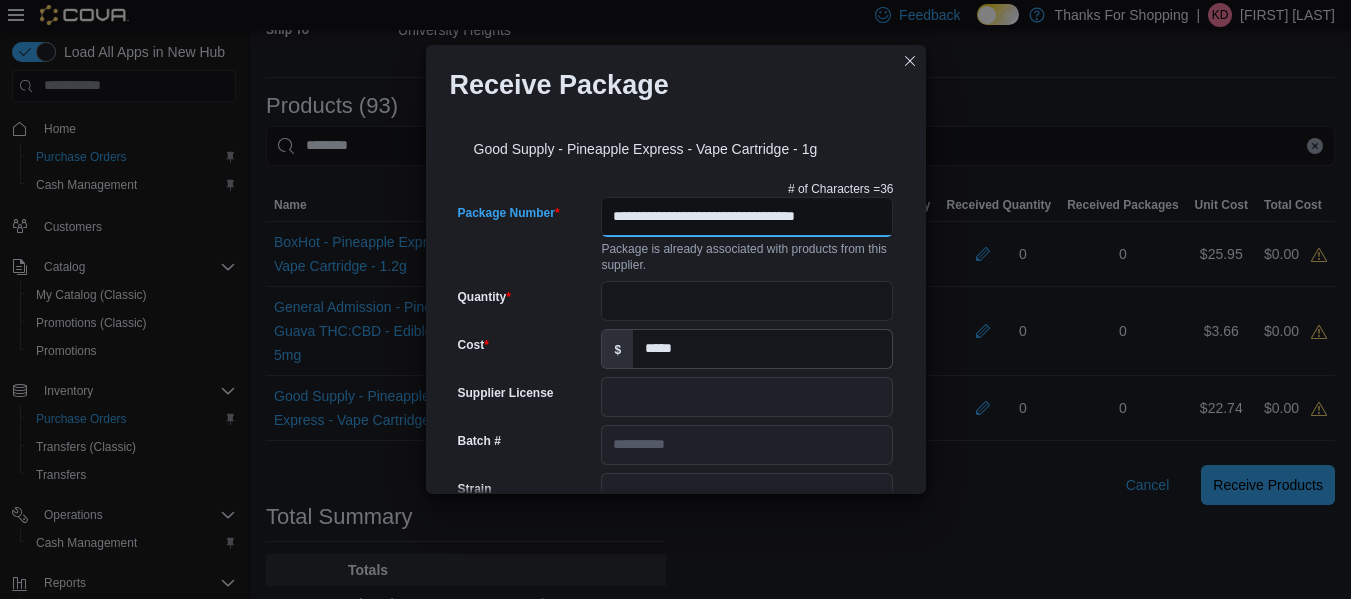 type on "**********" 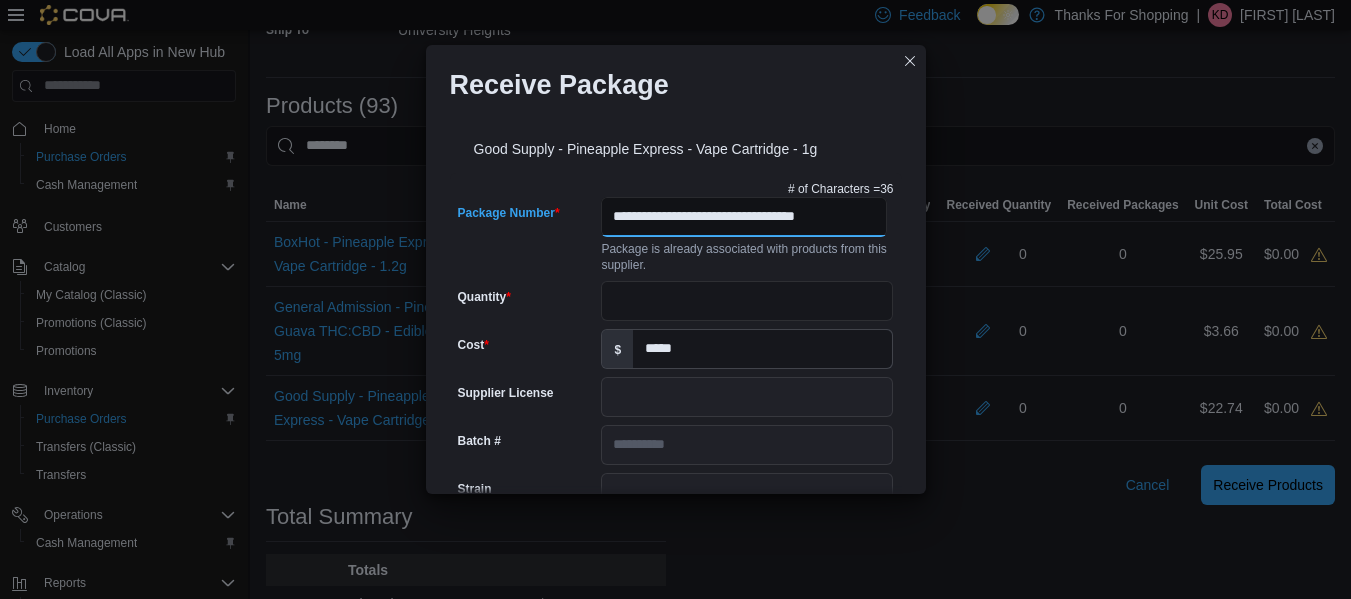 type on "**********" 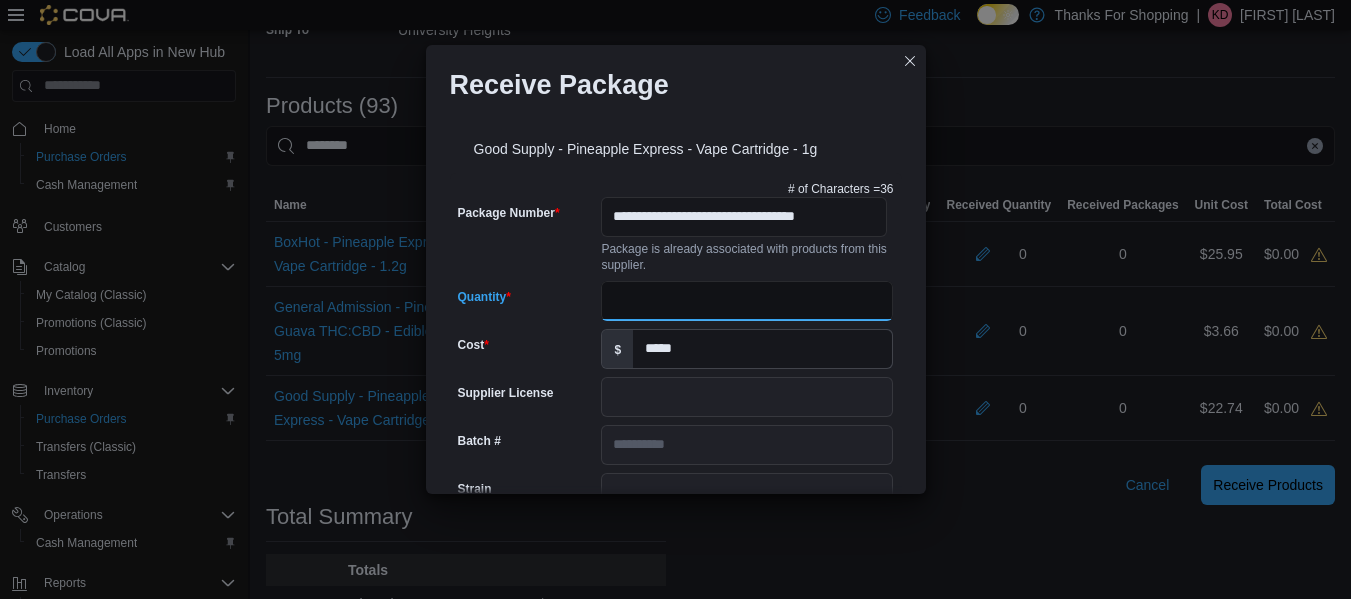click on "Quantity" at bounding box center [747, 301] 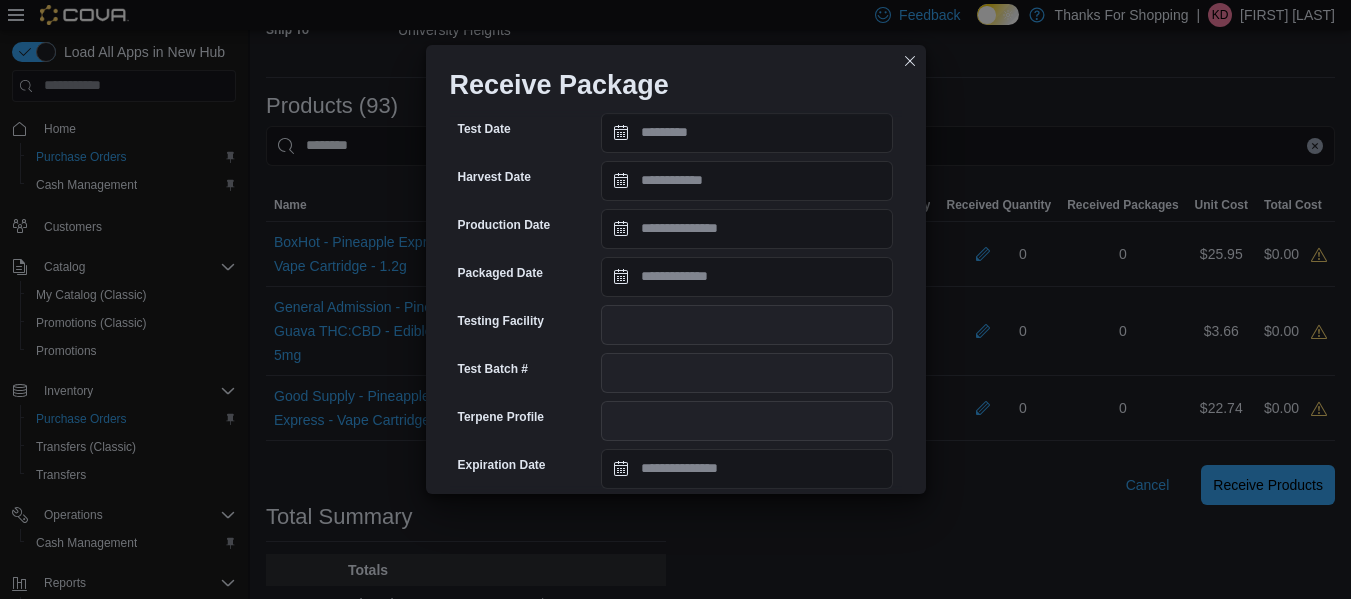 scroll, scrollTop: 731, scrollLeft: 0, axis: vertical 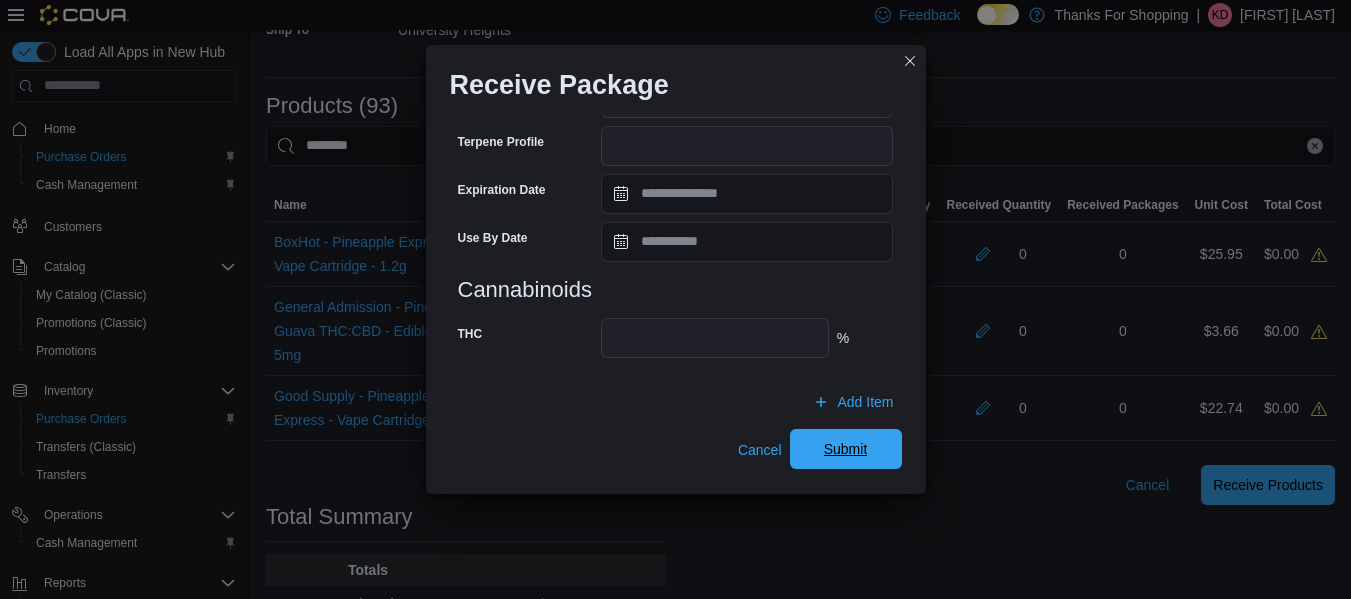 type on "**" 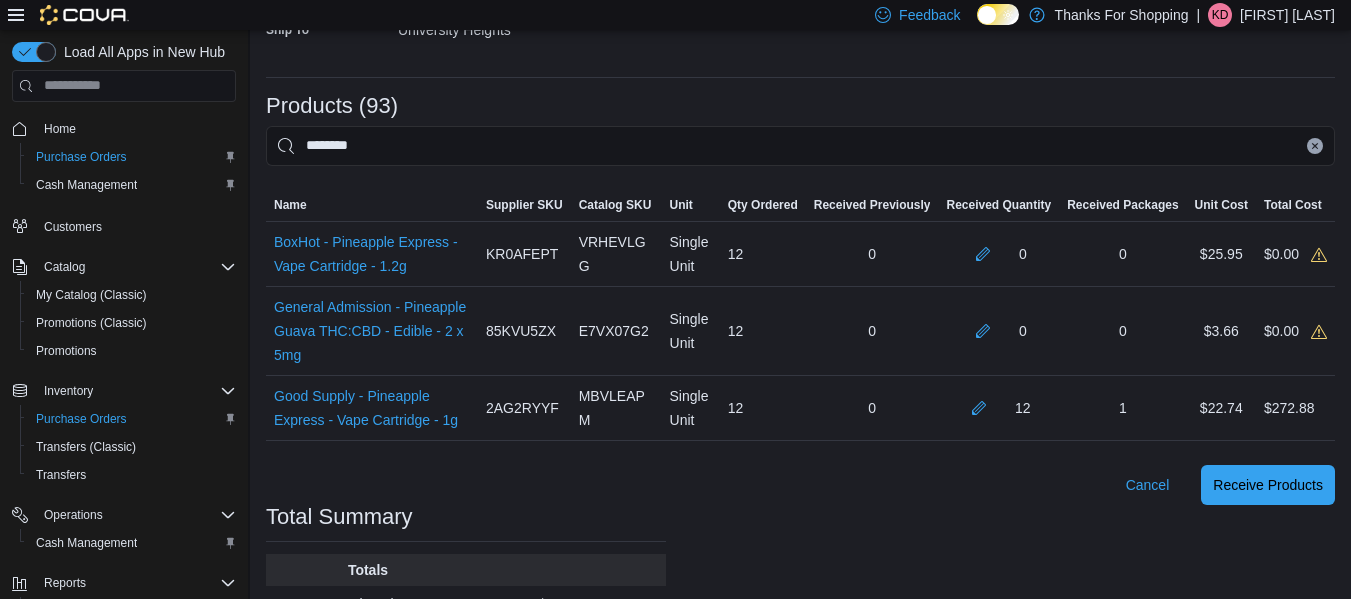 click at bounding box center [1315, 146] 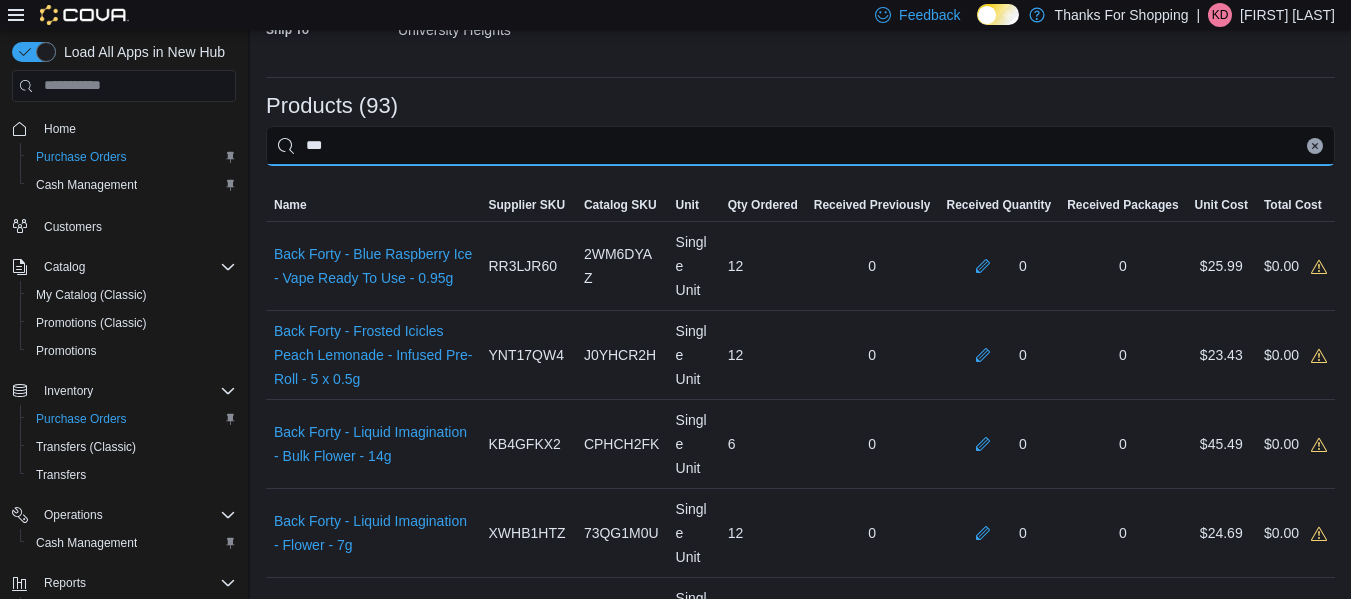 type on "***" 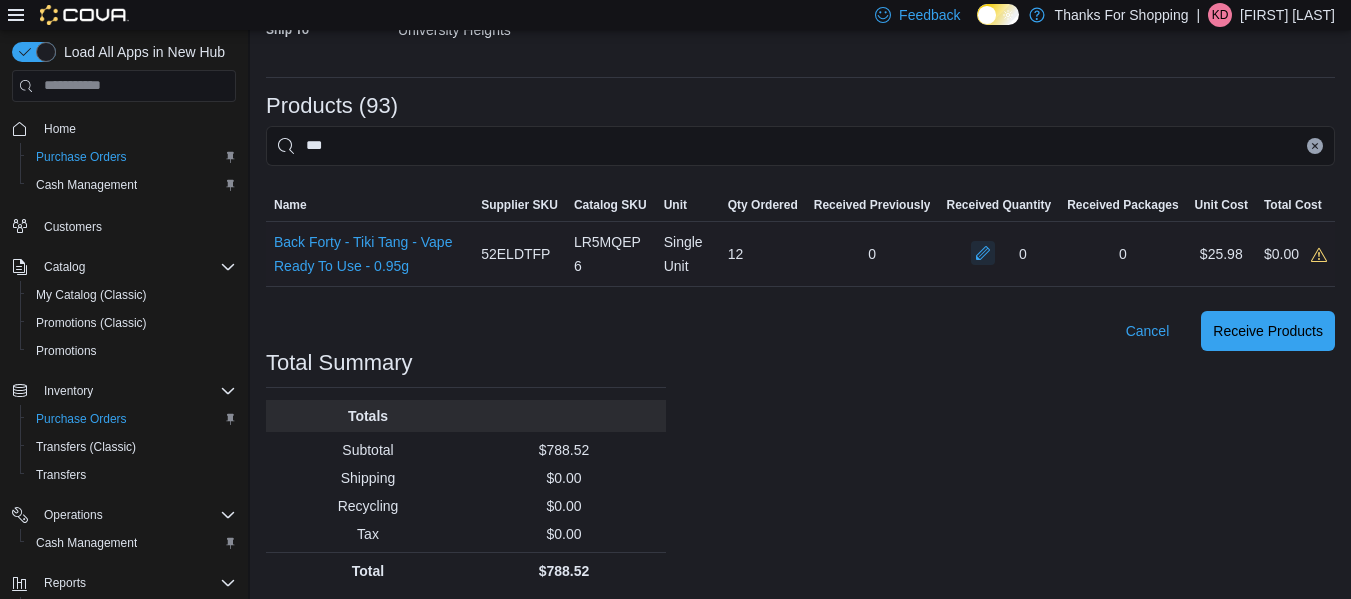 click at bounding box center (983, 253) 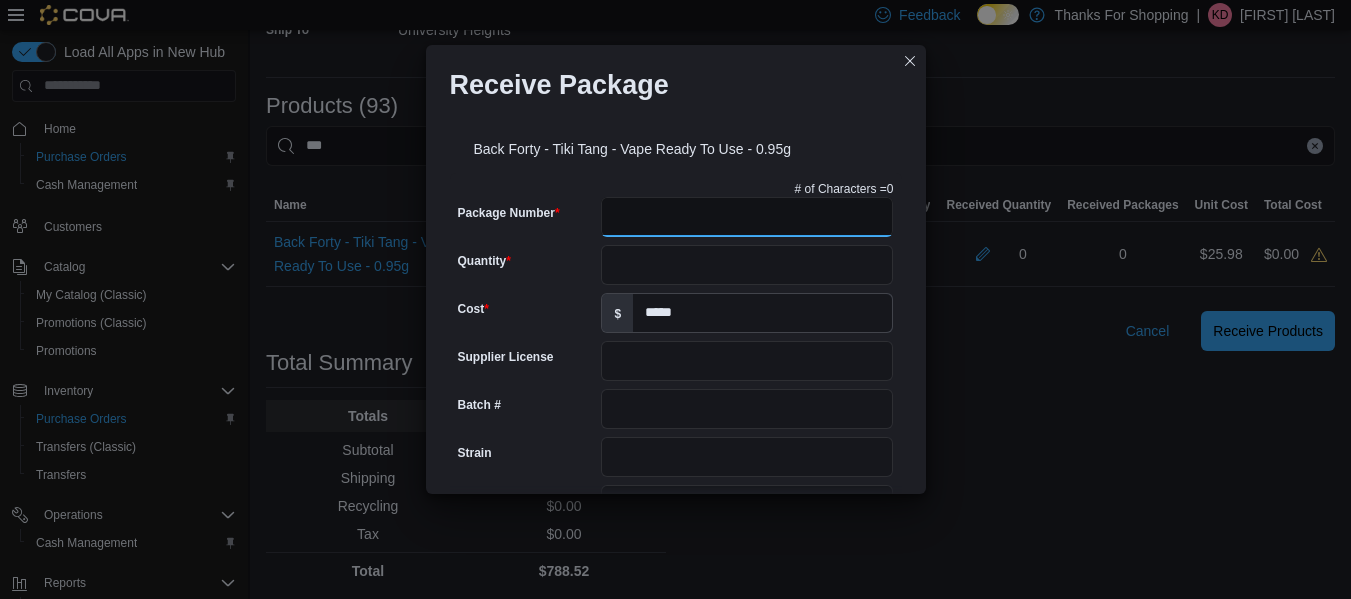click on "Package Number" at bounding box center [747, 217] 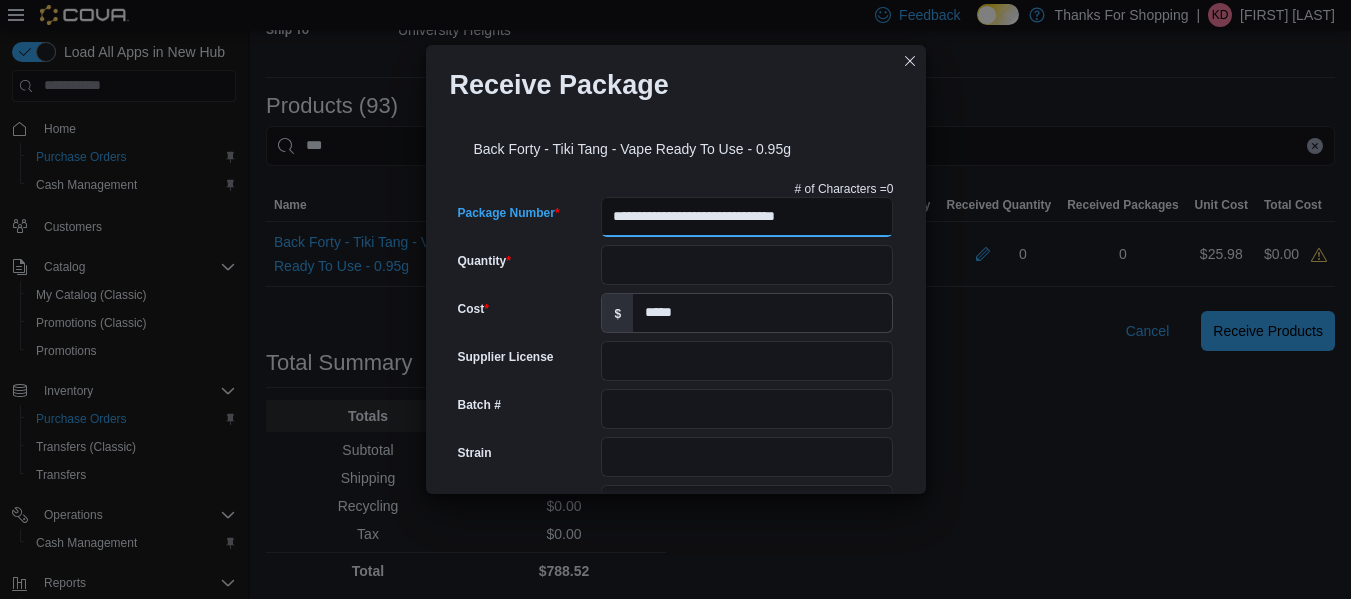 type on "**********" 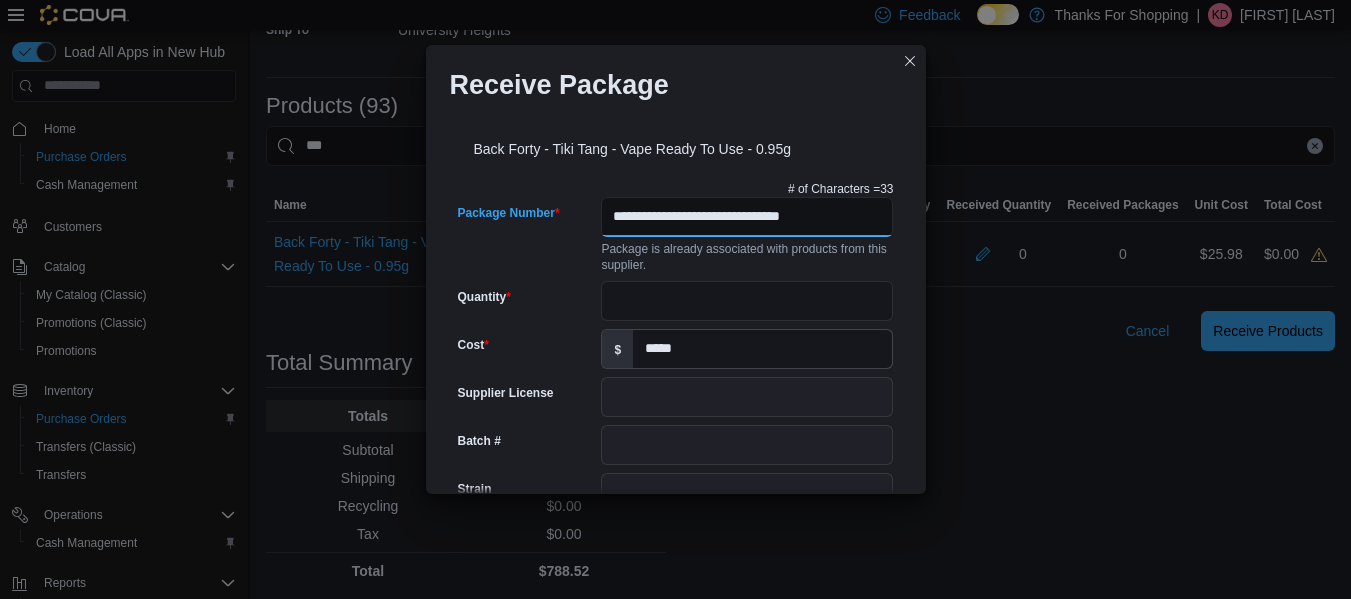 type on "**********" 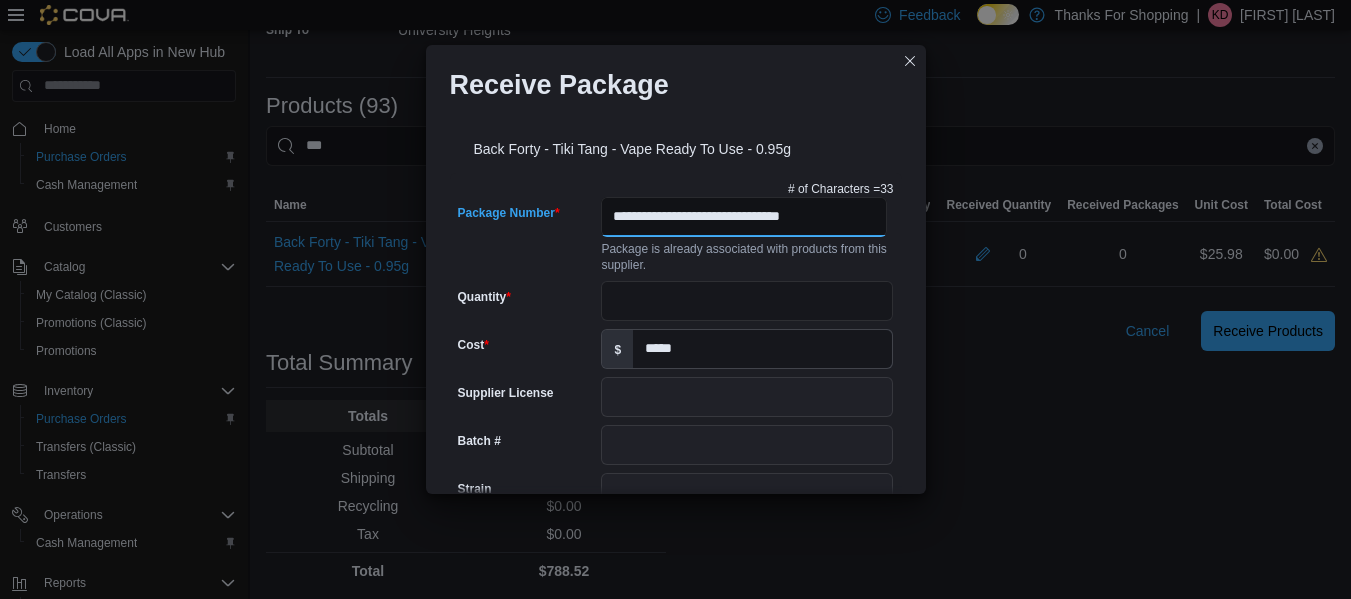 type on "**********" 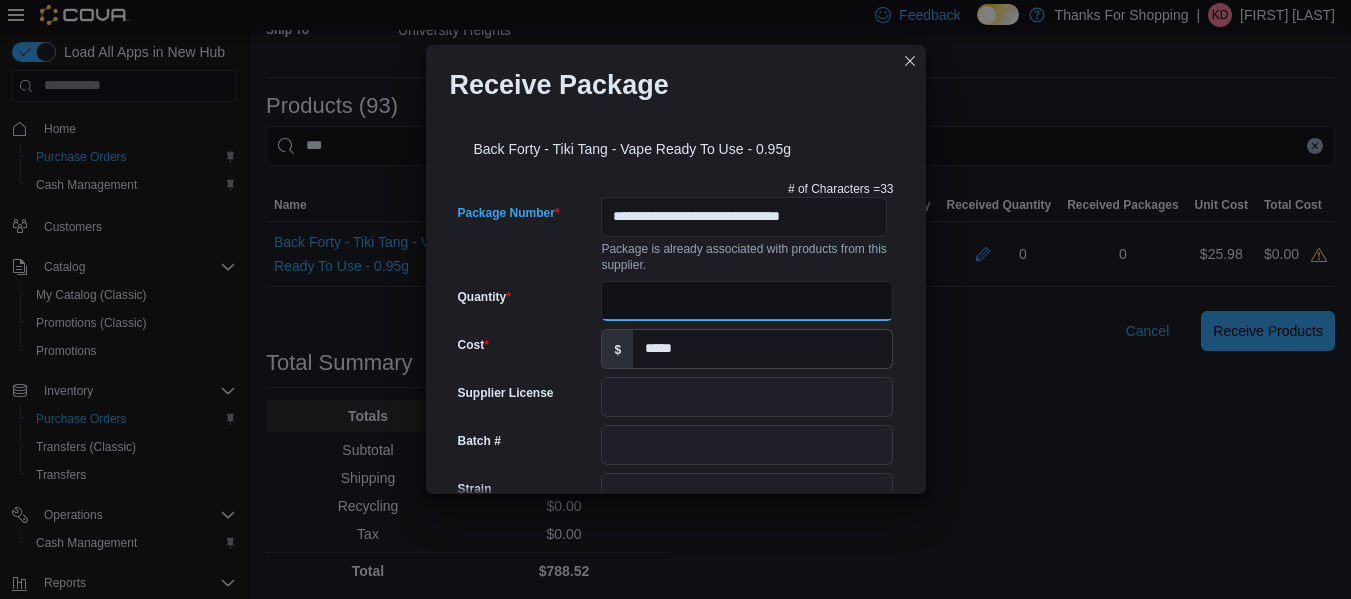 click on "Quantity" at bounding box center [747, 301] 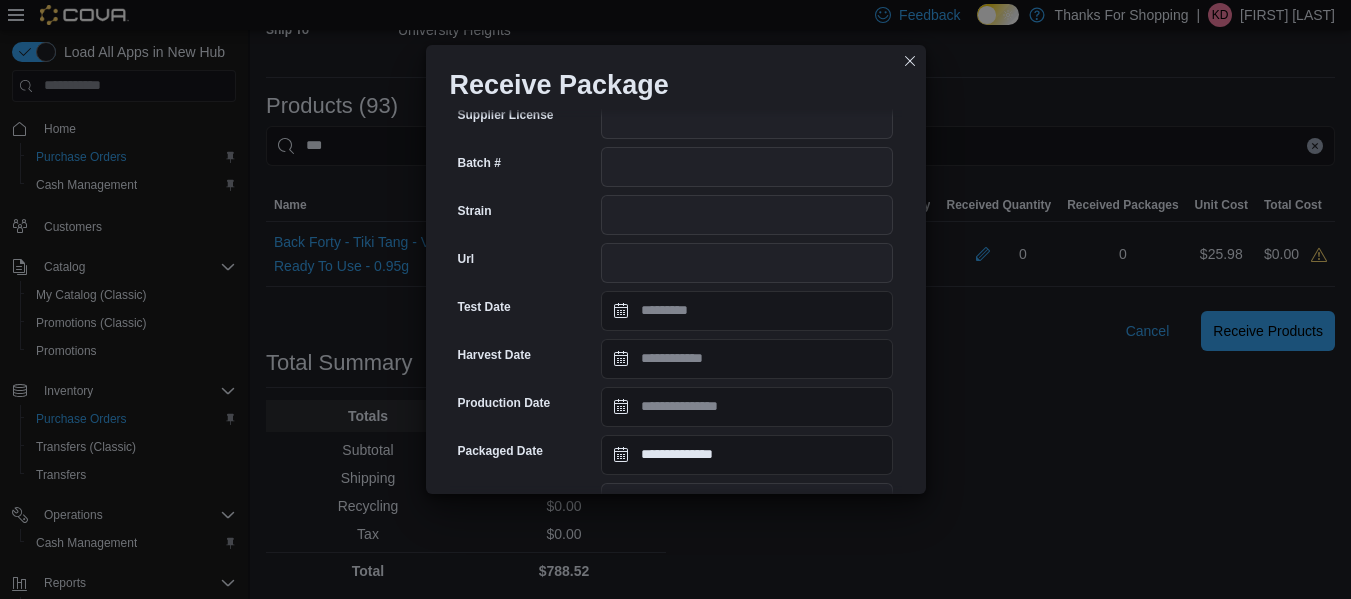 scroll, scrollTop: 779, scrollLeft: 0, axis: vertical 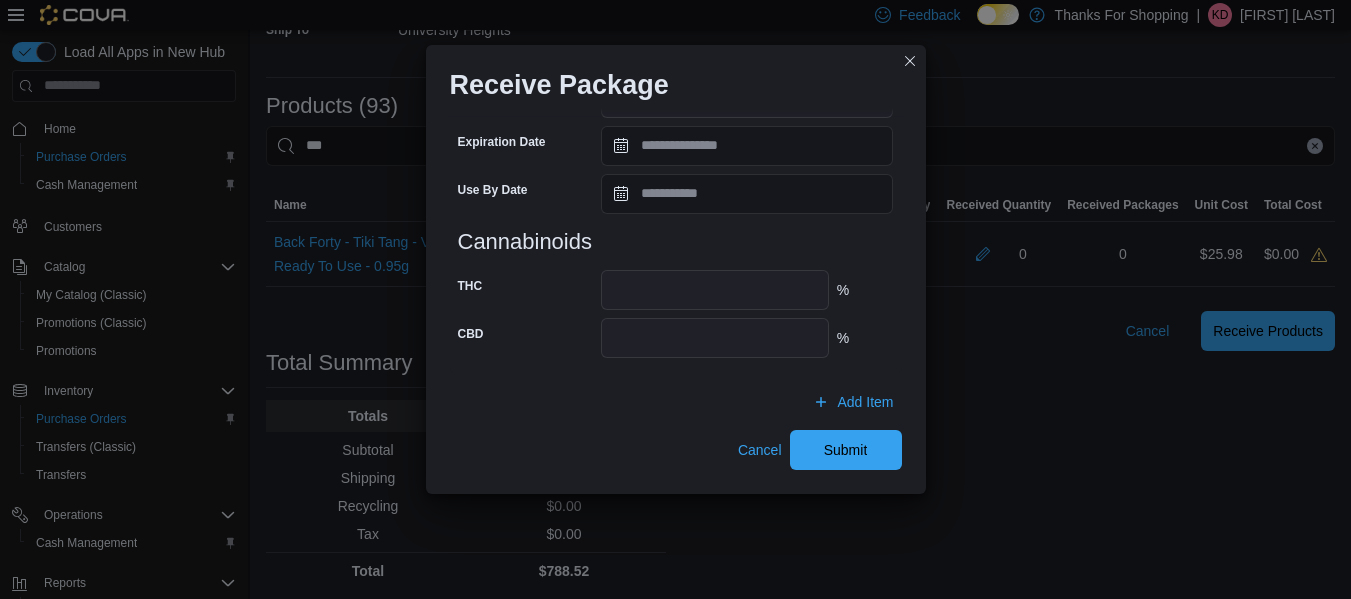 type on "**" 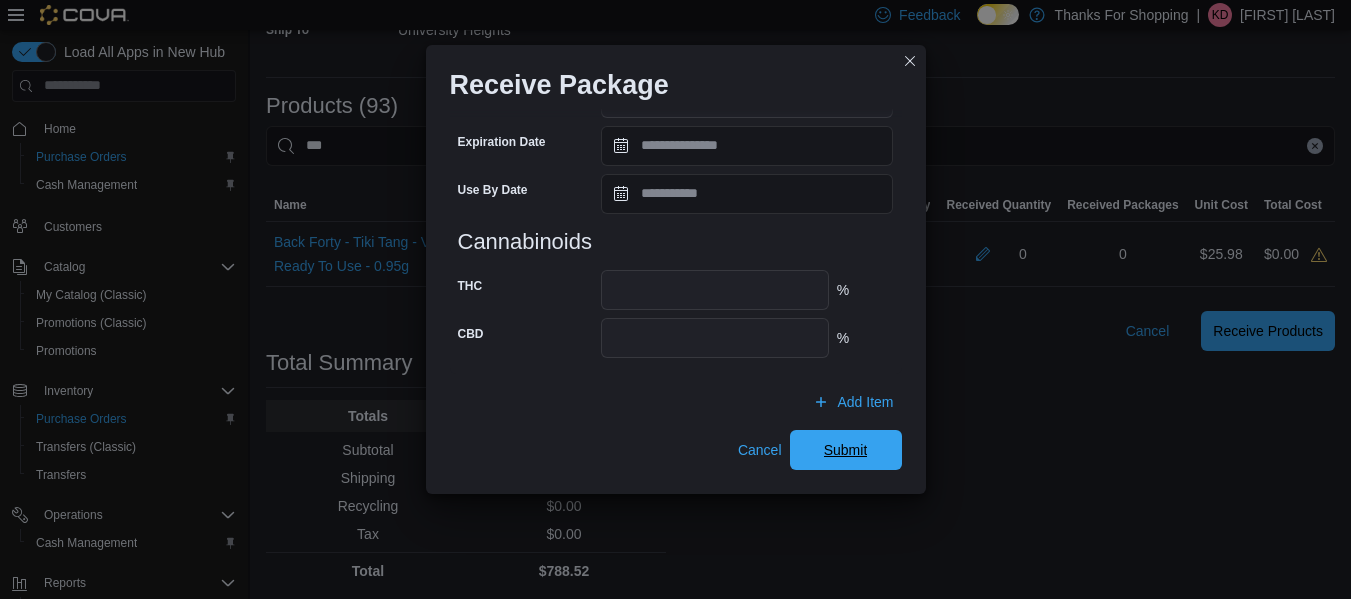 click on "Submit" at bounding box center (846, 450) 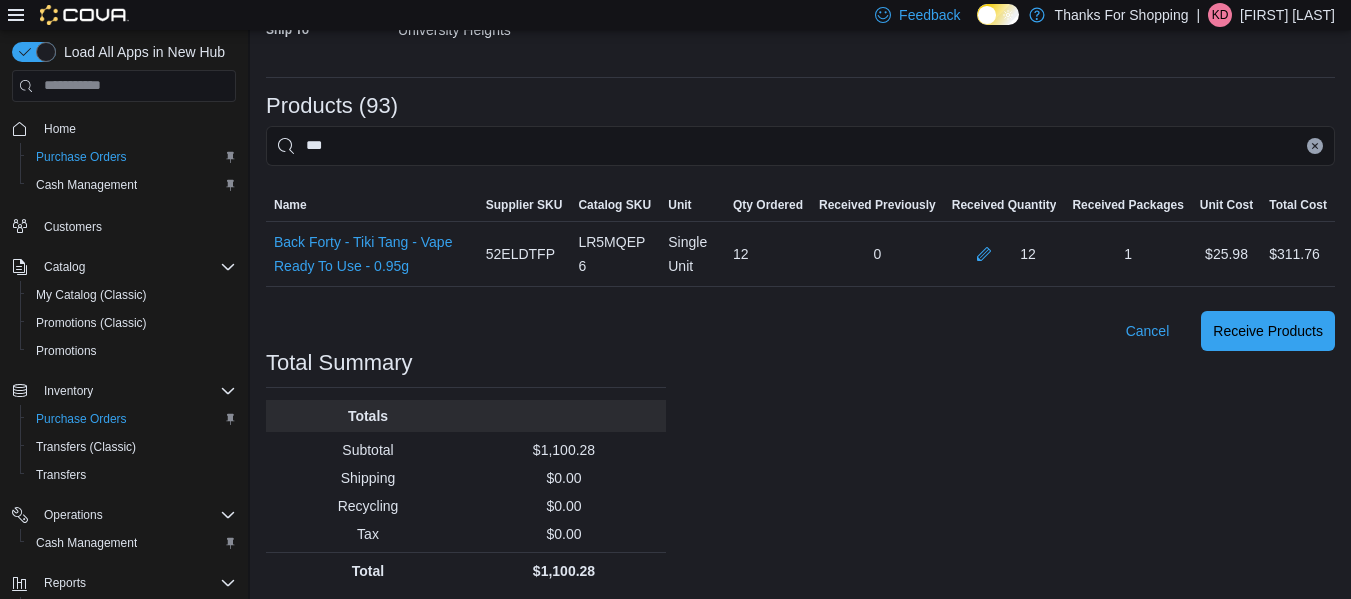 click at bounding box center [1315, 146] 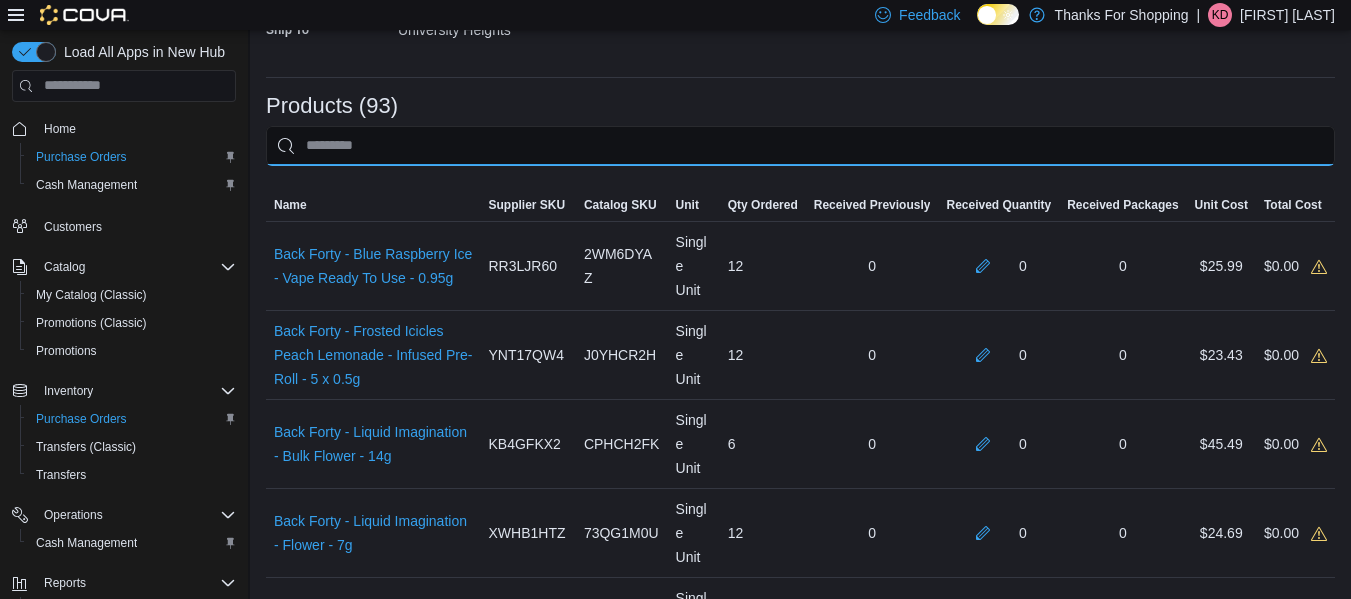 click at bounding box center [800, 146] 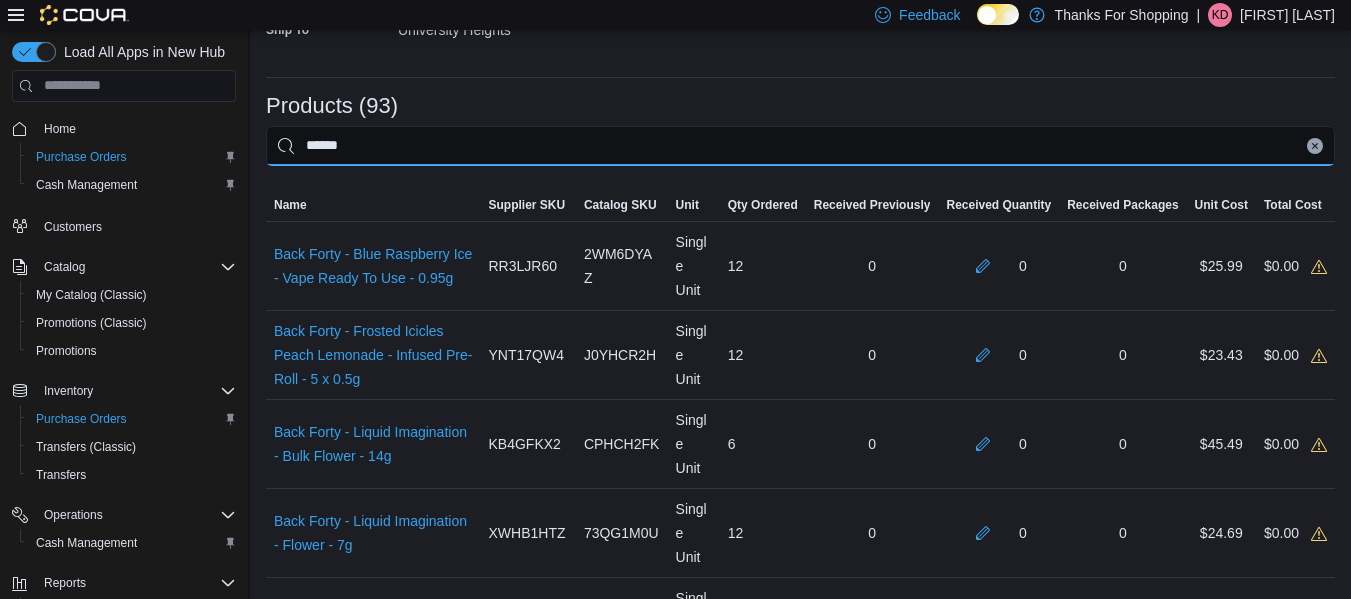 type on "******" 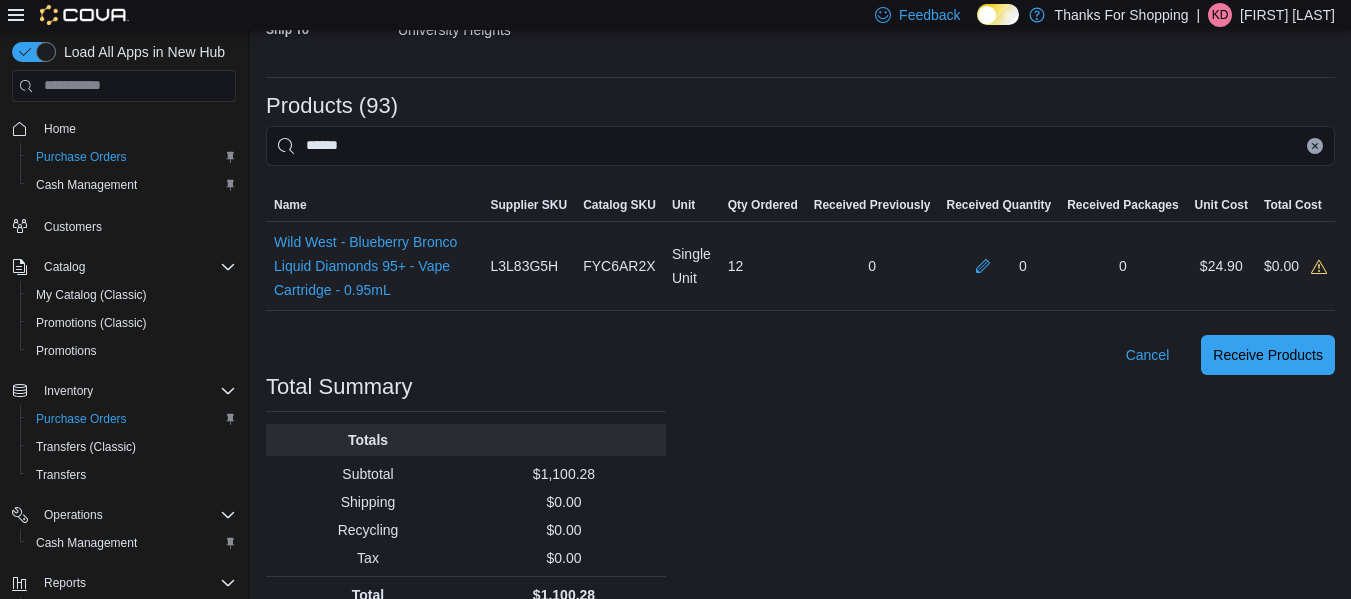 click on "0" at bounding box center (998, 266) 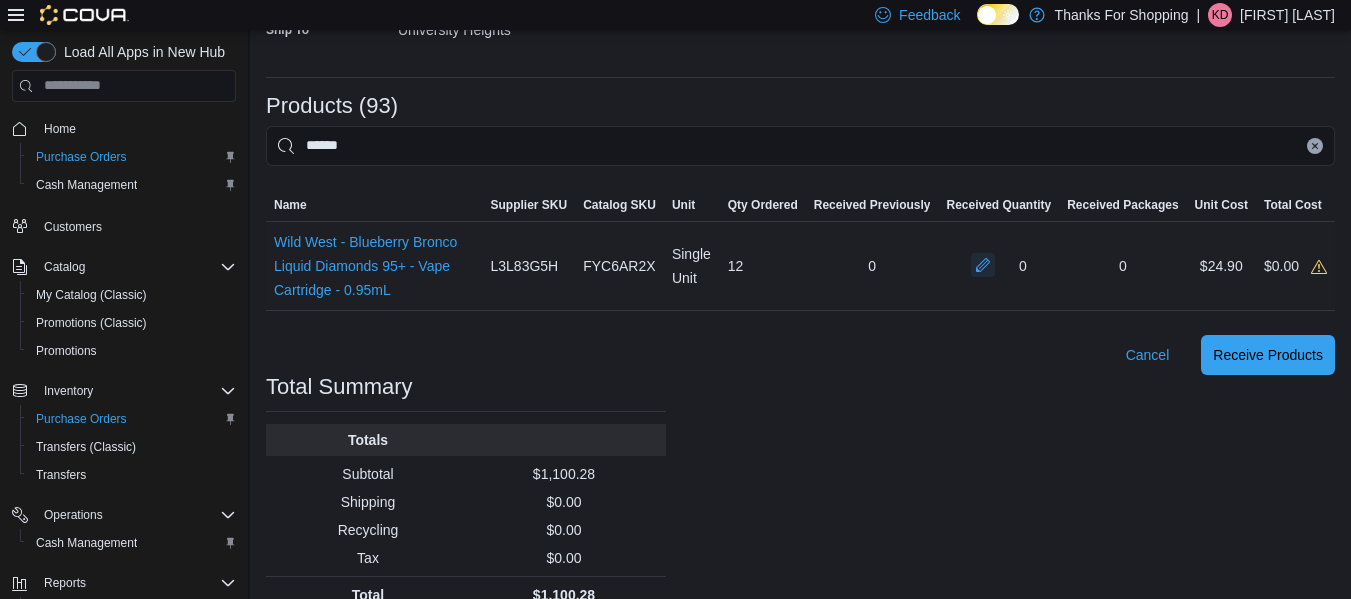 click at bounding box center (983, 265) 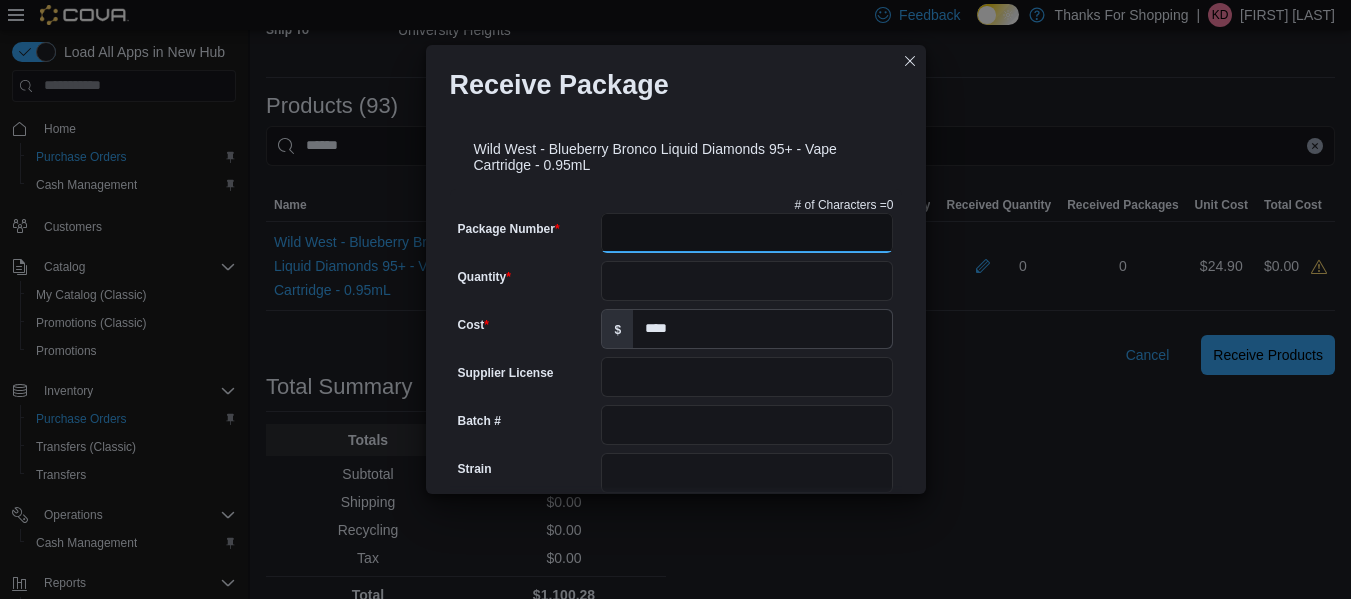 click on "Package Number" at bounding box center [747, 233] 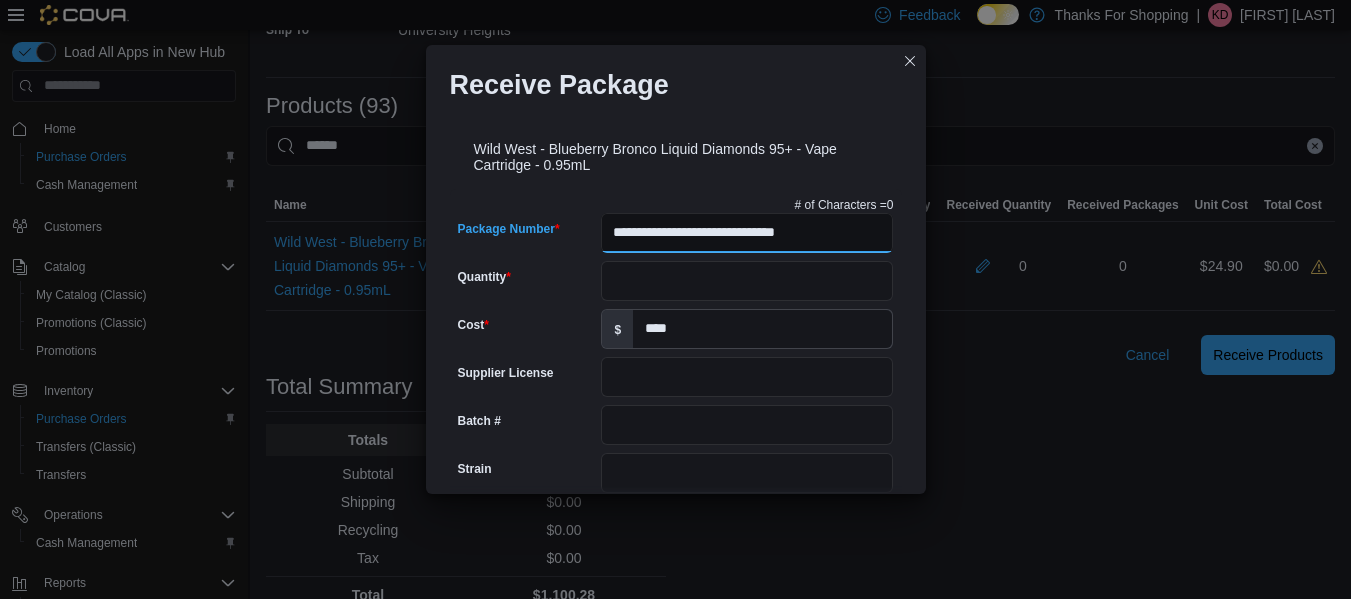 type on "**********" 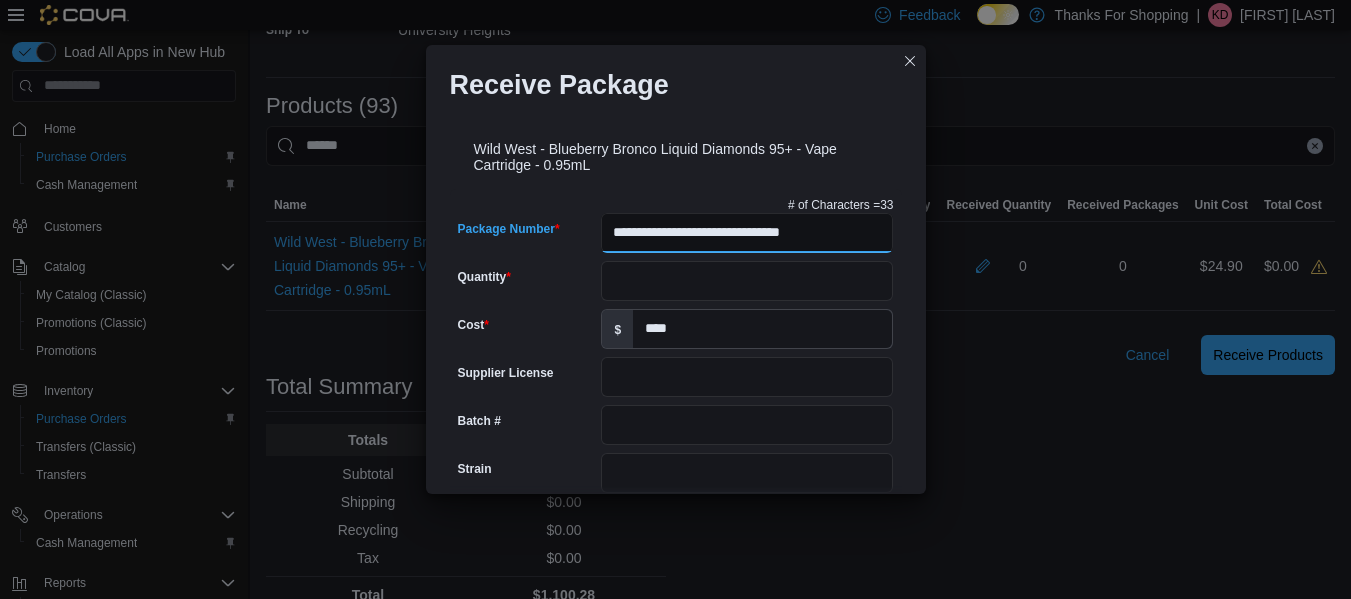 type on "*******" 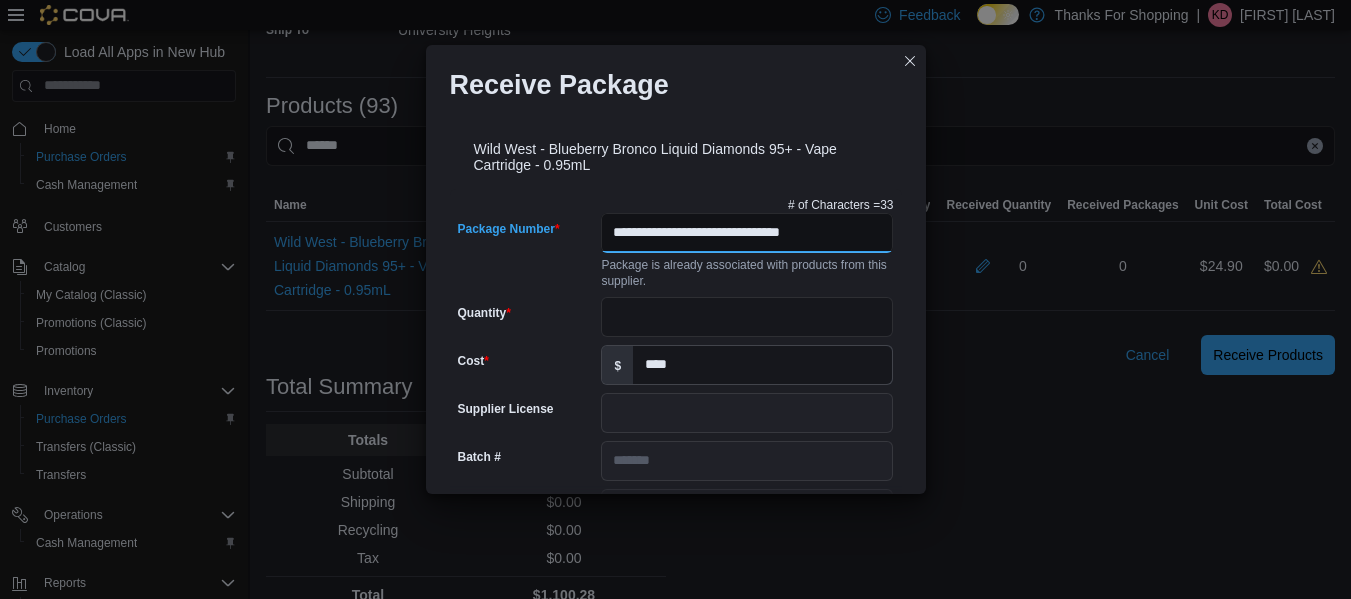 scroll, scrollTop: 0, scrollLeft: 0, axis: both 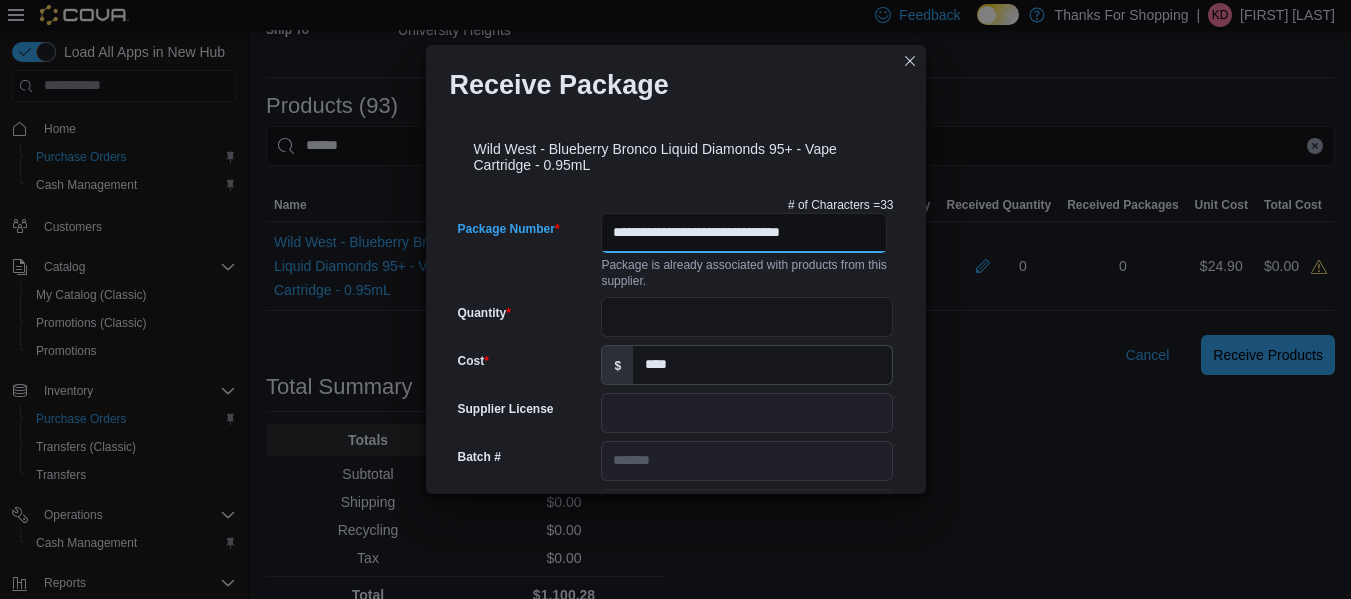 type on "**********" 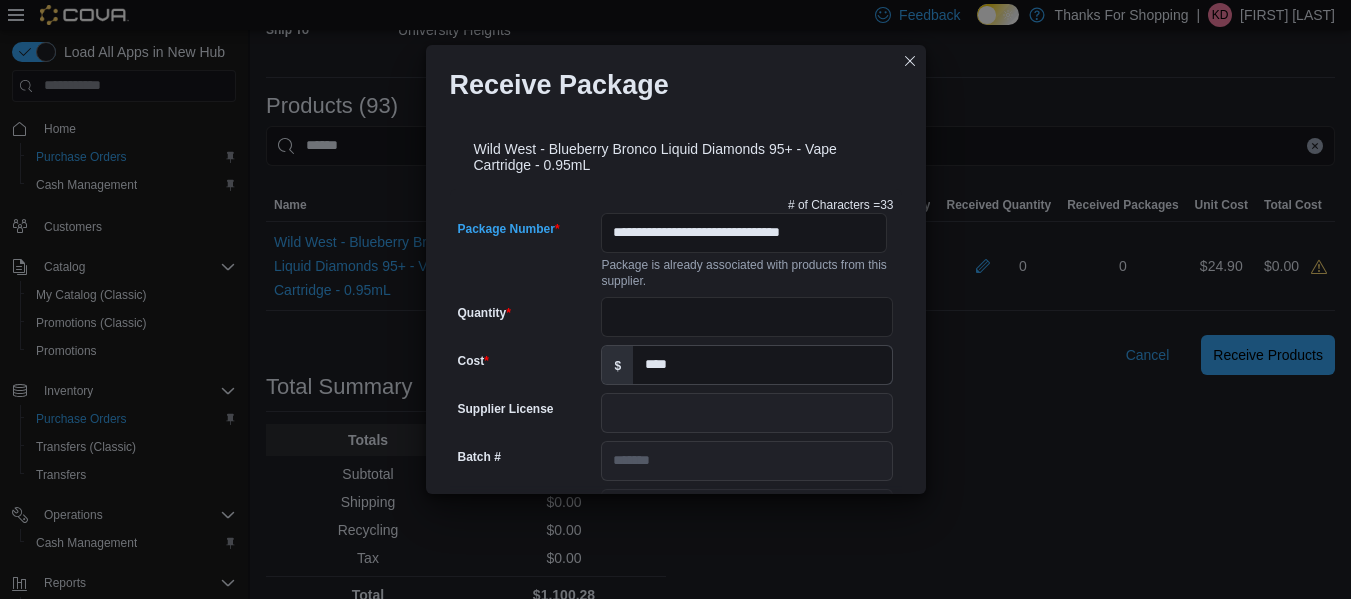 click on "Package is already associated with products from this supplier." at bounding box center (747, 271) 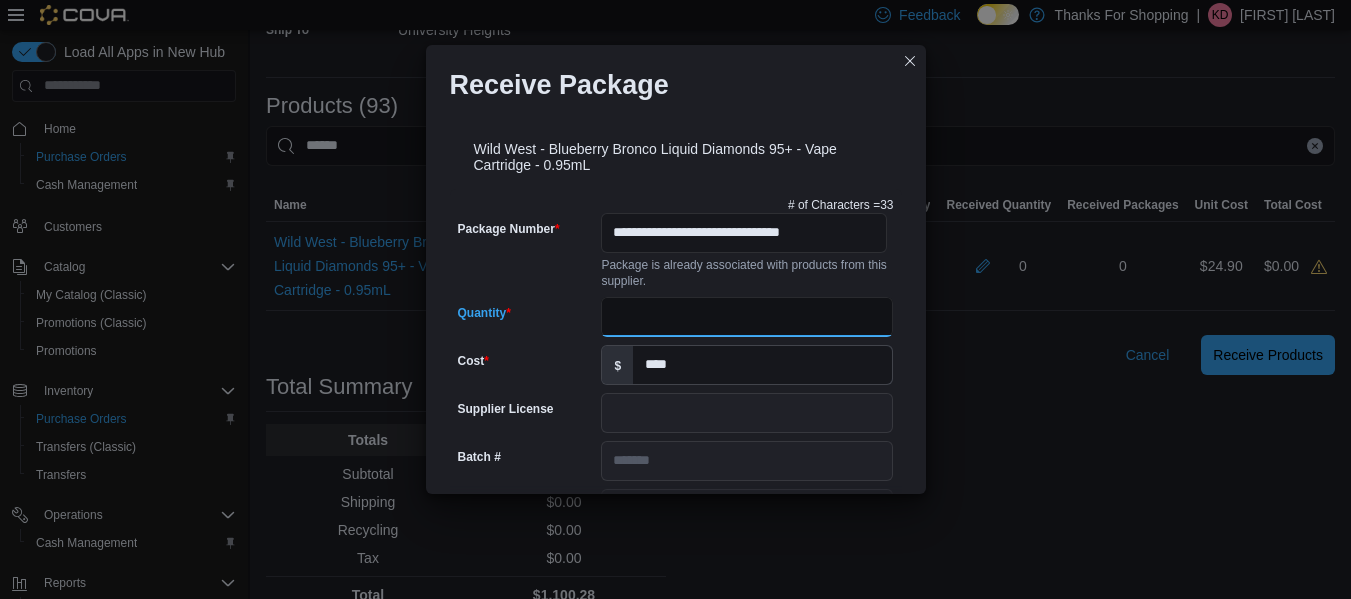 drag, startPoint x: 638, startPoint y: 309, endPoint x: 656, endPoint y: 320, distance: 21.095022 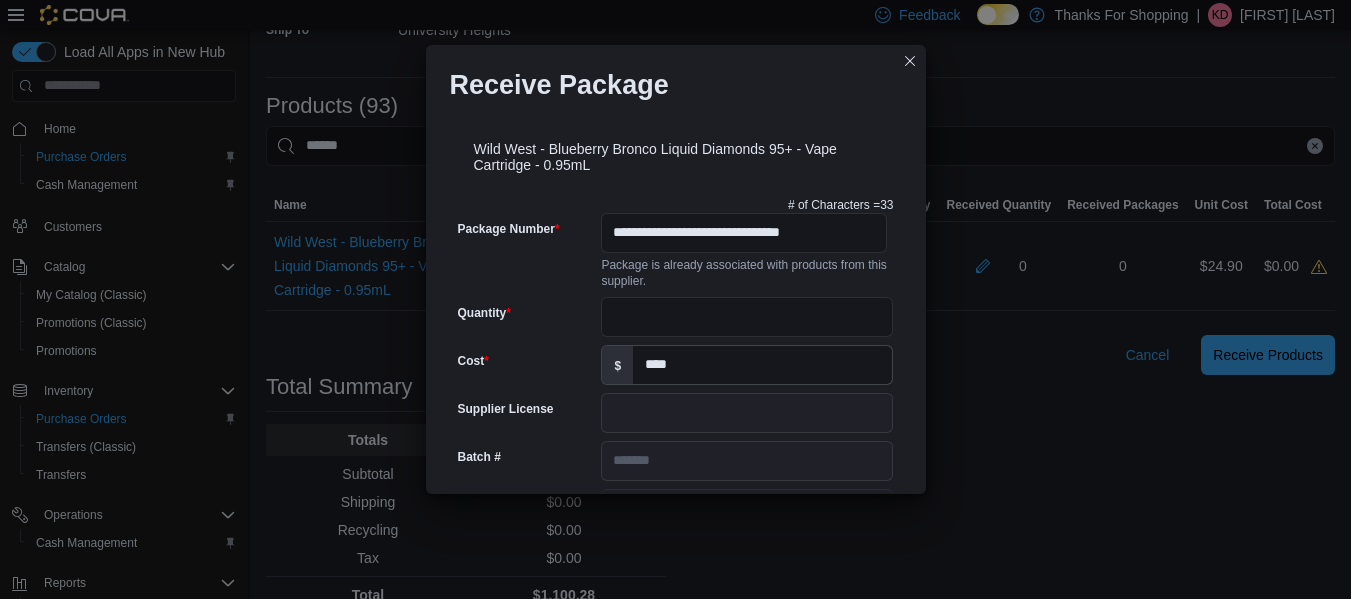 scroll, scrollTop: 747, scrollLeft: 0, axis: vertical 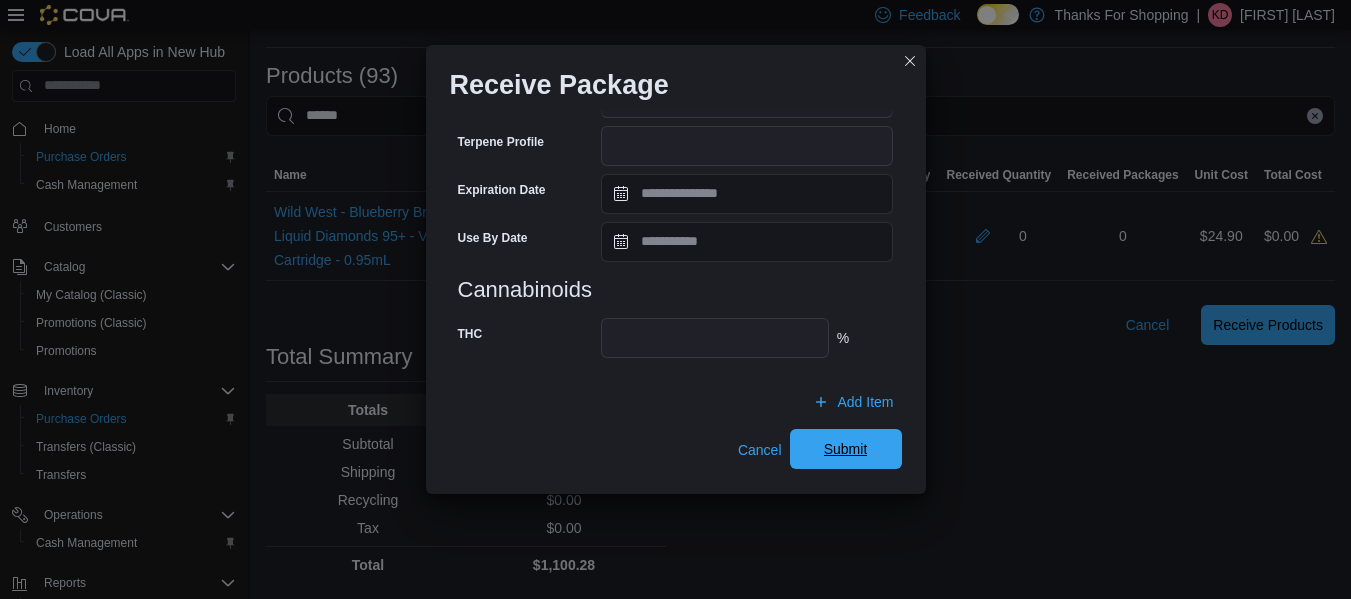 click on "Submit" at bounding box center (846, 449) 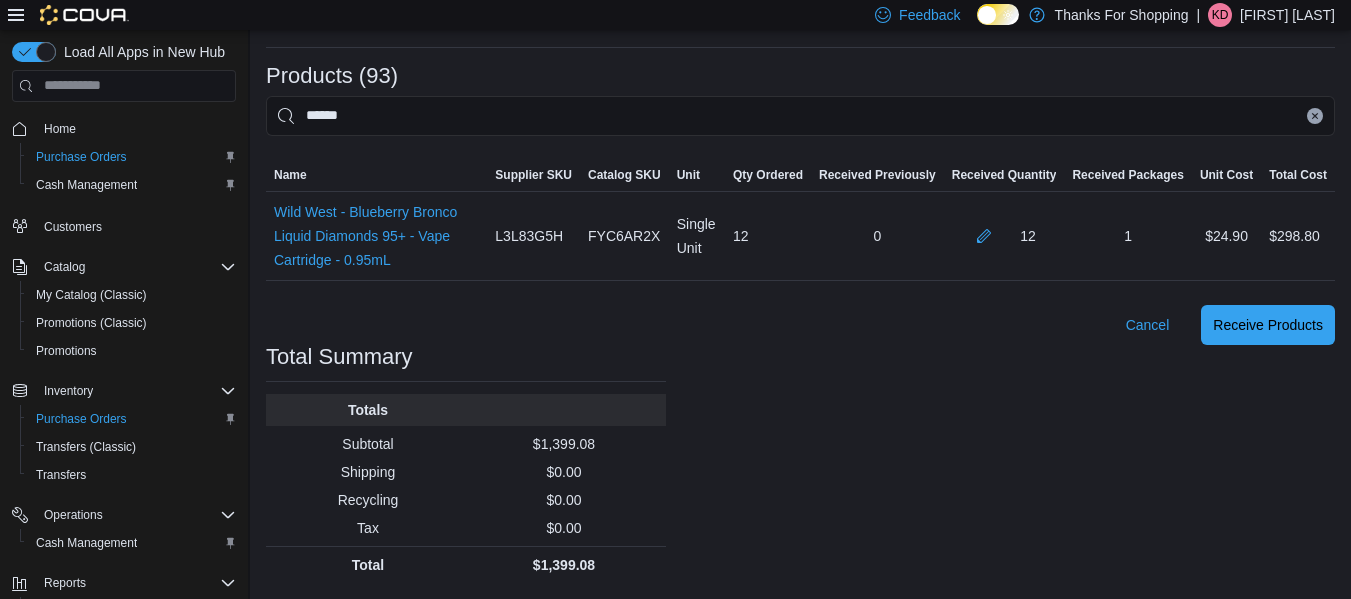 click 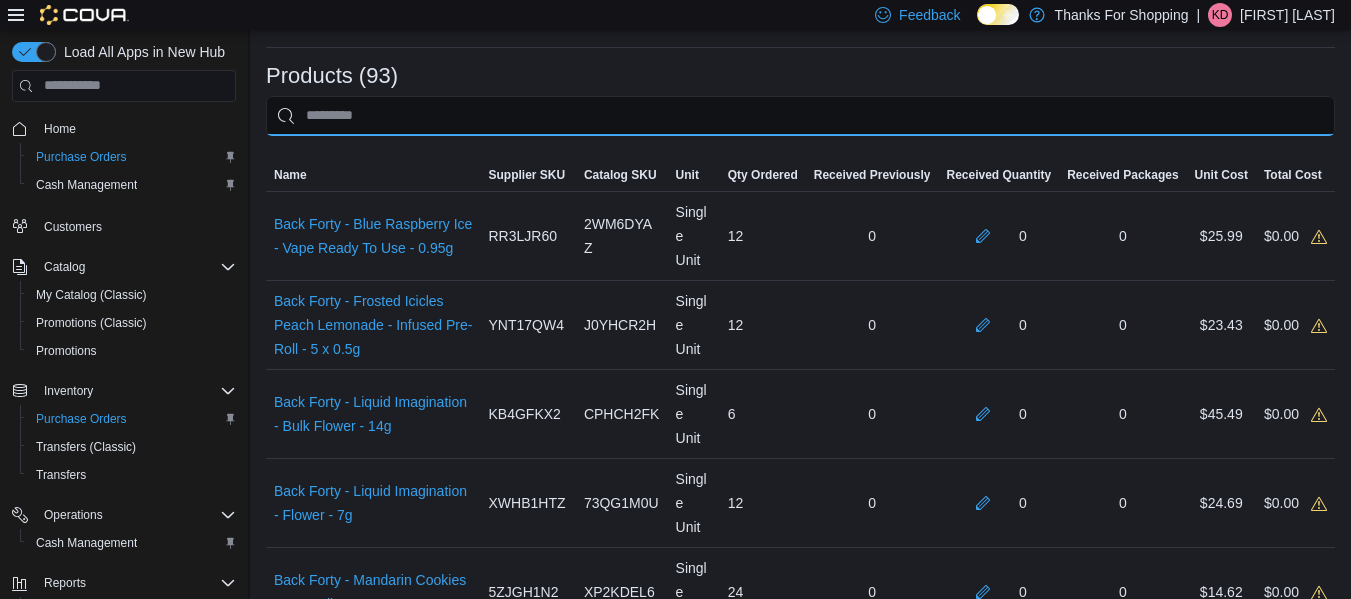 click at bounding box center [800, 116] 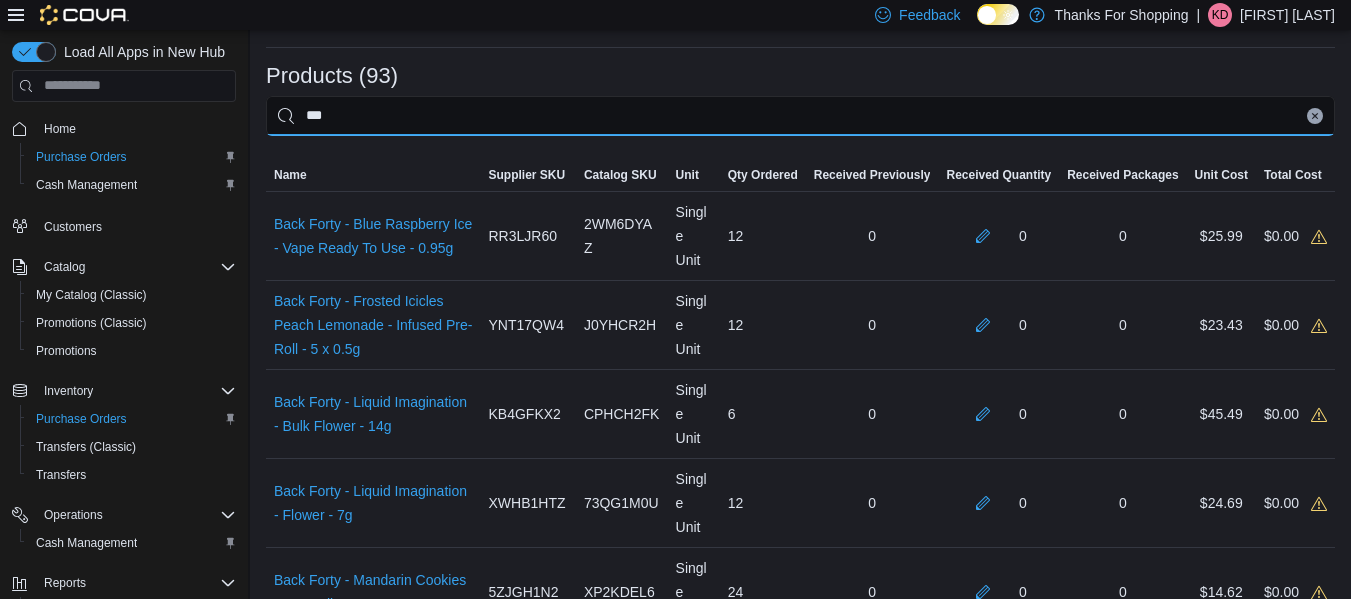 type on "***" 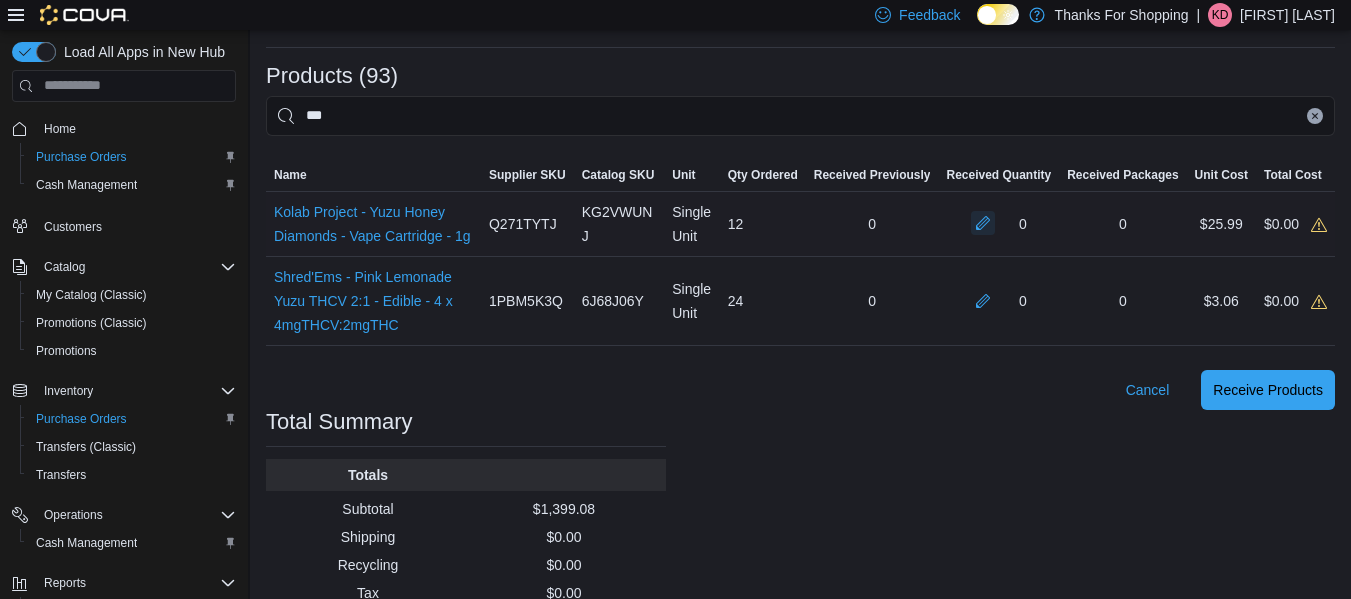 click at bounding box center (983, 223) 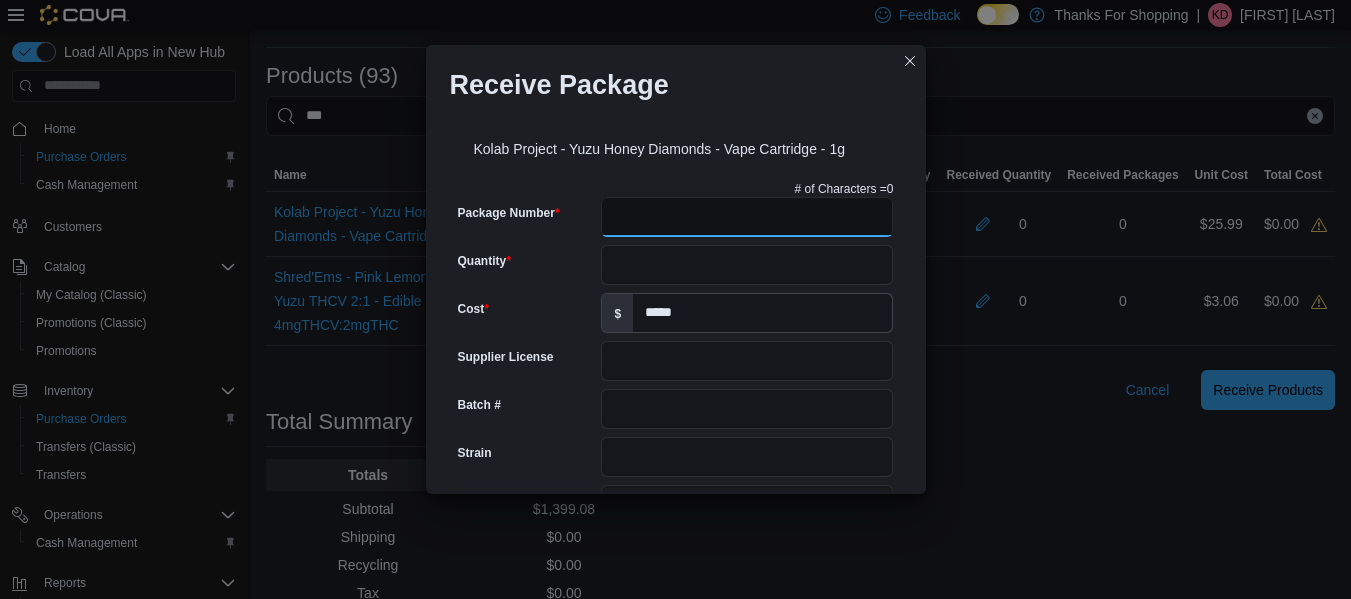 click on "Package Number" at bounding box center [747, 217] 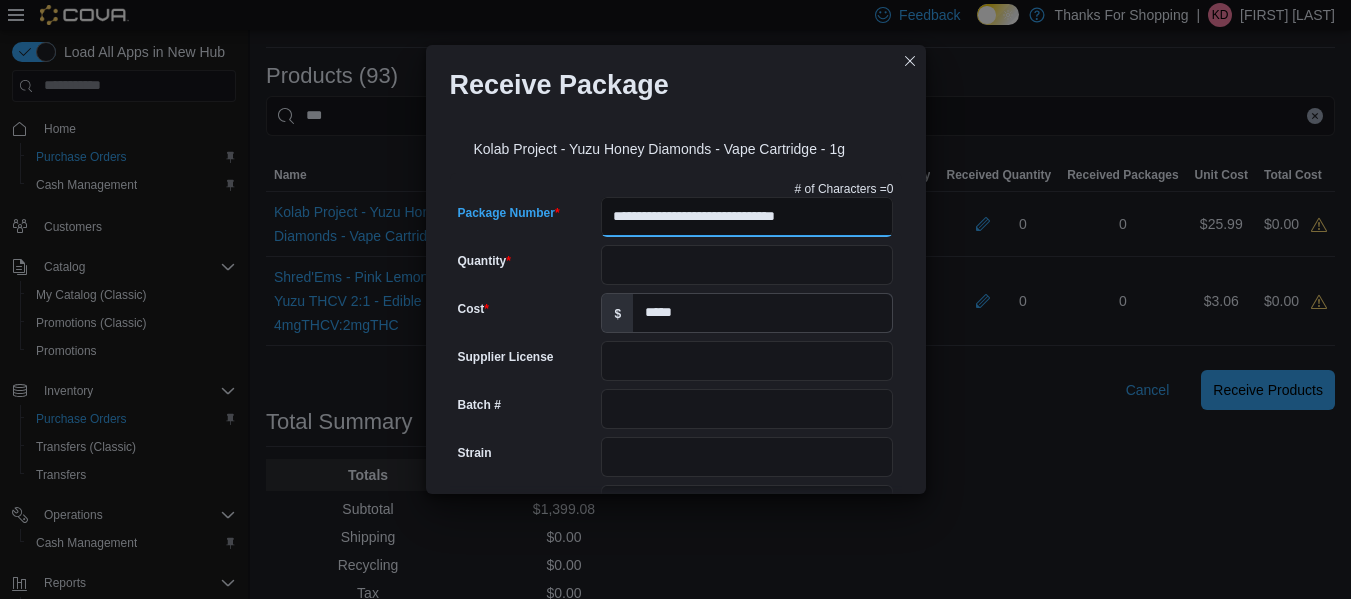 type on "**********" 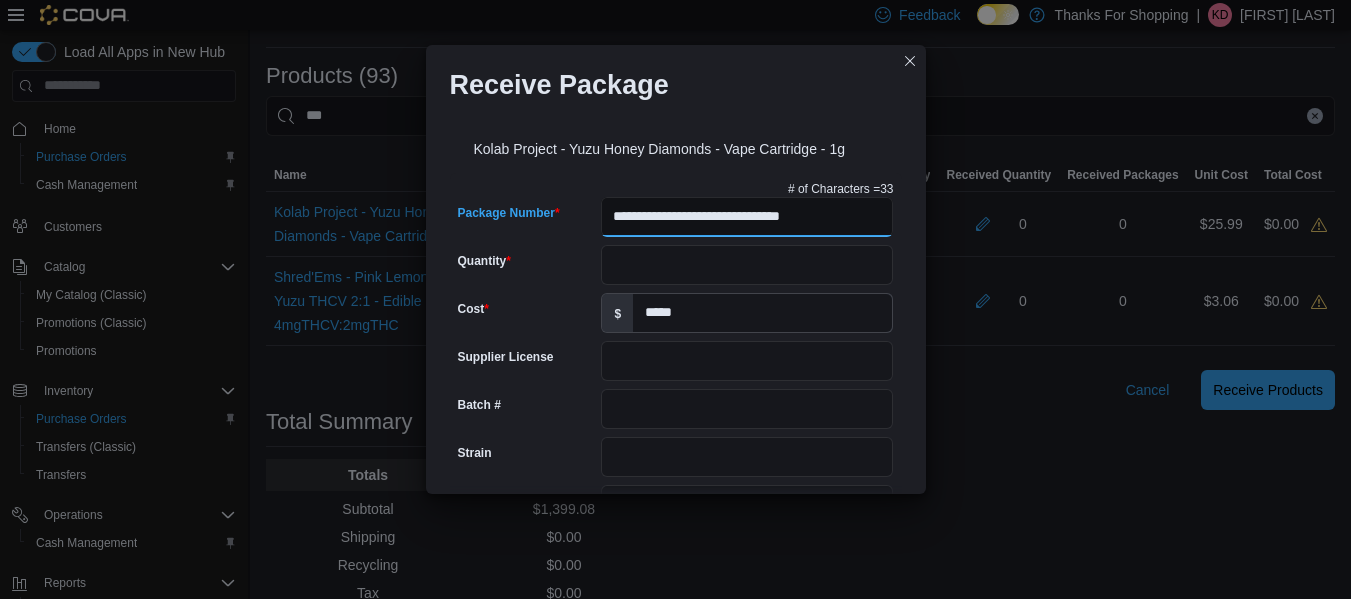type on "*******" 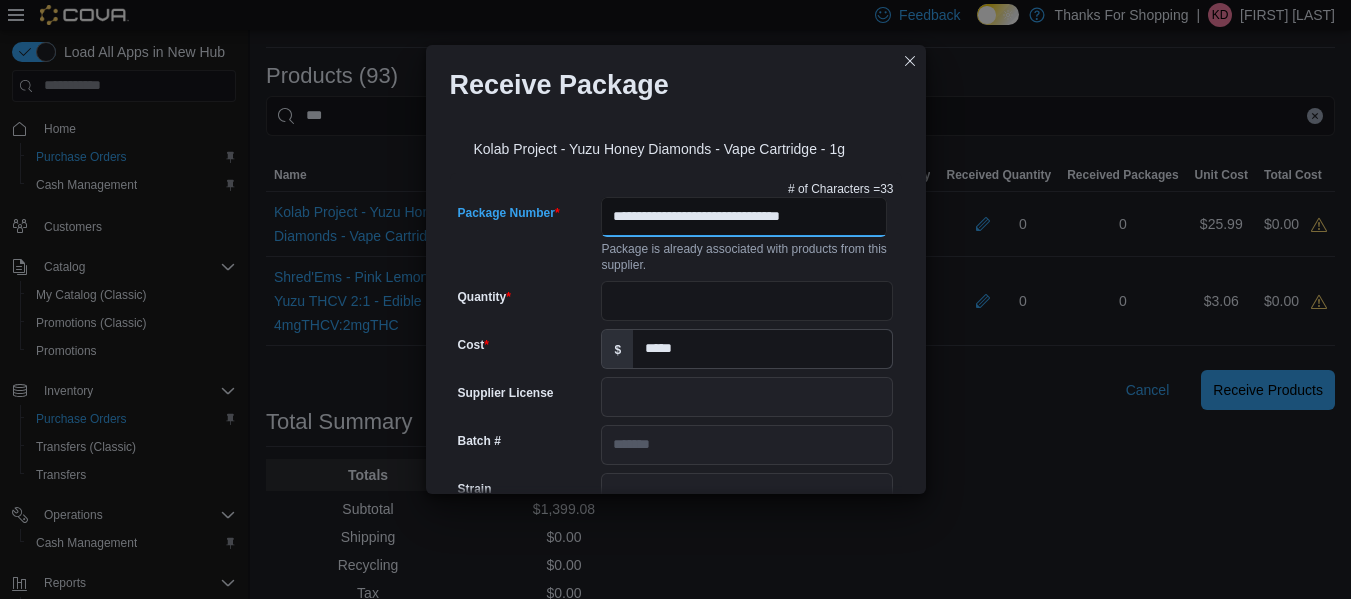 type on "**********" 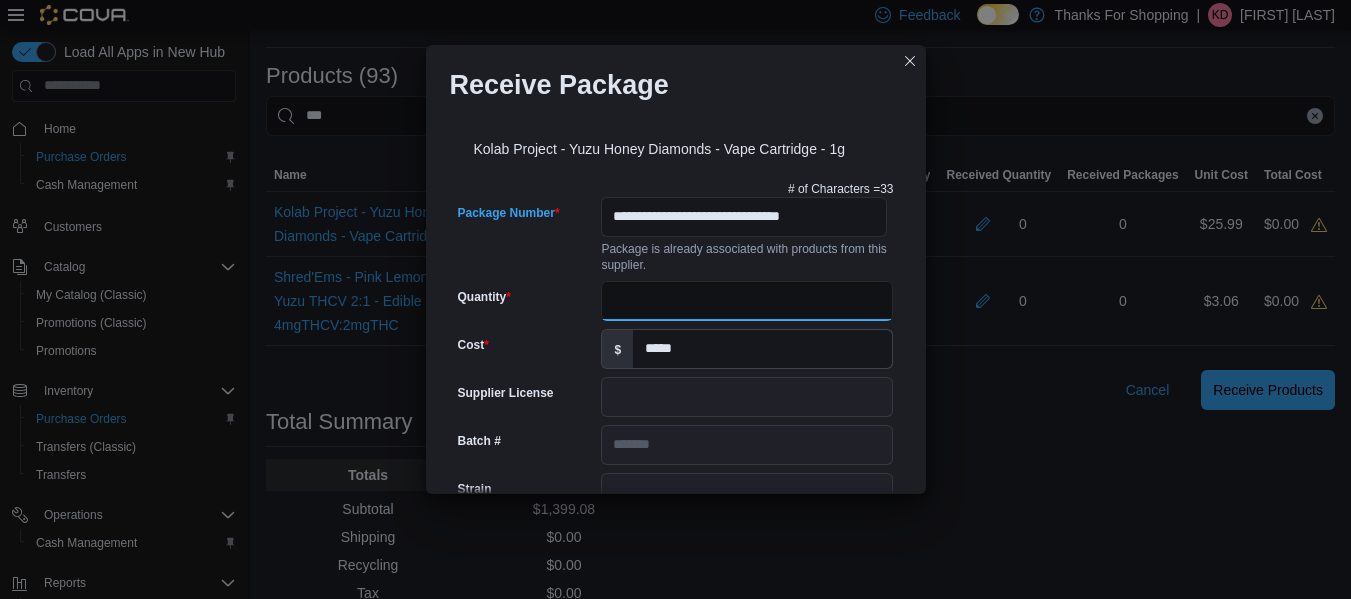 click on "Quantity" at bounding box center [747, 301] 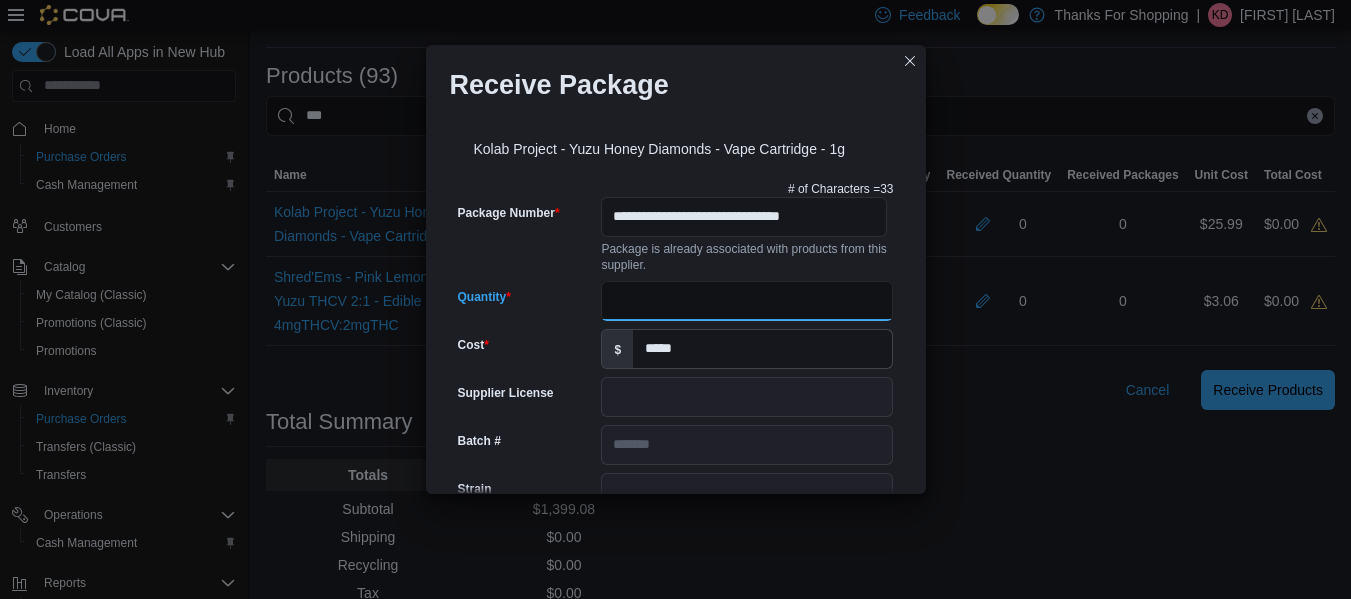 type on "**" 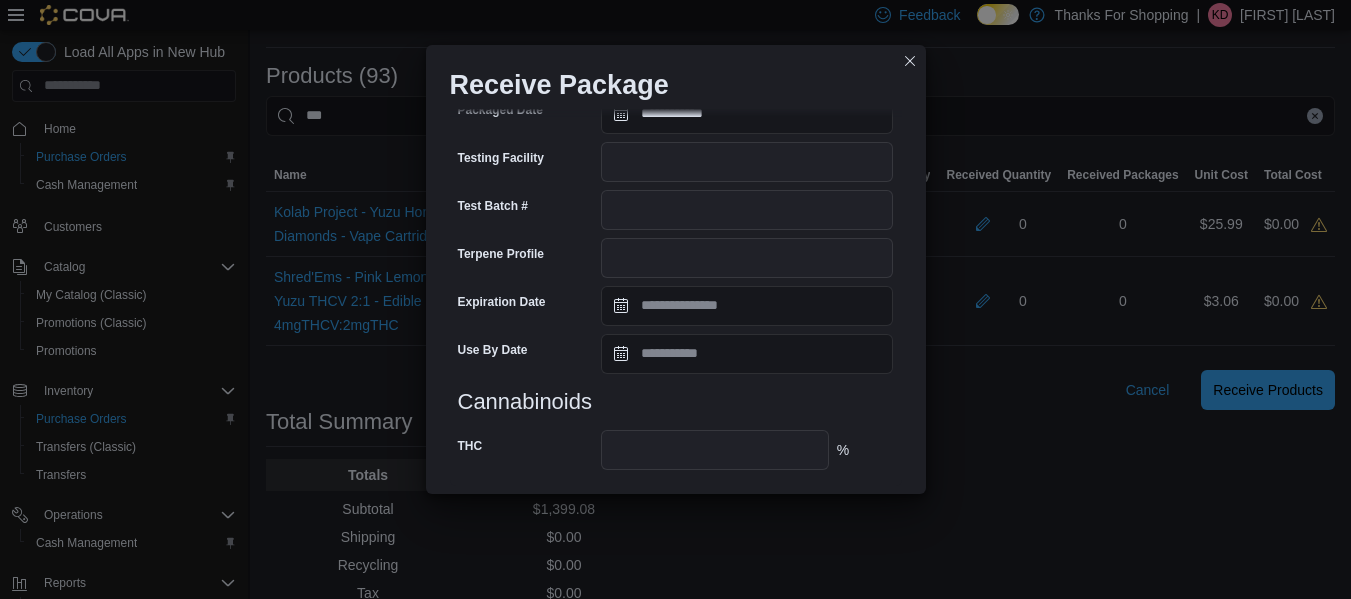 scroll, scrollTop: 731, scrollLeft: 0, axis: vertical 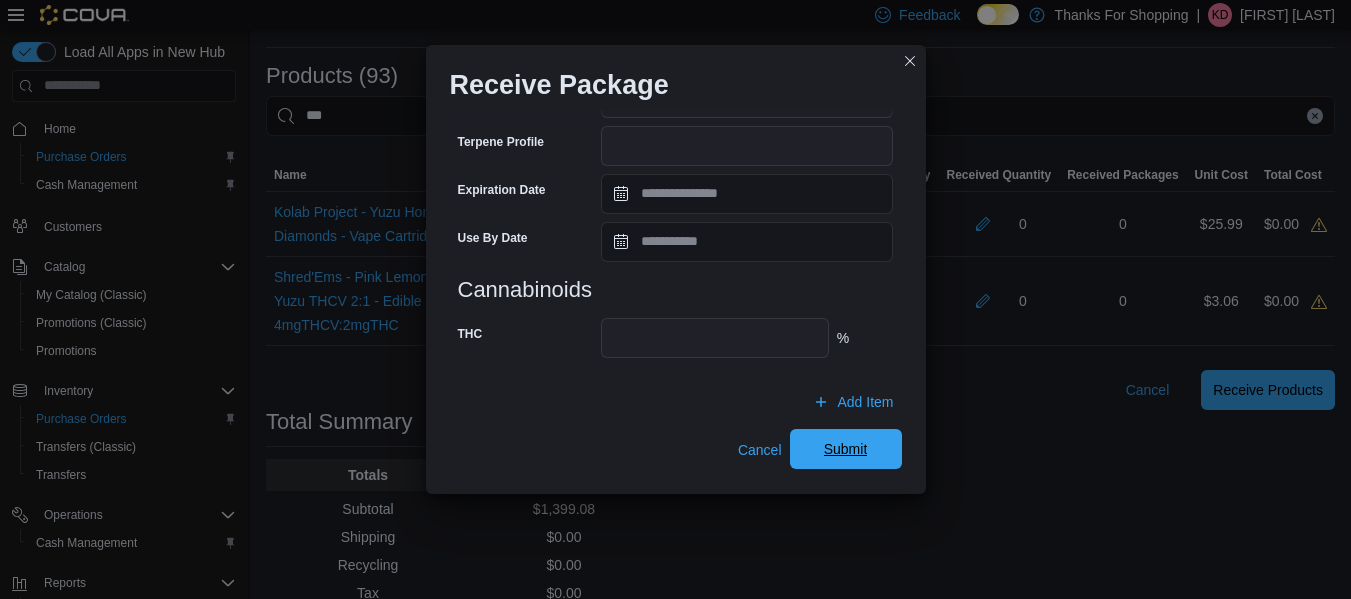 click on "Submit" at bounding box center [846, 449] 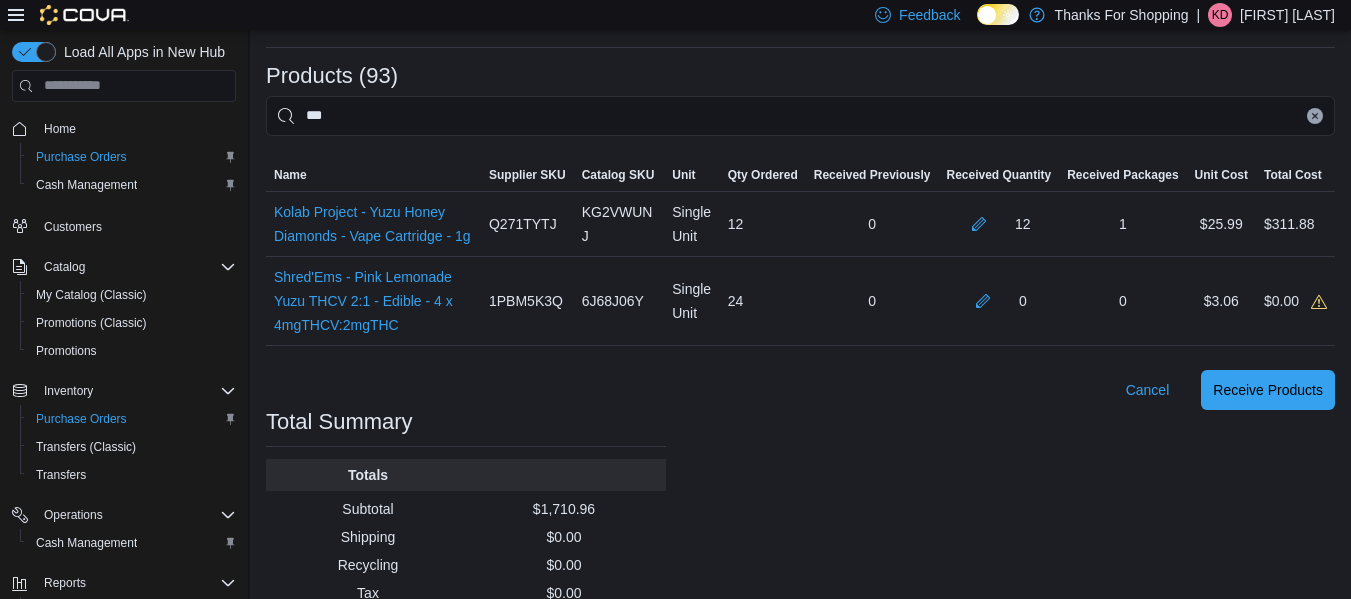 click at bounding box center (1315, 116) 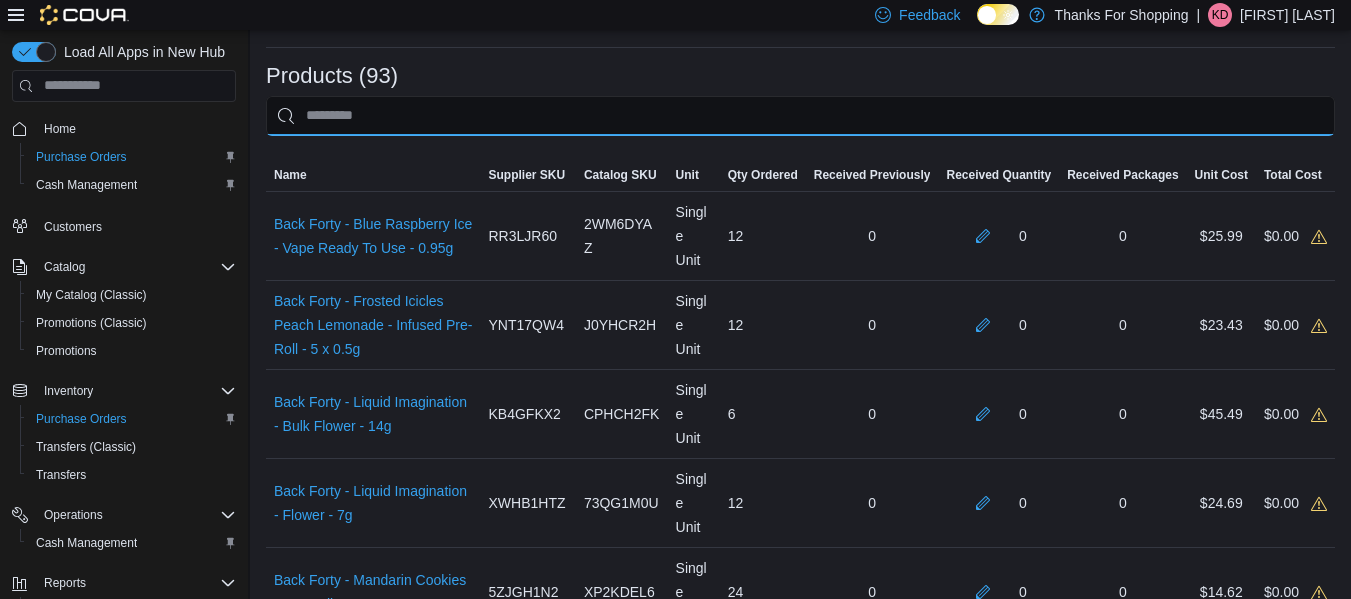 click at bounding box center (800, 116) 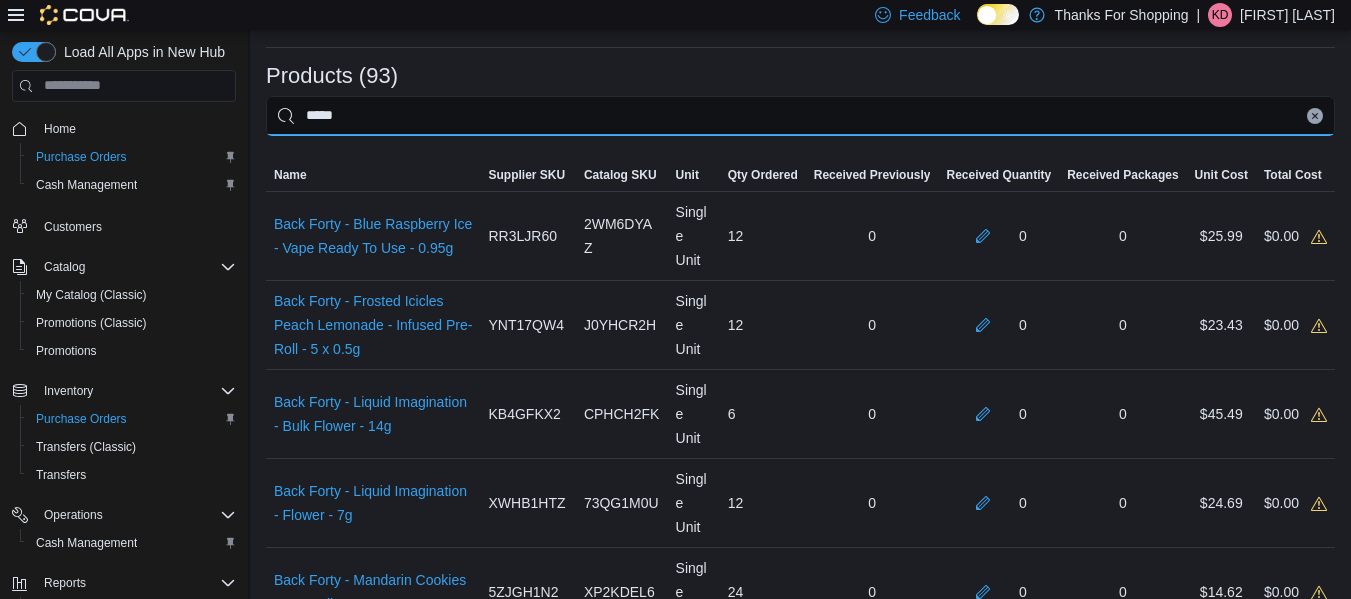 type on "*****" 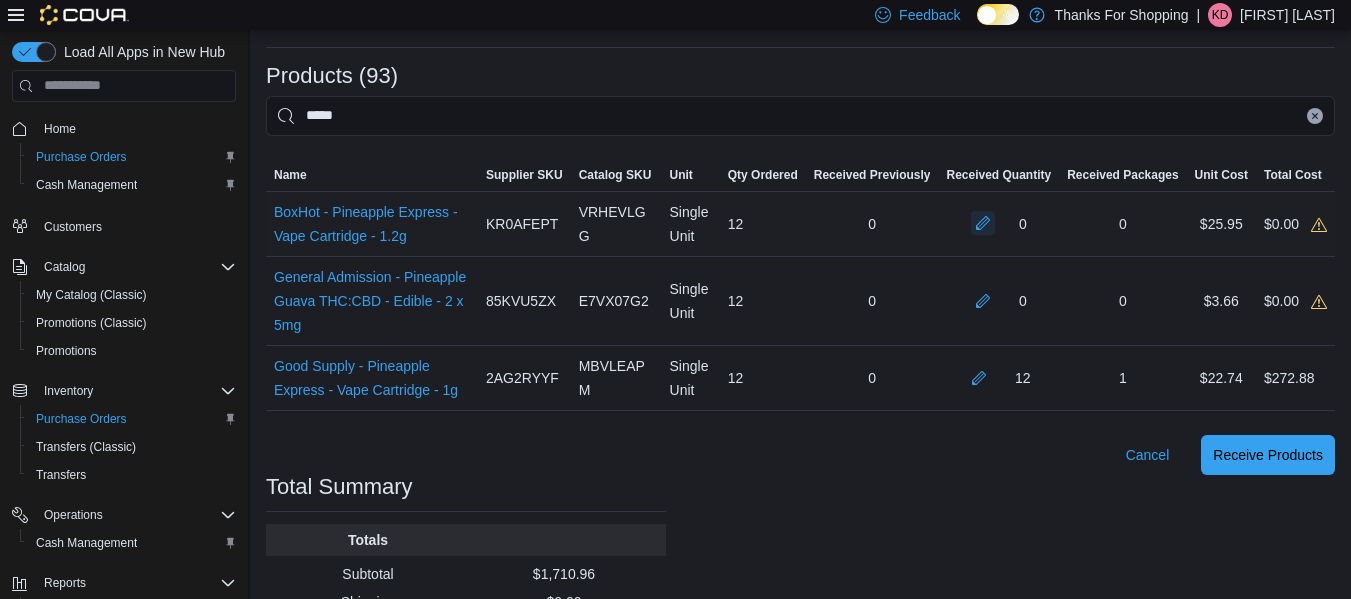 click at bounding box center (983, 223) 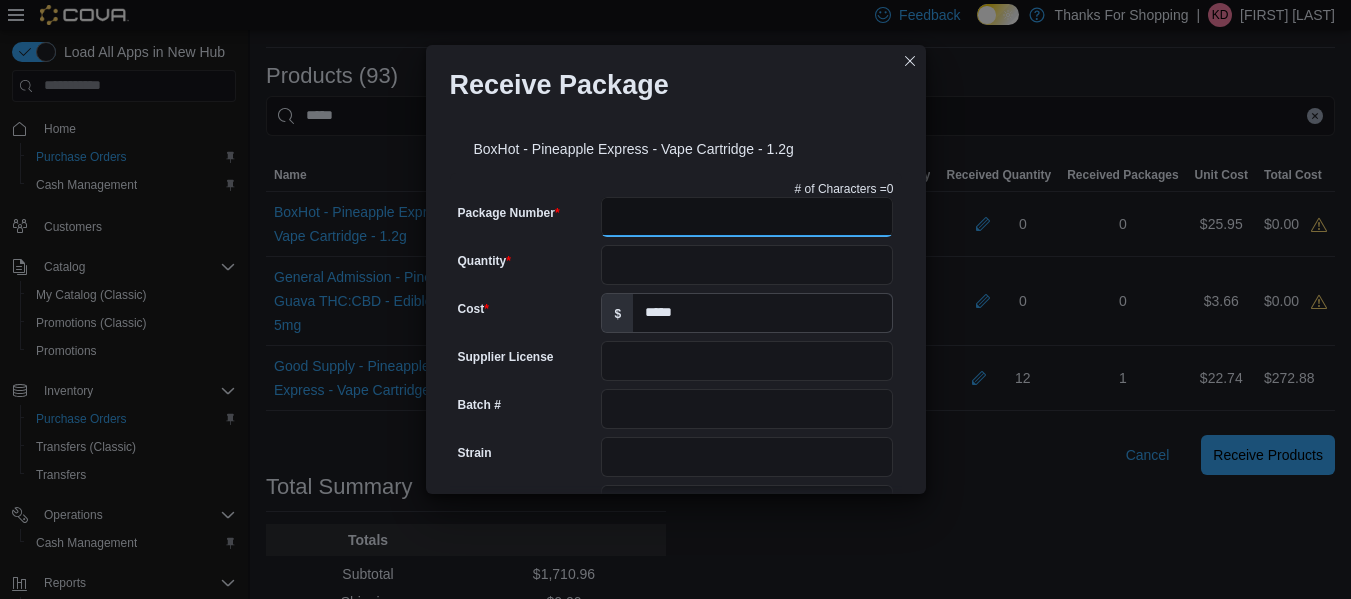click on "Package Number" at bounding box center (747, 217) 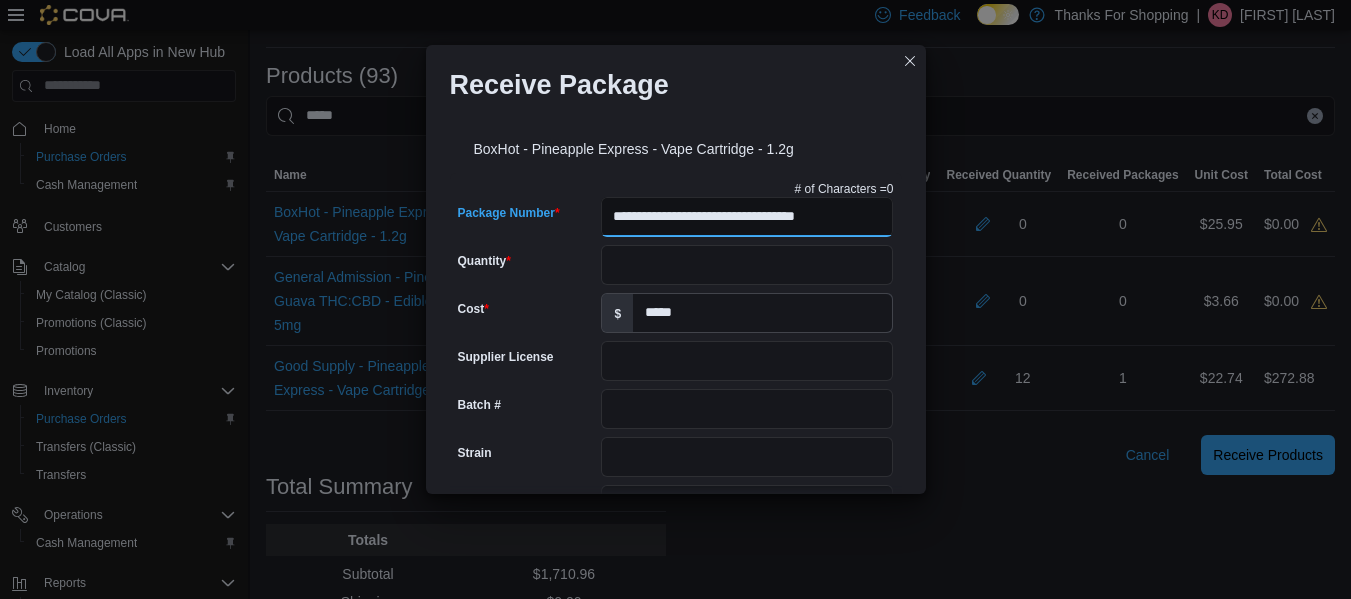 type on "**********" 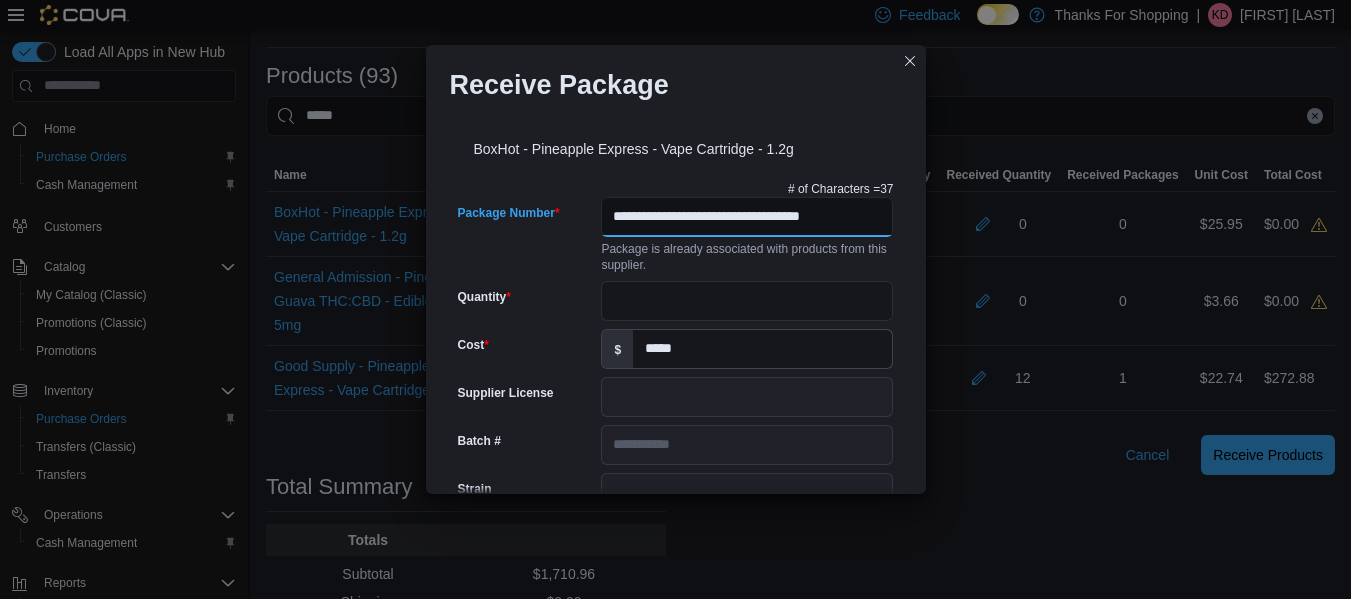 type on "**********" 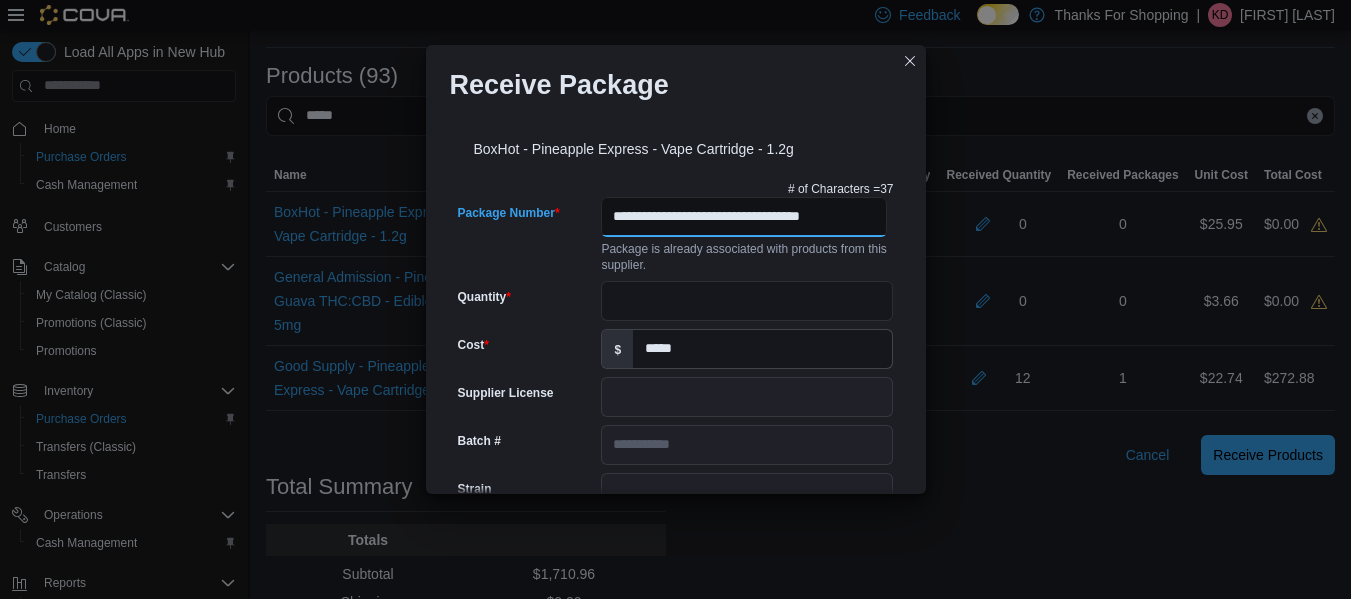 type on "**********" 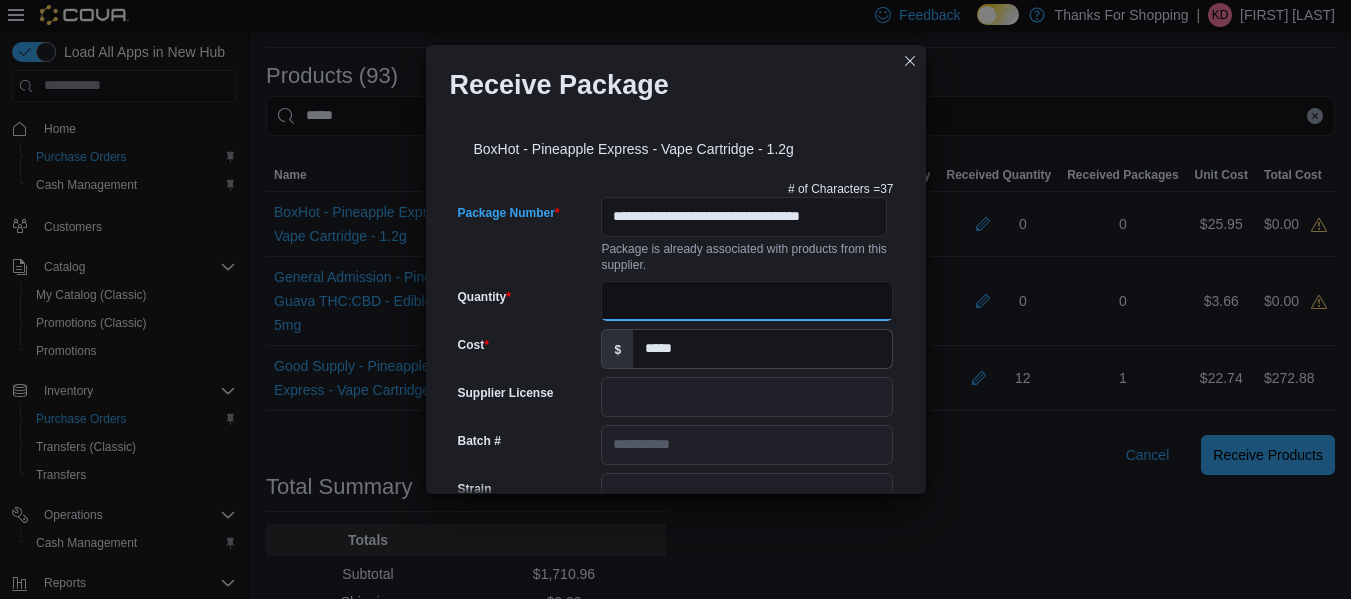 drag, startPoint x: 687, startPoint y: 316, endPoint x: 674, endPoint y: 316, distance: 13 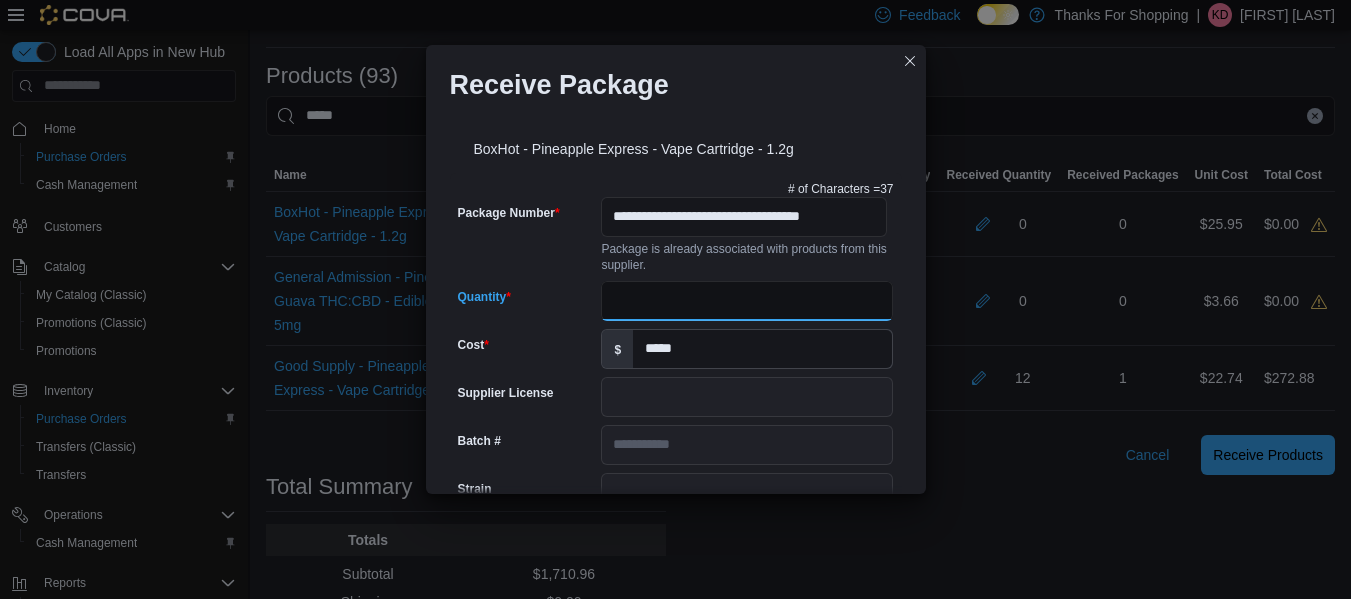 type on "**" 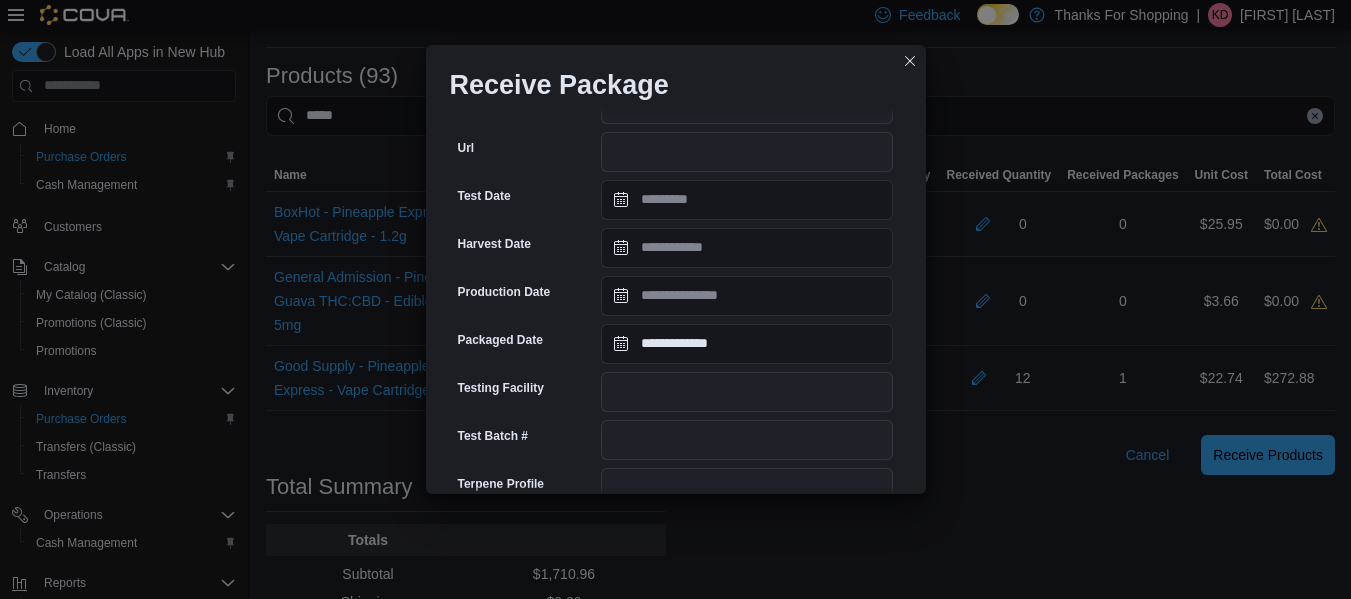 scroll, scrollTop: 731, scrollLeft: 0, axis: vertical 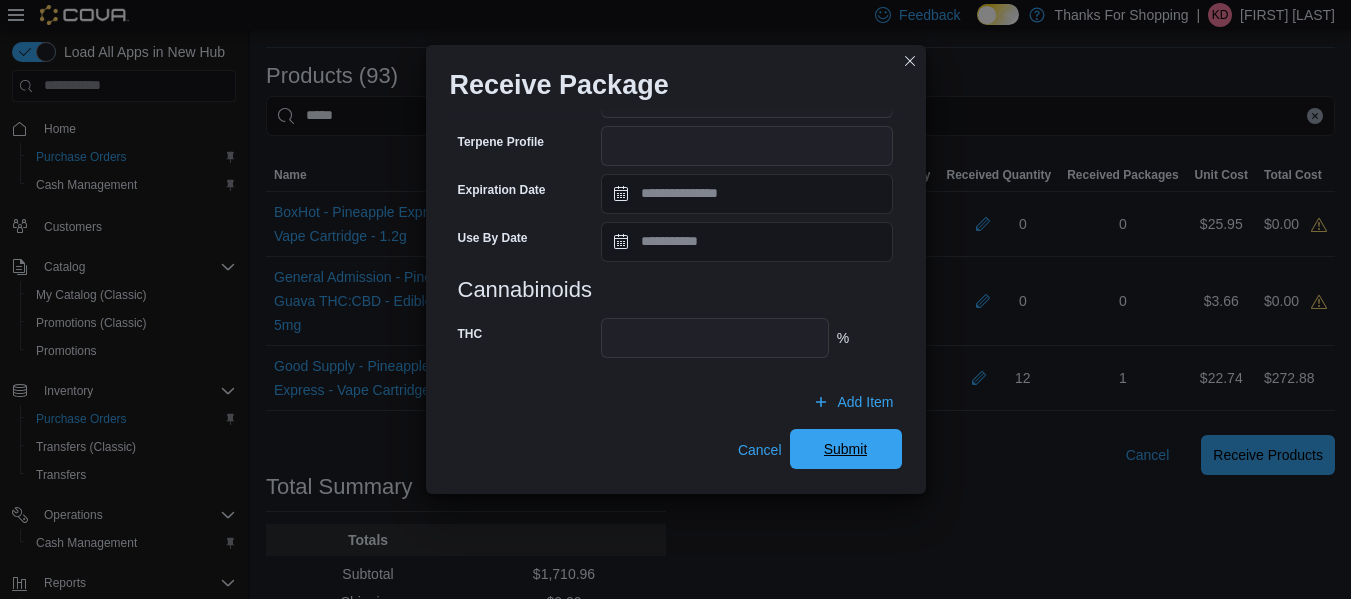 click on "Submit" at bounding box center (846, 449) 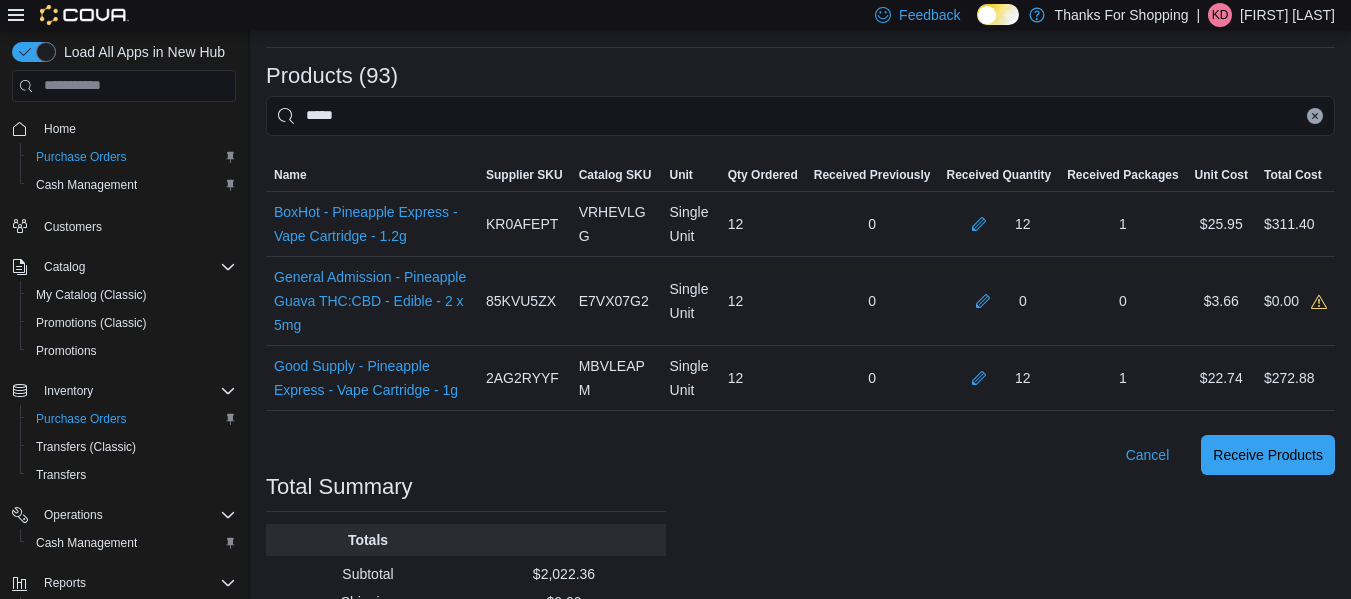click at bounding box center [1315, 116] 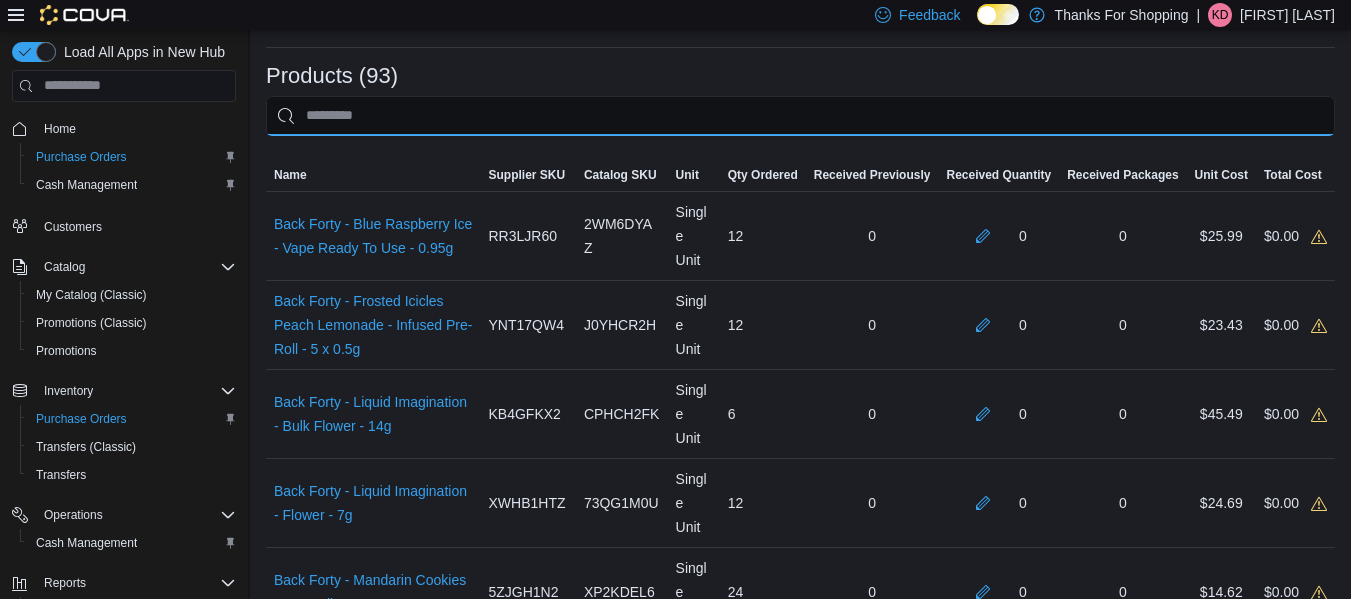 click at bounding box center (800, 116) 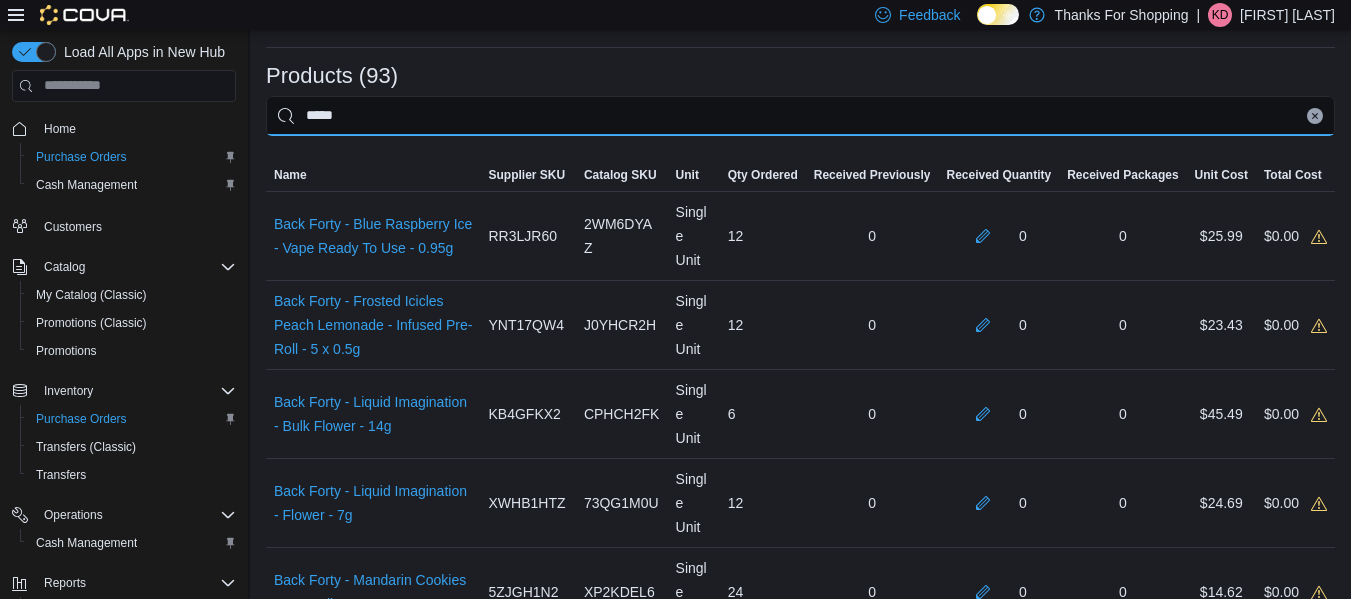 type on "*****" 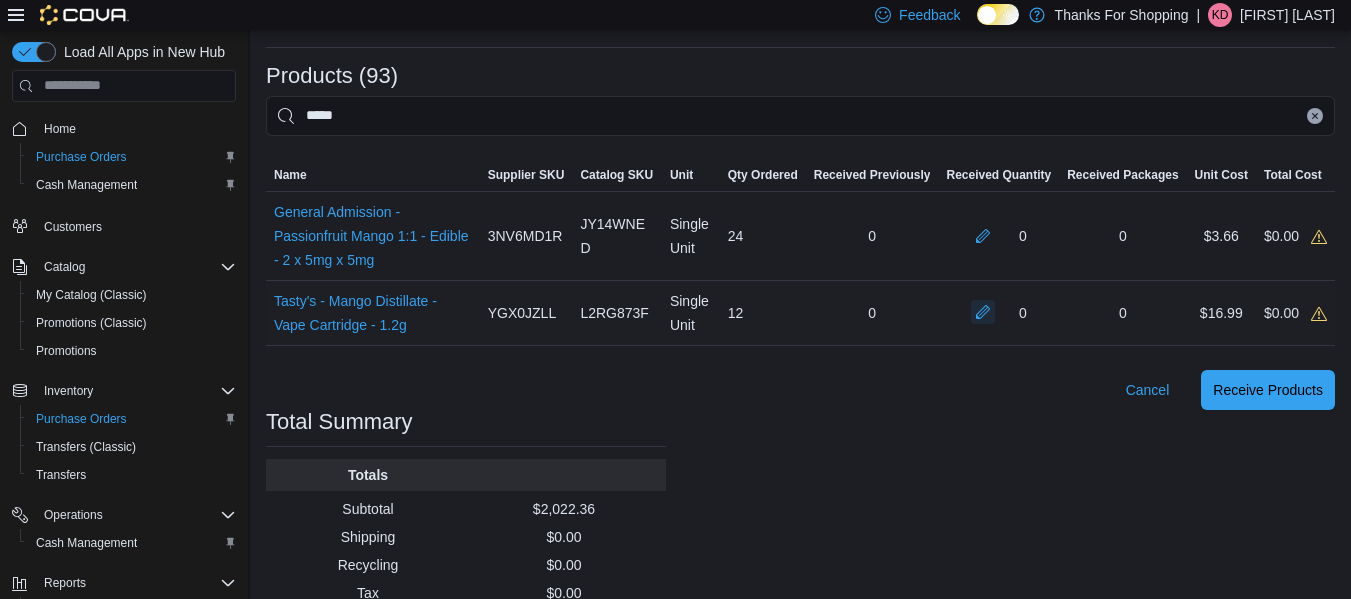 click at bounding box center (983, 312) 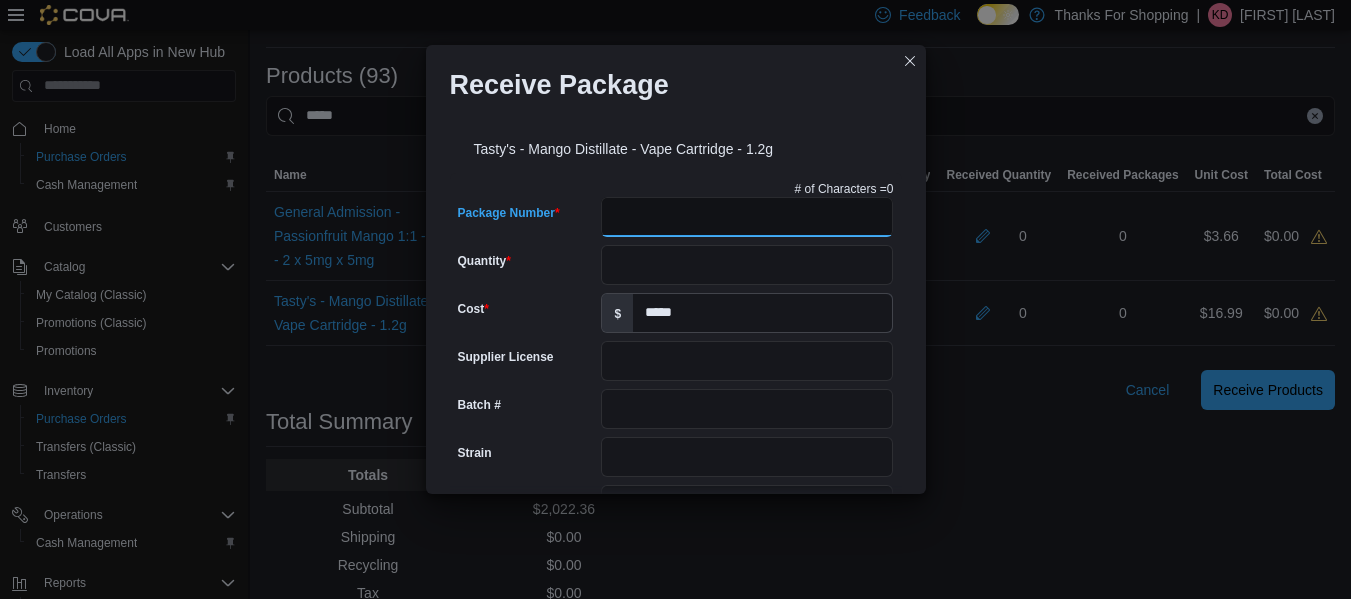 click on "Package Number" at bounding box center [747, 217] 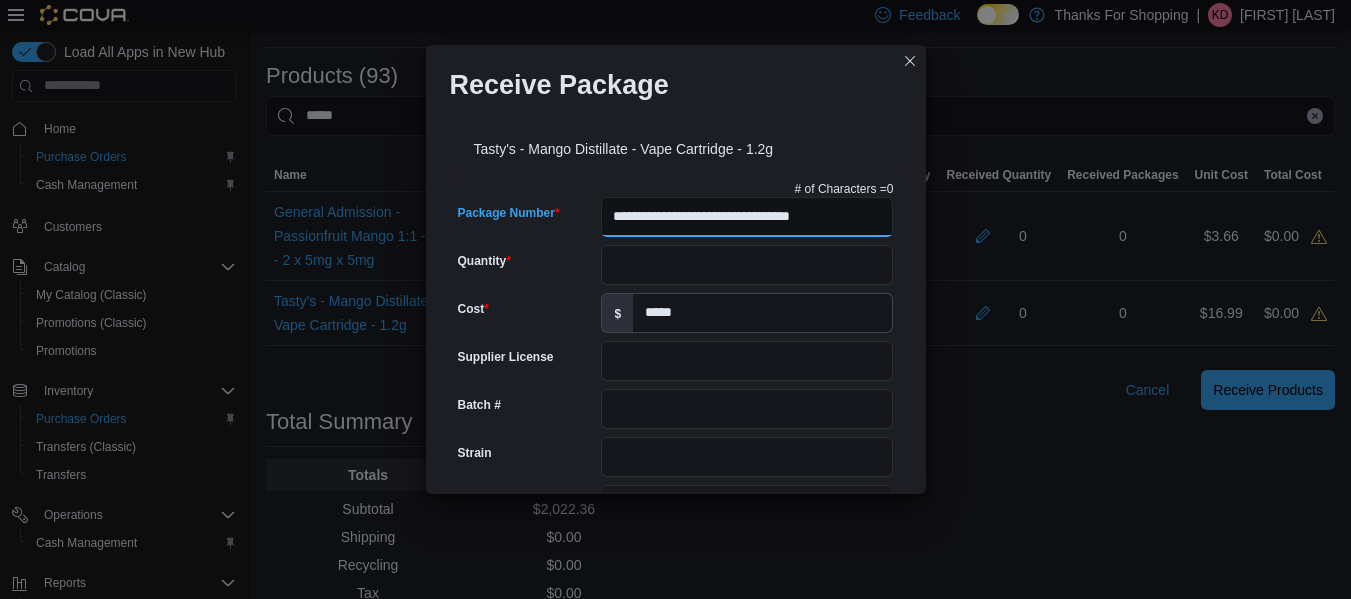 type on "**********" 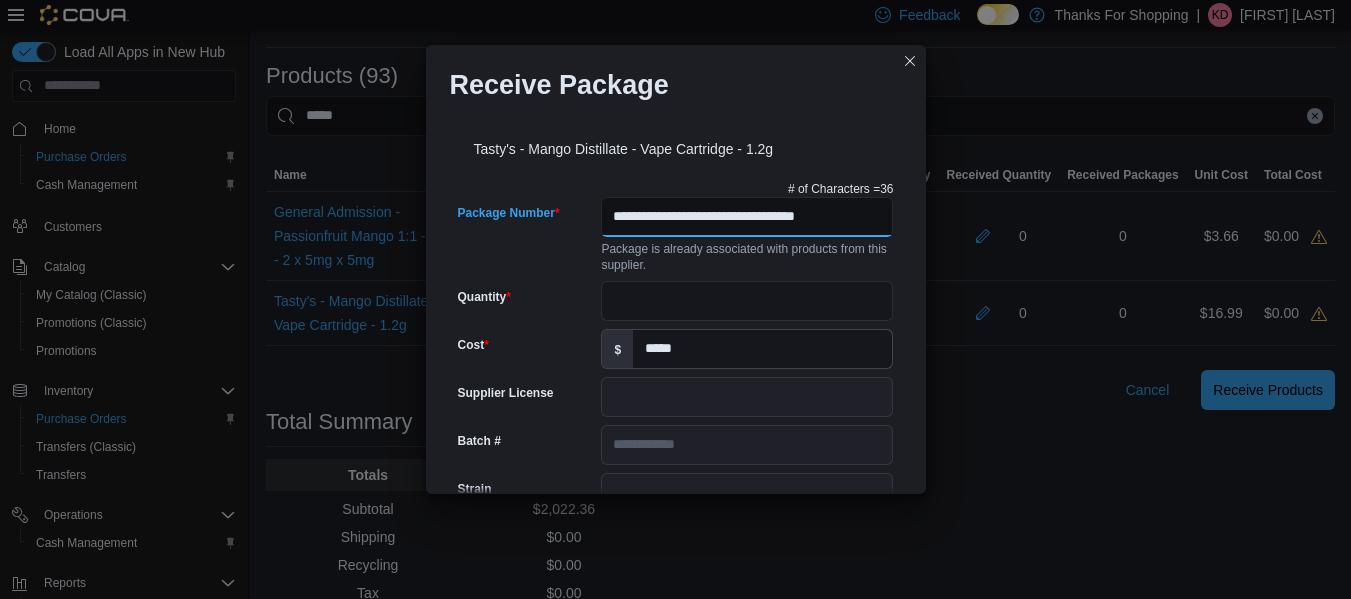 type on "**********" 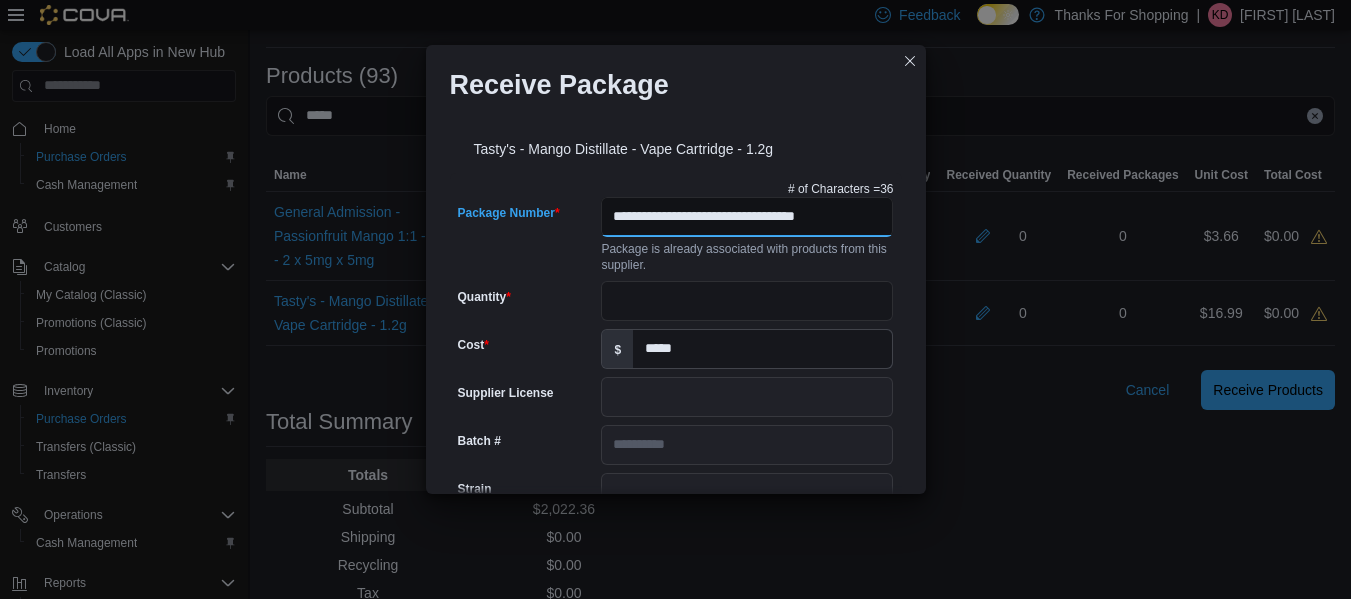 scroll, scrollTop: 0, scrollLeft: 11, axis: horizontal 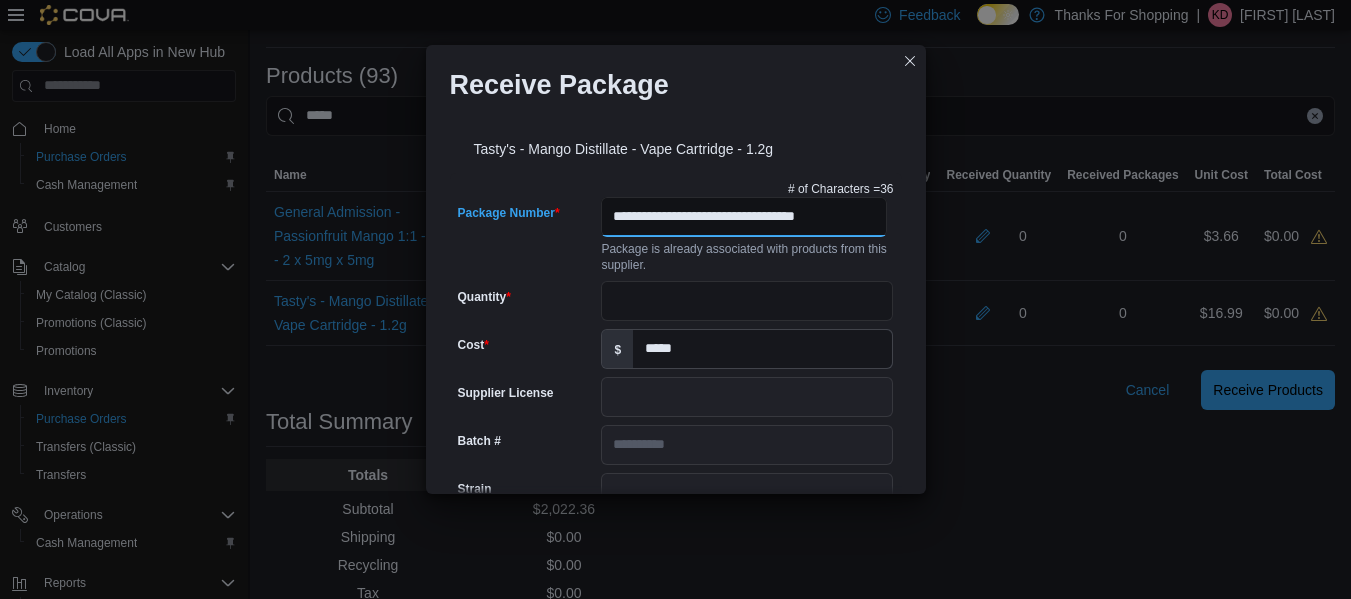 type on "**********" 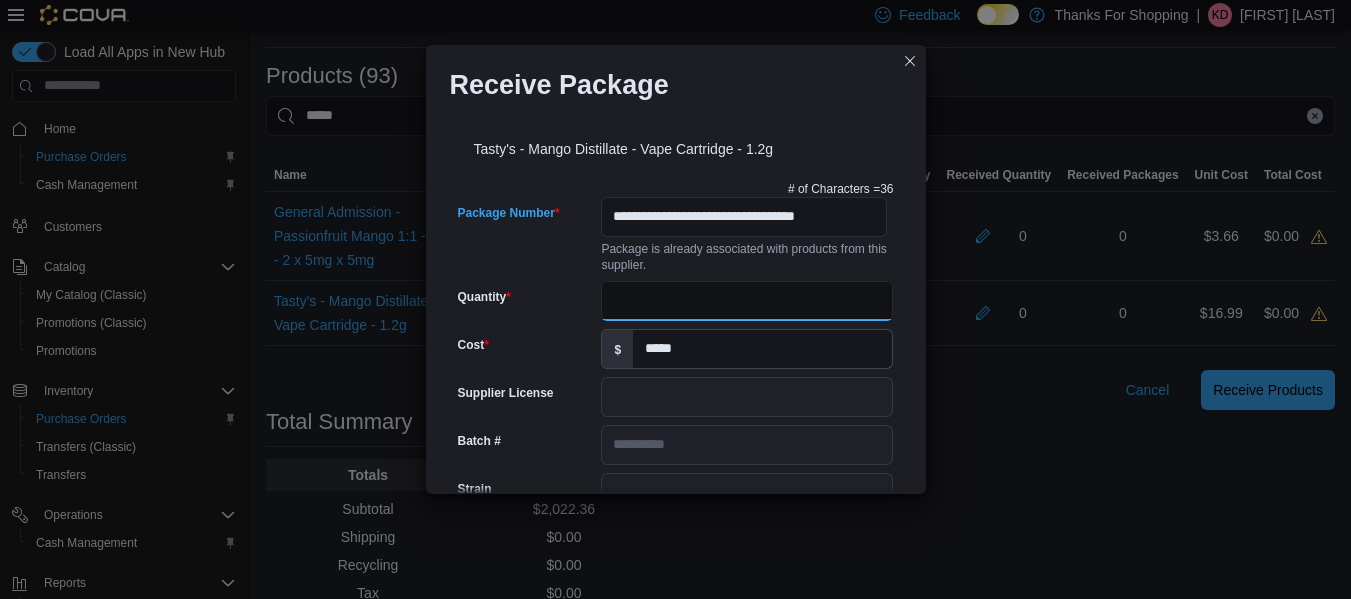 scroll, scrollTop: 0, scrollLeft: 0, axis: both 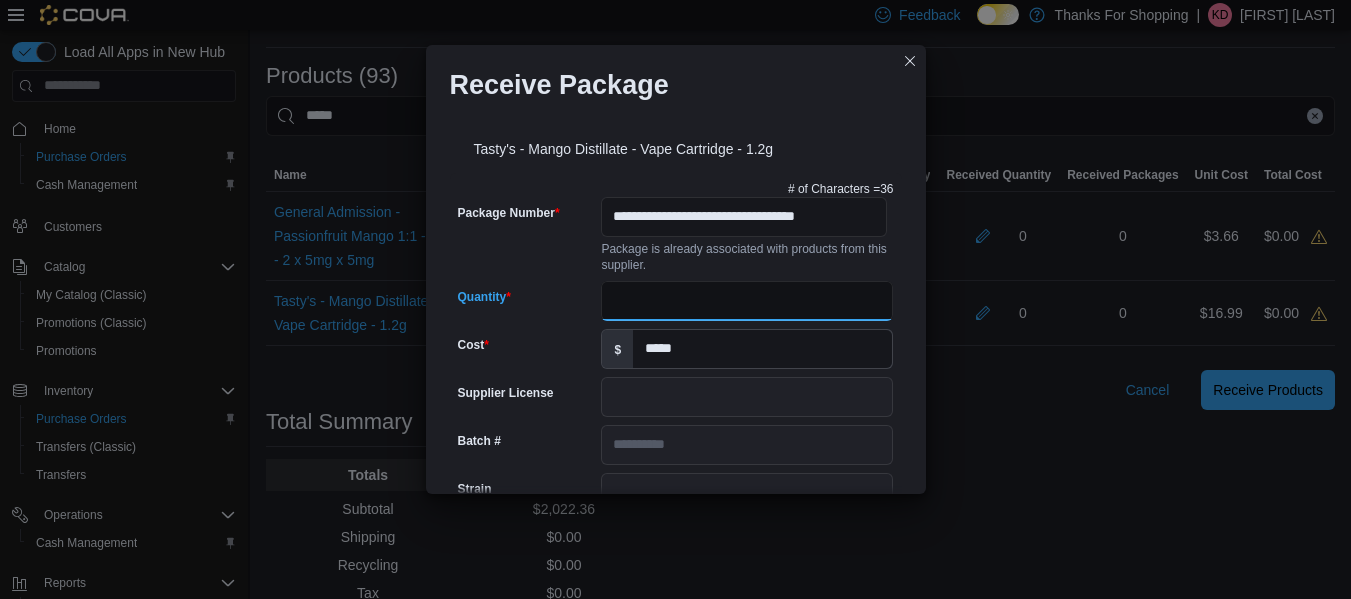 type on "**" 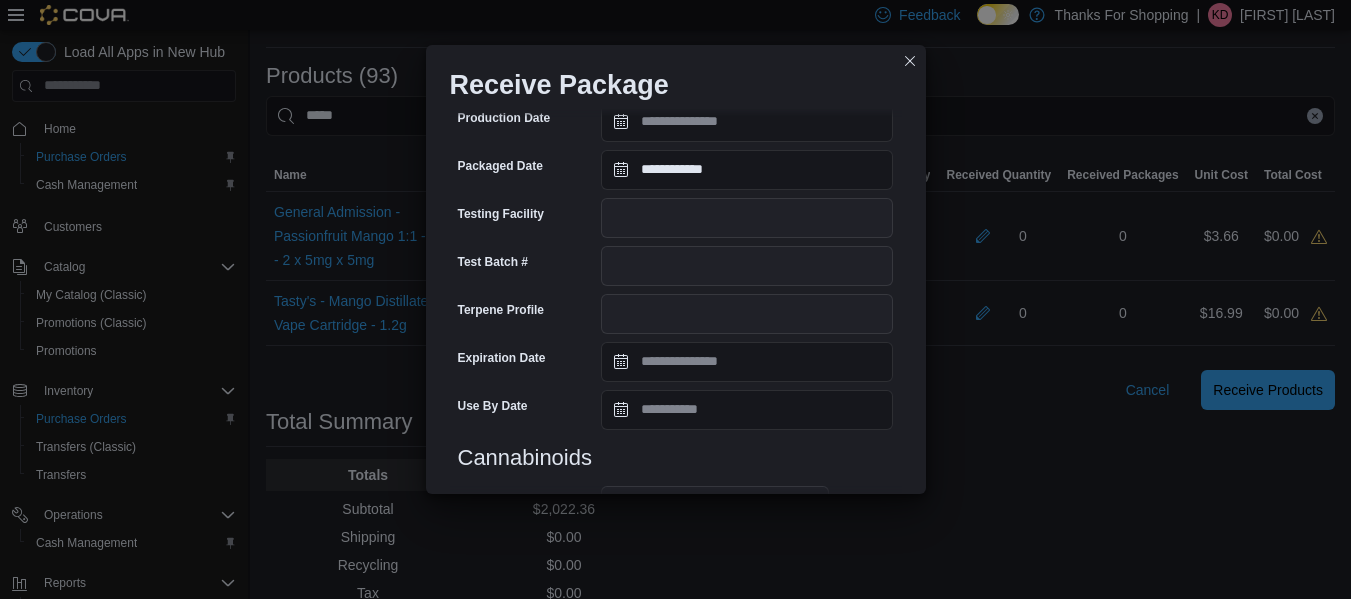 scroll, scrollTop: 731, scrollLeft: 0, axis: vertical 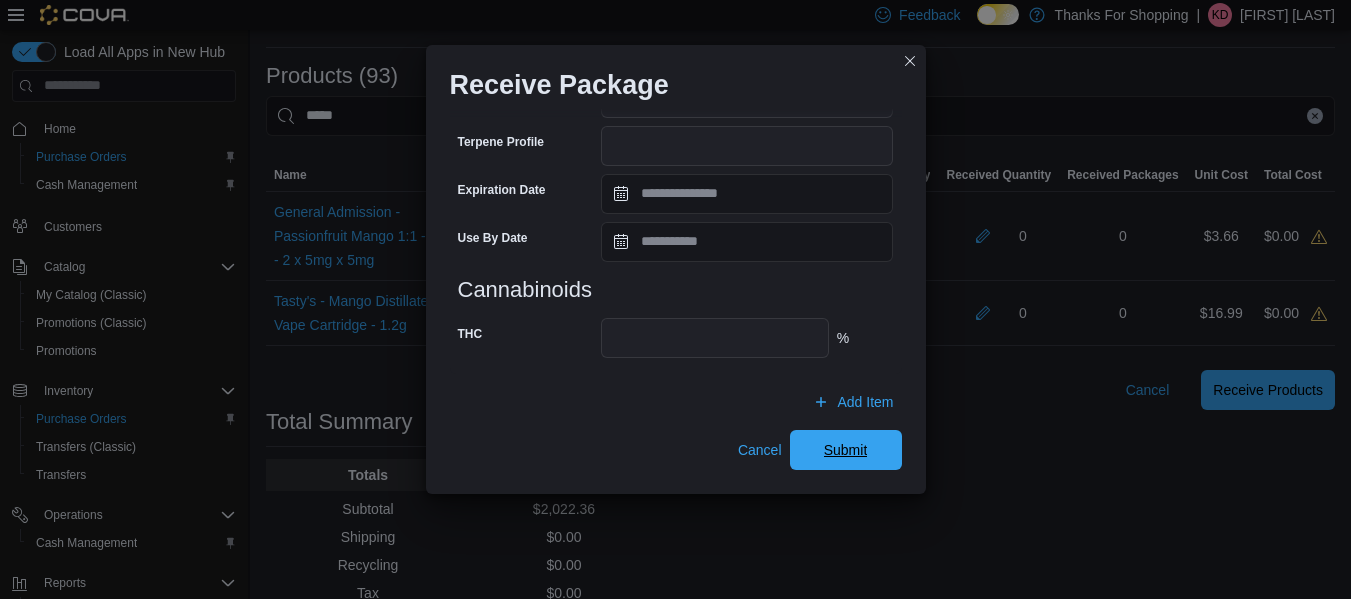 click on "Submit" at bounding box center [846, 450] 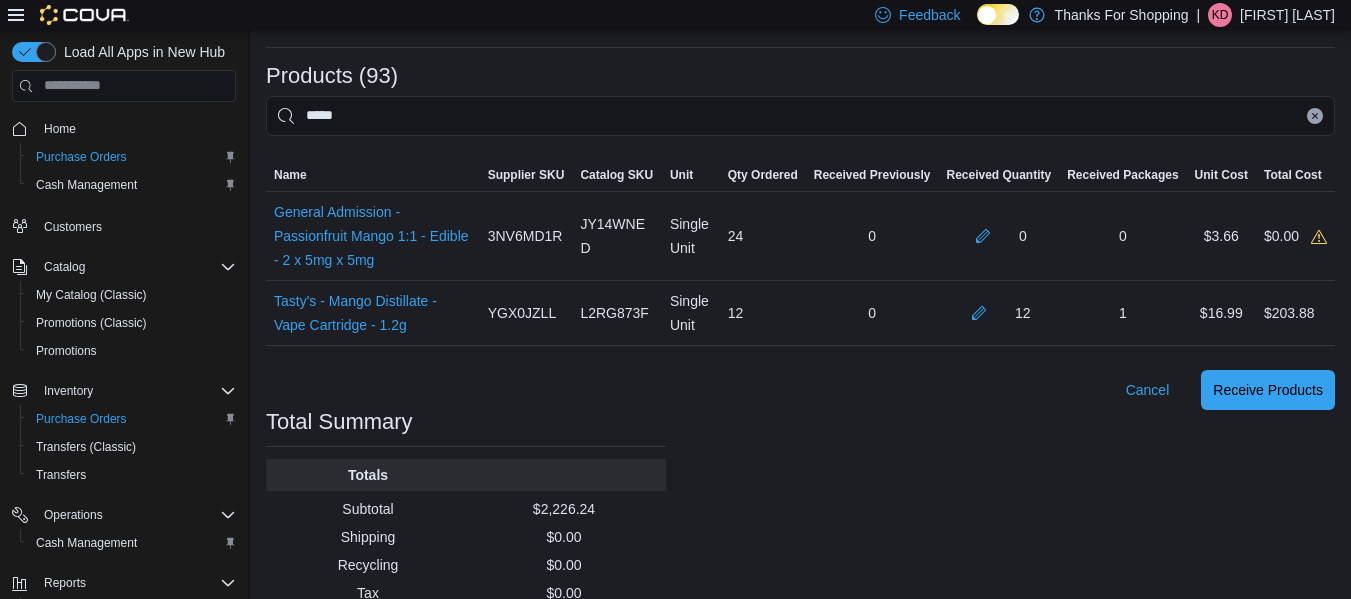click at bounding box center (1315, 116) 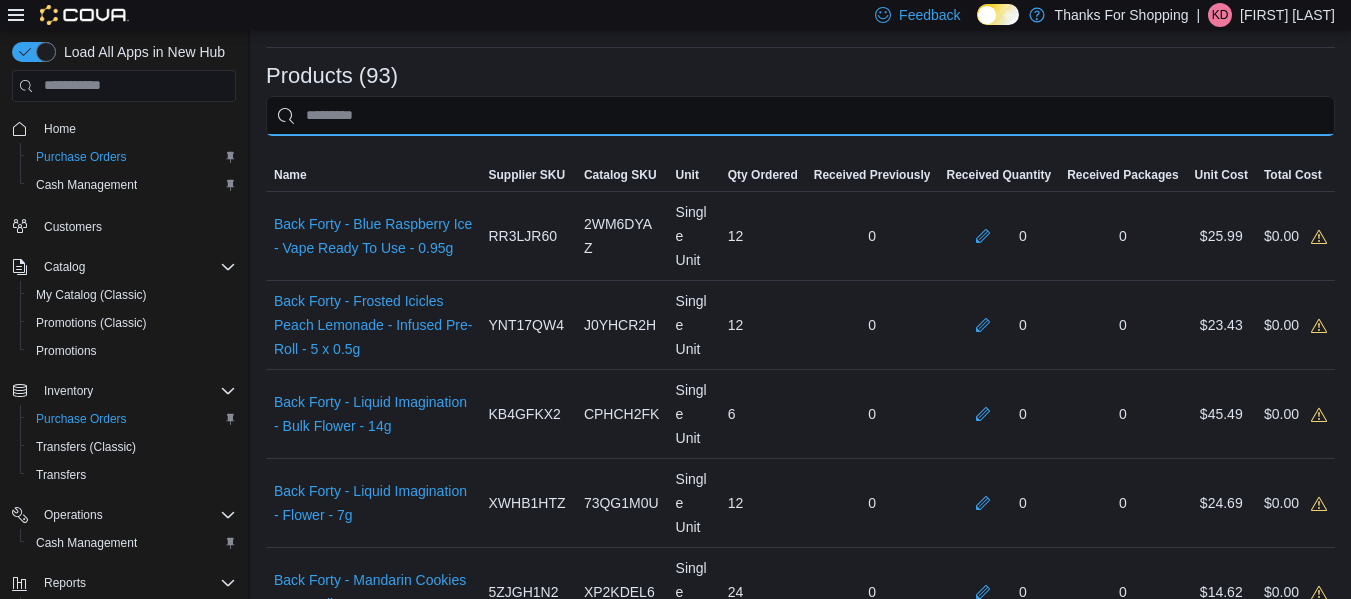 click at bounding box center (800, 116) 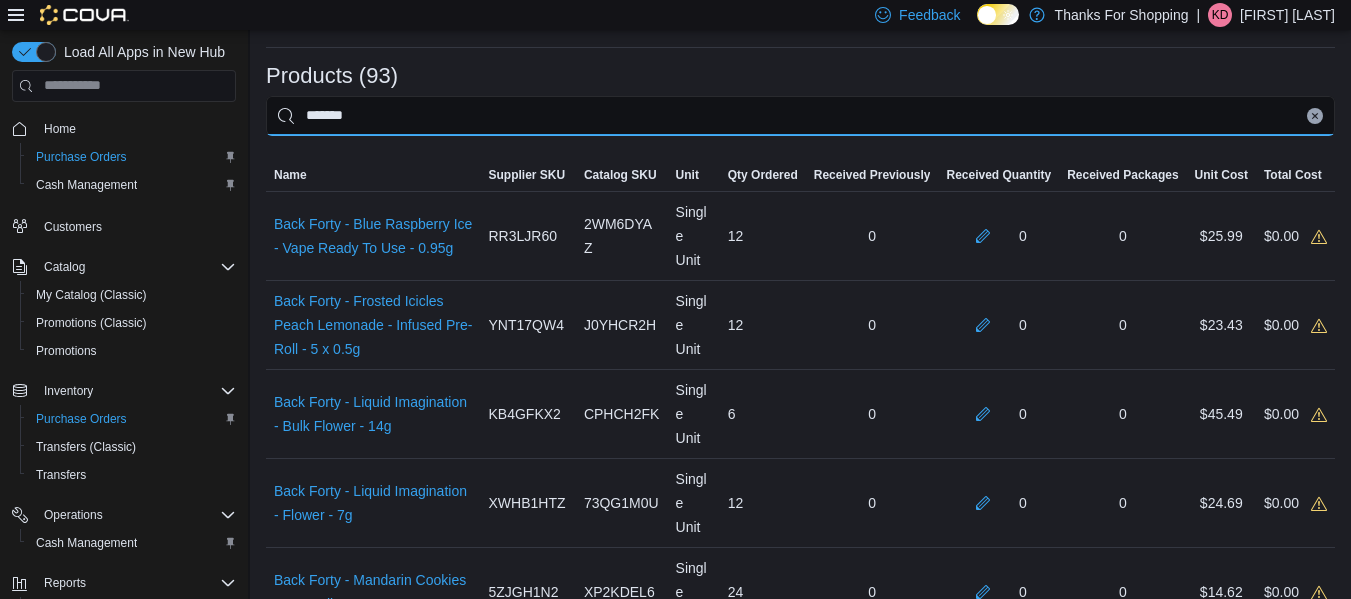 type on "*******" 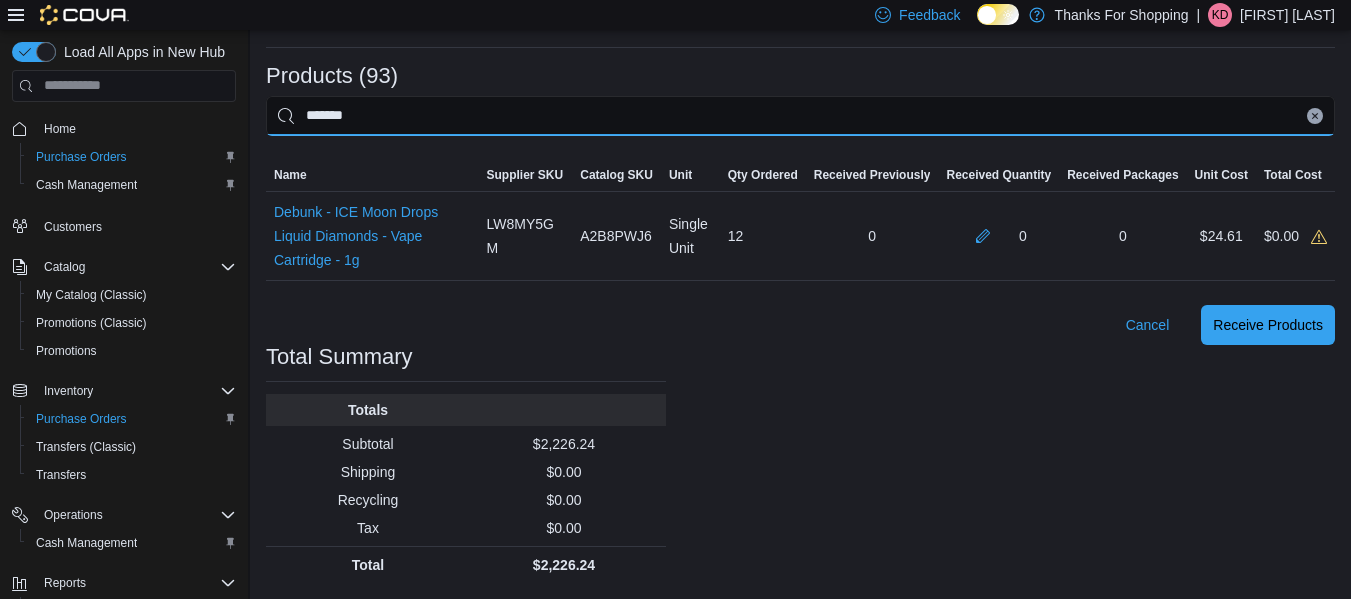 scroll, scrollTop: 406, scrollLeft: 0, axis: vertical 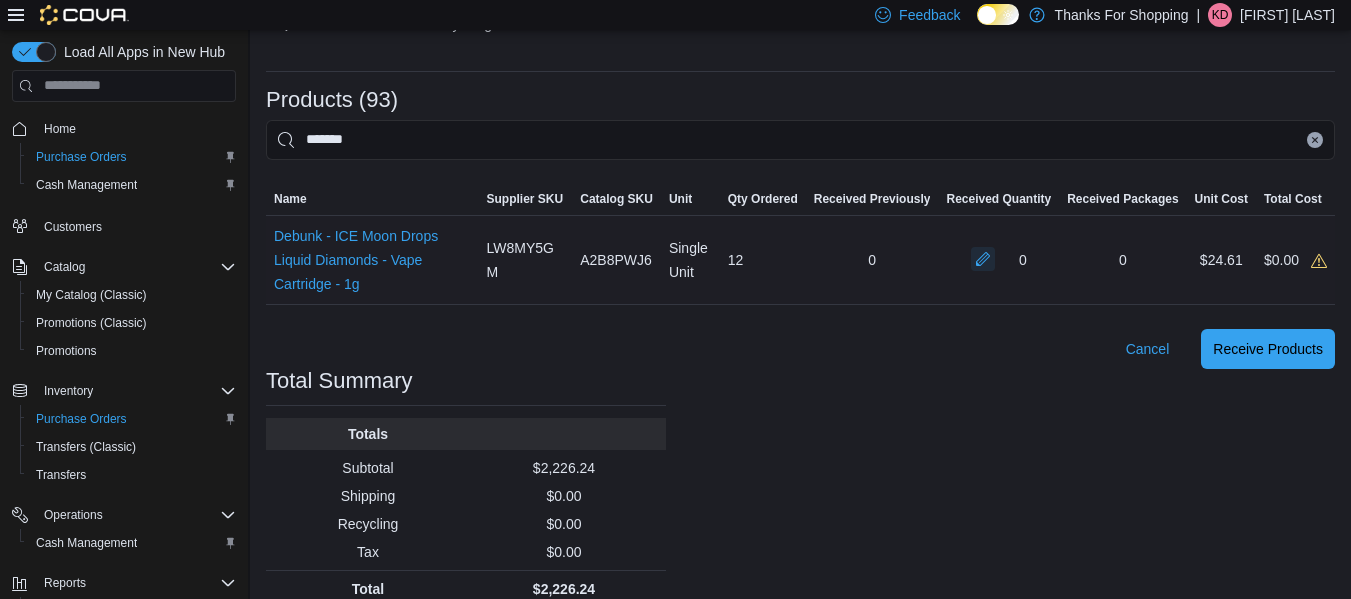 click at bounding box center [983, 259] 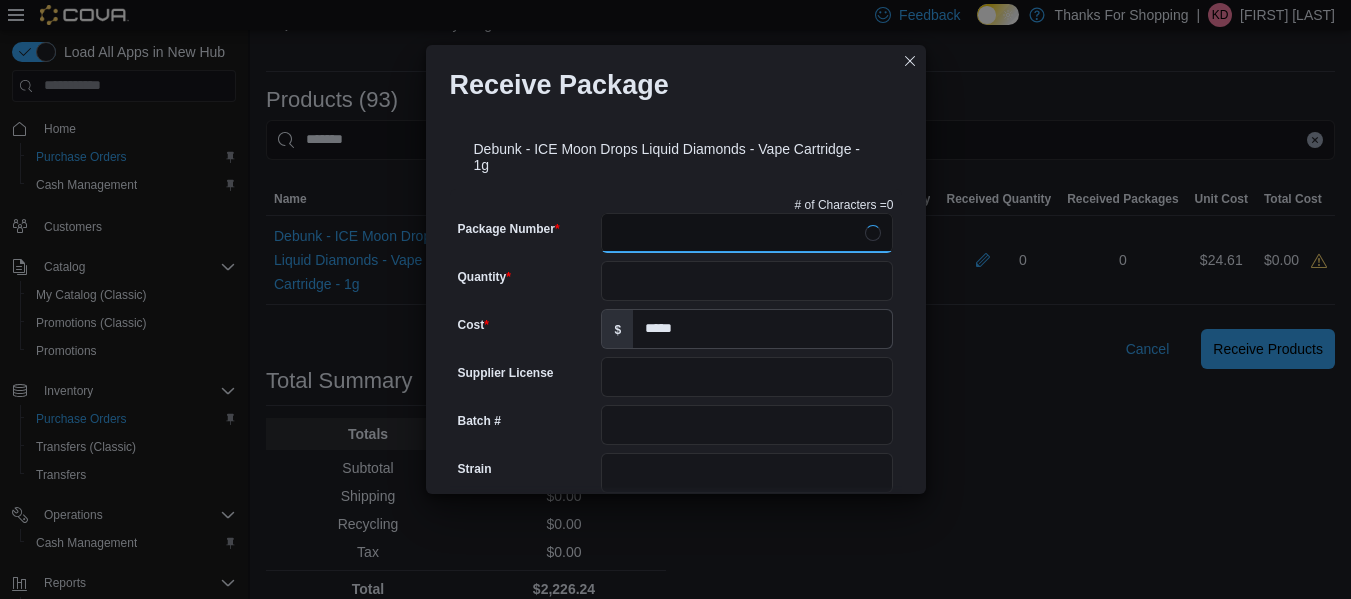 click on "Package Number" at bounding box center [747, 233] 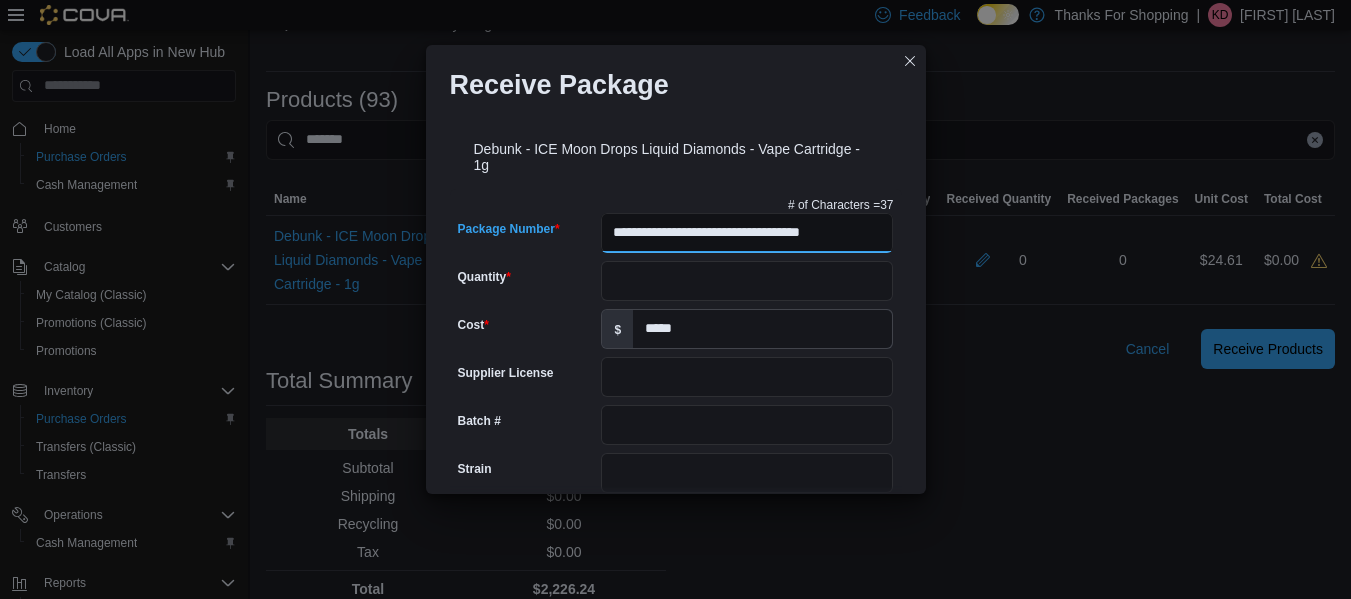 scroll, scrollTop: 0, scrollLeft: 23, axis: horizontal 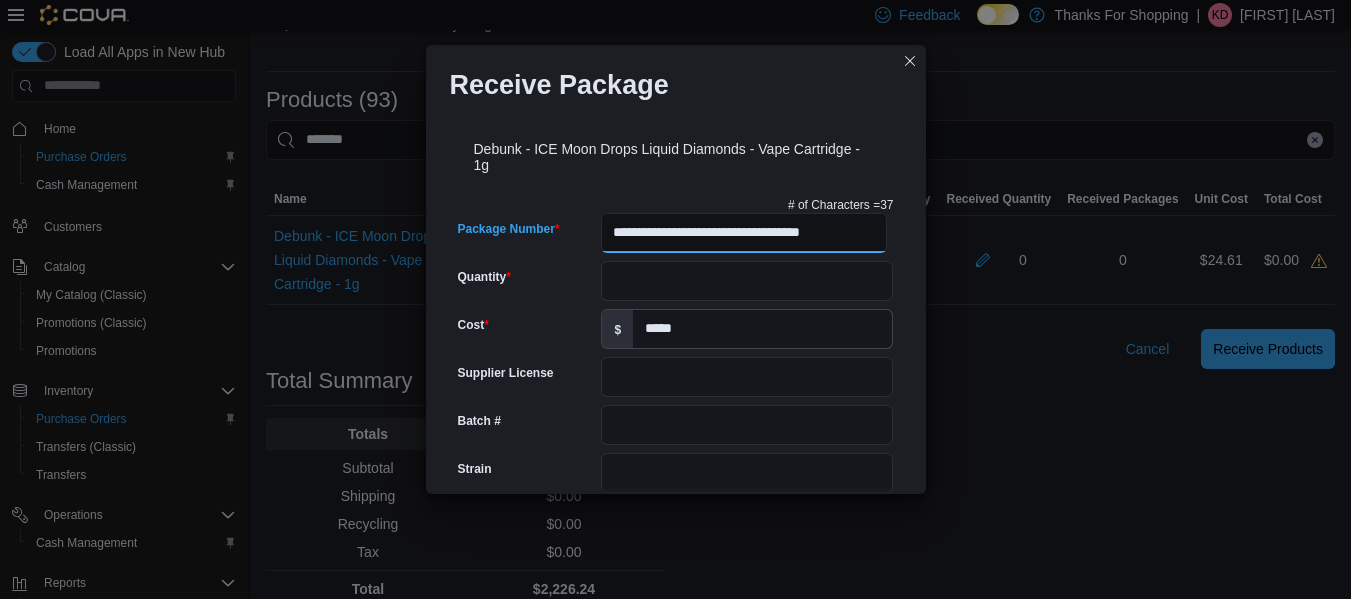 type on "**********" 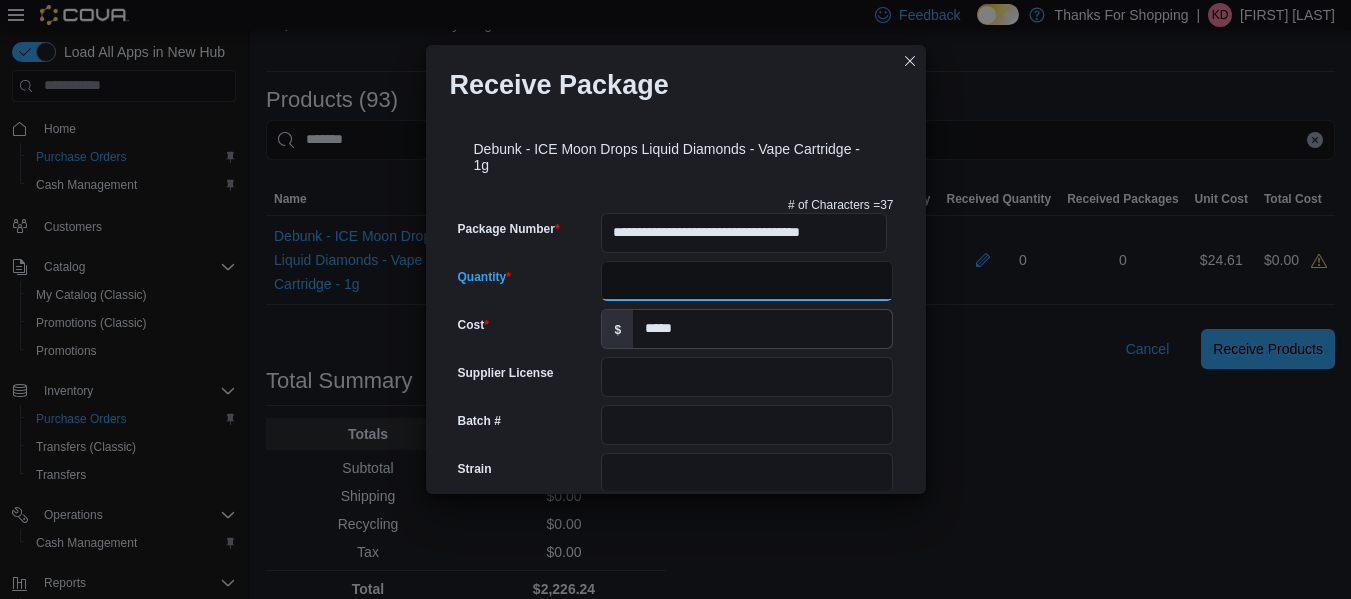 click on "Quantity" at bounding box center [747, 281] 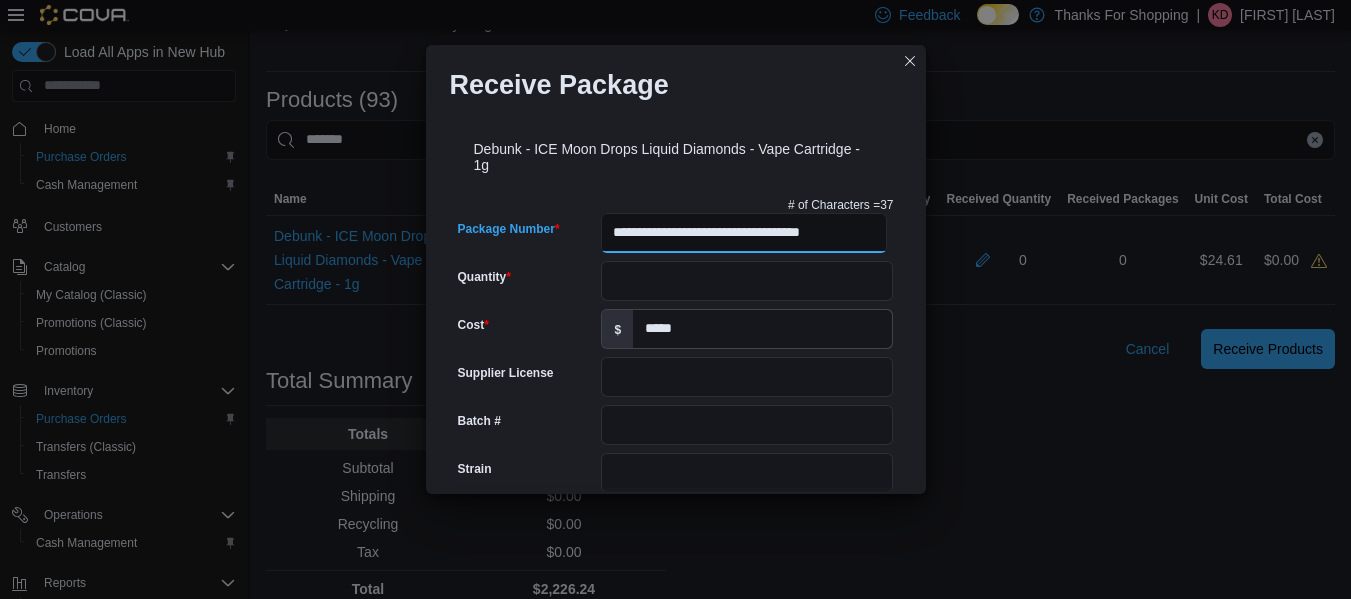 click on "**********" at bounding box center [743, 233] 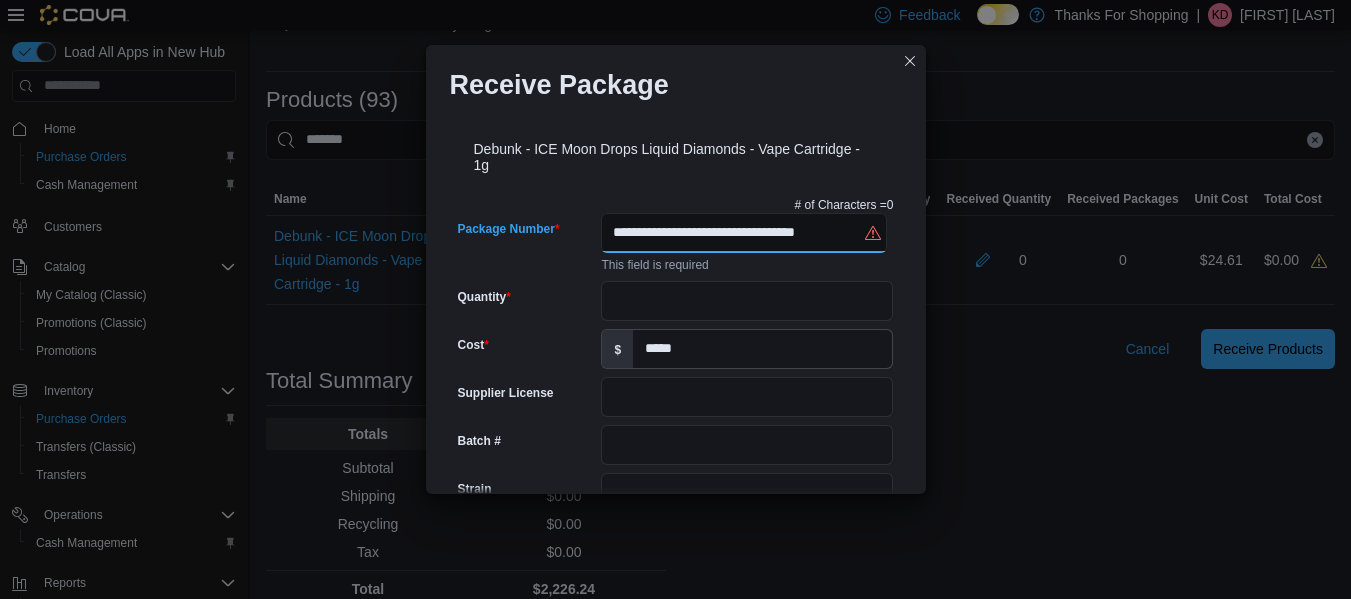 type on "**********" 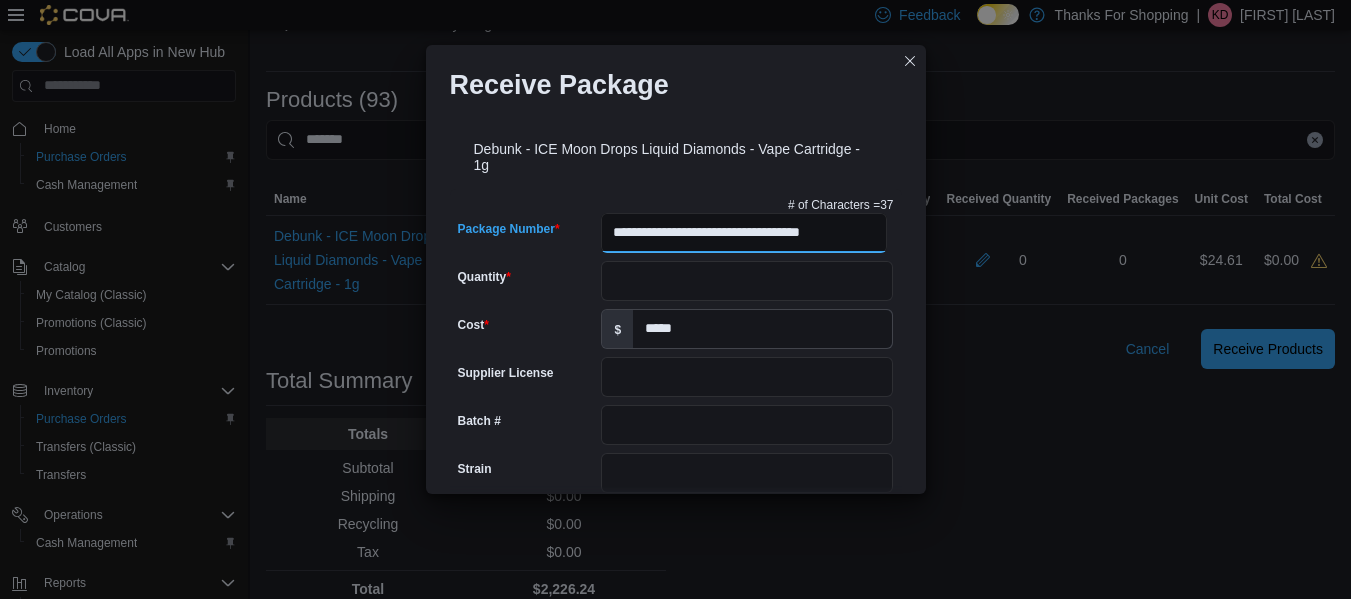 scroll, scrollTop: 0, scrollLeft: 23, axis: horizontal 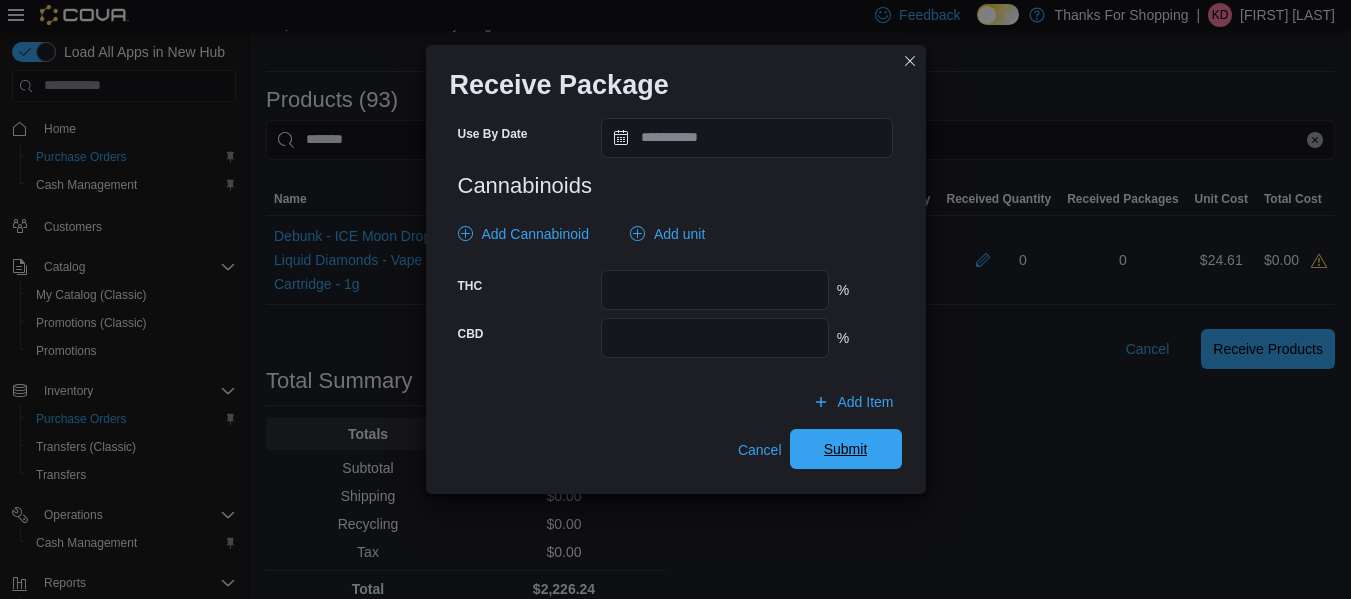 click on "Submit" at bounding box center (846, 449) 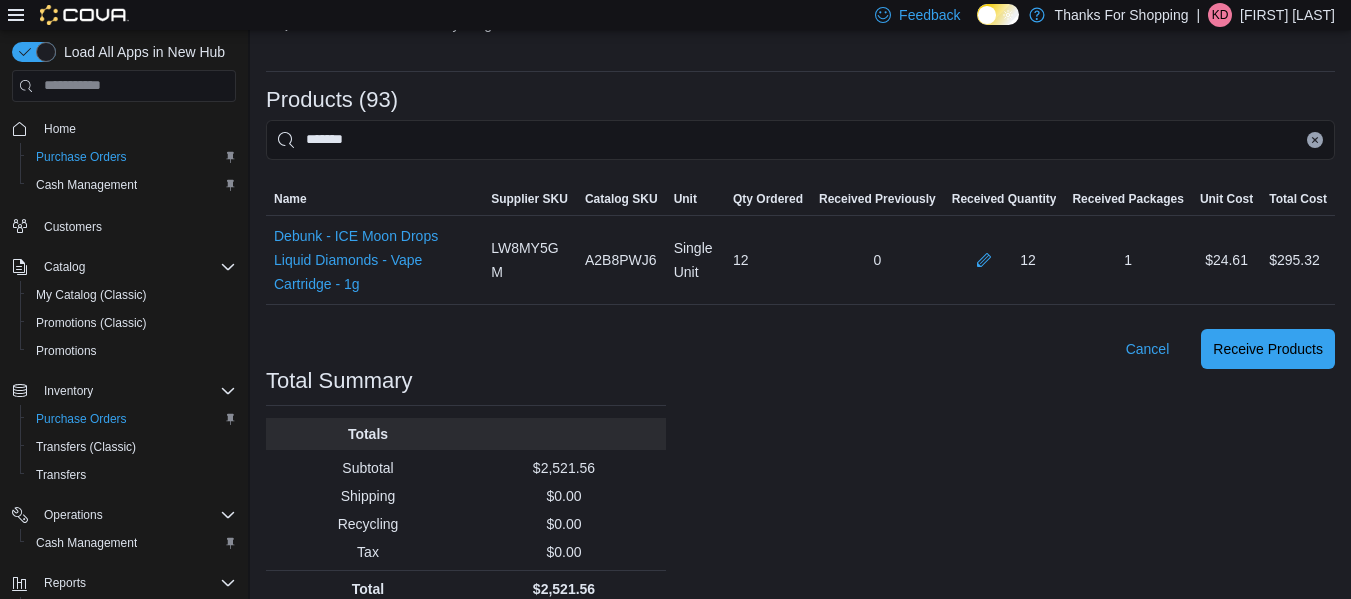 click 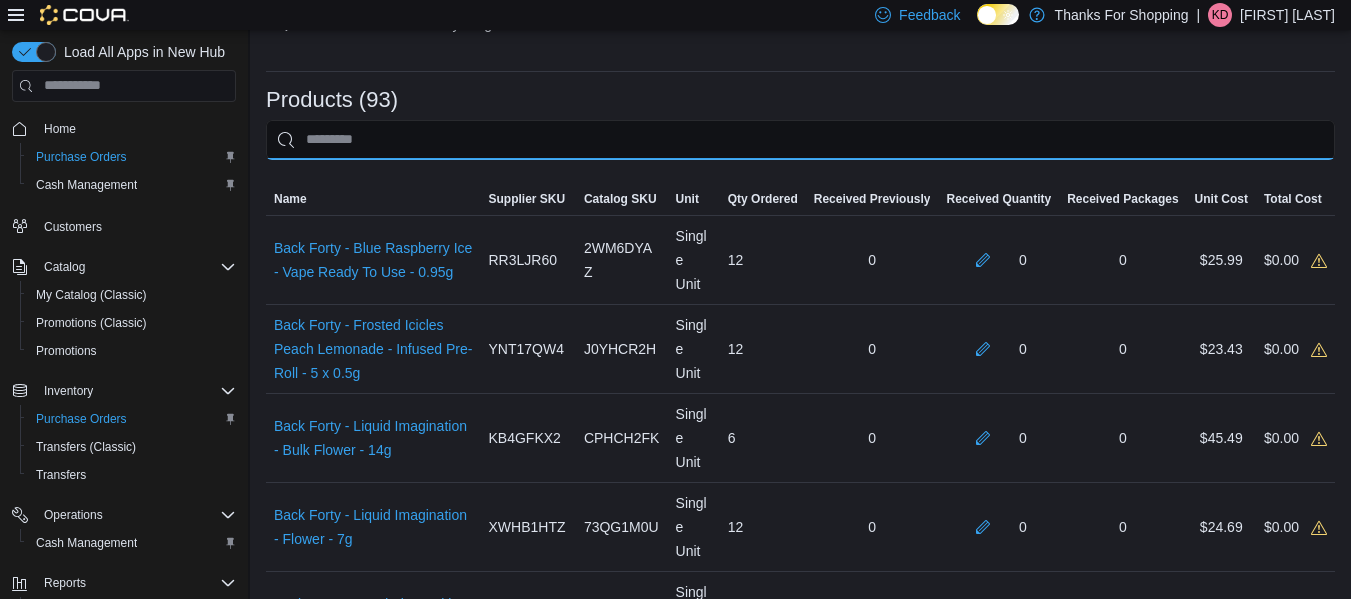 click at bounding box center [800, 140] 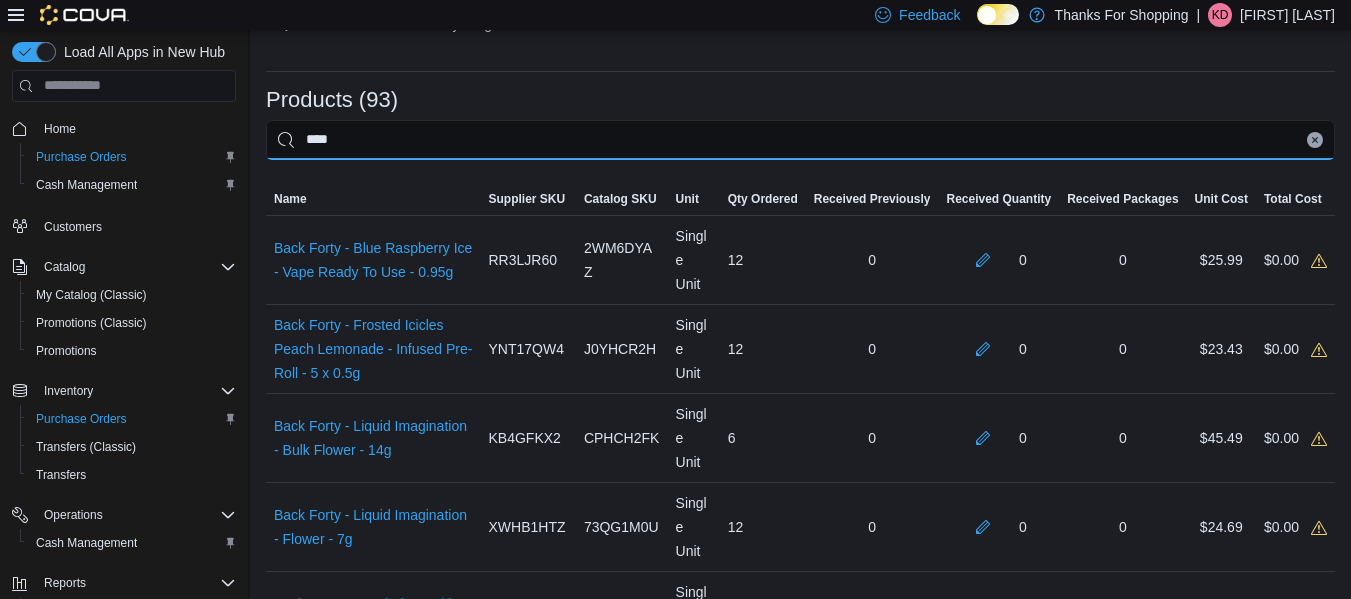 type on "****" 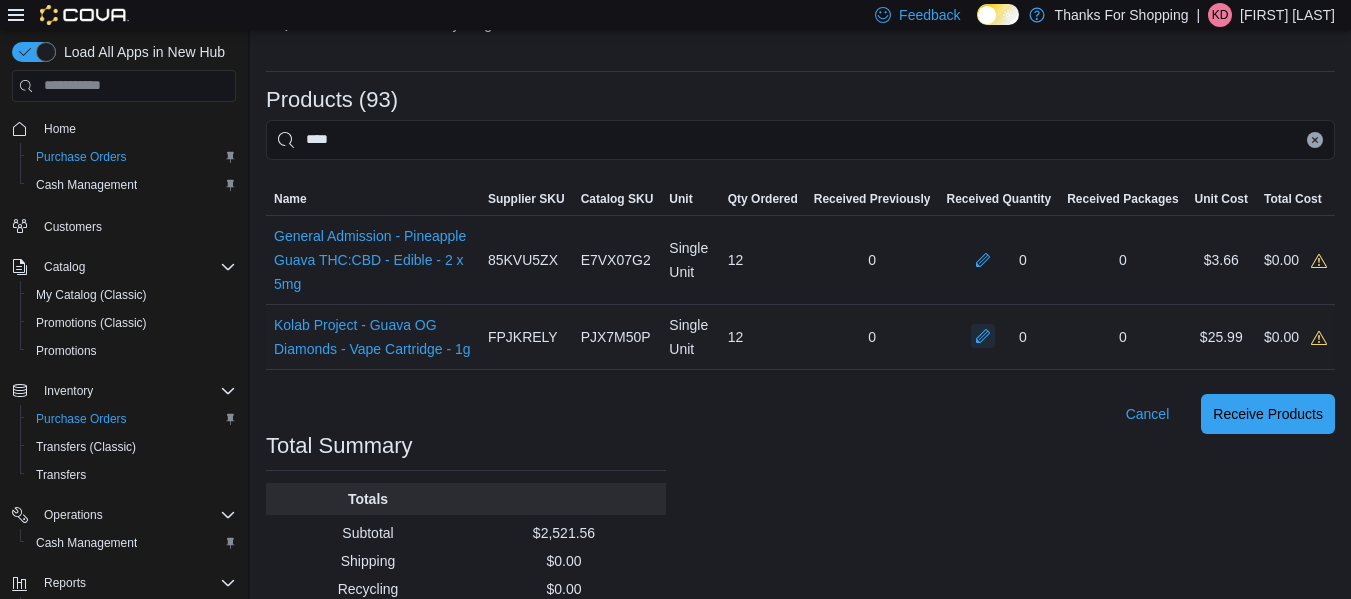 click at bounding box center (983, 336) 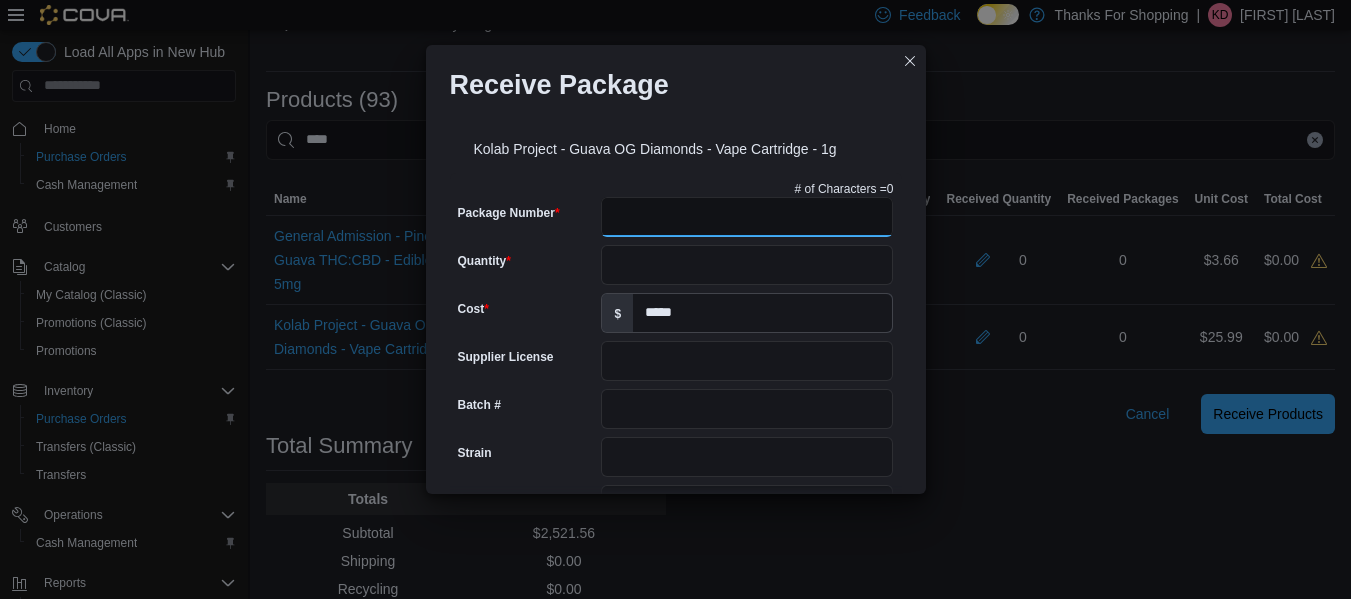 click on "Package Number" at bounding box center [747, 217] 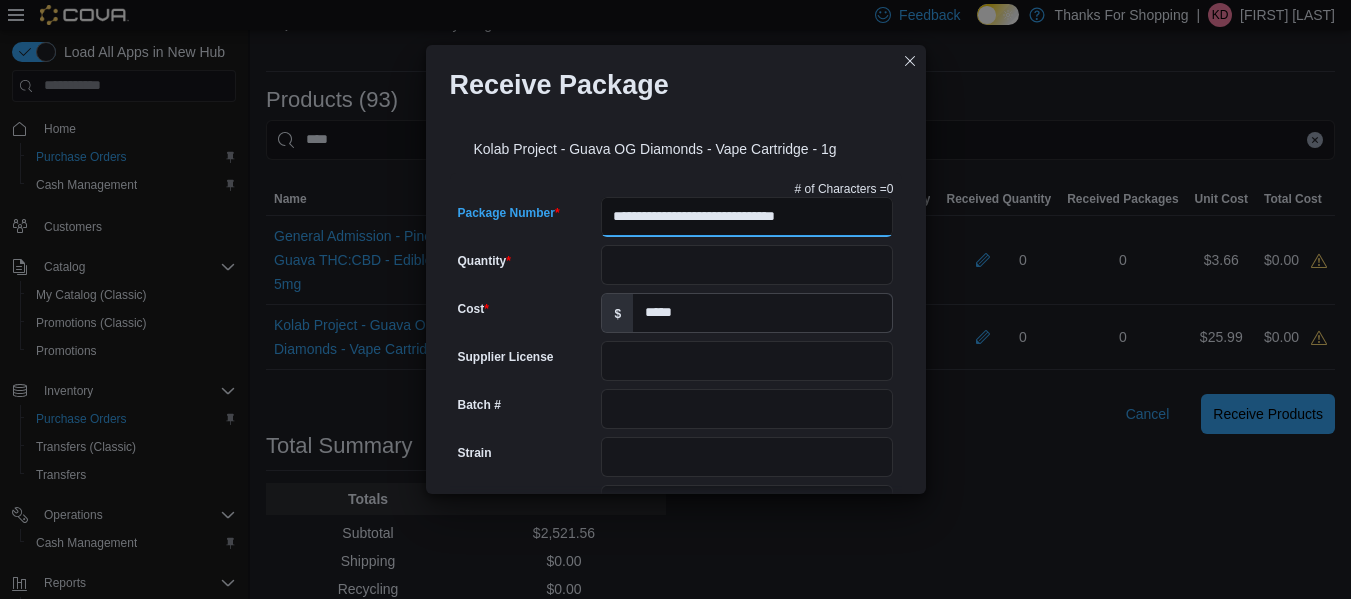 type on "**********" 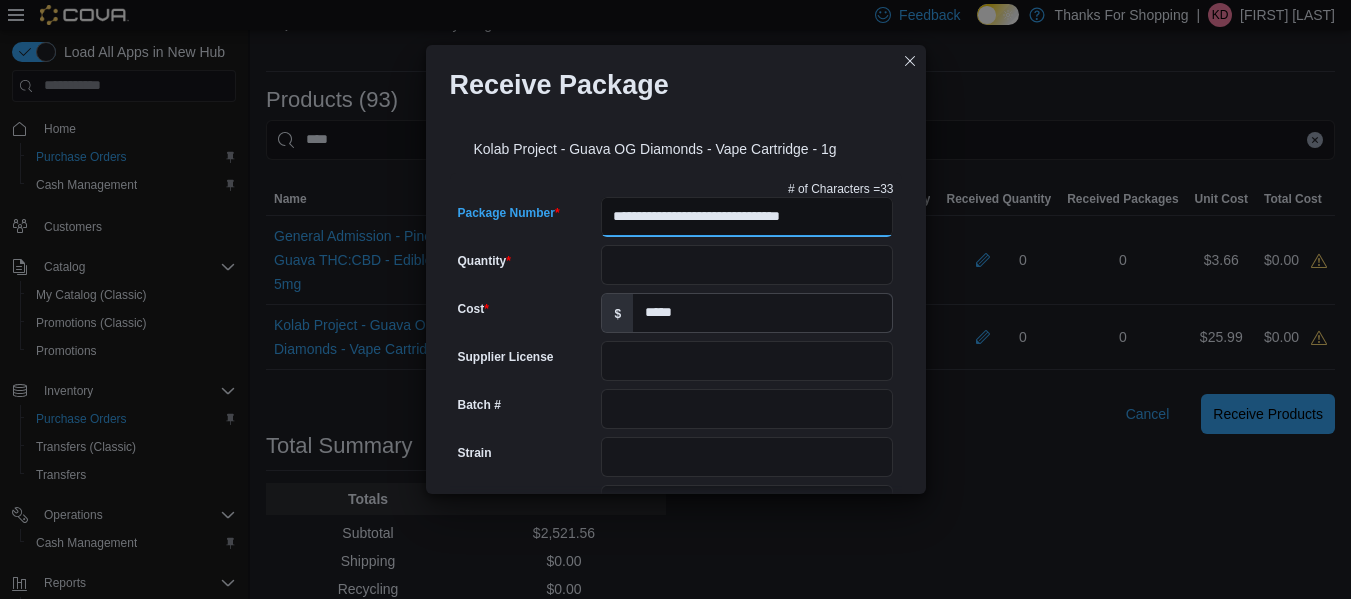 type on "*******" 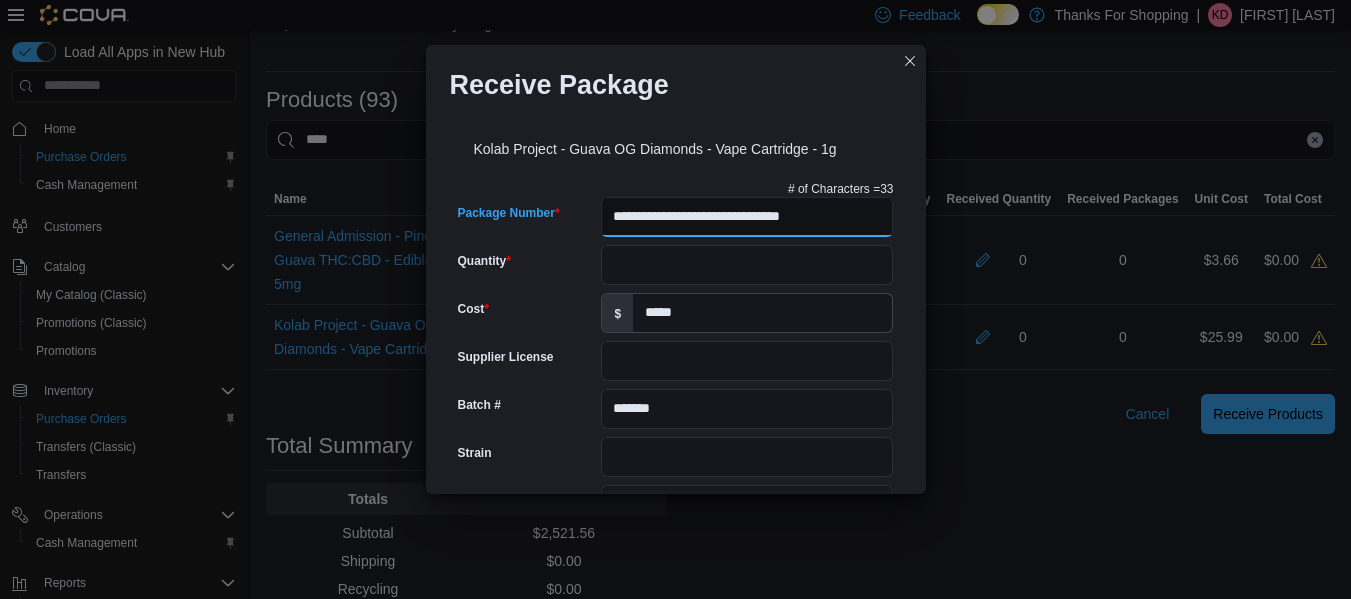 scroll, scrollTop: 0, scrollLeft: 0, axis: both 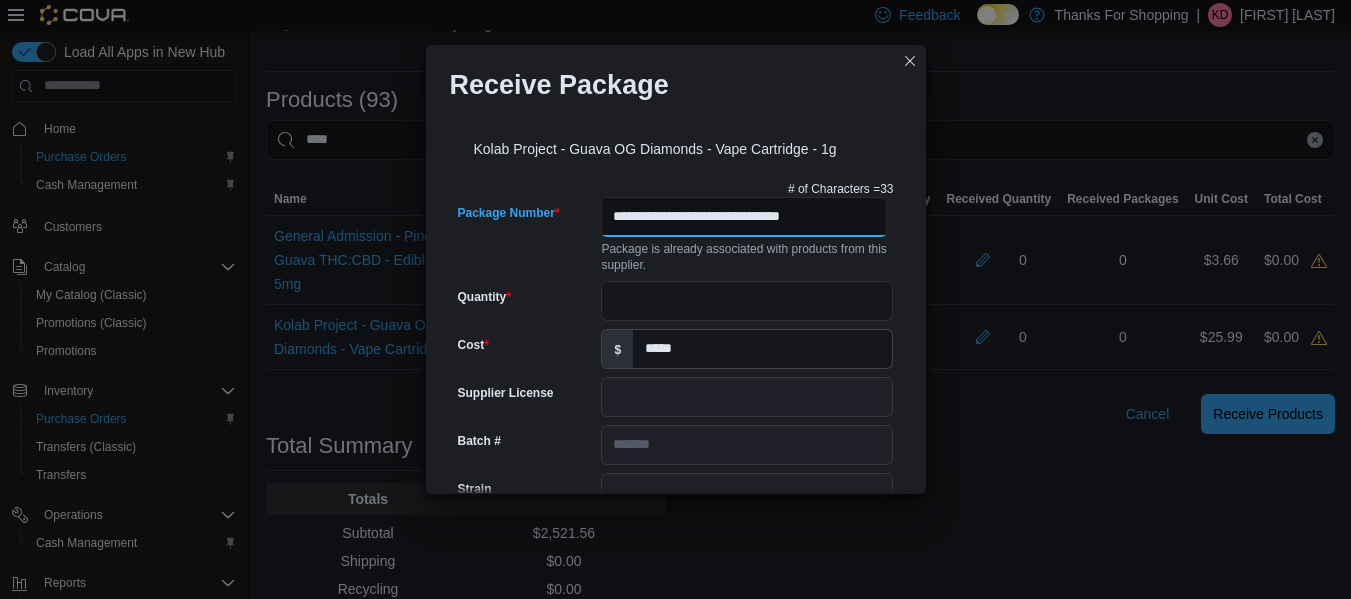 type on "**********" 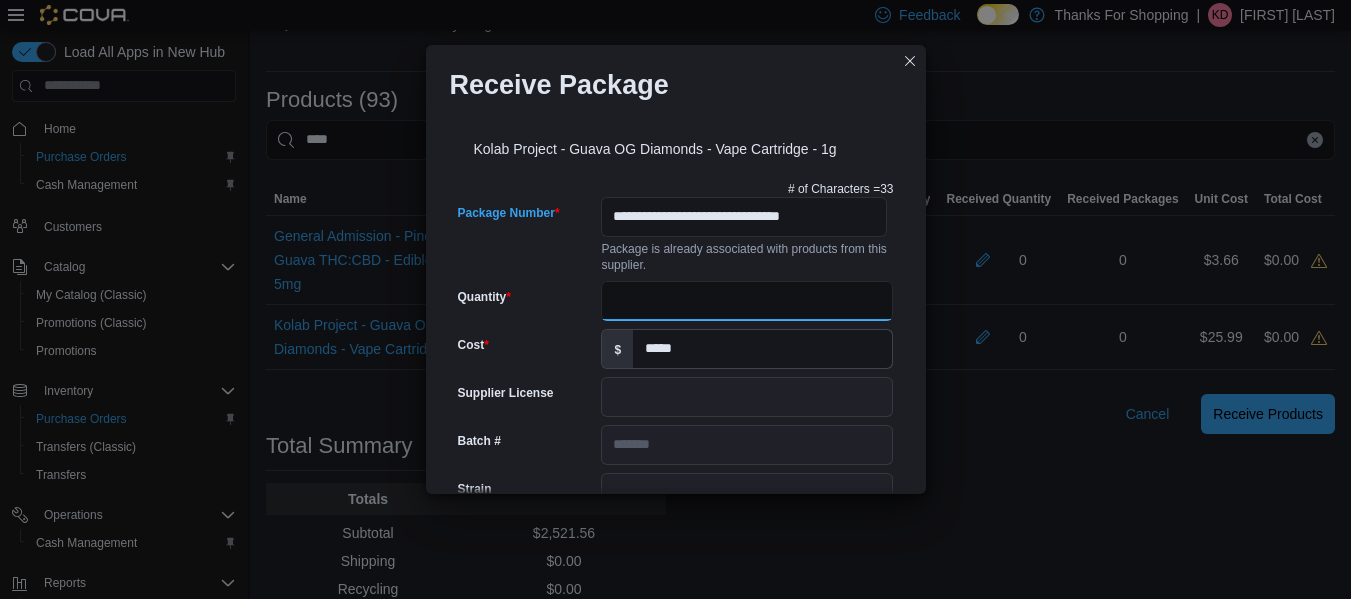 click on "Quantity" at bounding box center (747, 301) 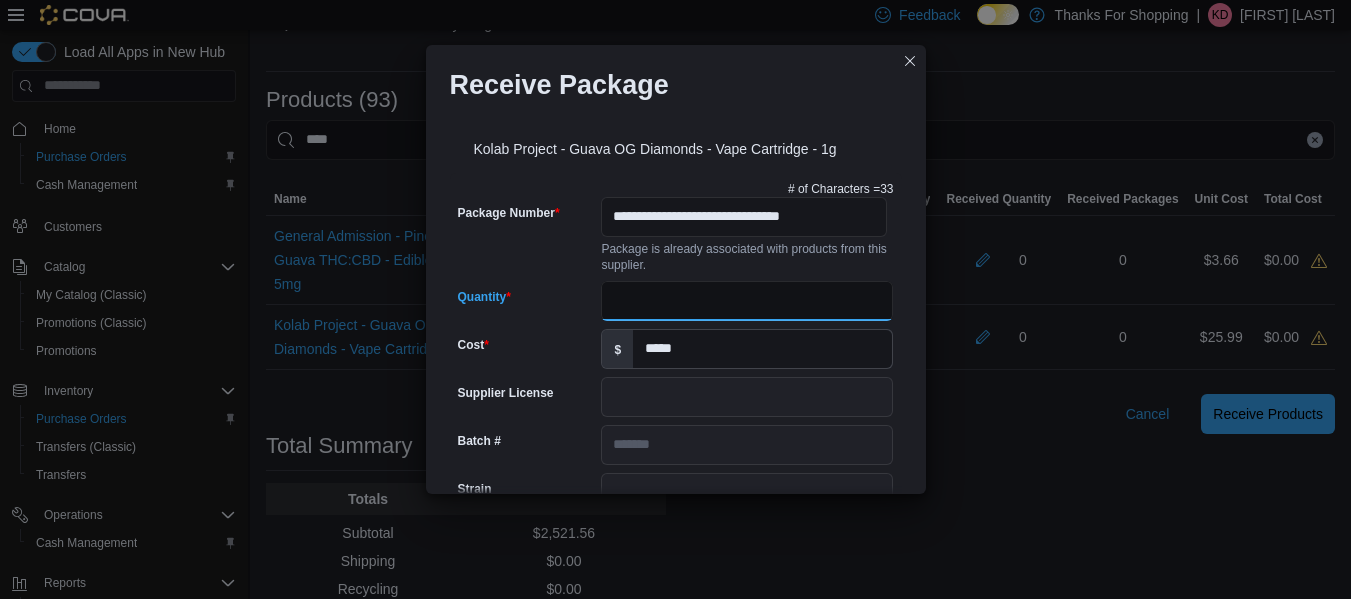 type on "**" 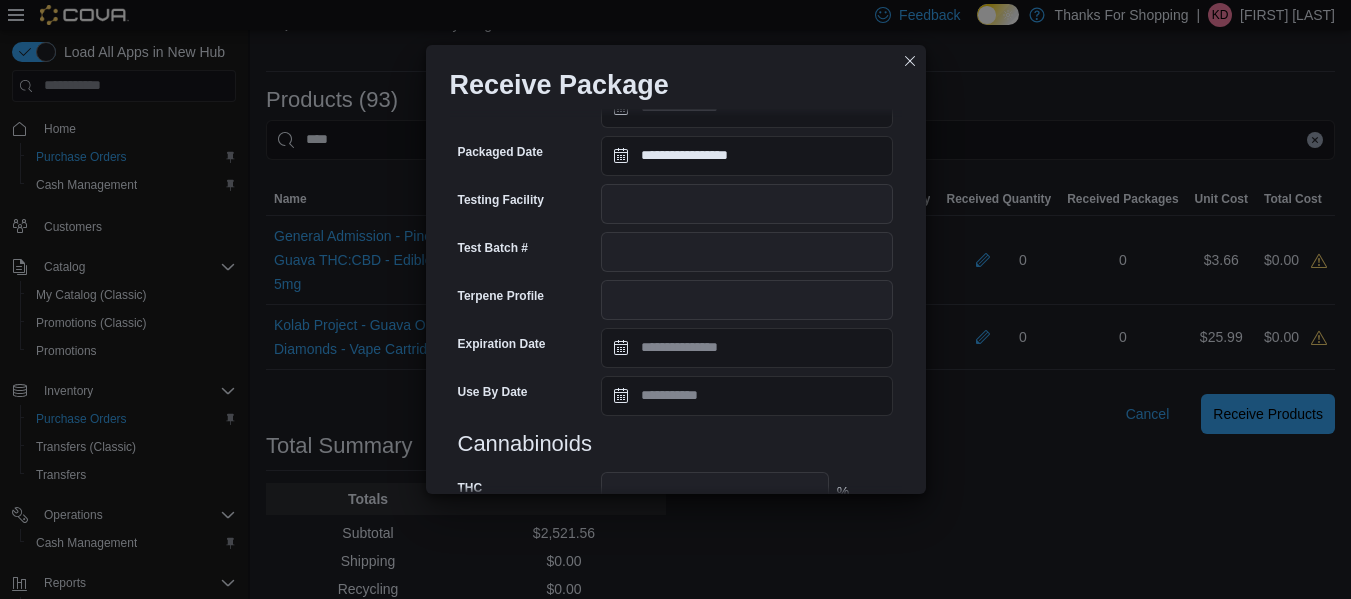 scroll, scrollTop: 731, scrollLeft: 0, axis: vertical 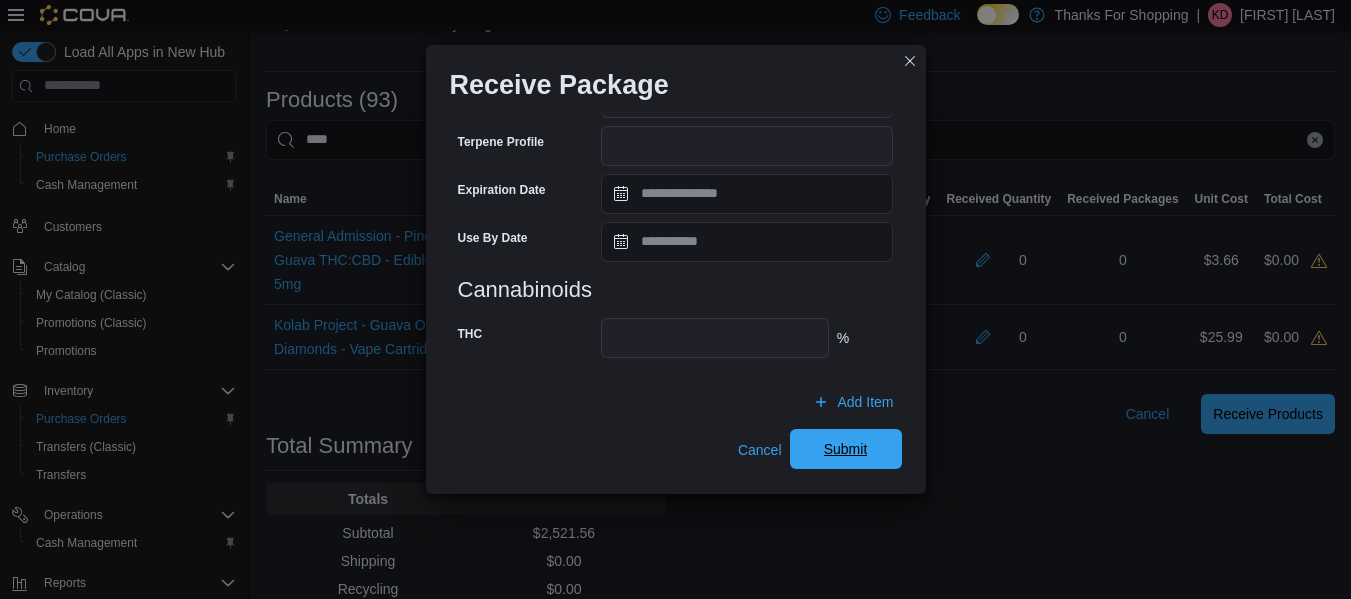click on "Submit" at bounding box center [846, 449] 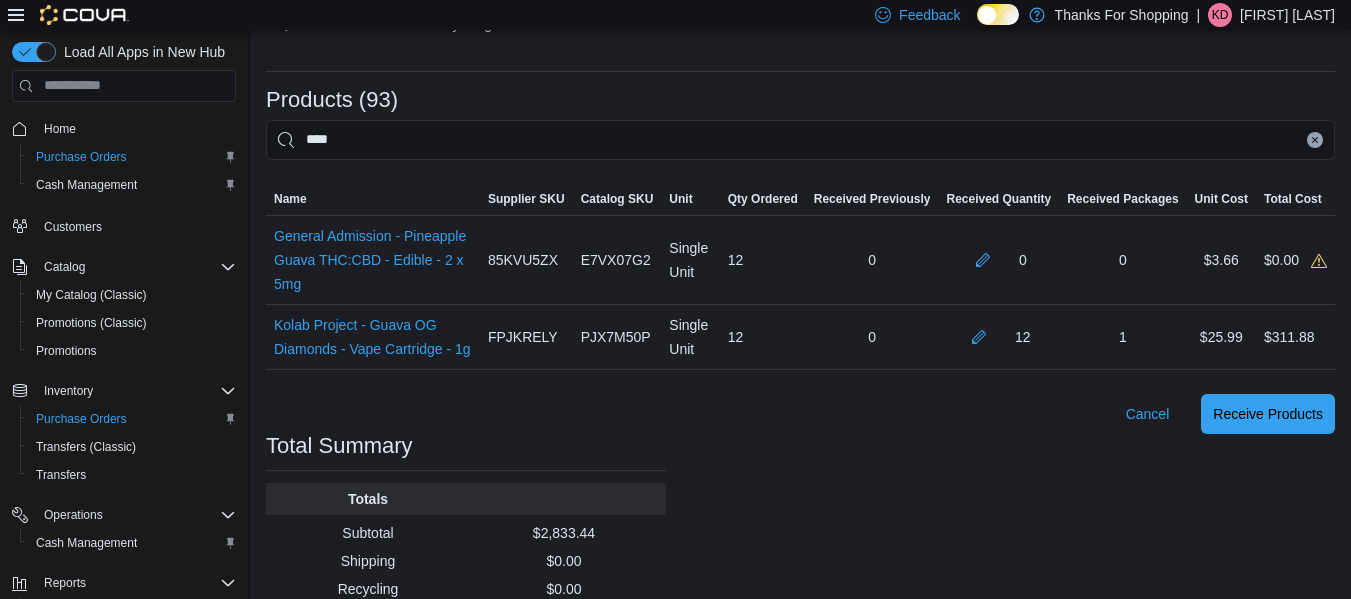 click 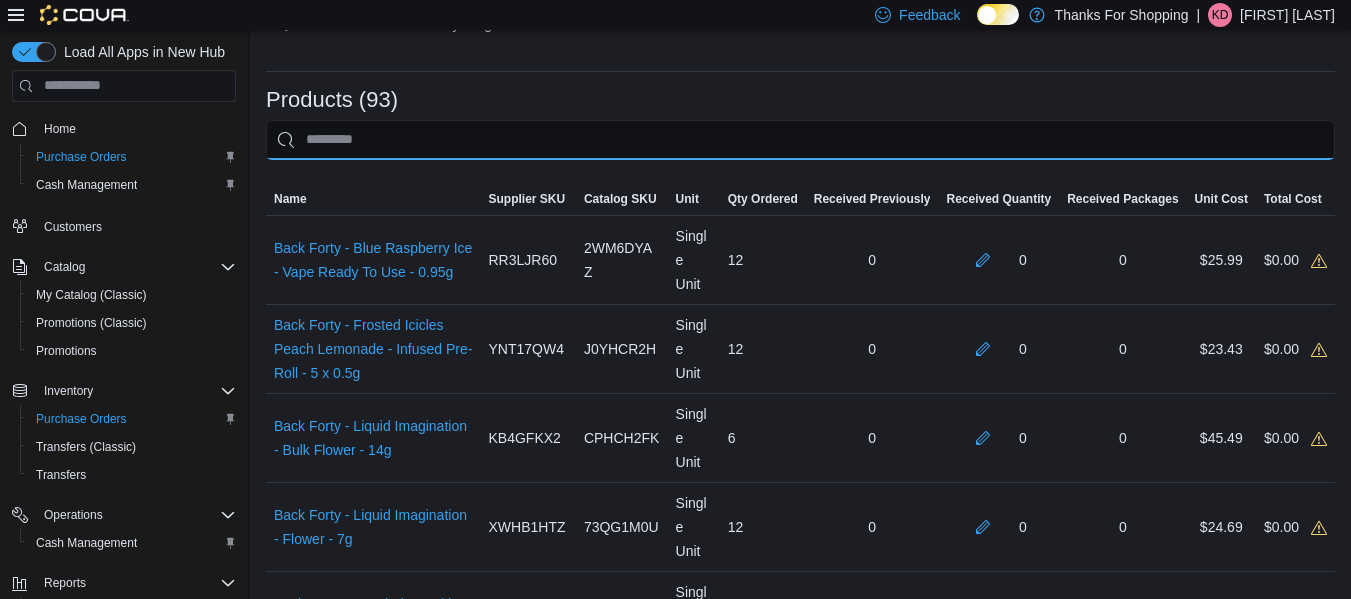 click at bounding box center (800, 140) 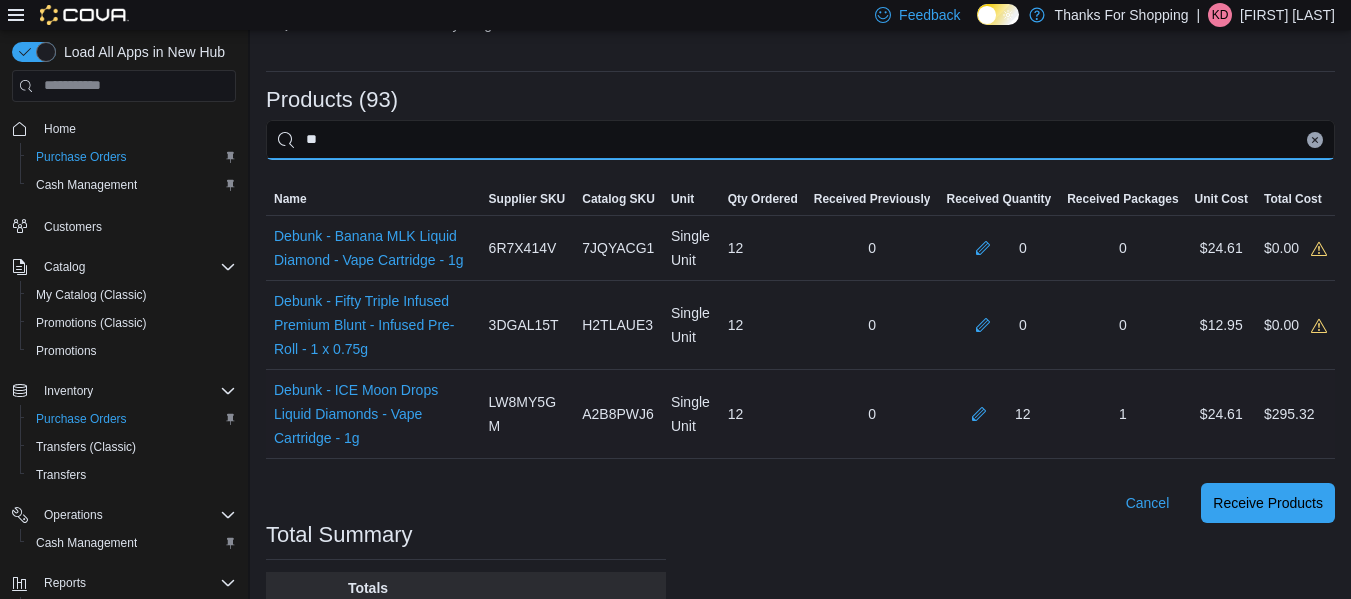 type on "*" 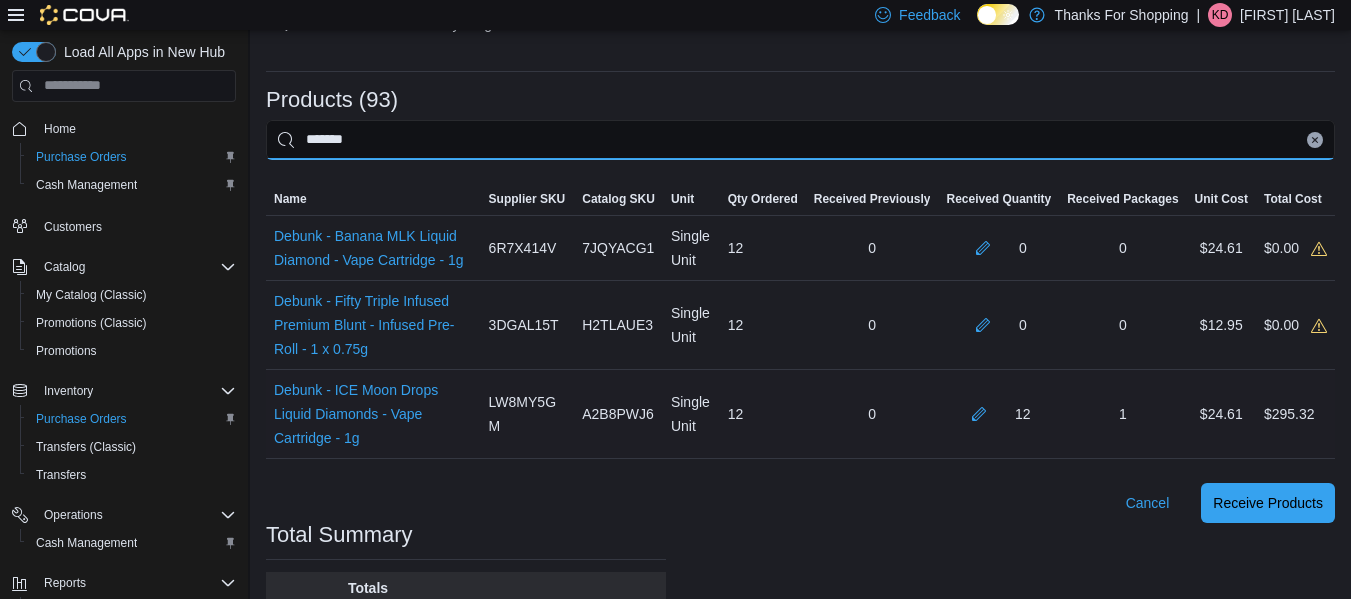 type on "*******" 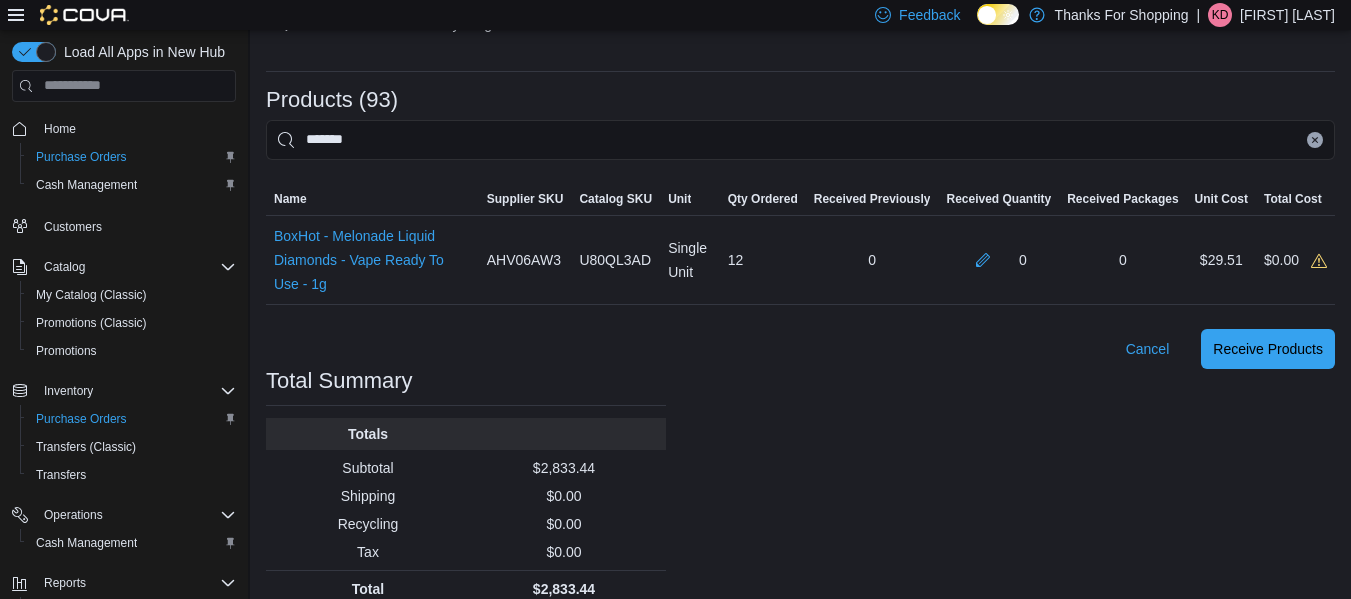 click on "Cancel Receive Products" at bounding box center (800, 349) 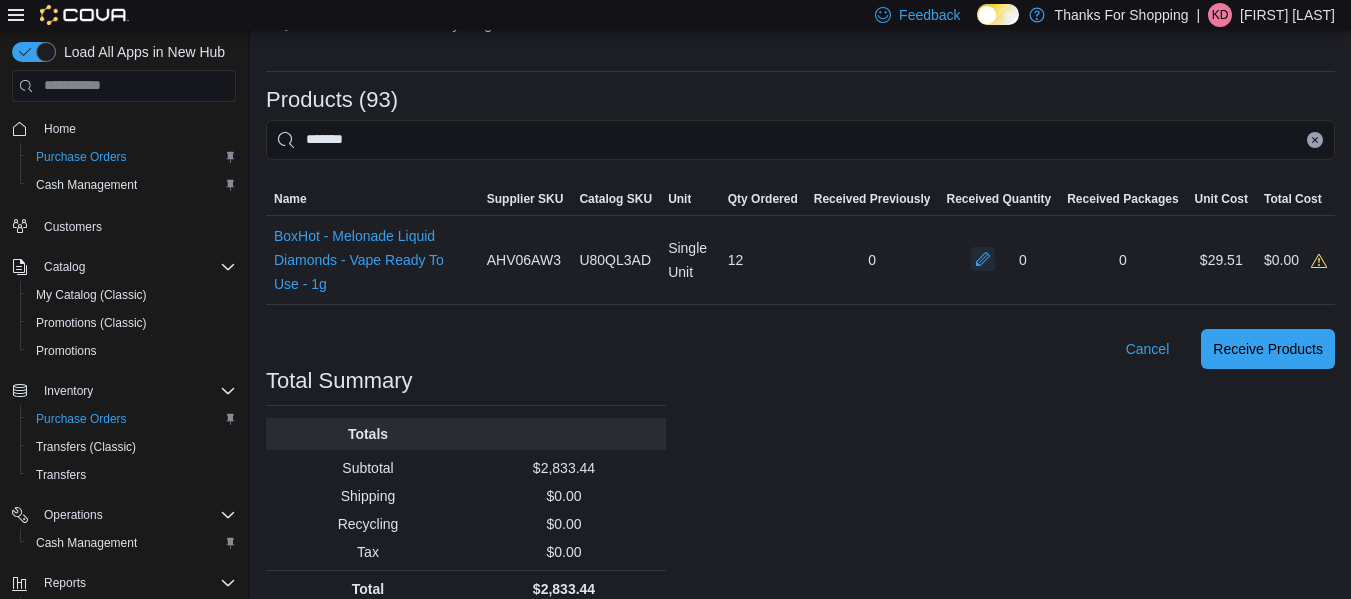 click at bounding box center [983, 259] 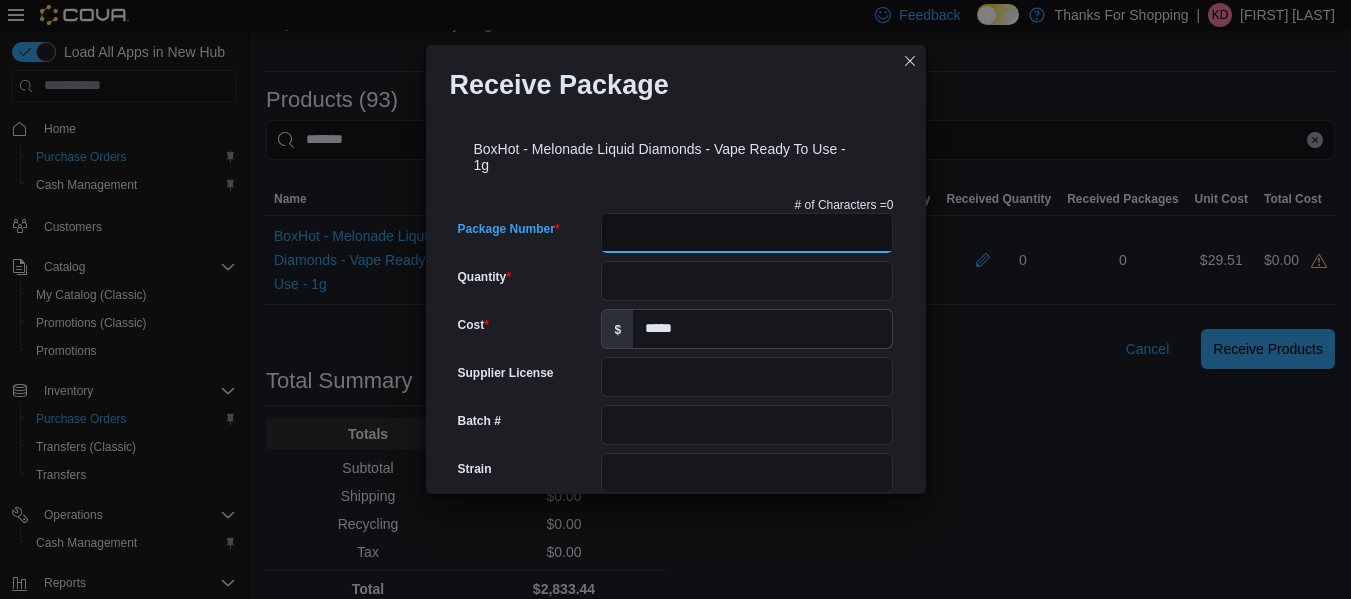 click on "Package Number" at bounding box center (747, 233) 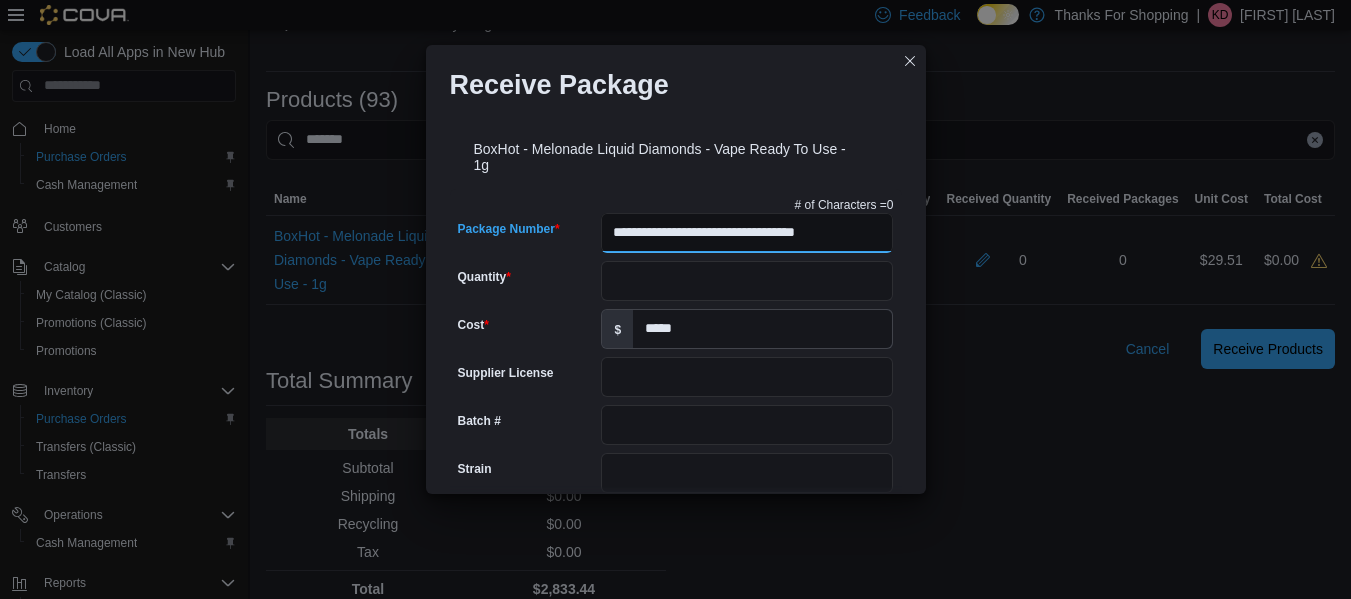 type on "**********" 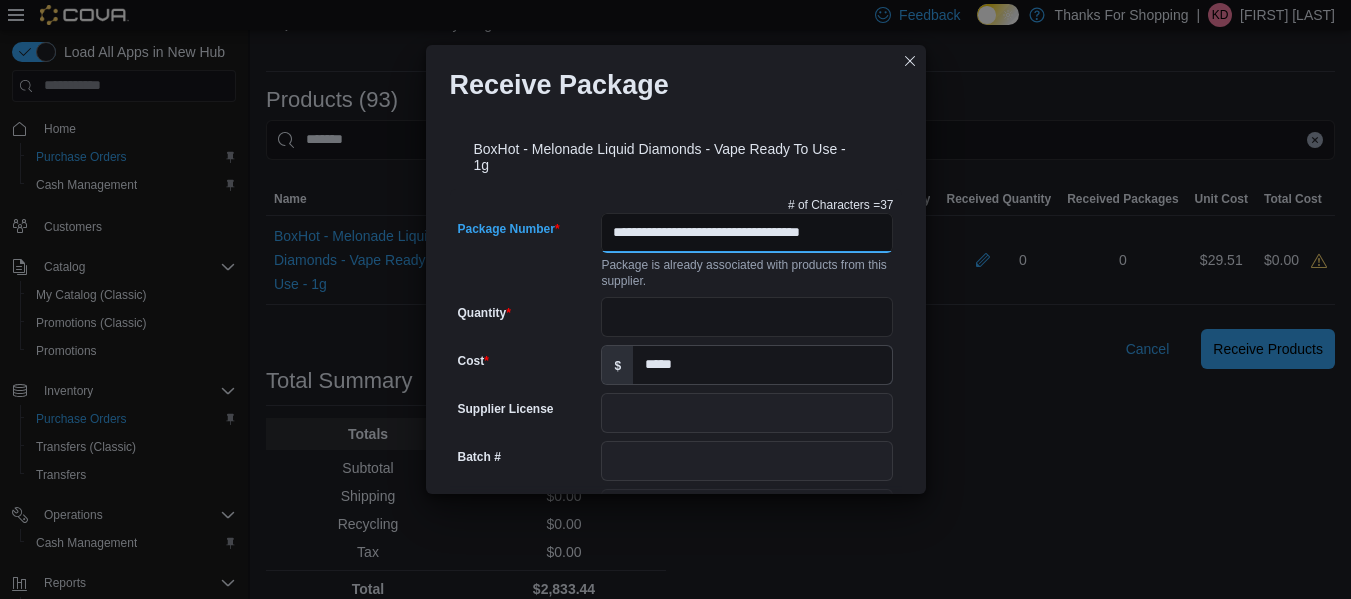type on "**********" 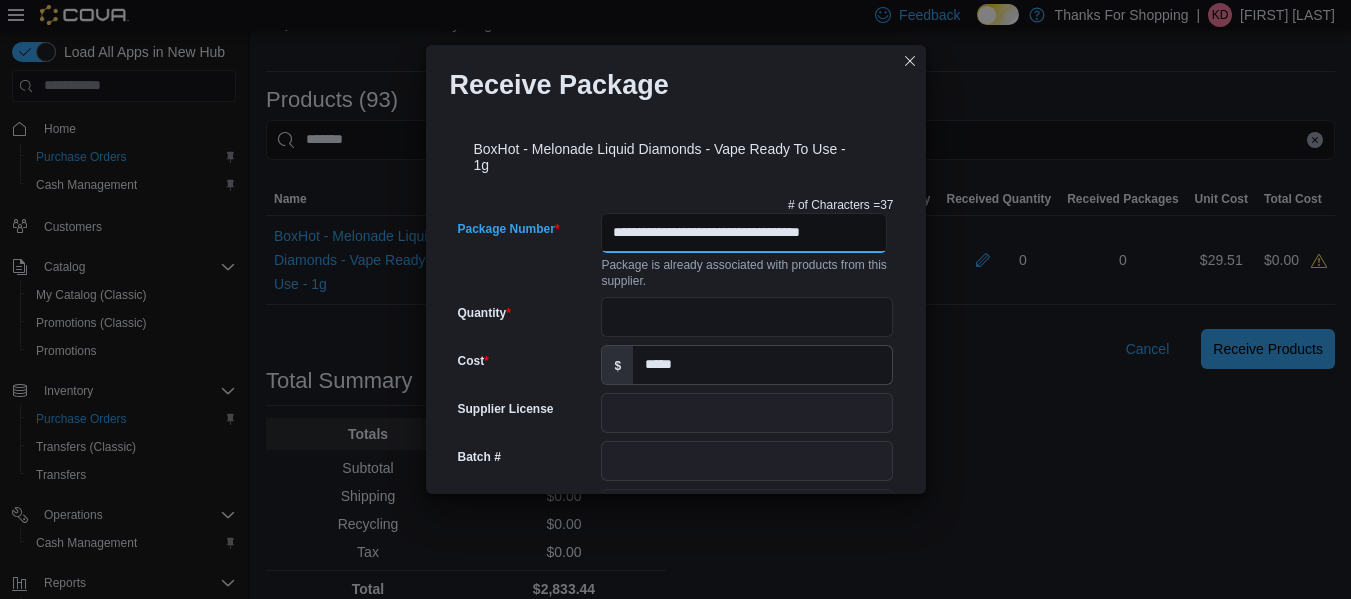 type on "**********" 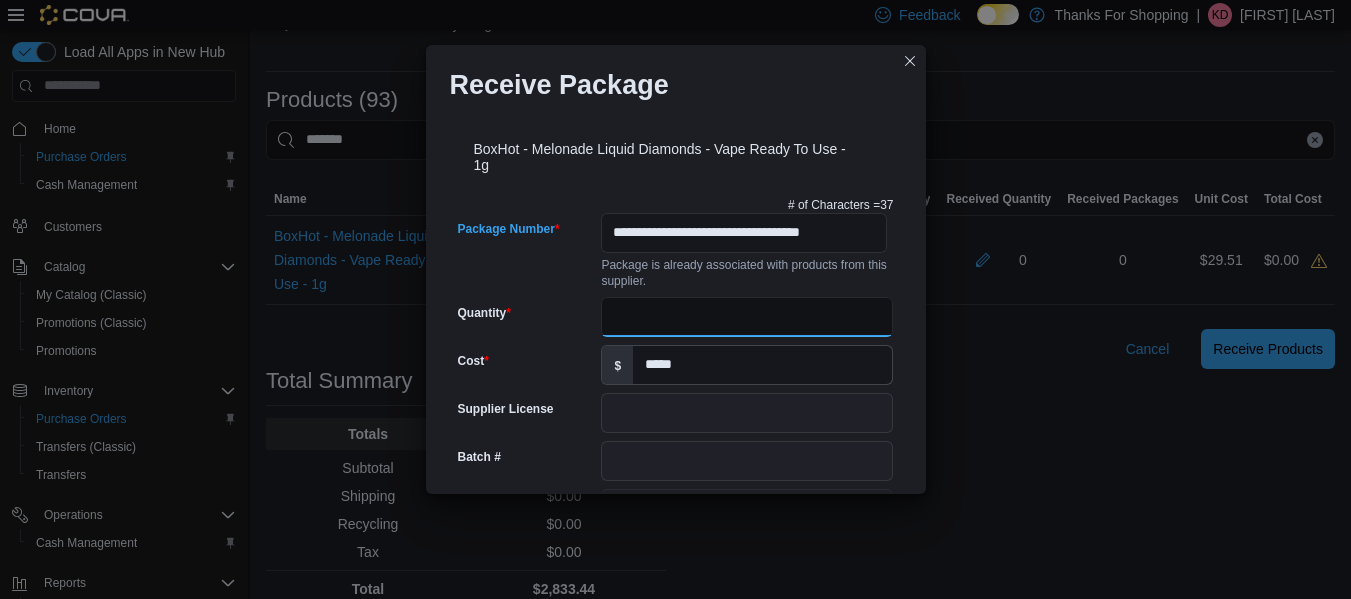 click on "Quantity" at bounding box center [747, 317] 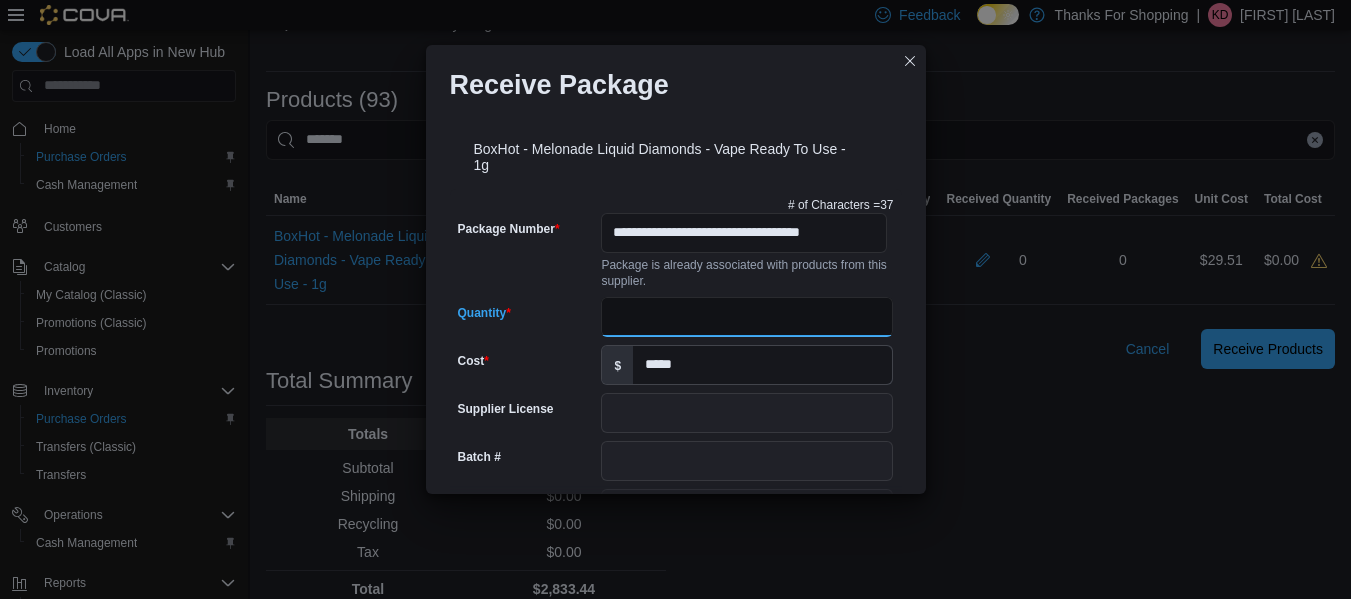 type on "**" 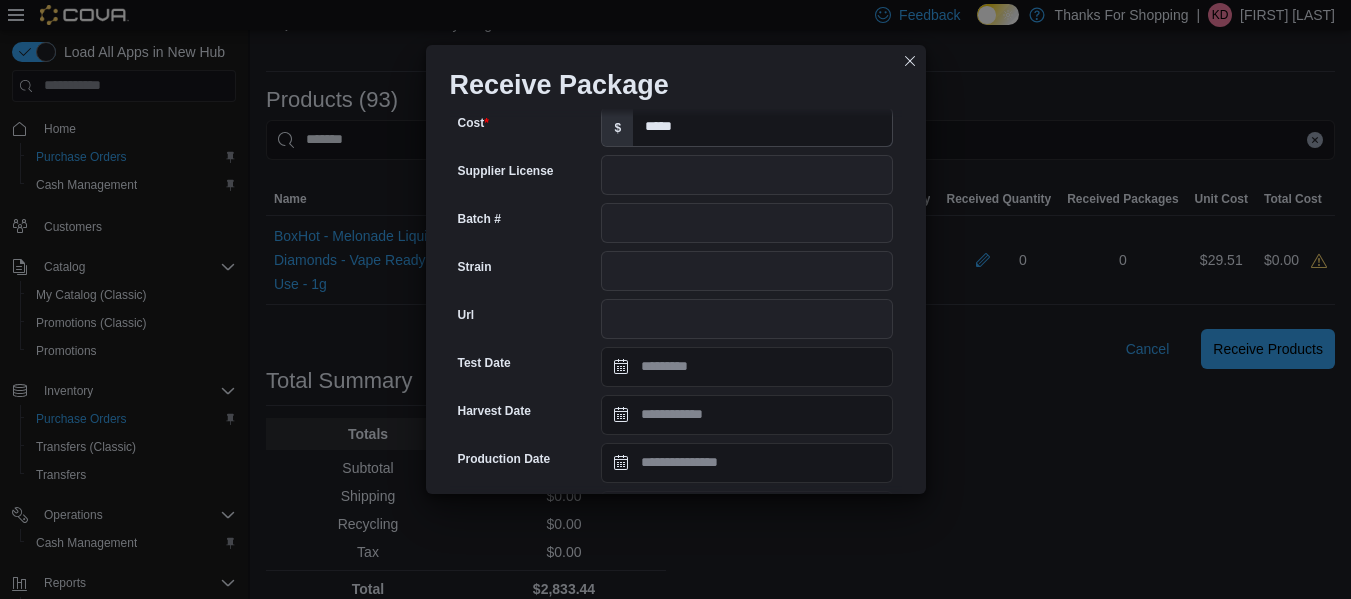 scroll, scrollTop: 795, scrollLeft: 0, axis: vertical 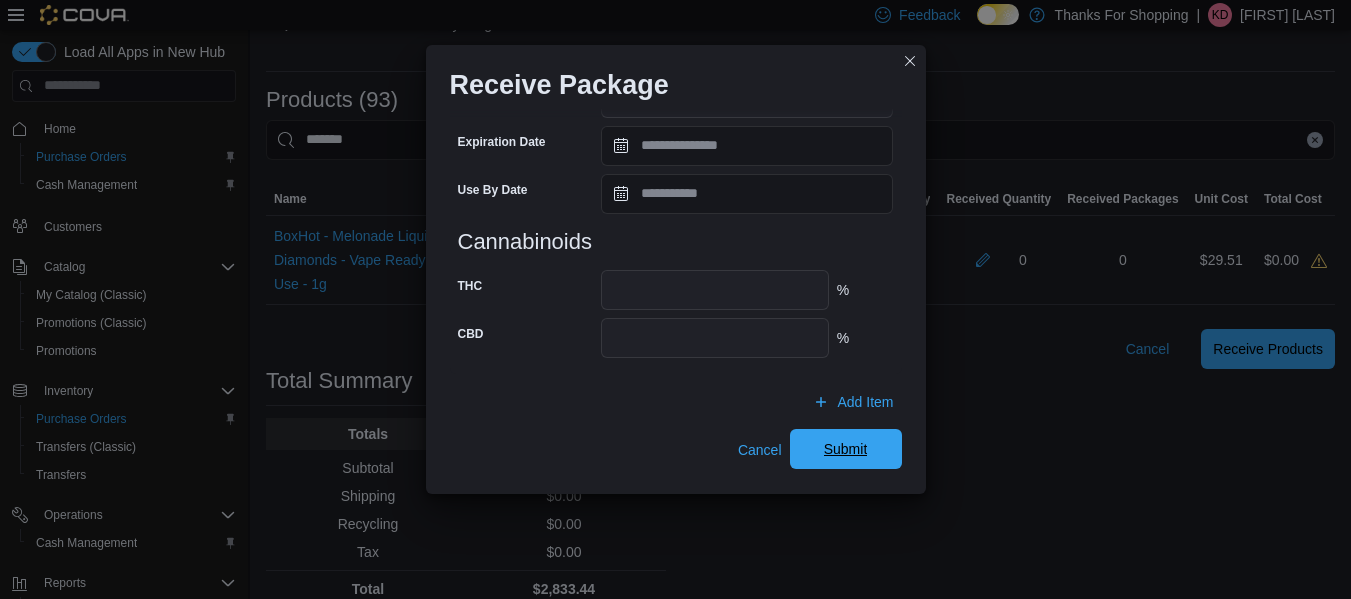 click on "Submit" at bounding box center (846, 449) 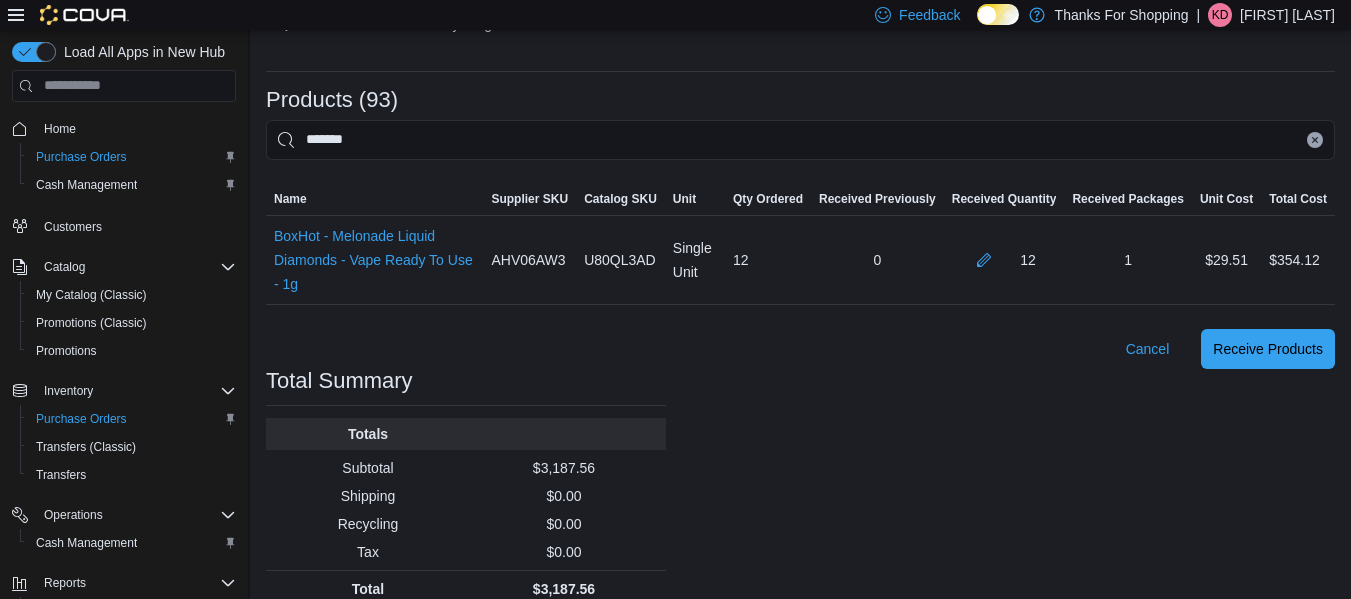click 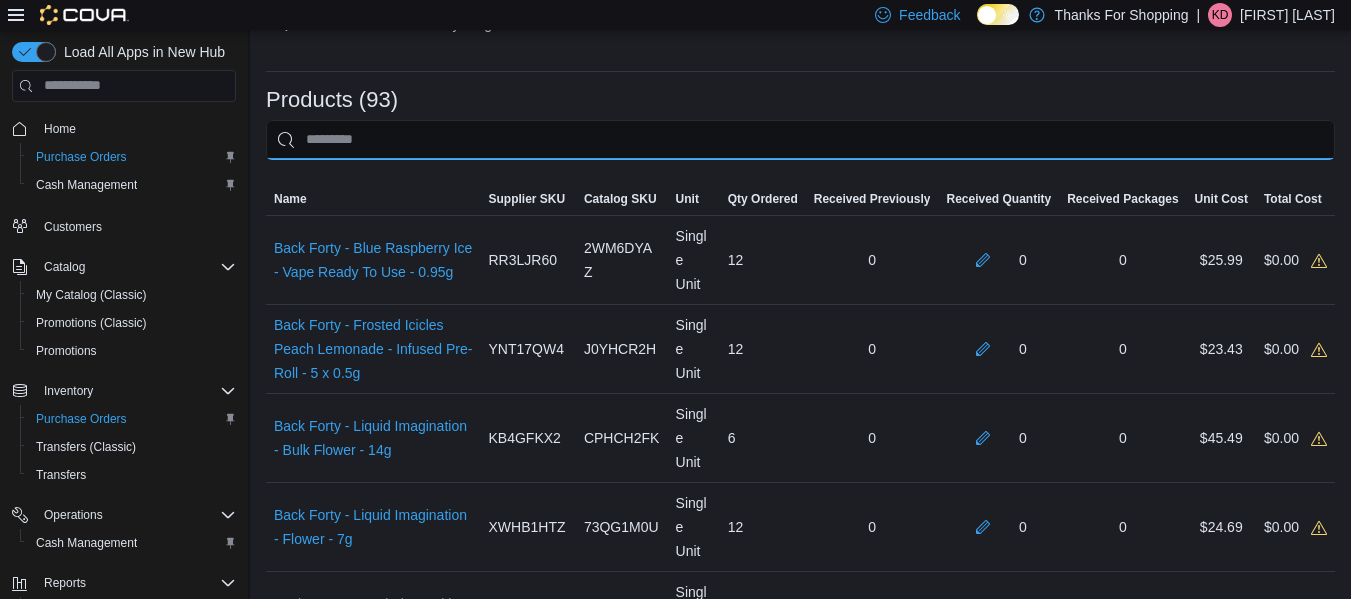 click at bounding box center [800, 140] 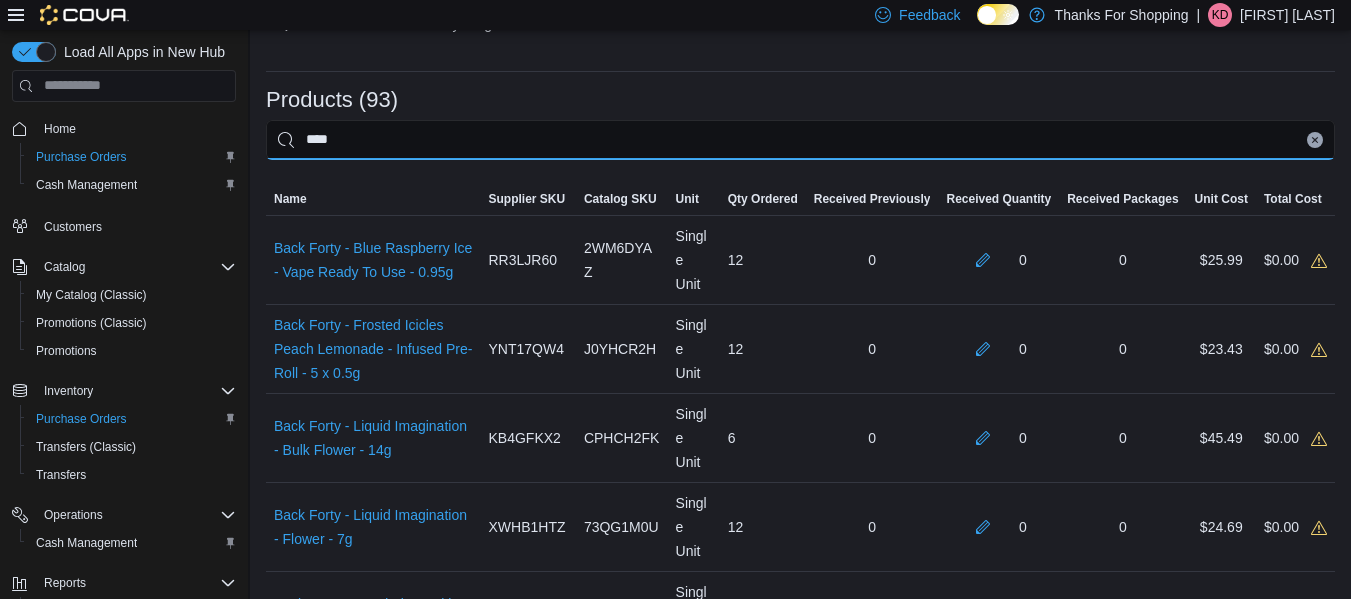 type on "****" 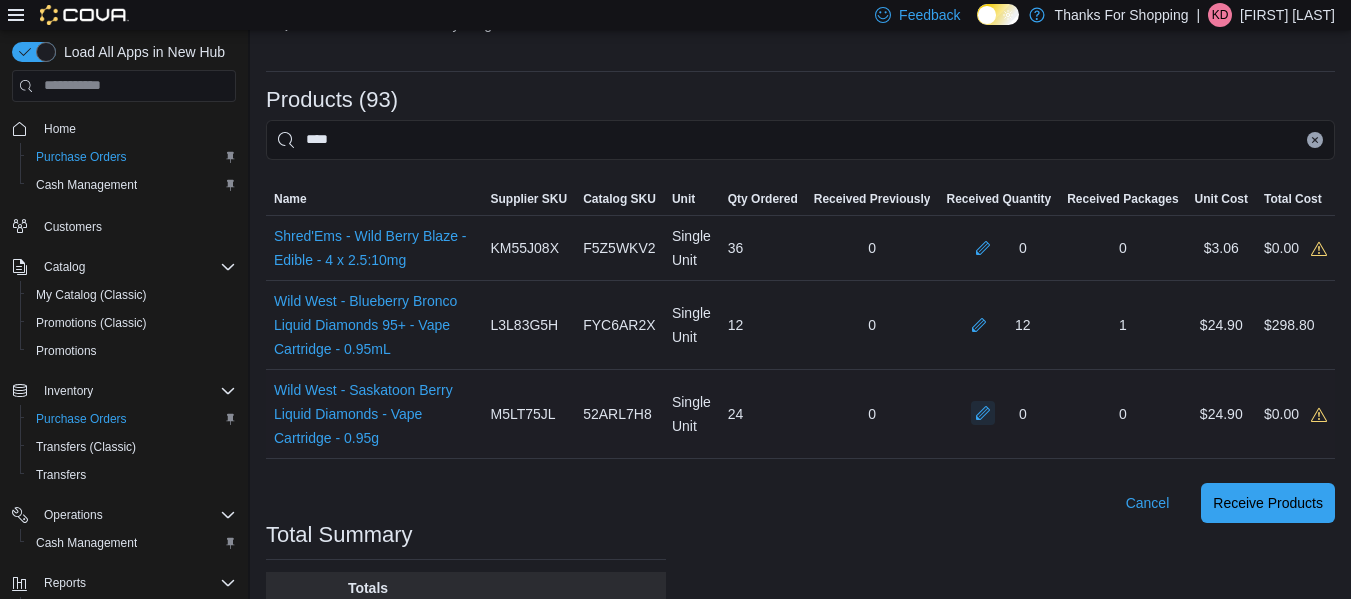 click at bounding box center (983, 413) 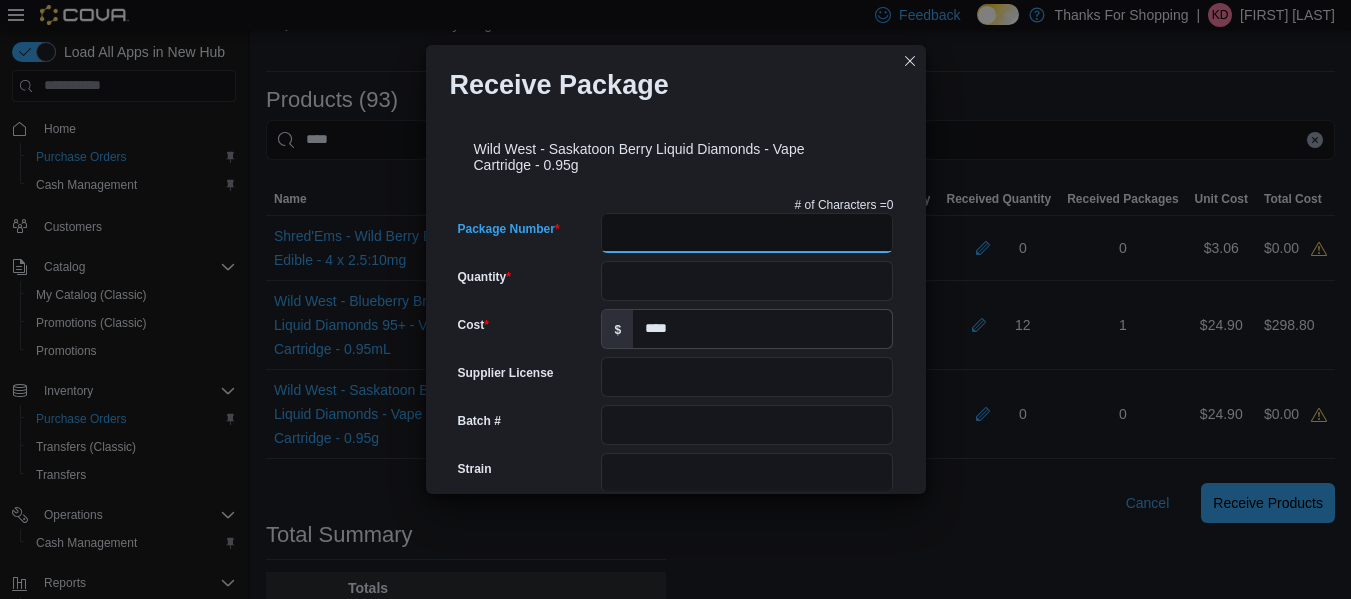 click on "Package Number" at bounding box center (747, 233) 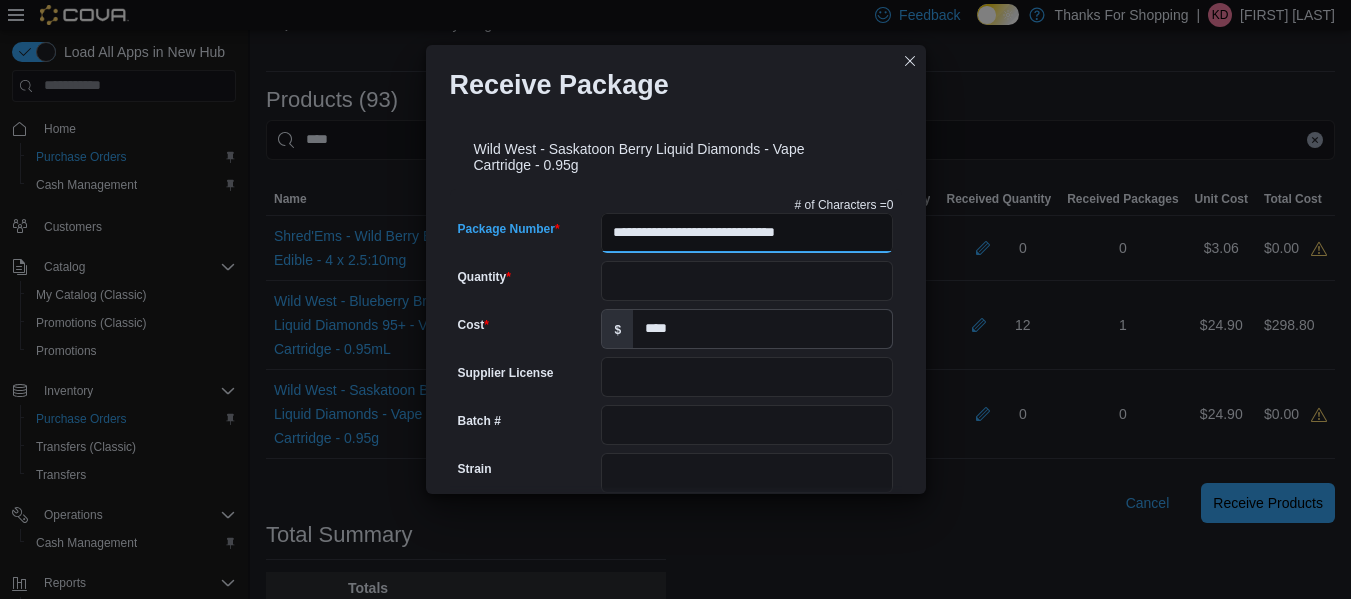 type on "**********" 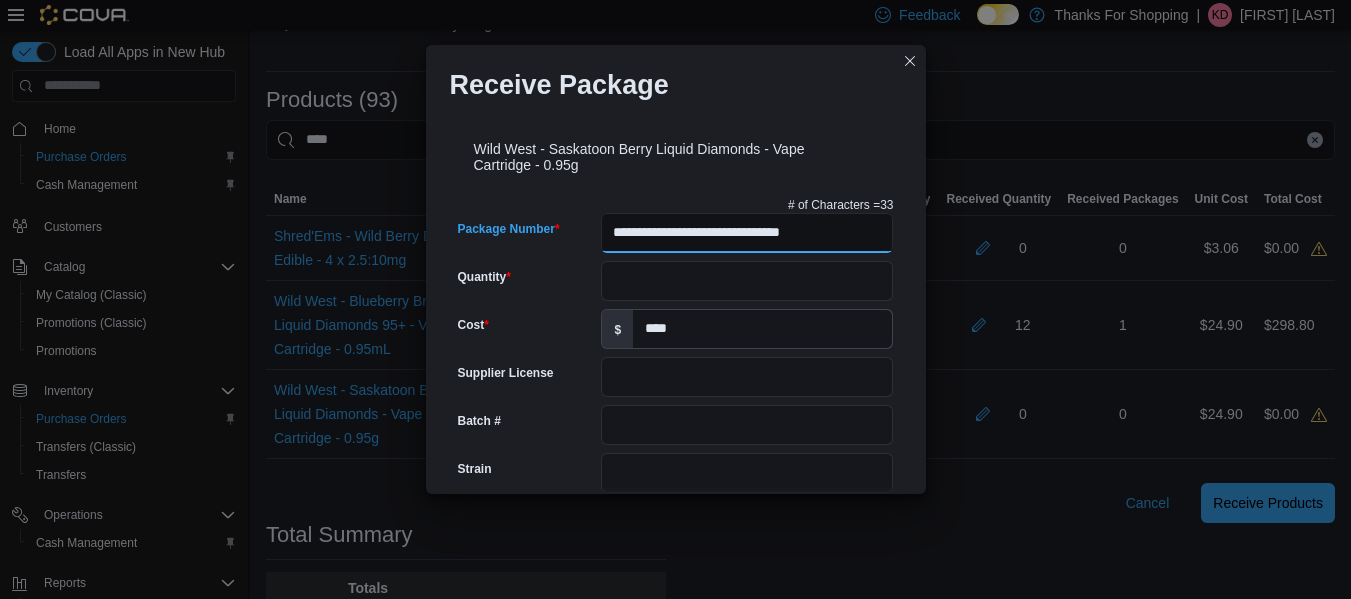 type on "*******" 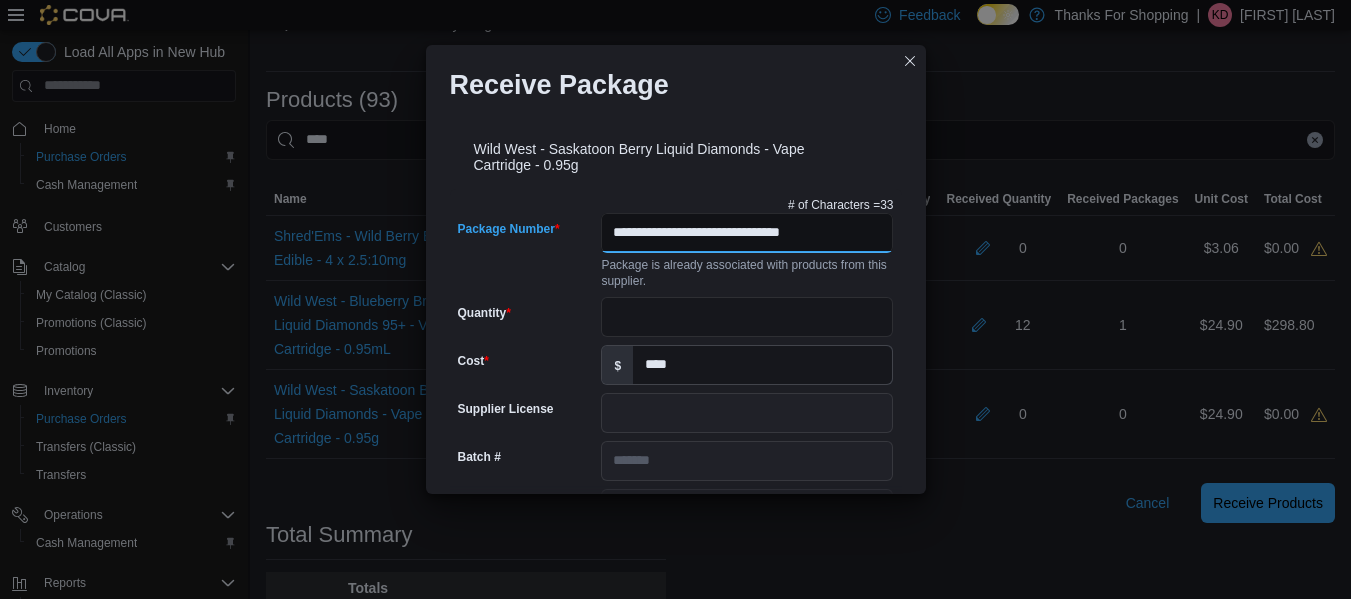 scroll, scrollTop: 0, scrollLeft: 0, axis: both 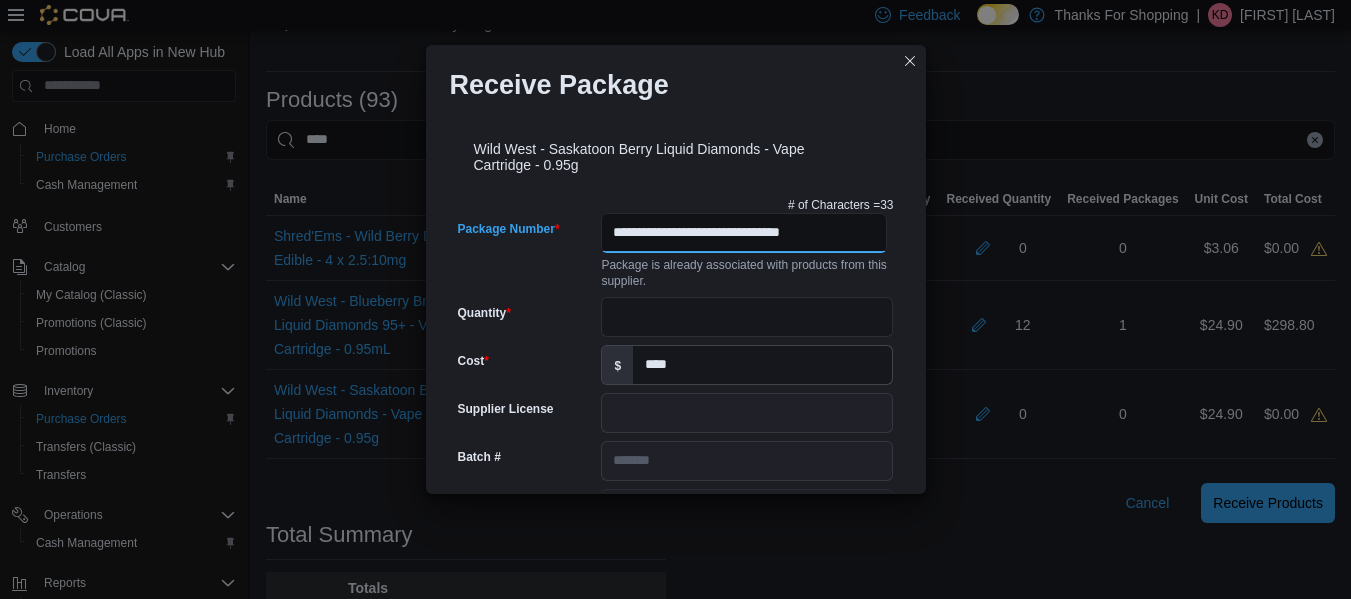 type on "**********" 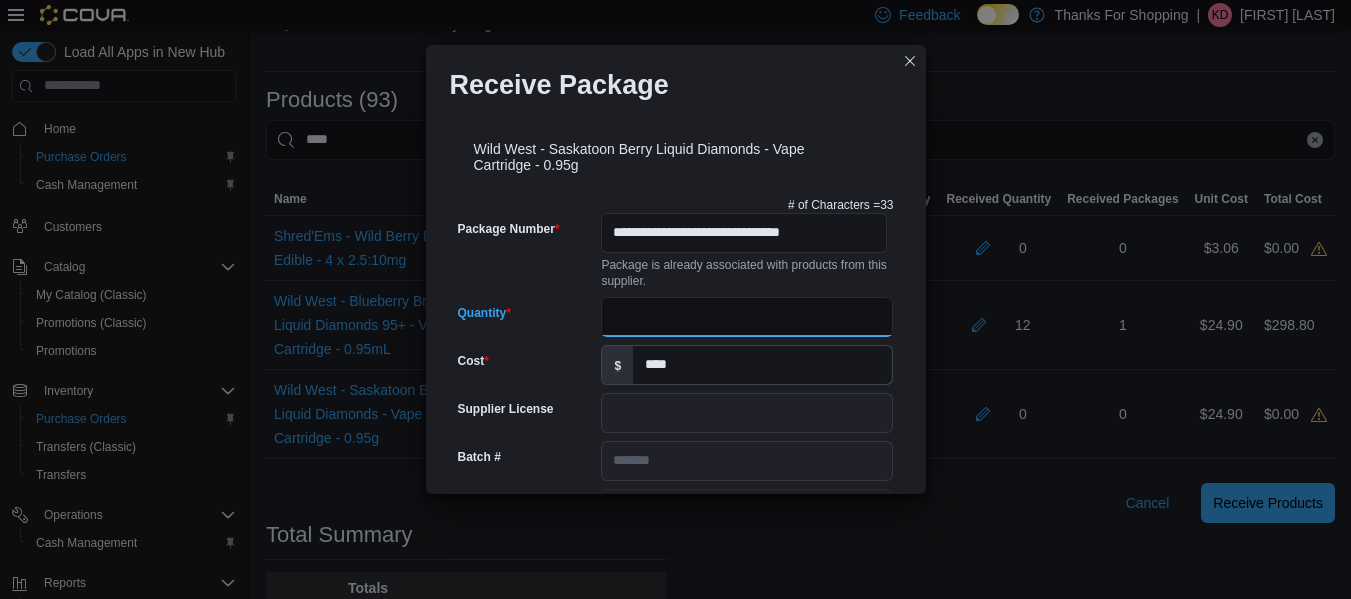 click on "Quantity" at bounding box center [747, 317] 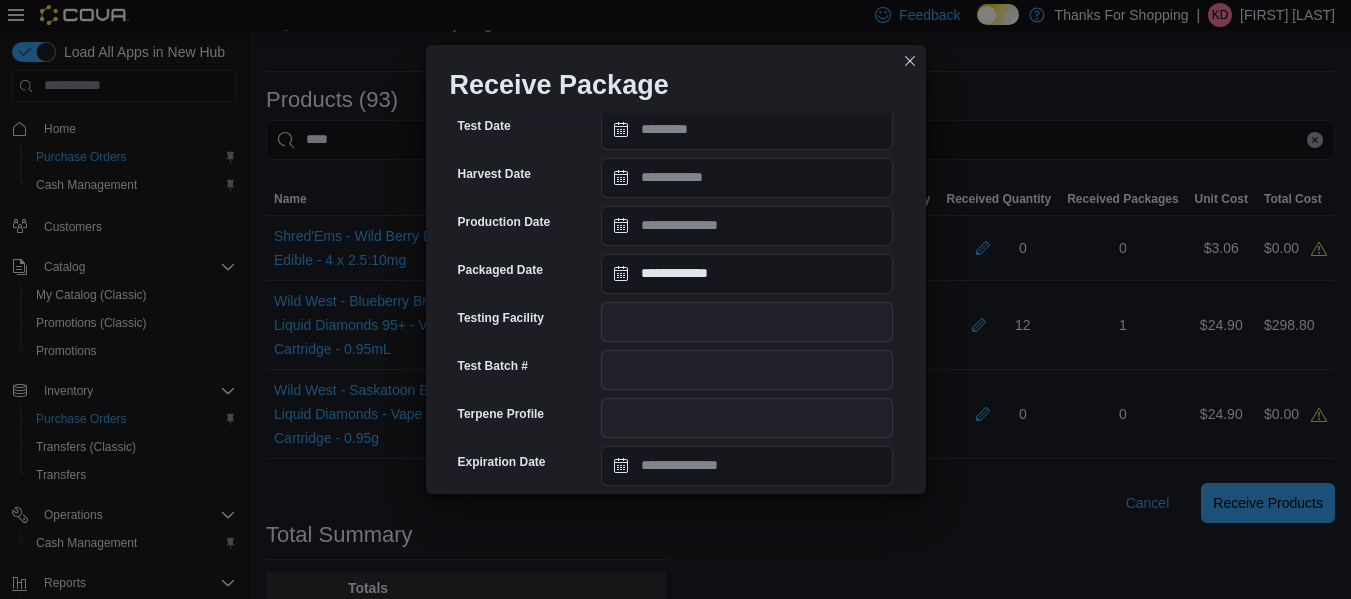 scroll, scrollTop: 747, scrollLeft: 0, axis: vertical 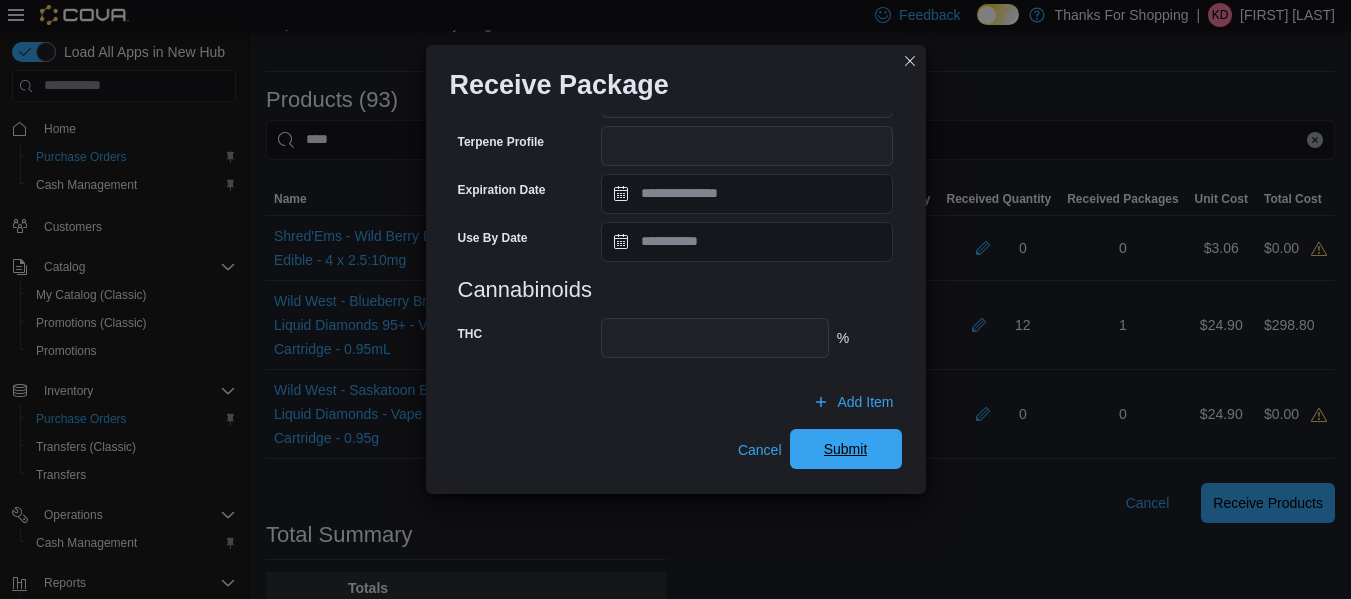 click on "Submit" at bounding box center [846, 449] 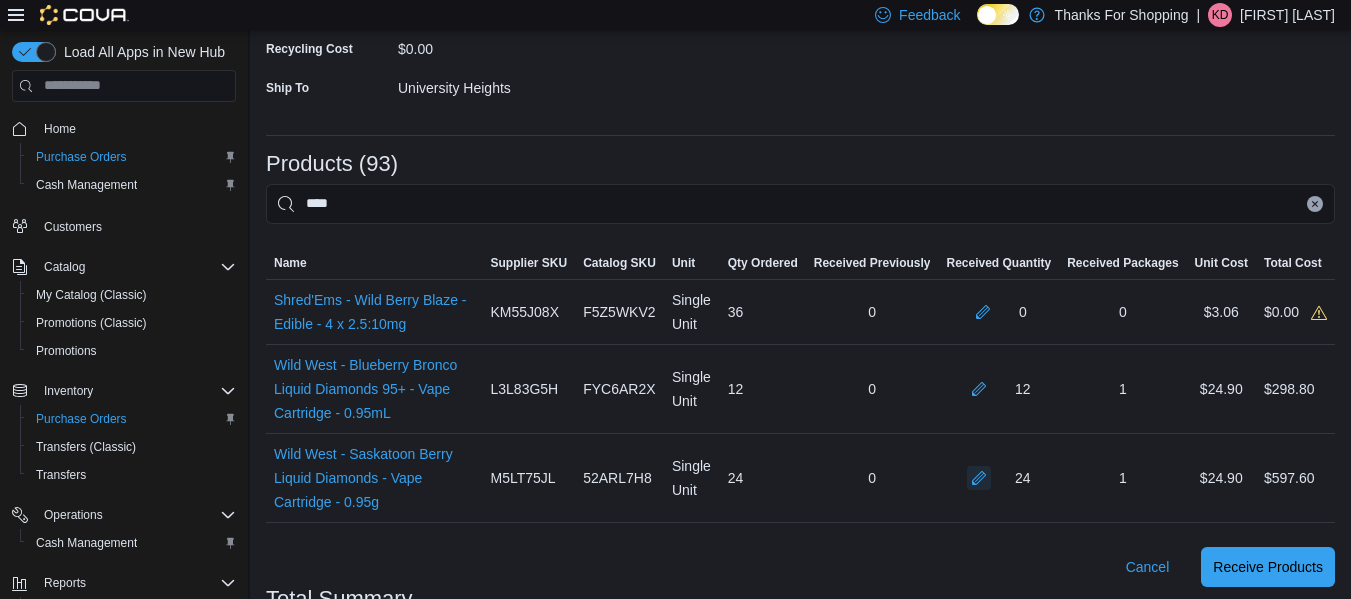 scroll, scrollTop: 306, scrollLeft: 0, axis: vertical 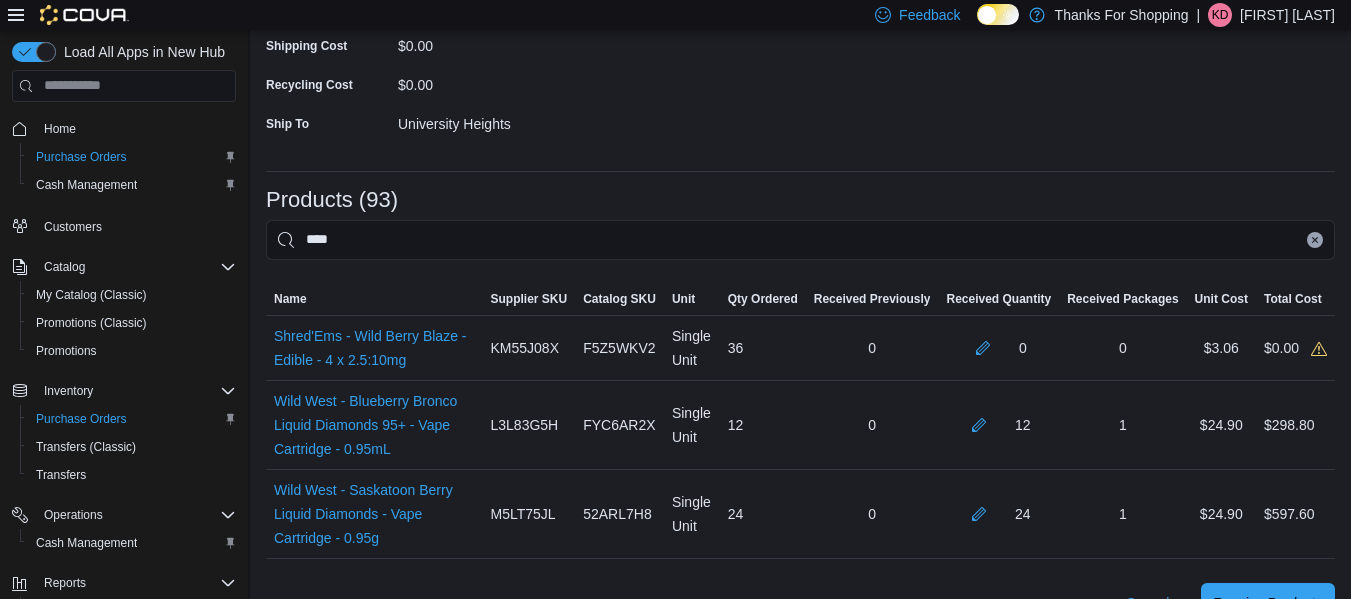click 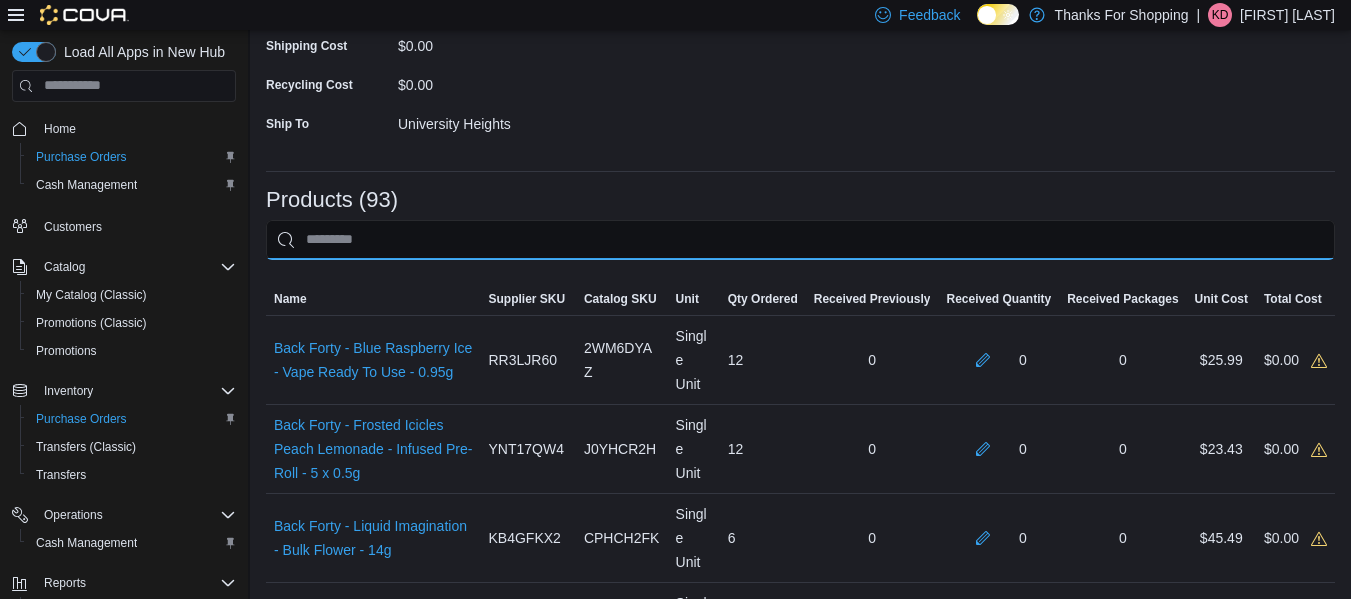 click at bounding box center (800, 240) 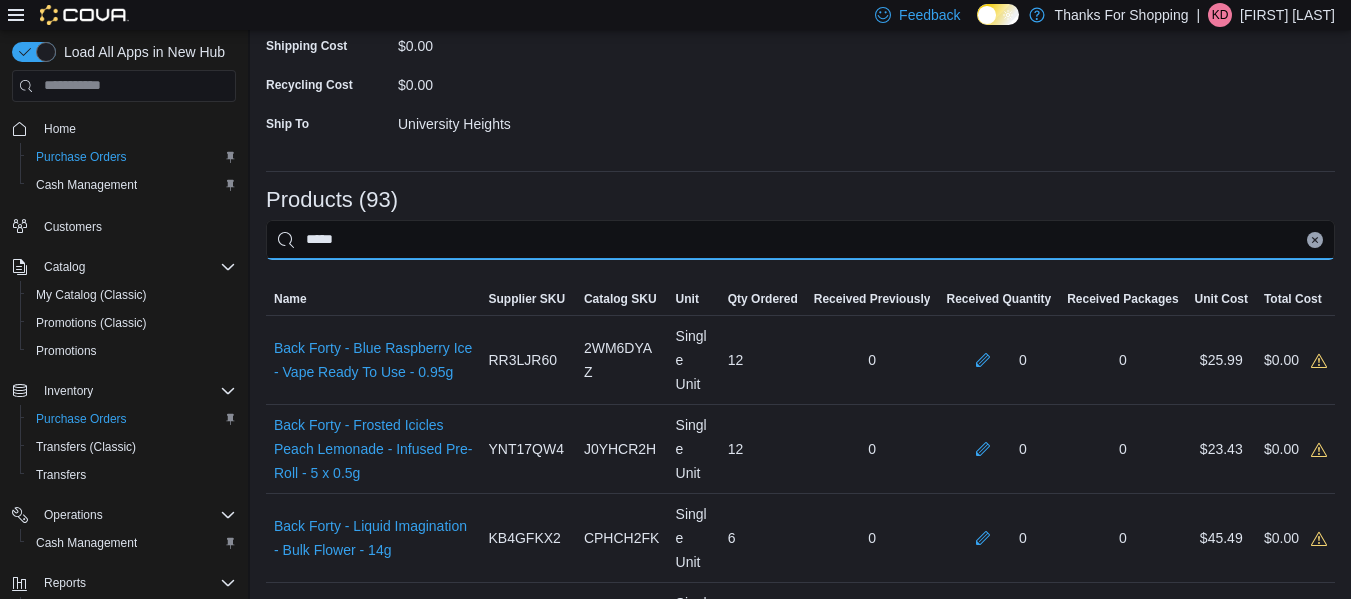type on "*****" 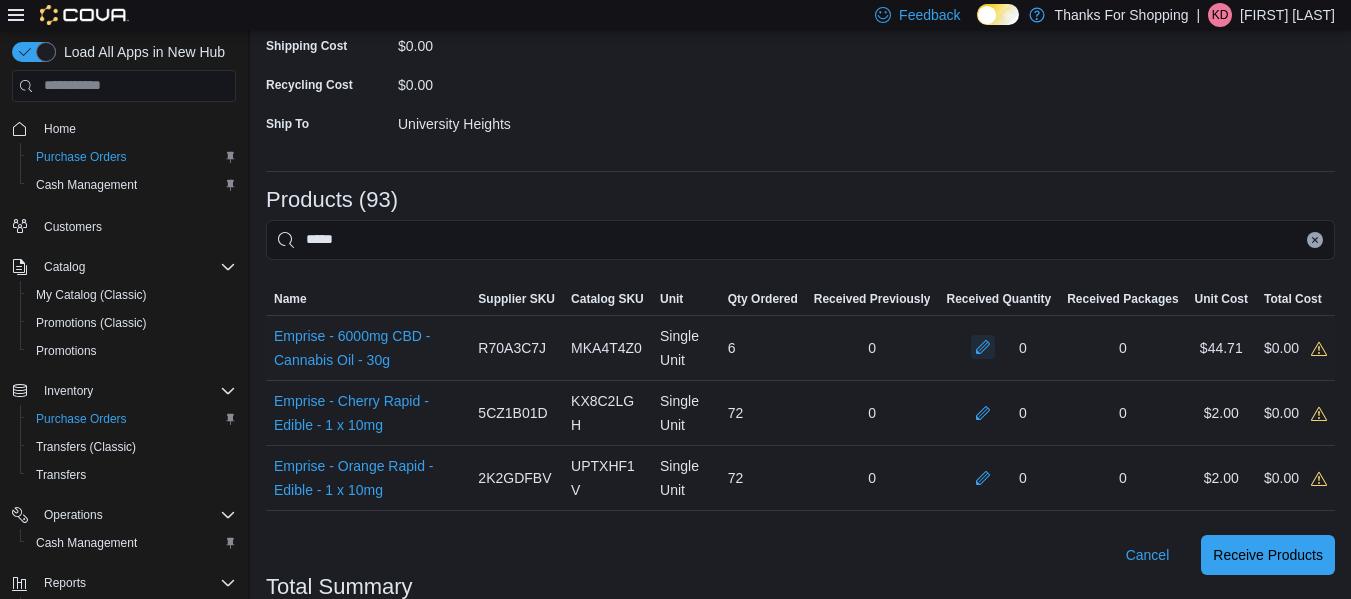 drag, startPoint x: 1009, startPoint y: 327, endPoint x: 1004, endPoint y: 337, distance: 11.18034 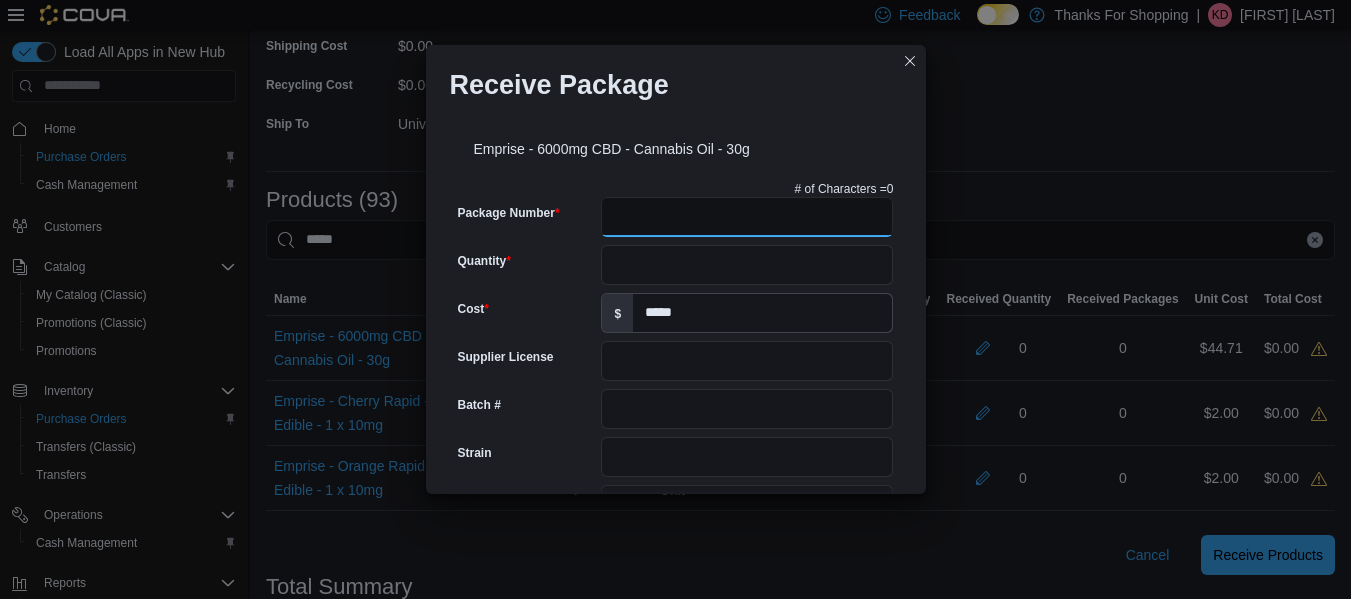 click on "Package Number" at bounding box center [747, 217] 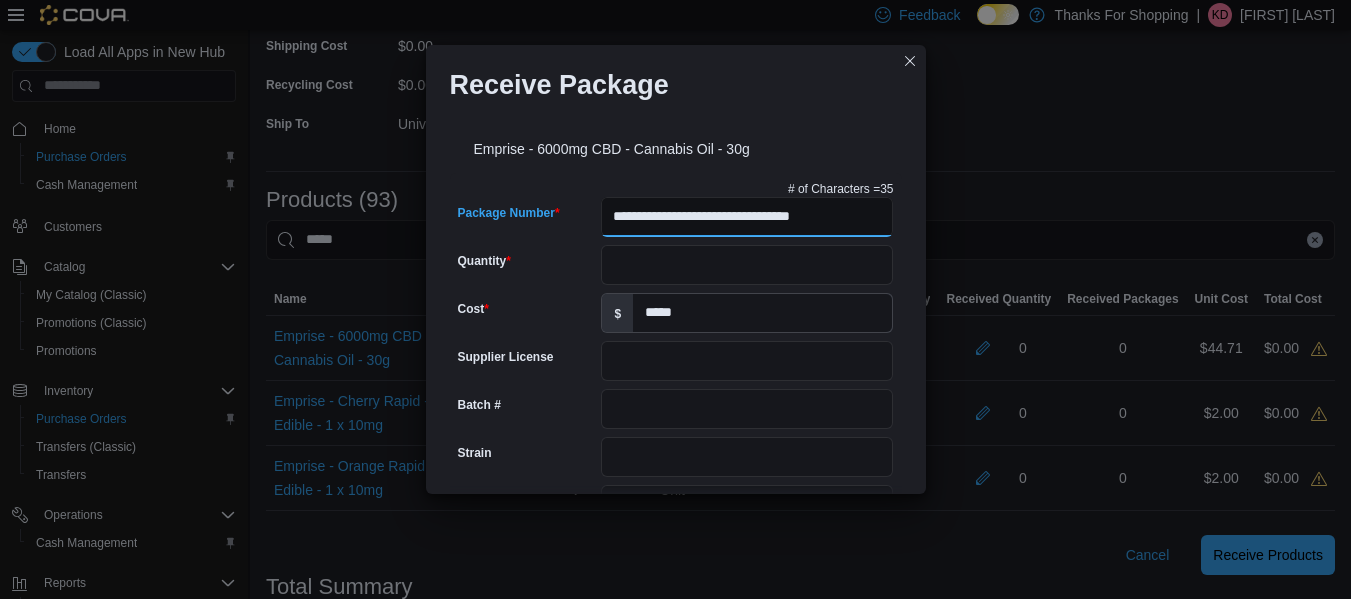 scroll, scrollTop: 0, scrollLeft: 3, axis: horizontal 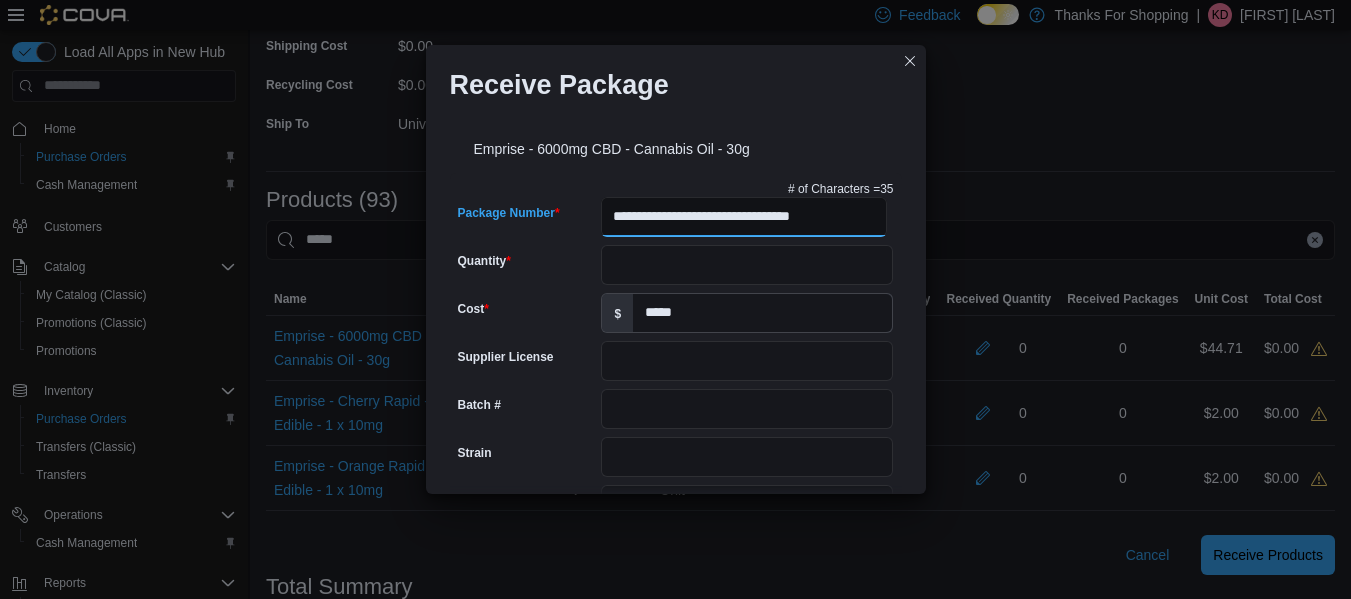 type on "**********" 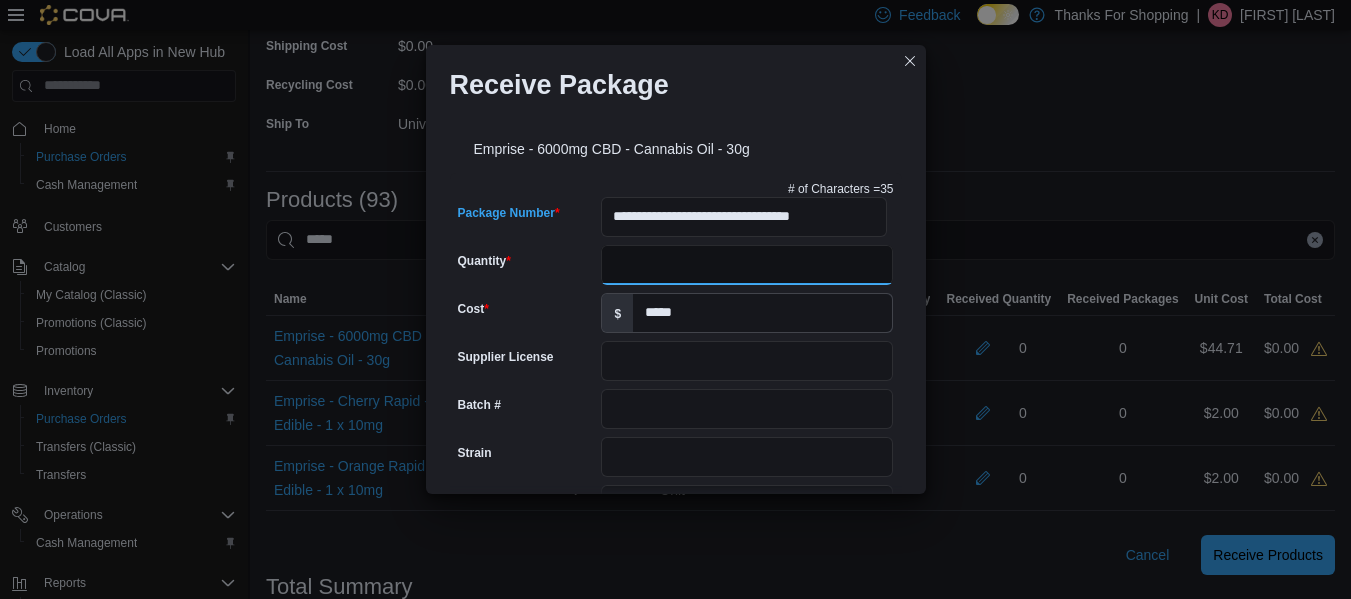 scroll, scrollTop: 0, scrollLeft: 0, axis: both 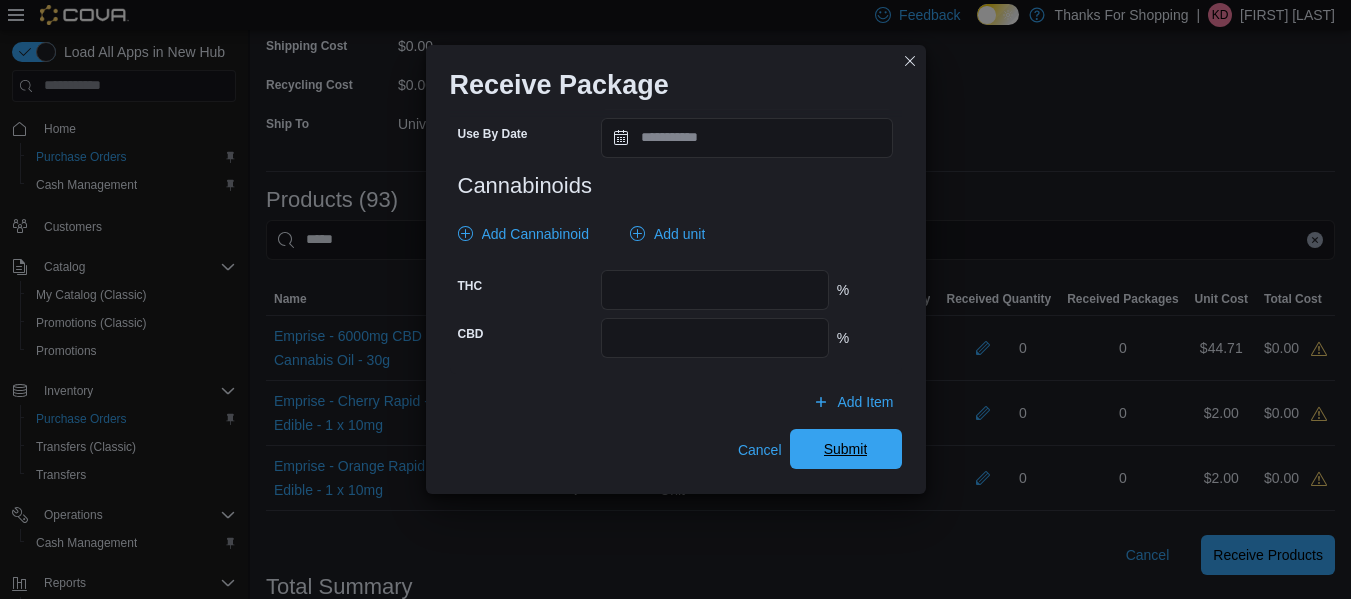 type on "**" 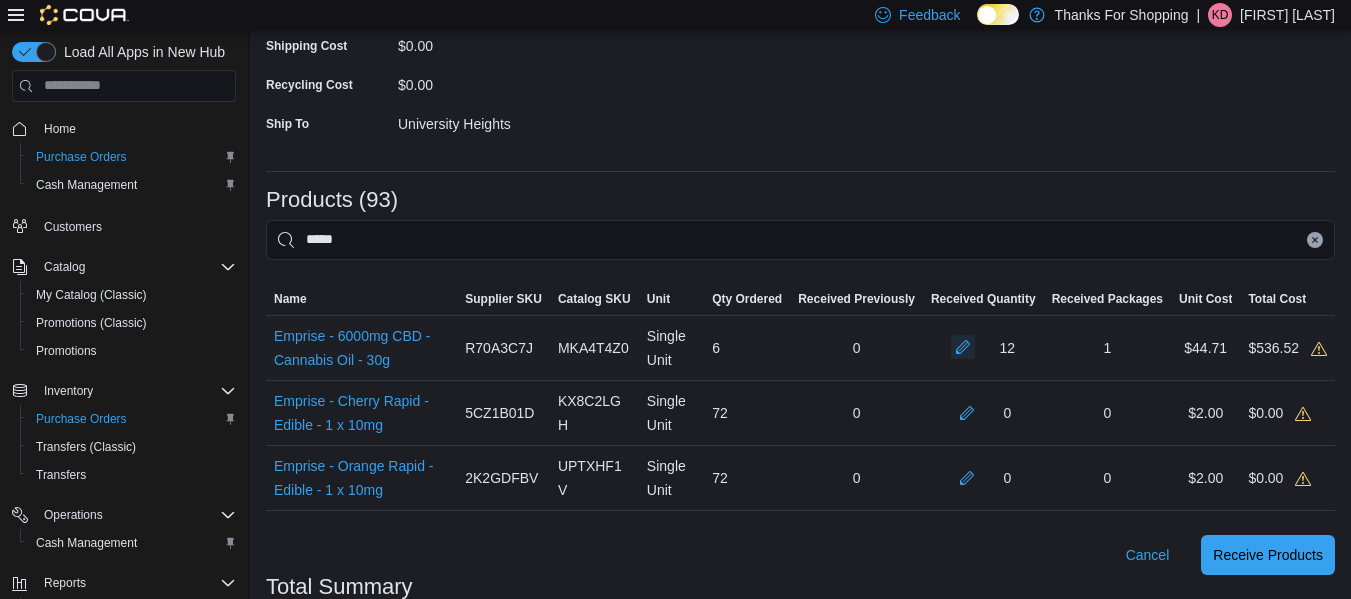 click at bounding box center [963, 347] 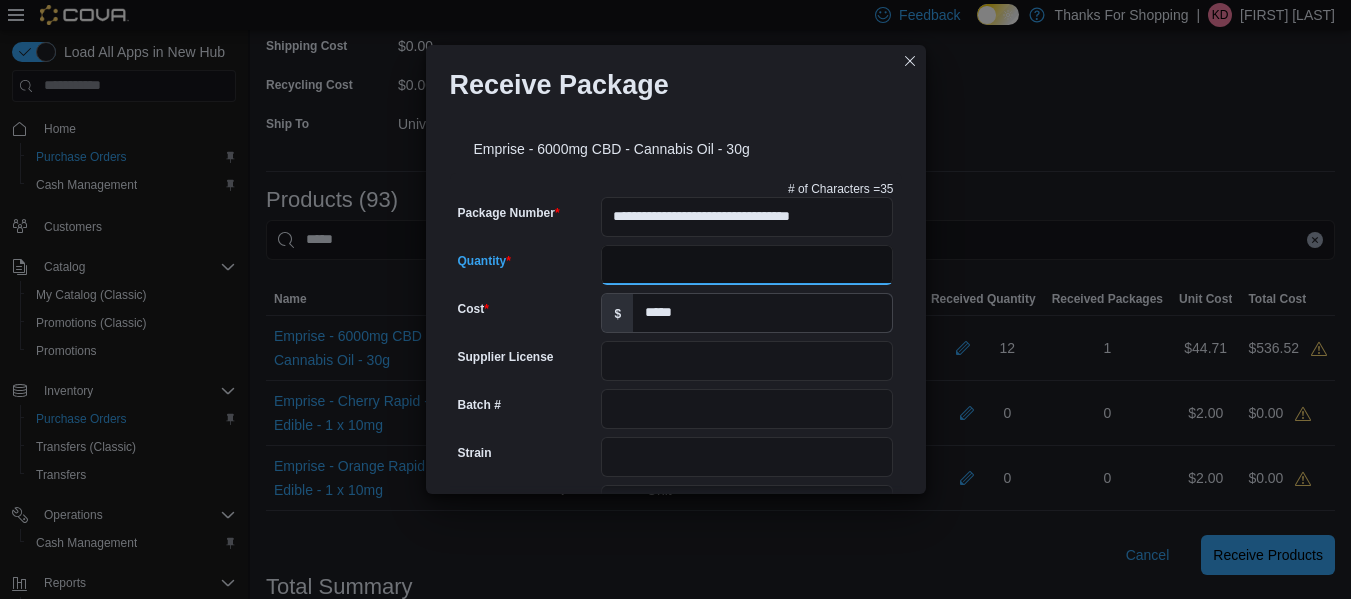 drag, startPoint x: 675, startPoint y: 244, endPoint x: 482, endPoint y: 286, distance: 197.51709 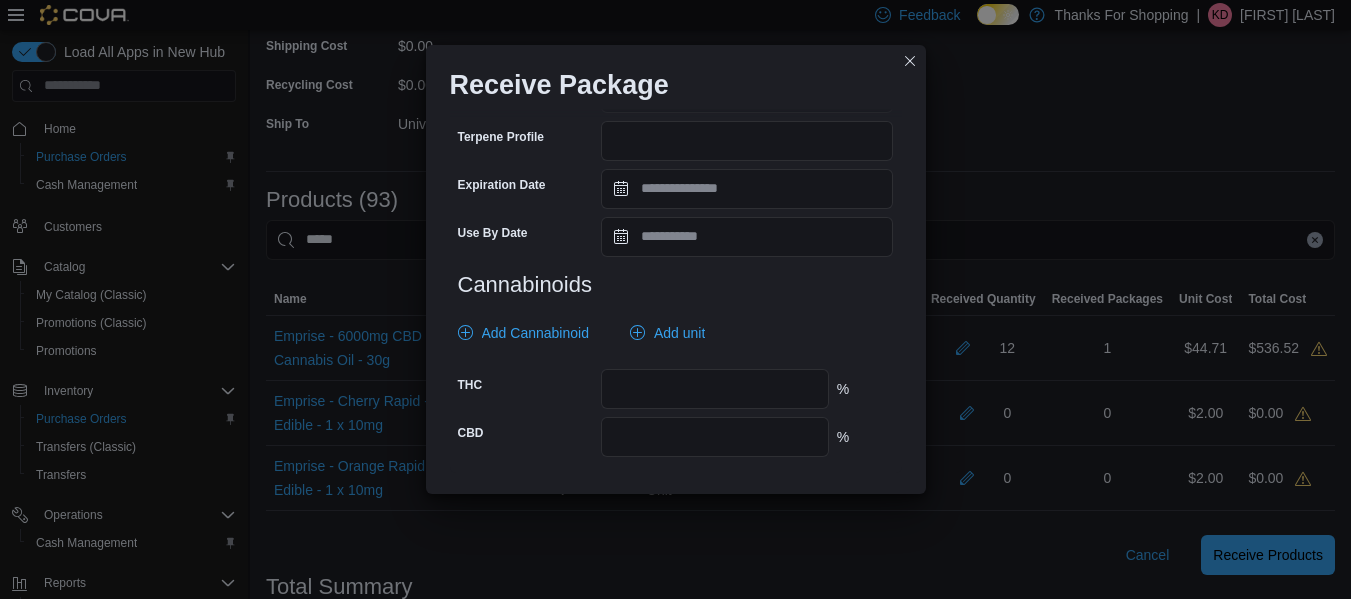 scroll, scrollTop: 799, scrollLeft: 0, axis: vertical 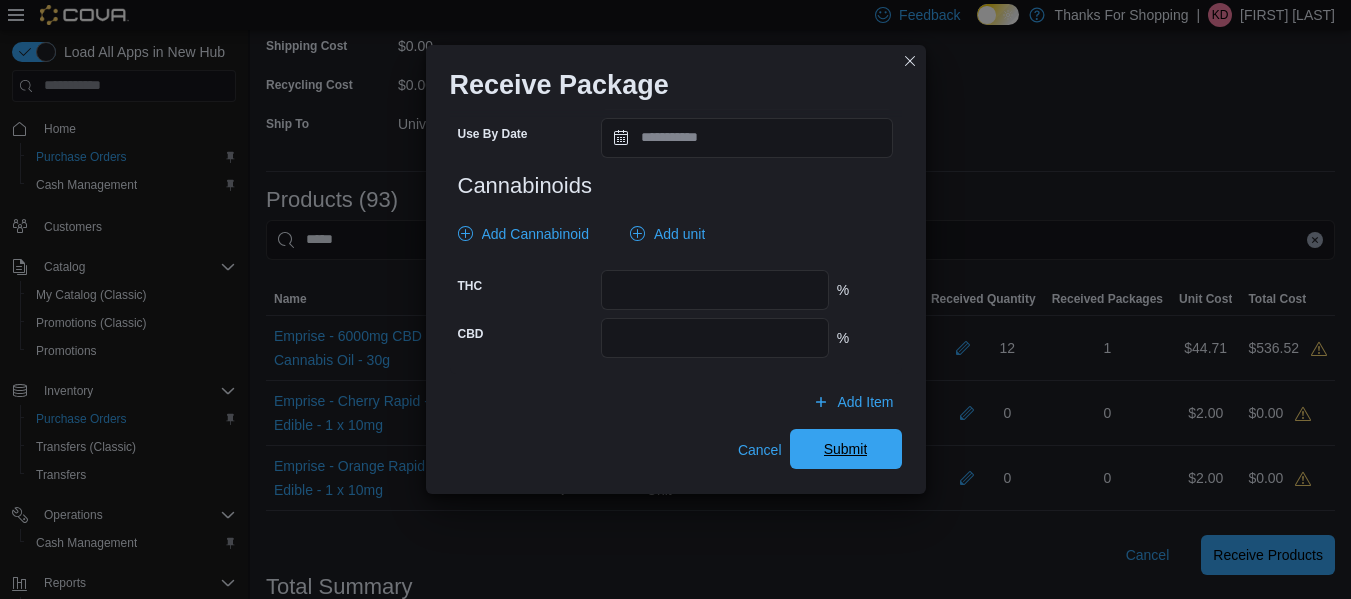 type on "*" 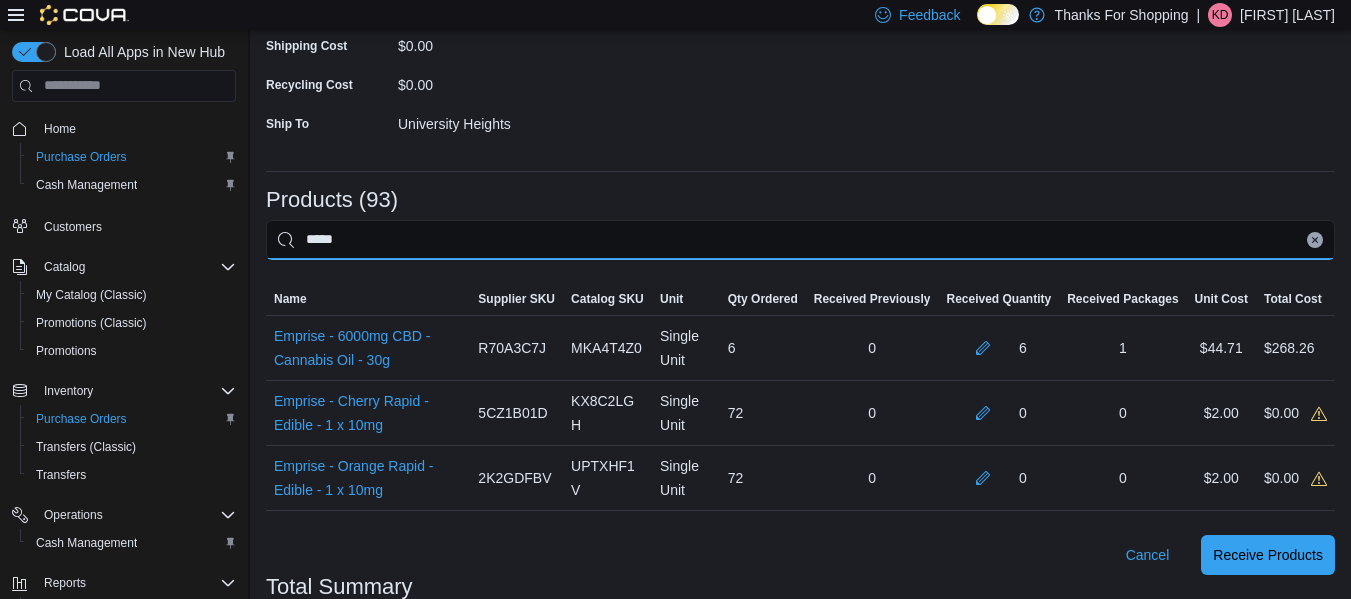 drag, startPoint x: 402, startPoint y: 239, endPoint x: 0, endPoint y: 209, distance: 403.11786 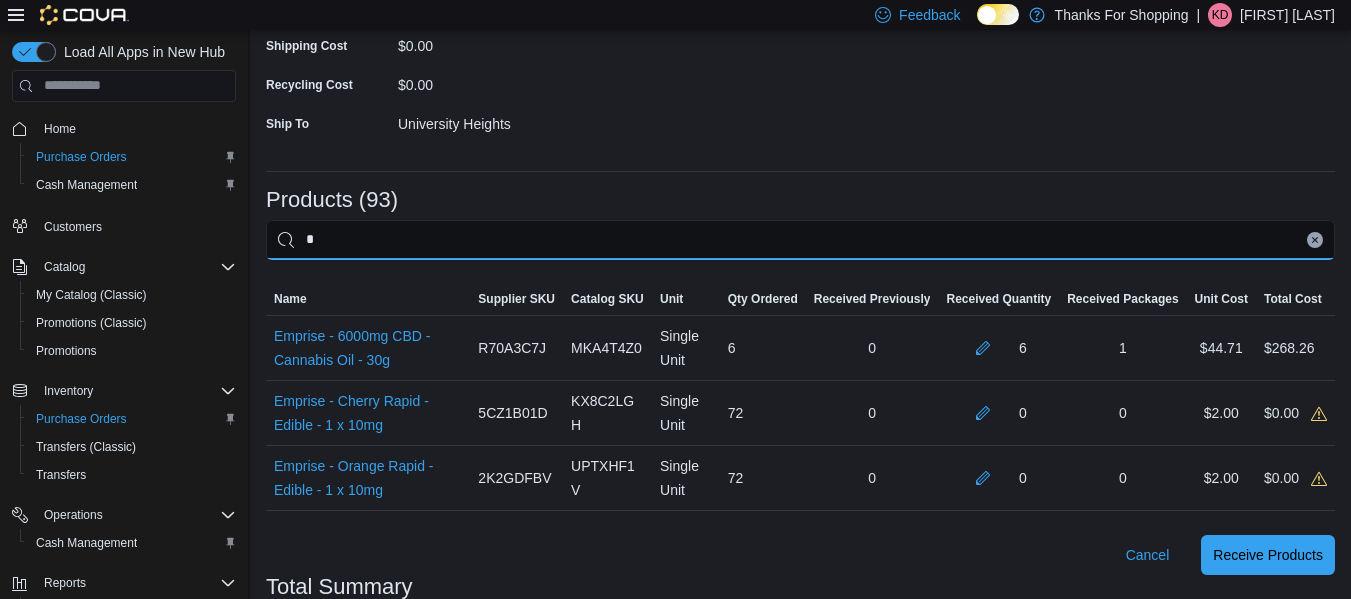 type on "*" 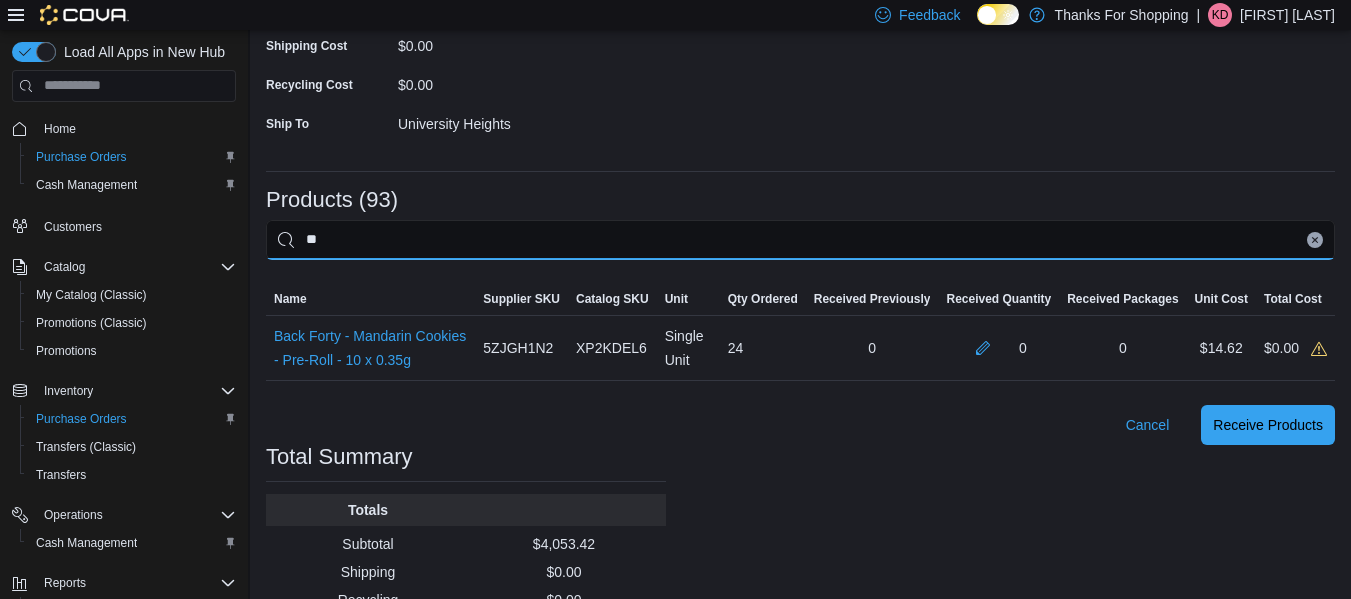 type on "*" 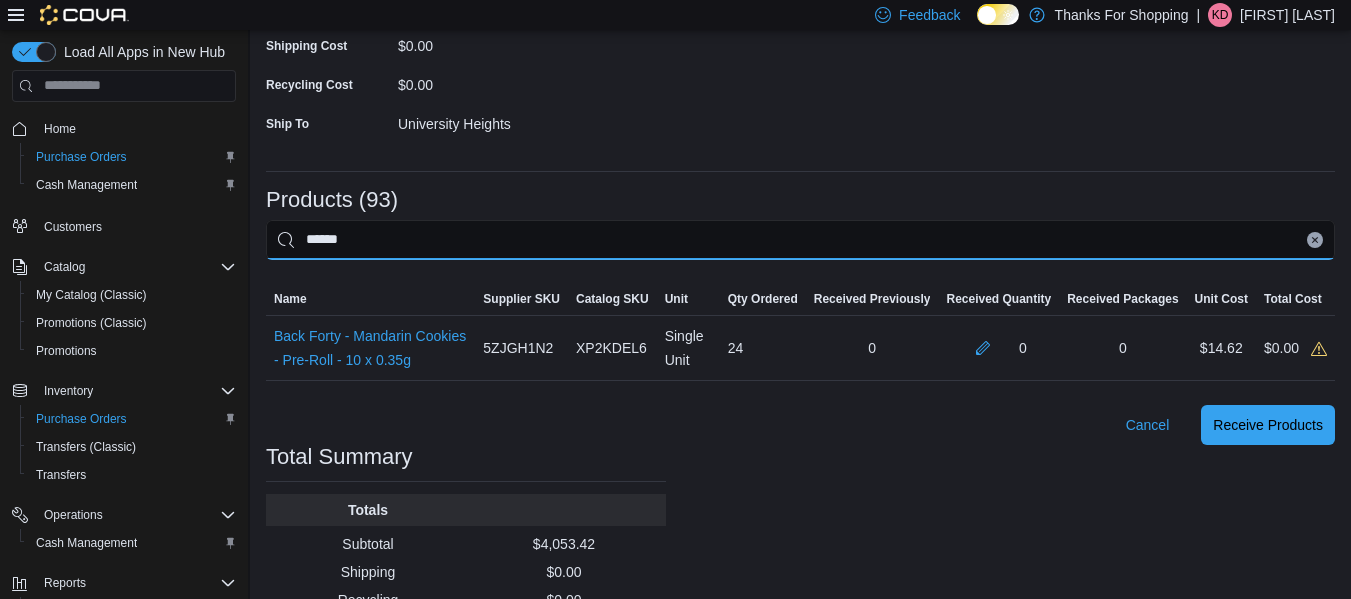 type on "******" 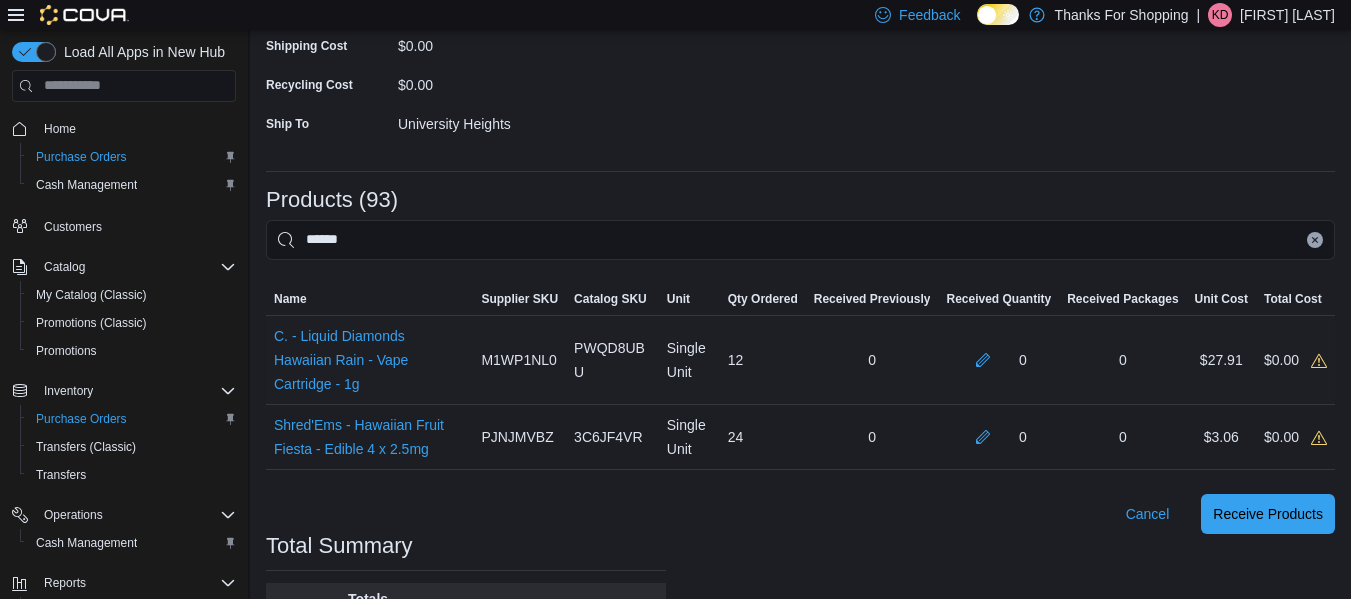 click on "0" at bounding box center [998, 360] 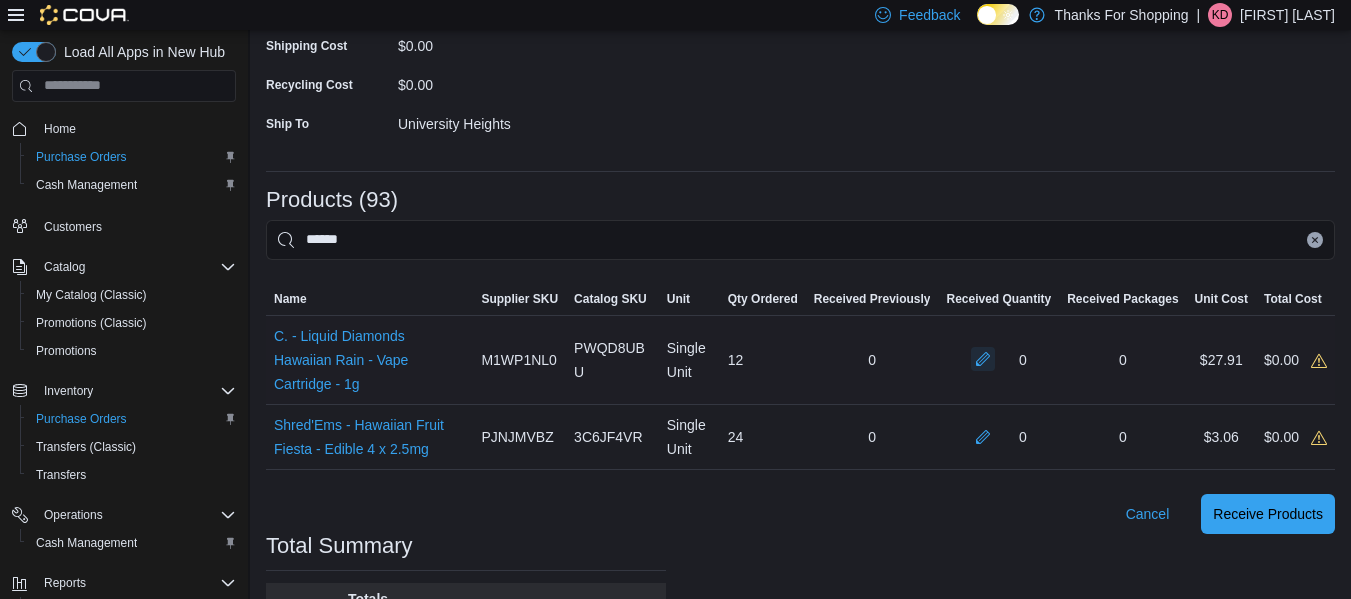 click at bounding box center (983, 359) 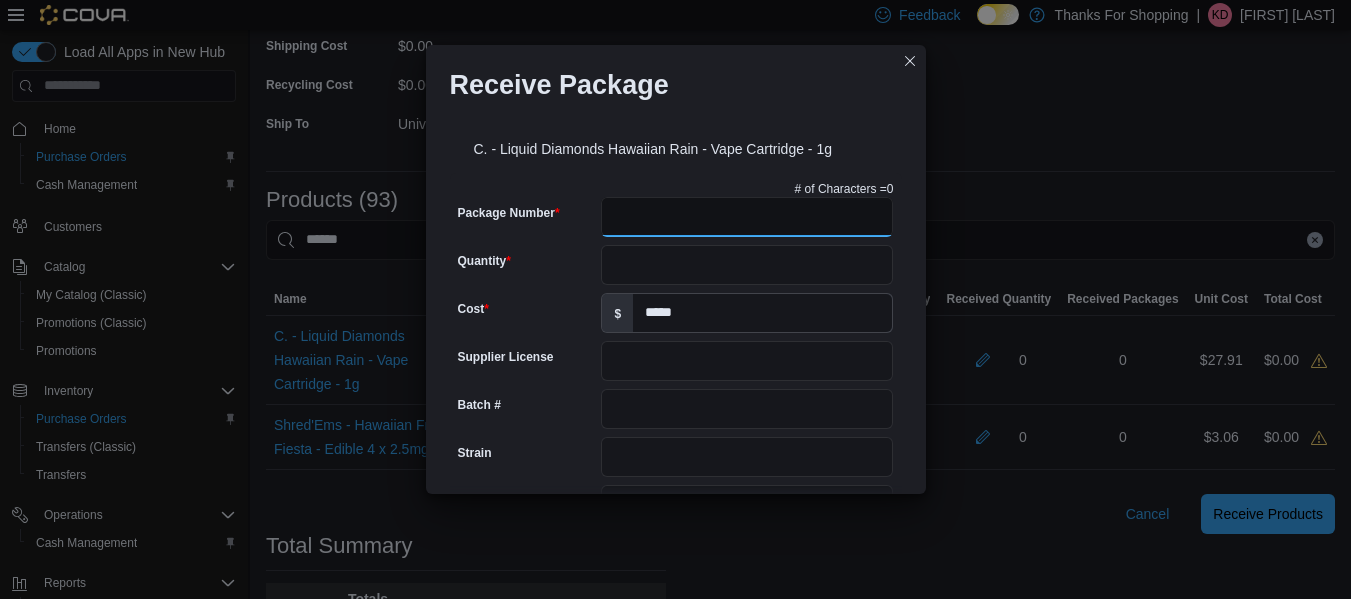 click on "Package Number" at bounding box center [747, 217] 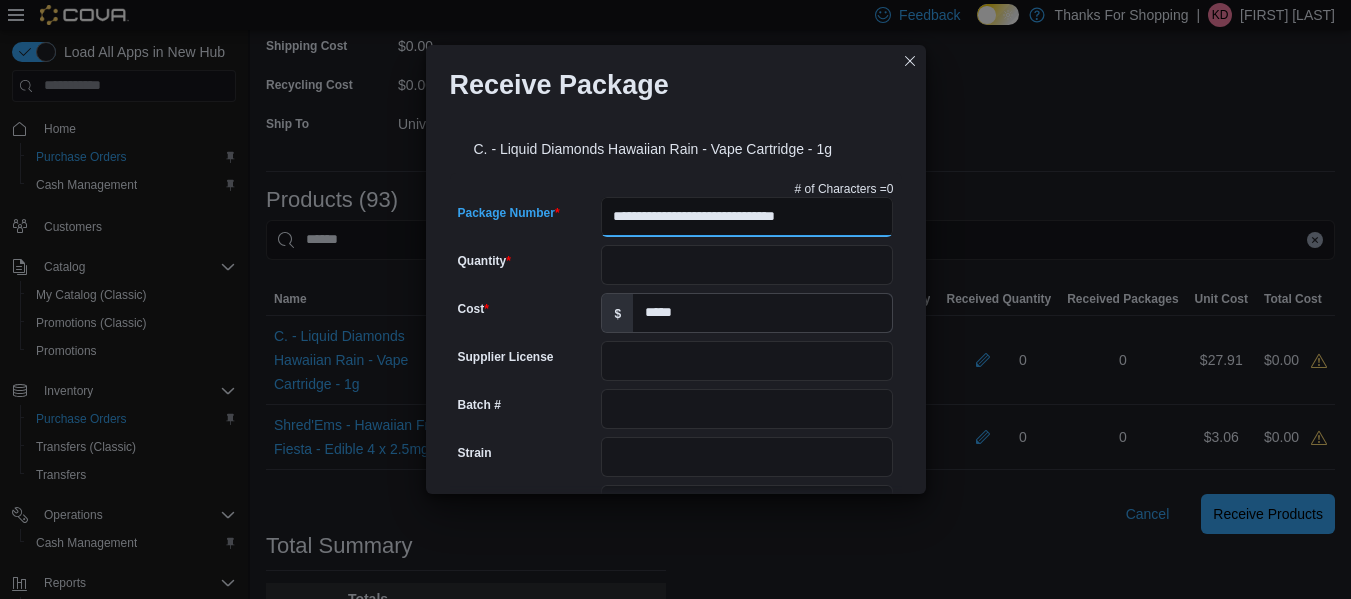 type on "**********" 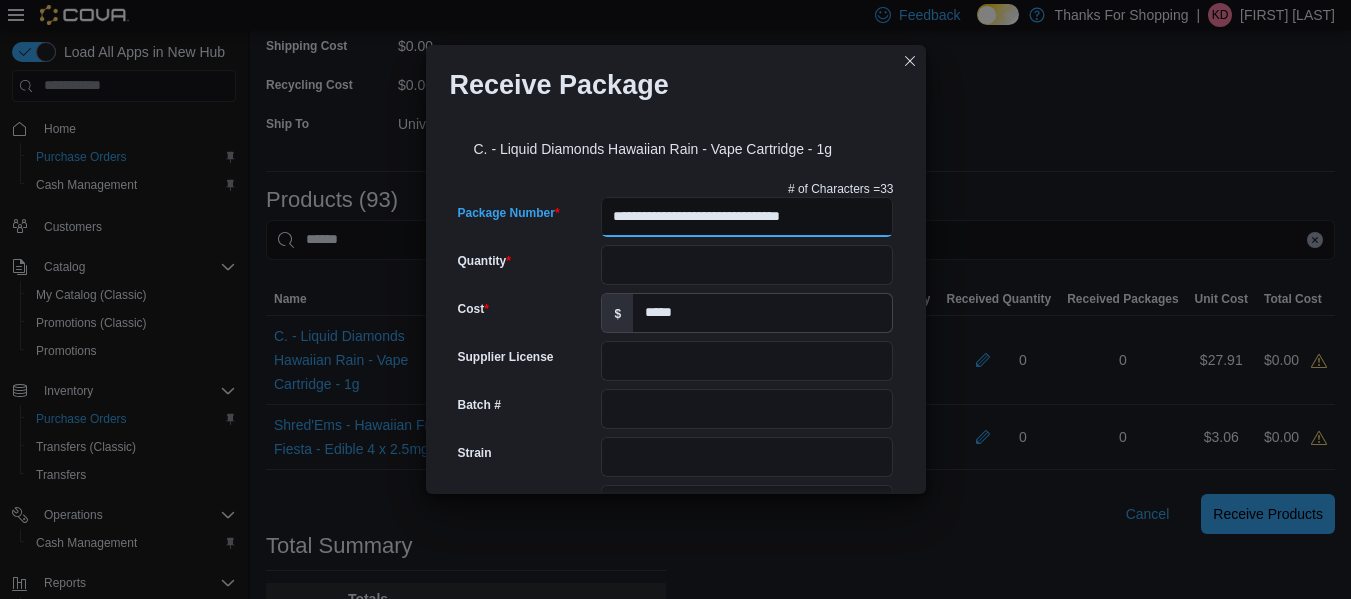 scroll, scrollTop: 0, scrollLeft: 0, axis: both 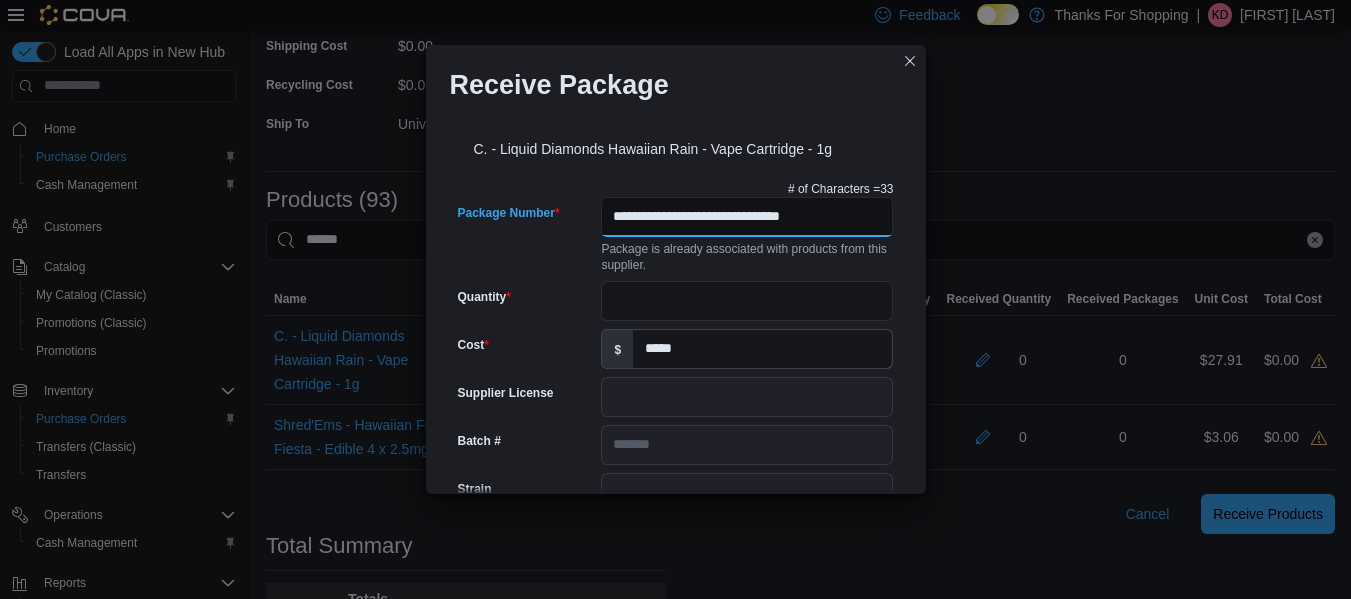 type on "*******" 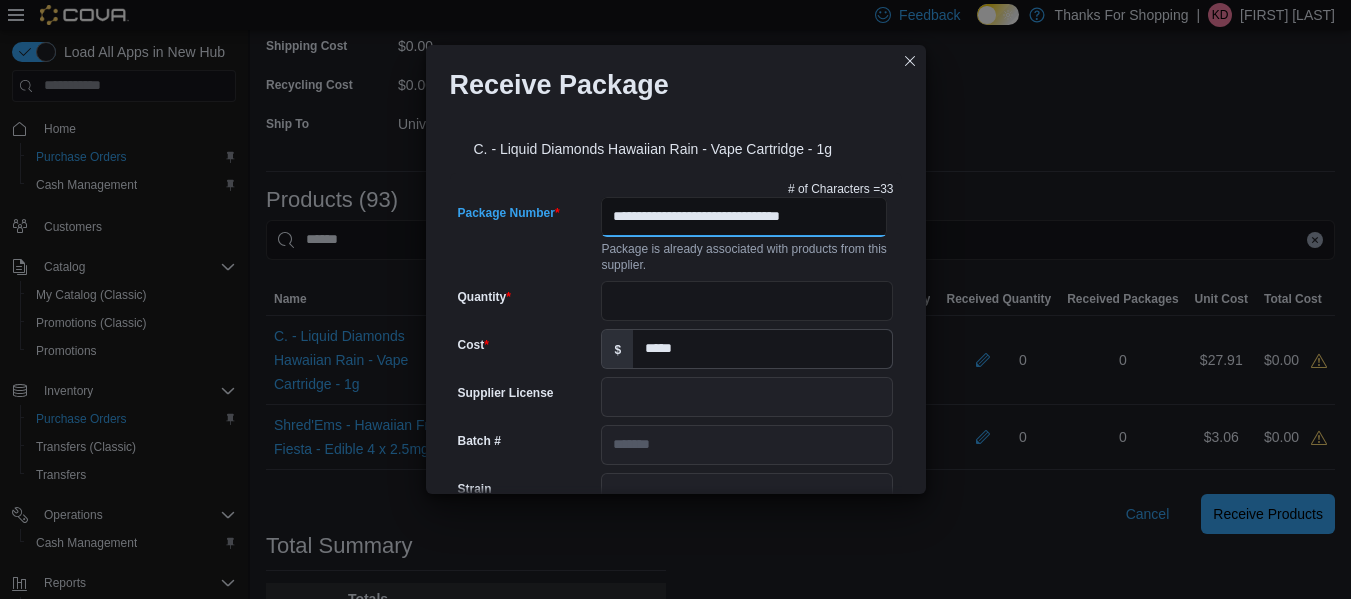 type on "**********" 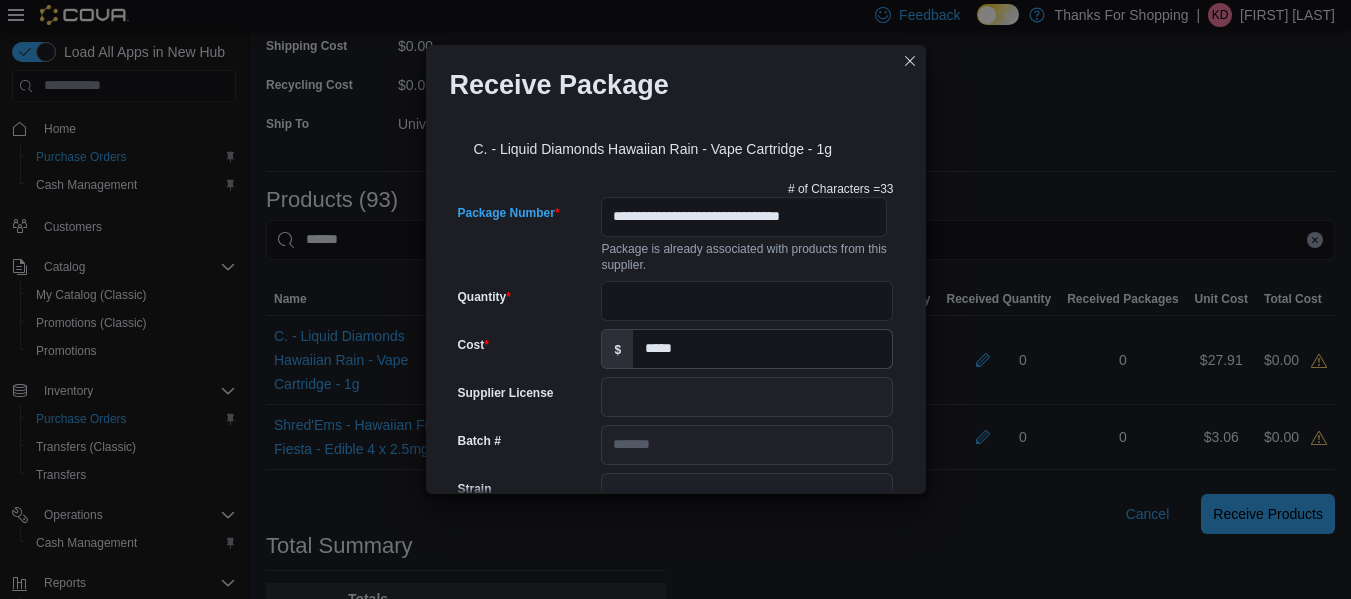 drag, startPoint x: 655, startPoint y: 274, endPoint x: 648, endPoint y: 288, distance: 15.652476 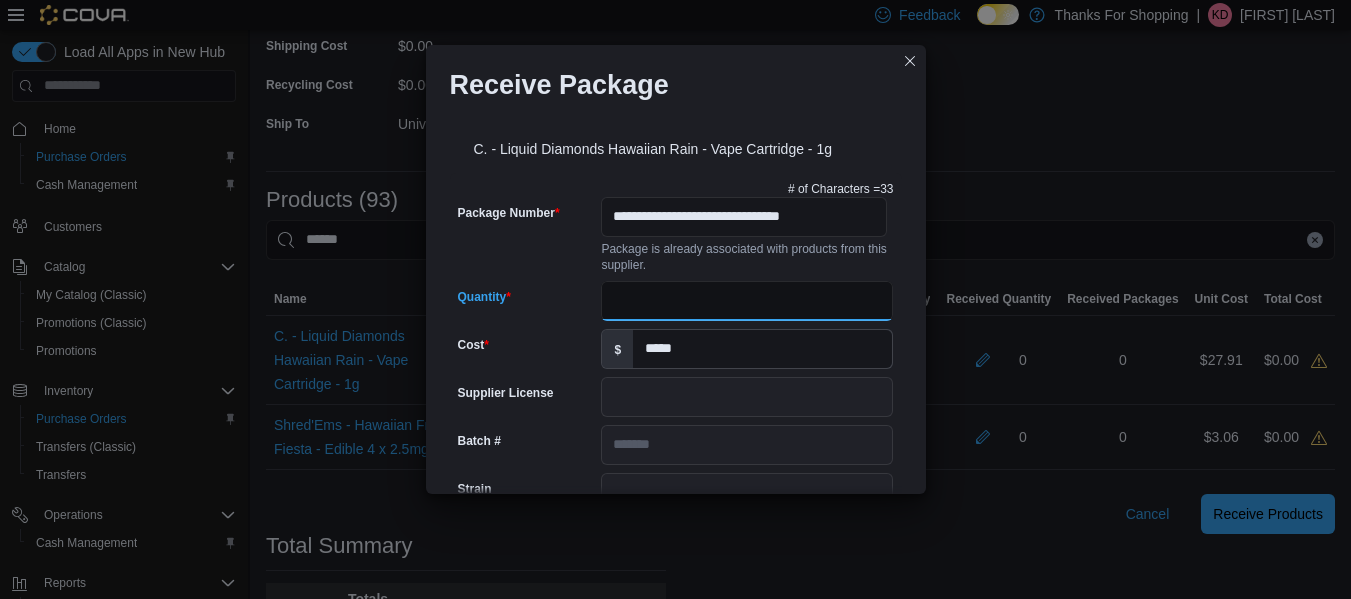 click on "Quantity" at bounding box center [747, 301] 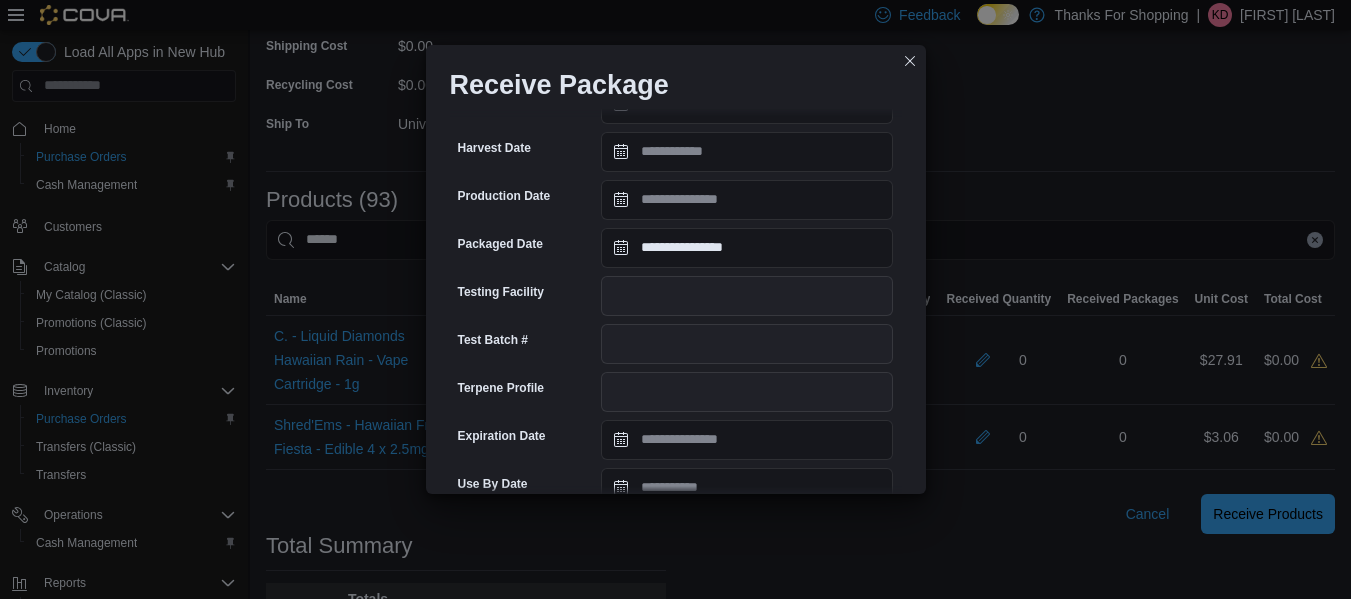 scroll, scrollTop: 731, scrollLeft: 0, axis: vertical 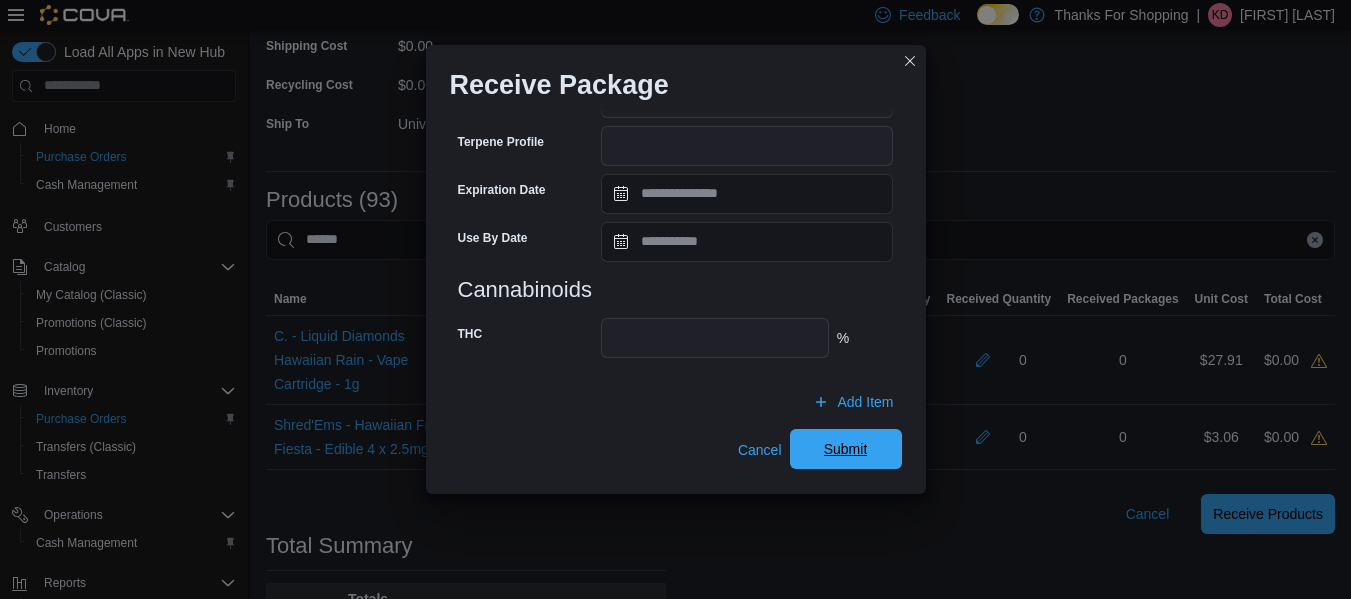 click on "Submit" at bounding box center (846, 449) 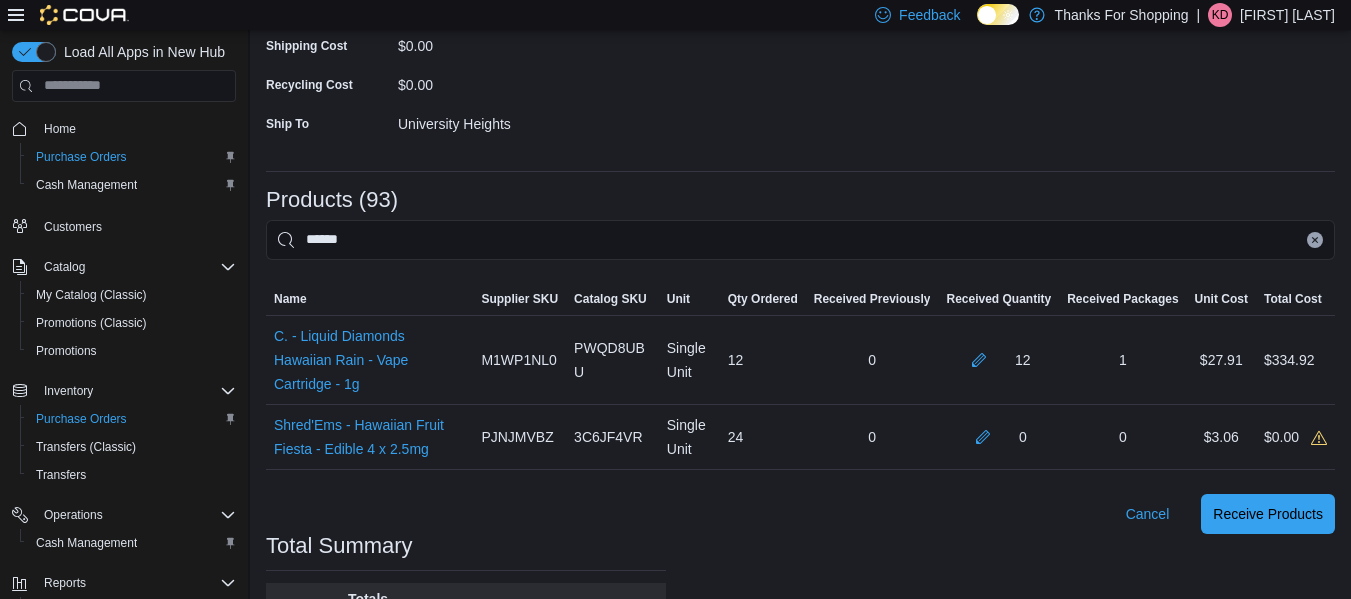 click 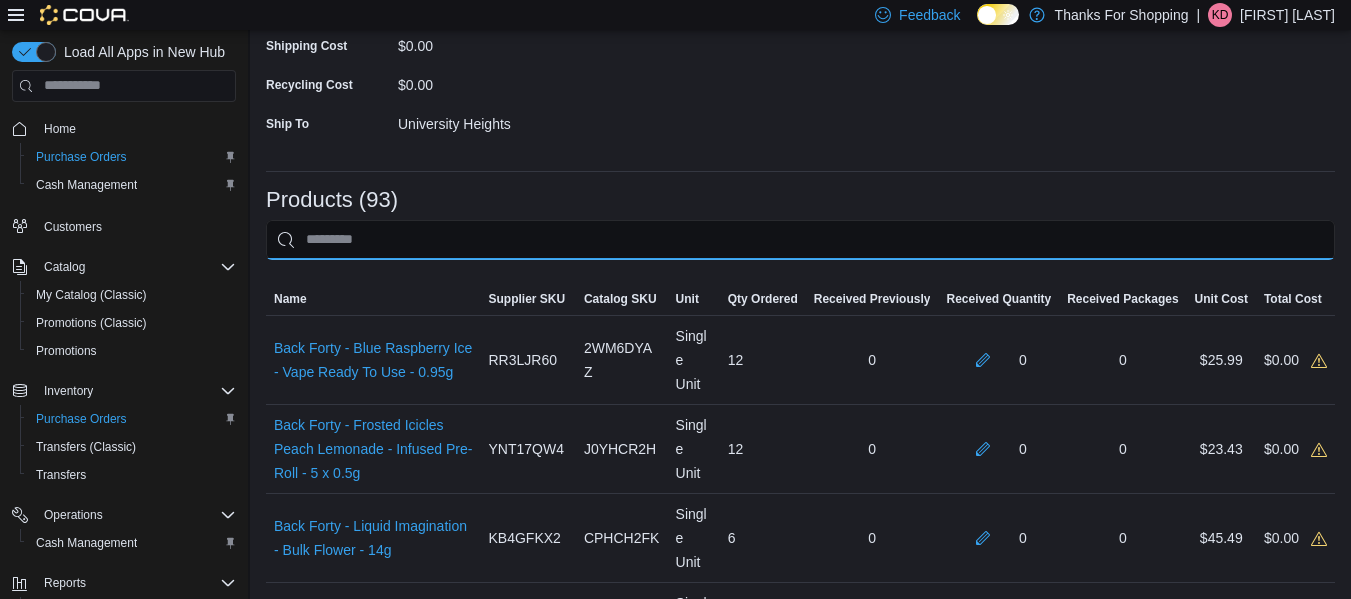 click at bounding box center [800, 240] 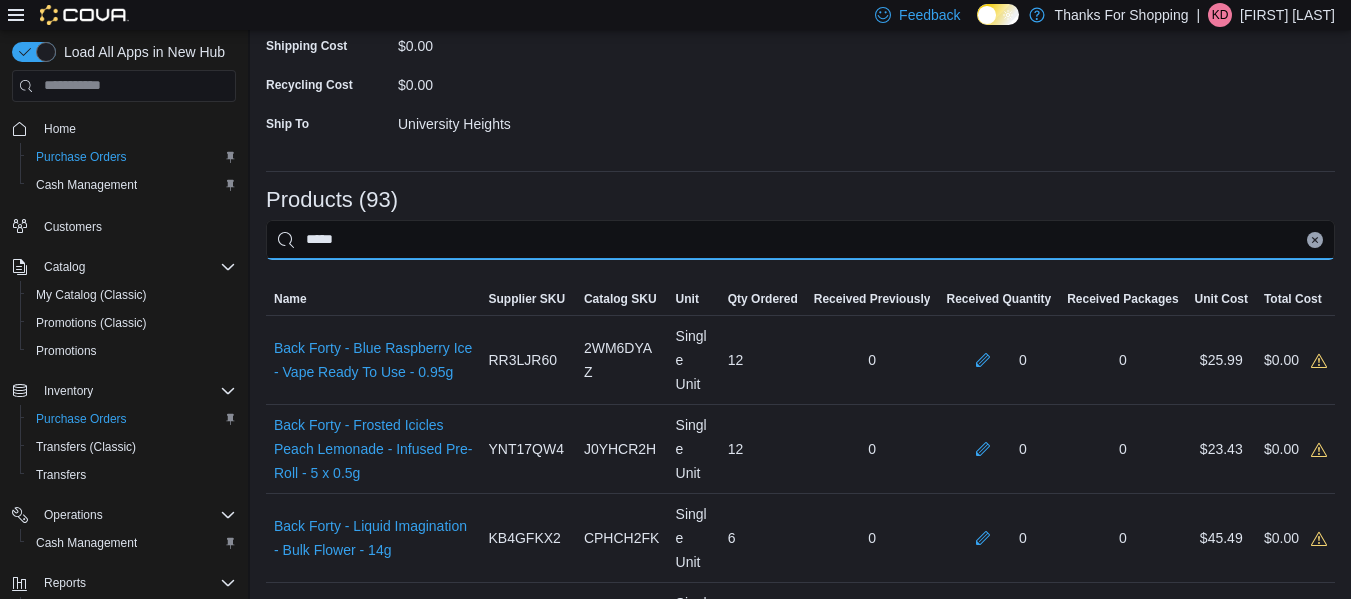 type on "*****" 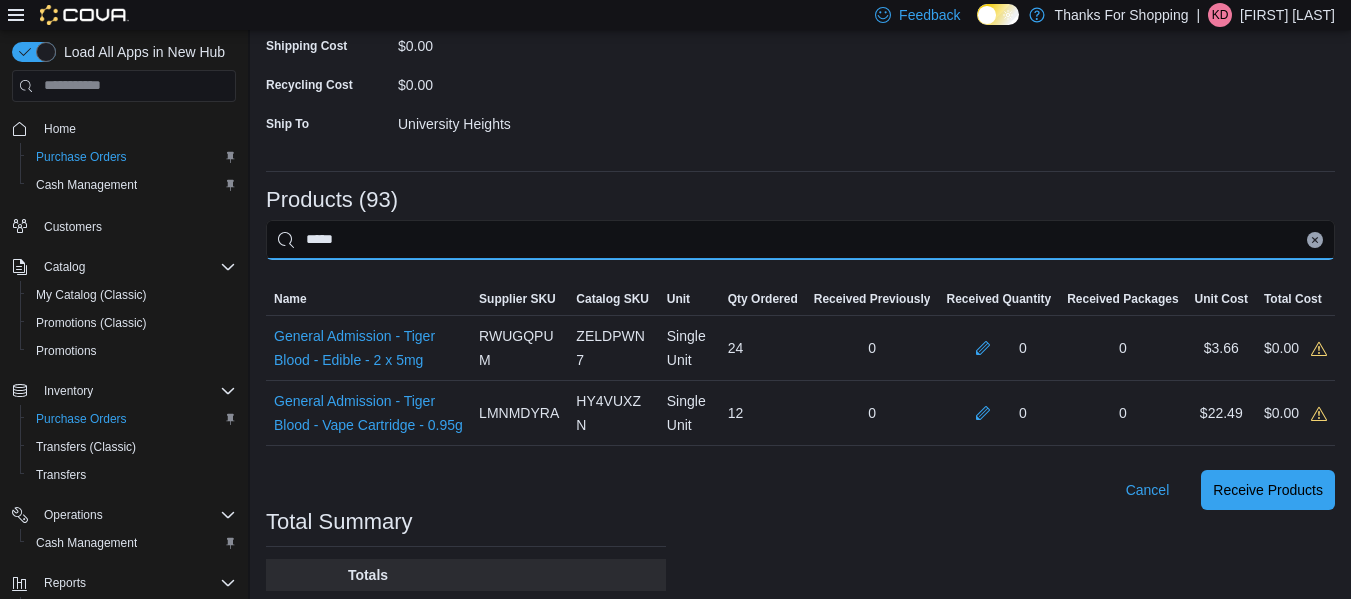click on "*****" at bounding box center (800, 240) 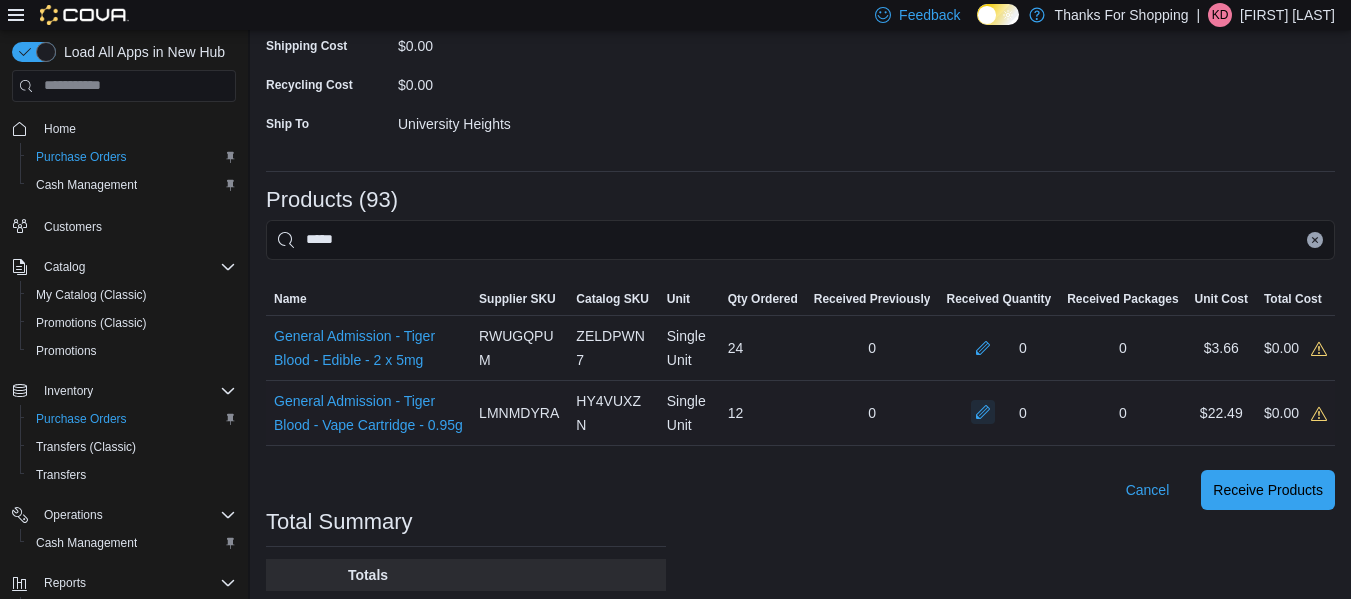 click at bounding box center (983, 412) 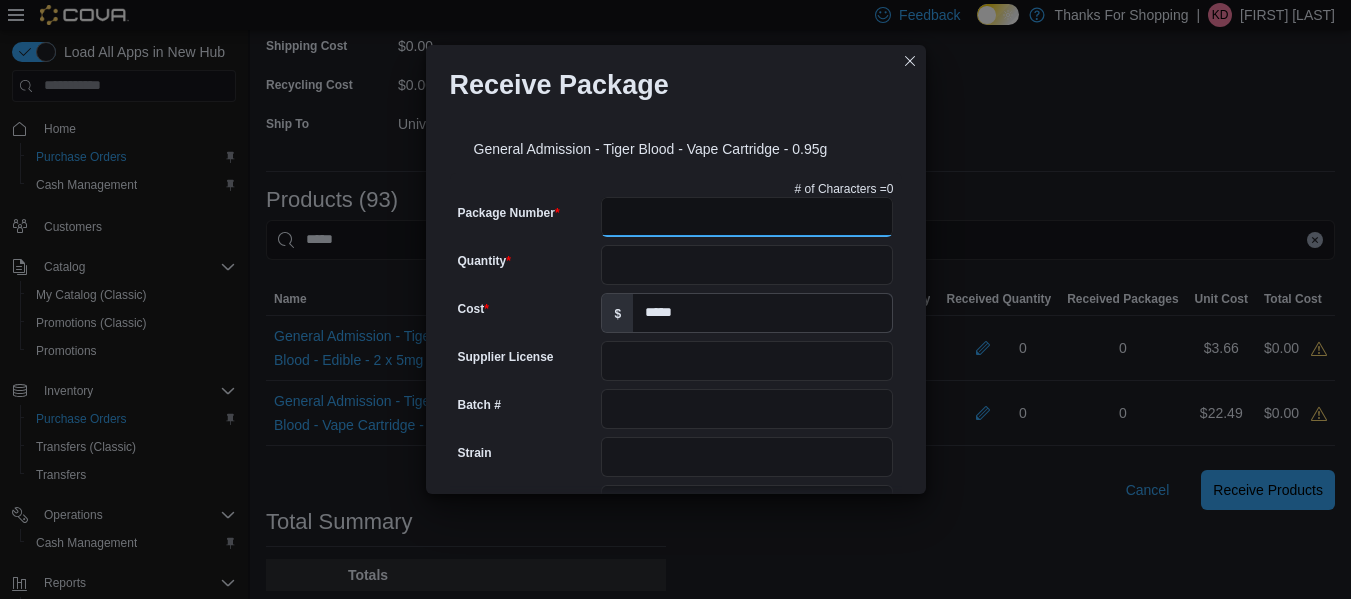 drag, startPoint x: 788, startPoint y: 223, endPoint x: 778, endPoint y: 220, distance: 10.440307 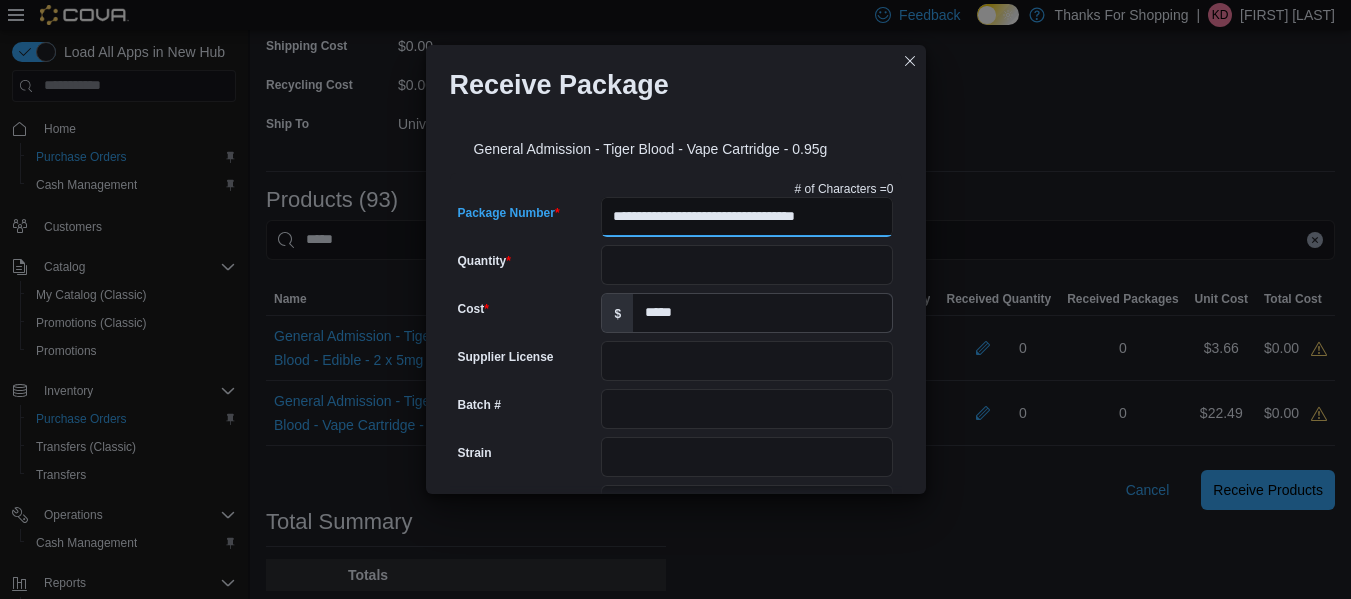 type on "**********" 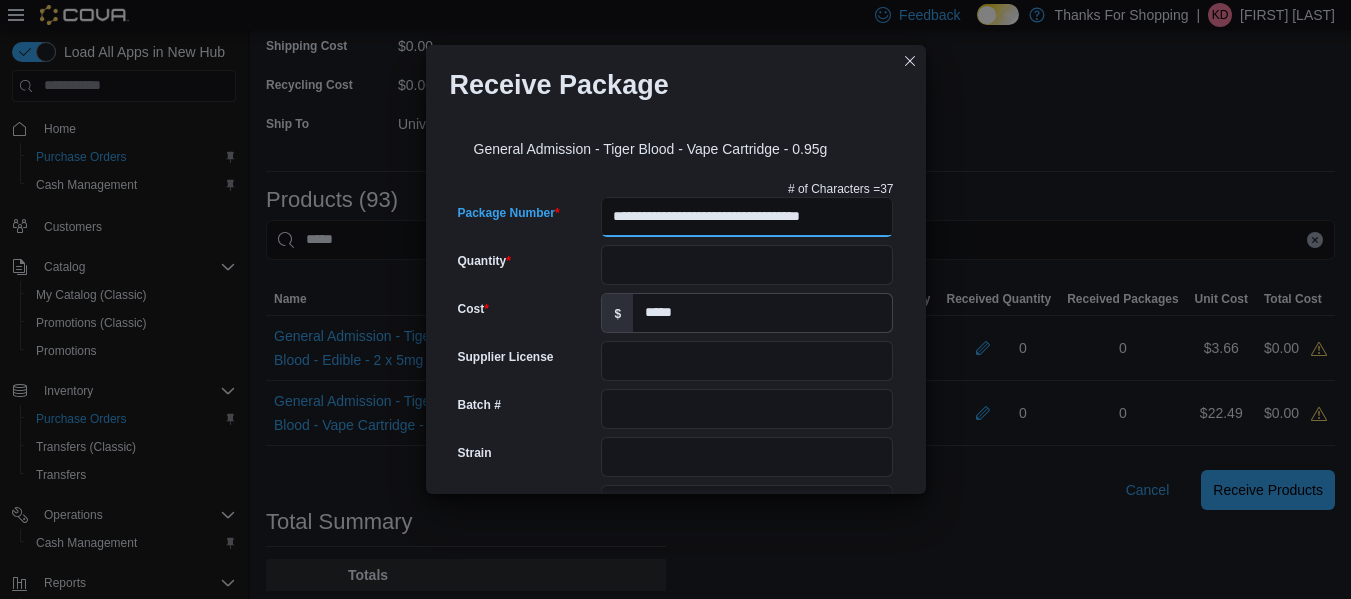 type on "**" 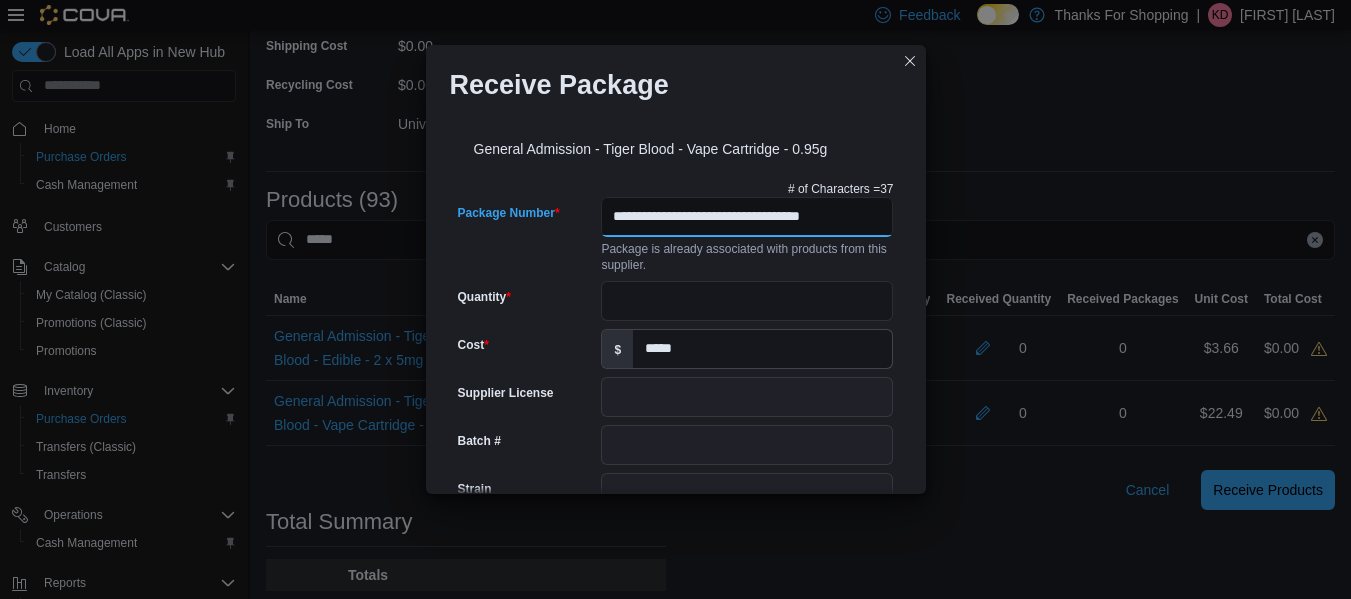 scroll, scrollTop: 0, scrollLeft: 18, axis: horizontal 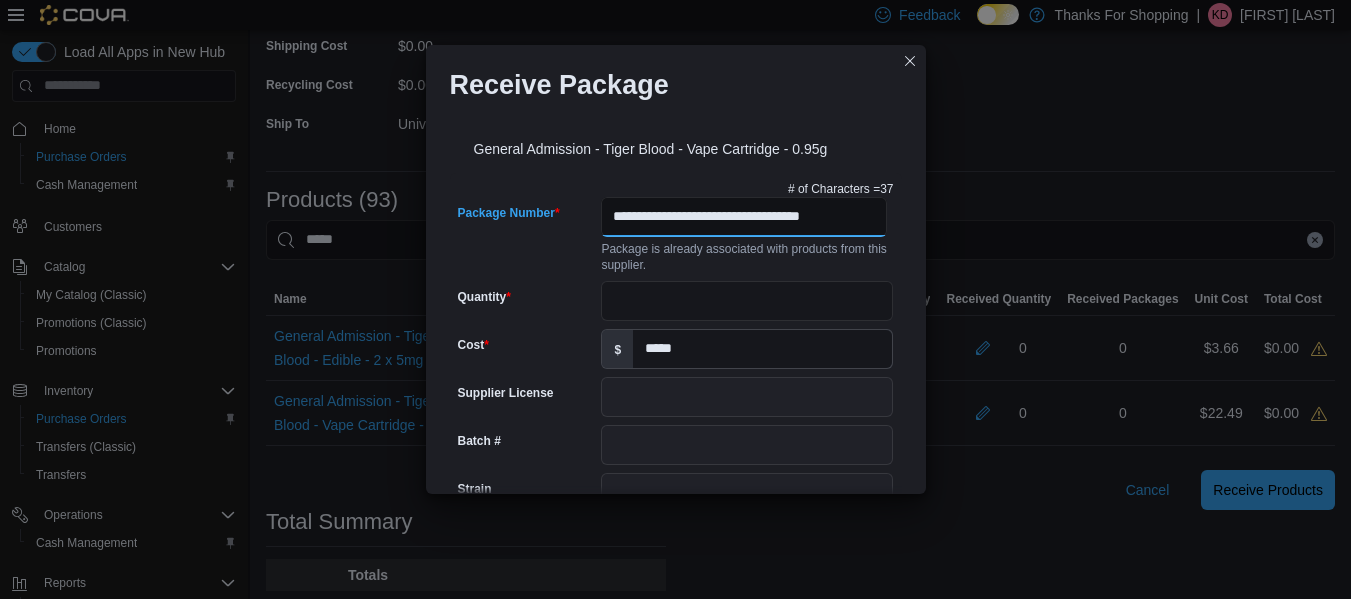 type on "**********" 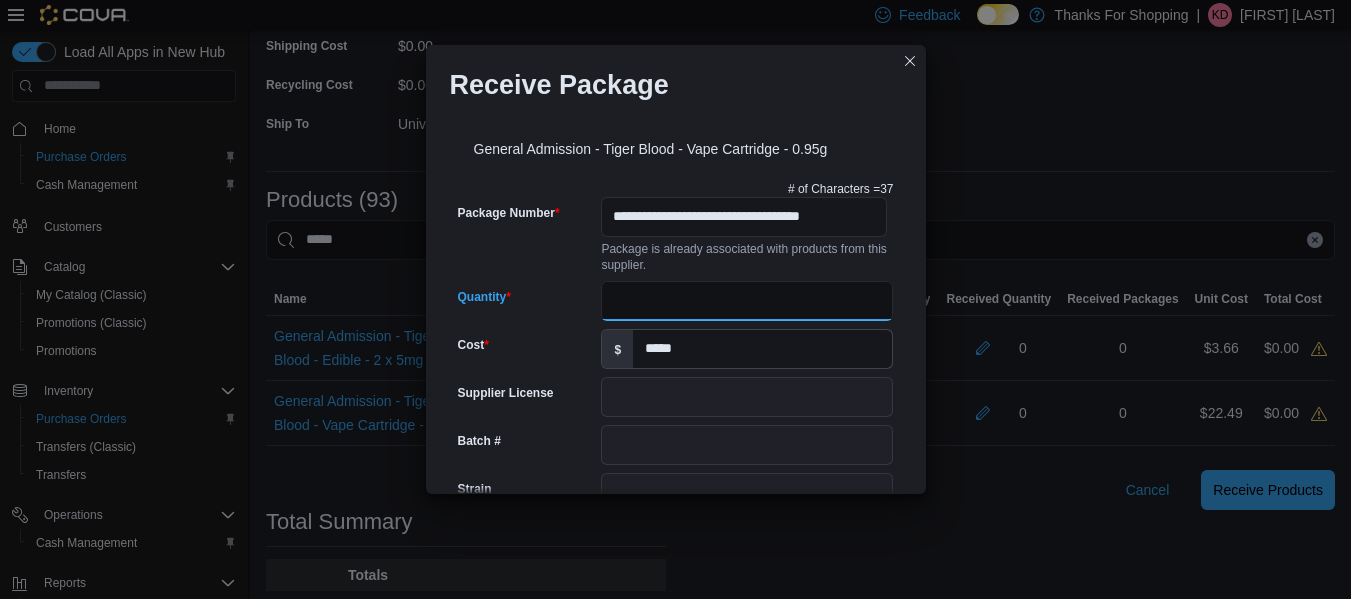 click on "Quantity" at bounding box center (747, 301) 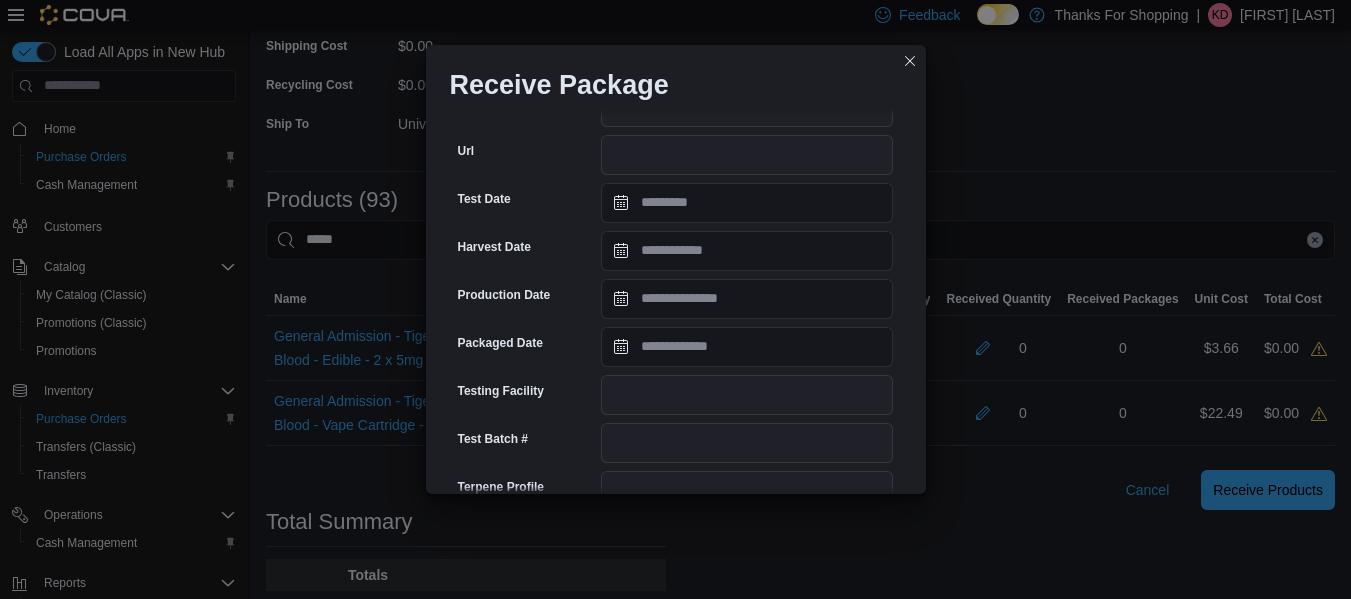 scroll, scrollTop: 731, scrollLeft: 0, axis: vertical 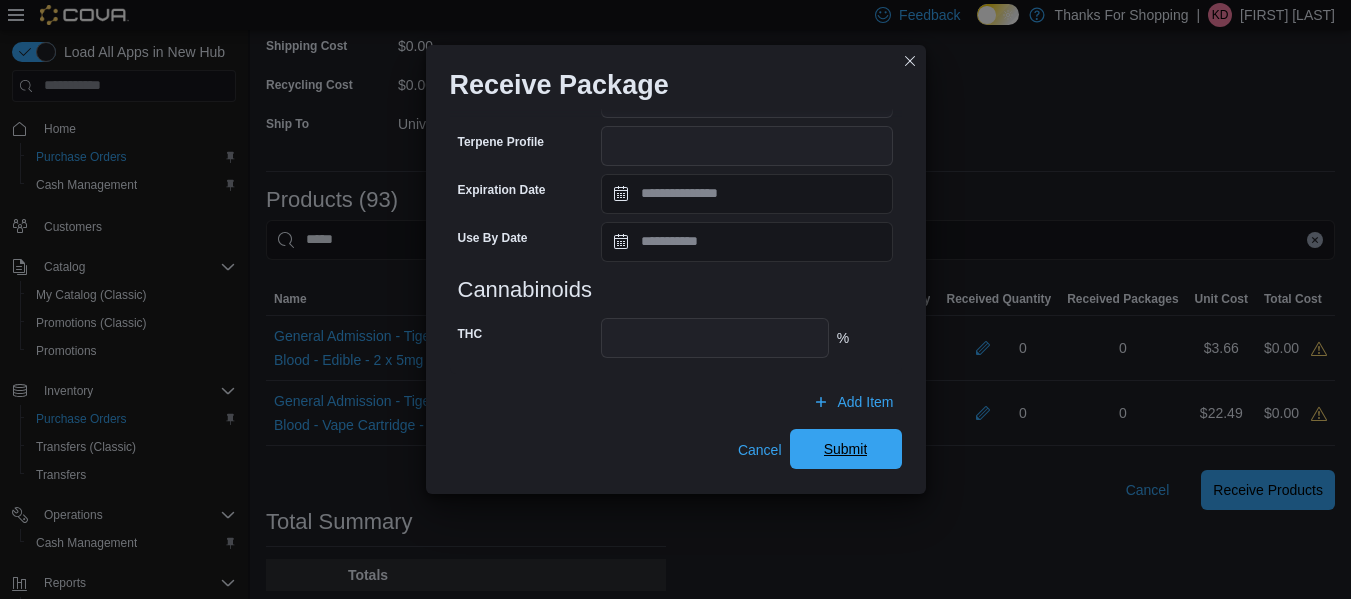 click on "Submit" at bounding box center [846, 449] 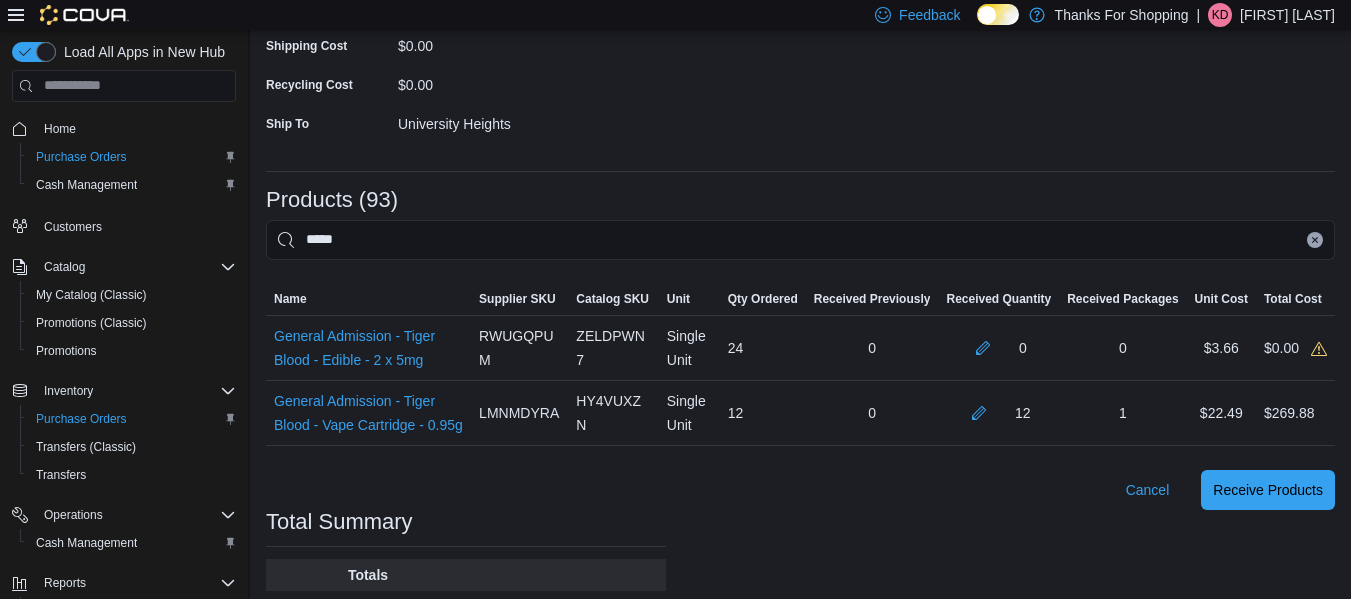 click at bounding box center (1315, 240) 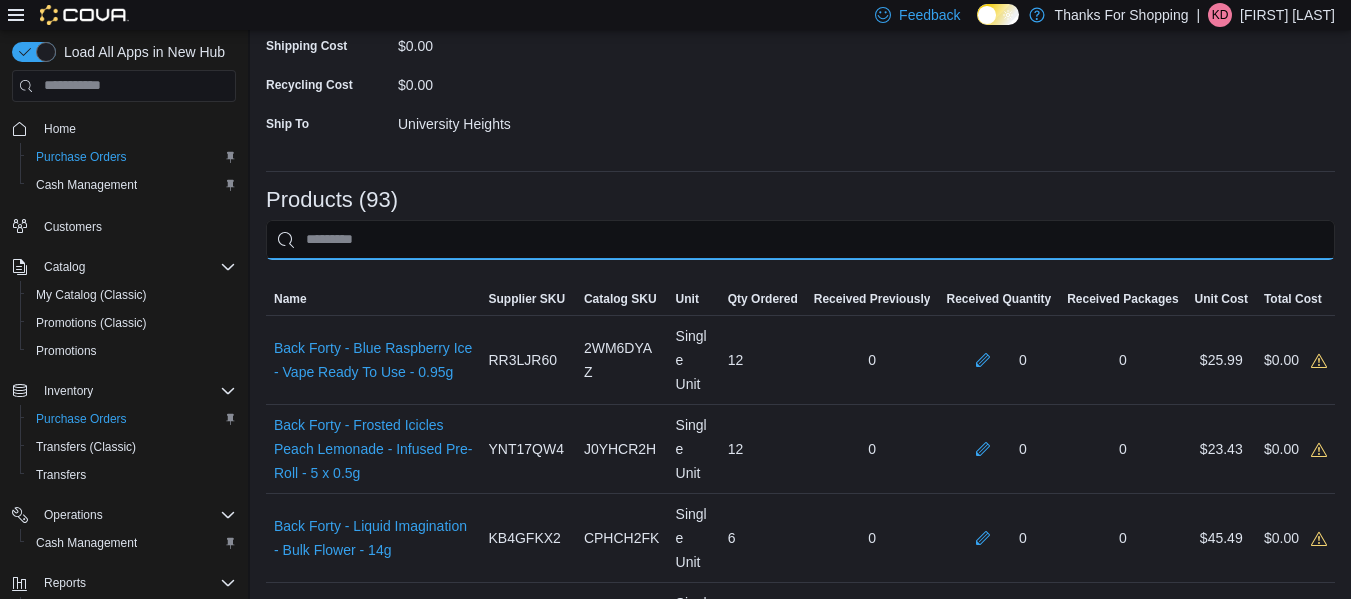 click at bounding box center [800, 240] 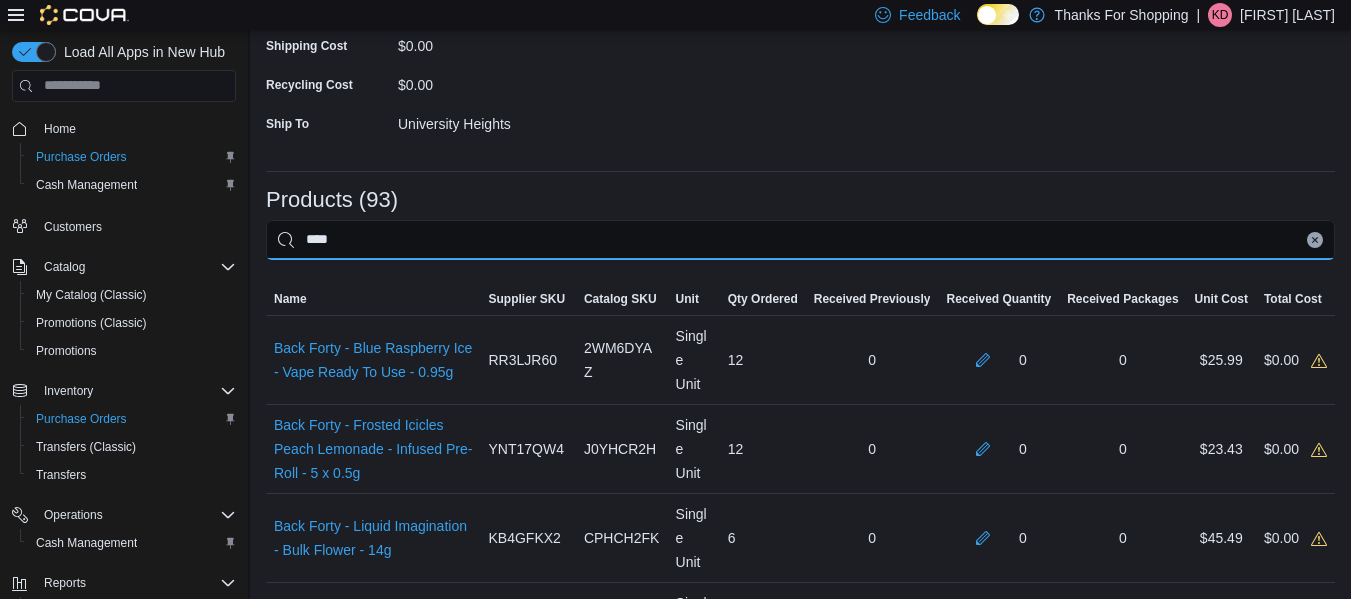 type on "****" 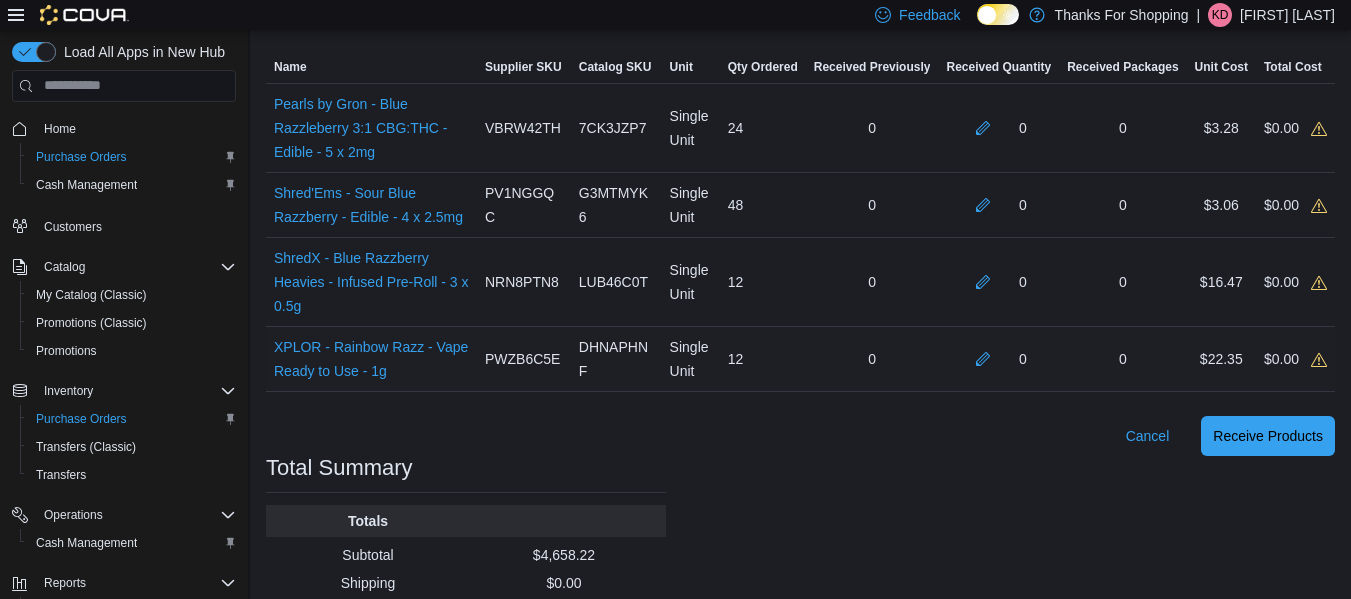 scroll, scrollTop: 506, scrollLeft: 0, axis: vertical 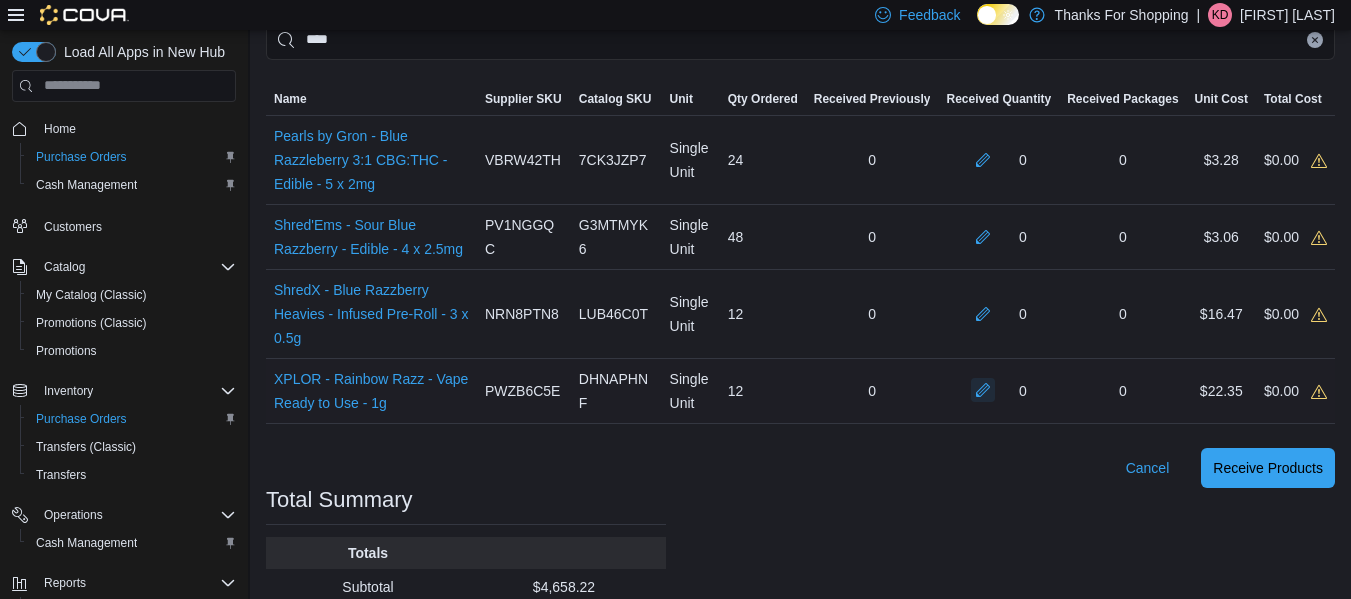 click at bounding box center [983, 390] 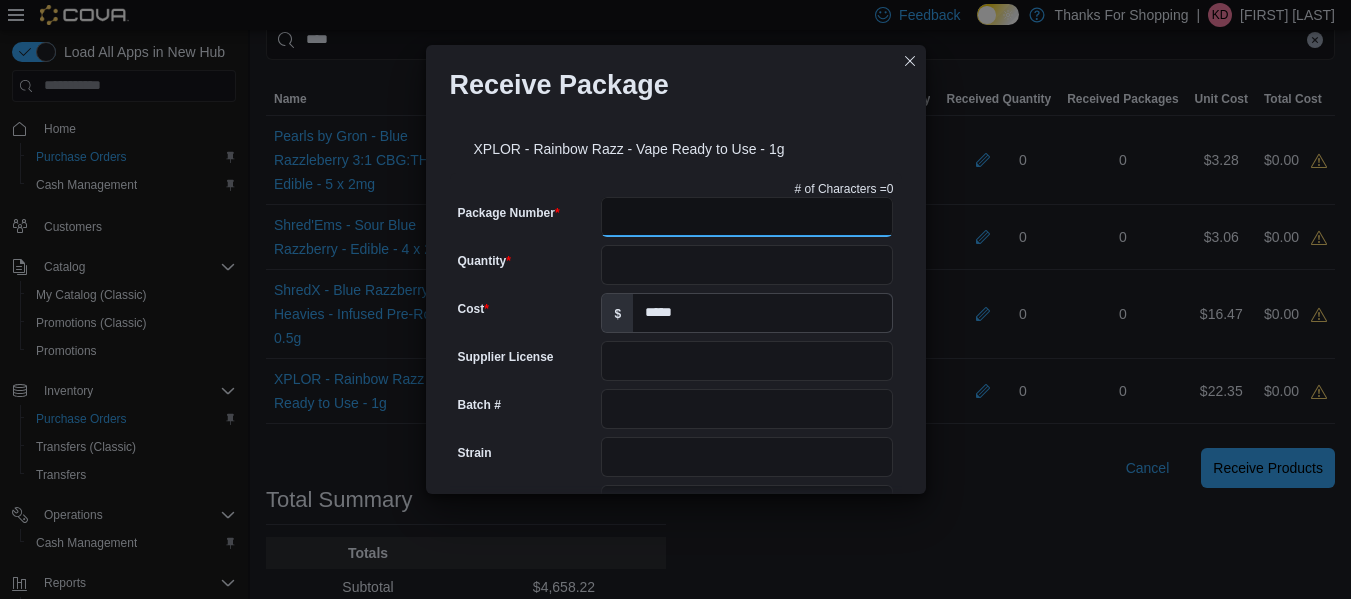 click on "Package Number" at bounding box center [747, 217] 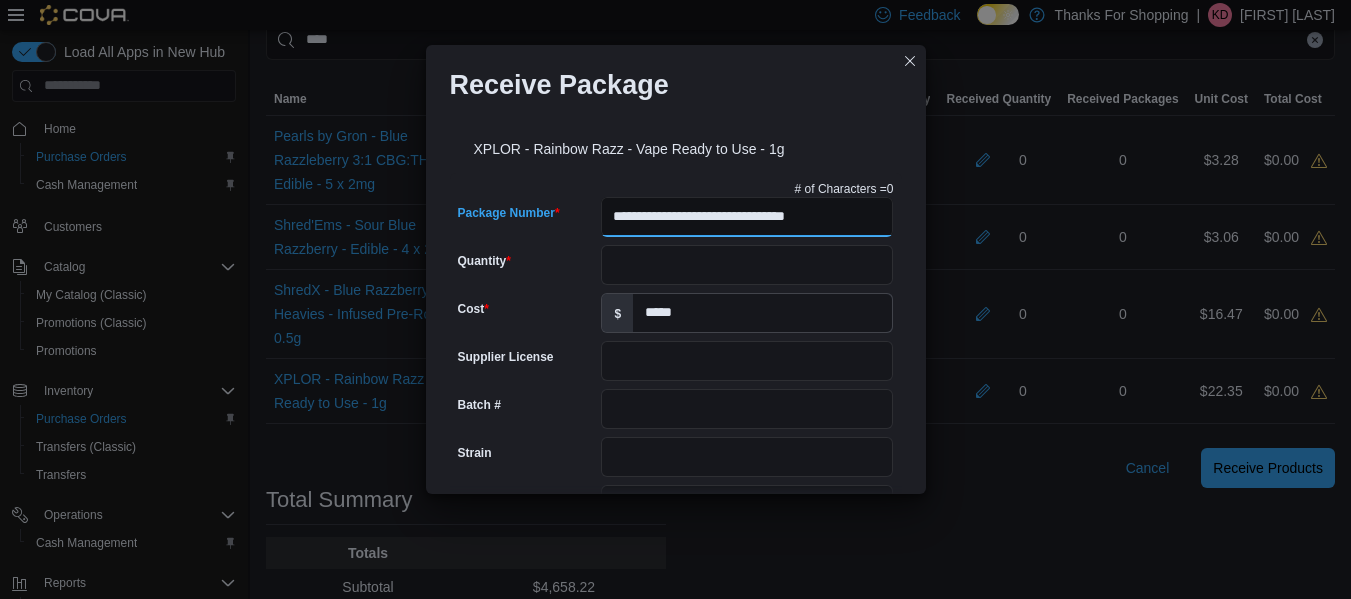 type on "**********" 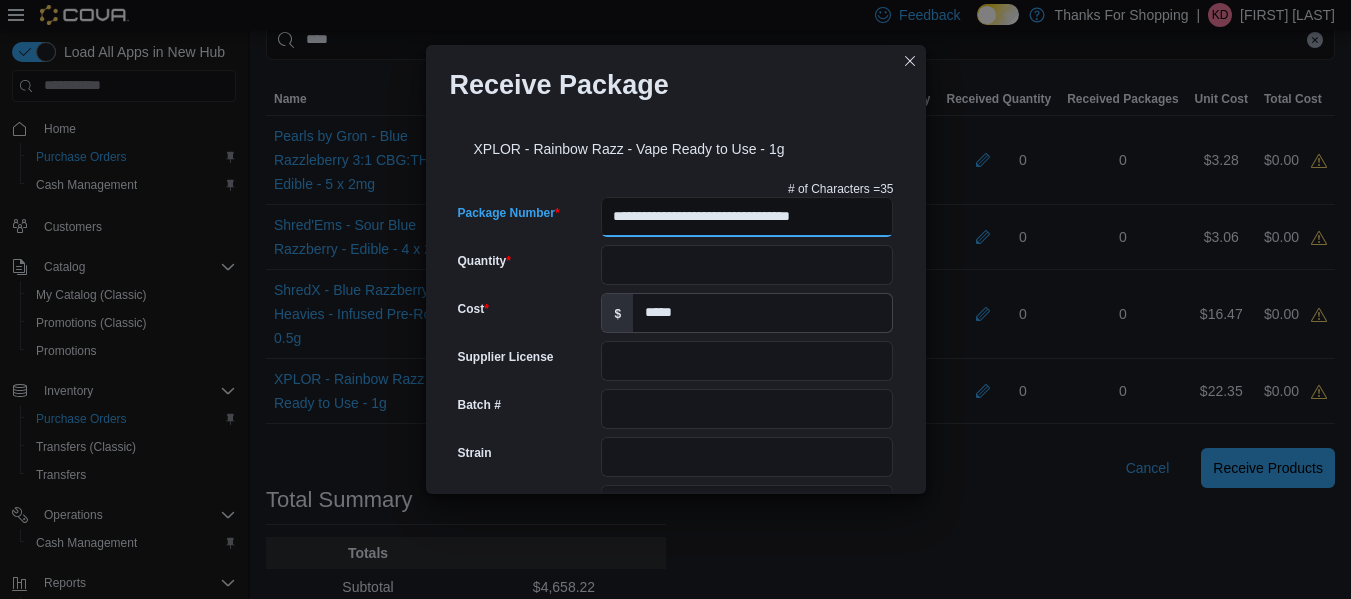 type on "*********" 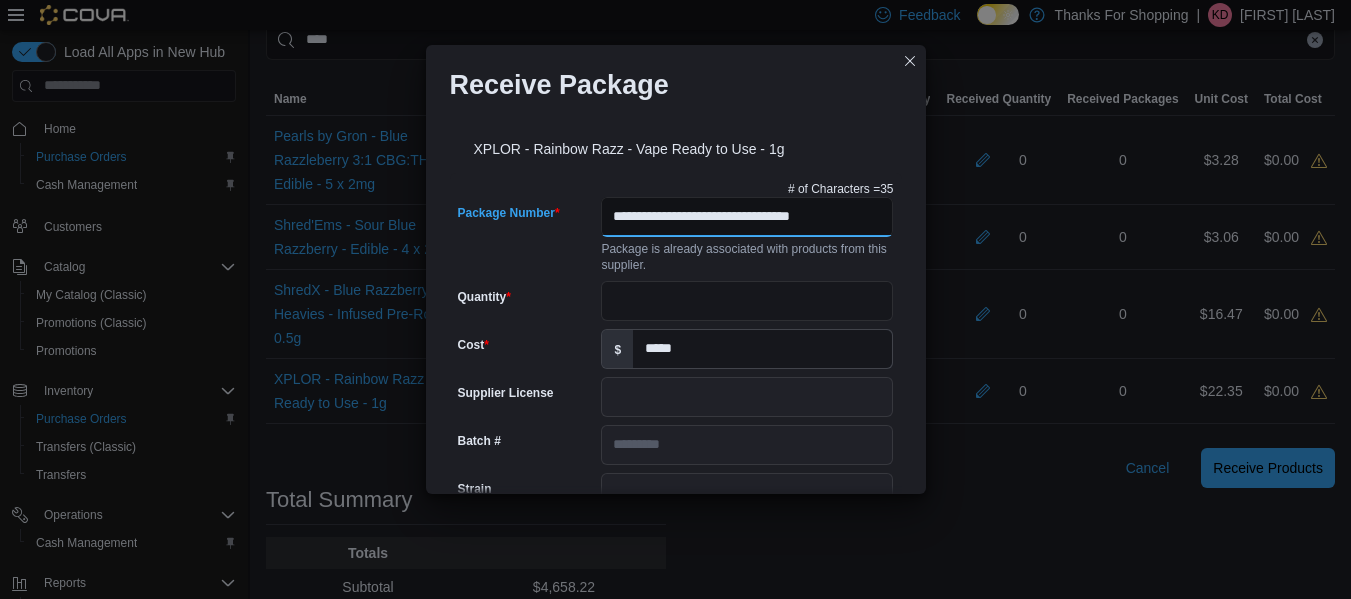 scroll, scrollTop: 0, scrollLeft: 4, axis: horizontal 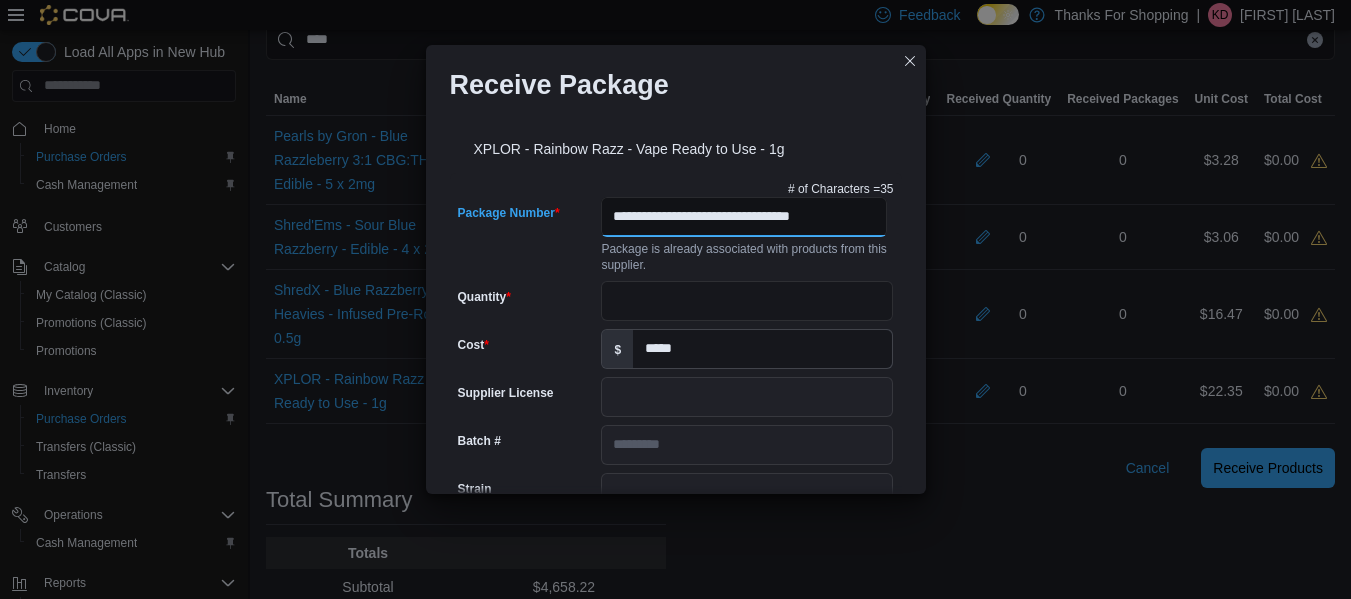 type on "**********" 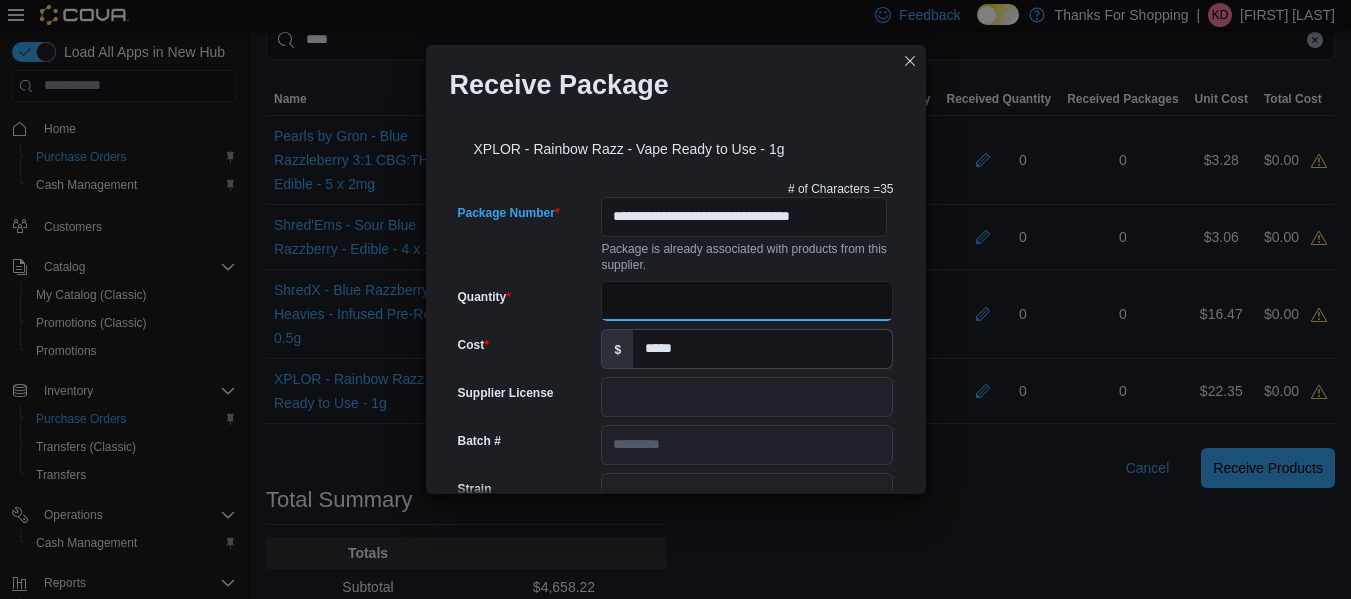 drag, startPoint x: 700, startPoint y: 304, endPoint x: 707, endPoint y: 291, distance: 14.764823 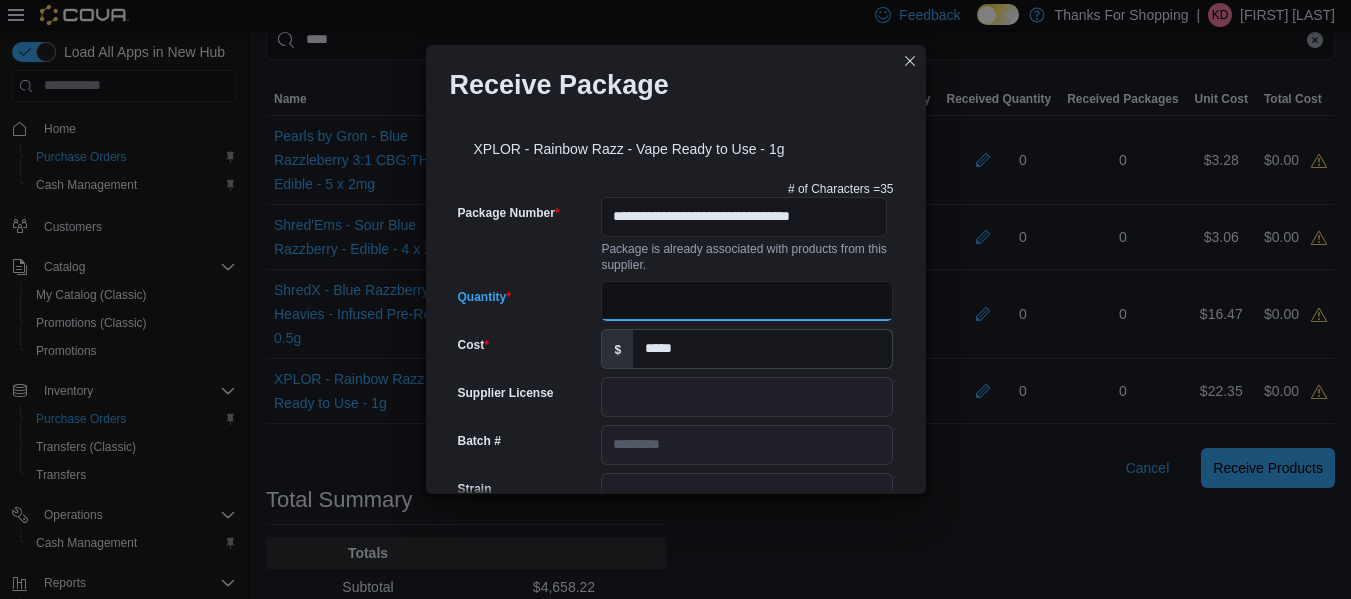 scroll, scrollTop: 0, scrollLeft: 0, axis: both 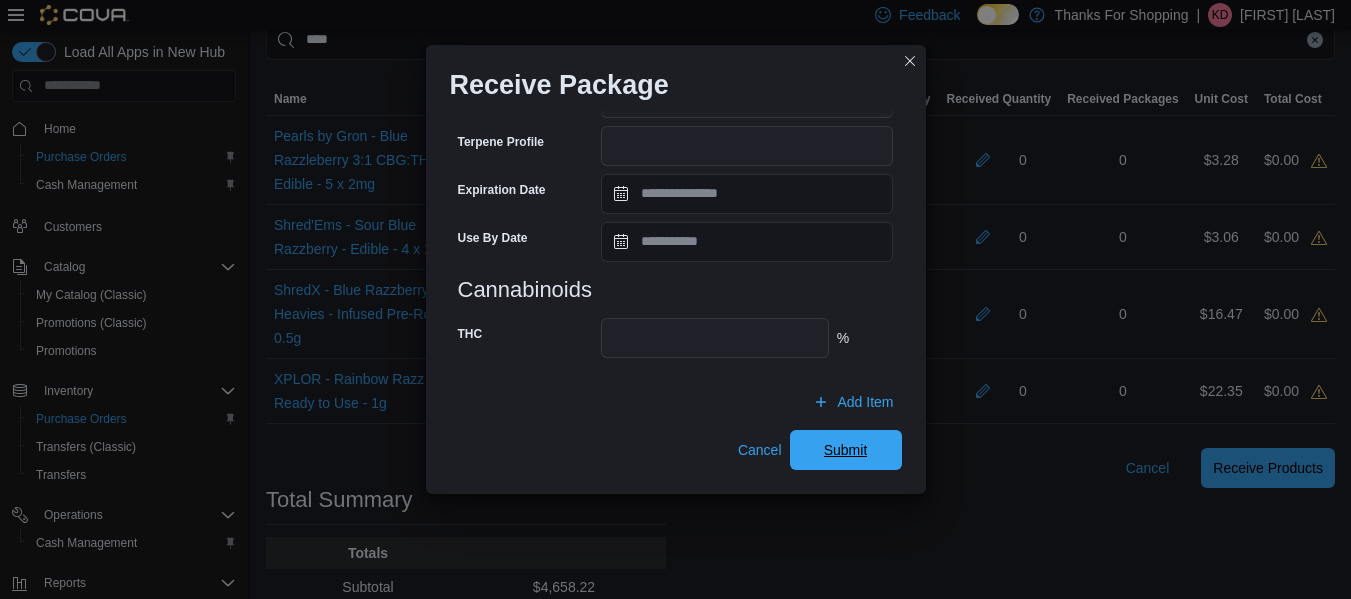 click on "Submit" at bounding box center (846, 450) 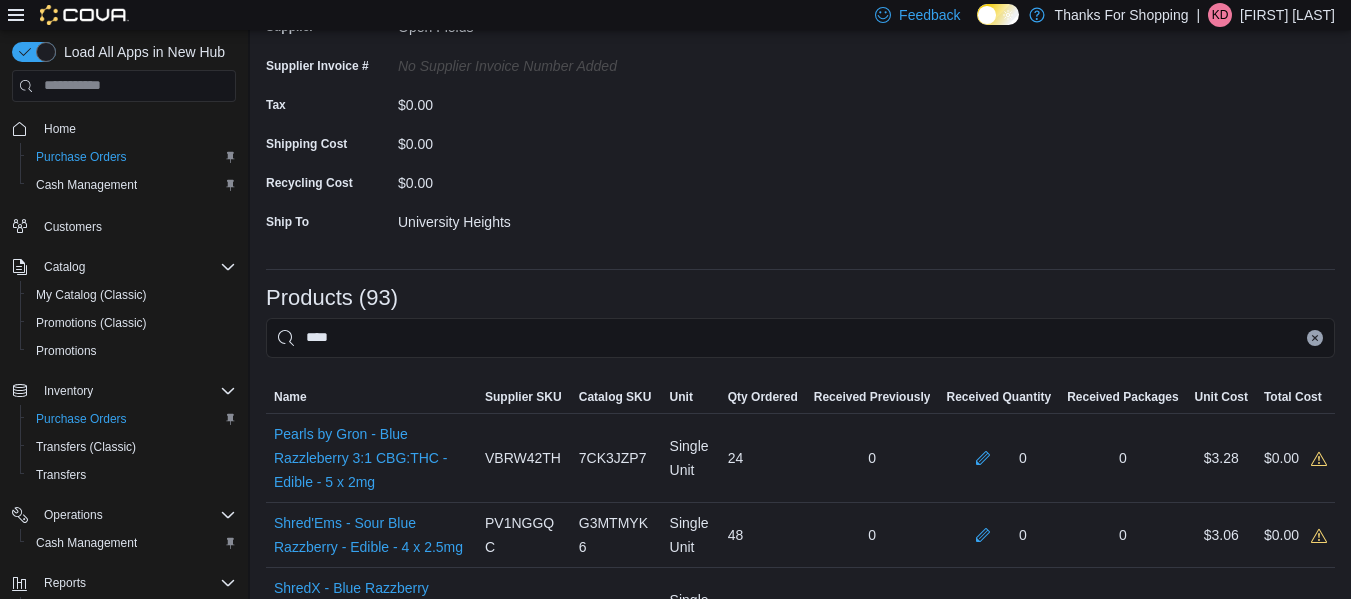 scroll, scrollTop: 206, scrollLeft: 0, axis: vertical 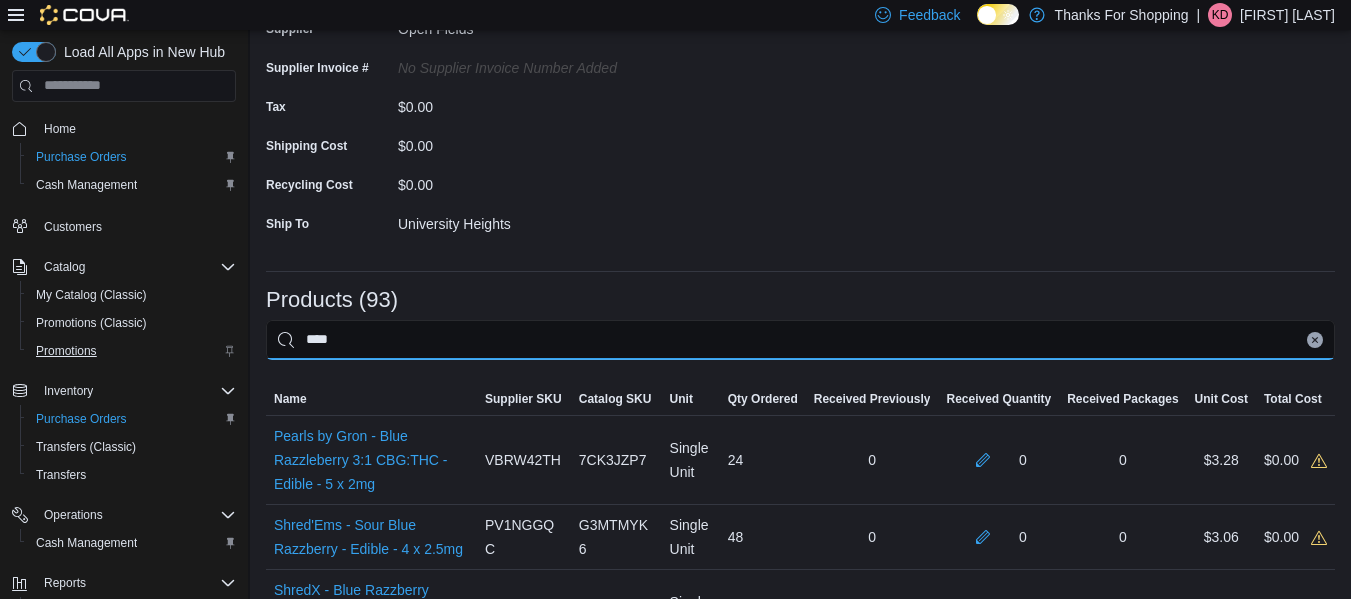 drag, startPoint x: 729, startPoint y: 346, endPoint x: 66, endPoint y: 348, distance: 663.003 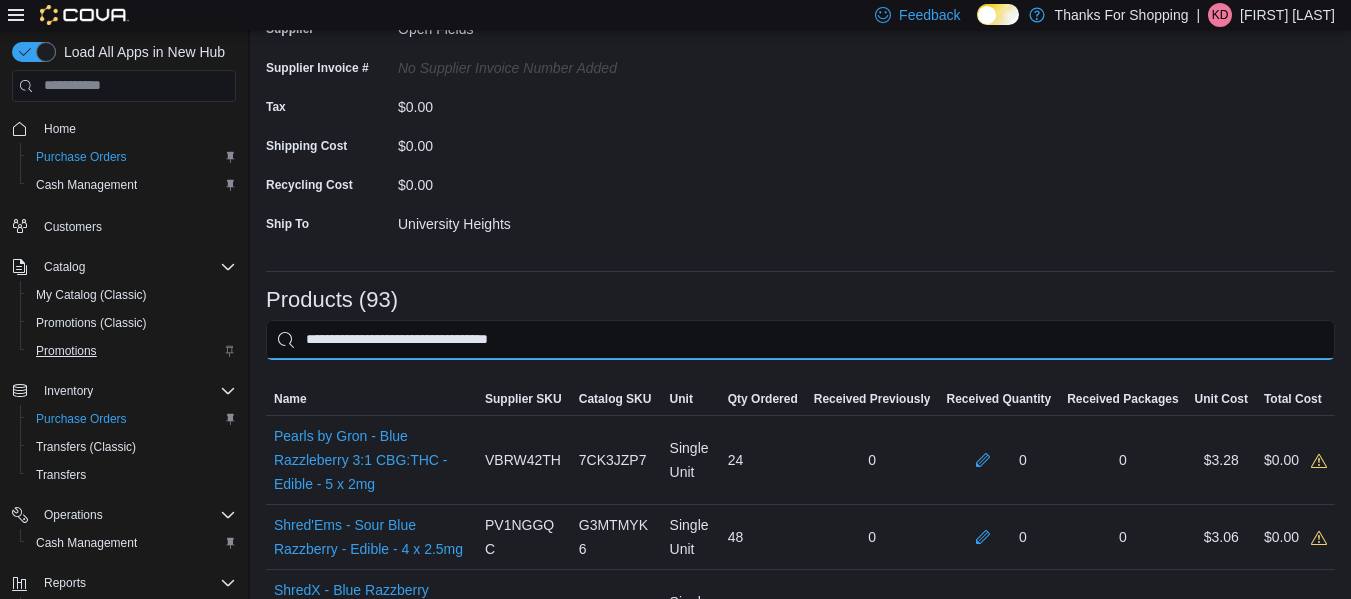 type on "**********" 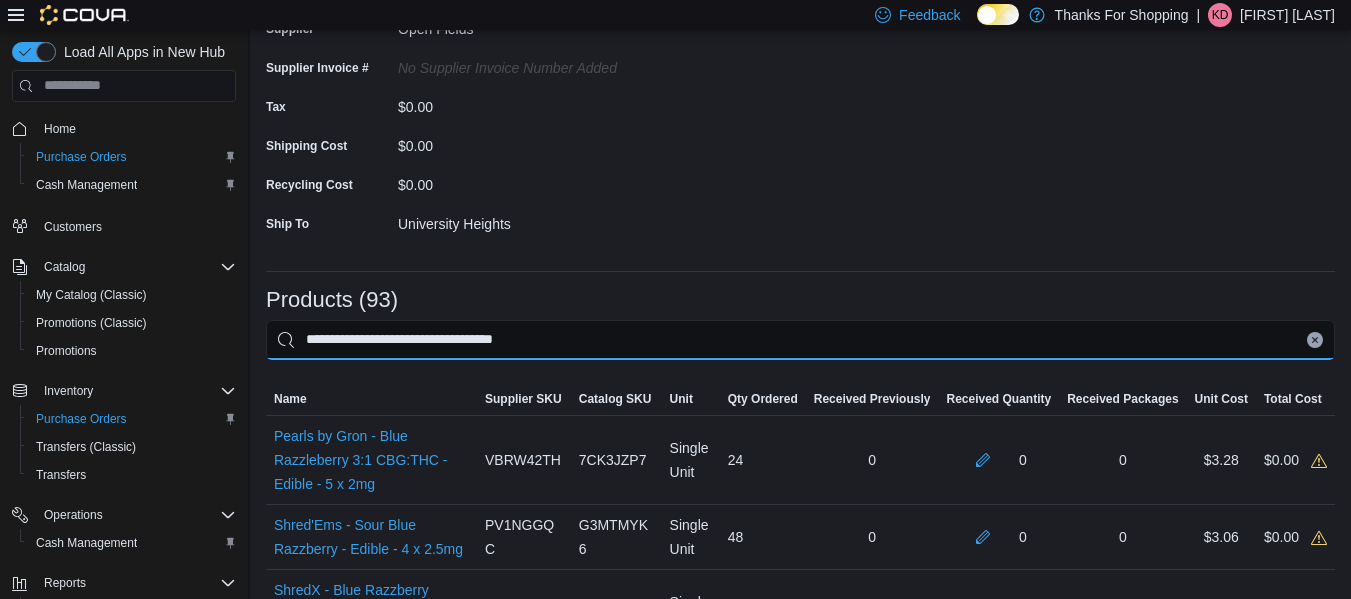 drag, startPoint x: 708, startPoint y: 334, endPoint x: 0, endPoint y: 377, distance: 709.30457 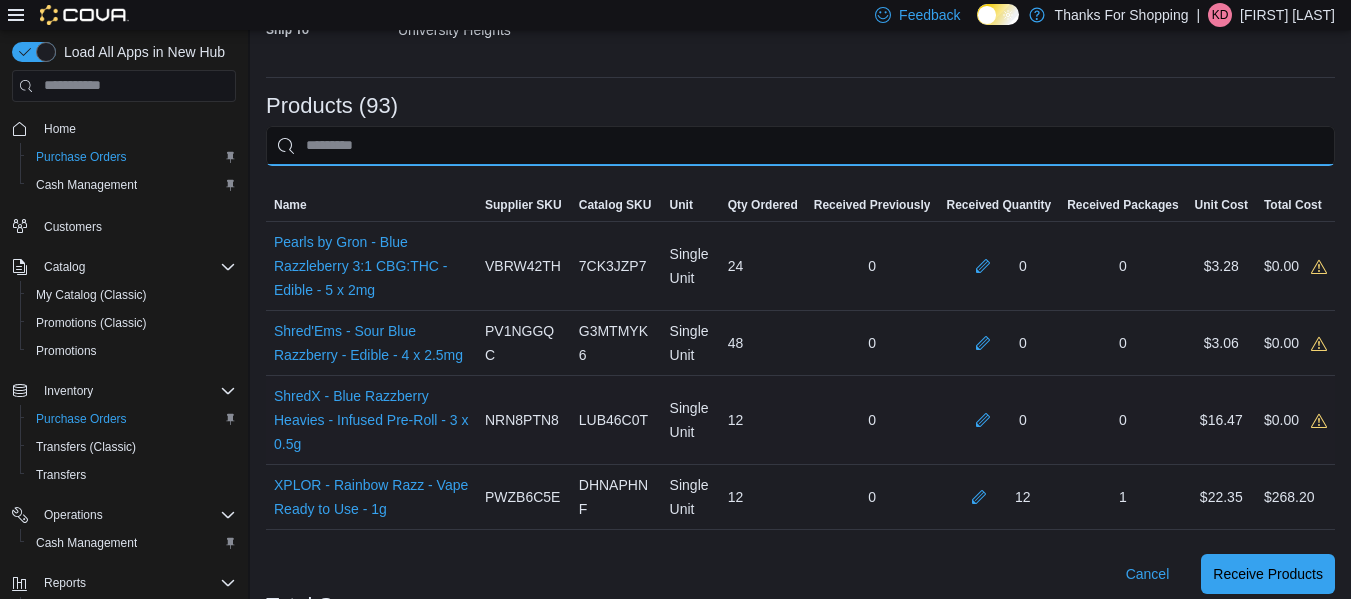 scroll, scrollTop: 406, scrollLeft: 0, axis: vertical 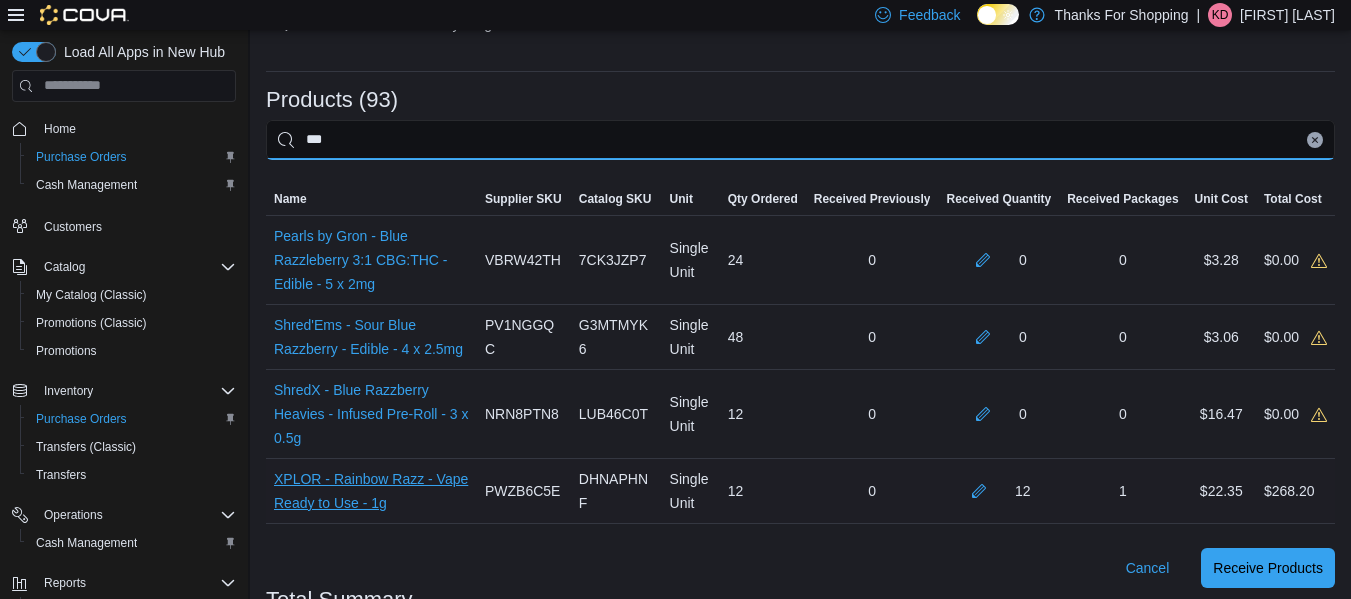 type on "***" 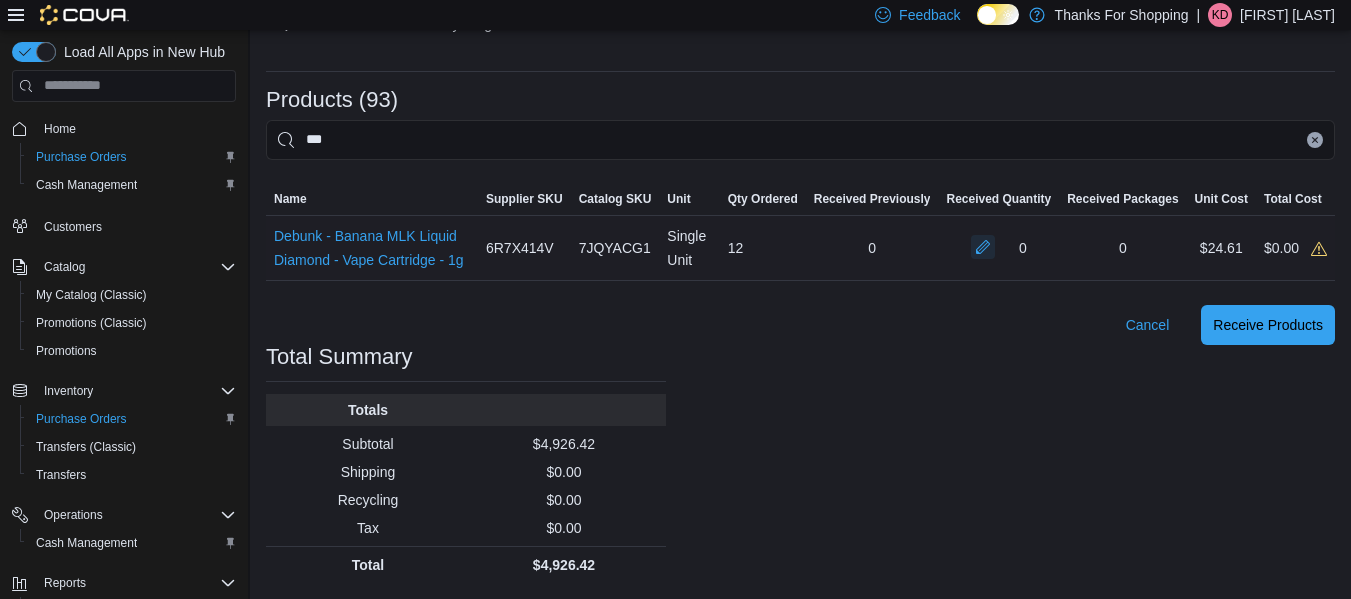 click at bounding box center (983, 247) 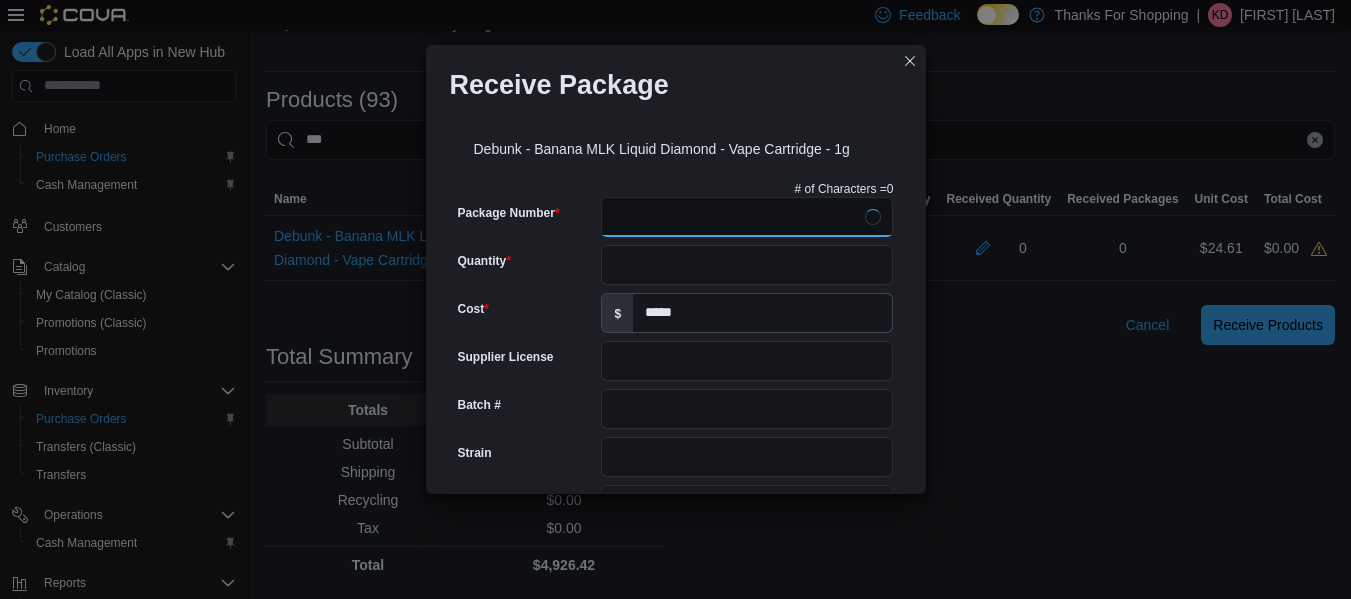 click on "Package Number" at bounding box center [747, 217] 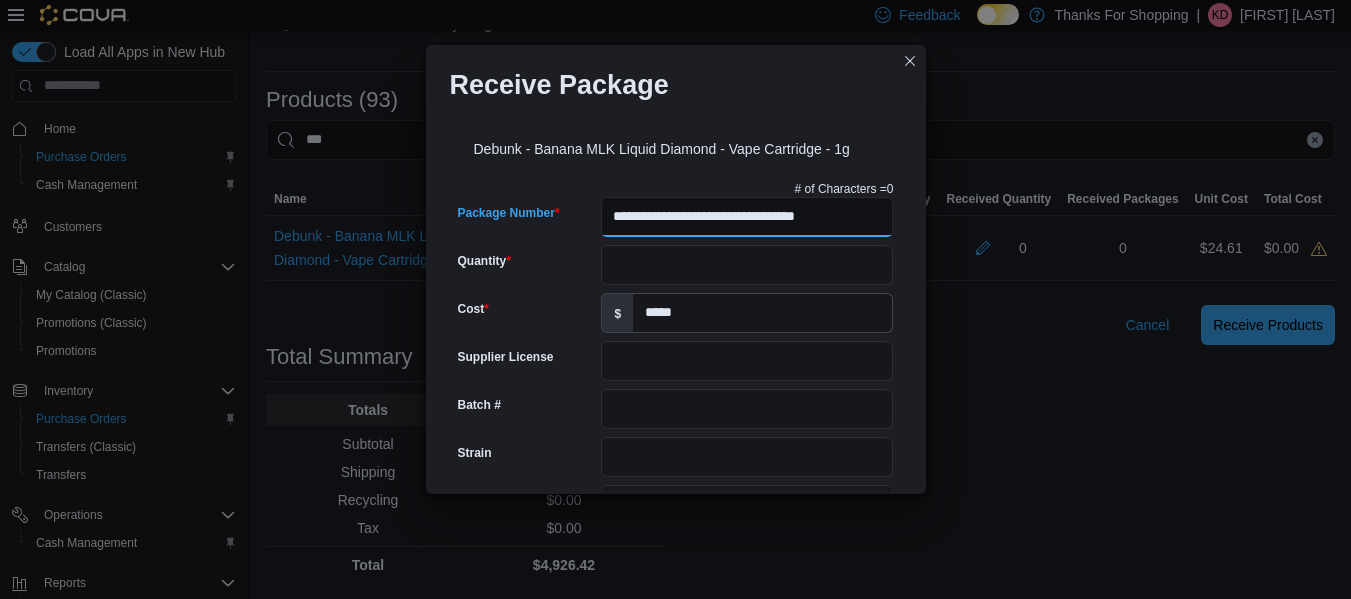 type on "**********" 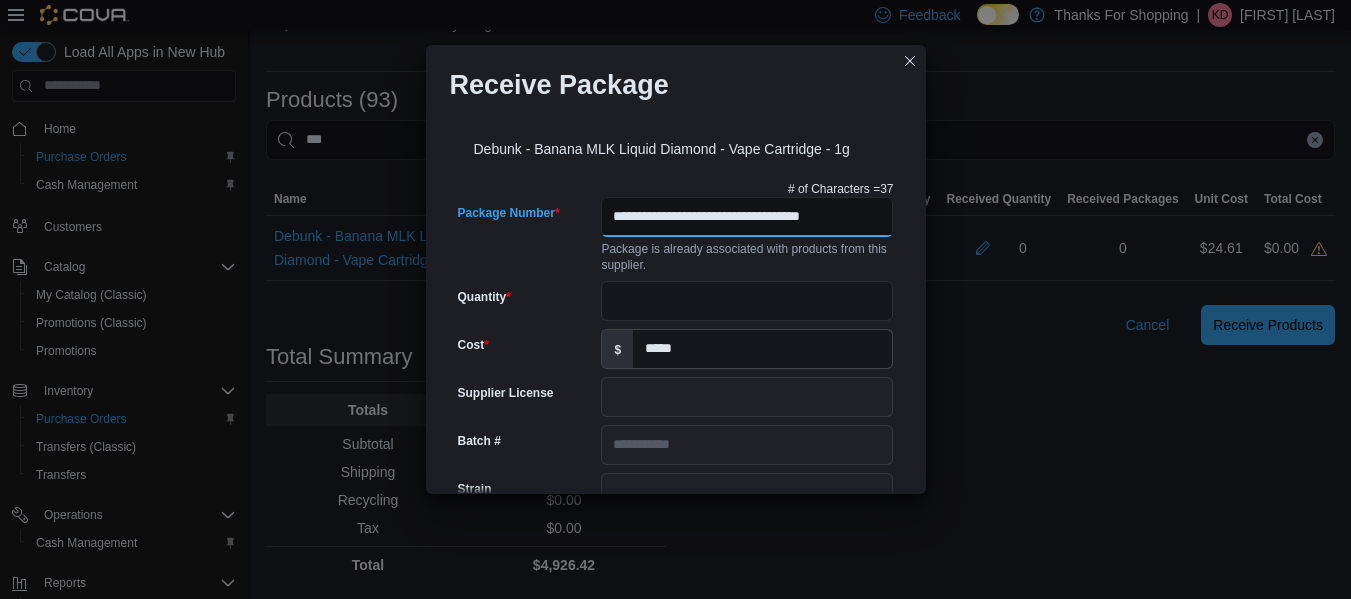 scroll, scrollTop: 0, scrollLeft: 23, axis: horizontal 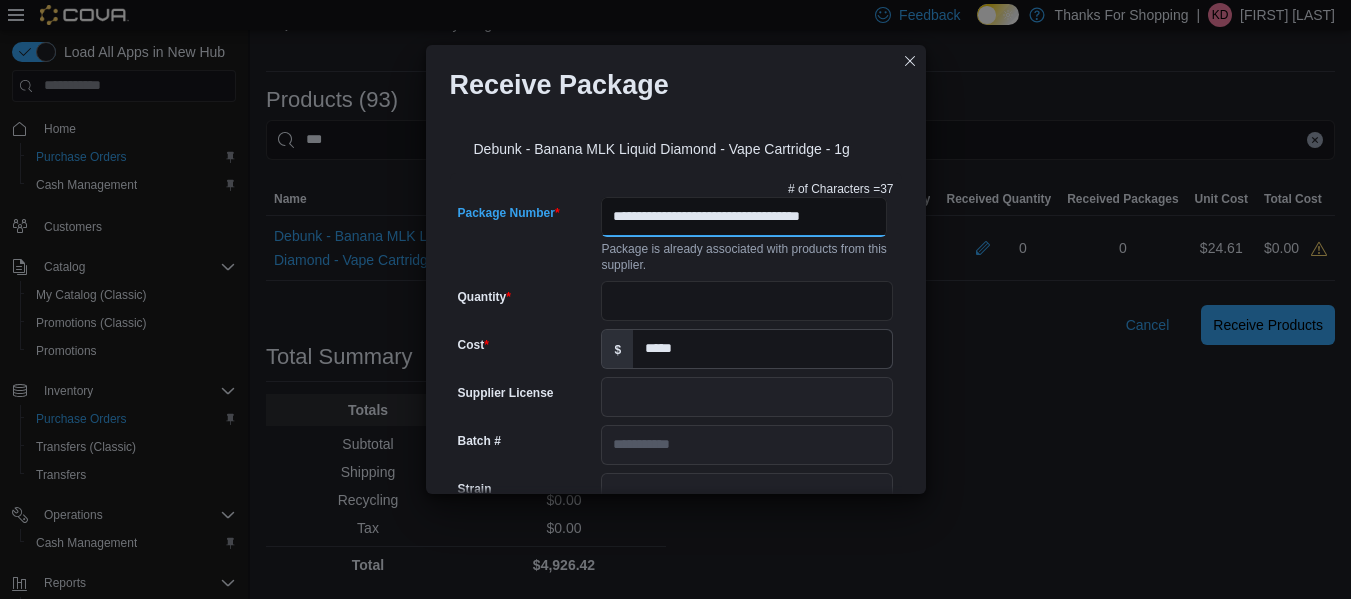 type on "**********" 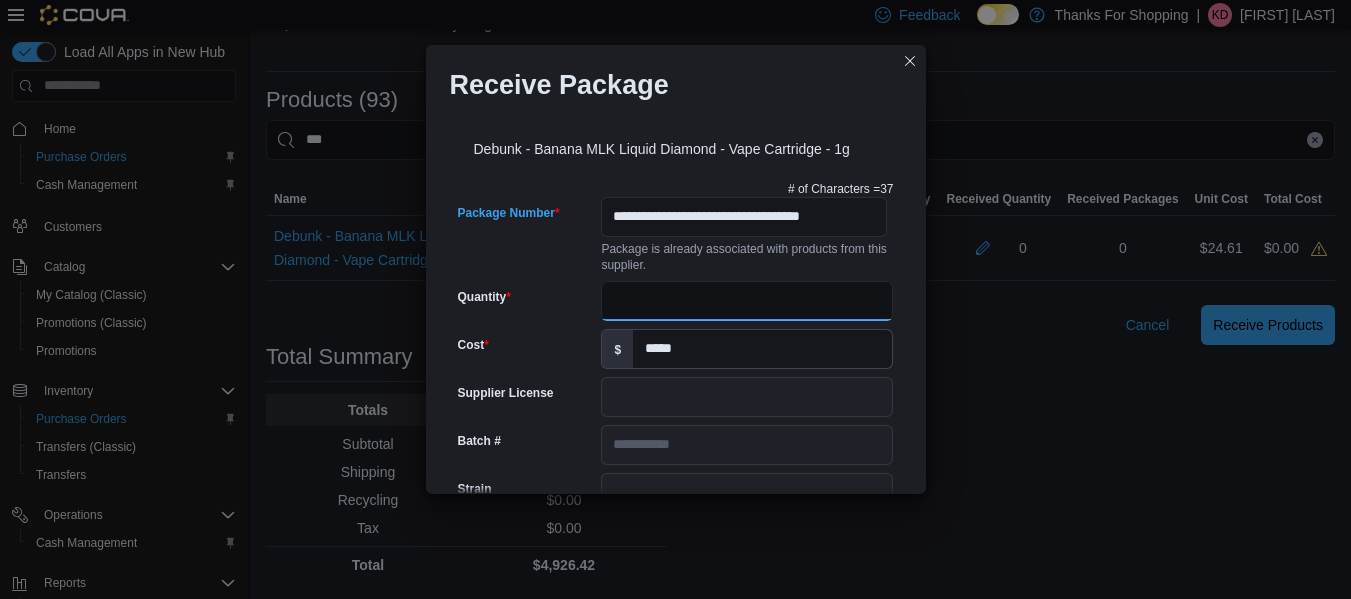 click on "Quantity" at bounding box center [747, 301] 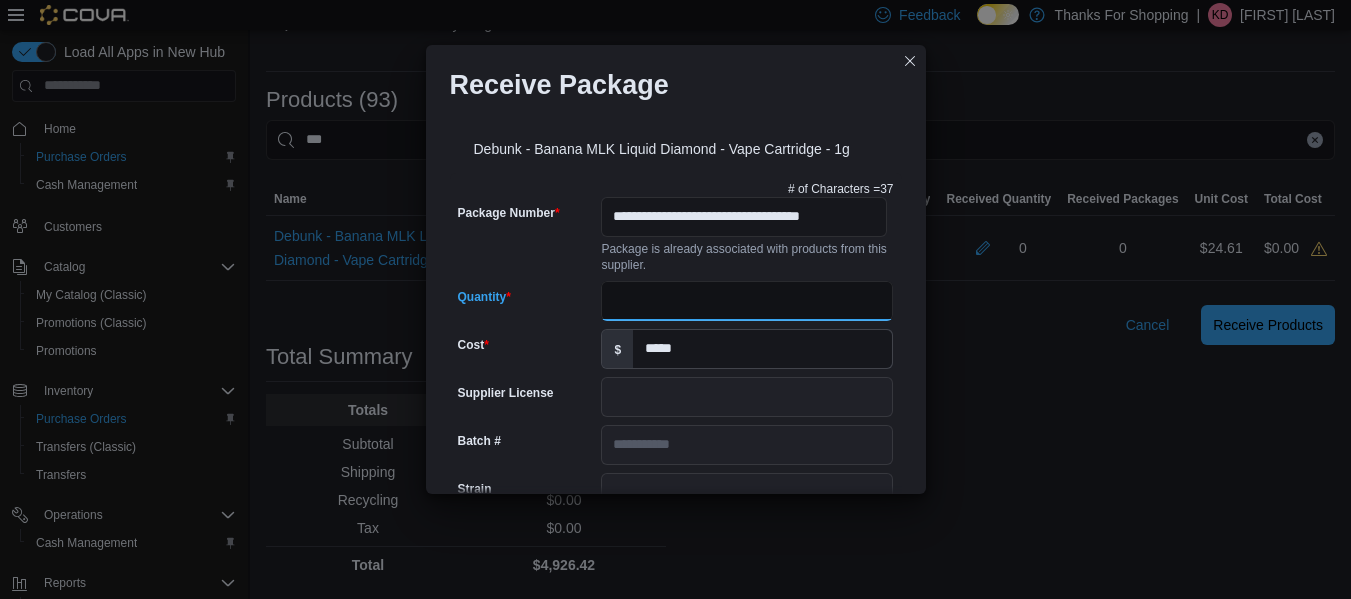 scroll, scrollTop: 0, scrollLeft: 0, axis: both 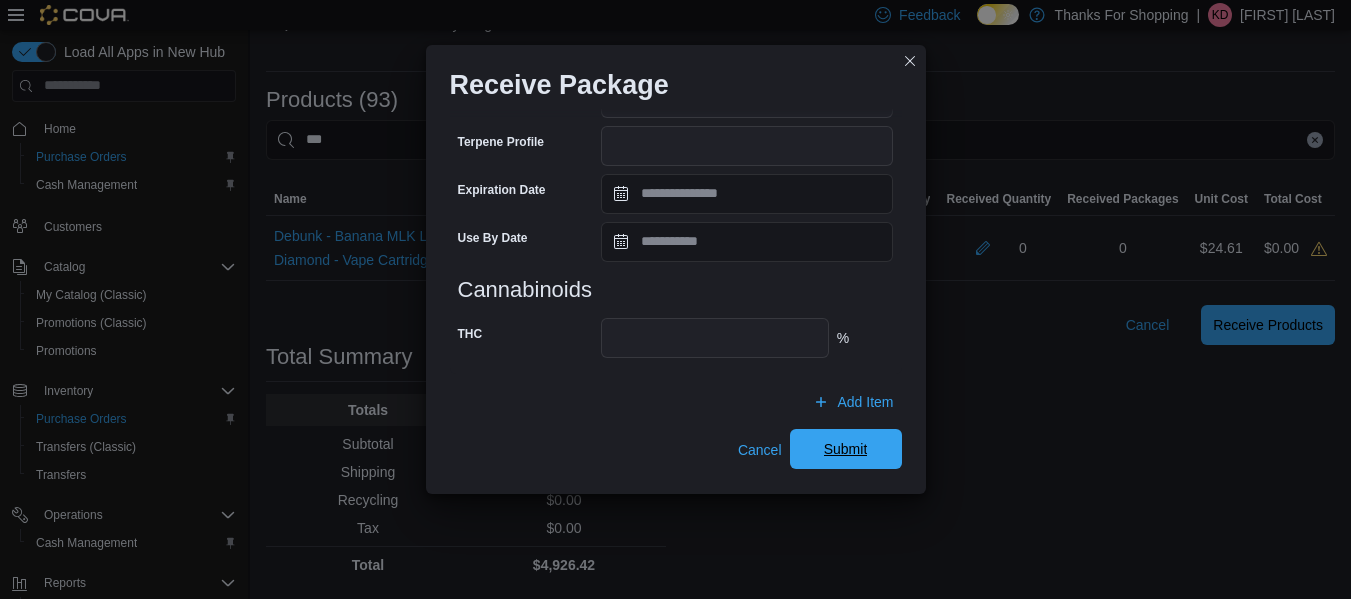 click on "Submit" at bounding box center (846, 449) 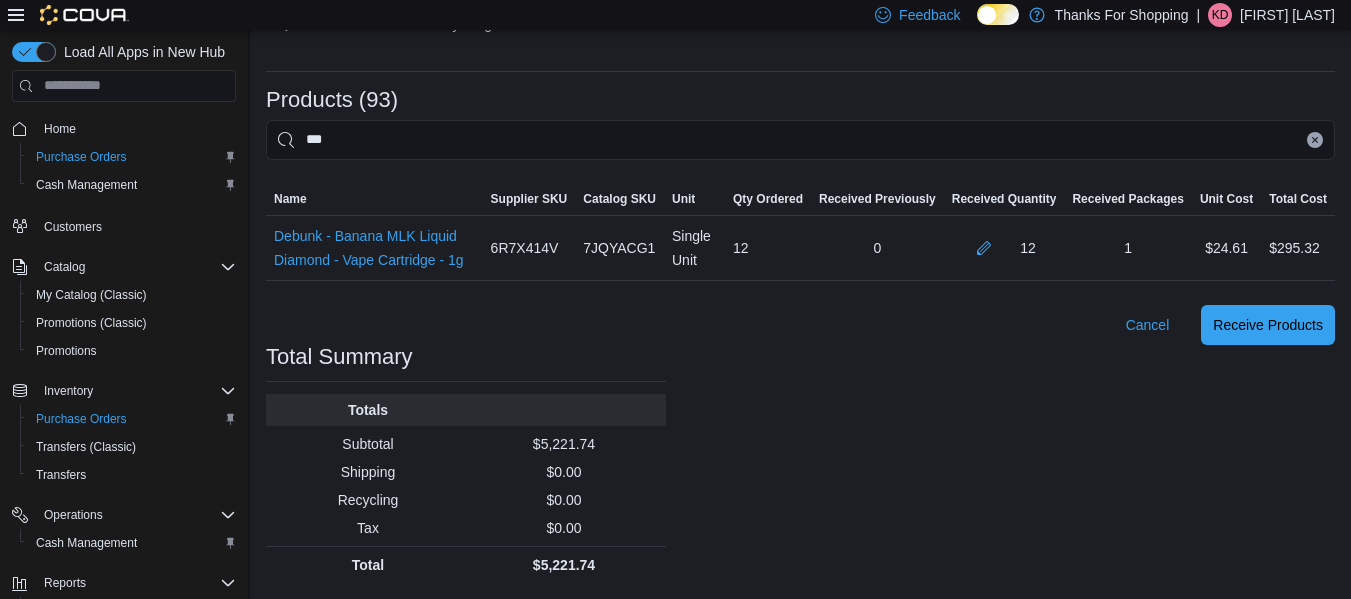click at bounding box center (1315, 140) 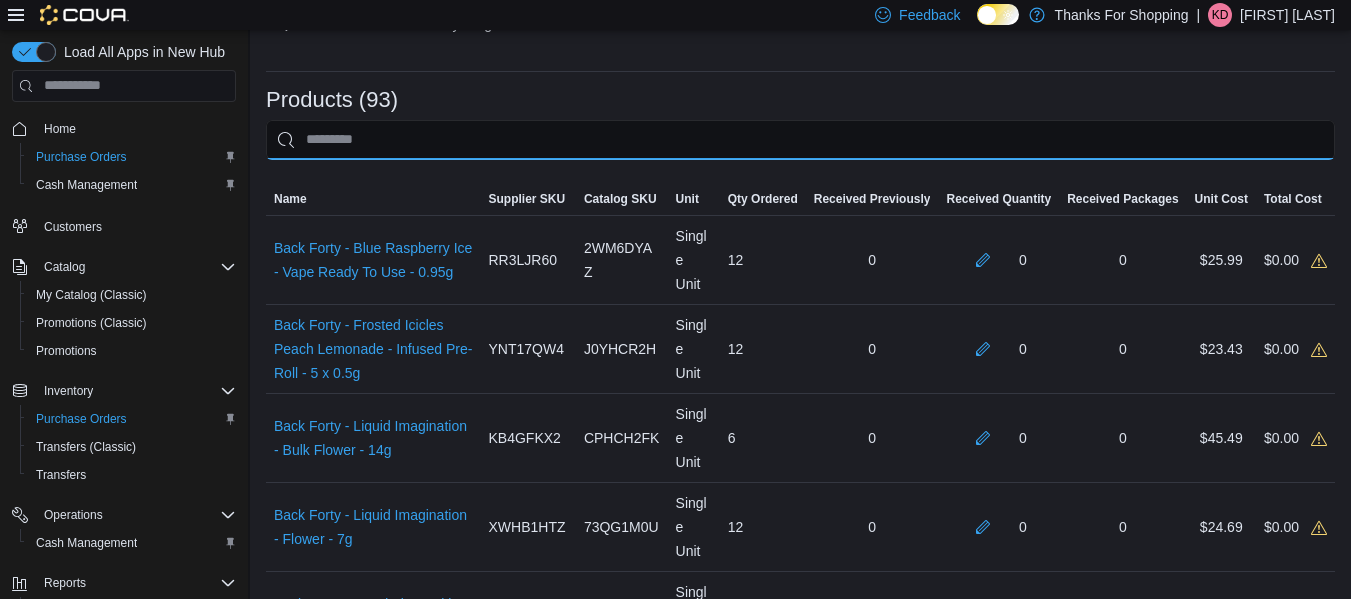 click at bounding box center [800, 140] 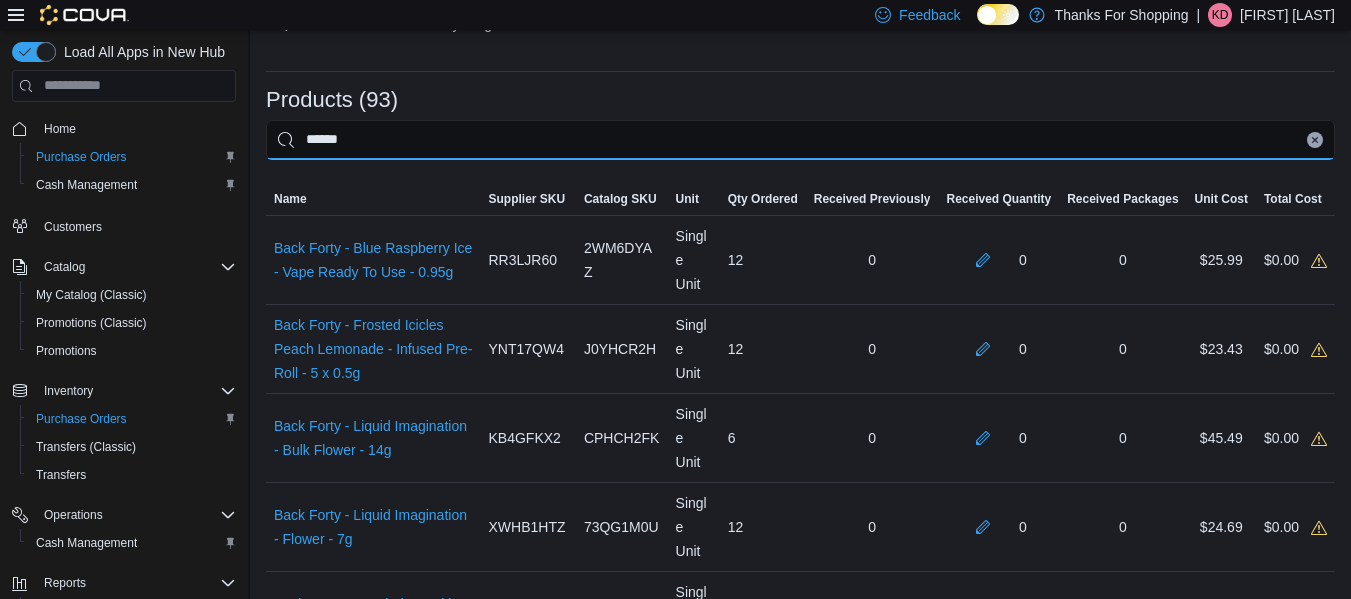 type on "******" 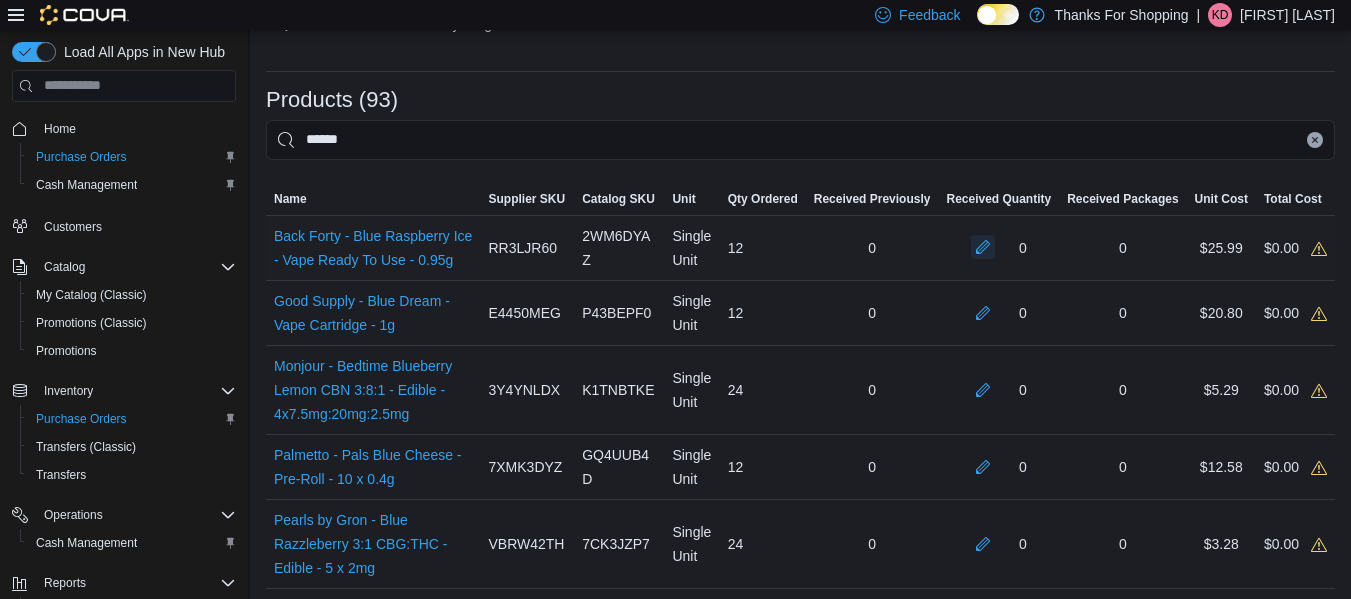 click at bounding box center (983, 247) 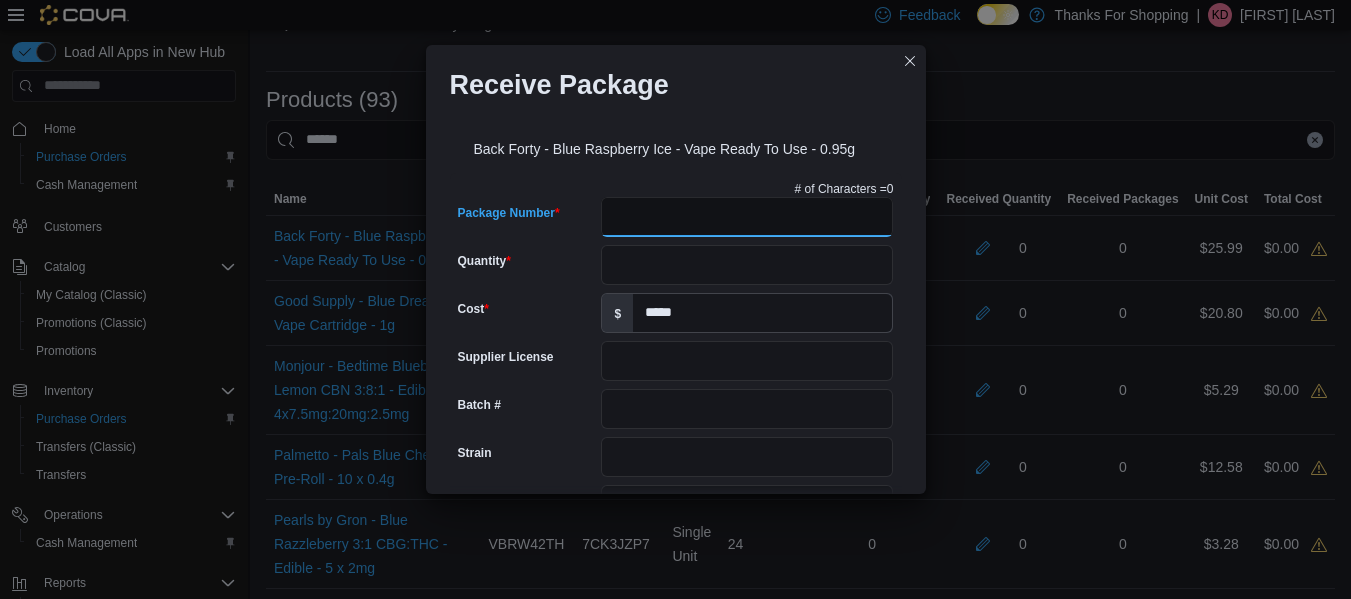 click on "Package Number" at bounding box center [747, 217] 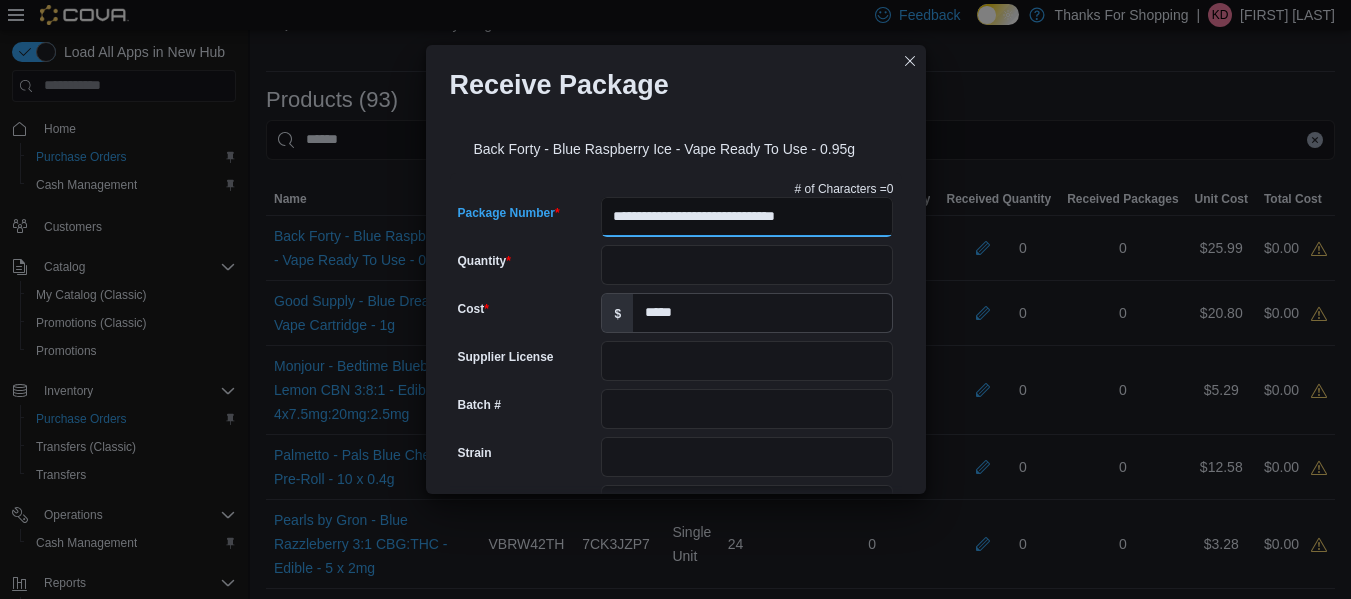type on "**********" 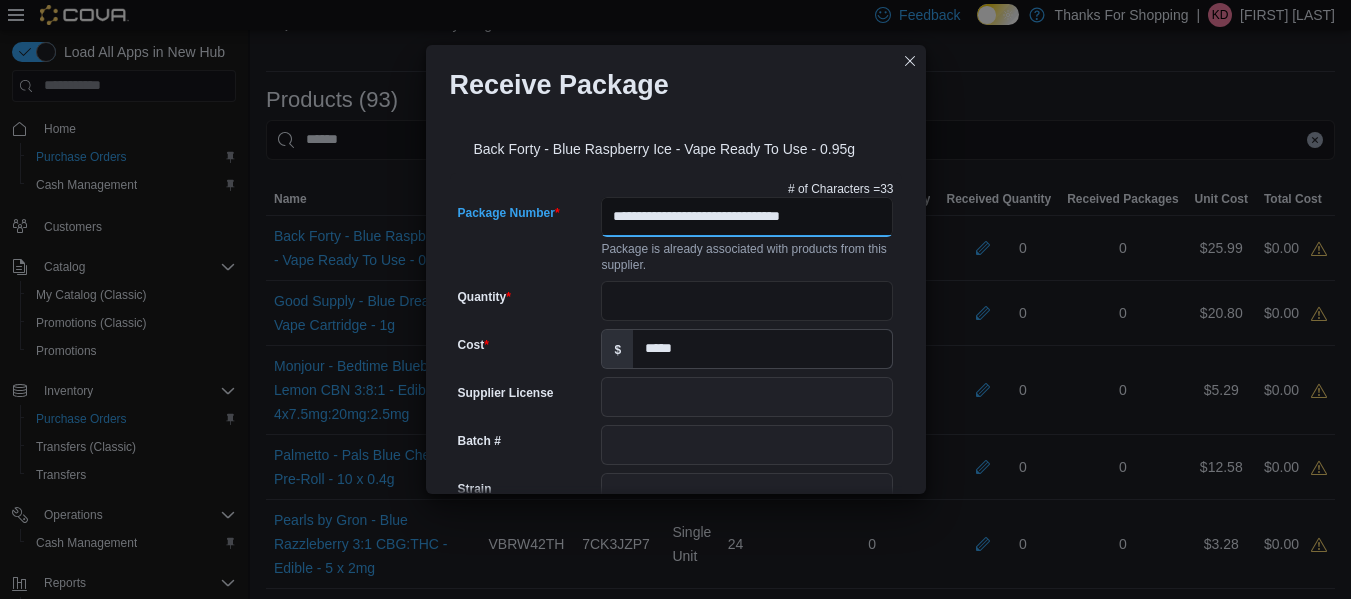 scroll, scrollTop: 0, scrollLeft: 0, axis: both 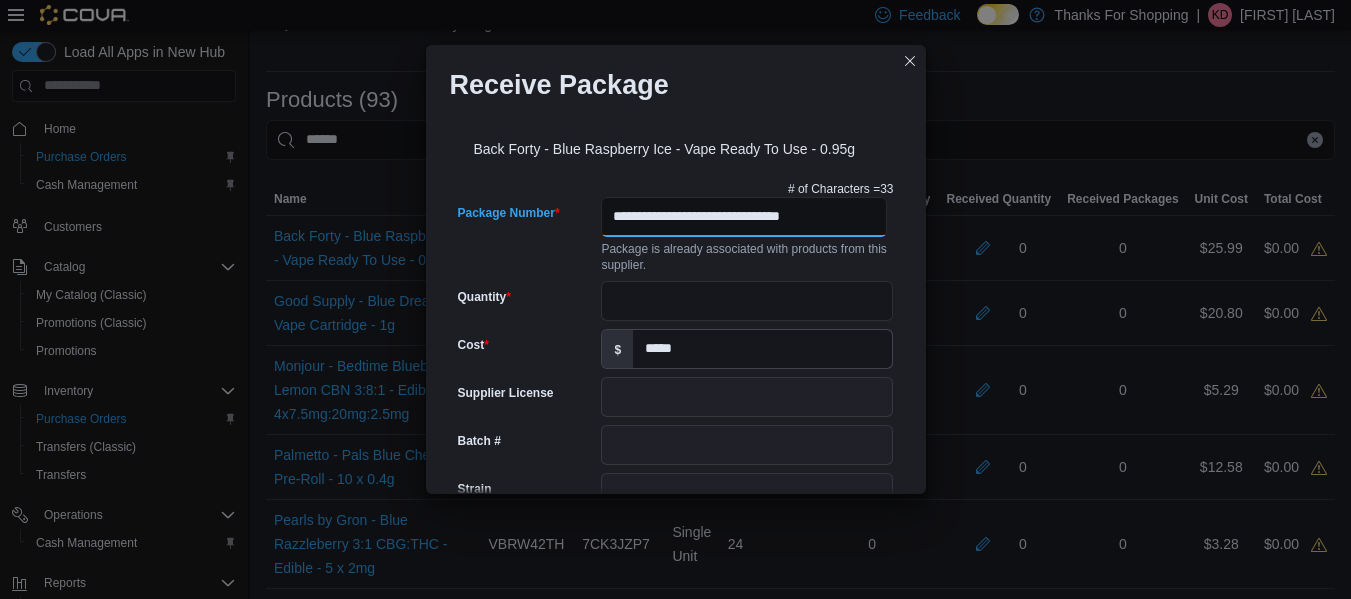 type on "**********" 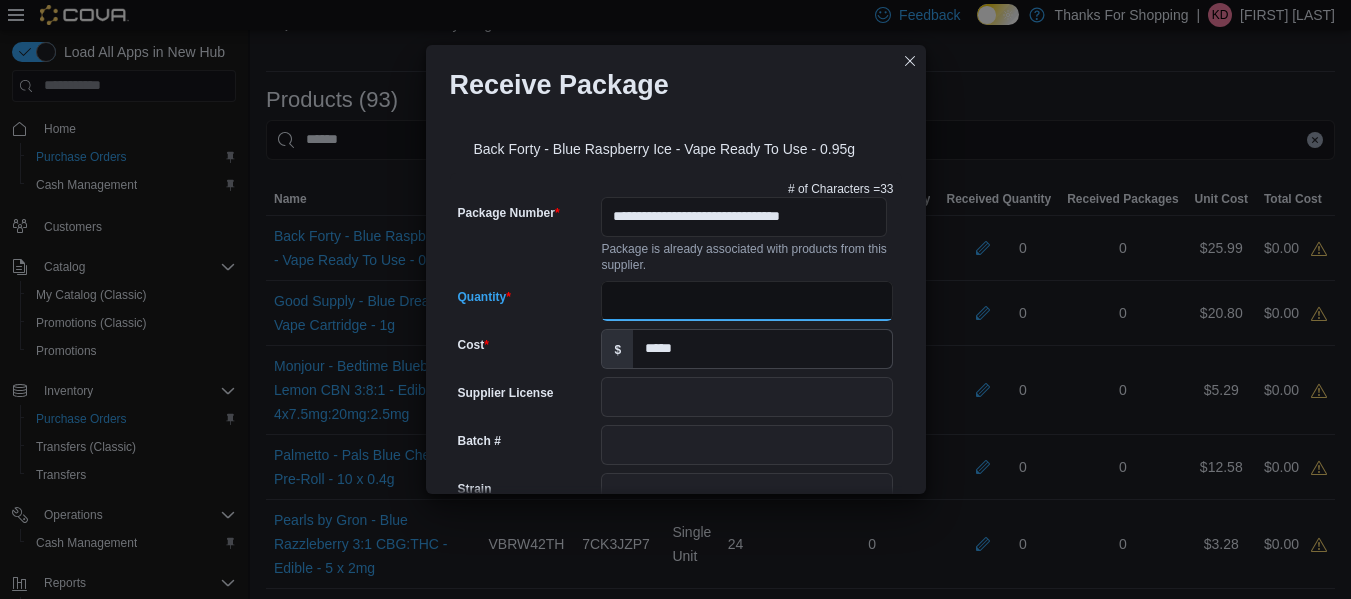 click on "Quantity" at bounding box center [747, 301] 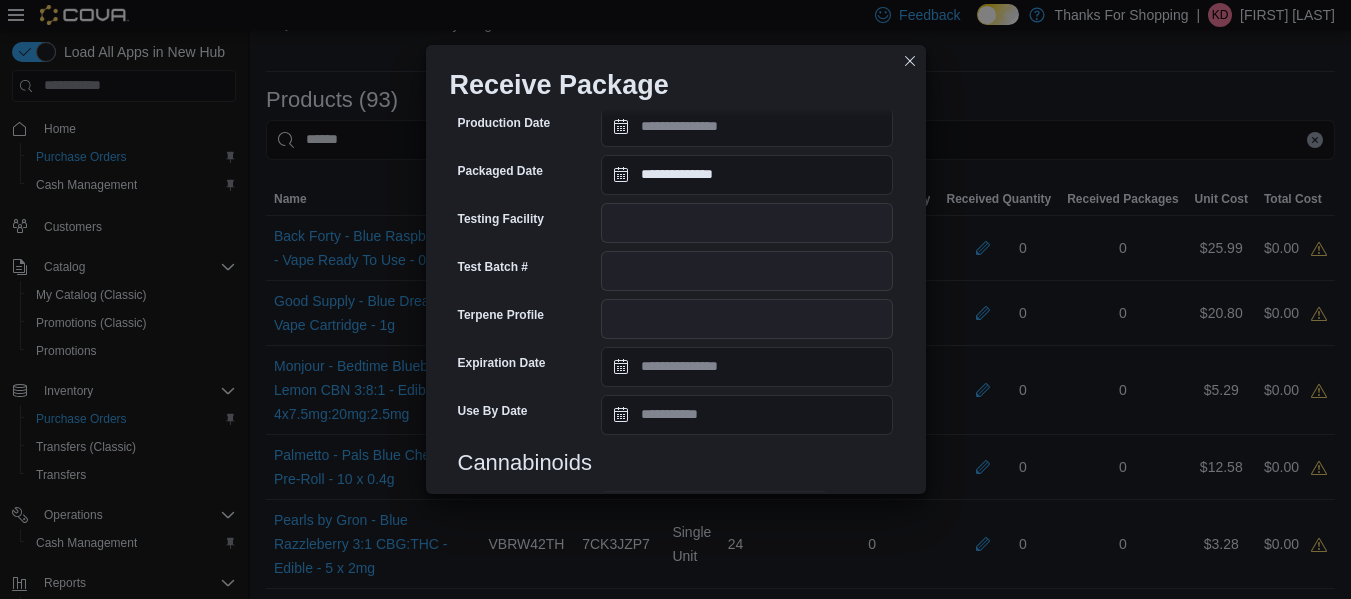 scroll, scrollTop: 747, scrollLeft: 0, axis: vertical 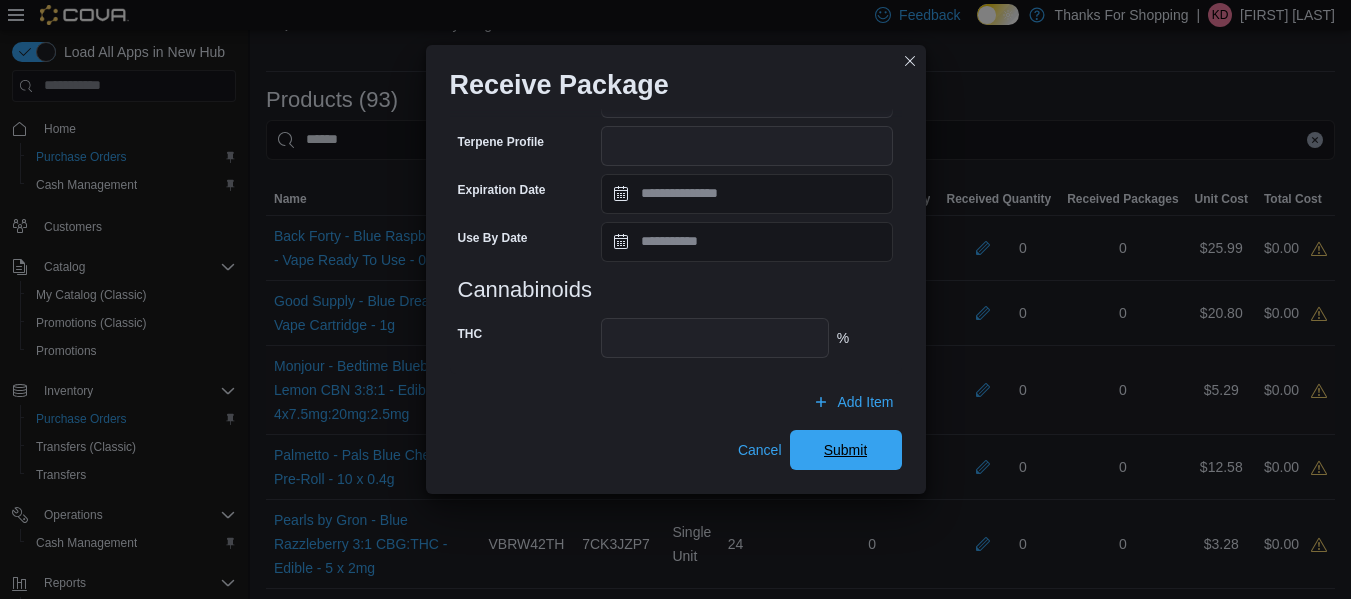 click on "Submit" at bounding box center (846, 450) 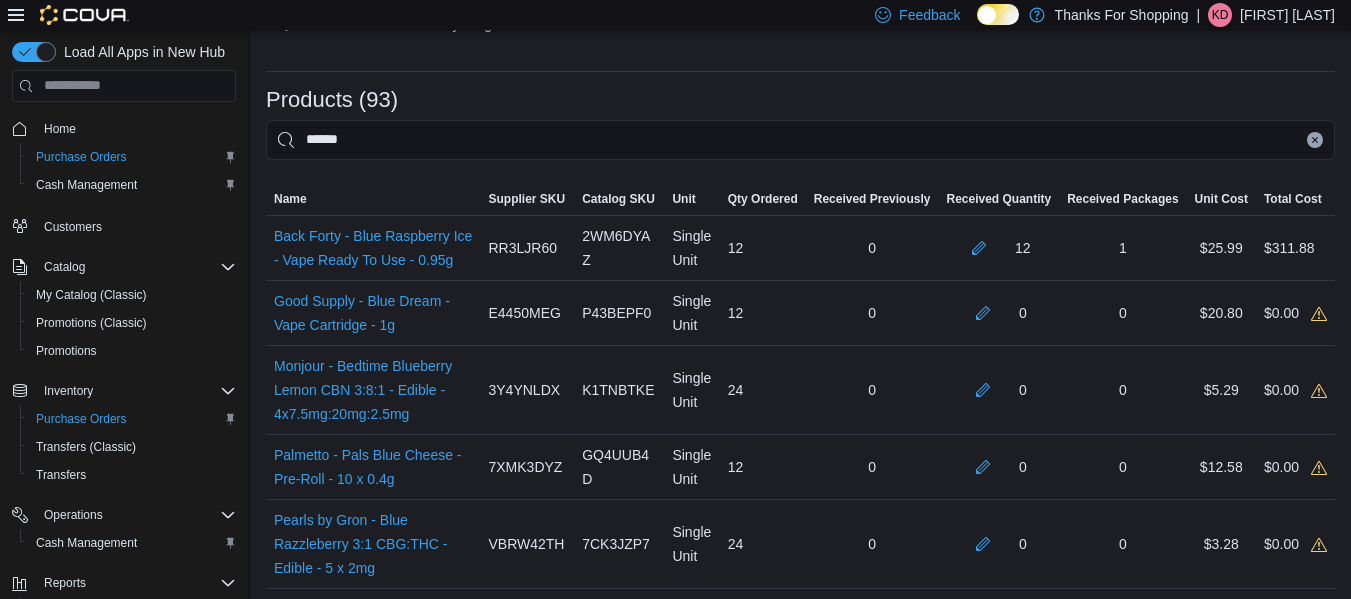 click at bounding box center (1315, 140) 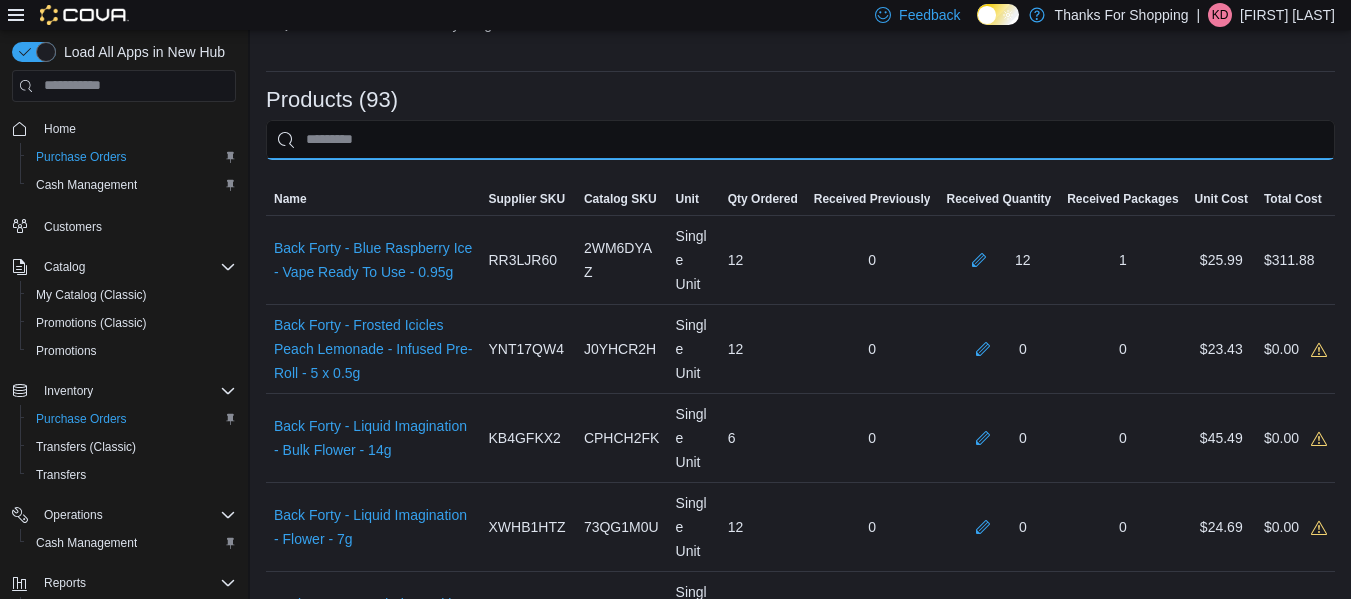 click at bounding box center [800, 140] 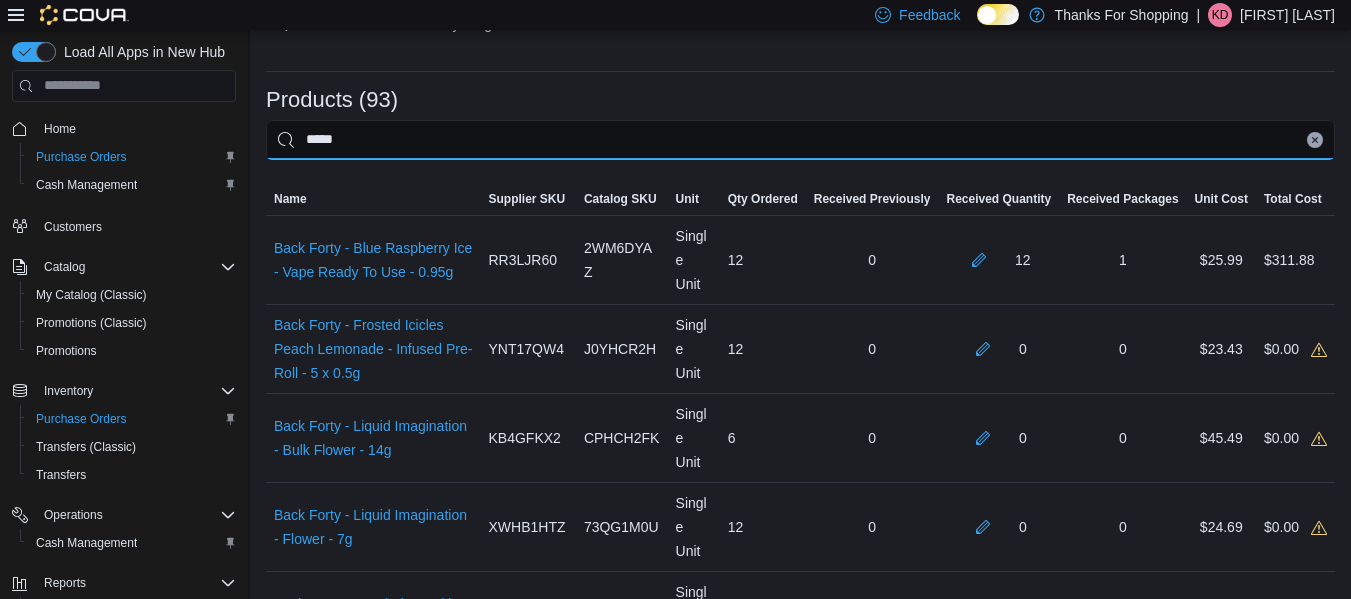 type on "*****" 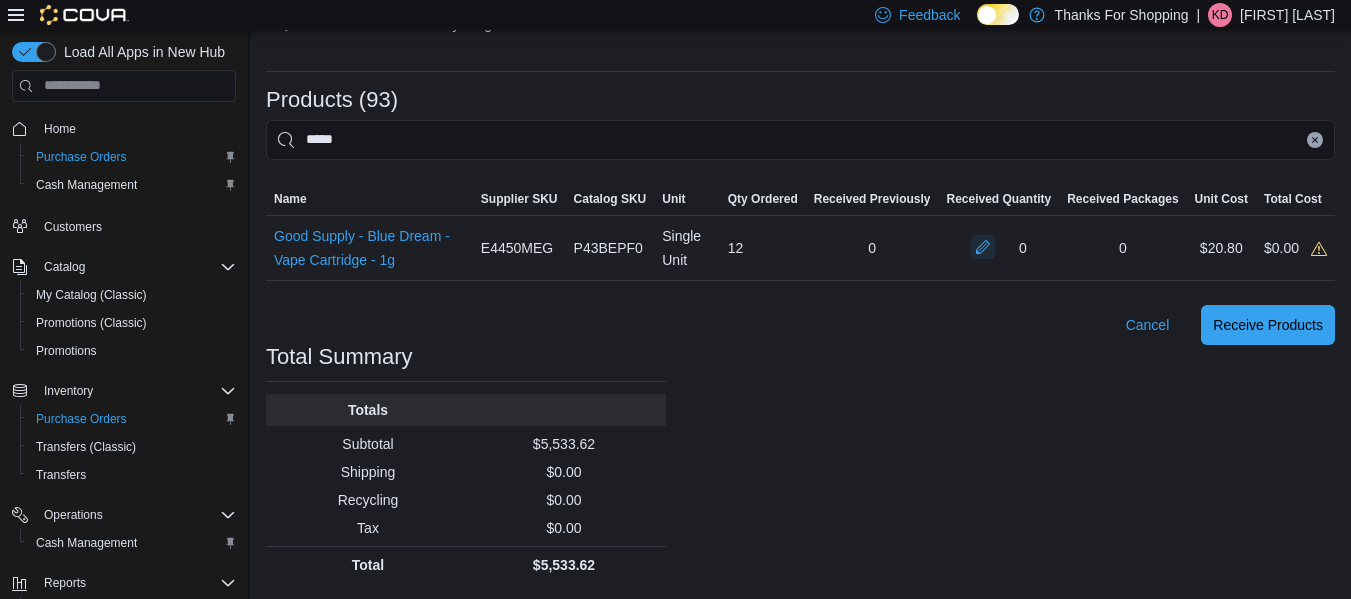 click at bounding box center (983, 247) 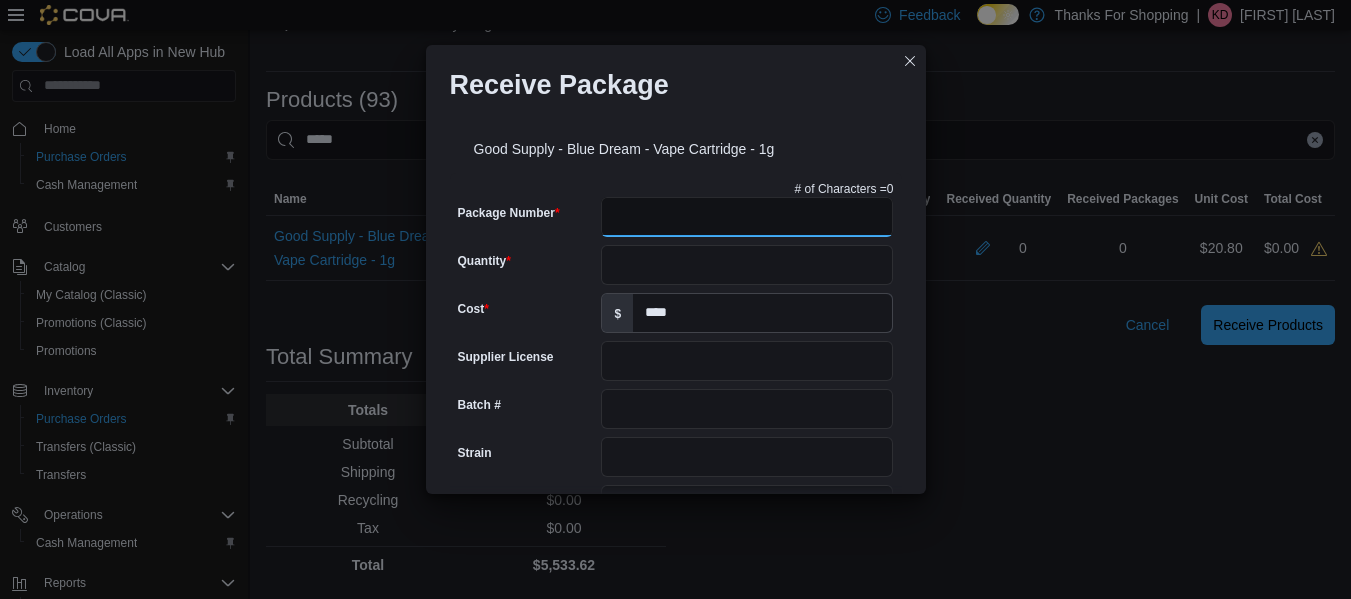click on "Package Number" at bounding box center (747, 217) 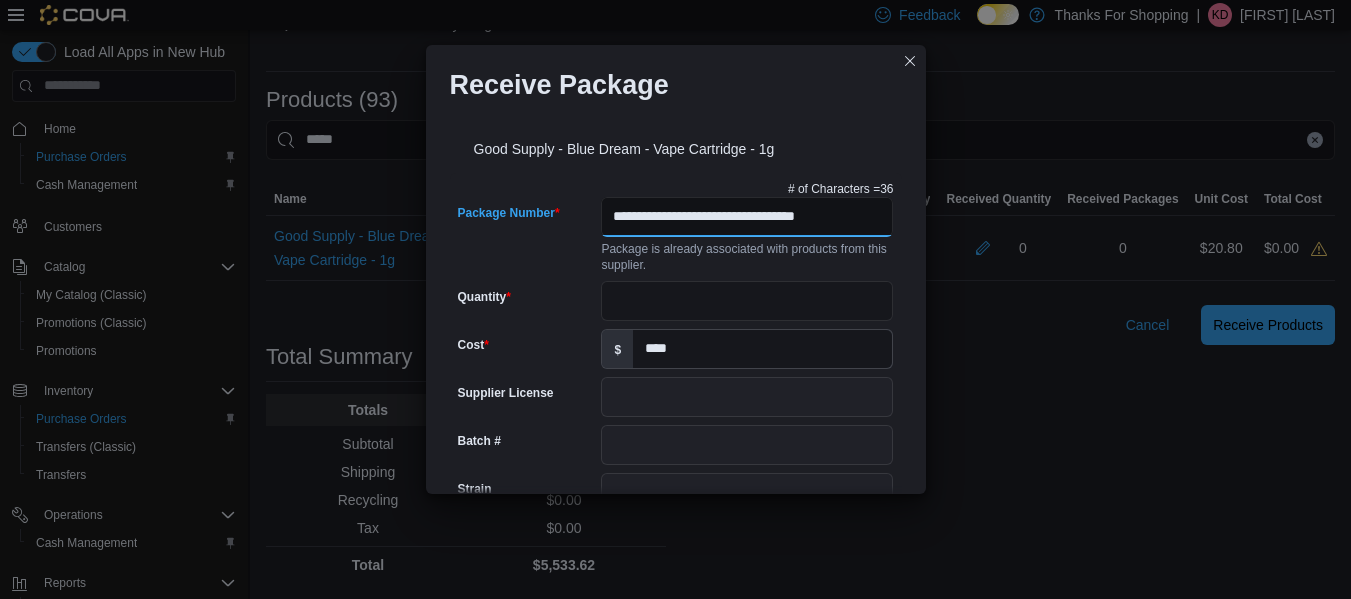 scroll, scrollTop: 0, scrollLeft: 11, axis: horizontal 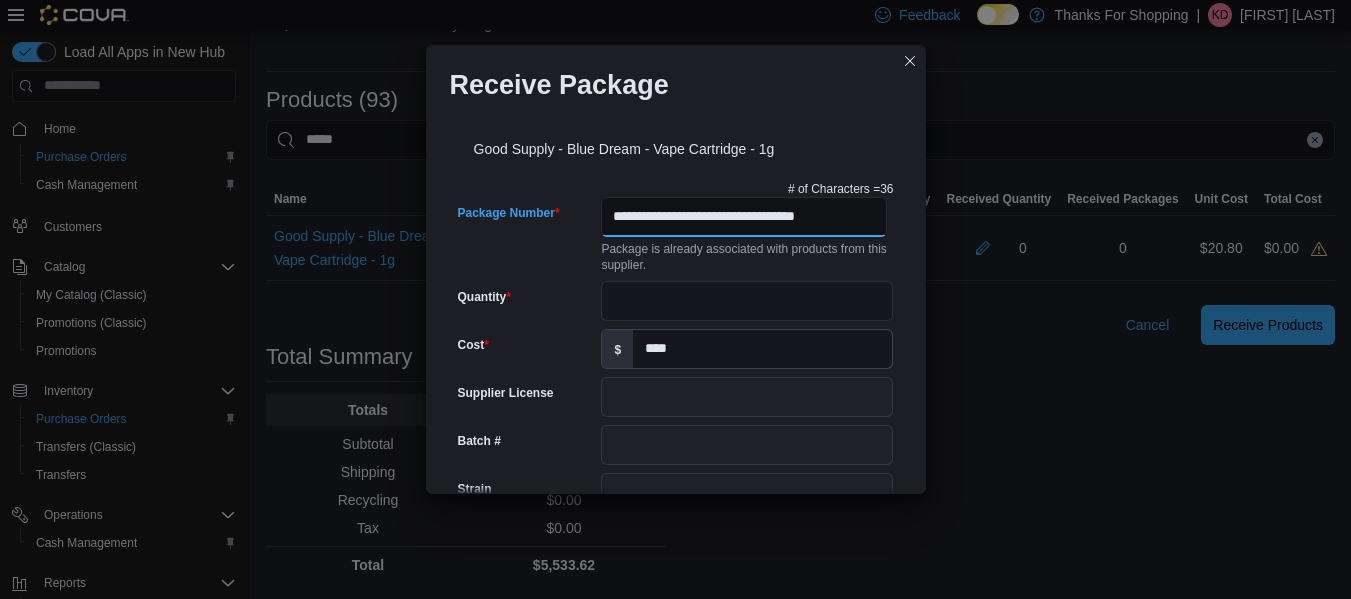 type on "**********" 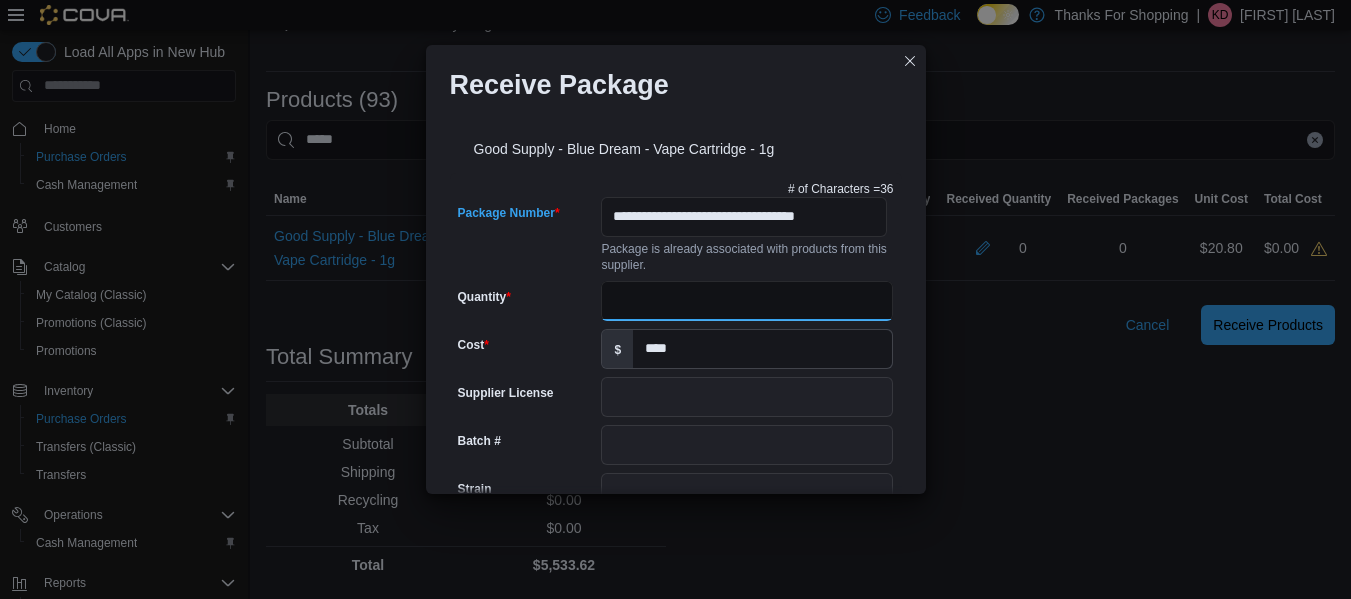click on "Quantity" at bounding box center (747, 301) 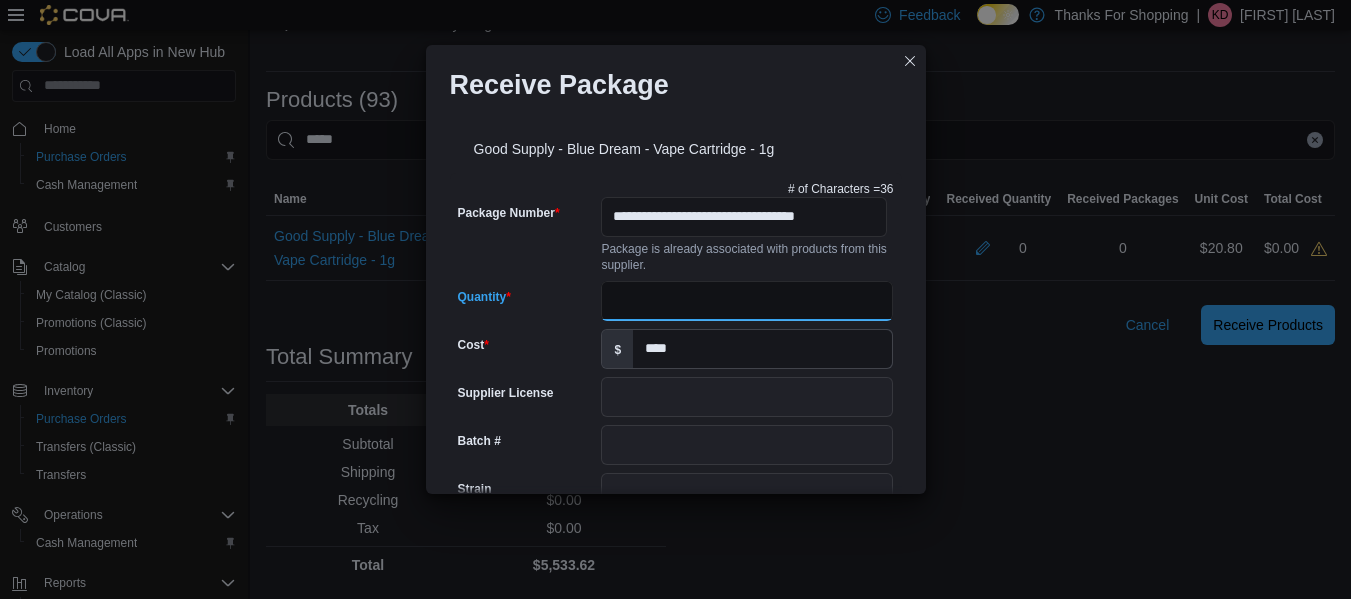 type on "**" 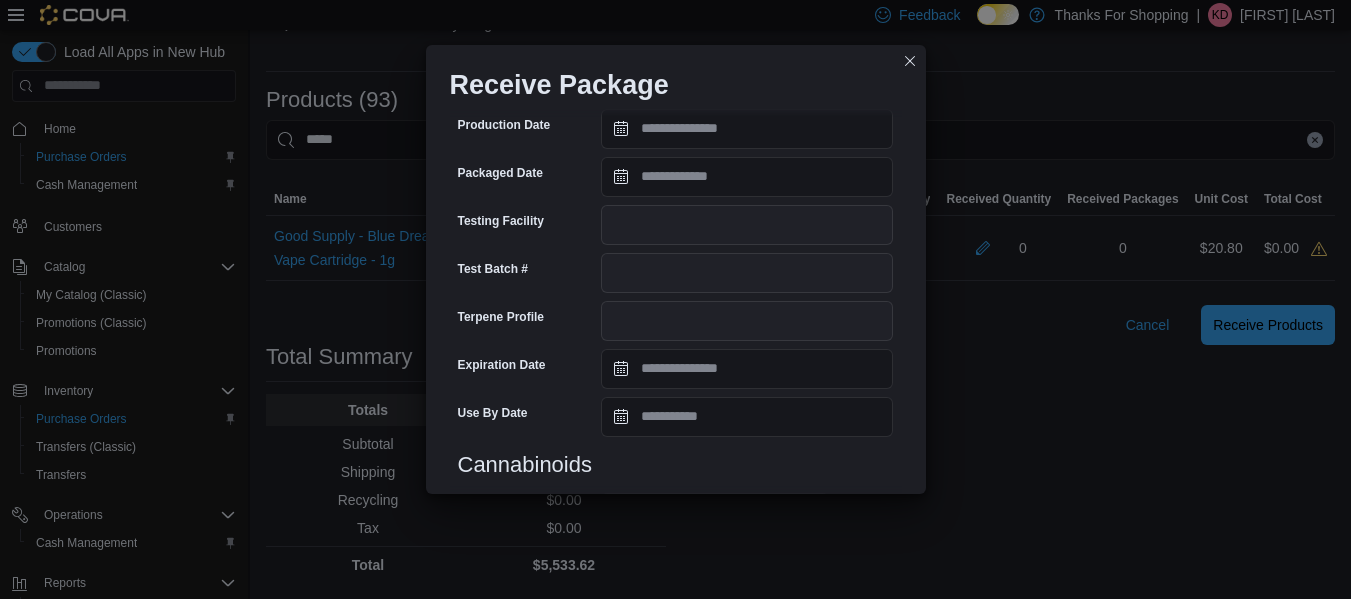 scroll, scrollTop: 779, scrollLeft: 0, axis: vertical 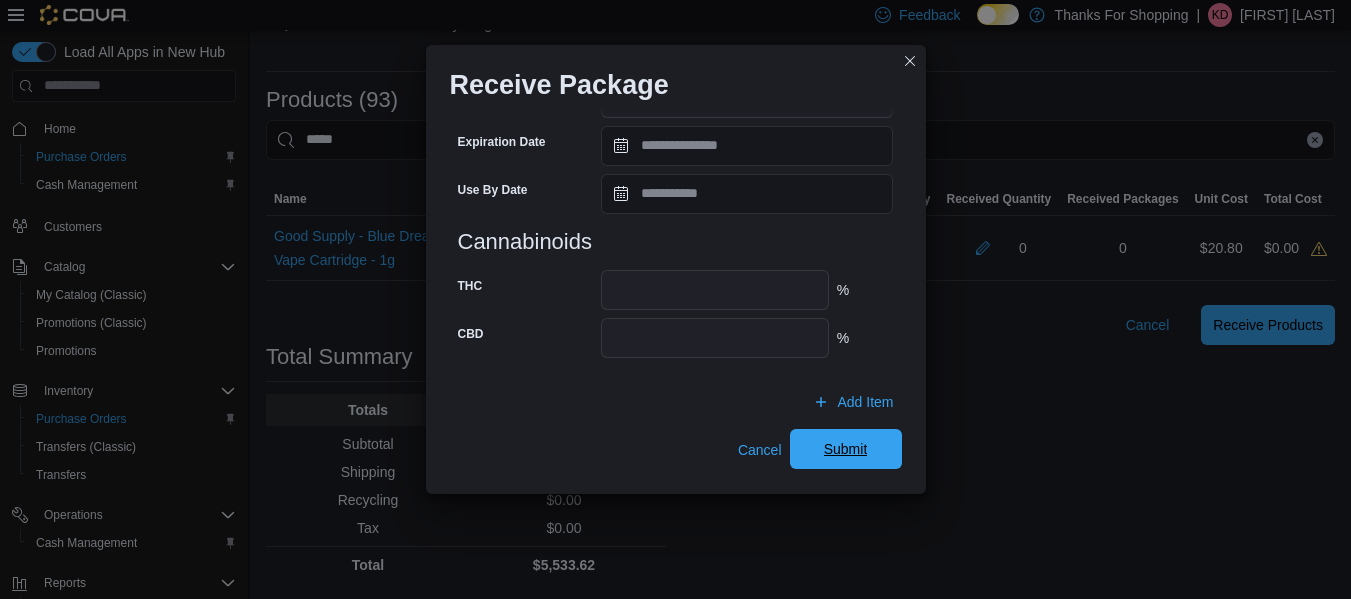click on "Submit" at bounding box center [846, 449] 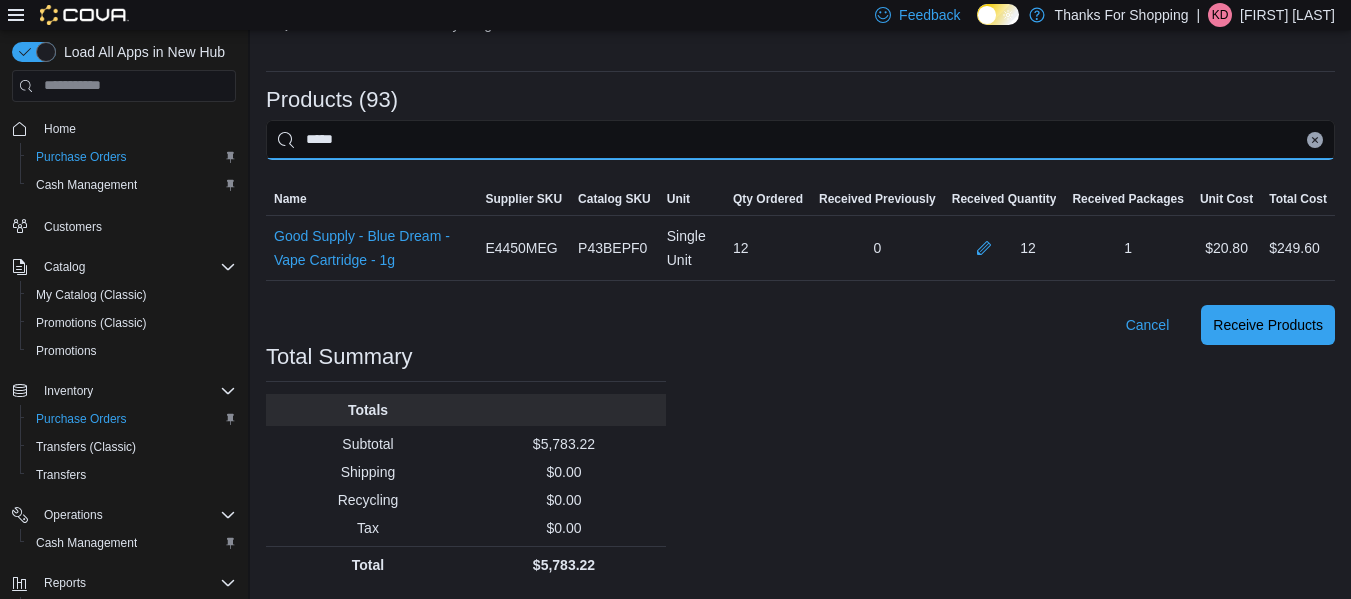 drag, startPoint x: 856, startPoint y: 143, endPoint x: 0, endPoint y: 198, distance: 857.76514 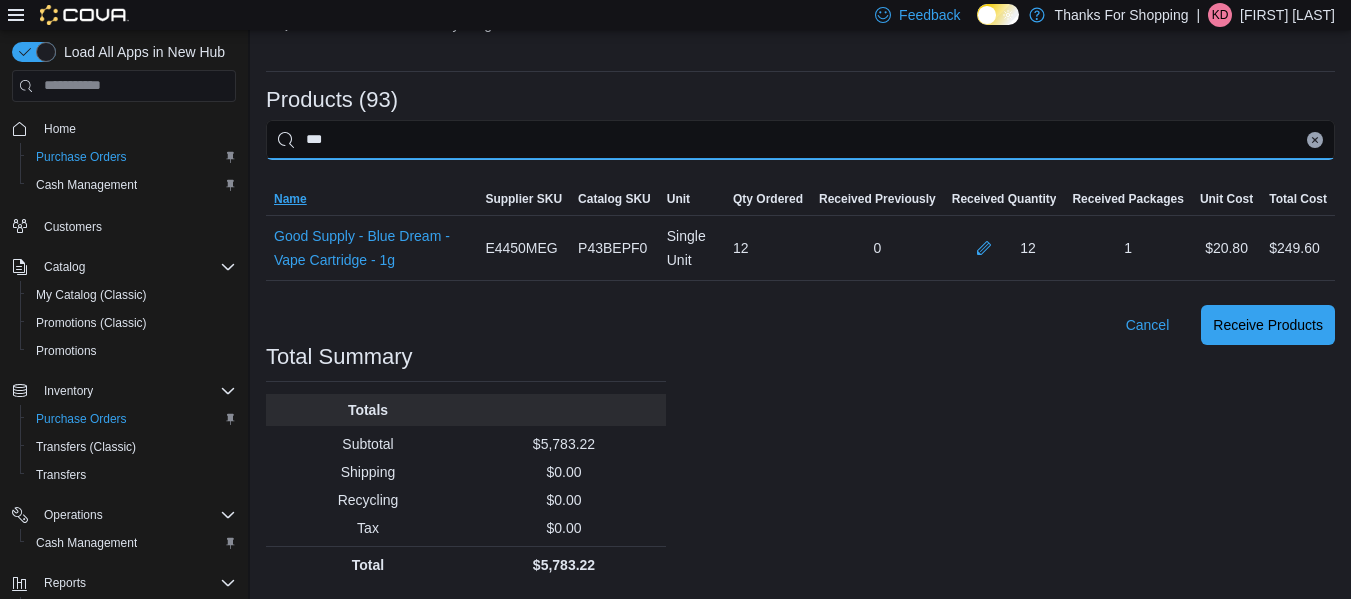 type on "***" 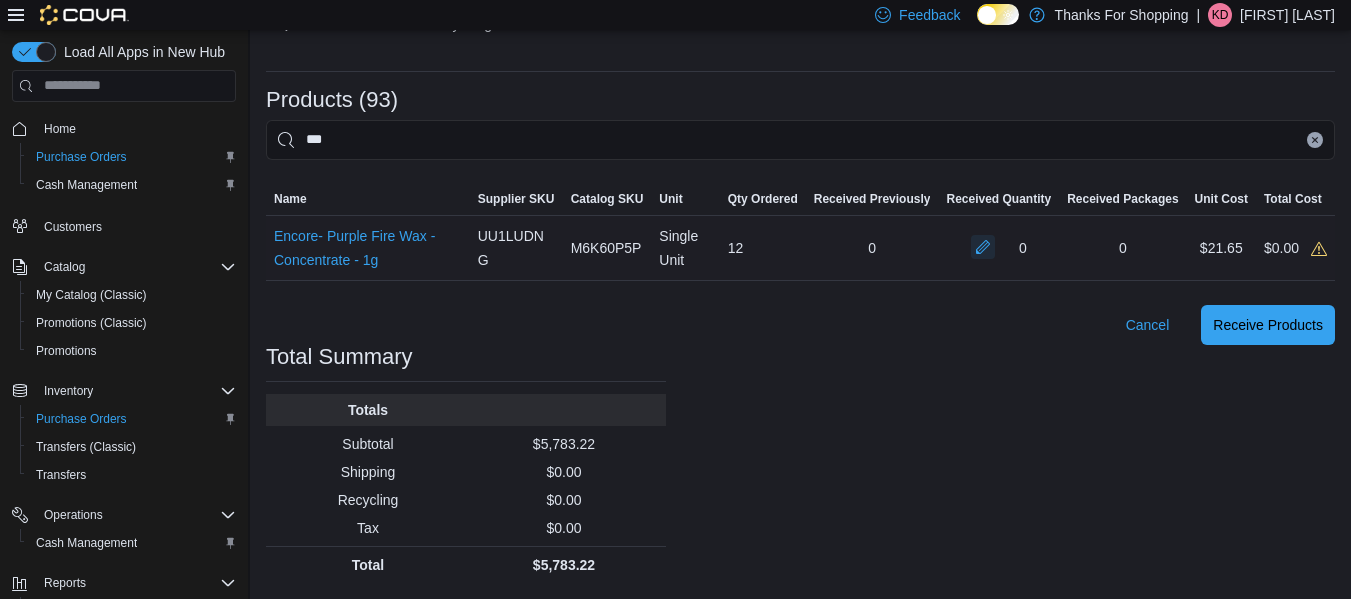 click at bounding box center [983, 247] 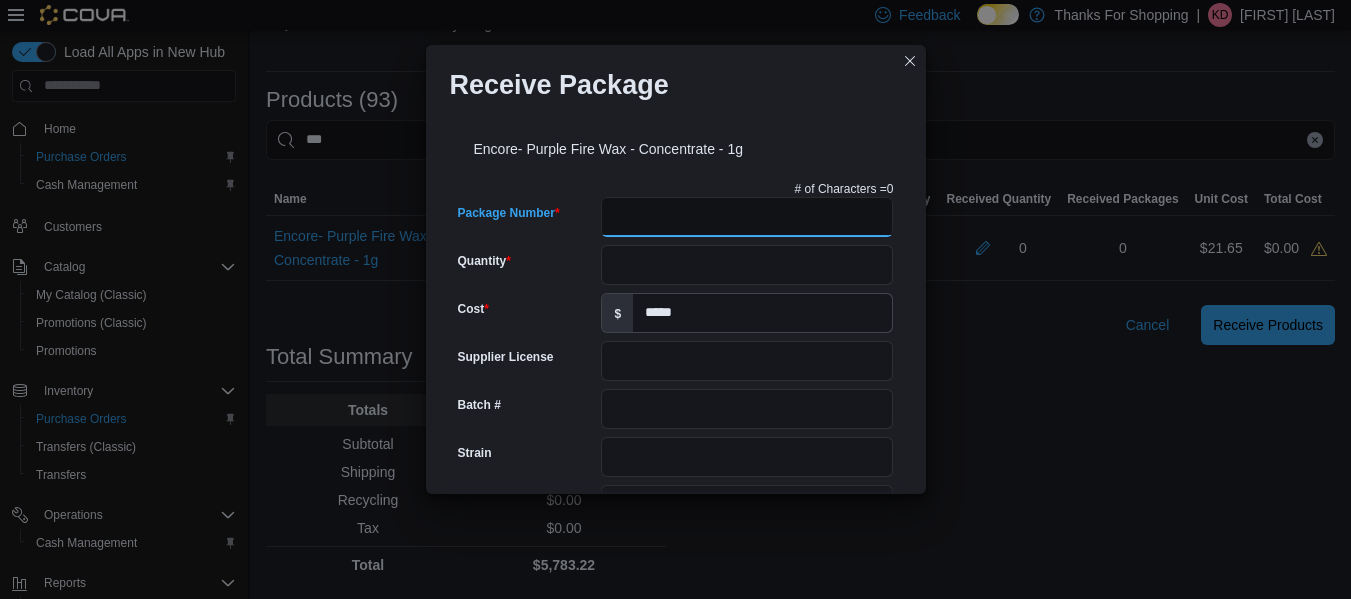 click on "Package Number" at bounding box center [747, 217] 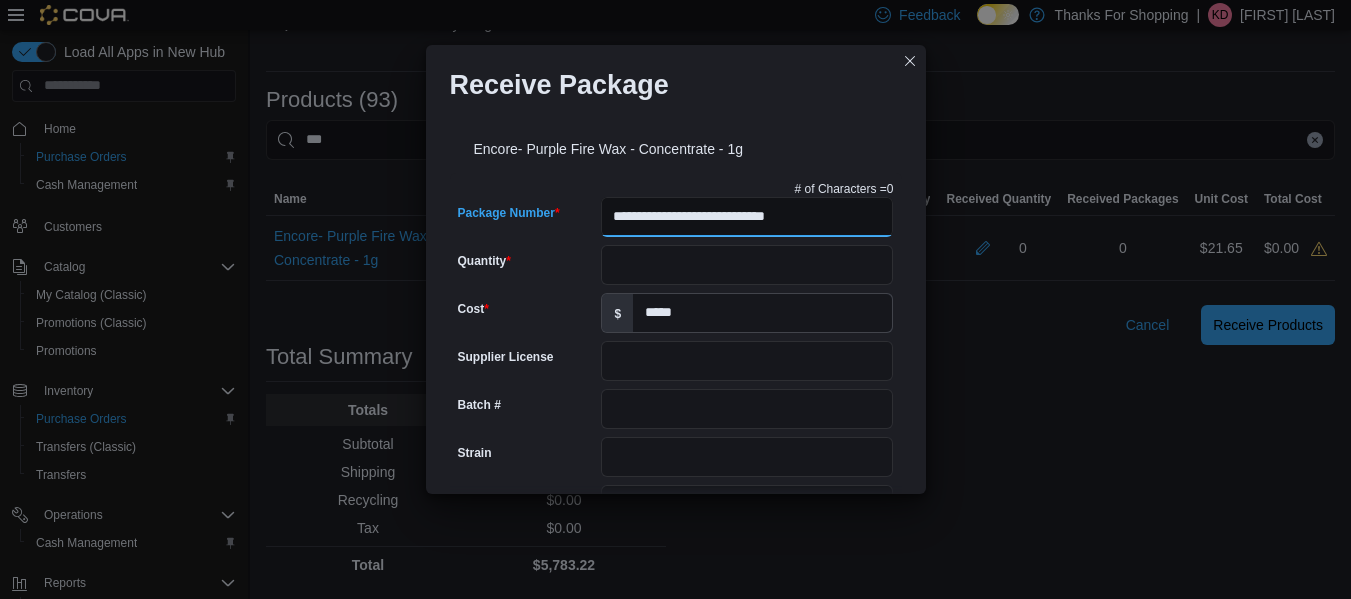 type on "**********" 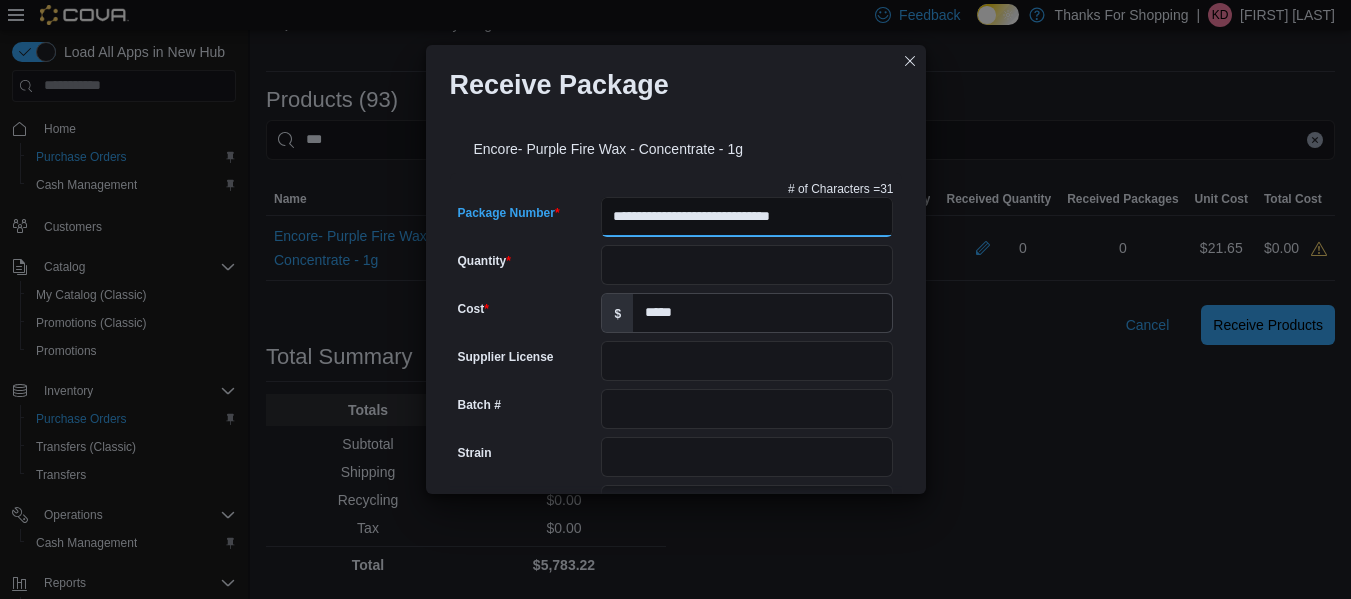 type on "**********" 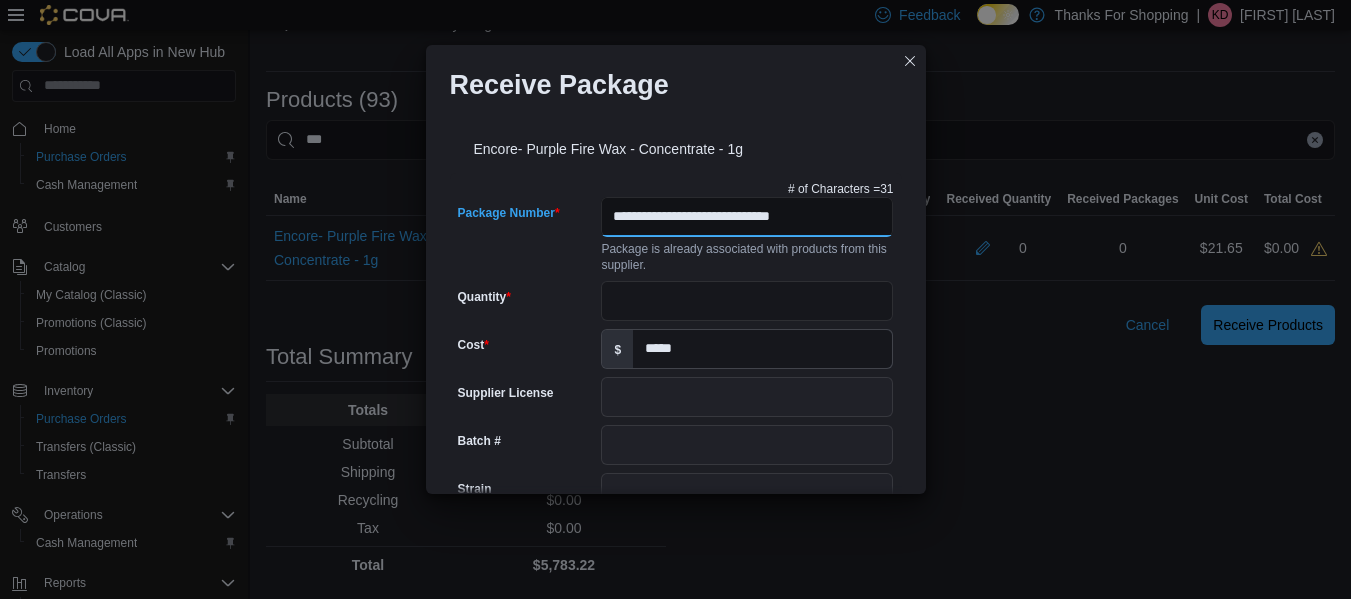 type on "**********" 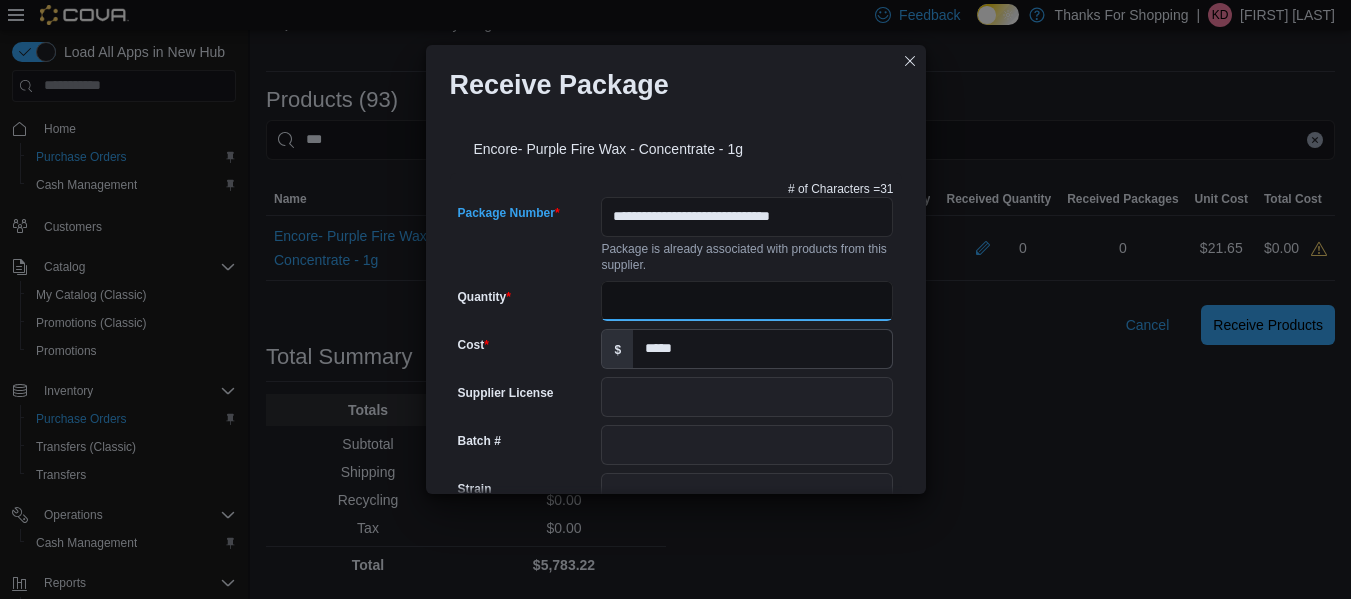 click on "Quantity" at bounding box center (747, 301) 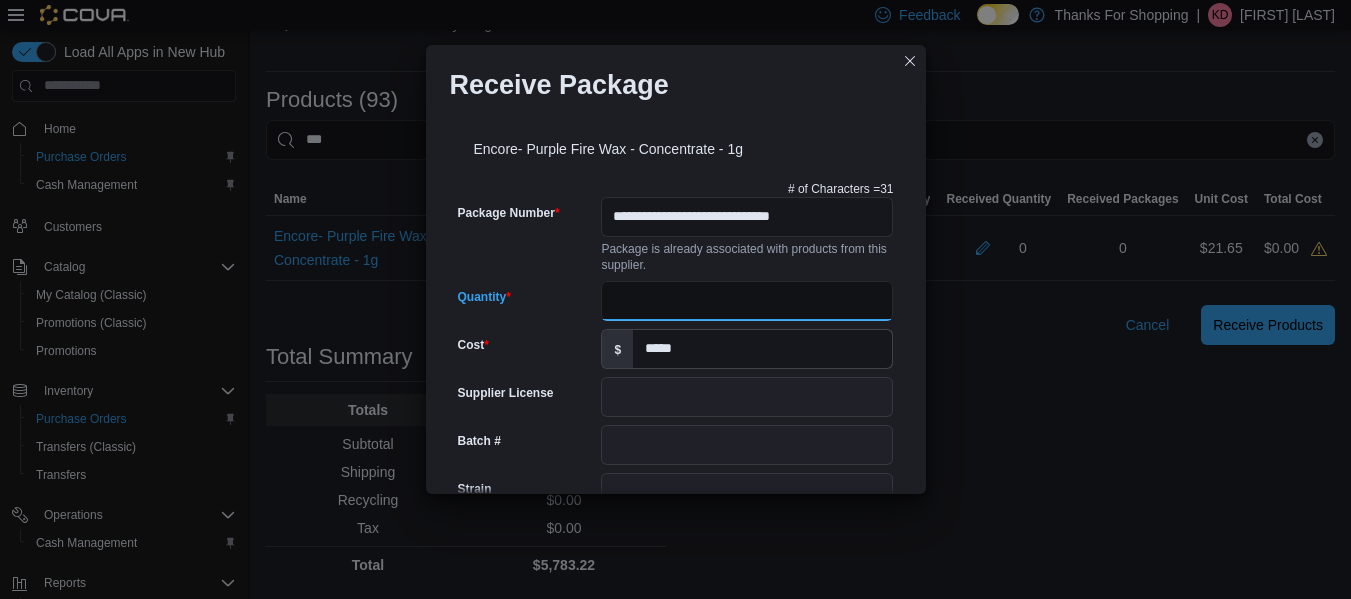 type on "**" 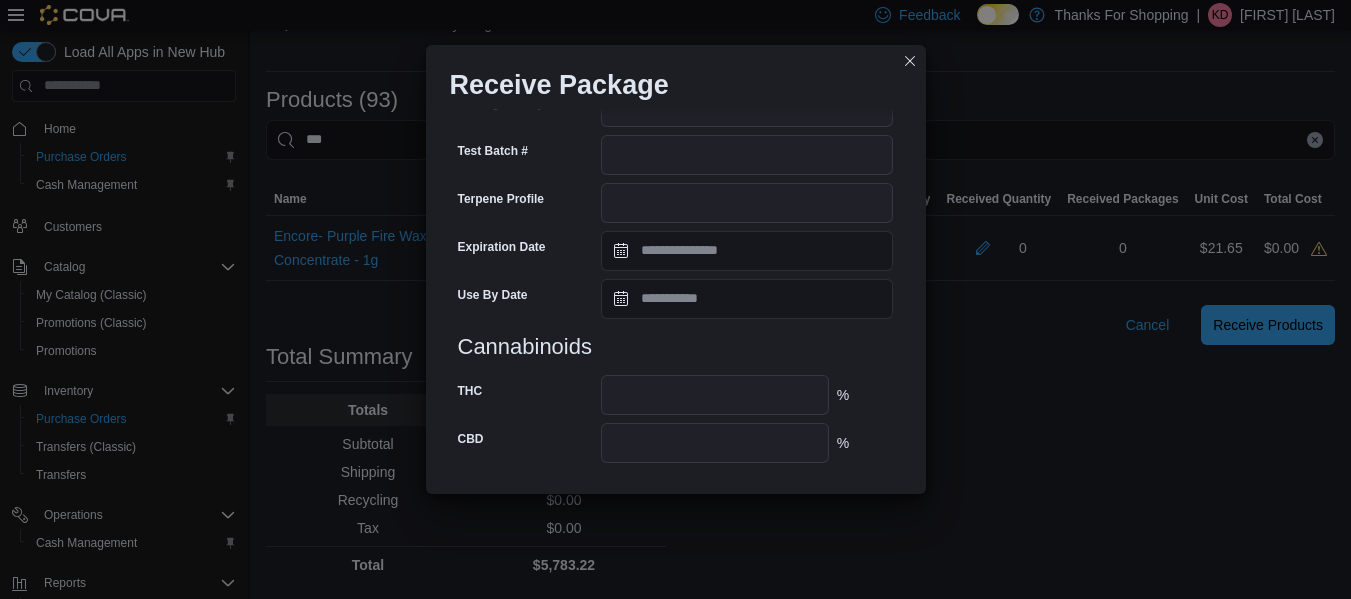 scroll, scrollTop: 779, scrollLeft: 0, axis: vertical 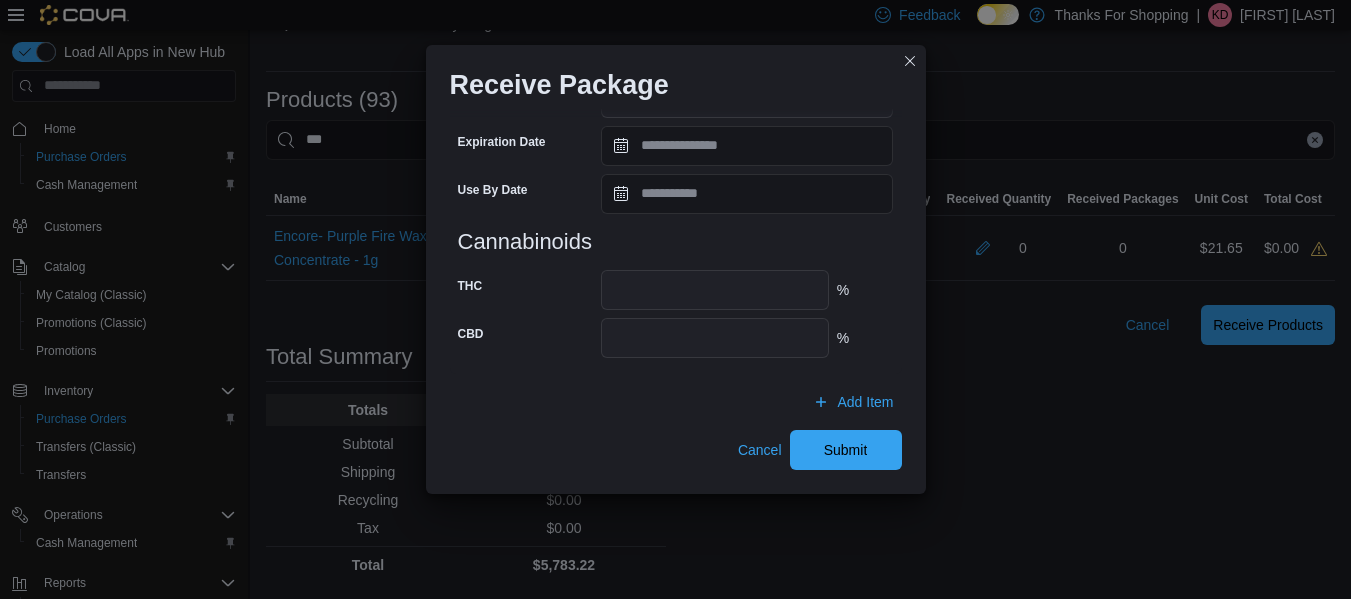 click on "**********" at bounding box center [676, 301] 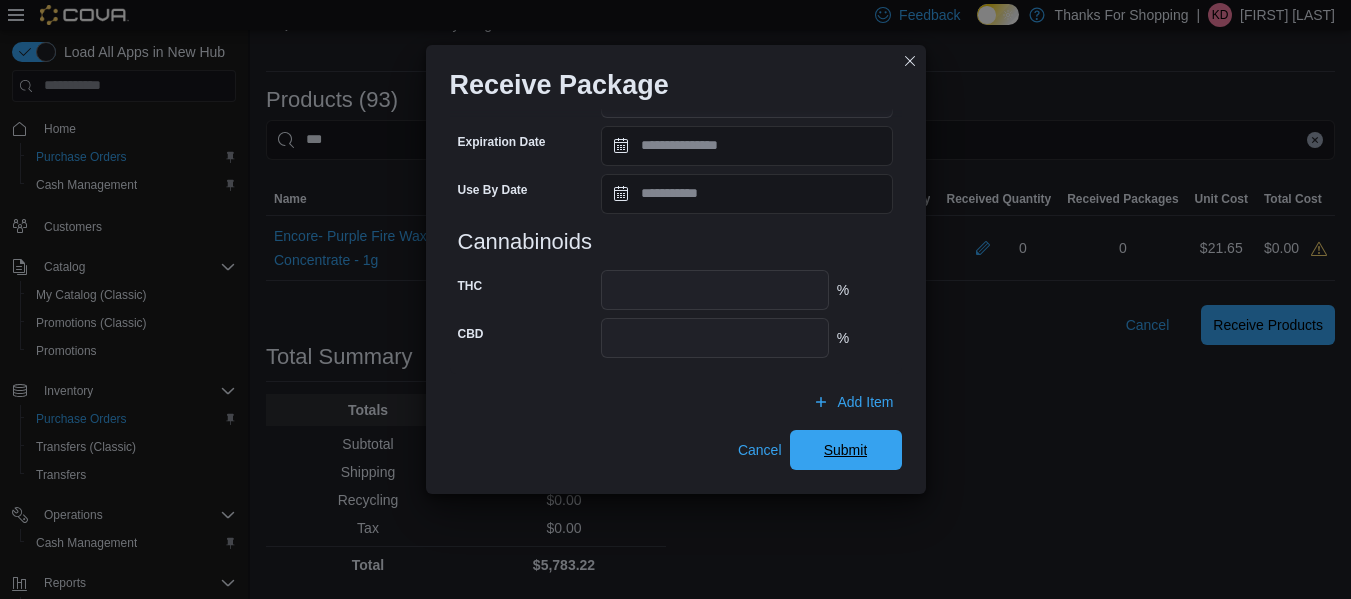 click on "Submit" at bounding box center (846, 450) 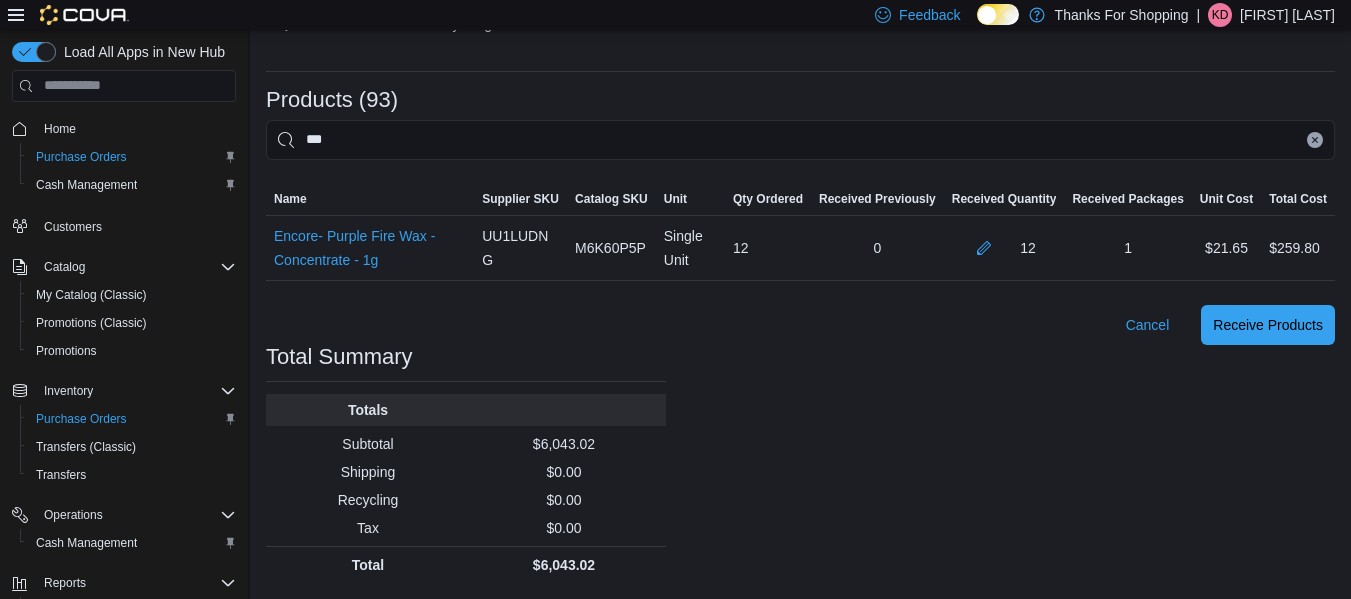 click 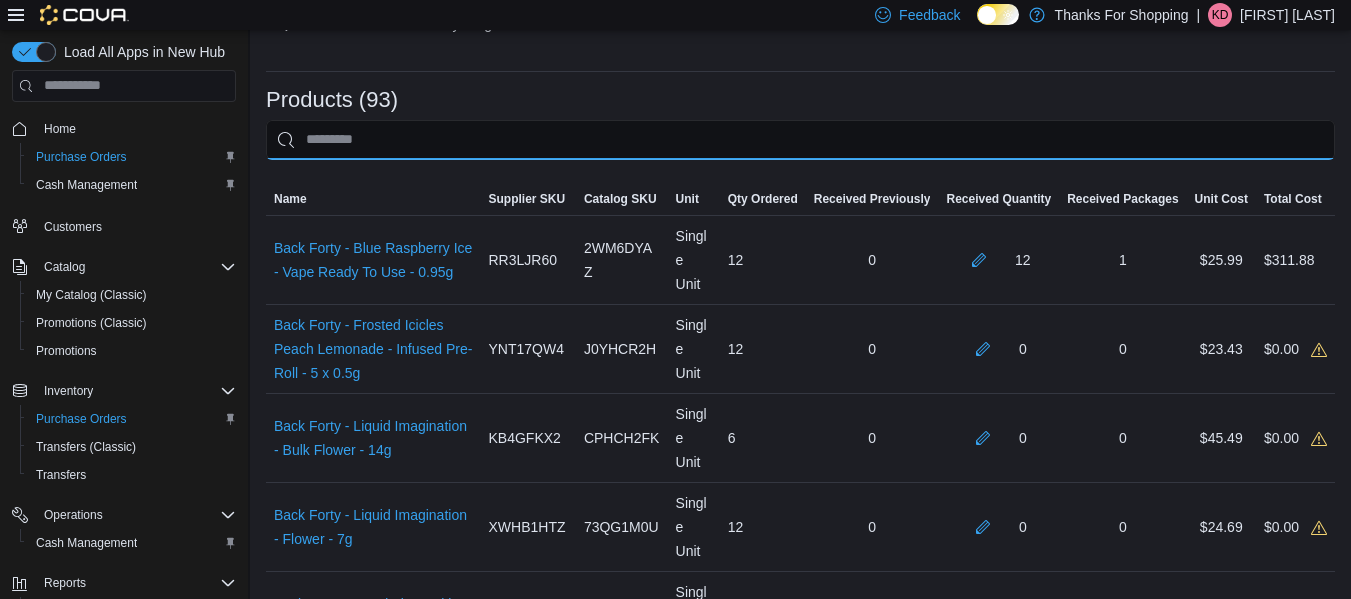 click at bounding box center (800, 140) 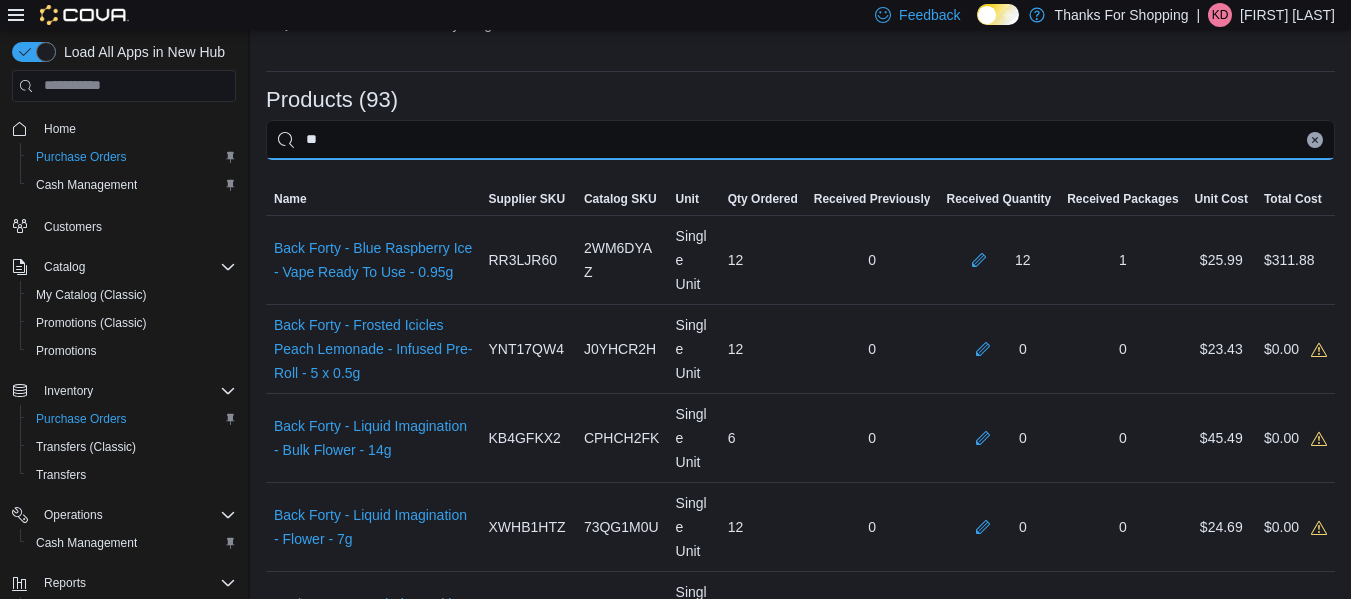 type on "*" 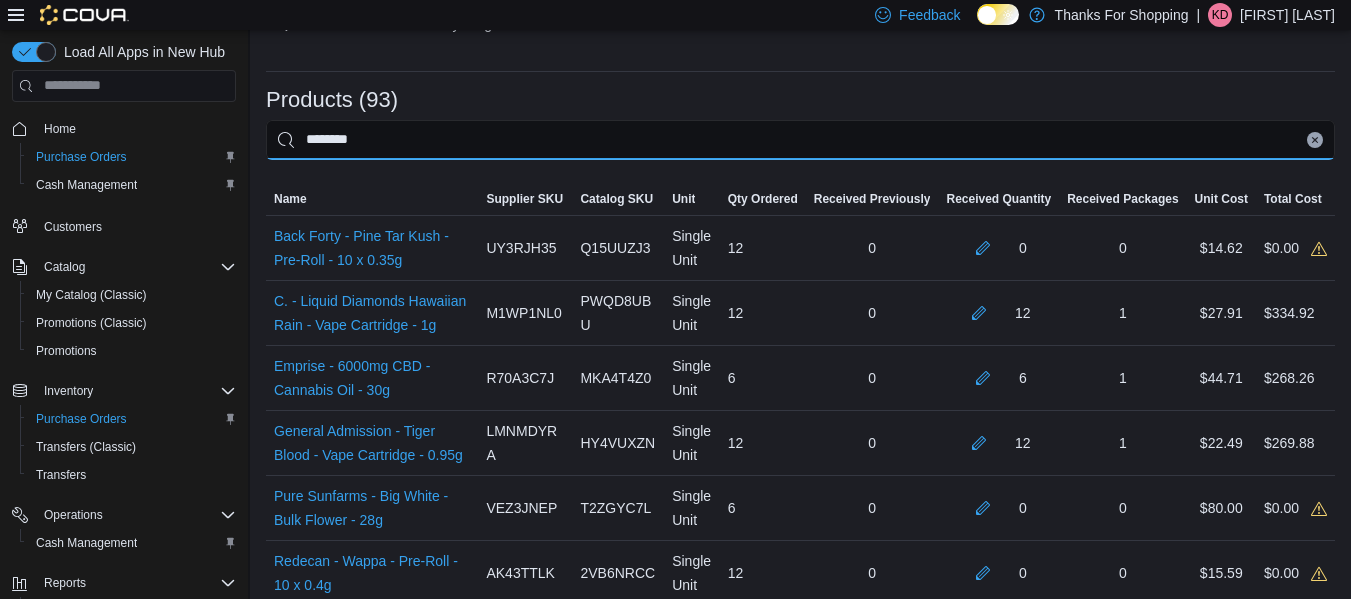 type on "********" 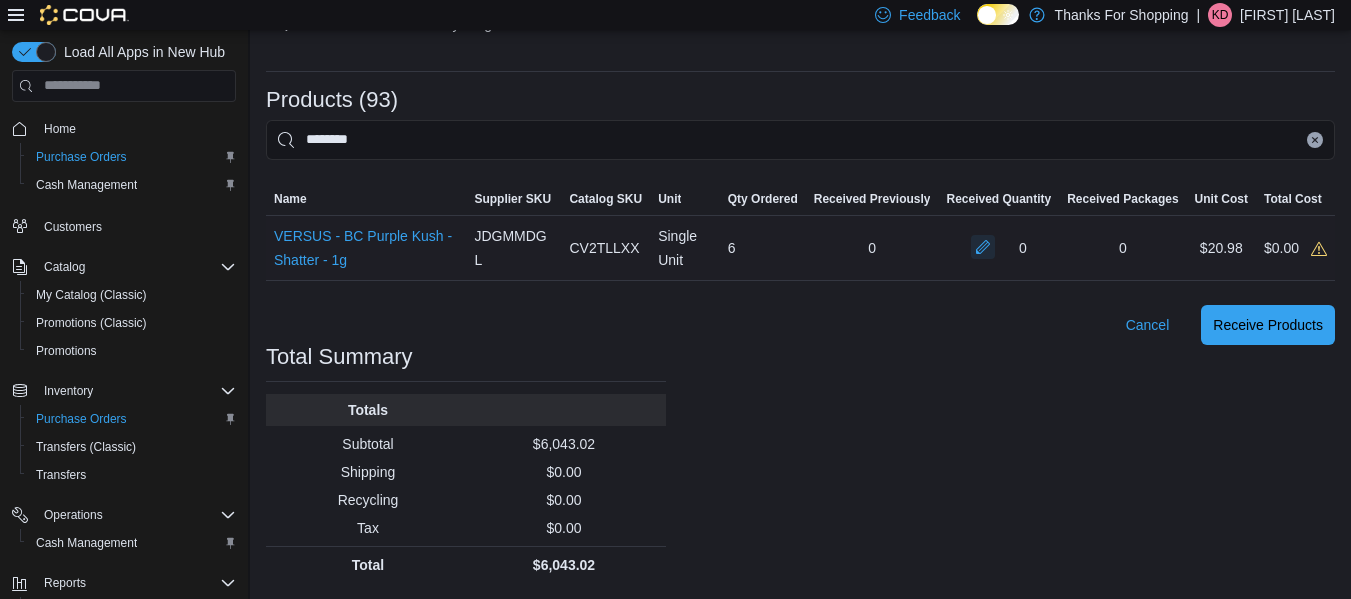 click at bounding box center [983, 247] 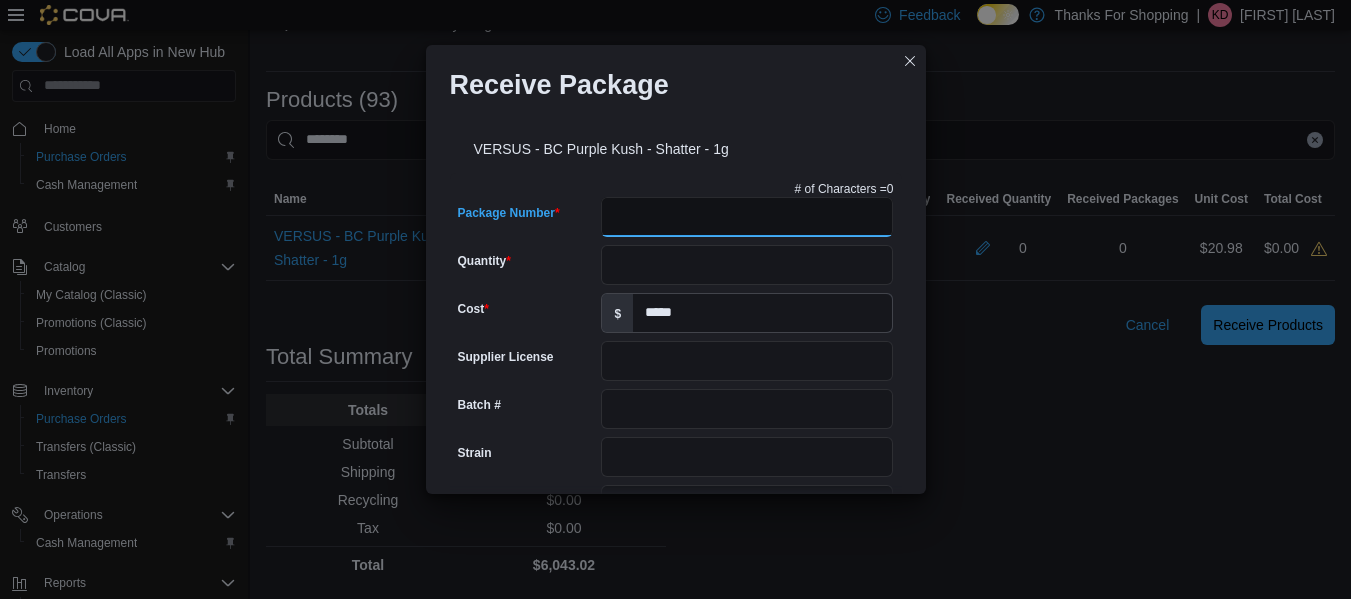 click on "Package Number" at bounding box center [747, 217] 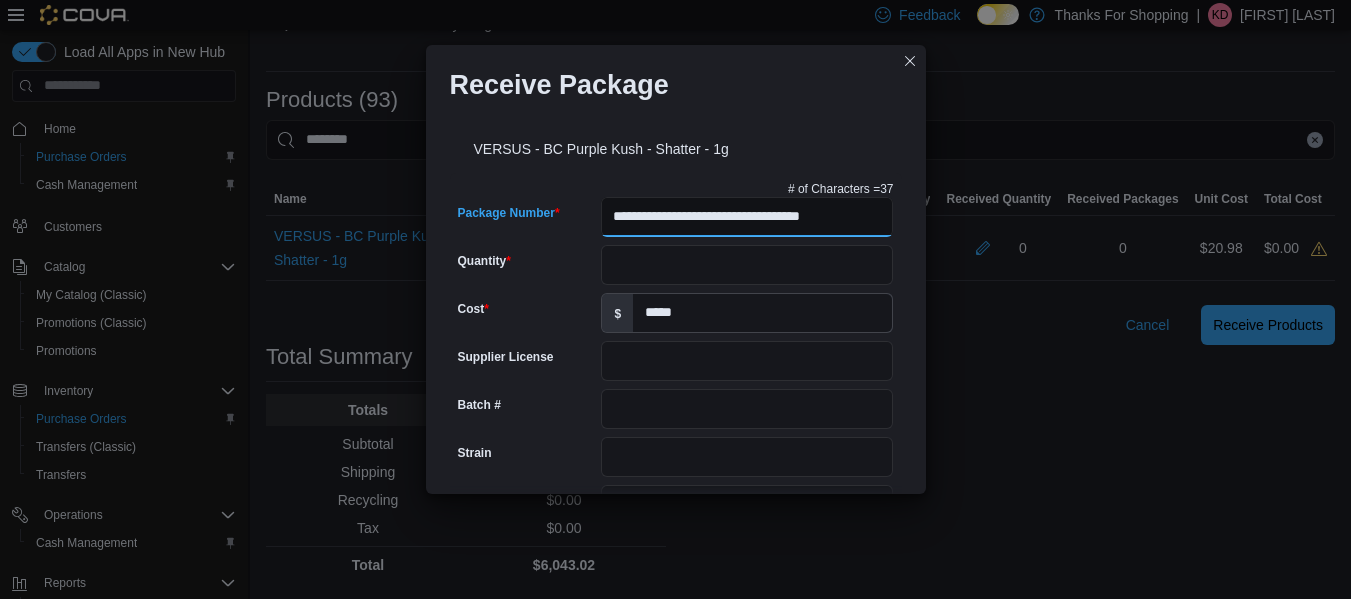 scroll, scrollTop: 0, scrollLeft: 16, axis: horizontal 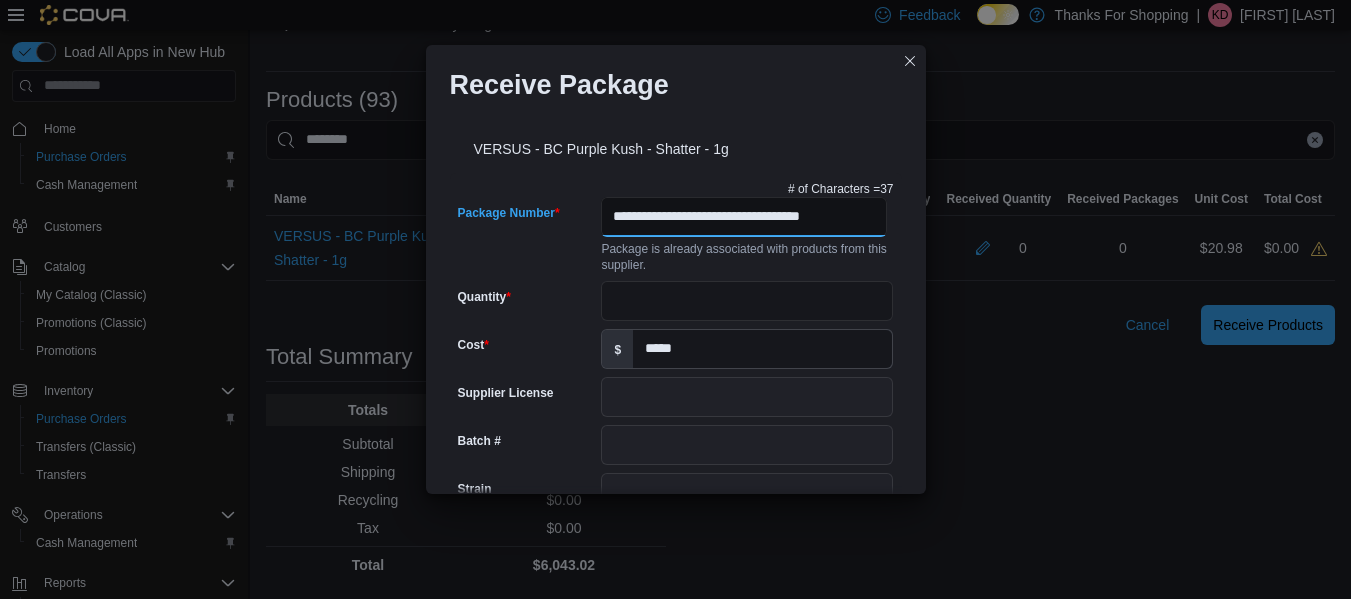 type on "**********" 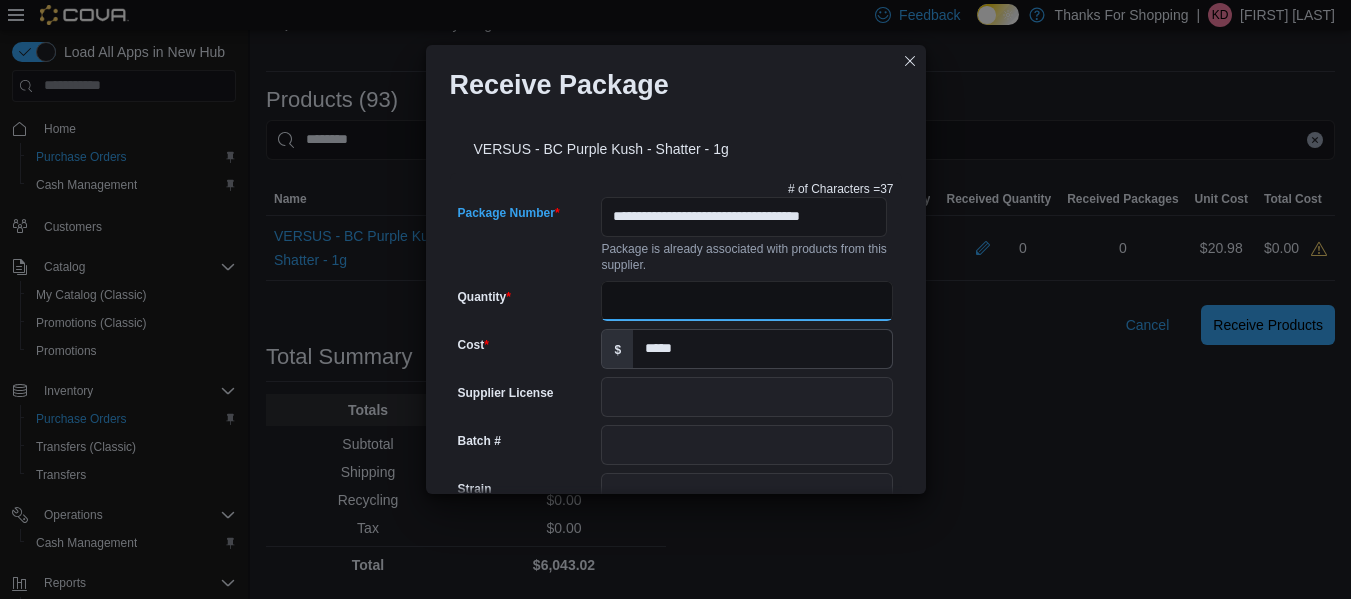 click on "Quantity" at bounding box center [747, 301] 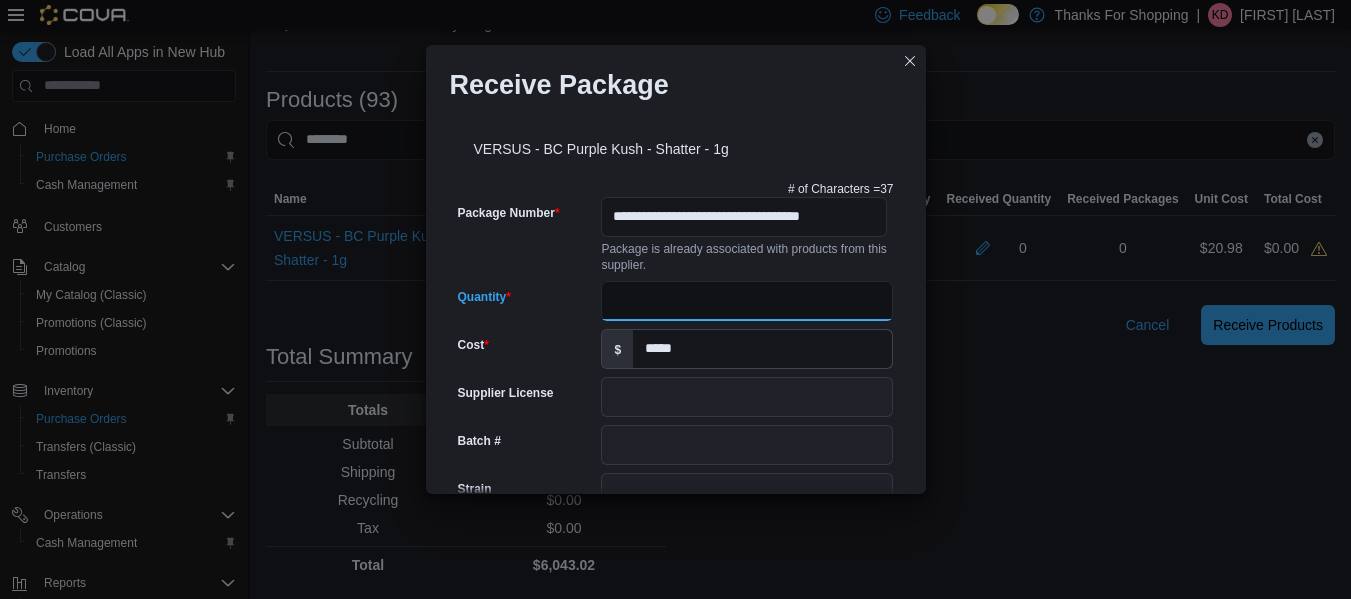 type on "*" 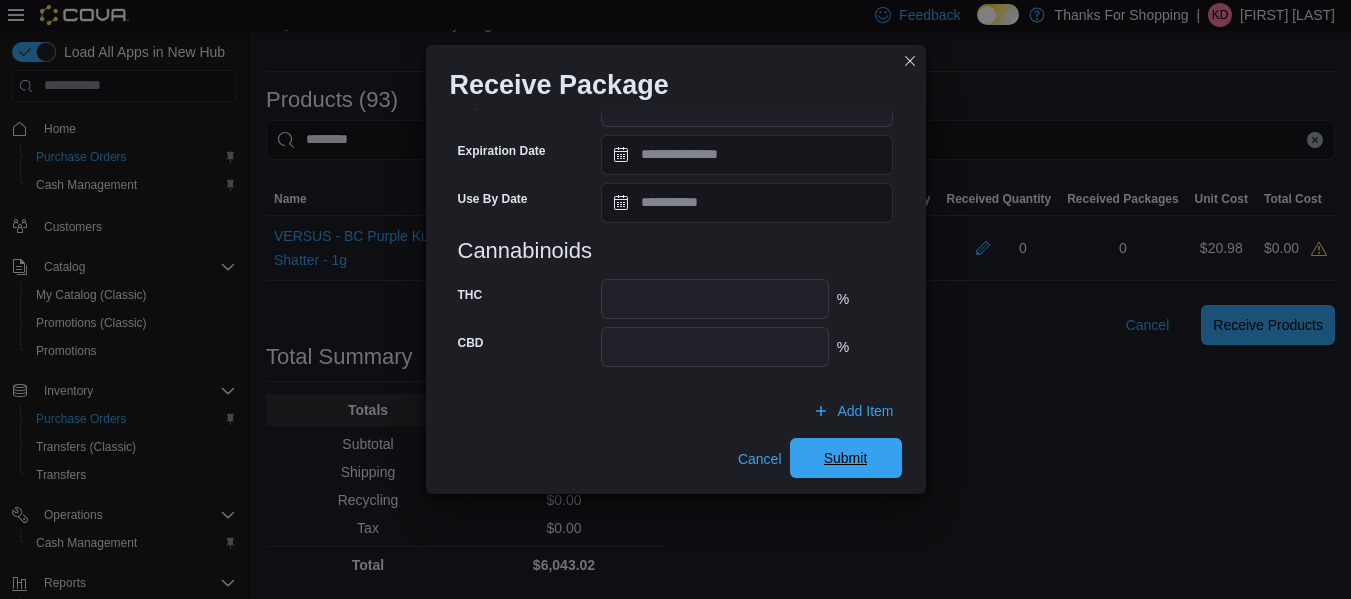 scroll, scrollTop: 779, scrollLeft: 0, axis: vertical 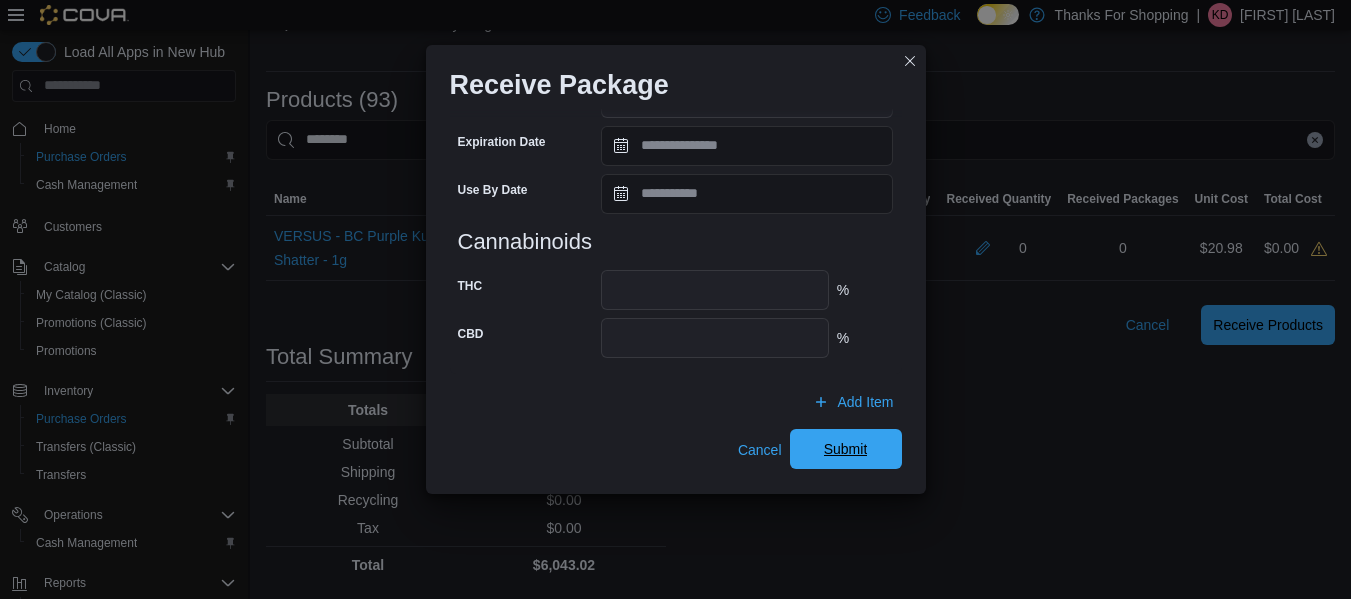 click on "Submit" at bounding box center (846, 449) 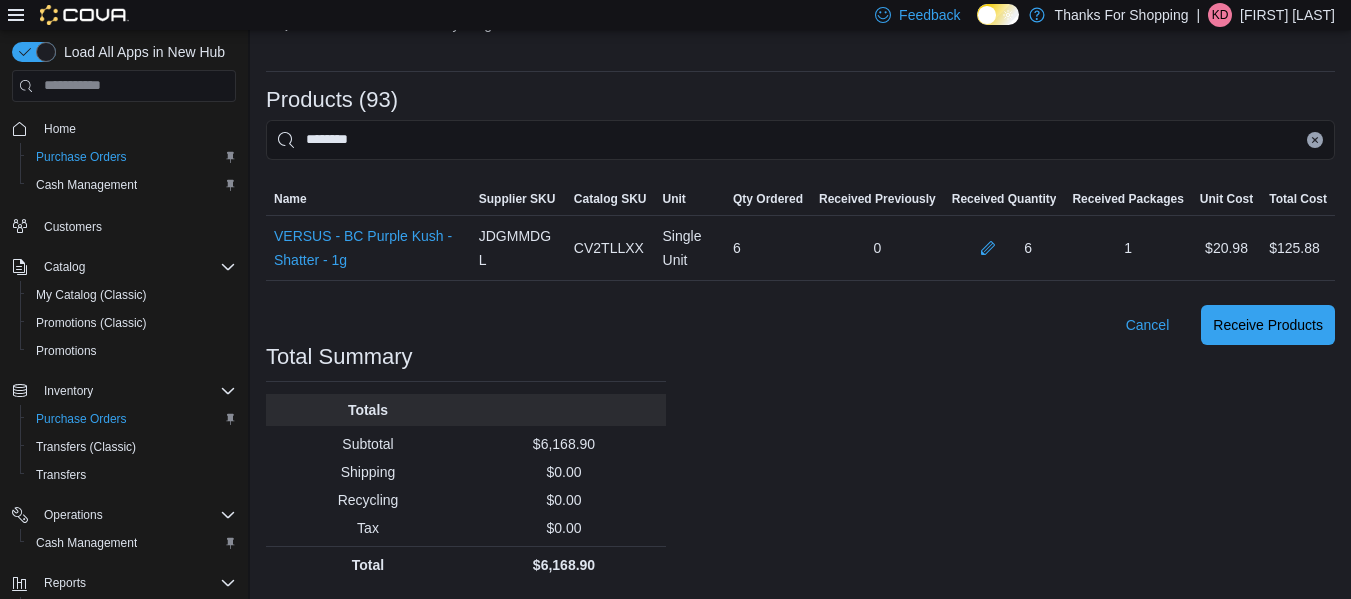 click at bounding box center (1315, 140) 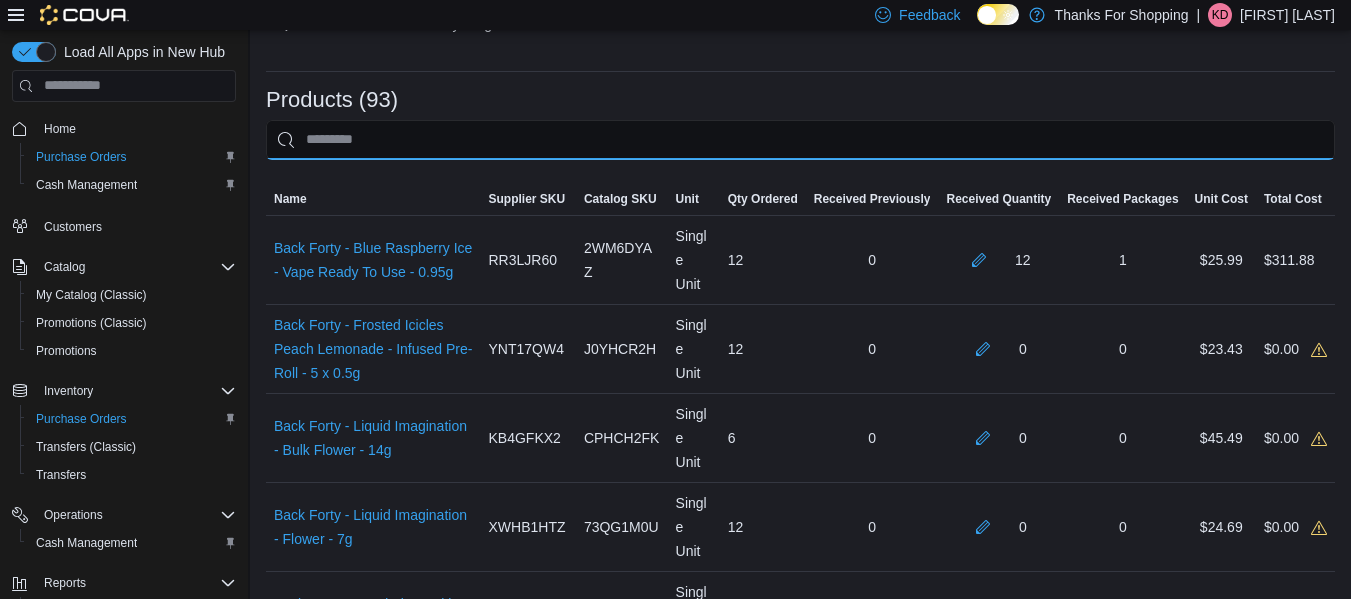 click at bounding box center [800, 140] 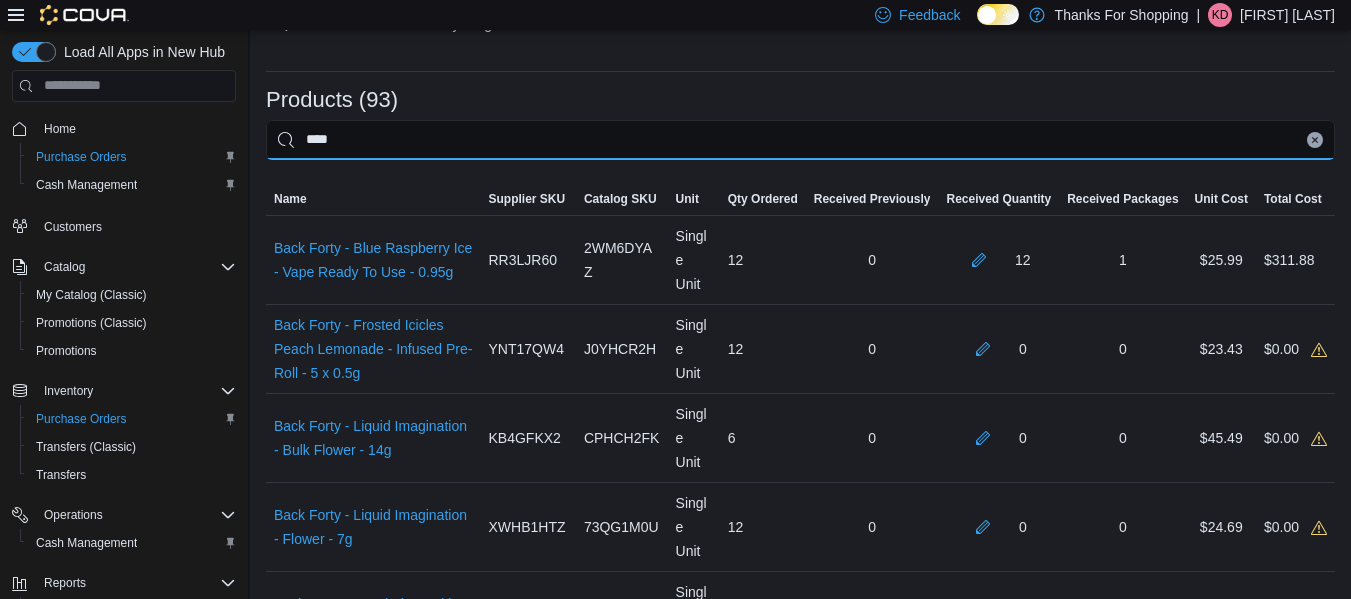 type on "****" 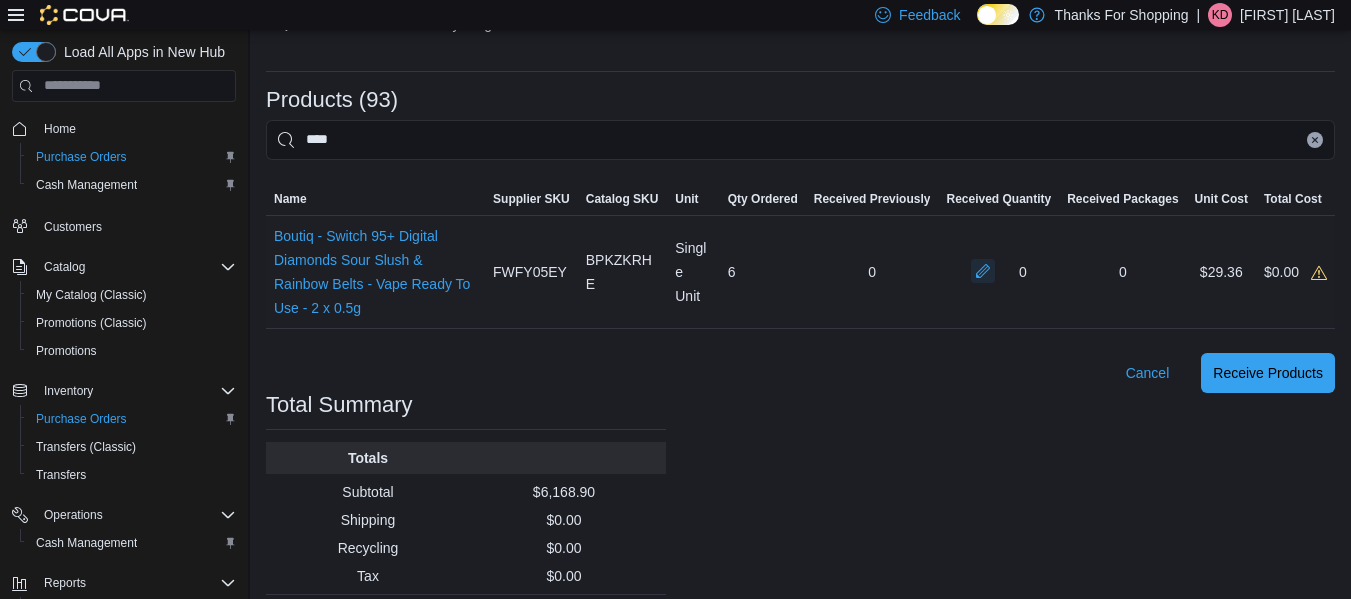 click at bounding box center (983, 271) 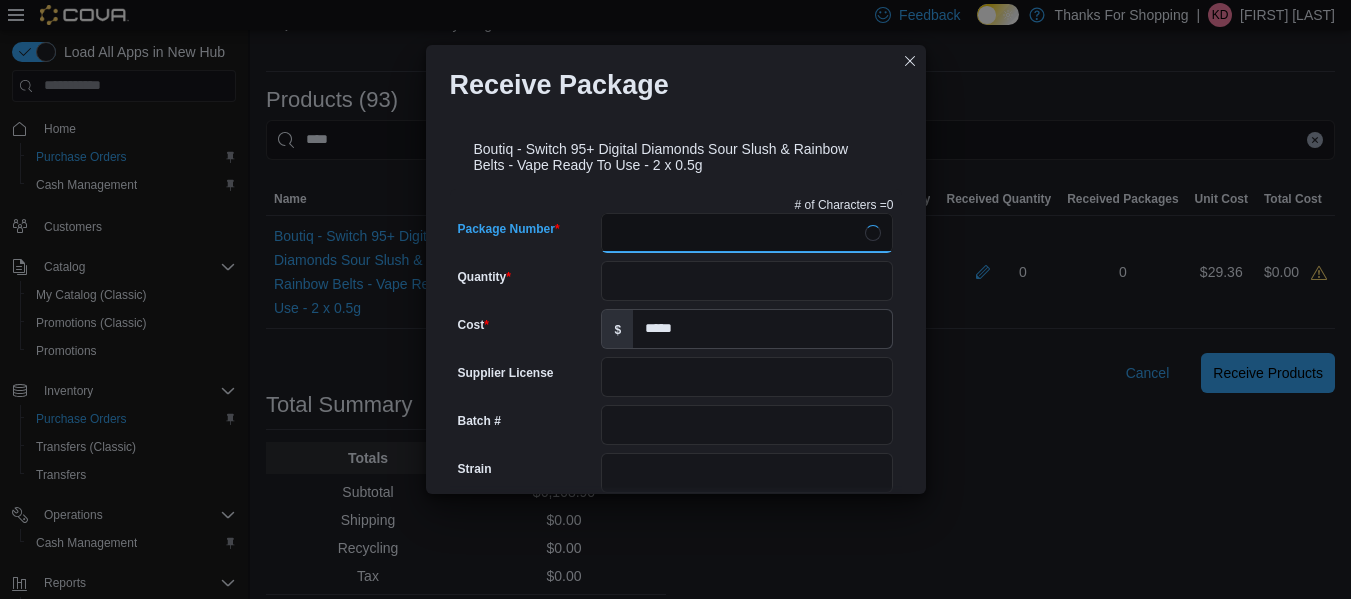 click on "Package Number" at bounding box center [747, 233] 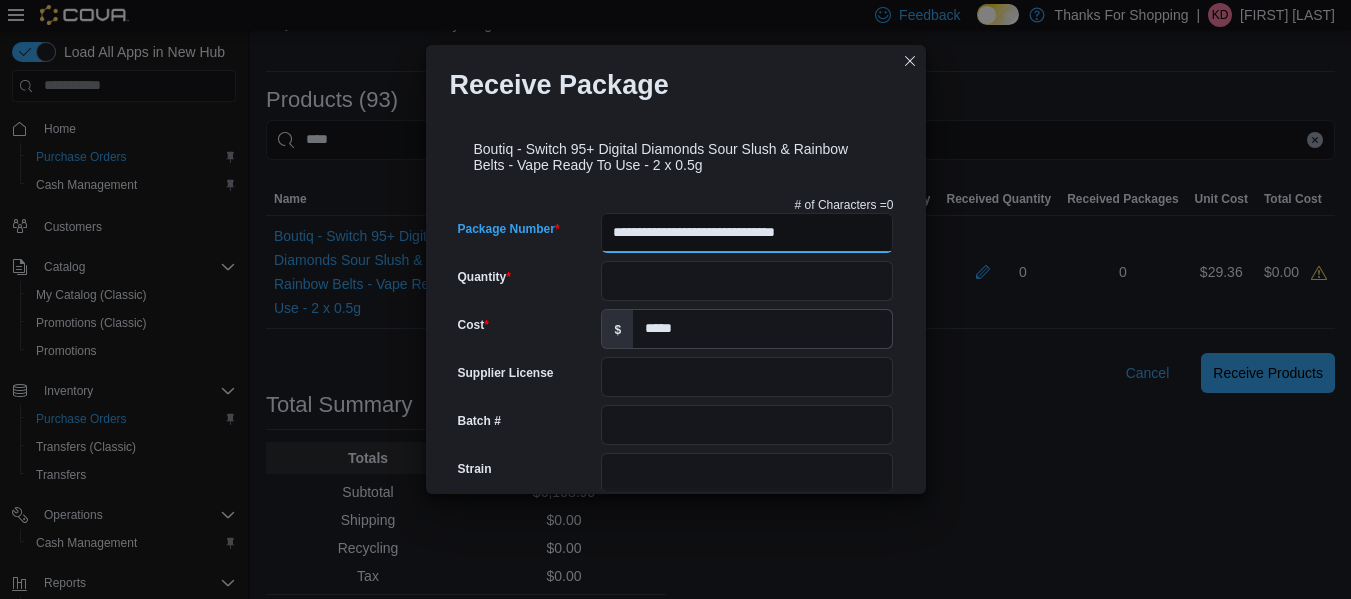 type on "**********" 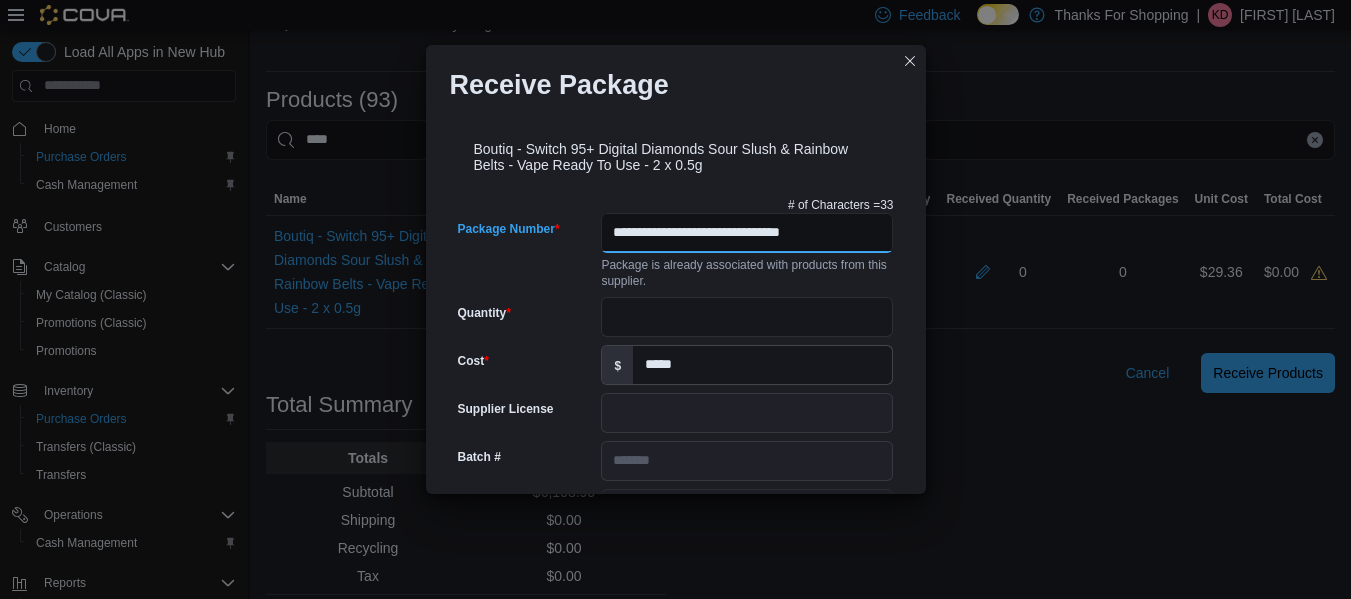 type on "*******" 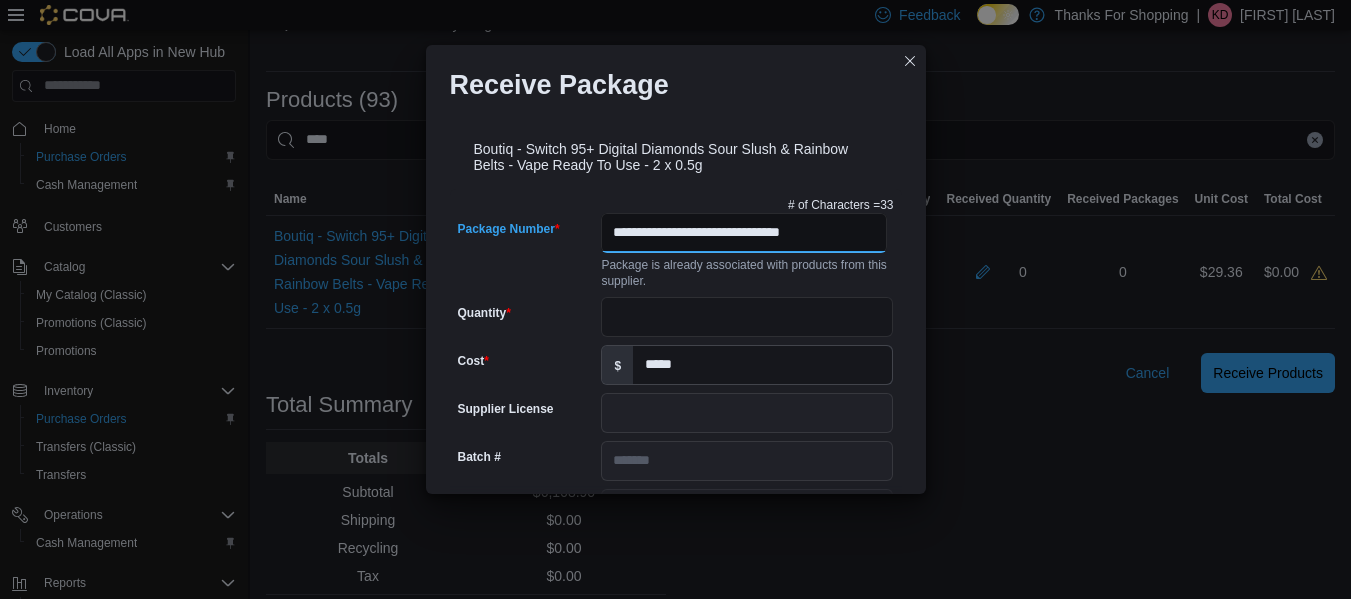 type on "**********" 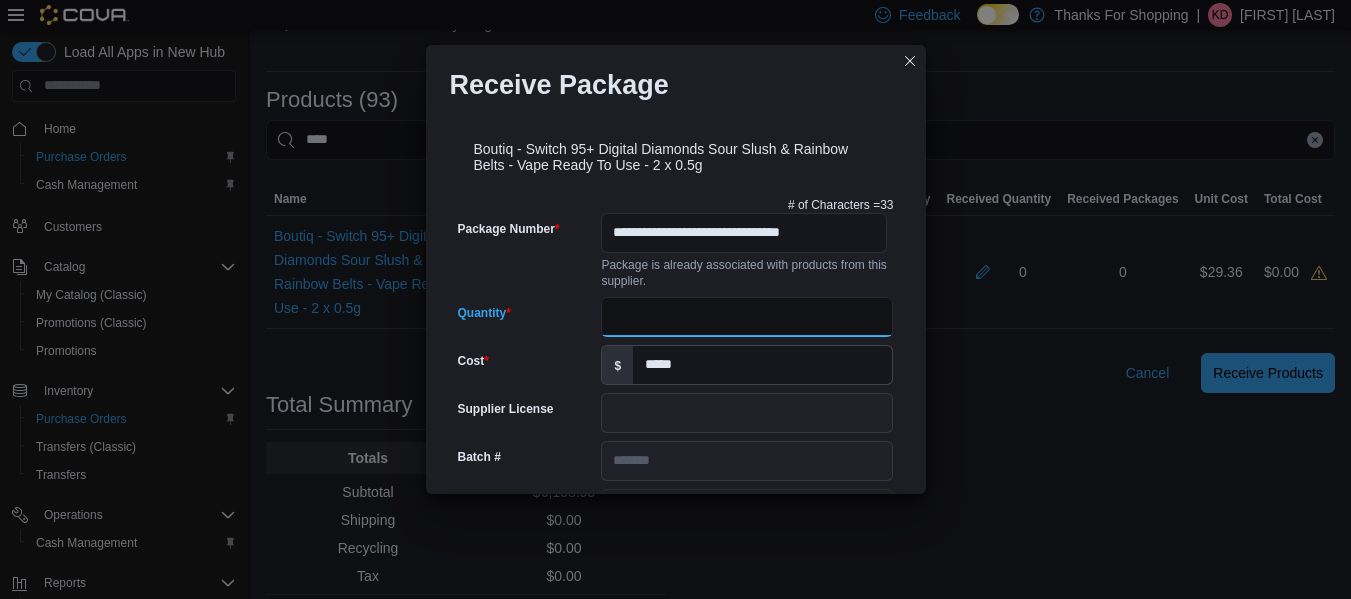 click on "Quantity" at bounding box center [747, 317] 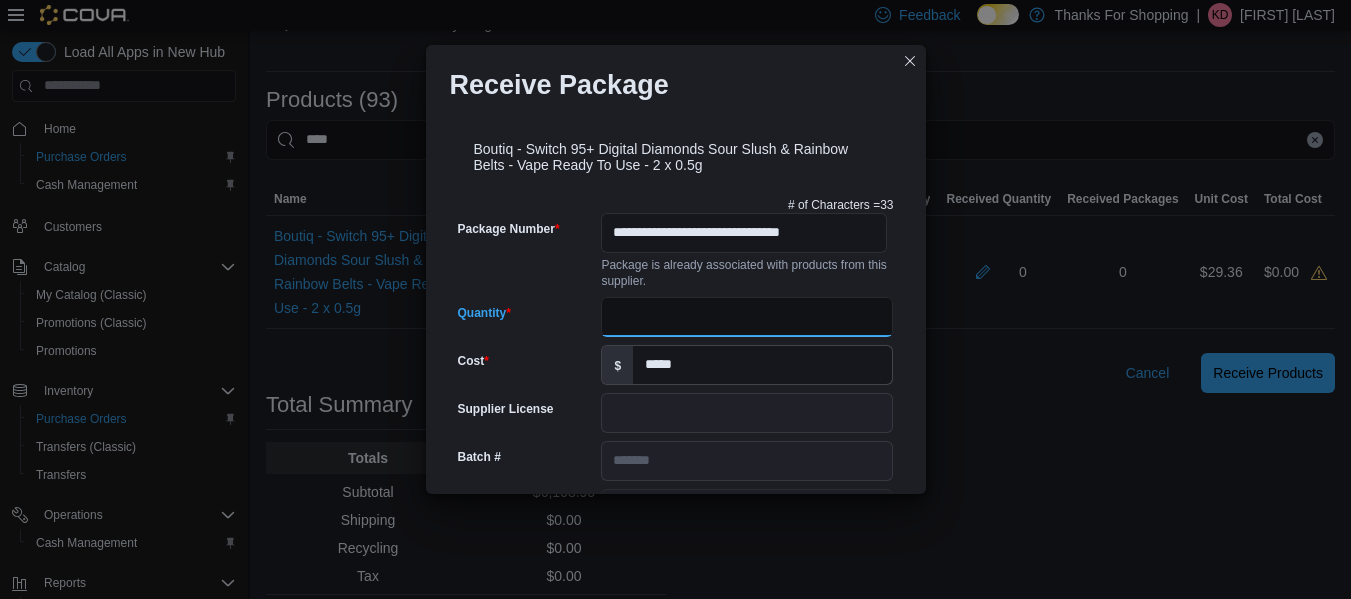 type on "*" 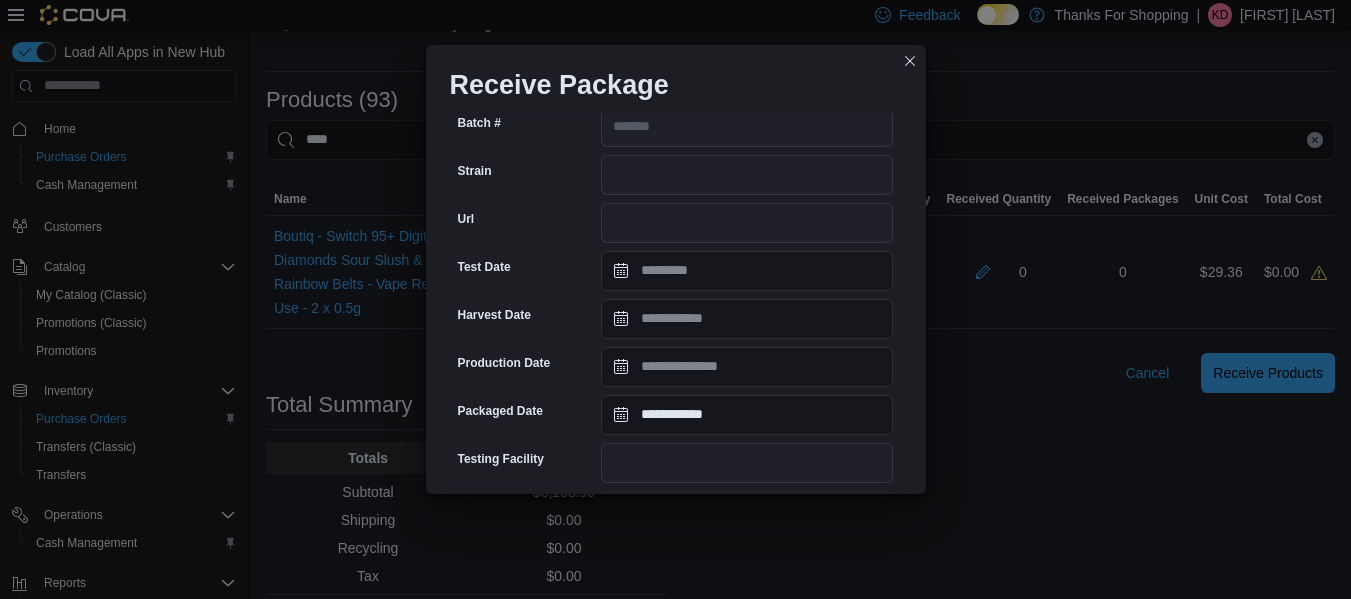scroll, scrollTop: 747, scrollLeft: 0, axis: vertical 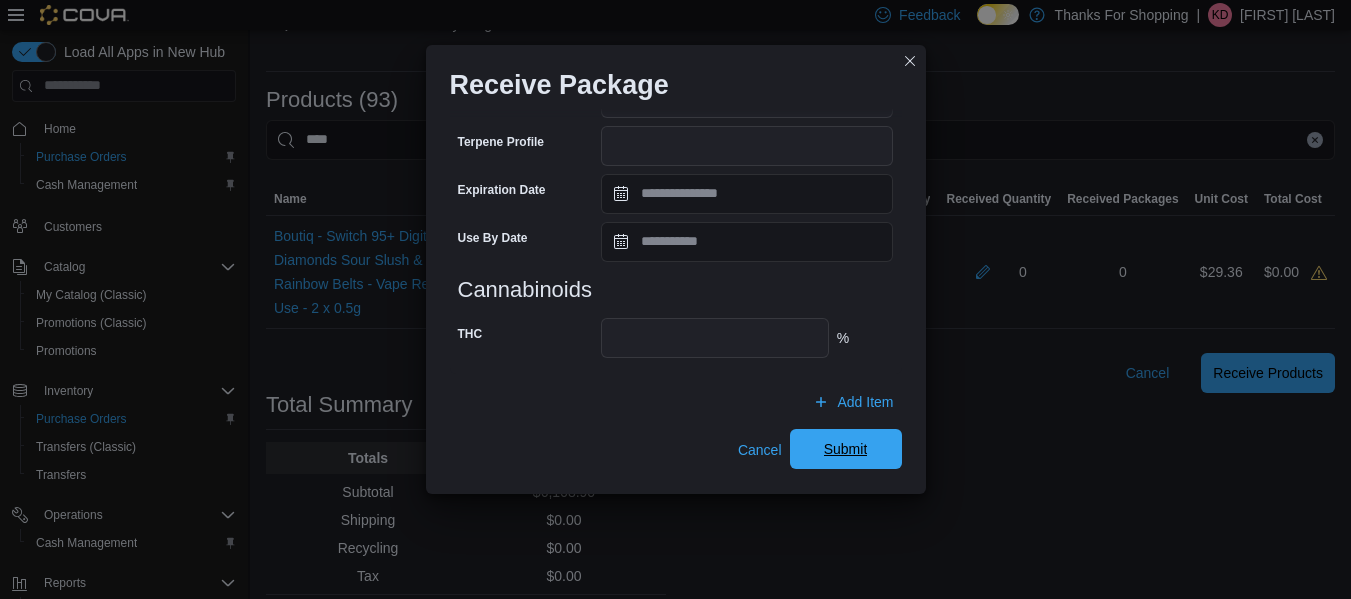 click on "Submit" at bounding box center (846, 449) 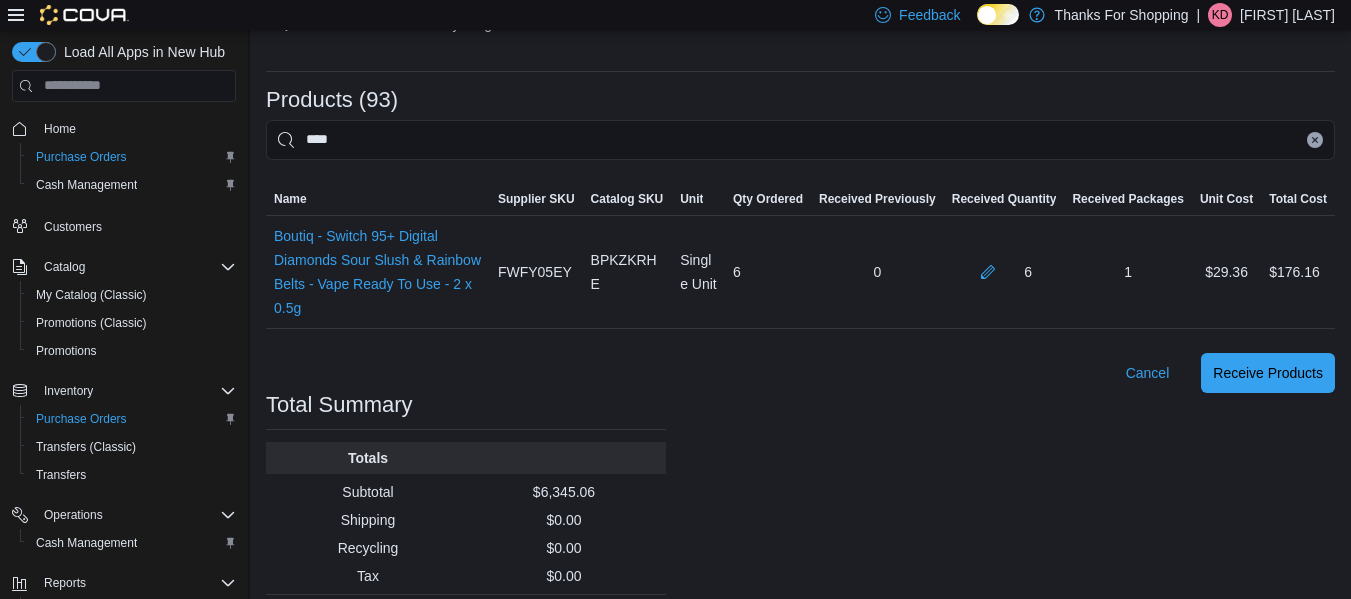 click on "Purchase Orders PO519P-35540 Receiving Order PO519P-35540 Feedback Supplier   Edit Supplier Open Fields Supplier Invoice # No Supplier Invoice Number added Tax $0.00 Shipping Cost $0.00 Recycling Cost $0.00 Ship To University Heights Products (93)   **** Sorting This table contains 1 rows. Name Supplier SKU Catalog SKU Unit Qty Ordered Received Previously Received Quantity Received Packages Unit Cost Total Cost Name Boutiq - Switch 95+ Digital Diamonds Sour Slush & Rainbow Belts - Vape Ready To Use - 2 x 0.5g (opens in a new tab or window) Supplier SKU FWFY05EY Catalog SKU BPKZKRHE Unit Single Unit Qty Ordered 6 Received Previously 0 Received Quantity 6 Received Packages 1 Unit Cost $29.36 Total Cost $176.16 Cancel Receive Products  Total Summary   Totals Subtotal $6,345.06 Shipping $0.00 Recycling $0.00 Tax $0.00 Total $6,345.06" at bounding box center [800, 135] 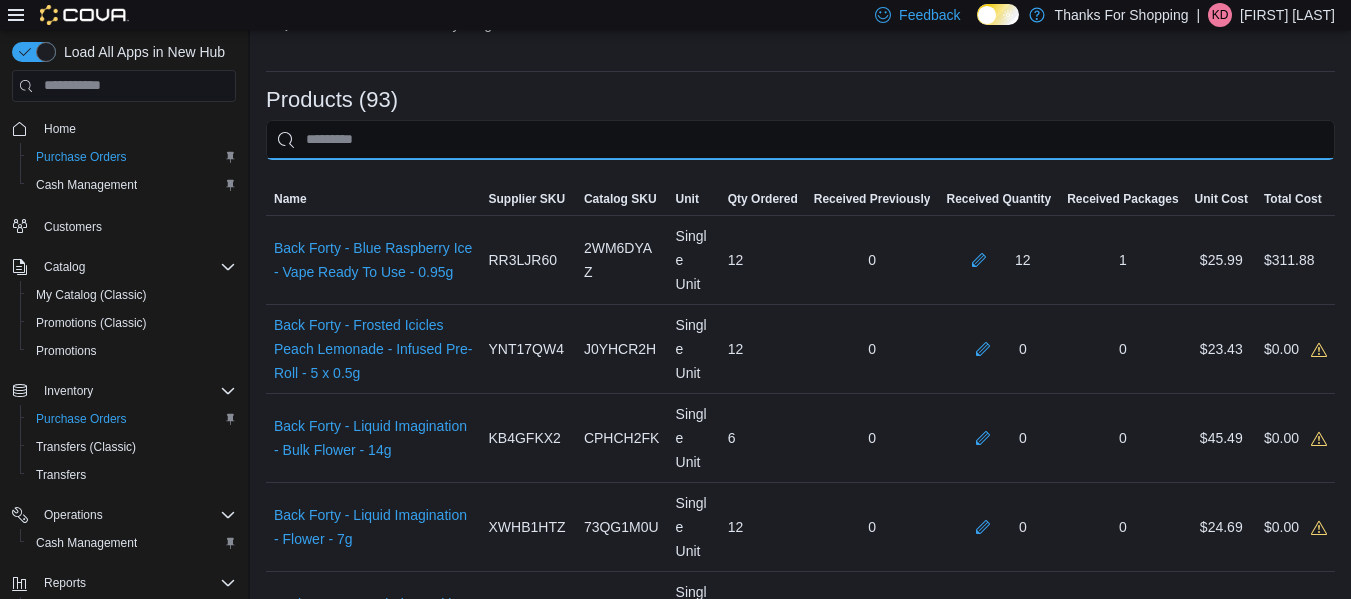 click at bounding box center [800, 140] 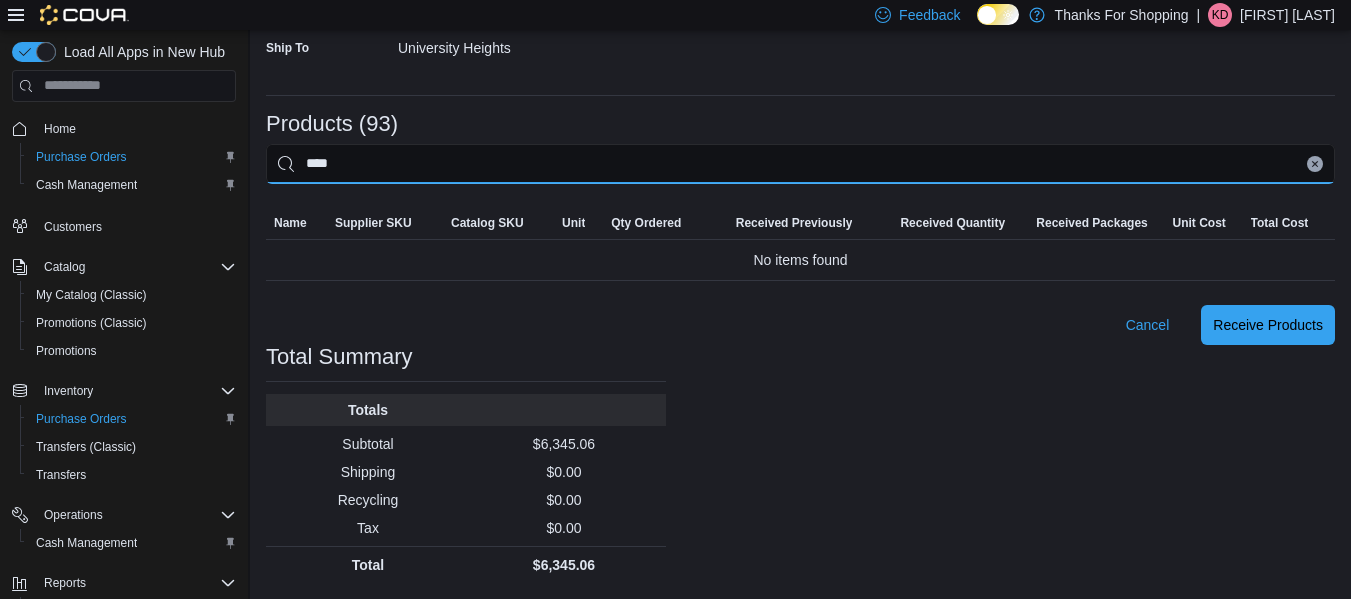 scroll, scrollTop: 382, scrollLeft: 0, axis: vertical 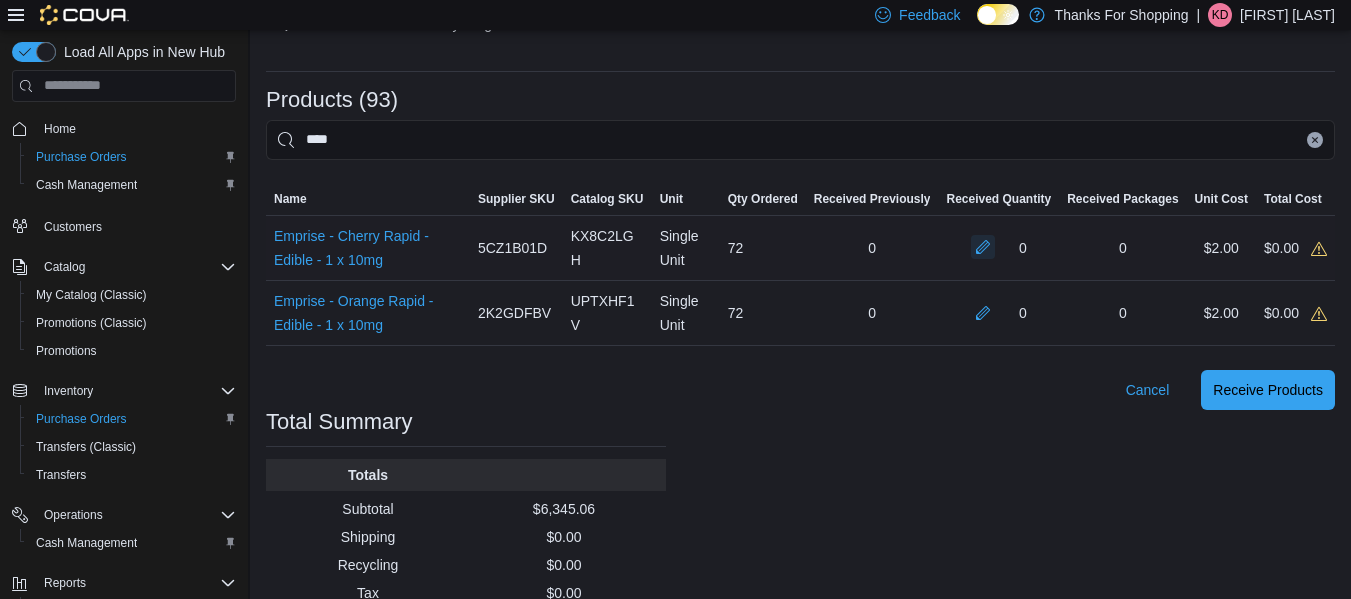 click at bounding box center [983, 247] 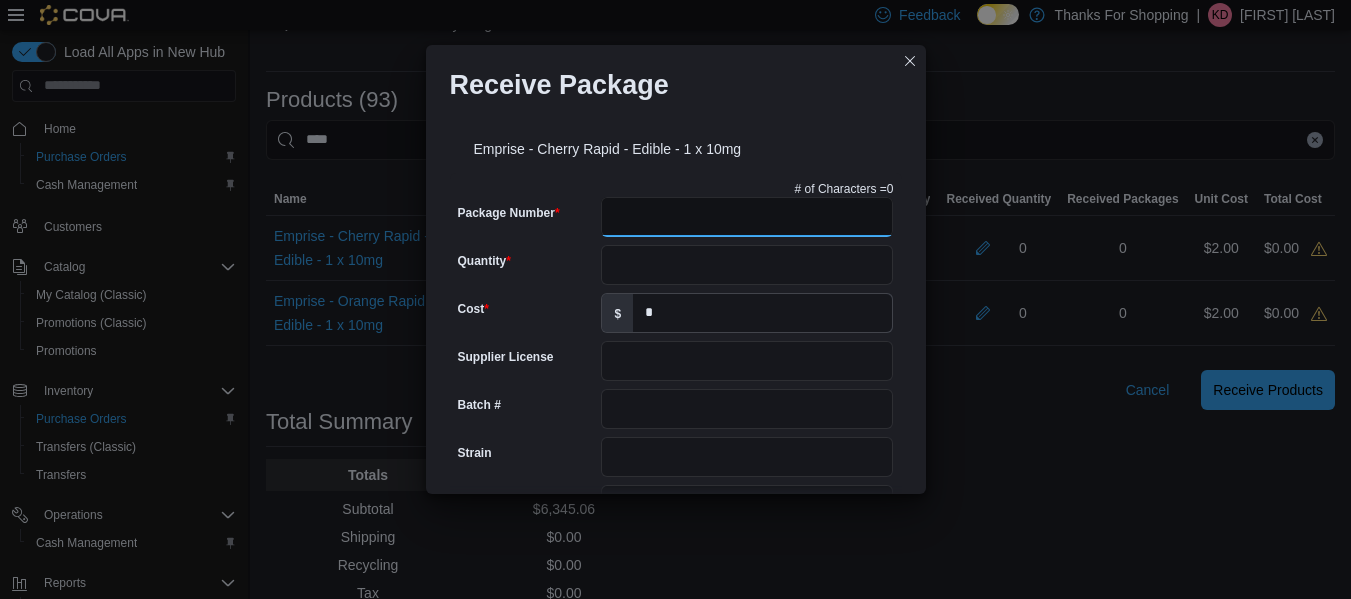click on "Package Number" at bounding box center (747, 217) 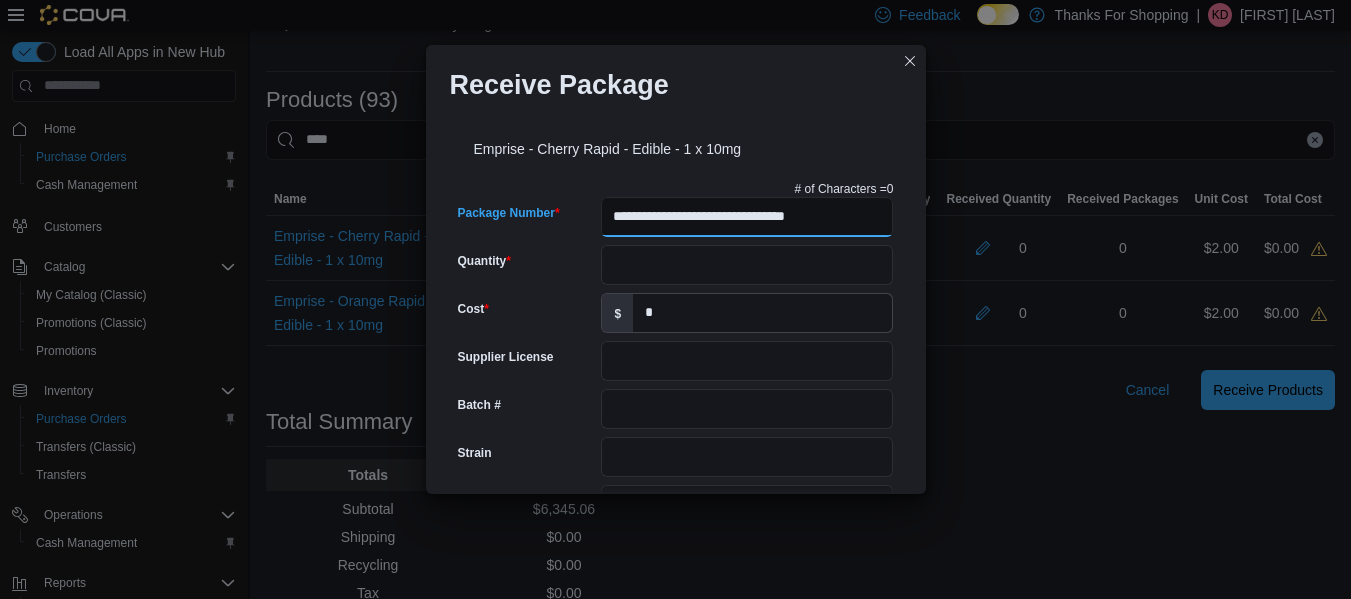 type on "**********" 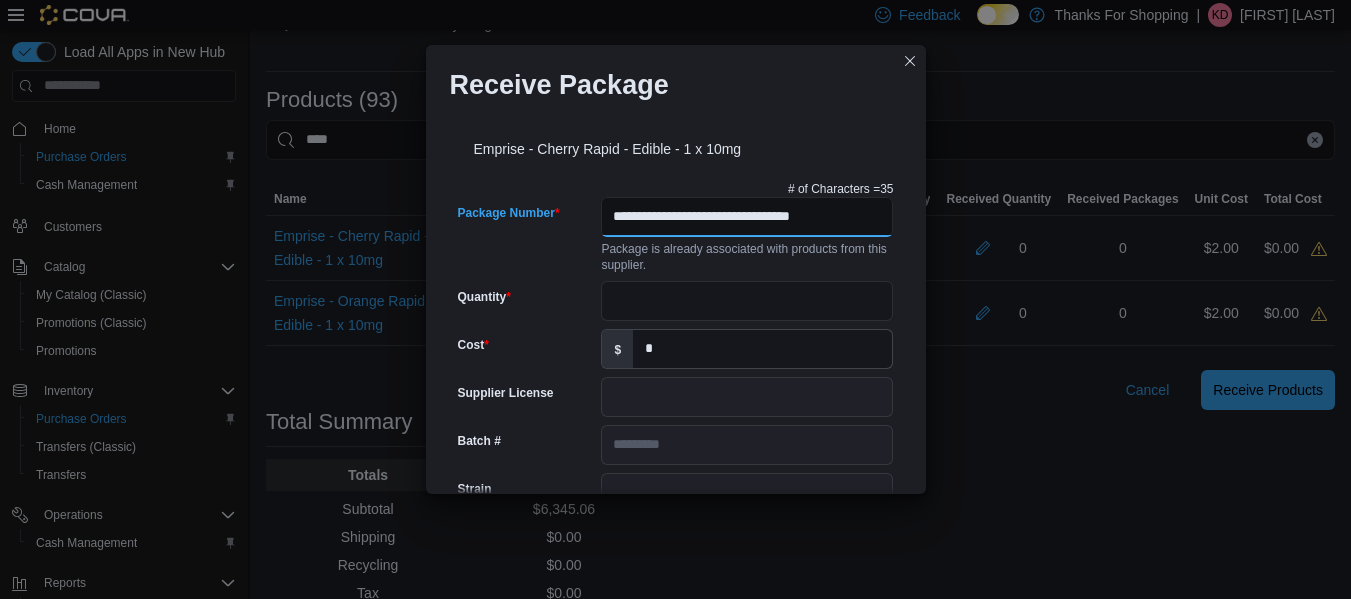 scroll, scrollTop: 0, scrollLeft: 3, axis: horizontal 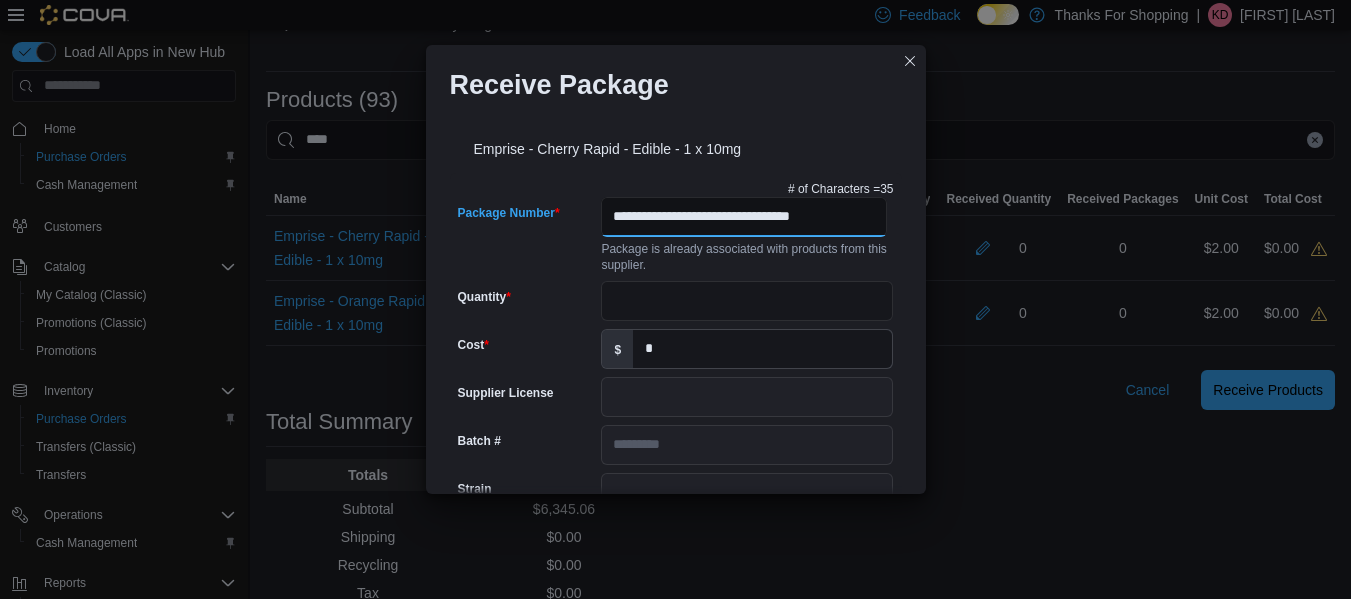 type on "**********" 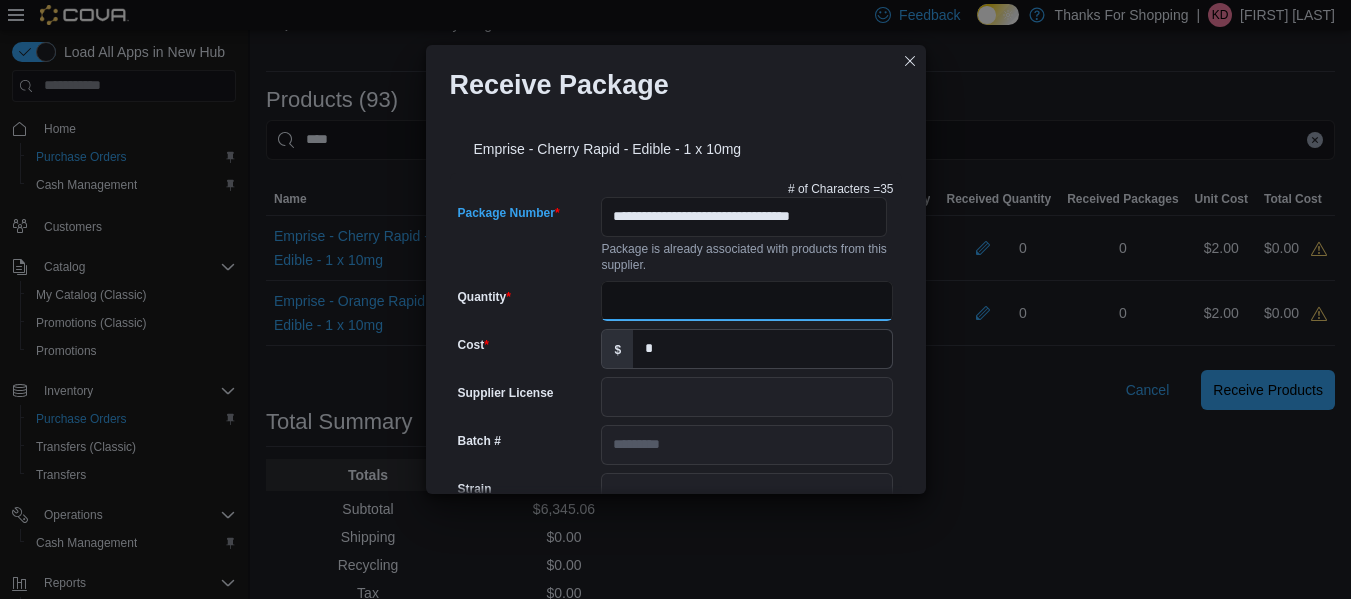 click on "Quantity" at bounding box center [747, 301] 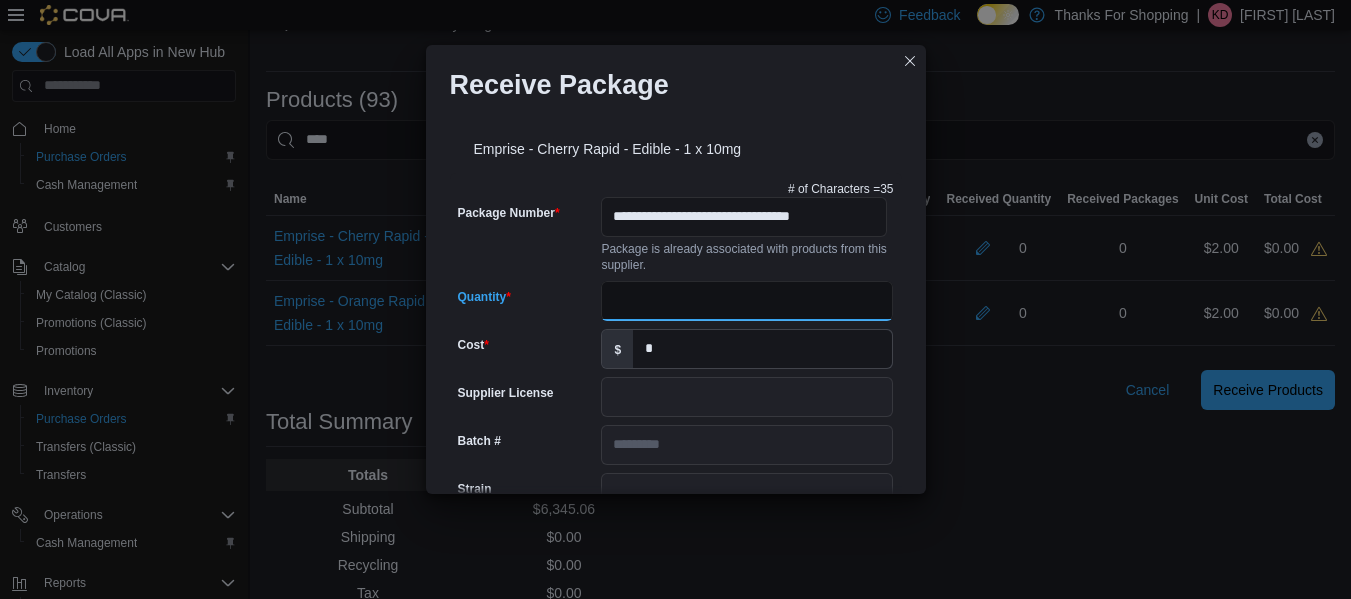 type on "**" 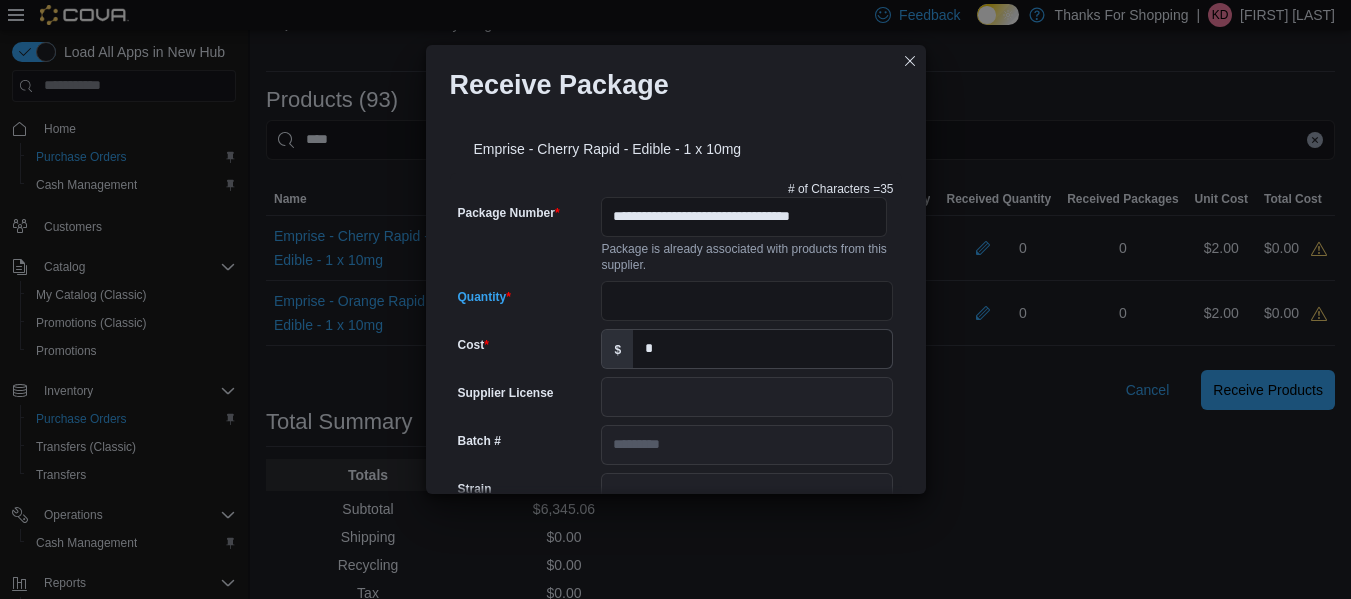 scroll, scrollTop: 779, scrollLeft: 0, axis: vertical 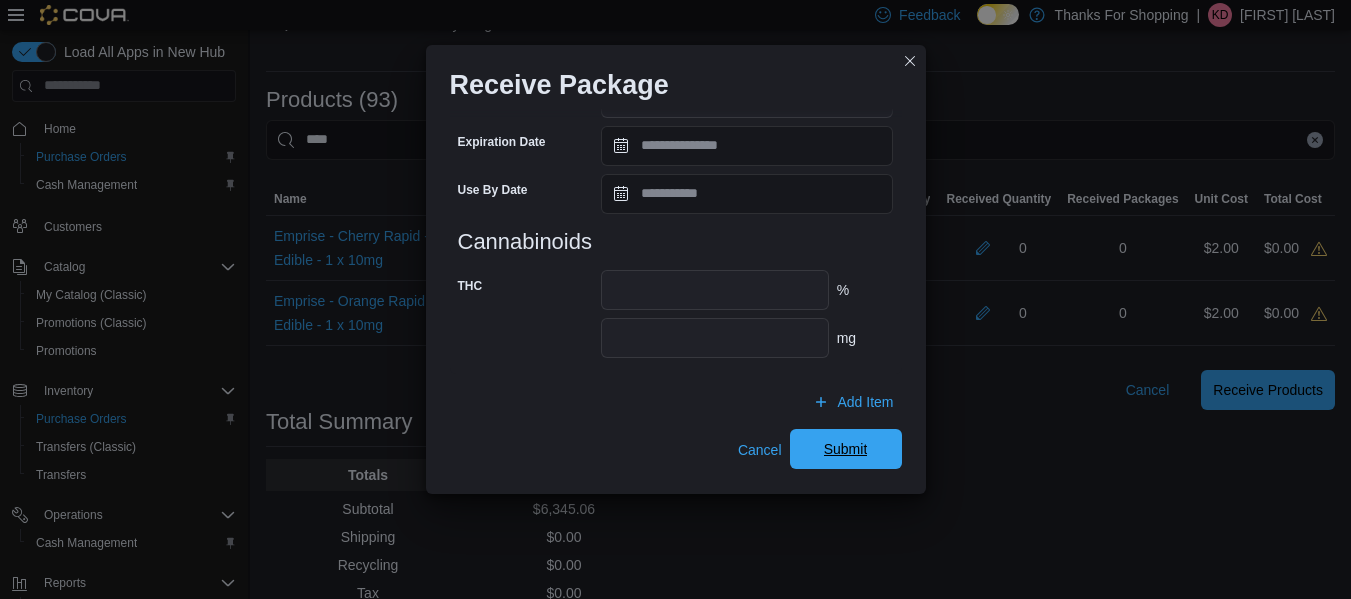 click on "Submit" at bounding box center (846, 449) 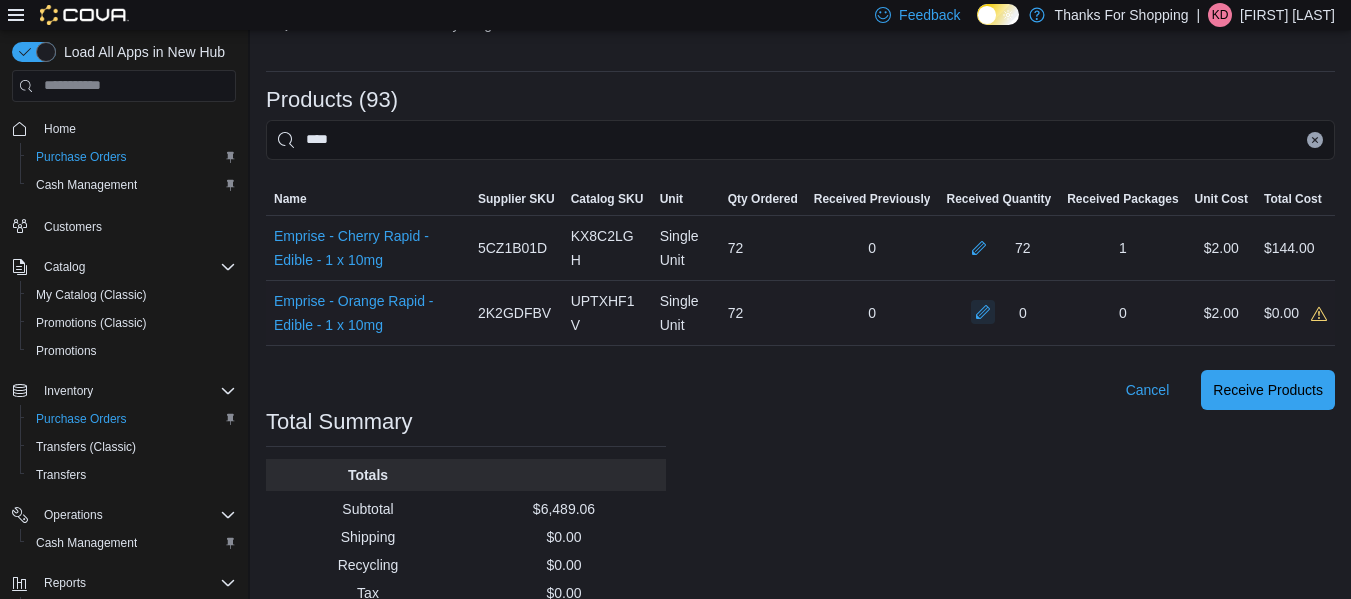 click at bounding box center [983, 312] 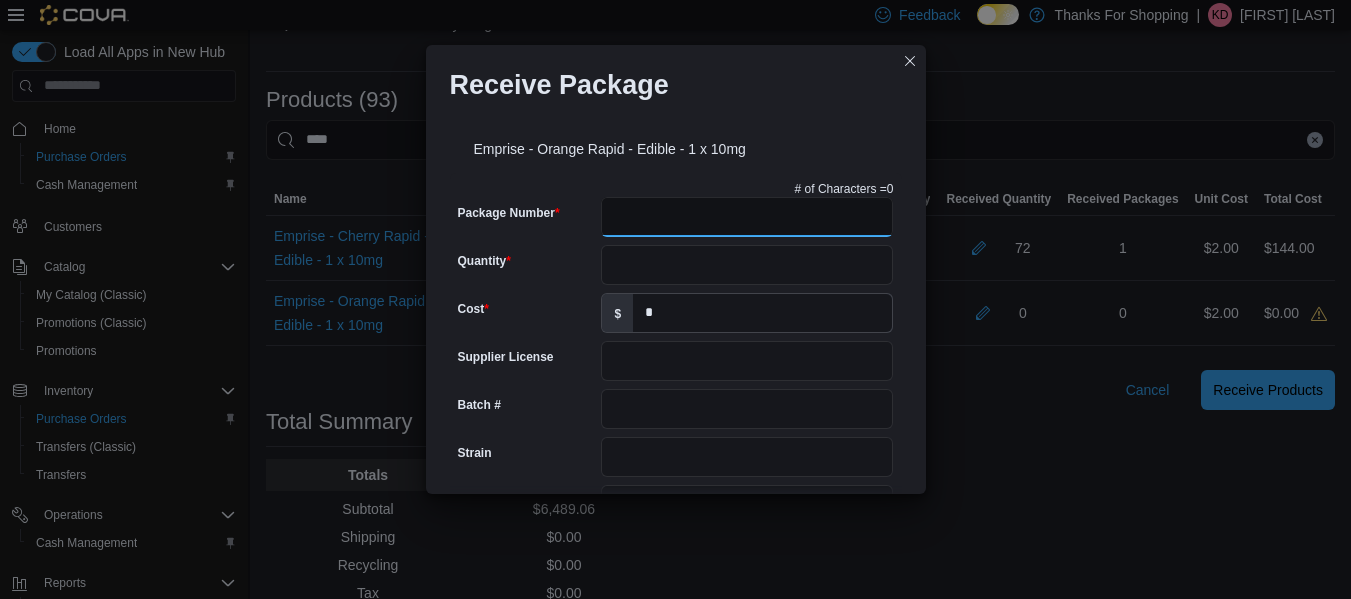 click on "Package Number" at bounding box center [747, 217] 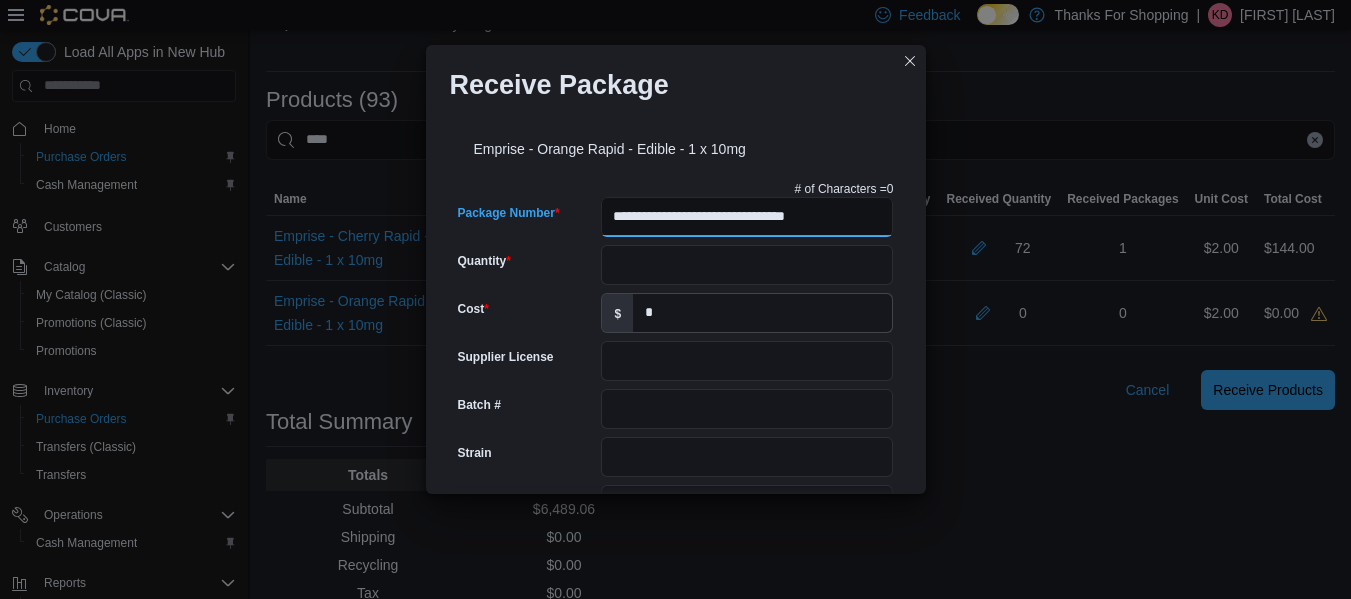 type on "**********" 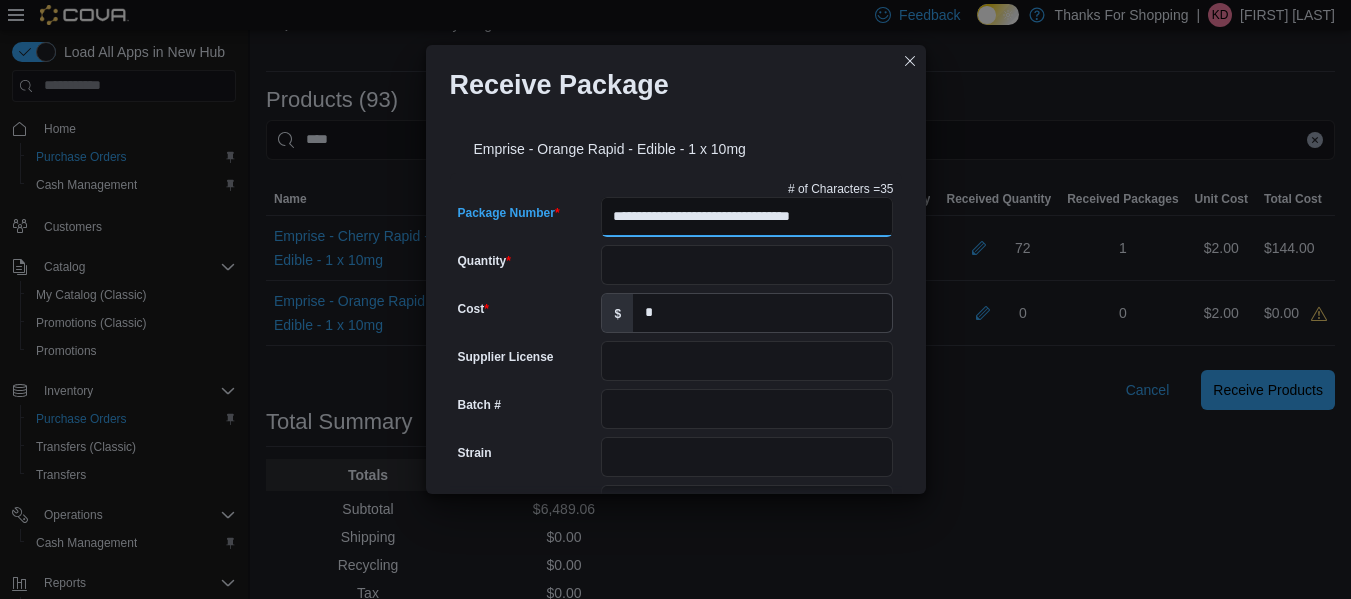 type on "**********" 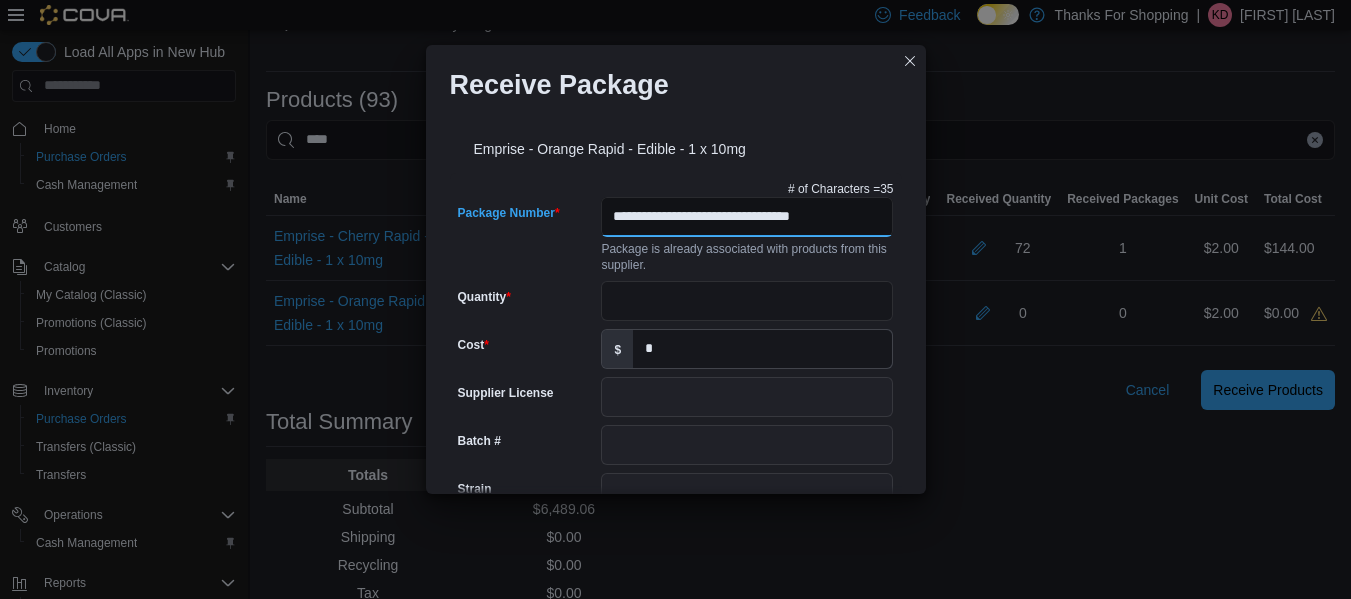 scroll, scrollTop: 0, scrollLeft: 3, axis: horizontal 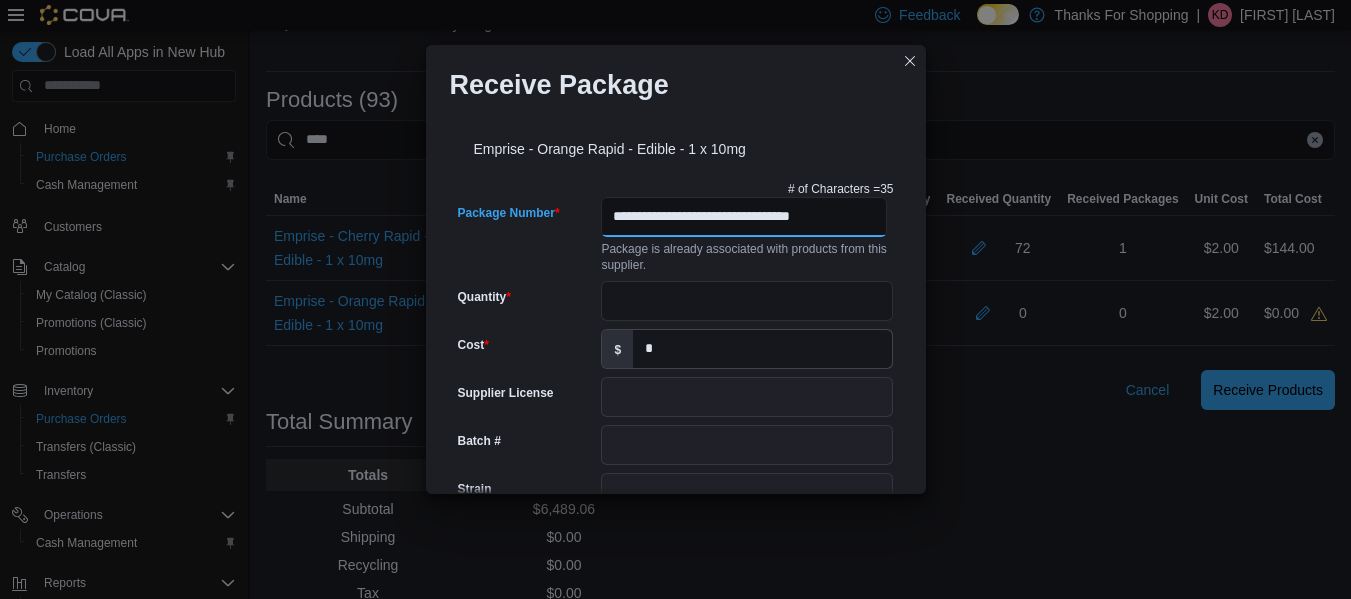 type on "**********" 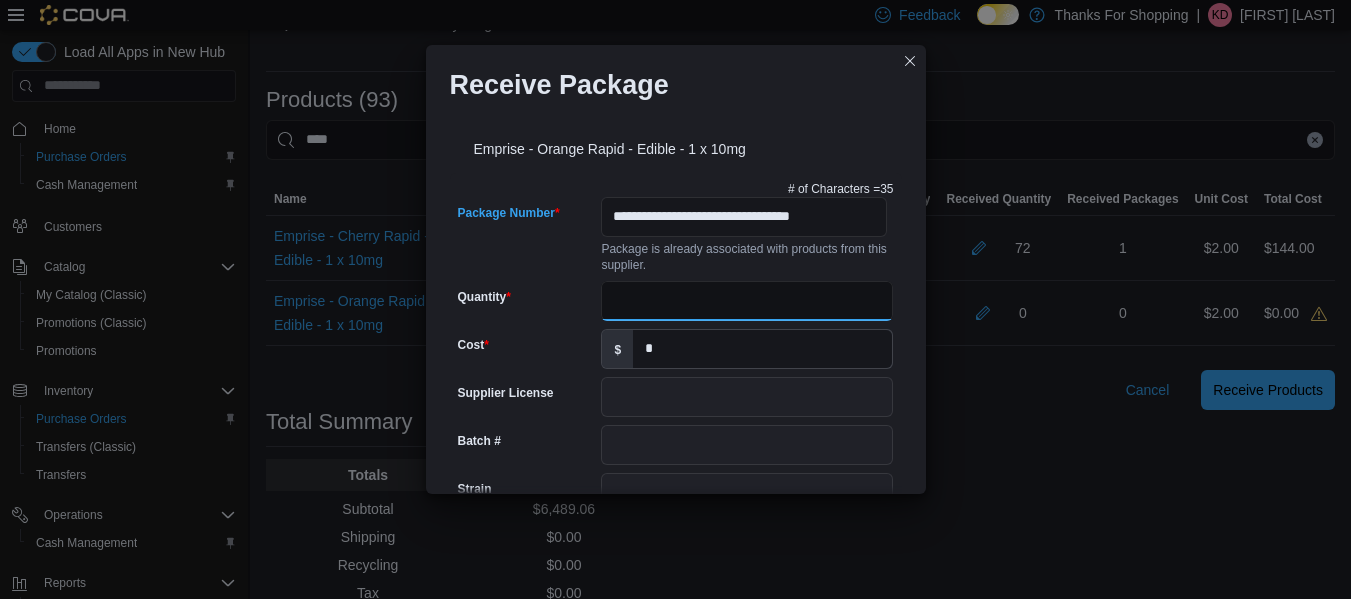 scroll, scrollTop: 0, scrollLeft: 0, axis: both 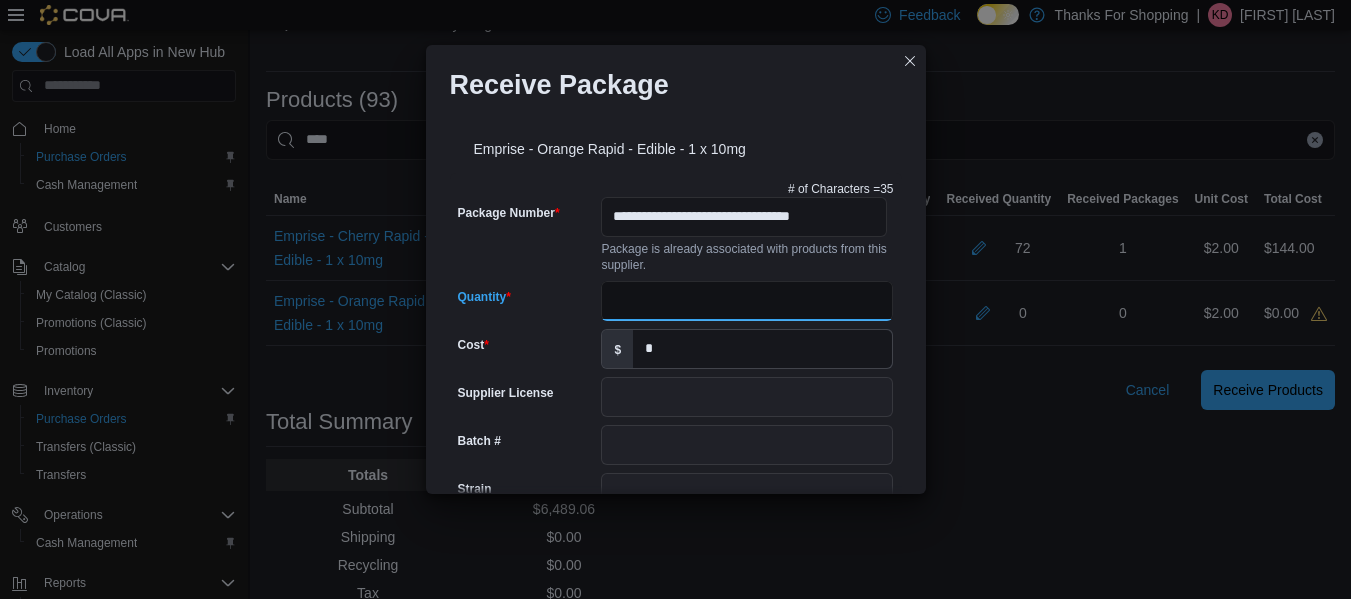 type on "**" 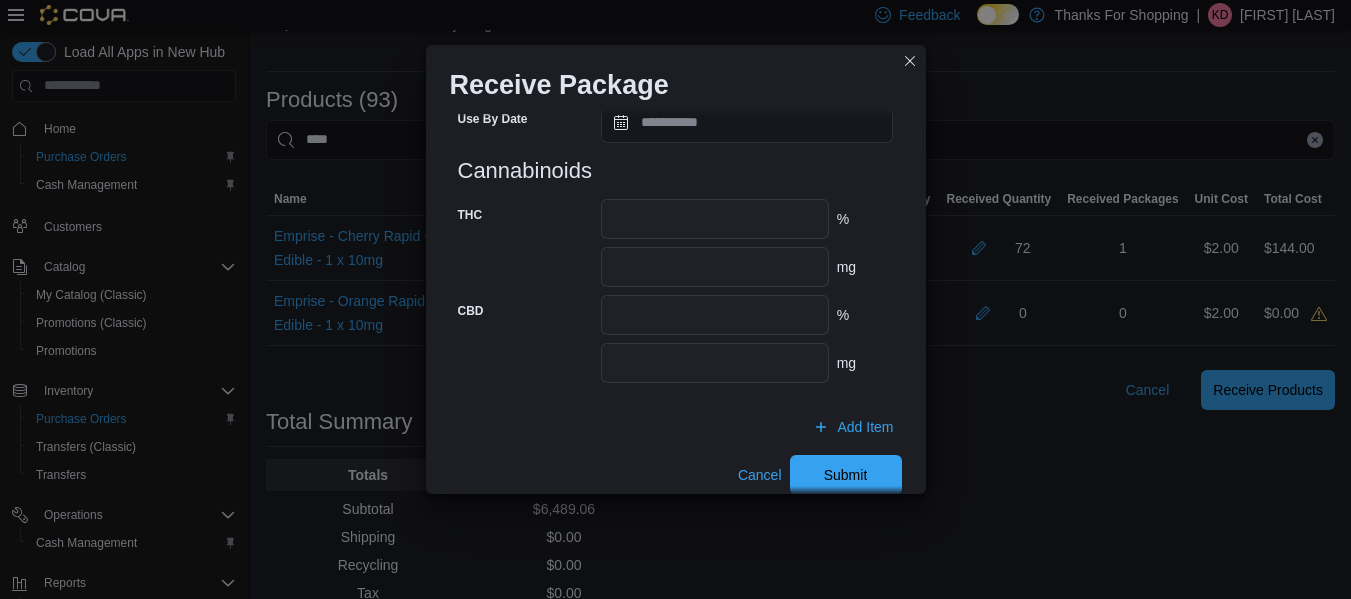 scroll, scrollTop: 875, scrollLeft: 0, axis: vertical 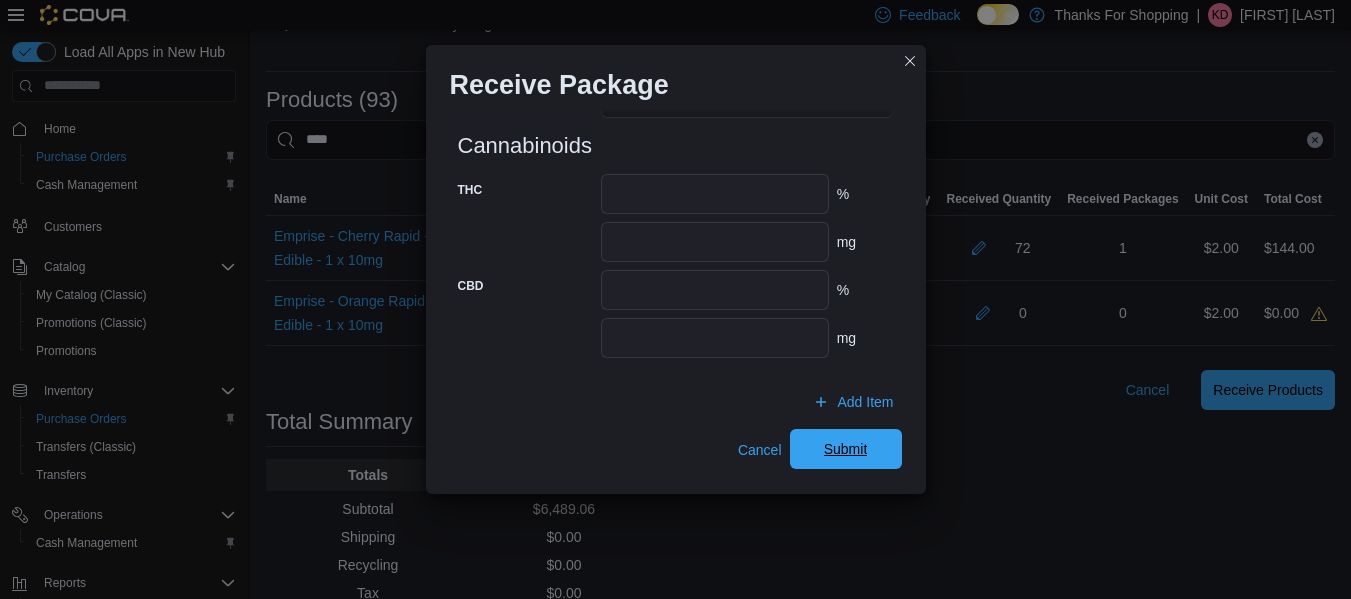 click on "Submit" at bounding box center (846, 449) 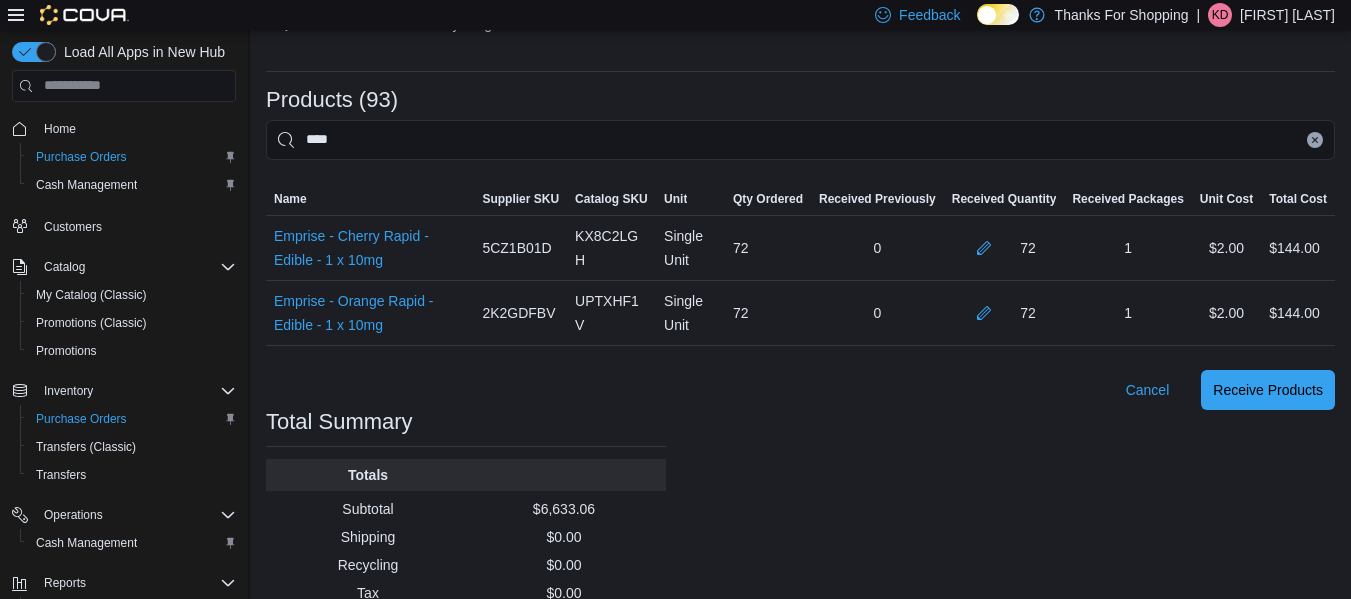 click on "Cancel Receive Products" at bounding box center [800, 390] 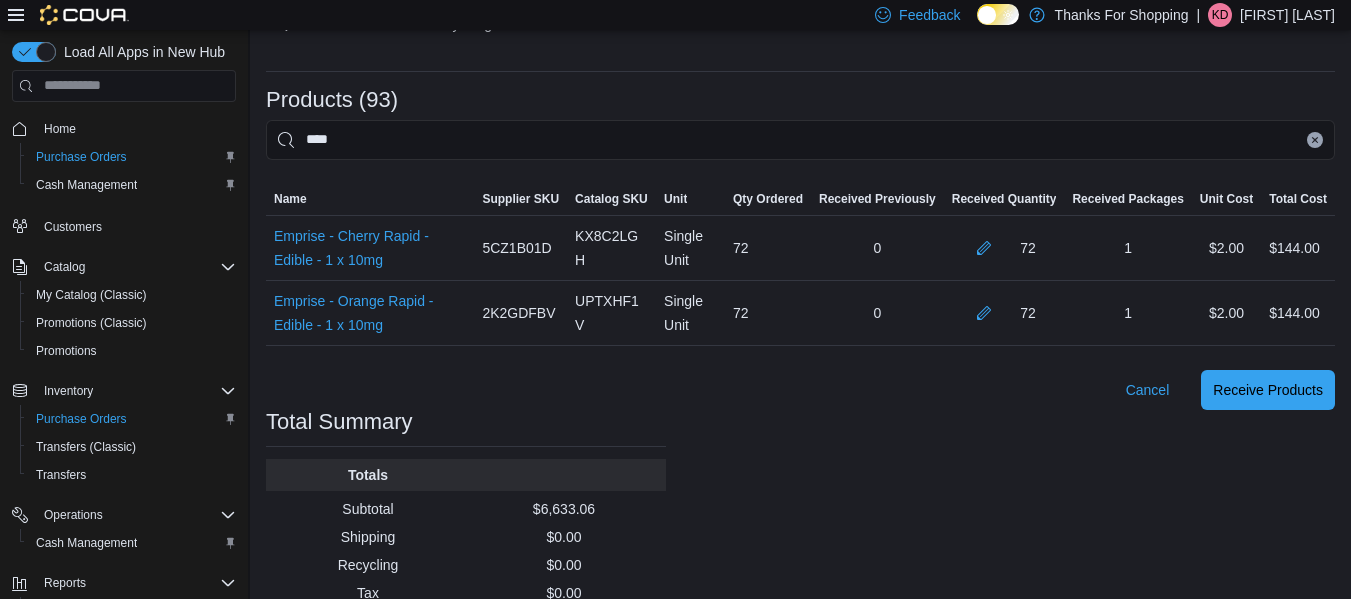 drag, startPoint x: 1329, startPoint y: 133, endPoint x: 1228, endPoint y: 151, distance: 102.59142 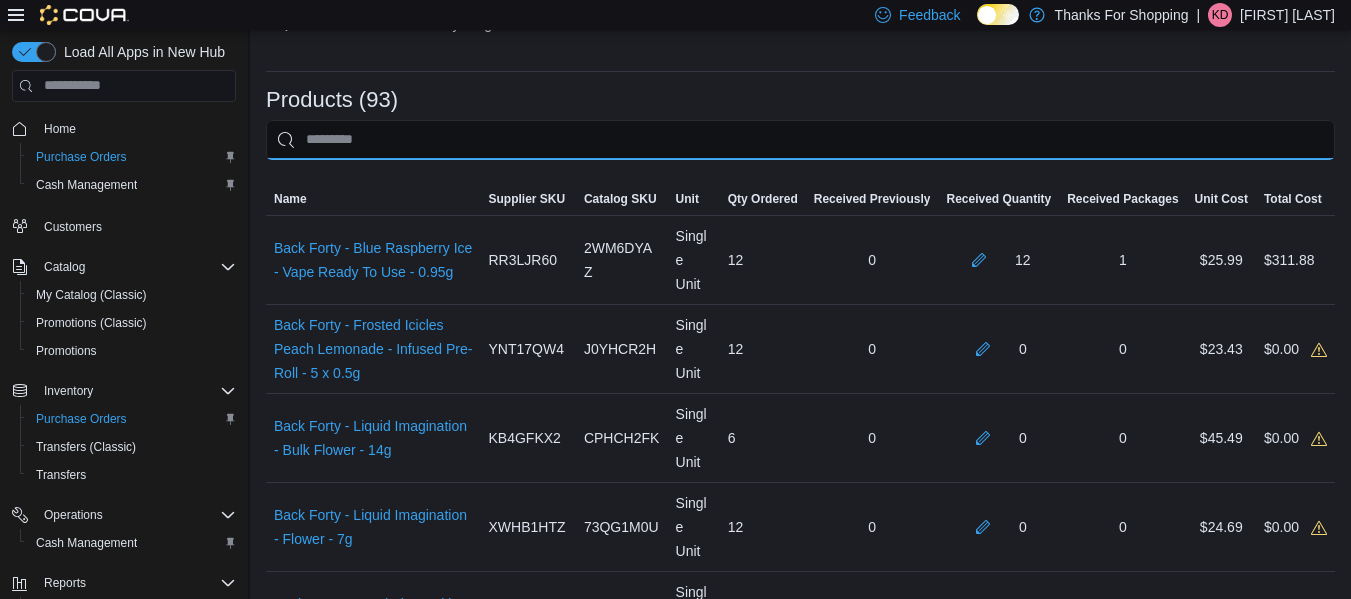 click at bounding box center (800, 140) 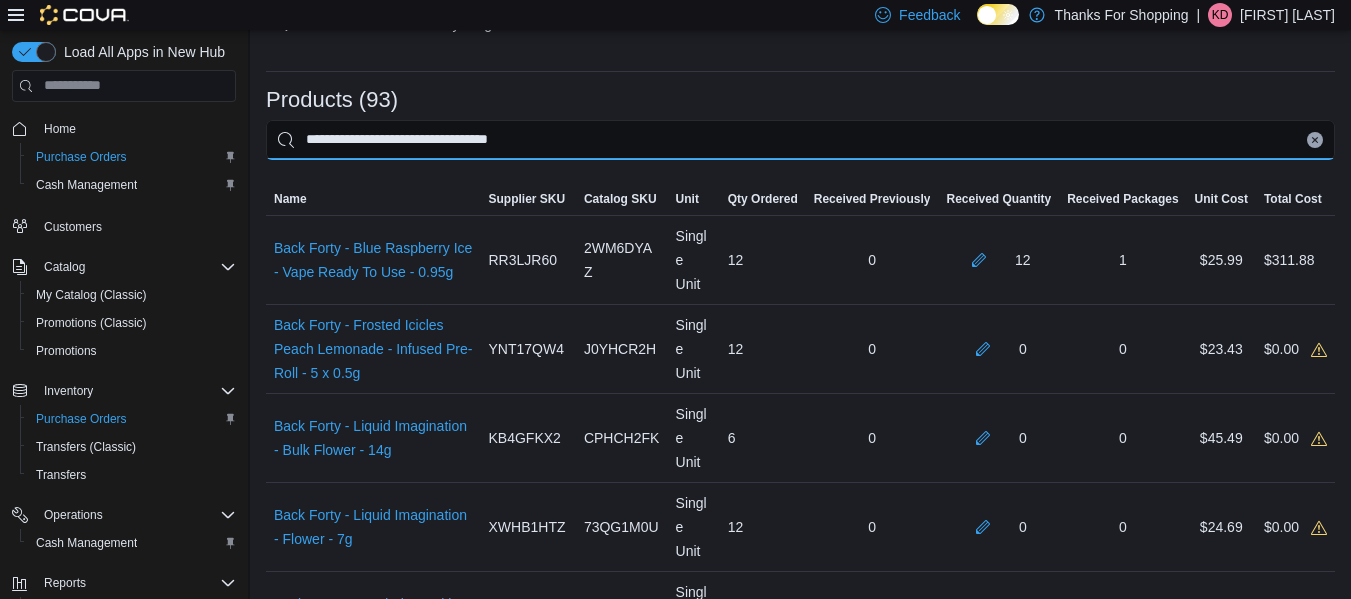 type on "**********" 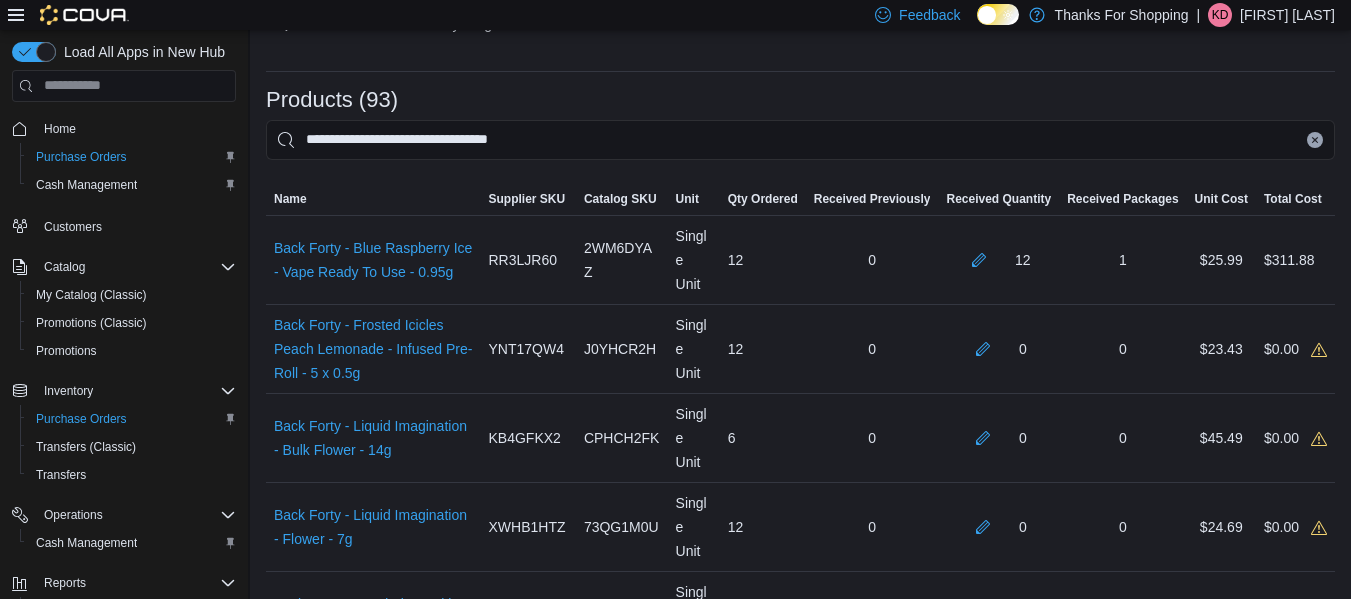 click 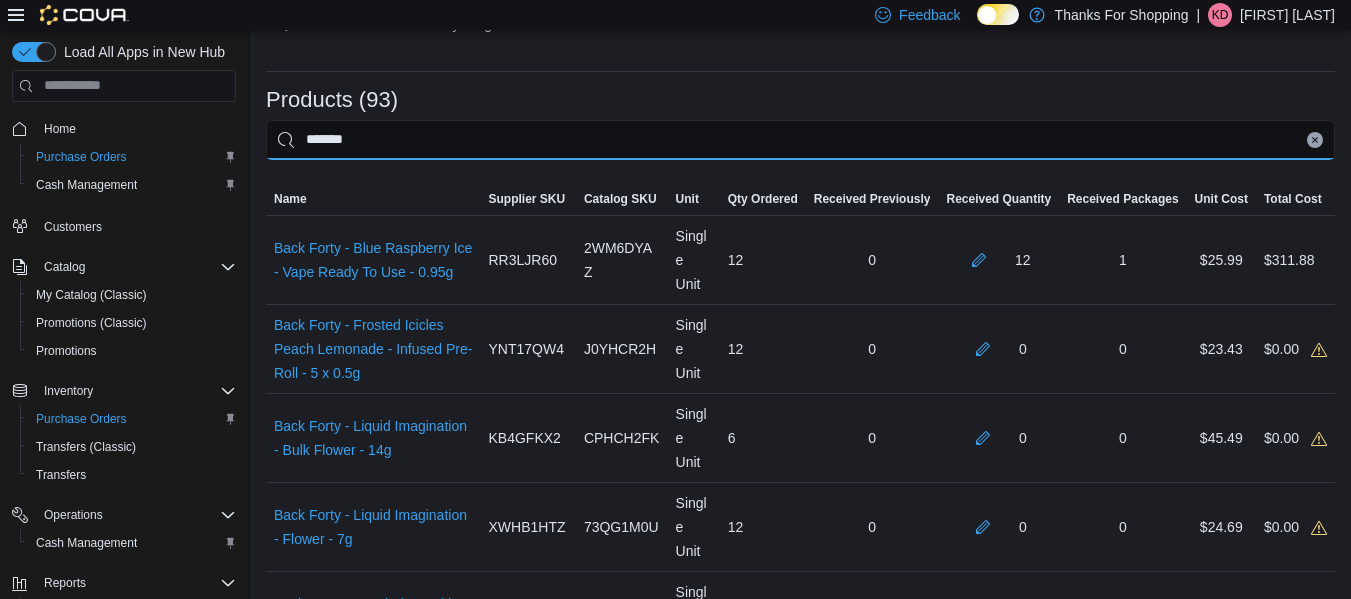 type on "*******" 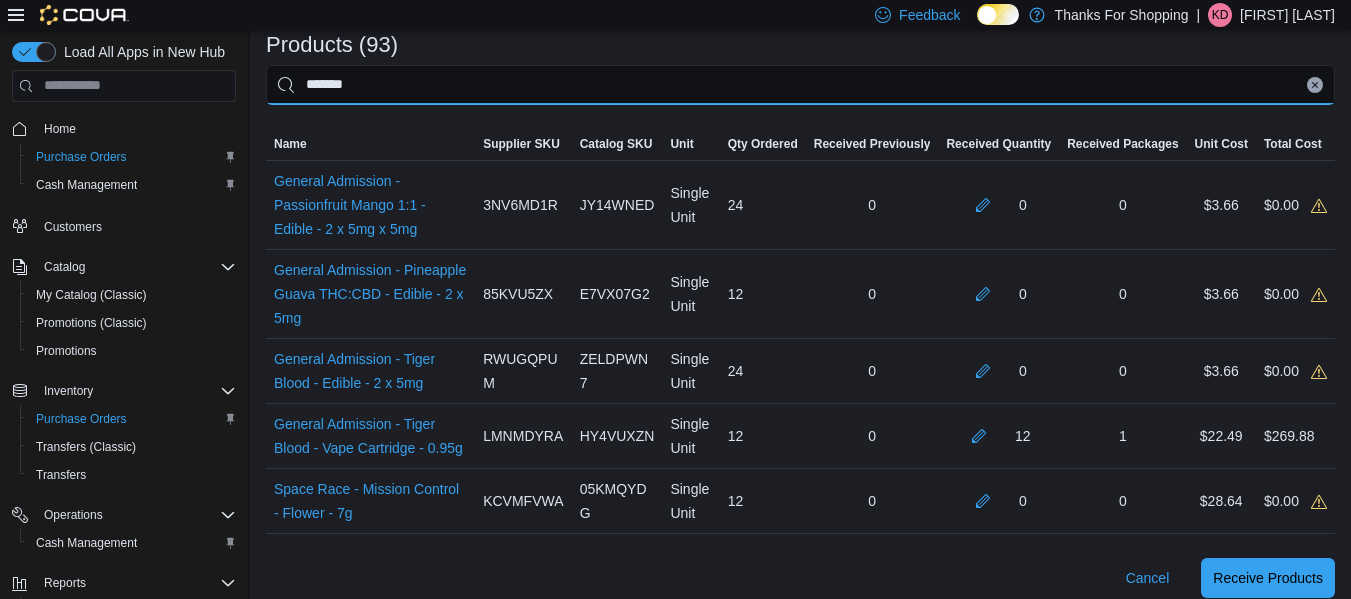 scroll, scrollTop: 506, scrollLeft: 0, axis: vertical 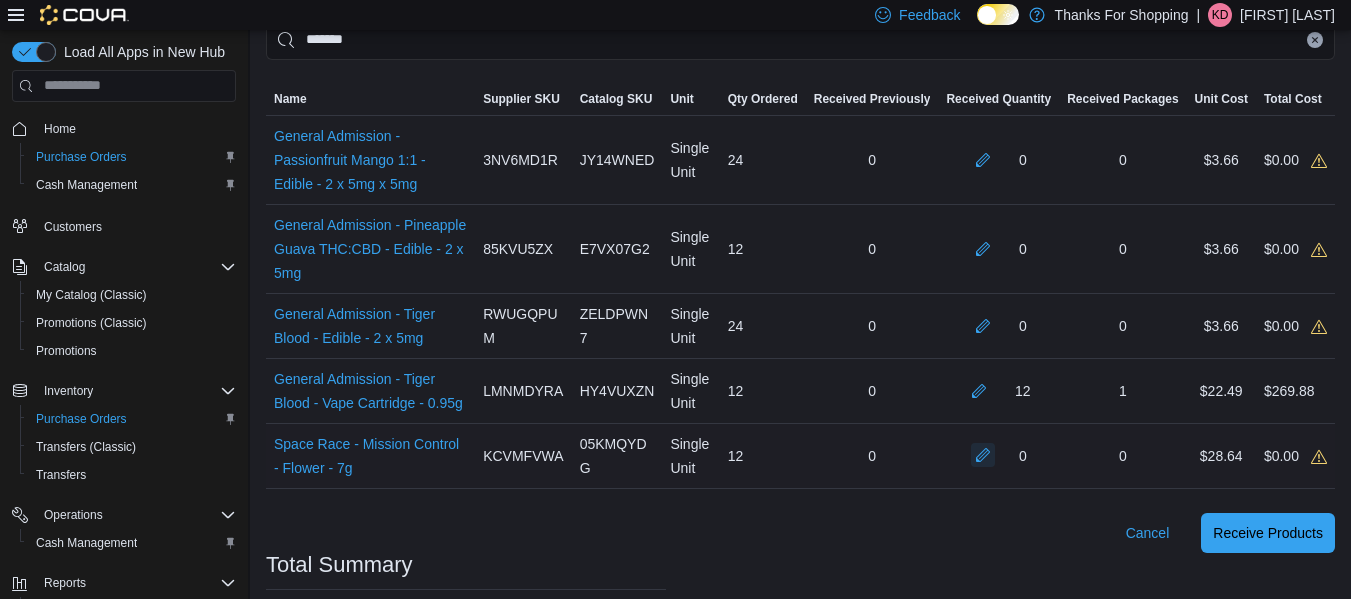 click at bounding box center [983, 455] 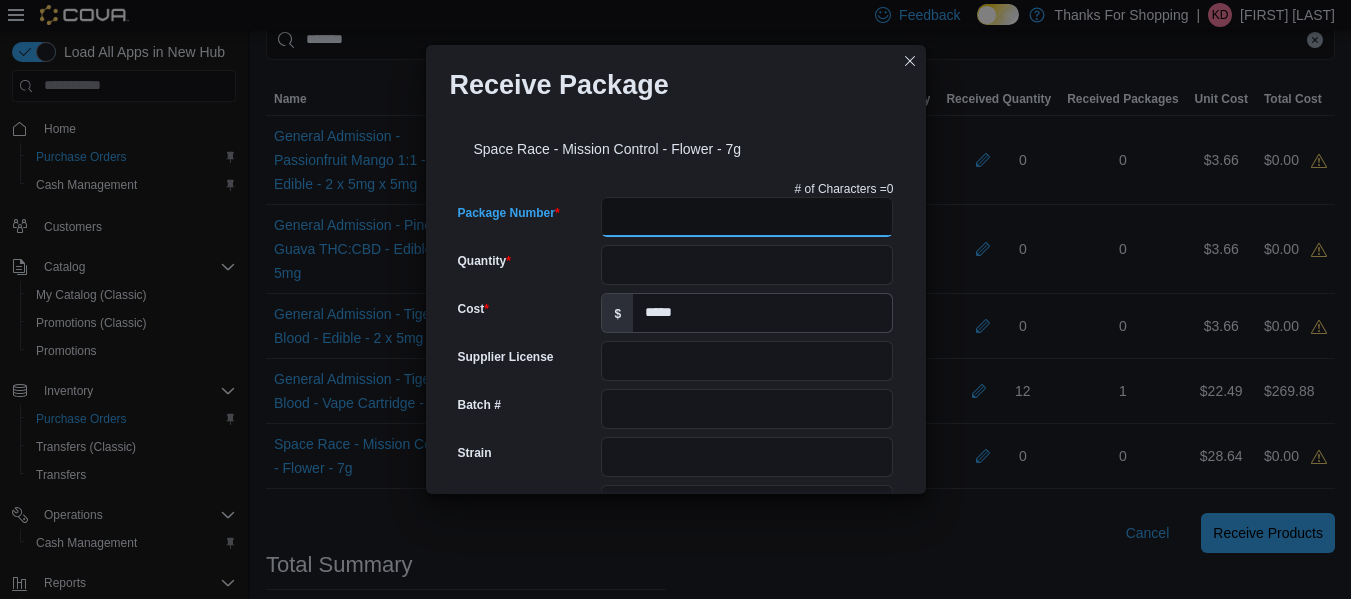 click on "Package Number" at bounding box center [747, 217] 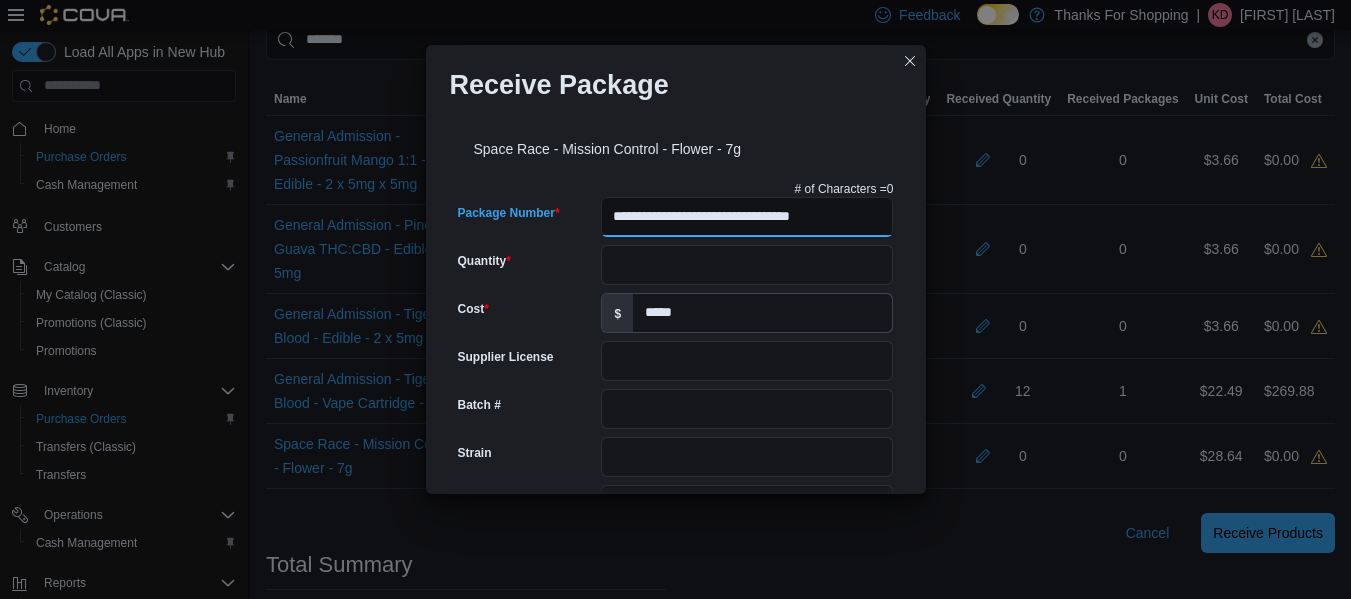 type on "**********" 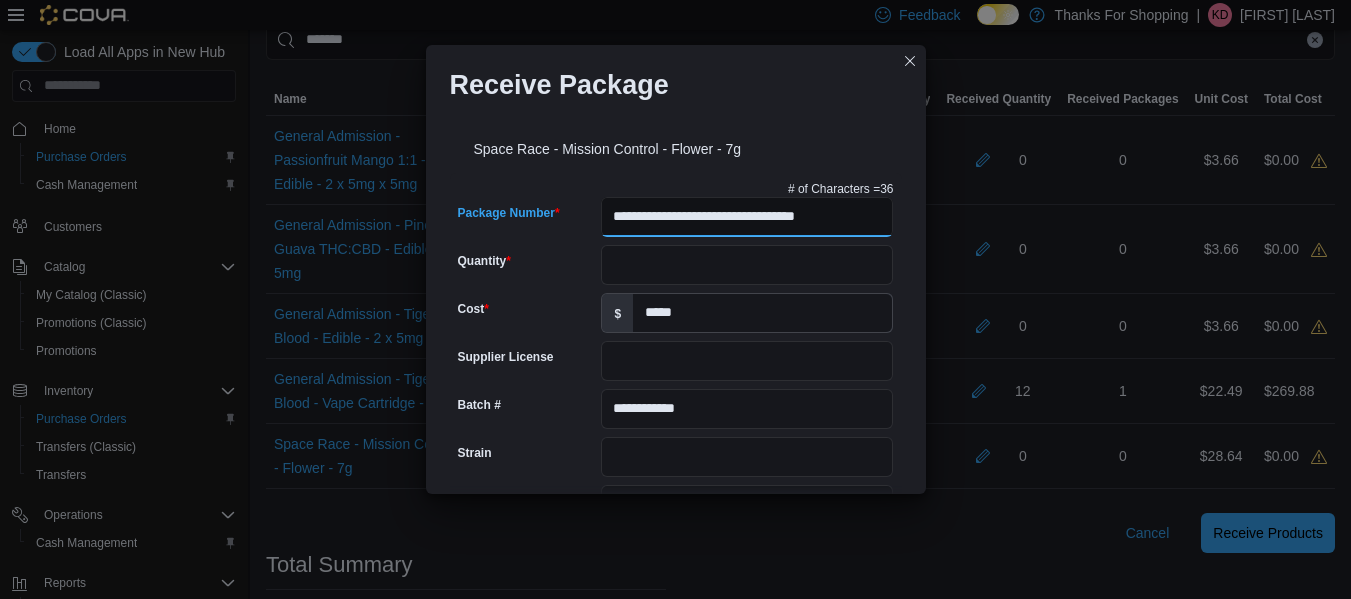 scroll, scrollTop: 0, scrollLeft: 12, axis: horizontal 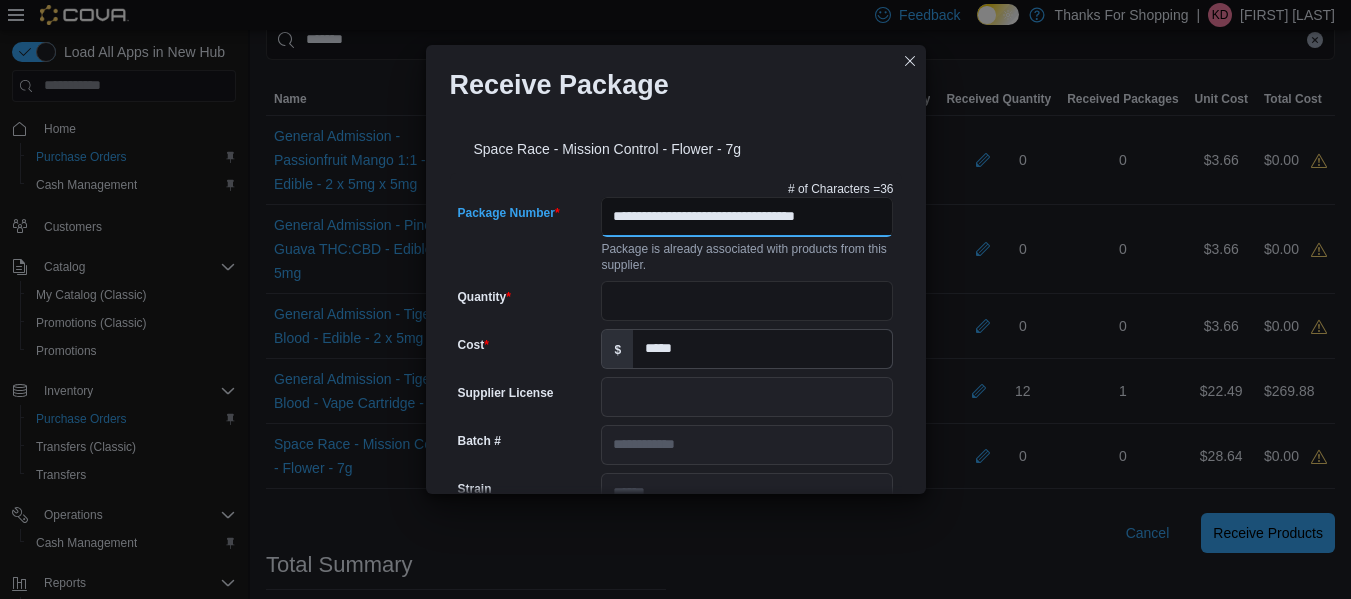 type on "**********" 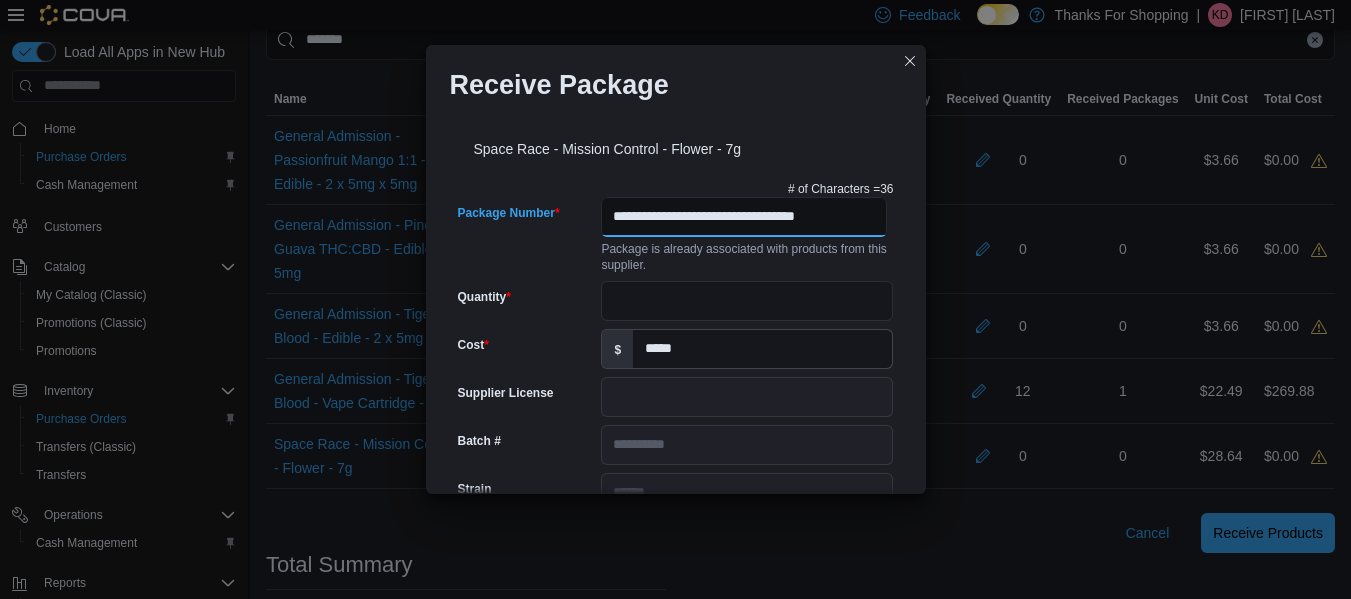 type on "**********" 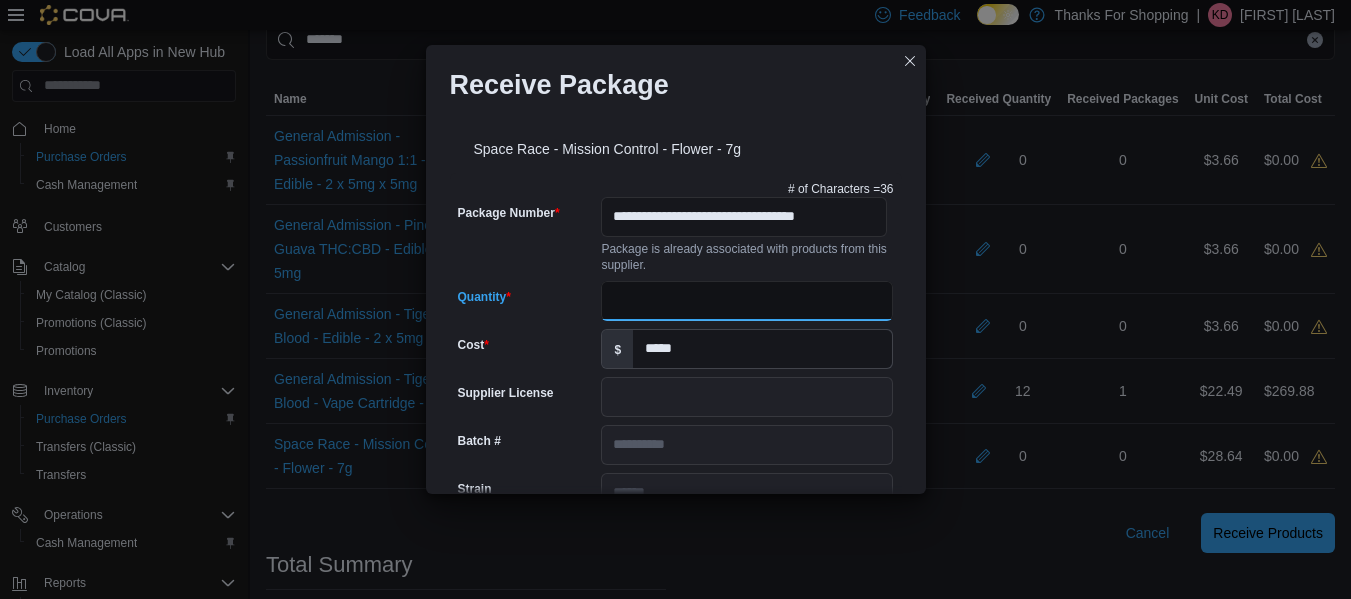 click on "Quantity" at bounding box center [747, 301] 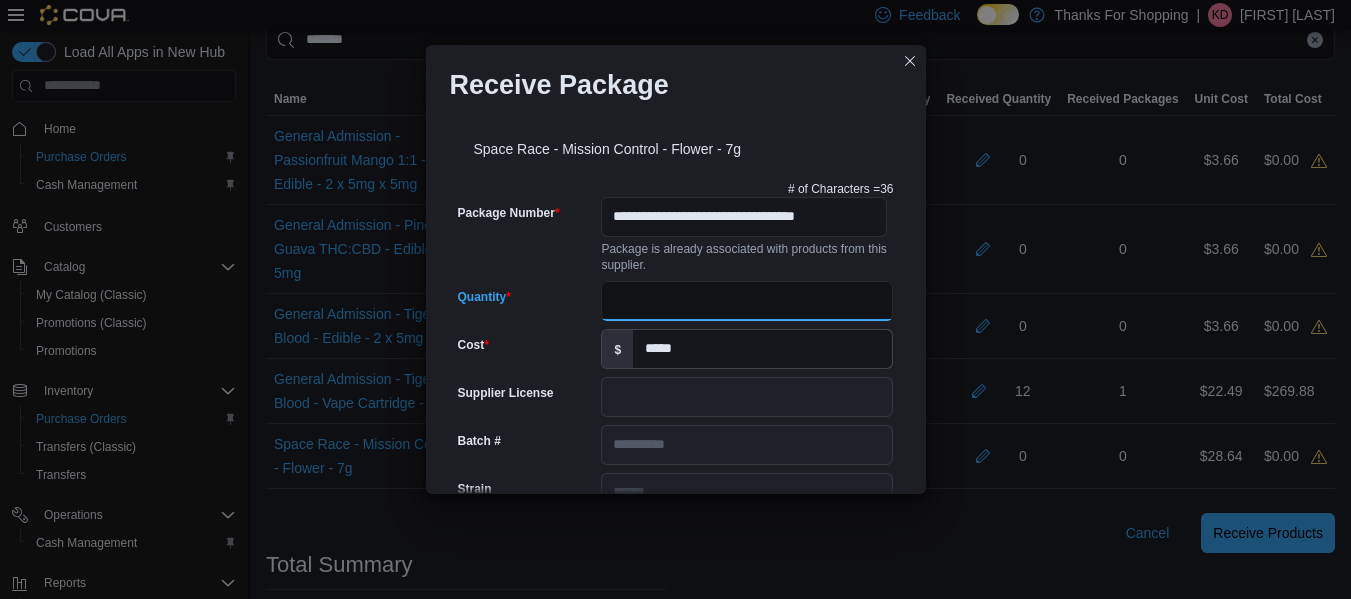 type on "**" 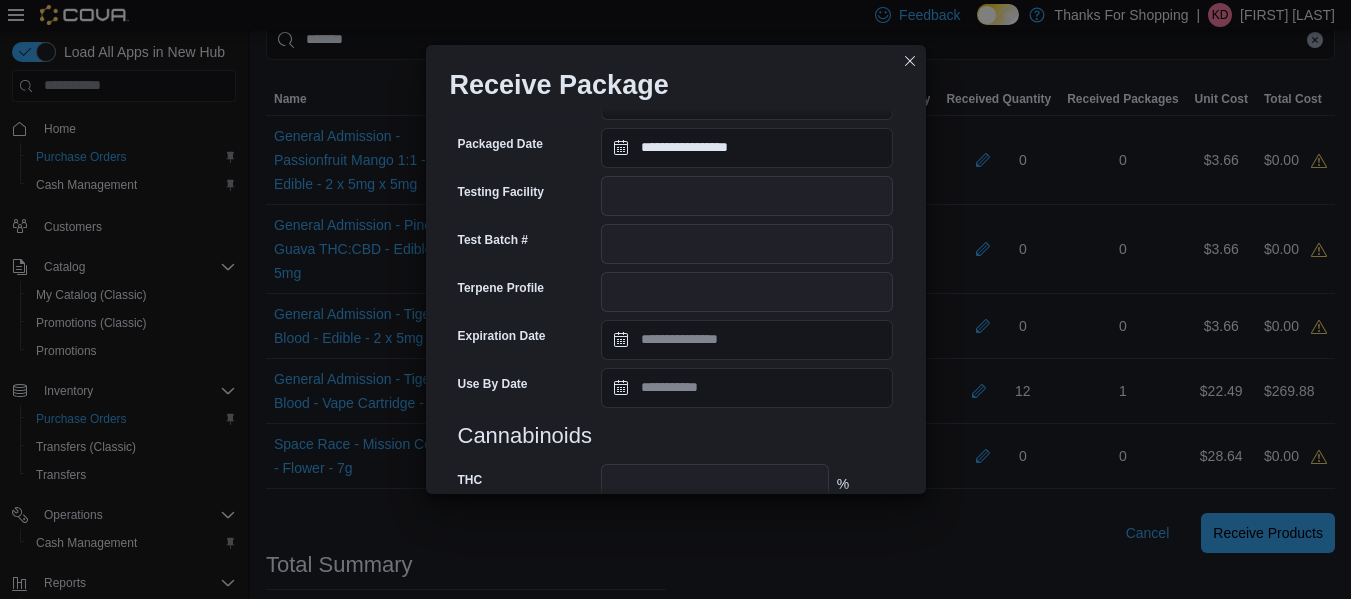 scroll, scrollTop: 779, scrollLeft: 0, axis: vertical 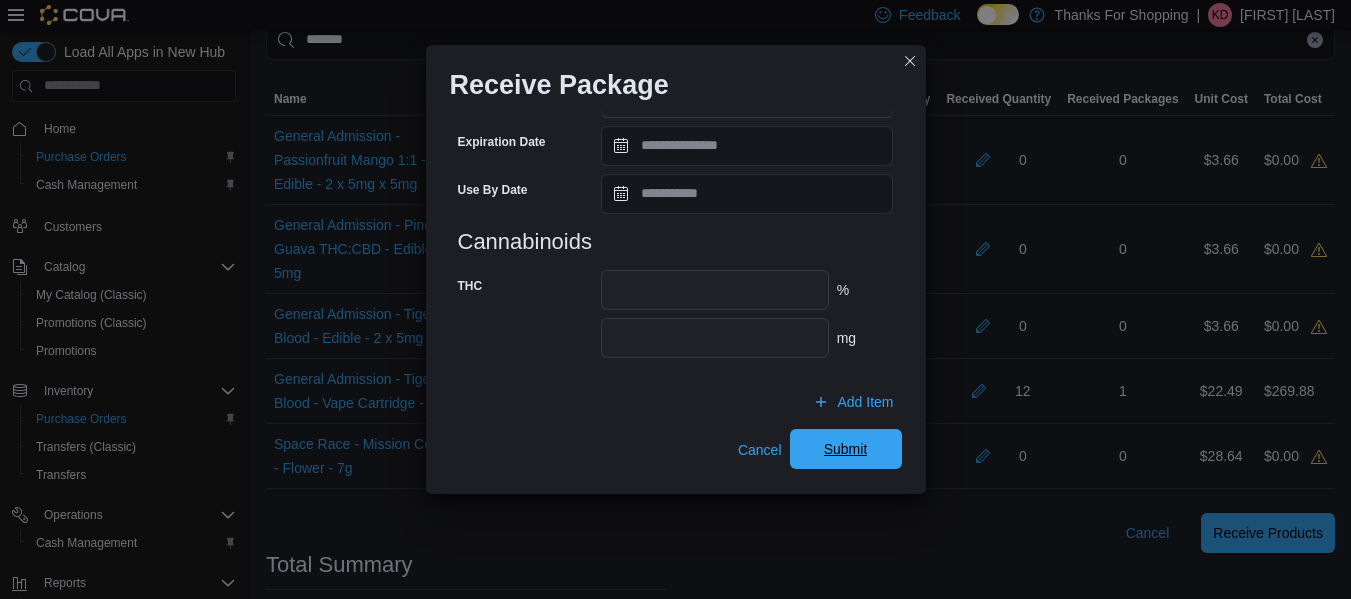 click on "Submit" at bounding box center [846, 449] 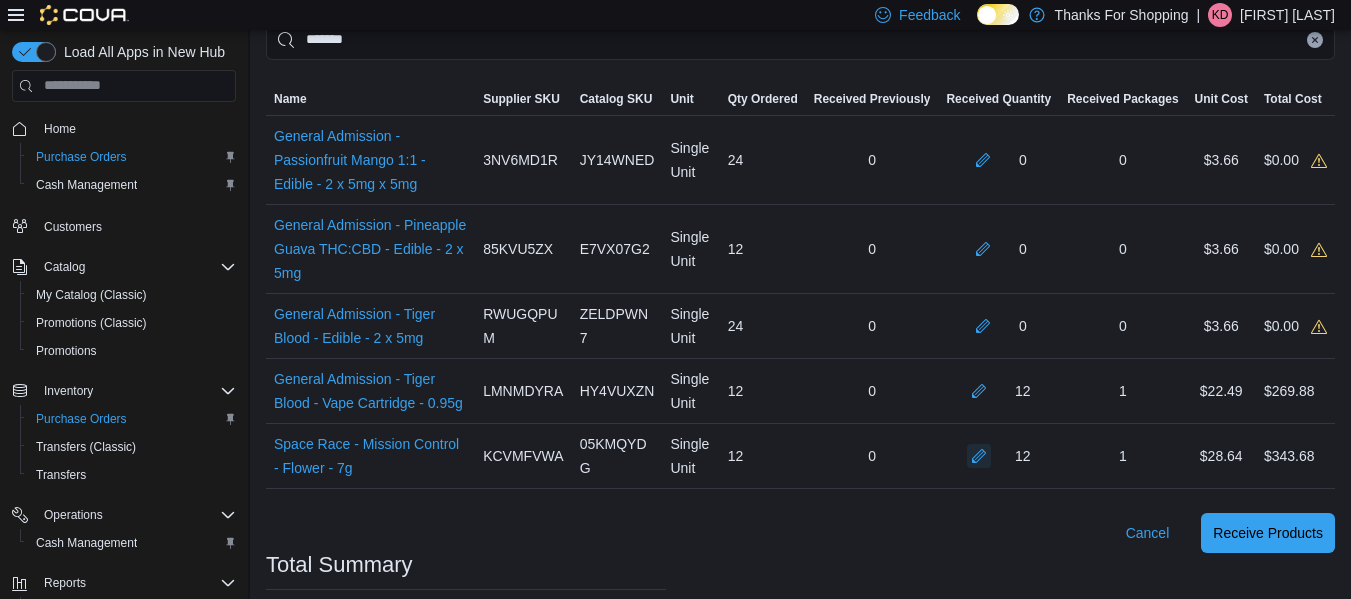 scroll, scrollTop: 306, scrollLeft: 0, axis: vertical 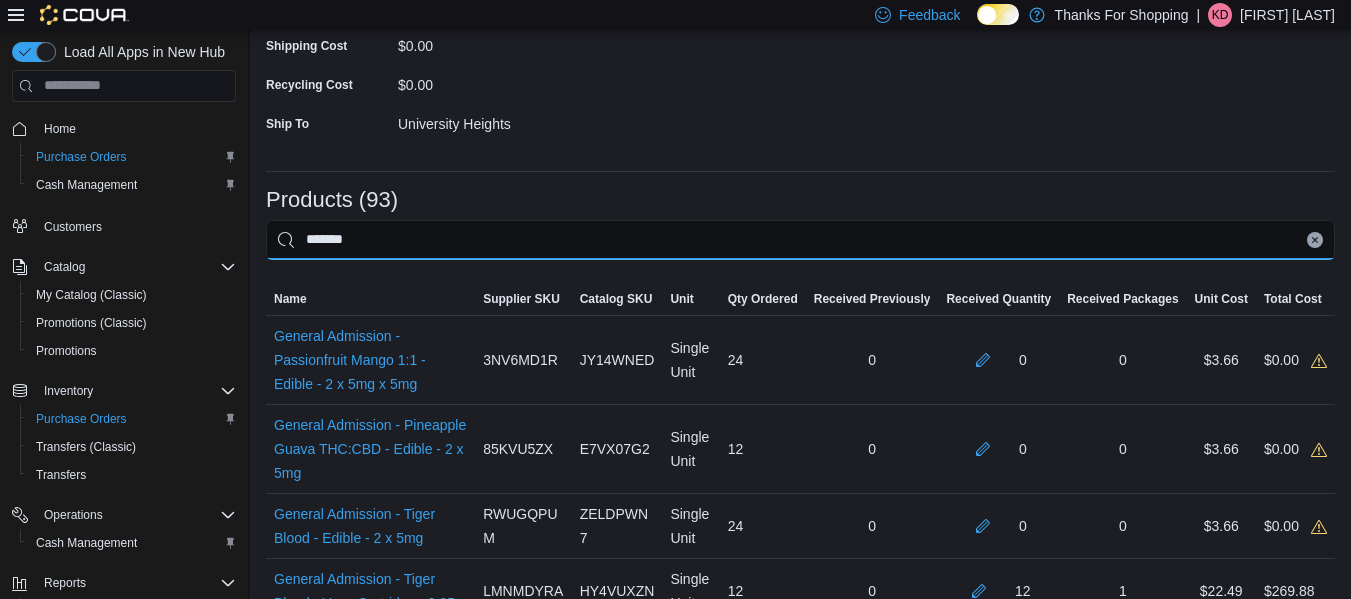 click on "*******" at bounding box center [800, 240] 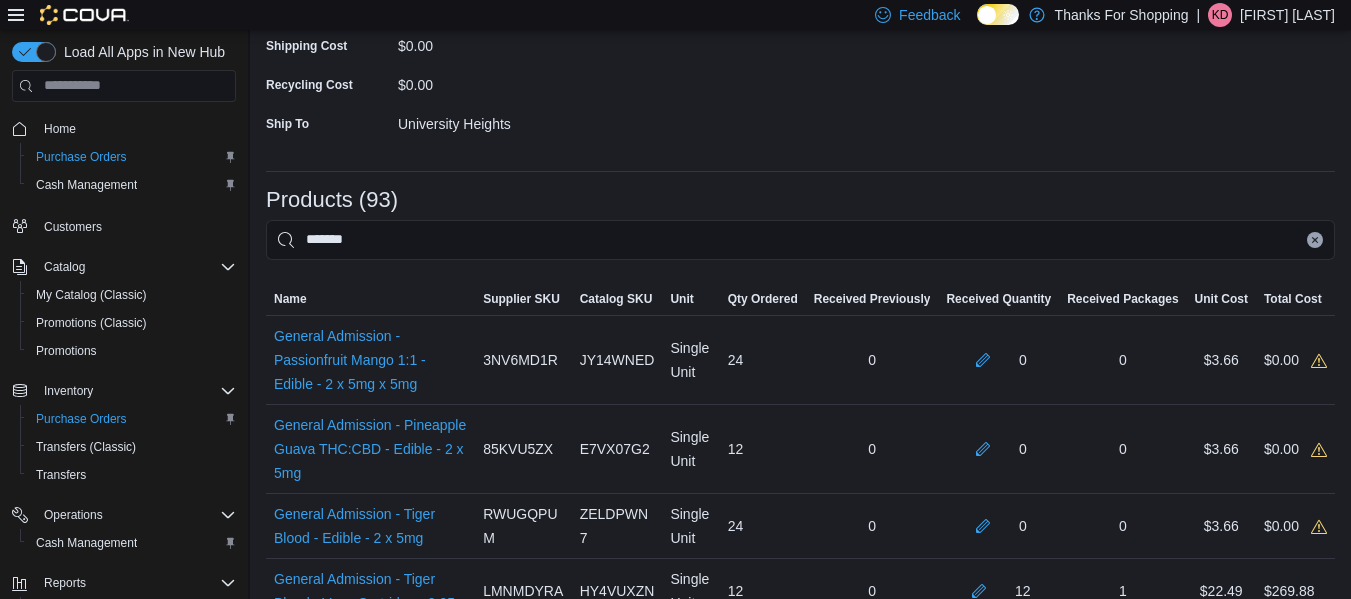 click 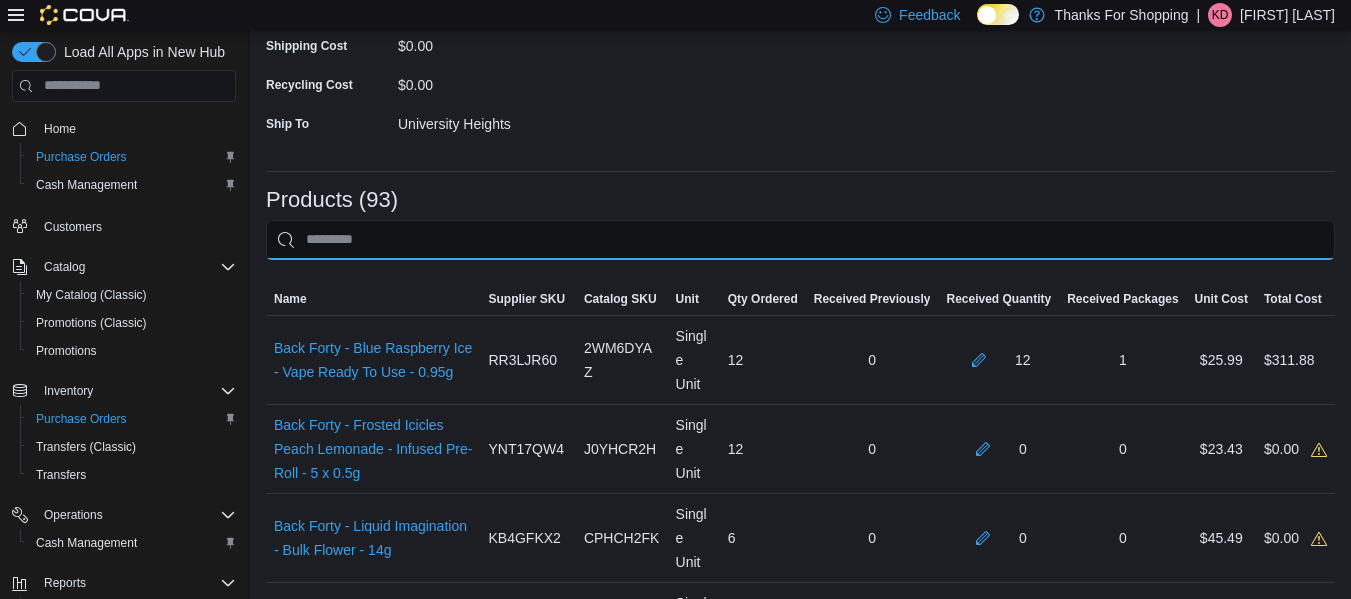 click at bounding box center (800, 240) 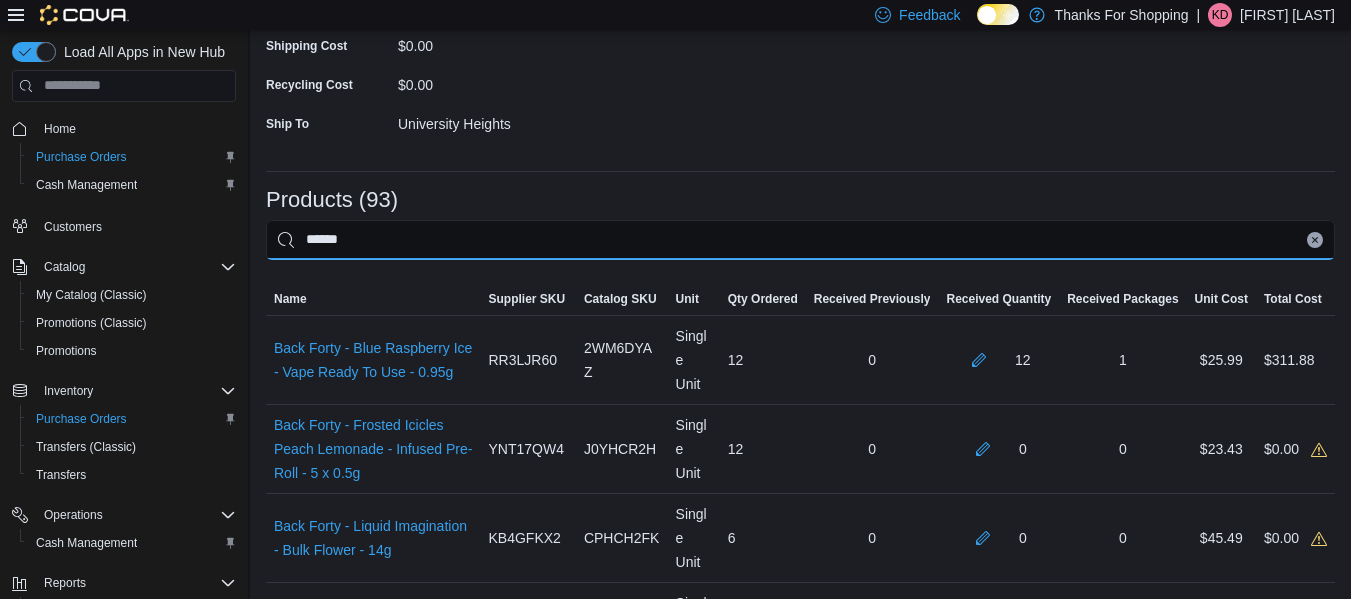 type on "******" 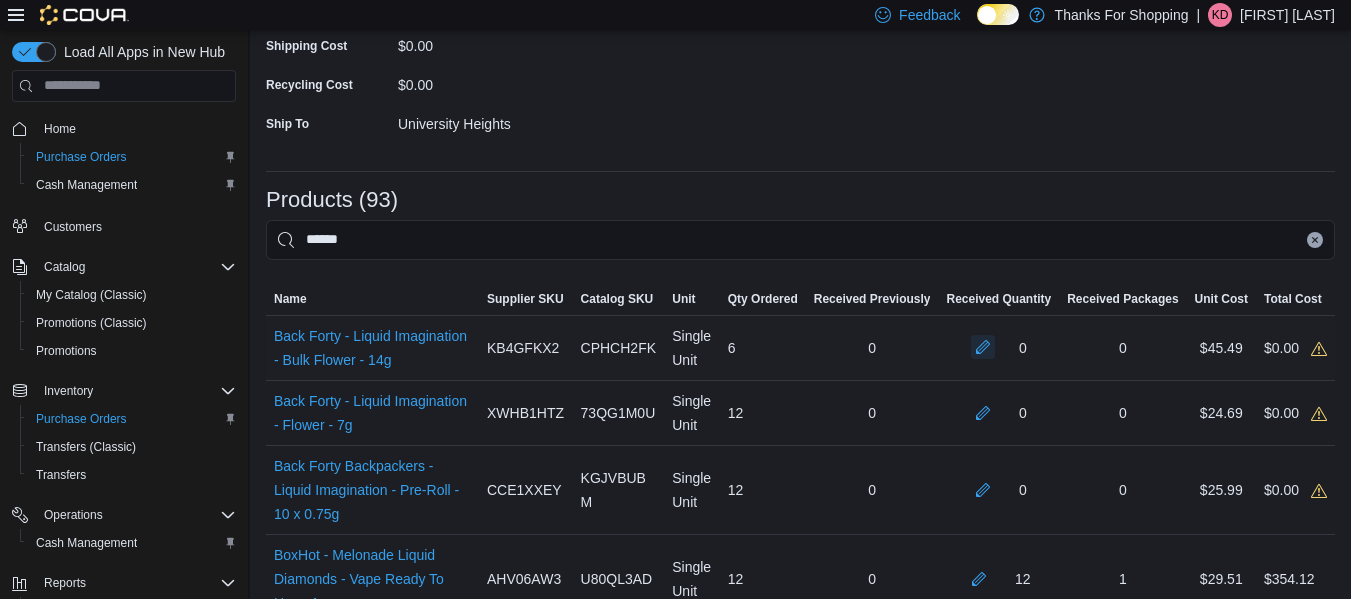 click at bounding box center [983, 347] 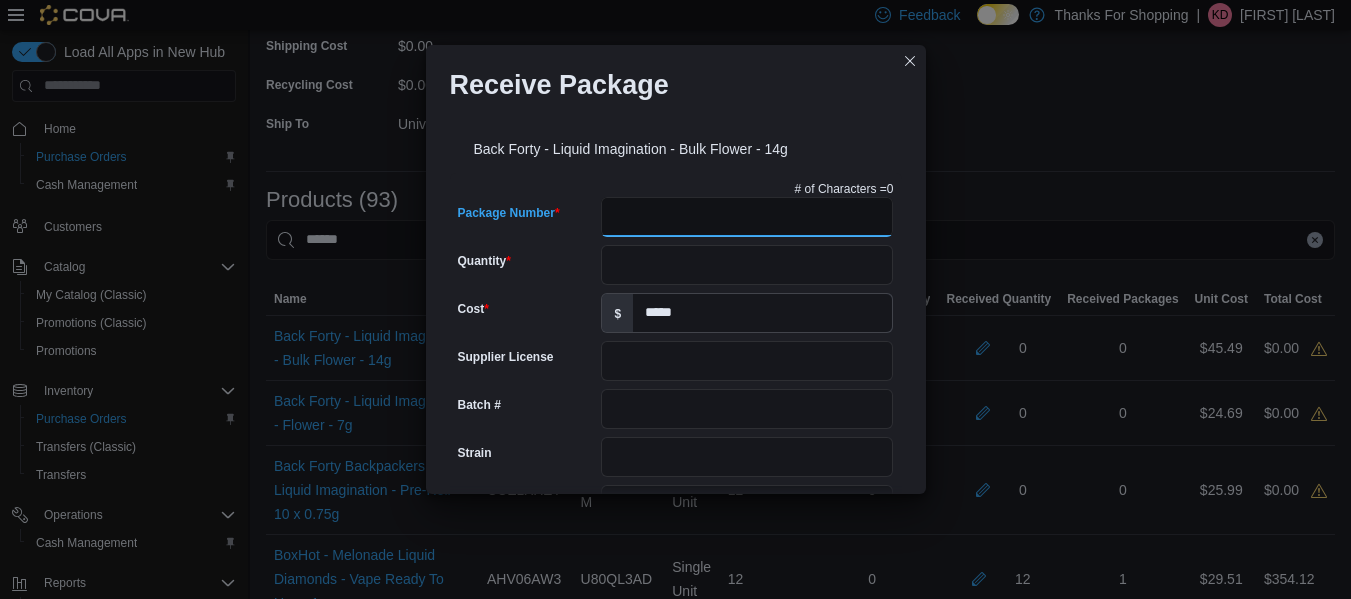 click on "Package Number" at bounding box center (747, 217) 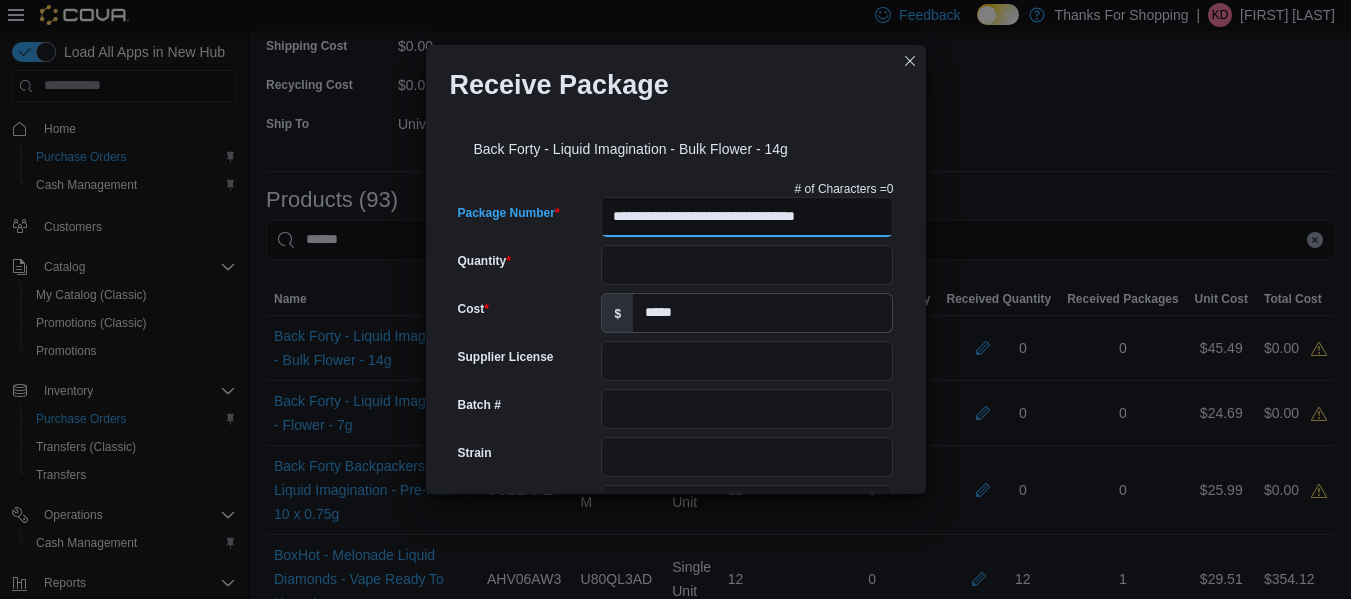type on "**********" 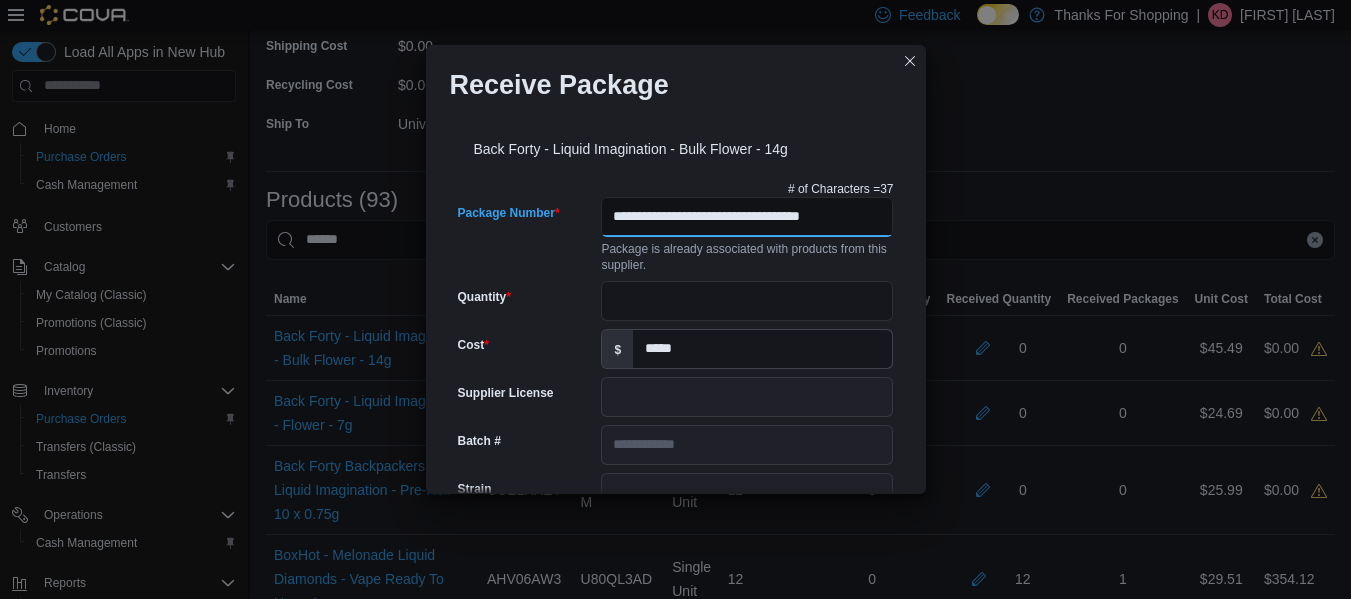 type on "**********" 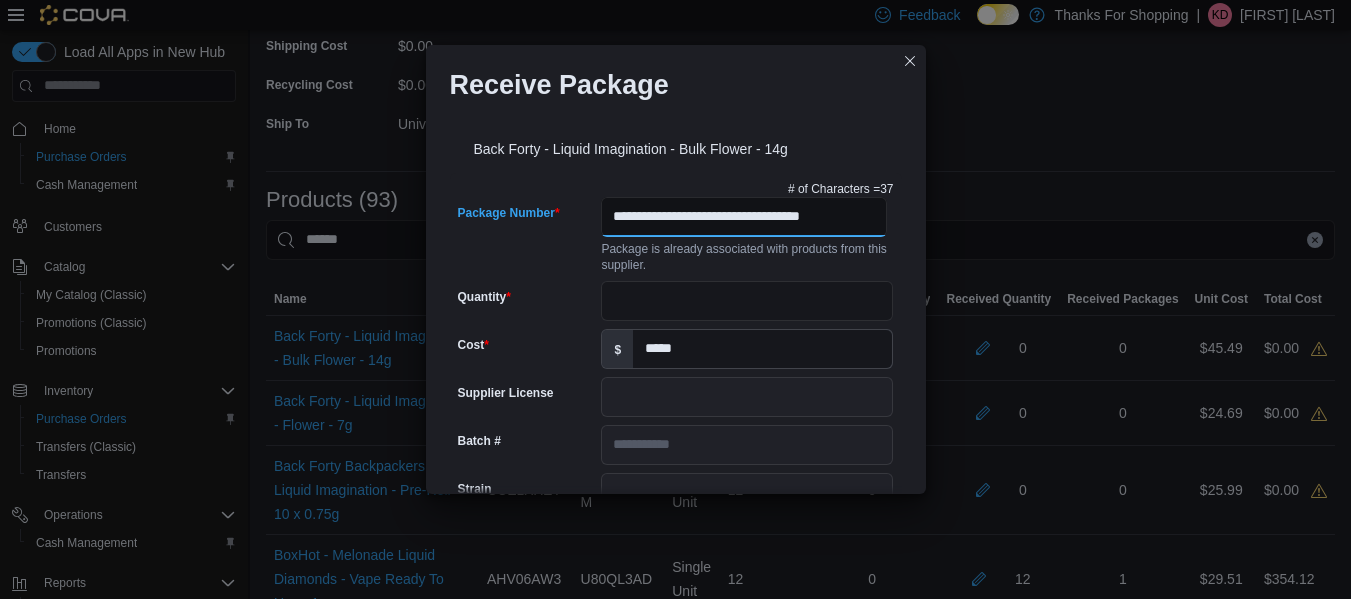 type on "**********" 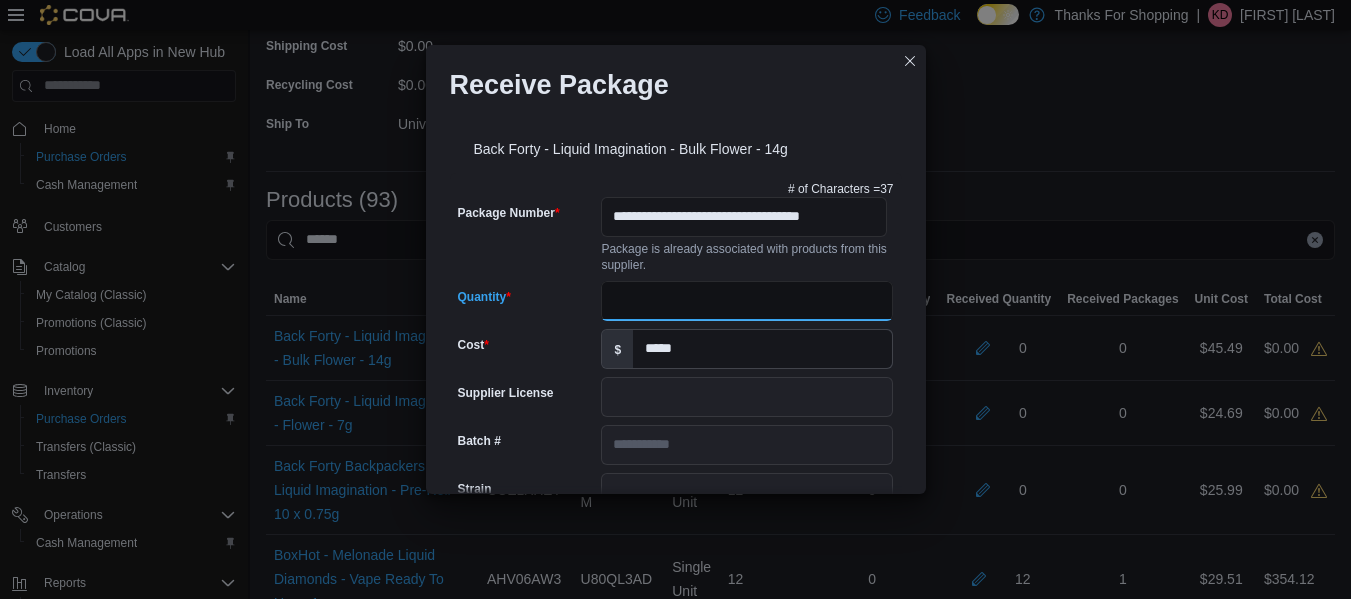 click on "Quantity" at bounding box center (747, 301) 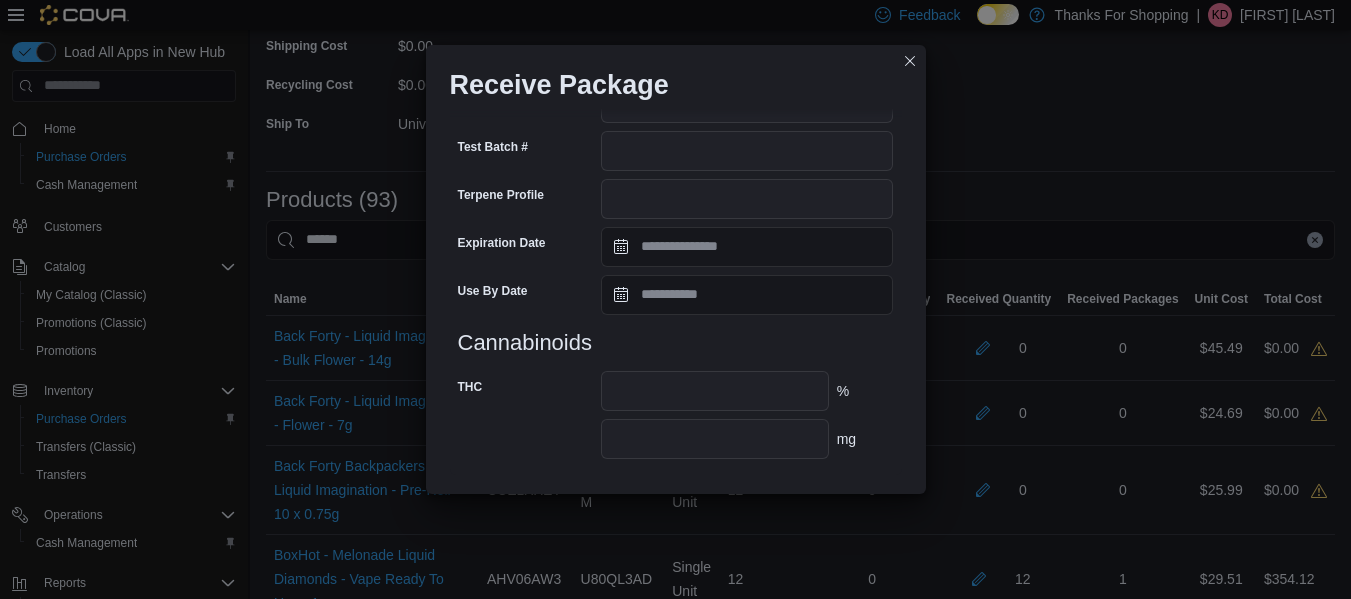 scroll, scrollTop: 779, scrollLeft: 0, axis: vertical 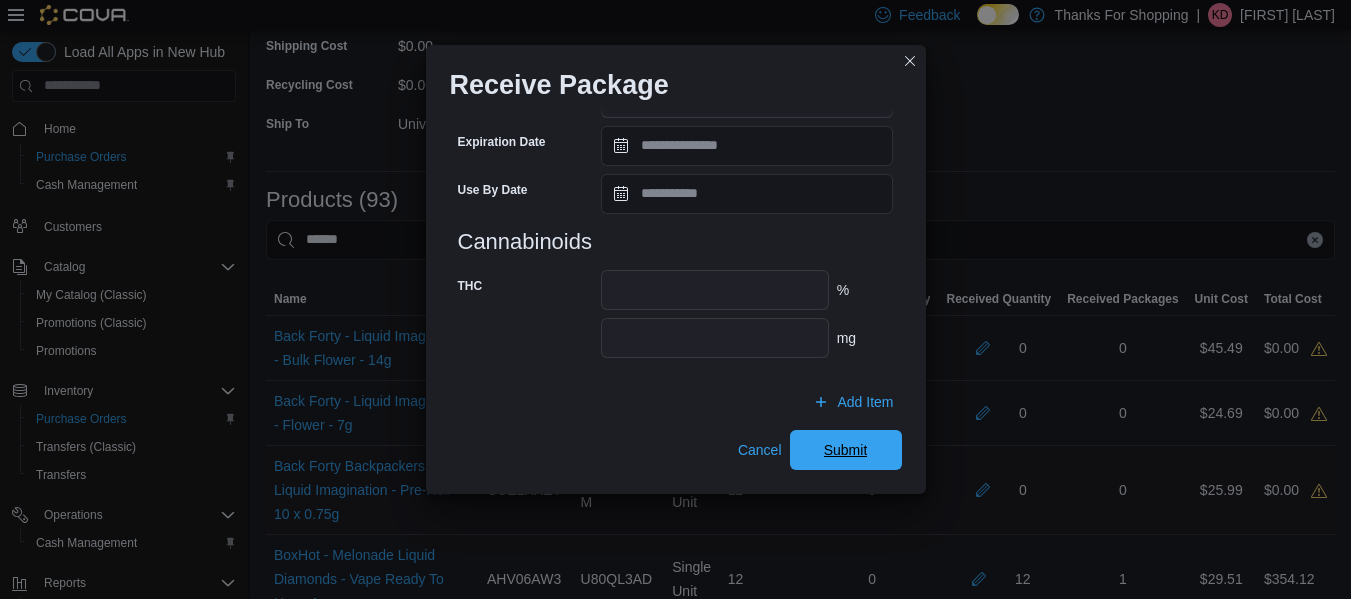 click on "Submit" at bounding box center [846, 450] 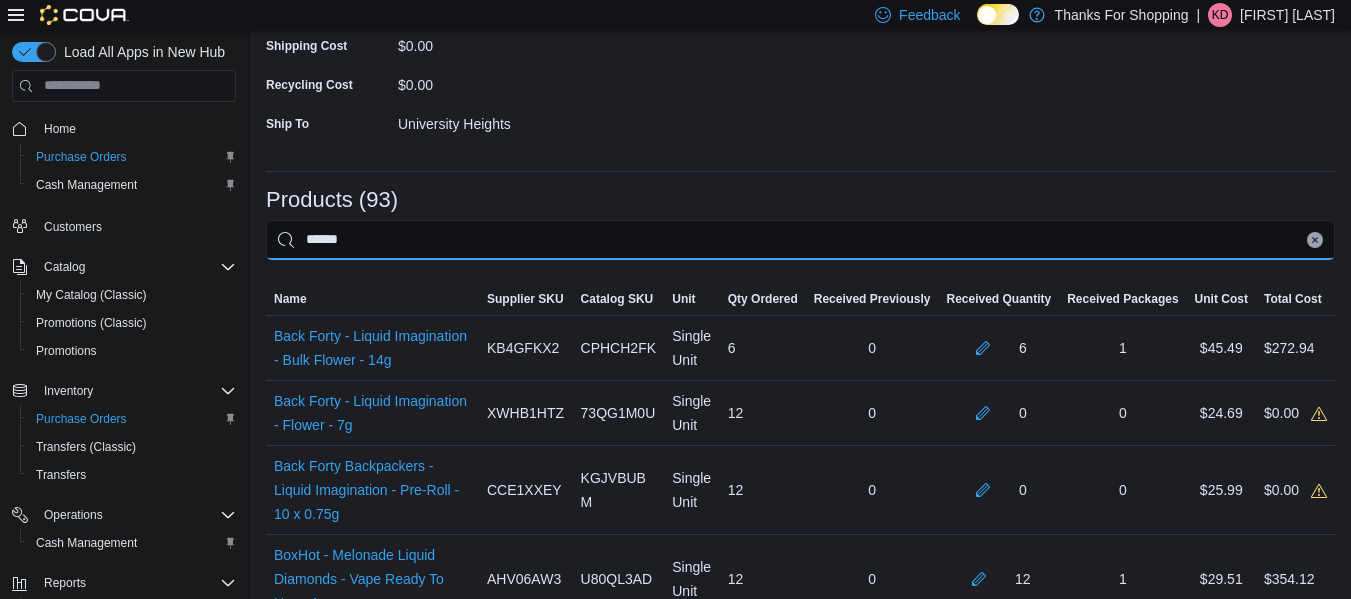 drag, startPoint x: 1038, startPoint y: 251, endPoint x: 0, endPoint y: 247, distance: 1038.0077 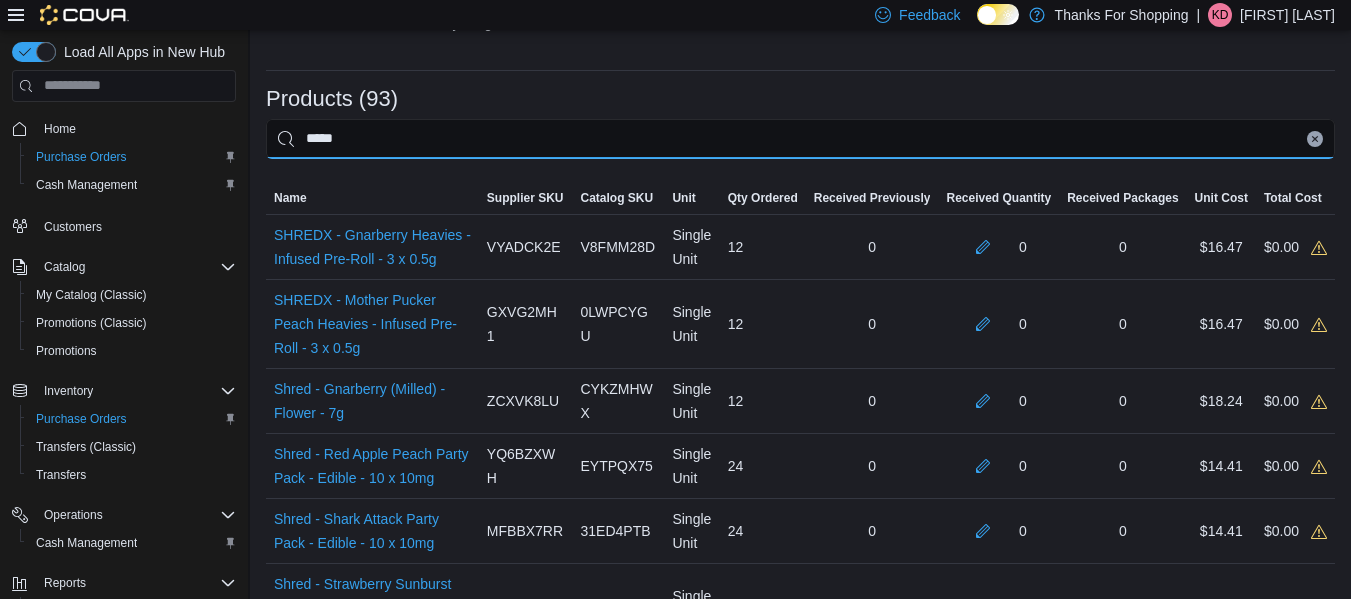 scroll, scrollTop: 106, scrollLeft: 0, axis: vertical 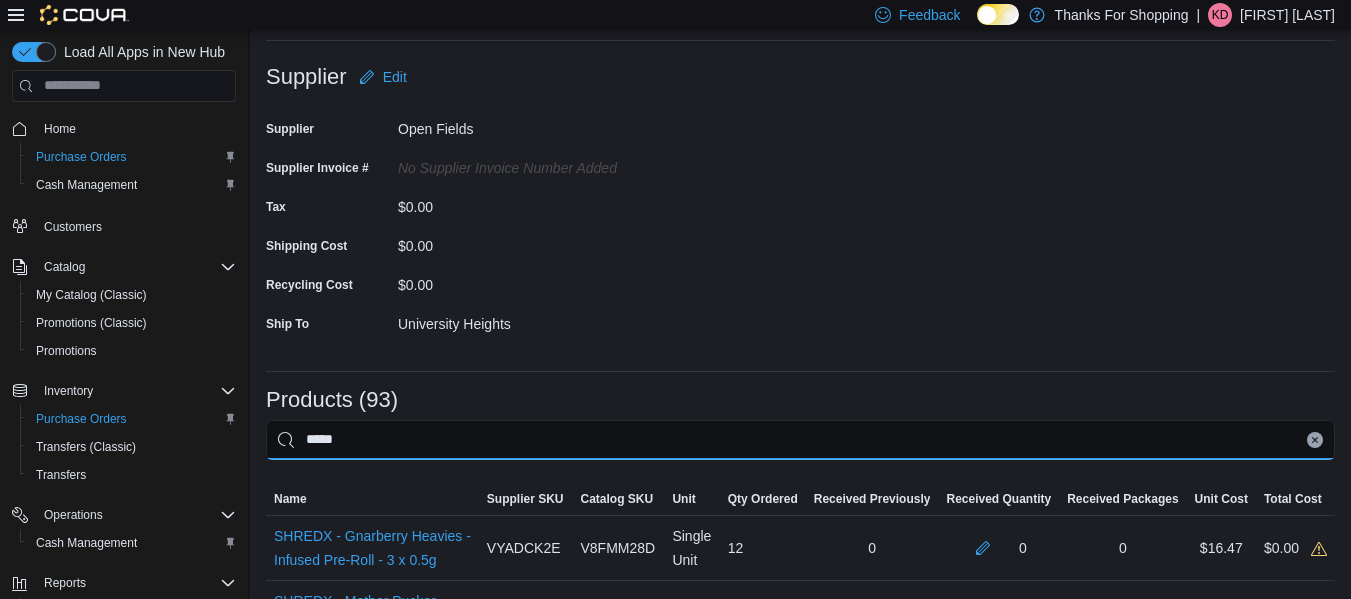 drag, startPoint x: 384, startPoint y: 437, endPoint x: 0, endPoint y: 426, distance: 384.15753 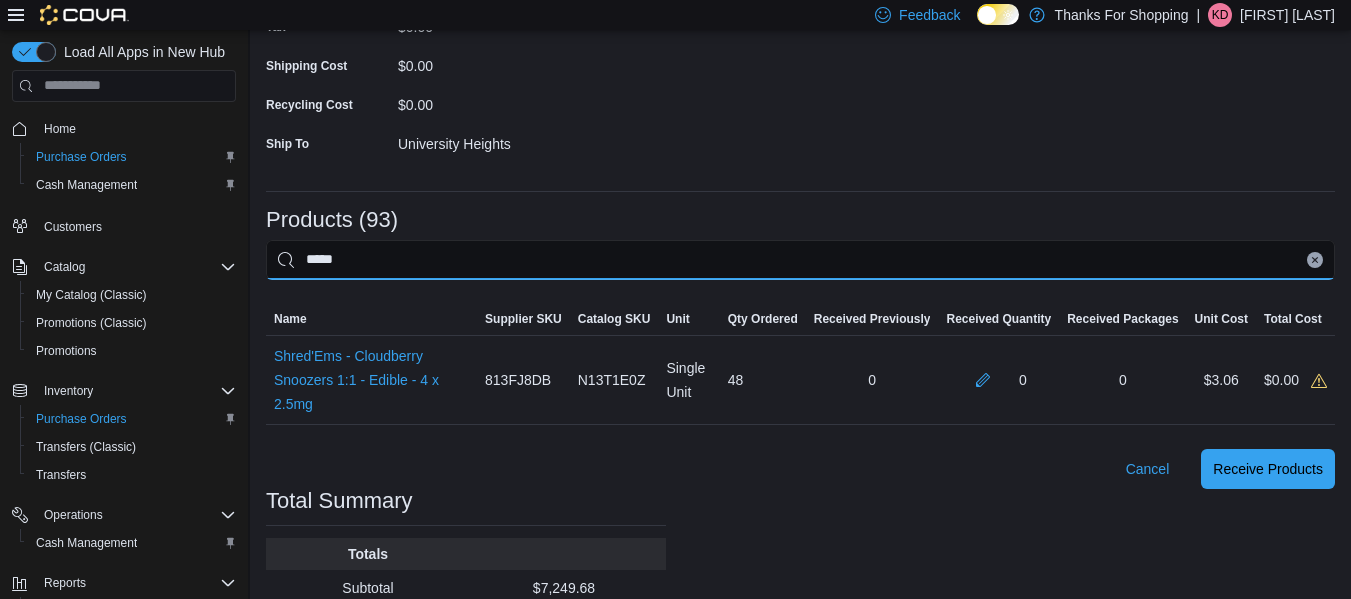scroll, scrollTop: 306, scrollLeft: 0, axis: vertical 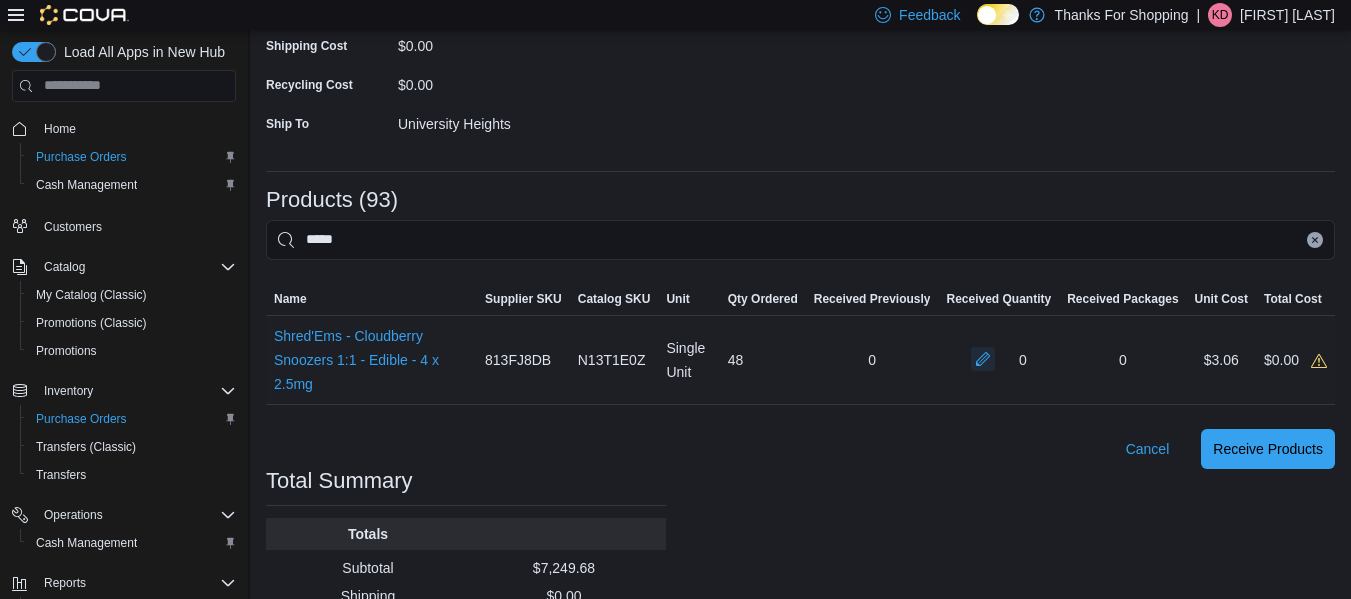 click at bounding box center [983, 359] 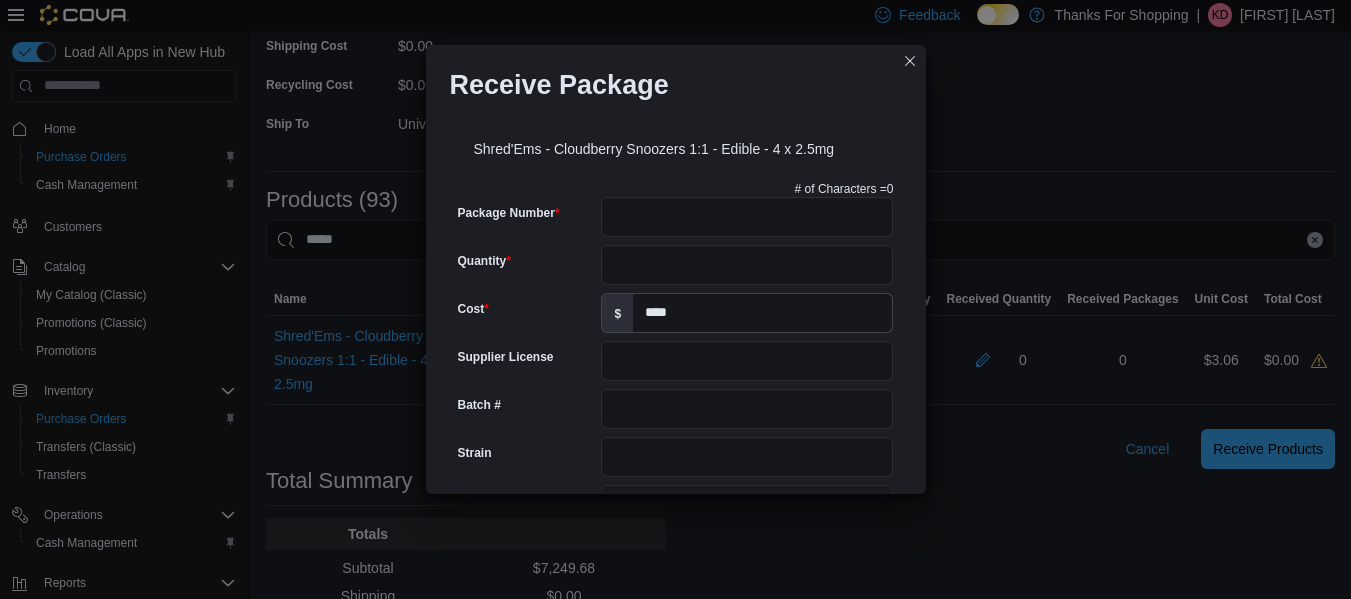 click on "# of Characters =  0" at bounding box center (676, 189) 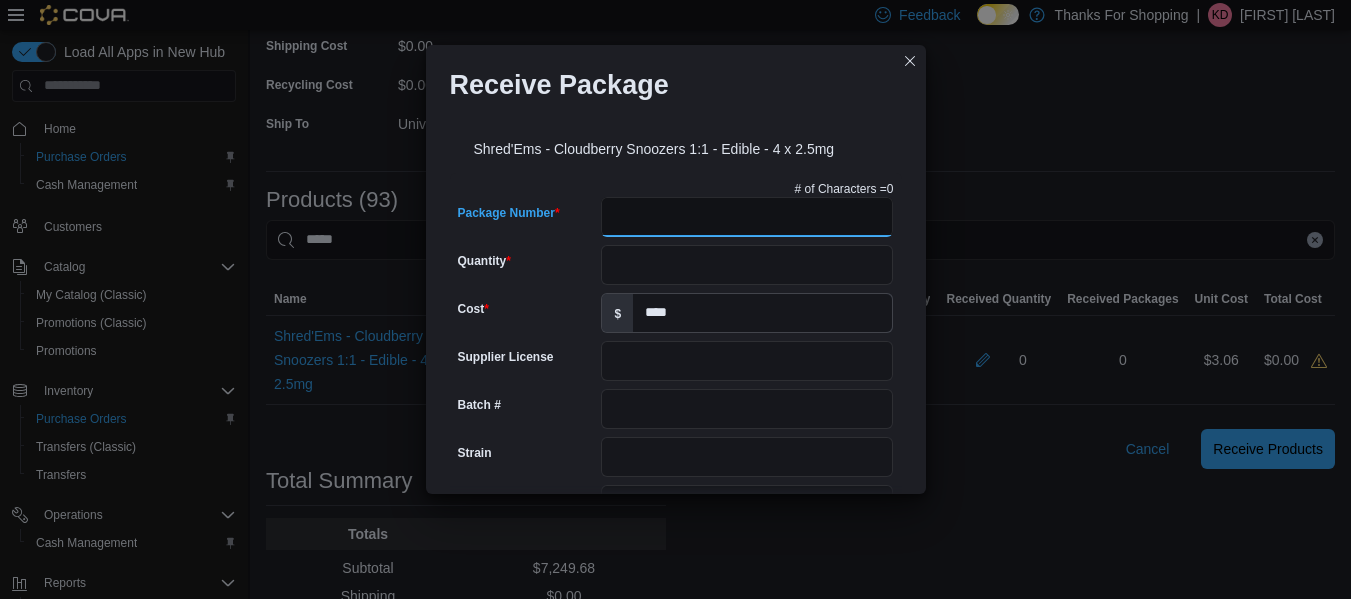 click on "Package Number" at bounding box center (747, 217) 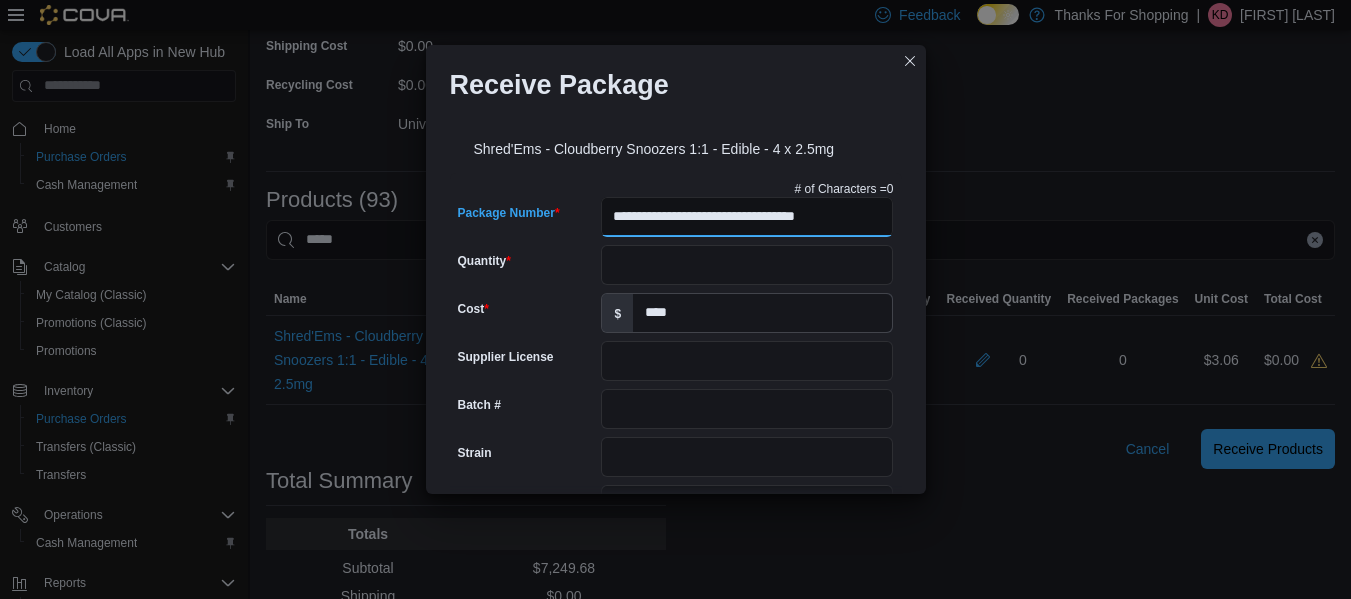type on "**********" 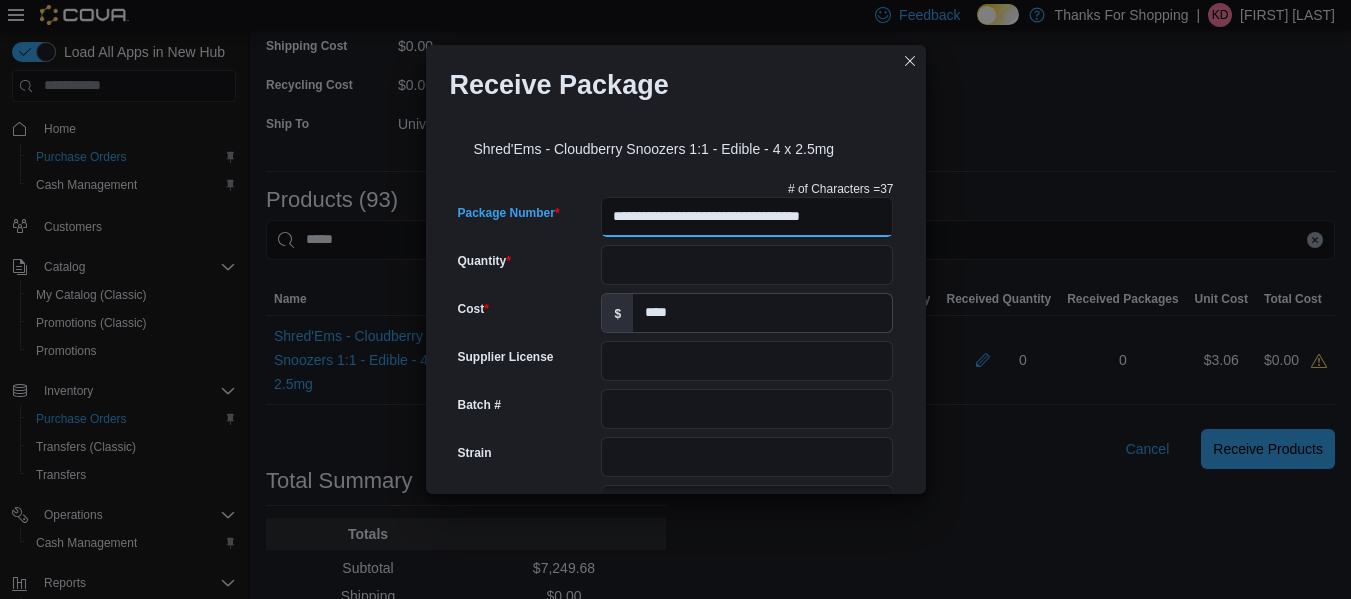 type on "**********" 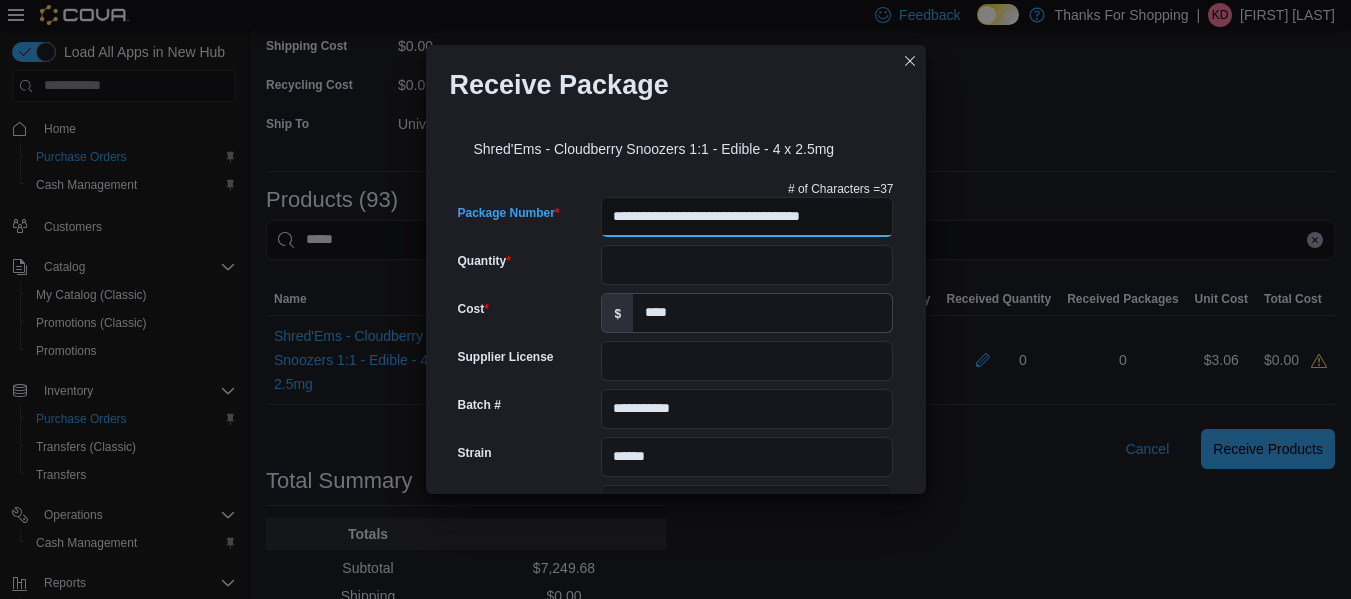 scroll, scrollTop: 0, scrollLeft: 18, axis: horizontal 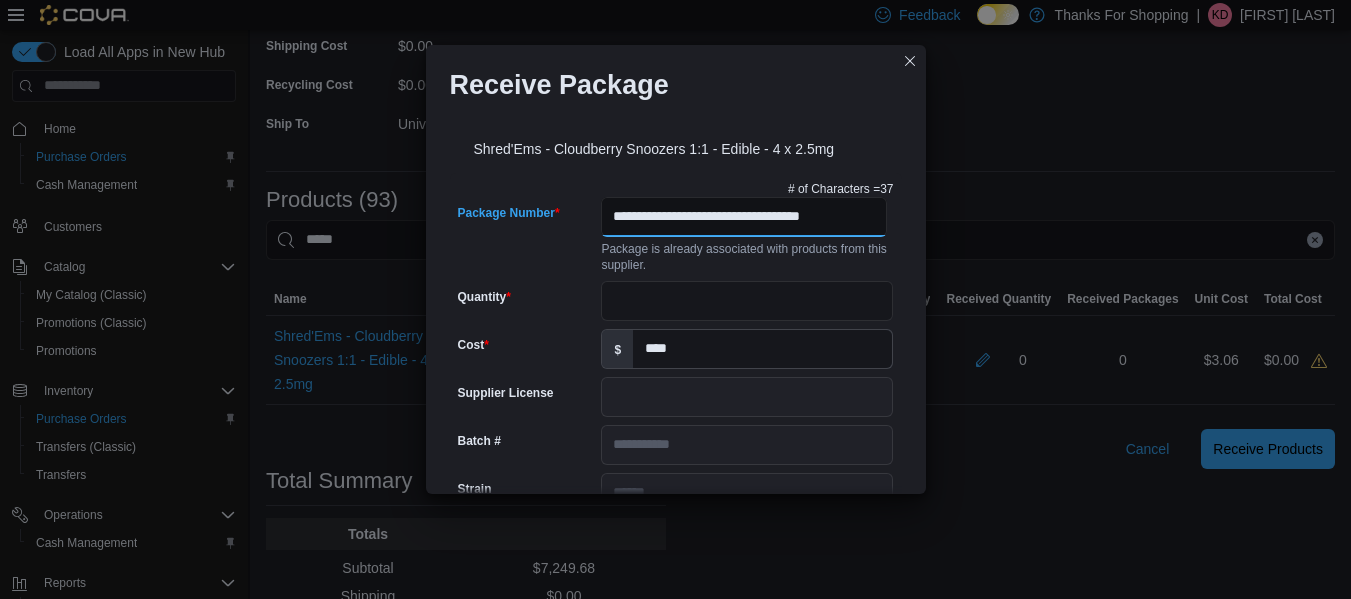 type on "**********" 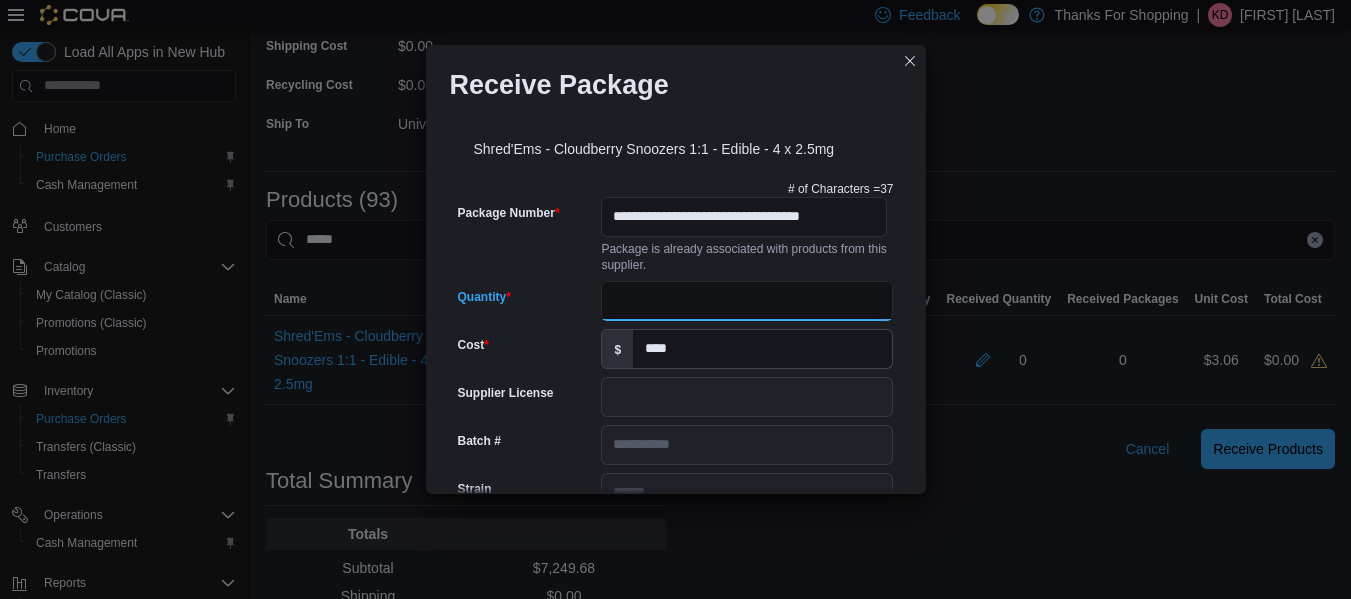 scroll, scrollTop: 0, scrollLeft: 0, axis: both 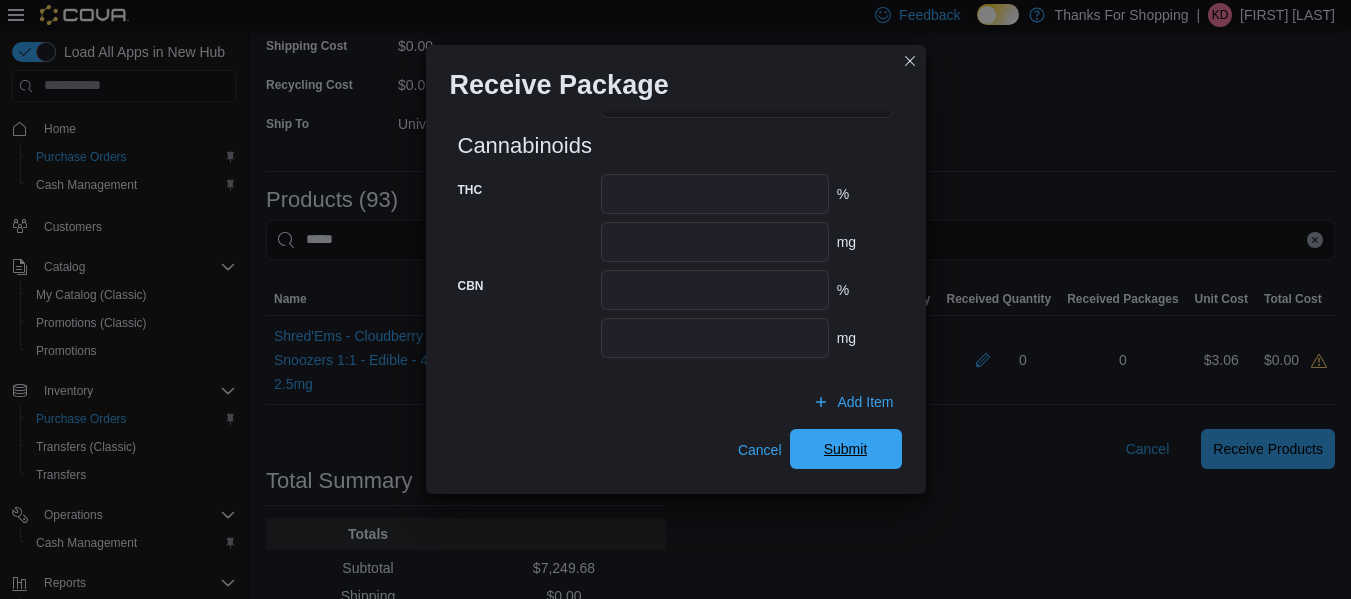click on "Submit" at bounding box center (846, 449) 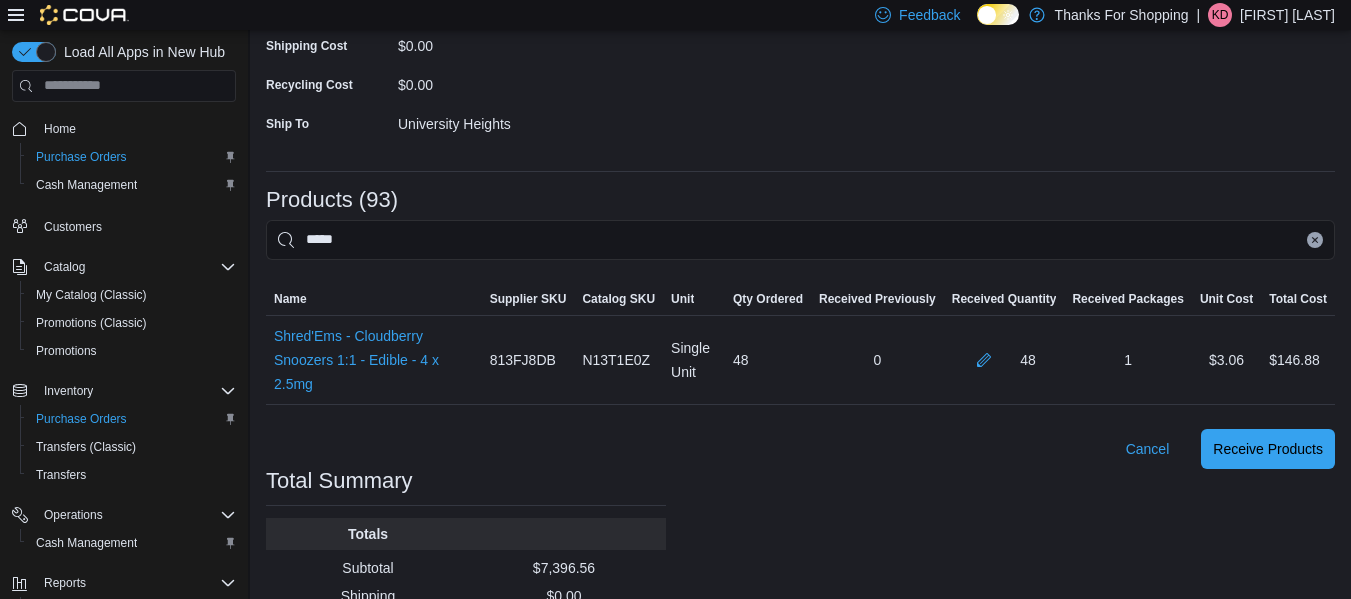 click 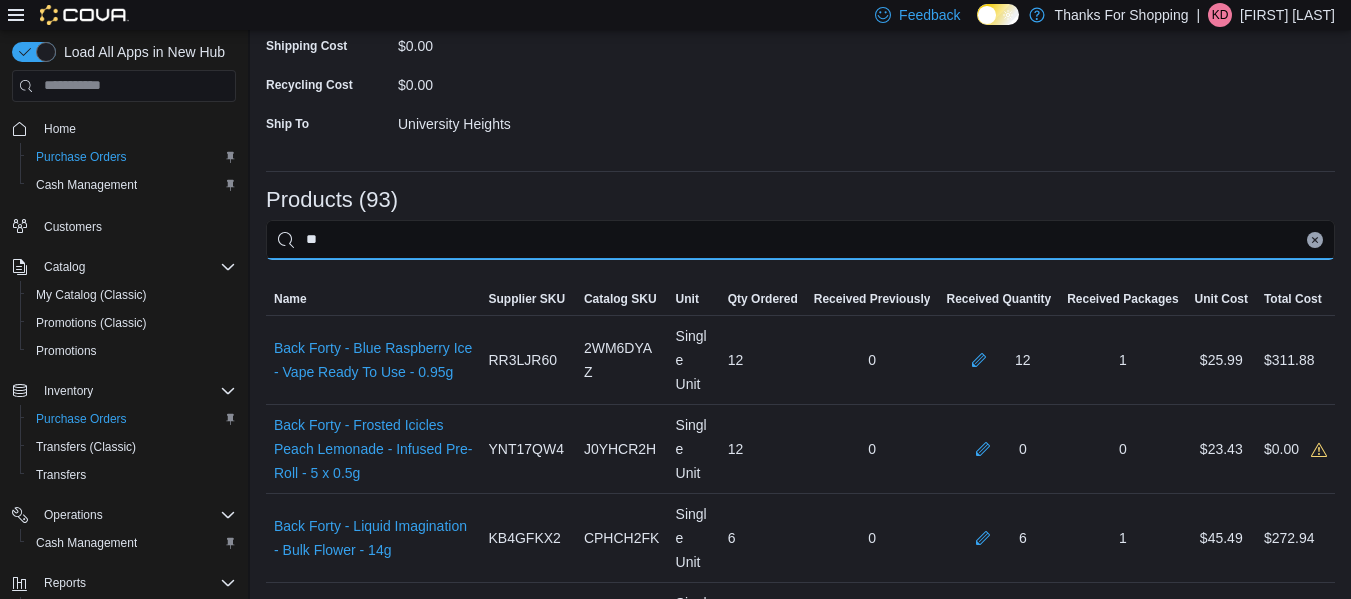 type on "*" 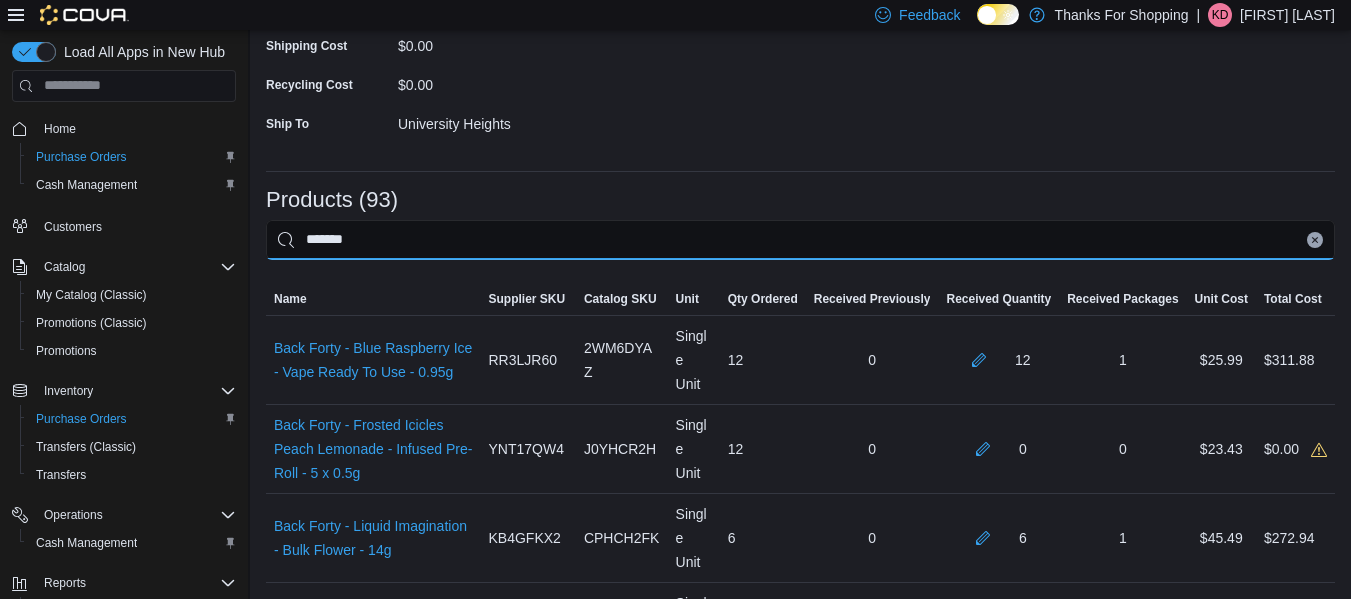 type on "*******" 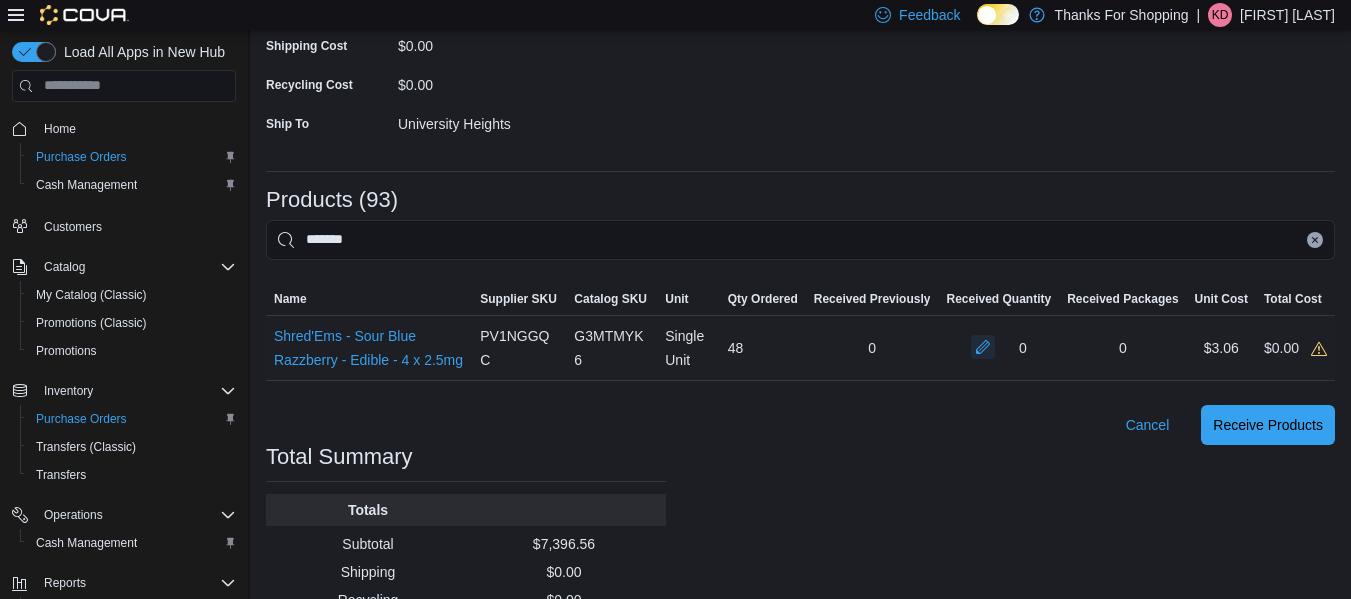 click at bounding box center [983, 347] 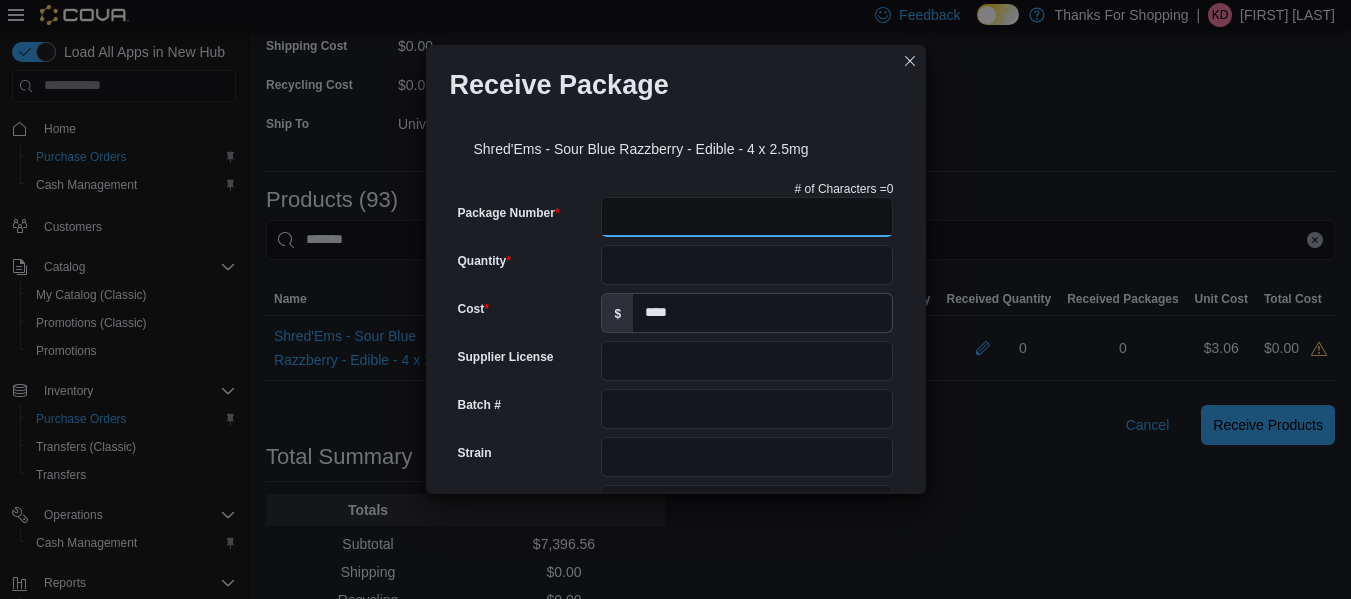 click on "Package Number" at bounding box center (747, 217) 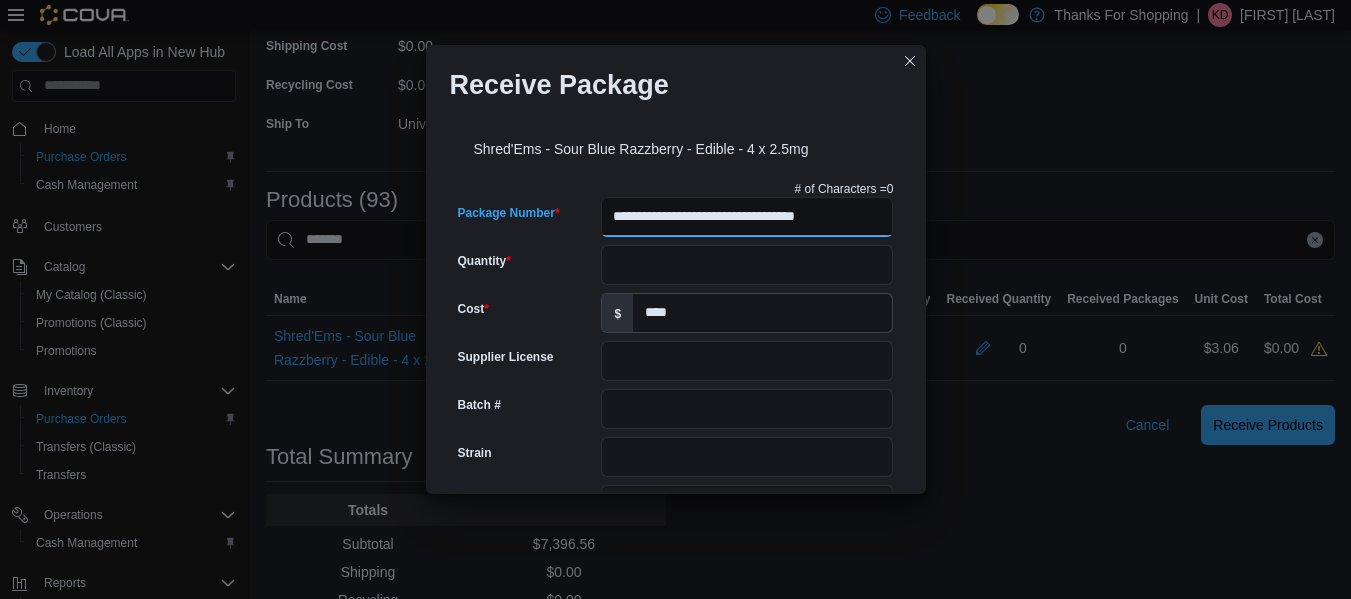 type on "**********" 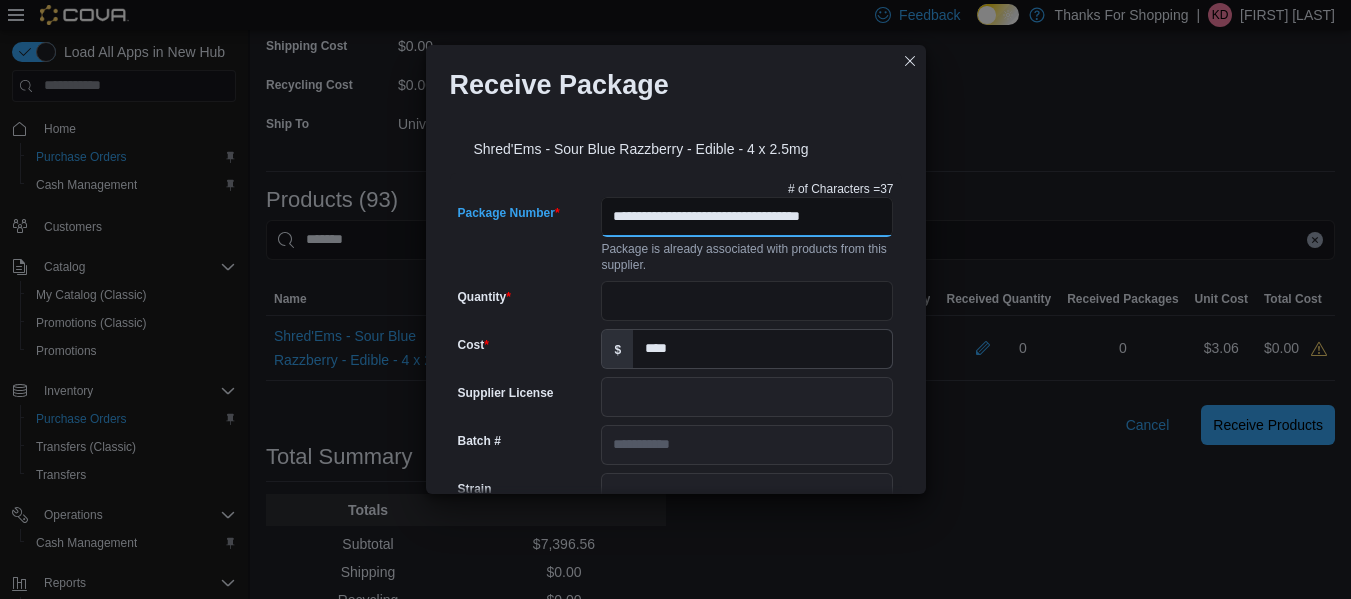 type on "**********" 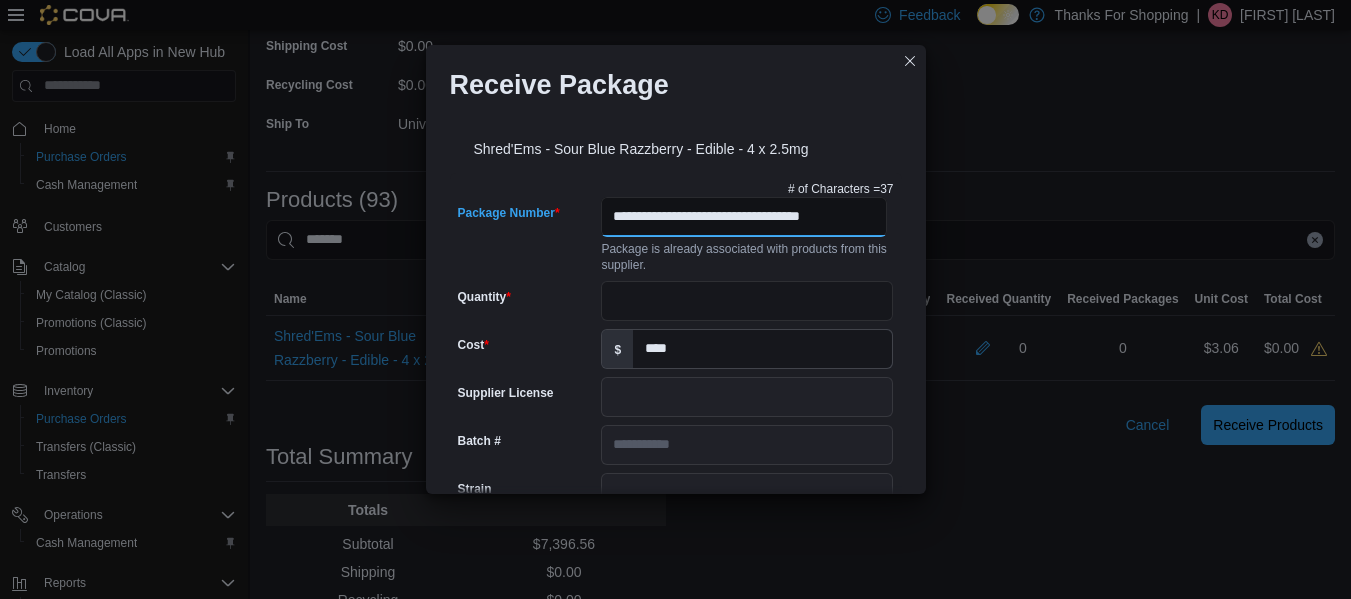 type on "**********" 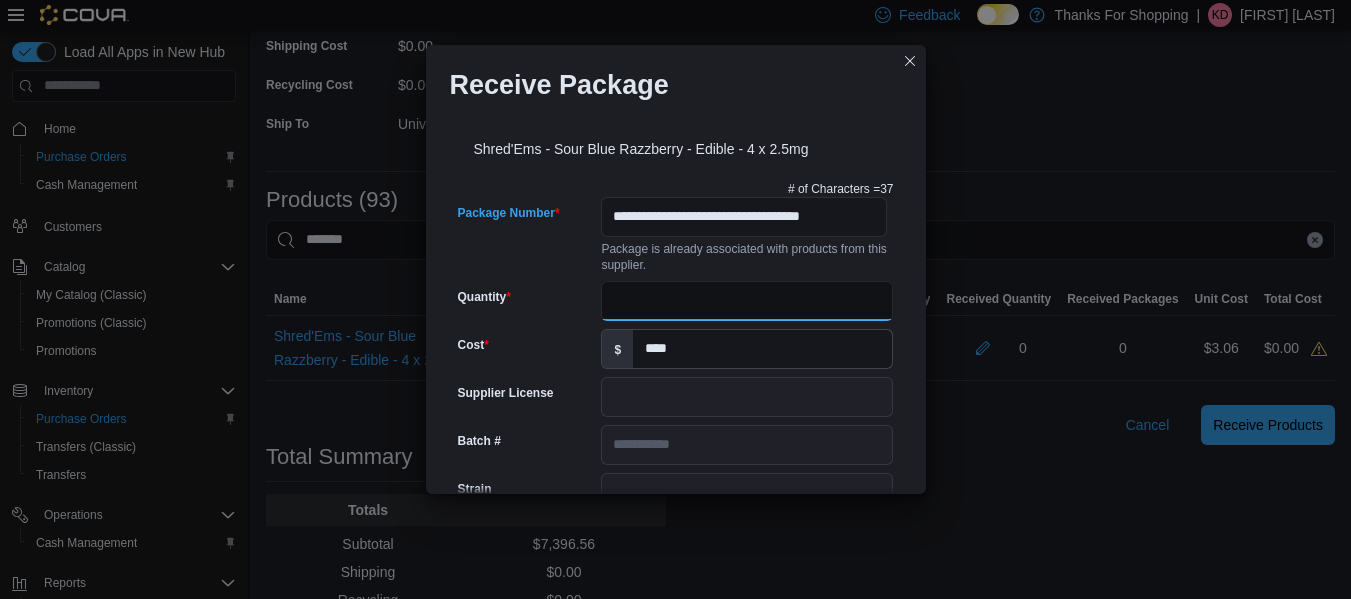 click on "Quantity" at bounding box center (747, 301) 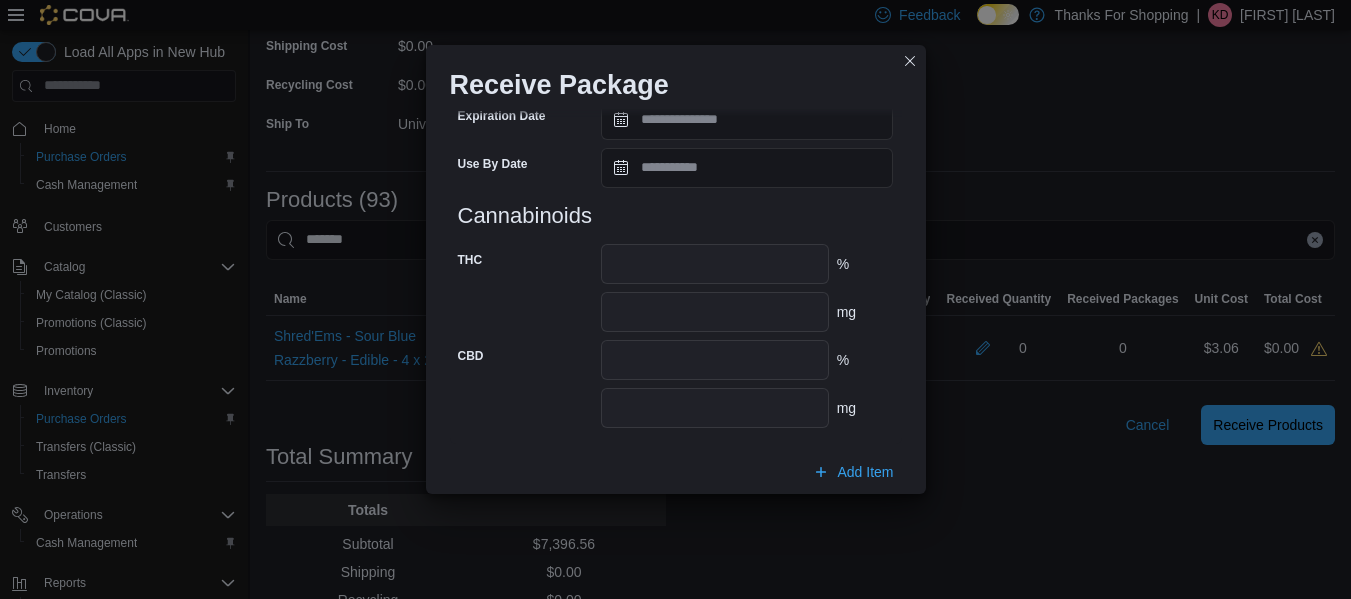 scroll, scrollTop: 875, scrollLeft: 0, axis: vertical 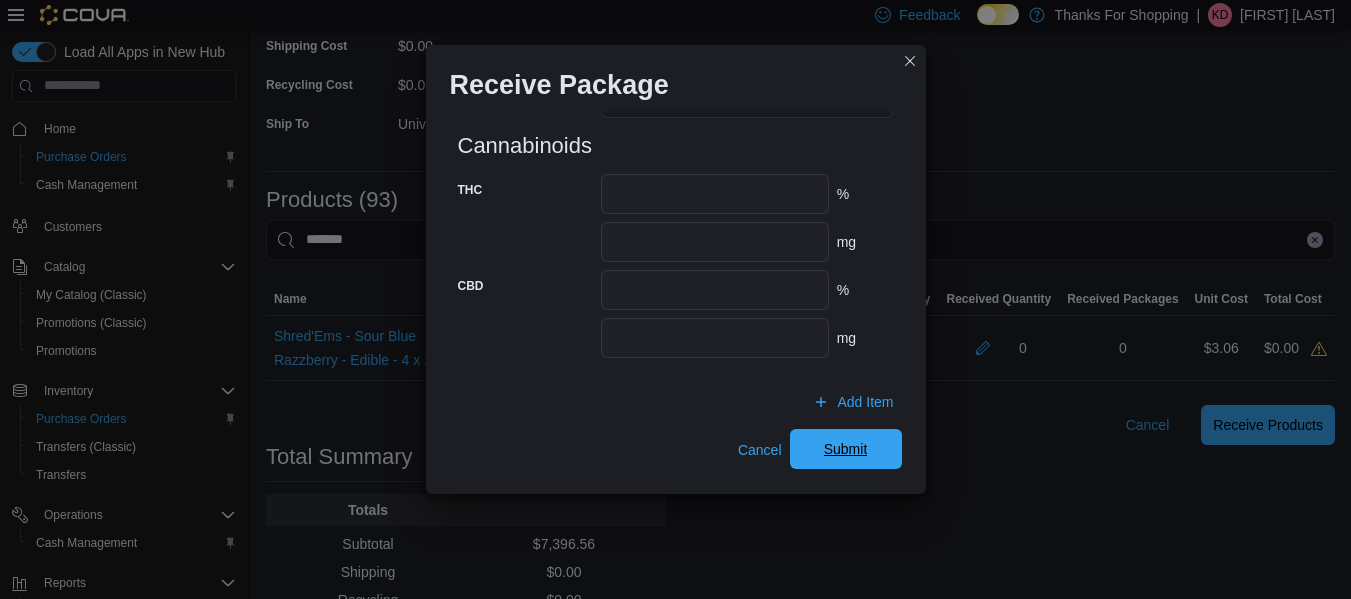type on "**" 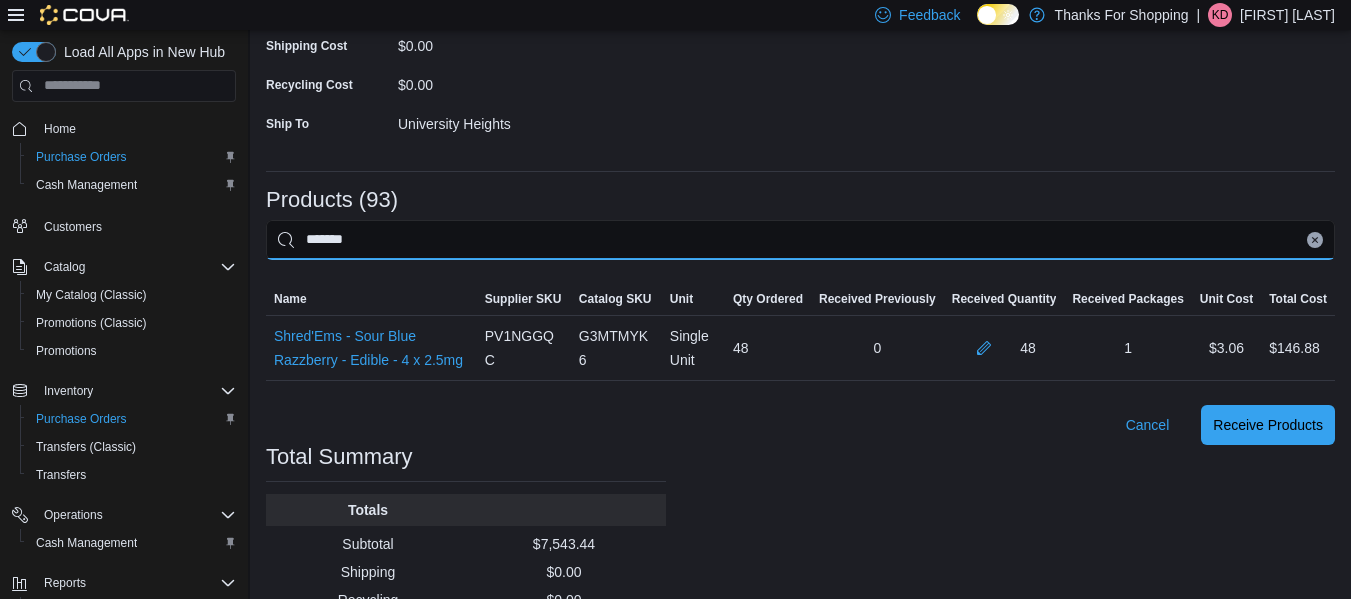 drag, startPoint x: 898, startPoint y: 239, endPoint x: 0, endPoint y: 241, distance: 898.0022 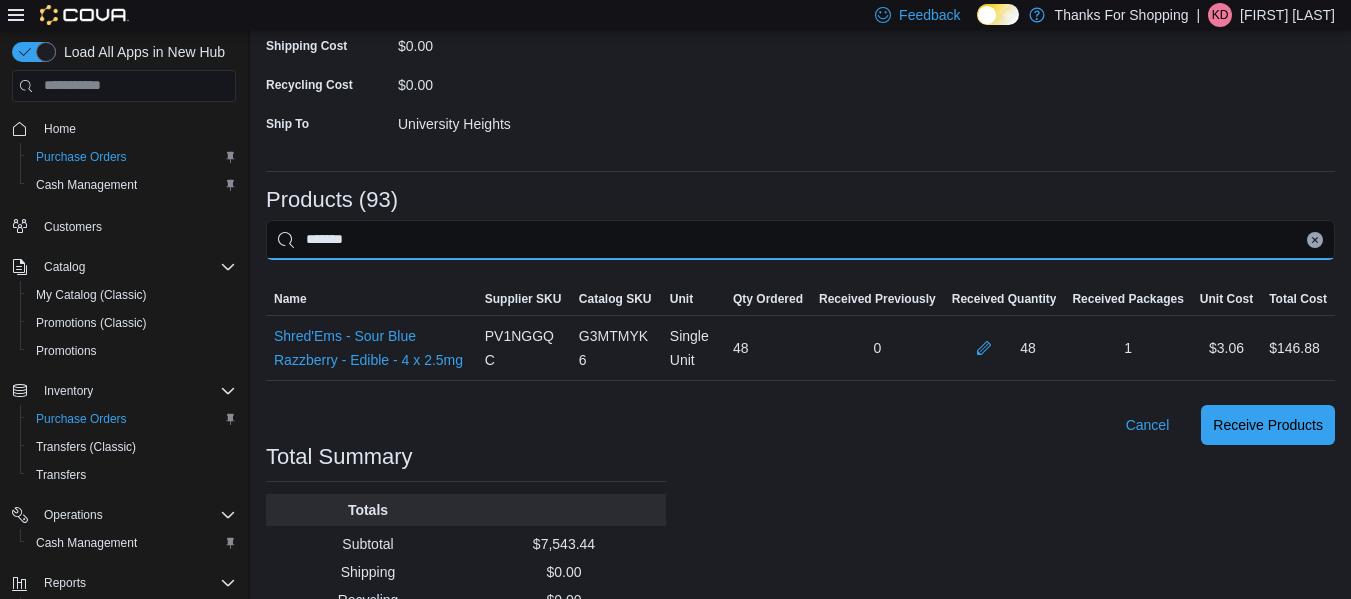 type on "*******" 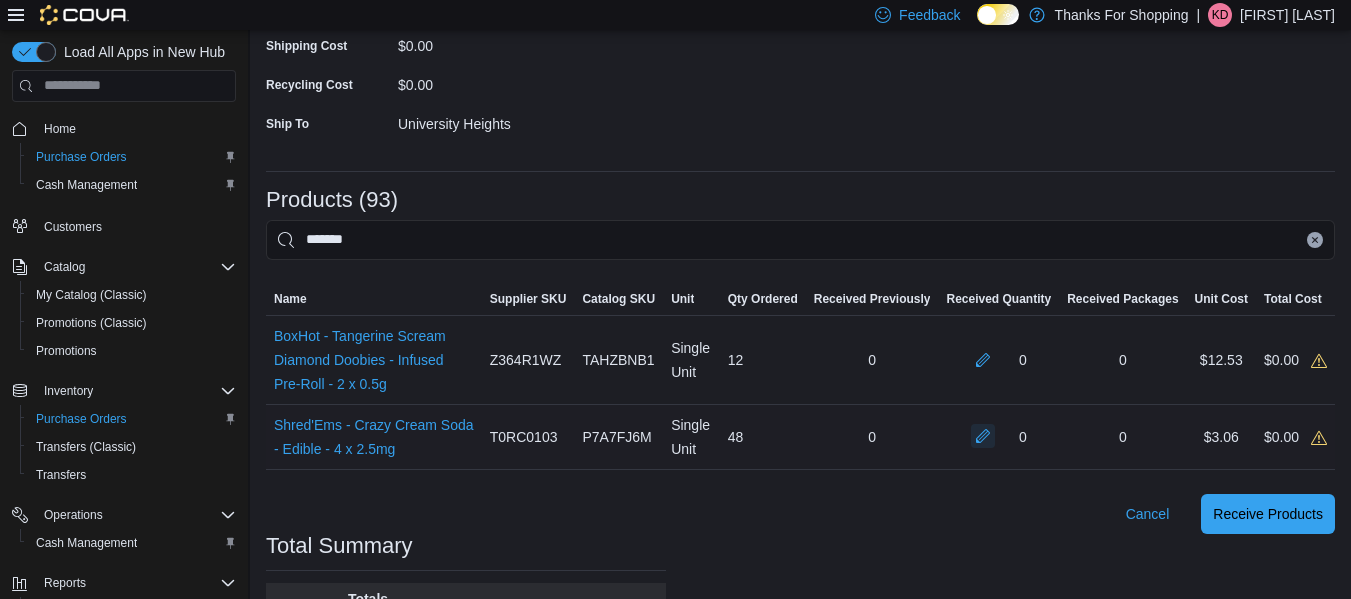 click at bounding box center (983, 436) 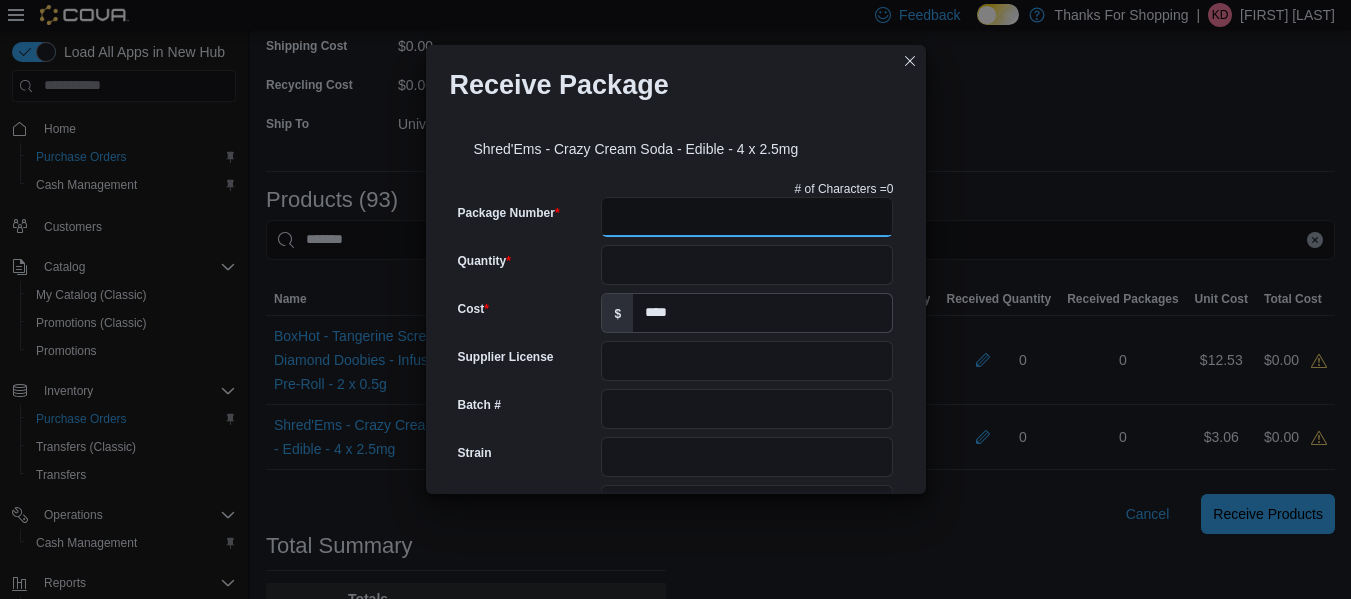 click on "Package Number" at bounding box center (747, 217) 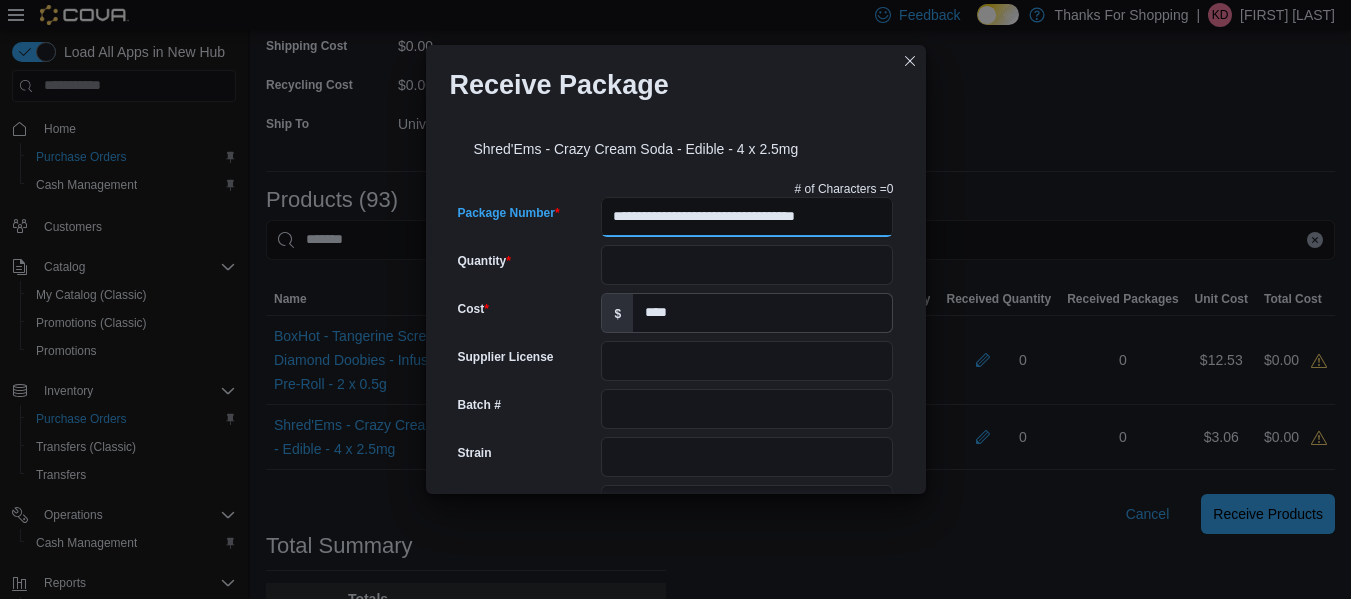 type on "**********" 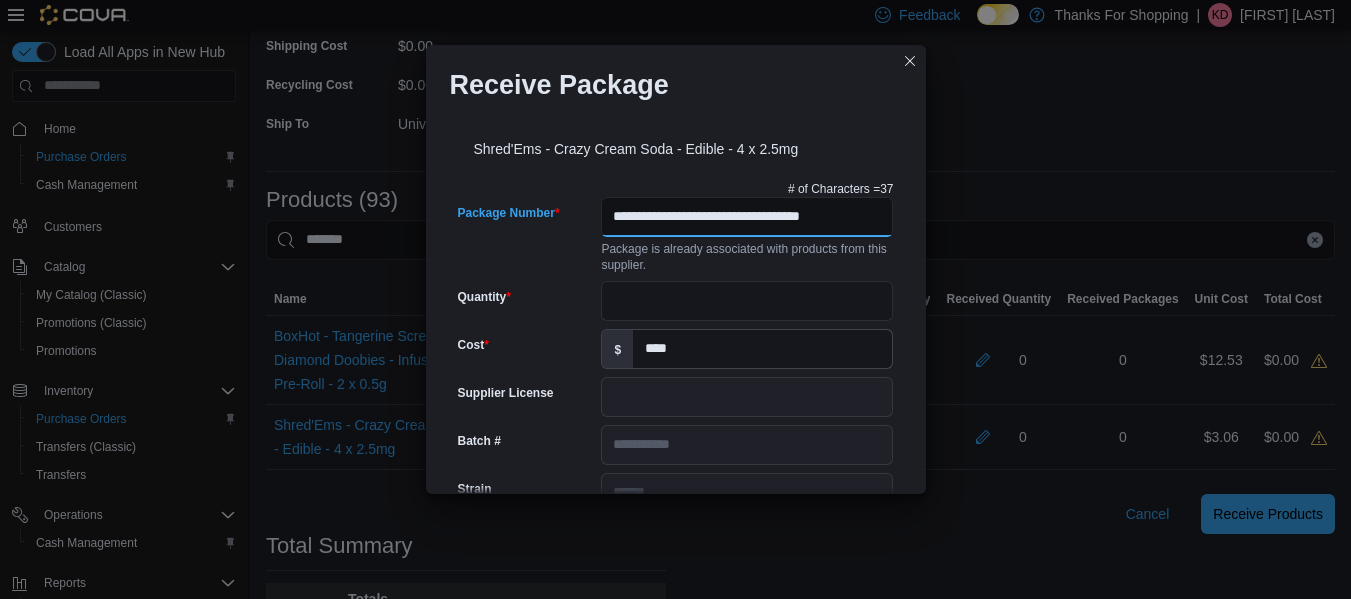 type on "**********" 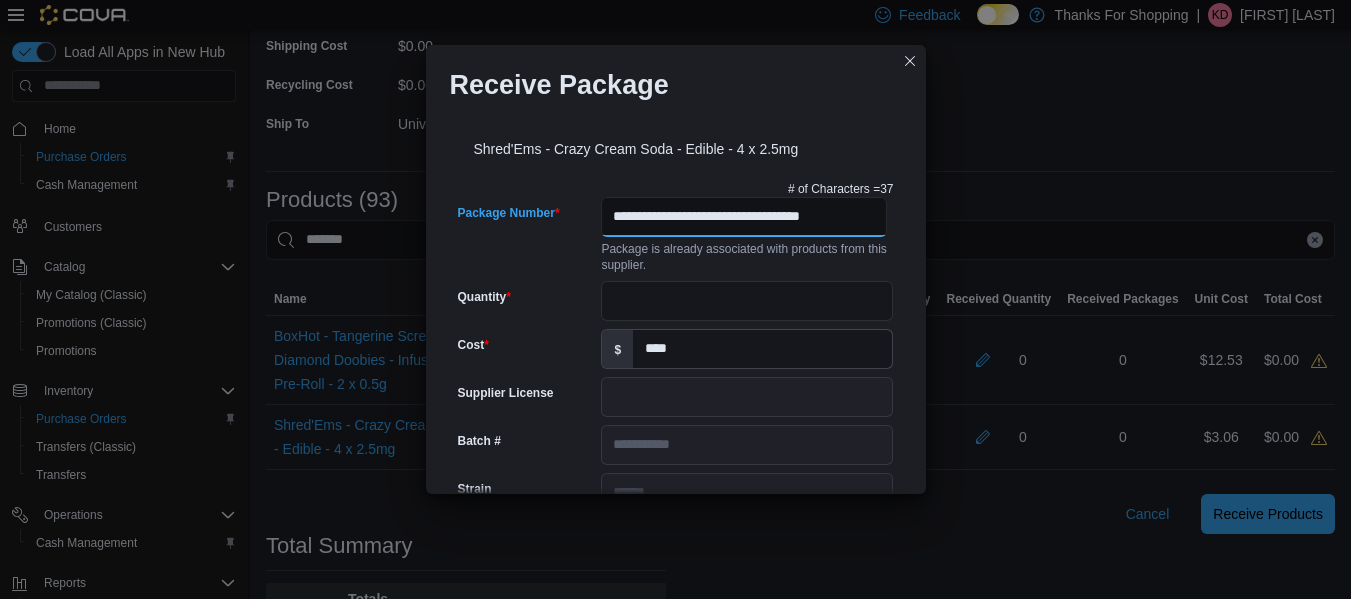 type on "**********" 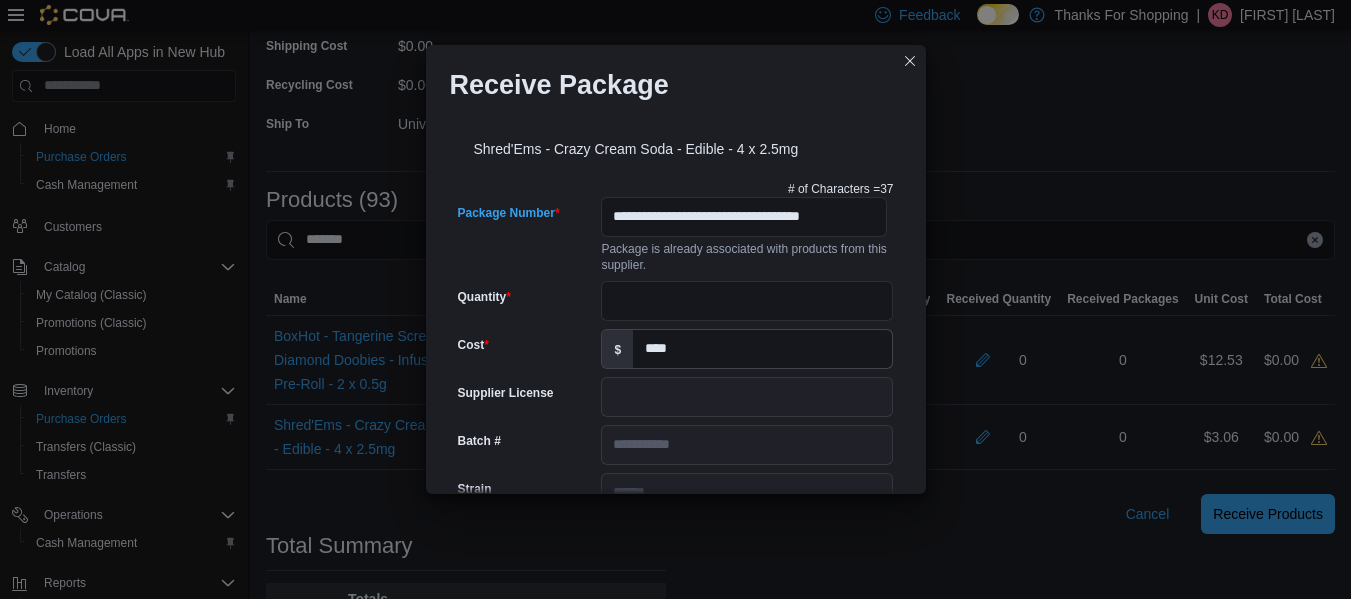 click on "$ ****" at bounding box center [747, 349] 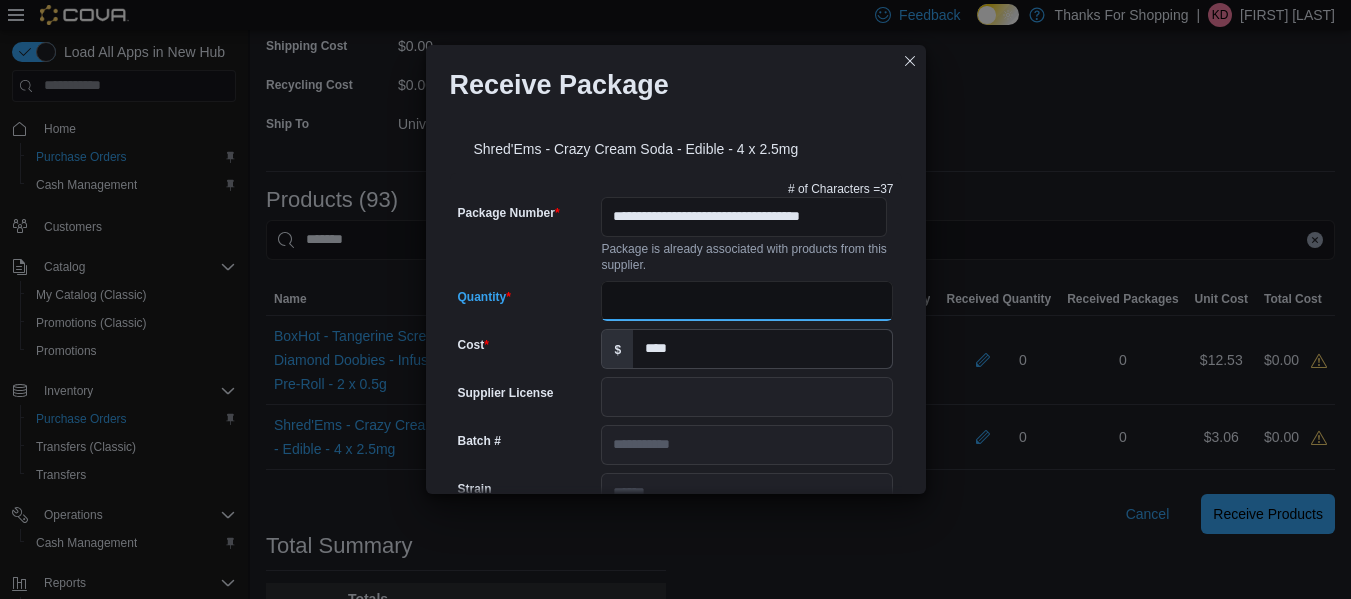 click on "Quantity" at bounding box center [747, 301] 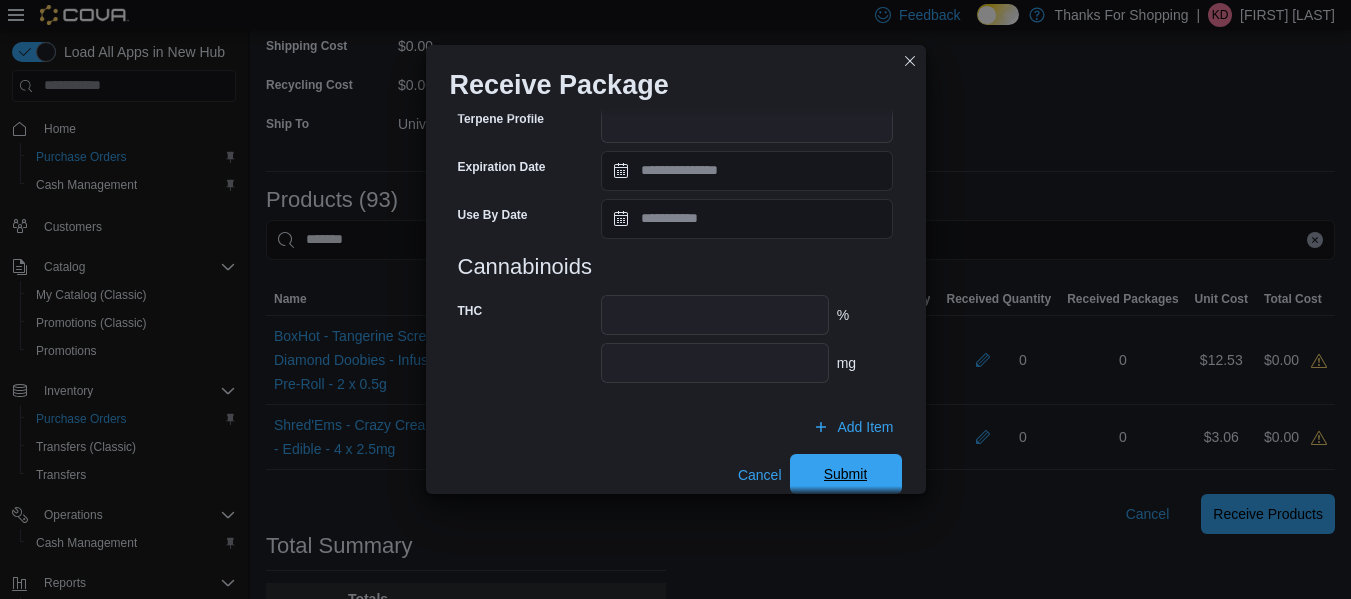 scroll, scrollTop: 779, scrollLeft: 0, axis: vertical 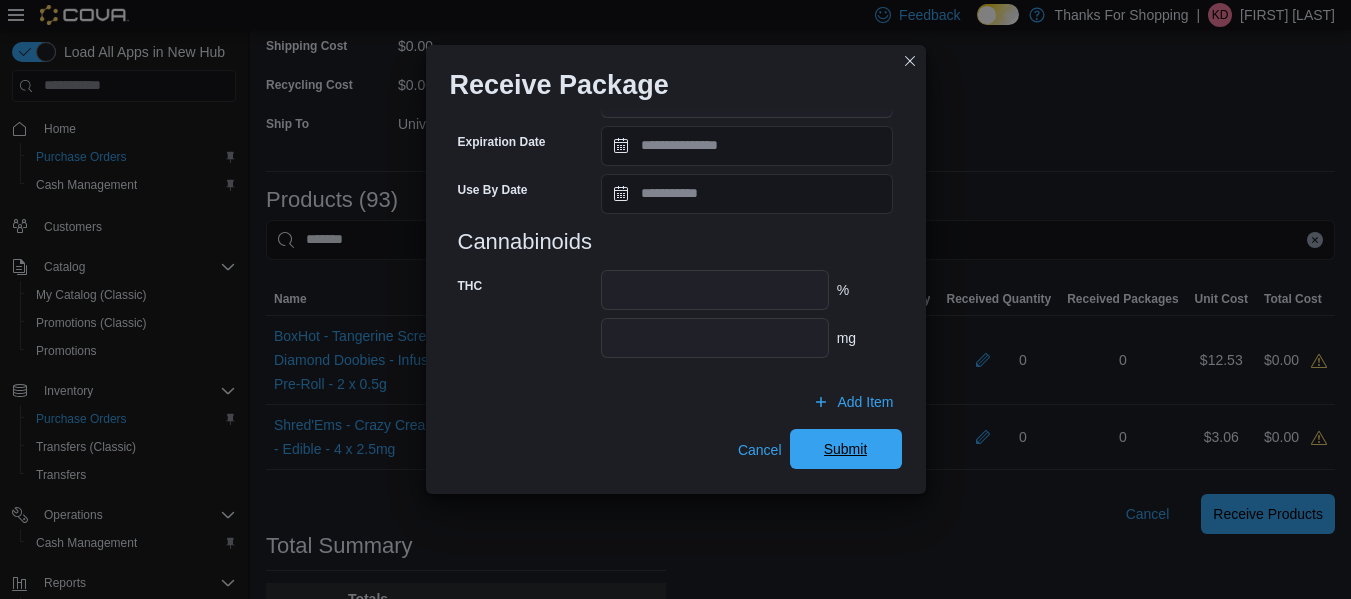 click on "Submit" at bounding box center (846, 449) 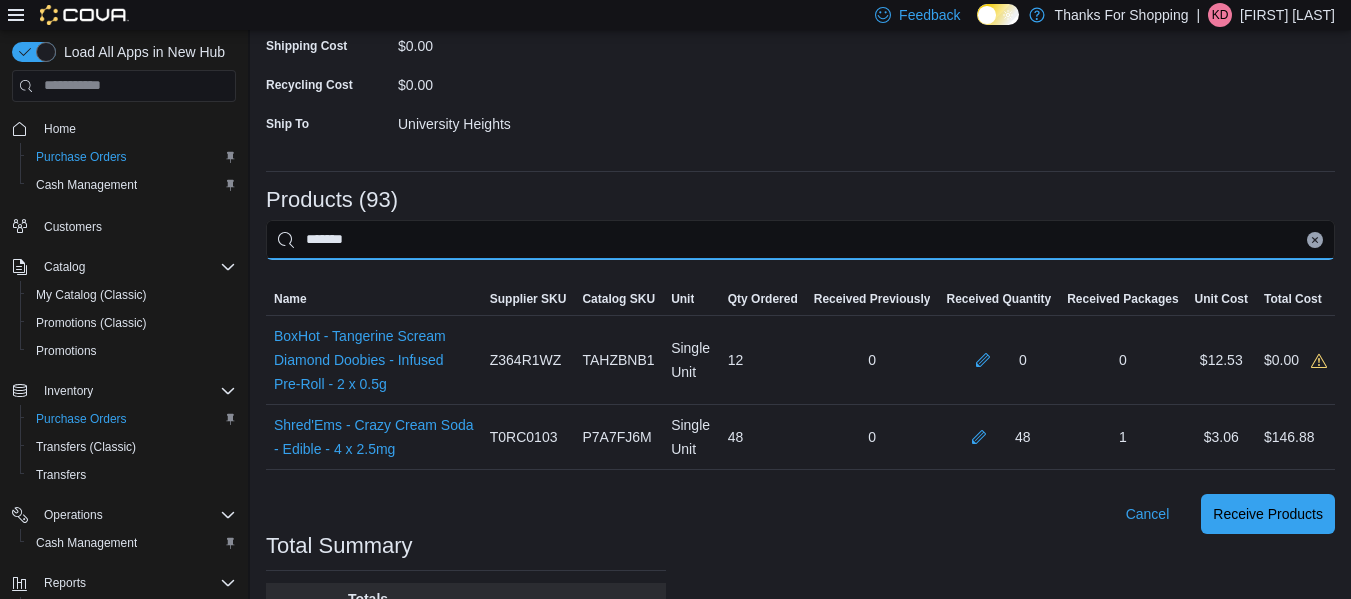 drag, startPoint x: 661, startPoint y: 222, endPoint x: 311, endPoint y: 224, distance: 350.0057 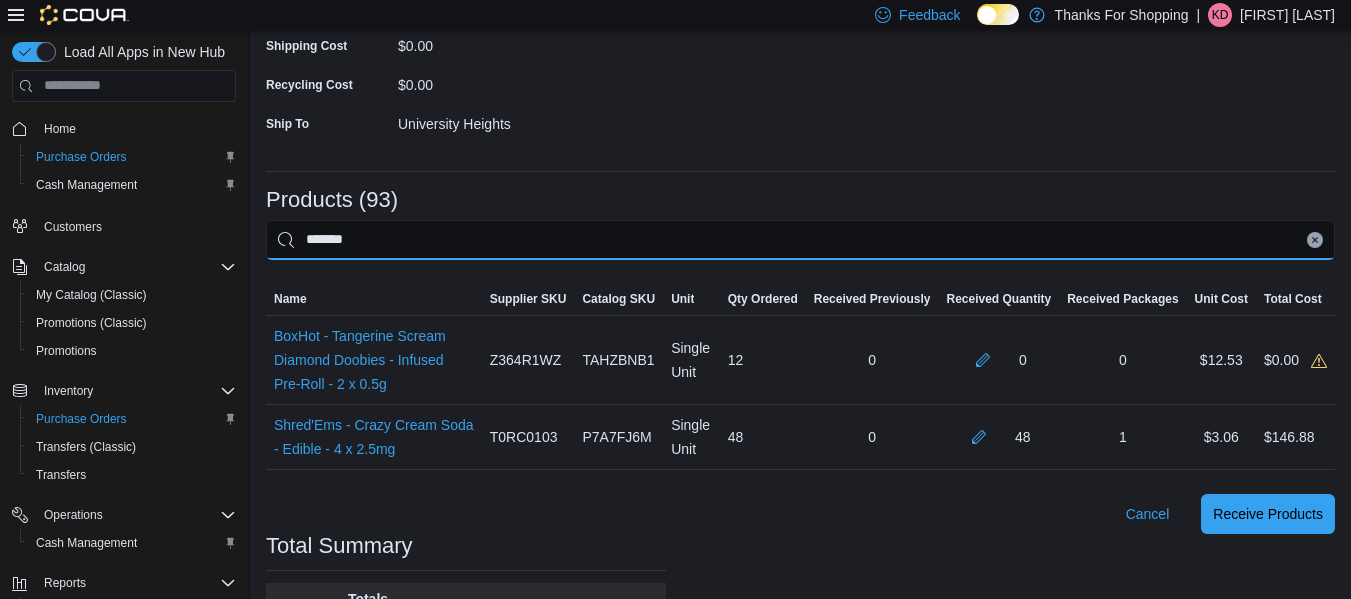 type on "*******" 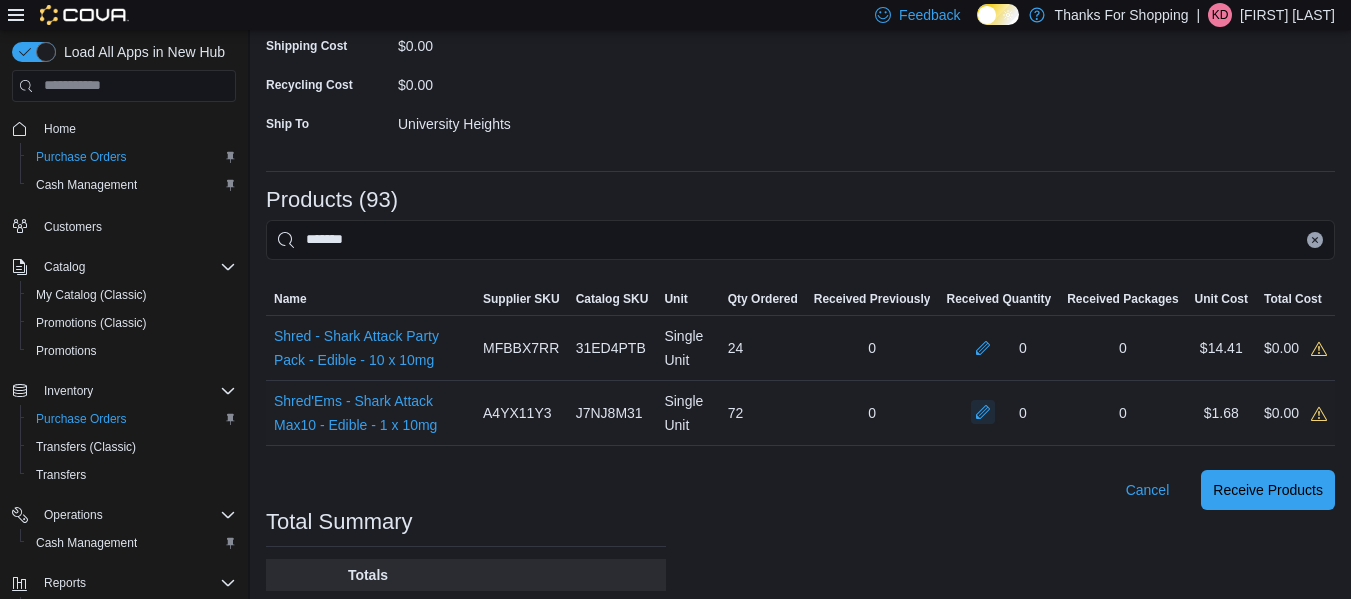 click at bounding box center (983, 412) 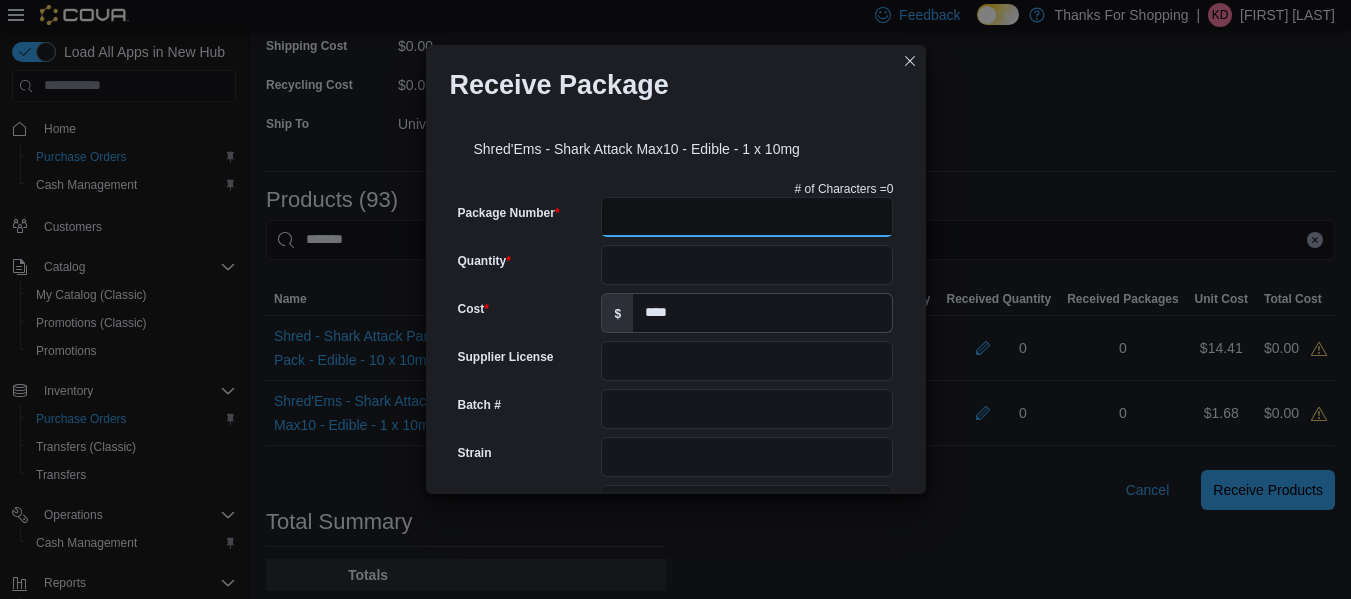 click on "Package Number" at bounding box center [747, 217] 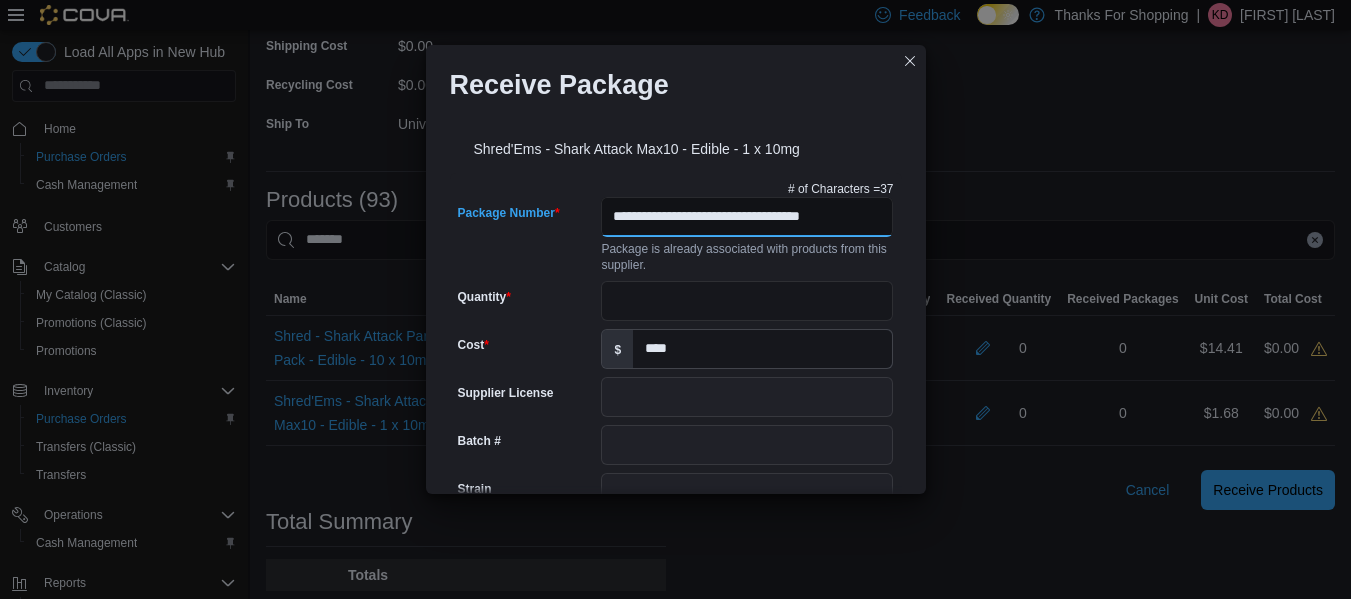 scroll, scrollTop: 0, scrollLeft: 18, axis: horizontal 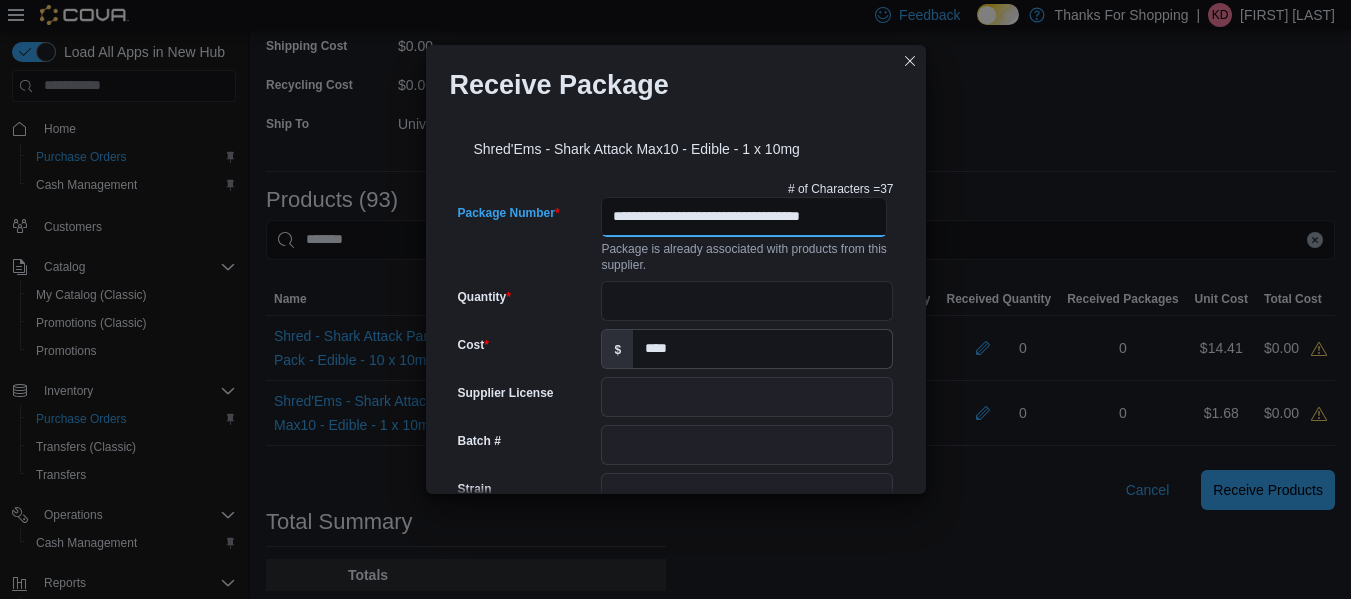 type on "**********" 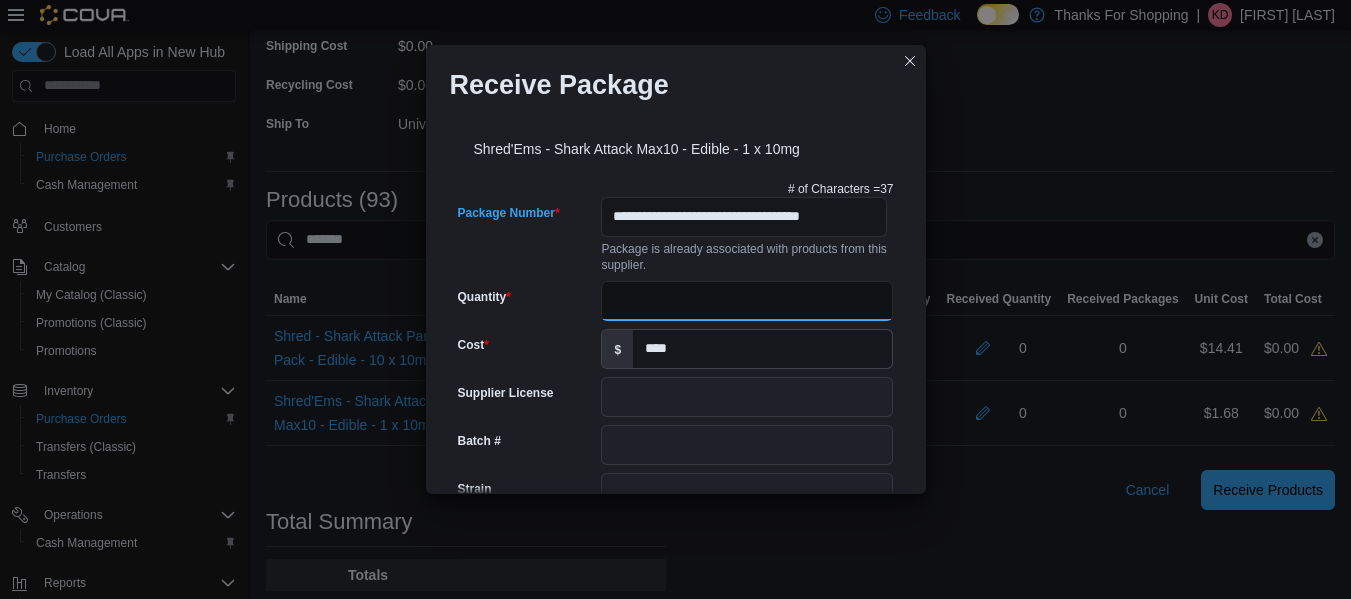 click on "Quantity" at bounding box center (747, 301) 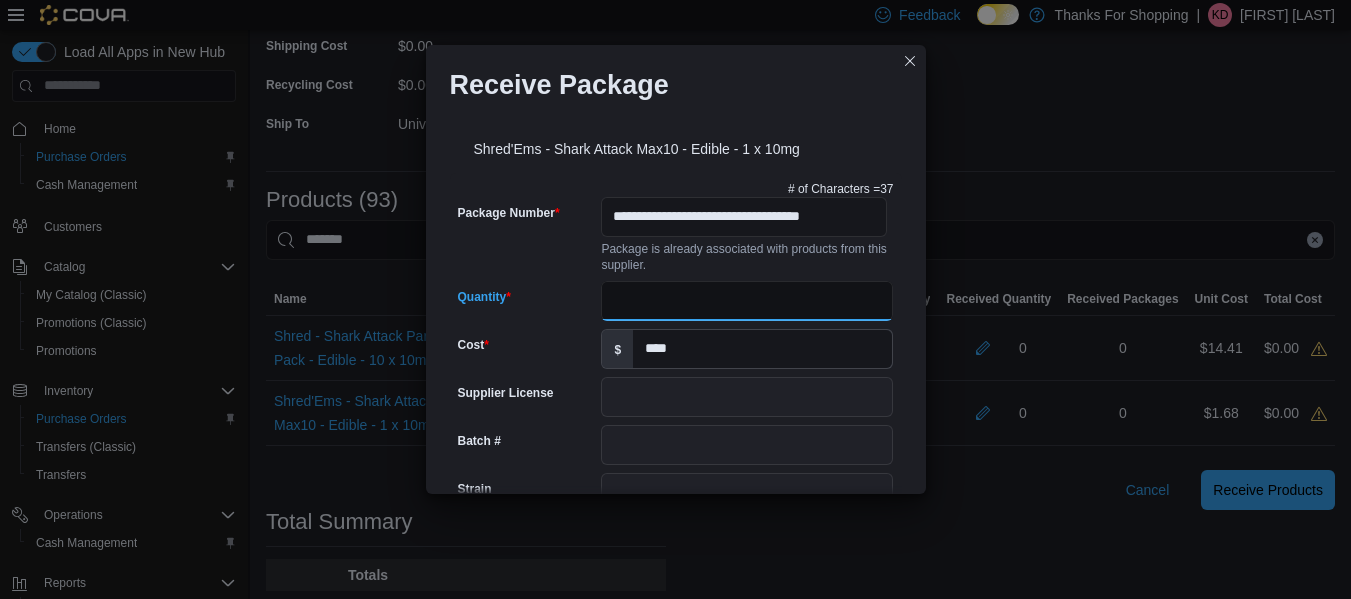 type on "**" 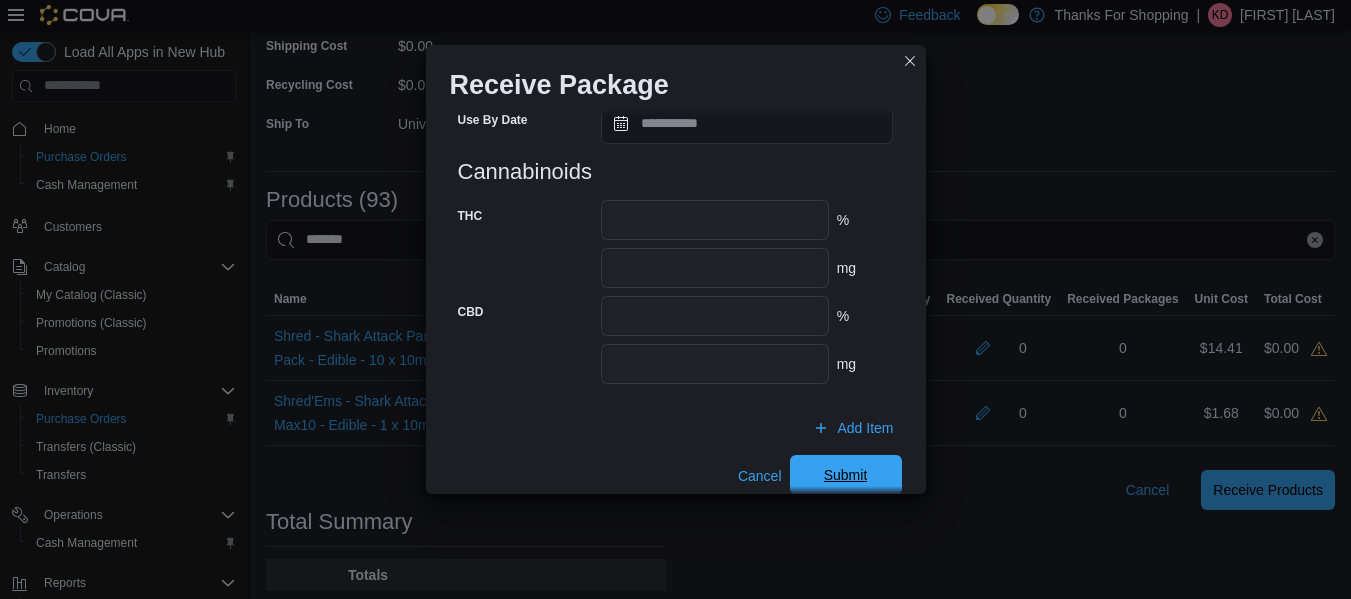 scroll, scrollTop: 875, scrollLeft: 0, axis: vertical 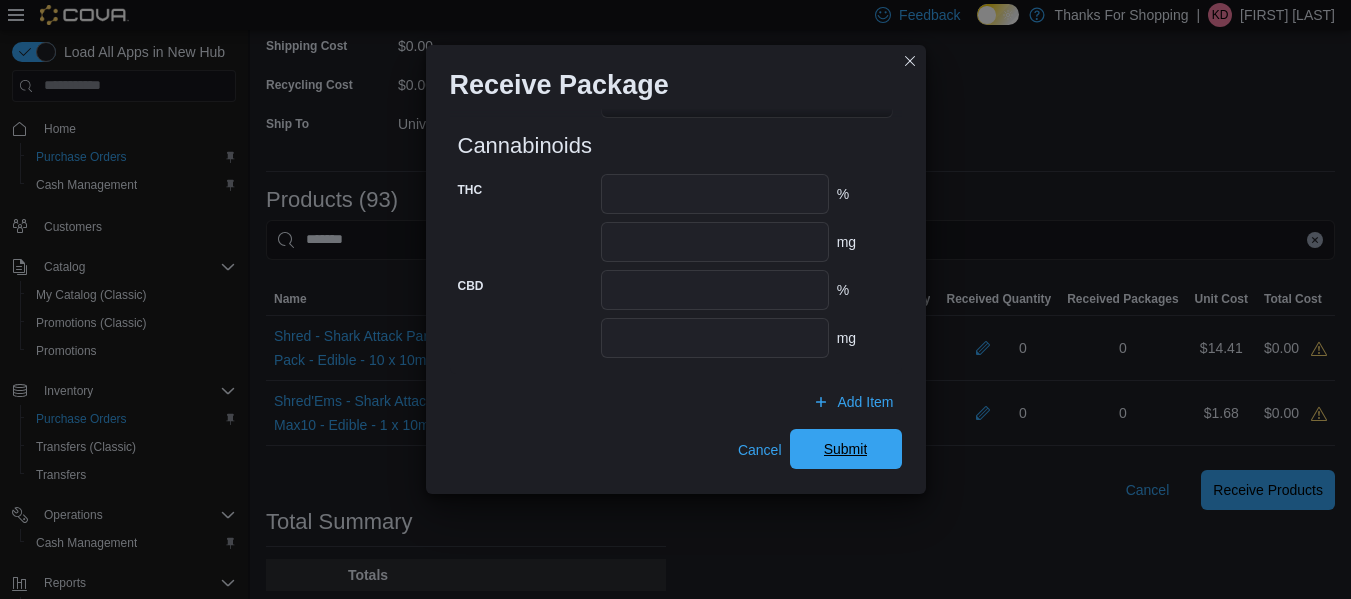 click on "Submit" at bounding box center [846, 449] 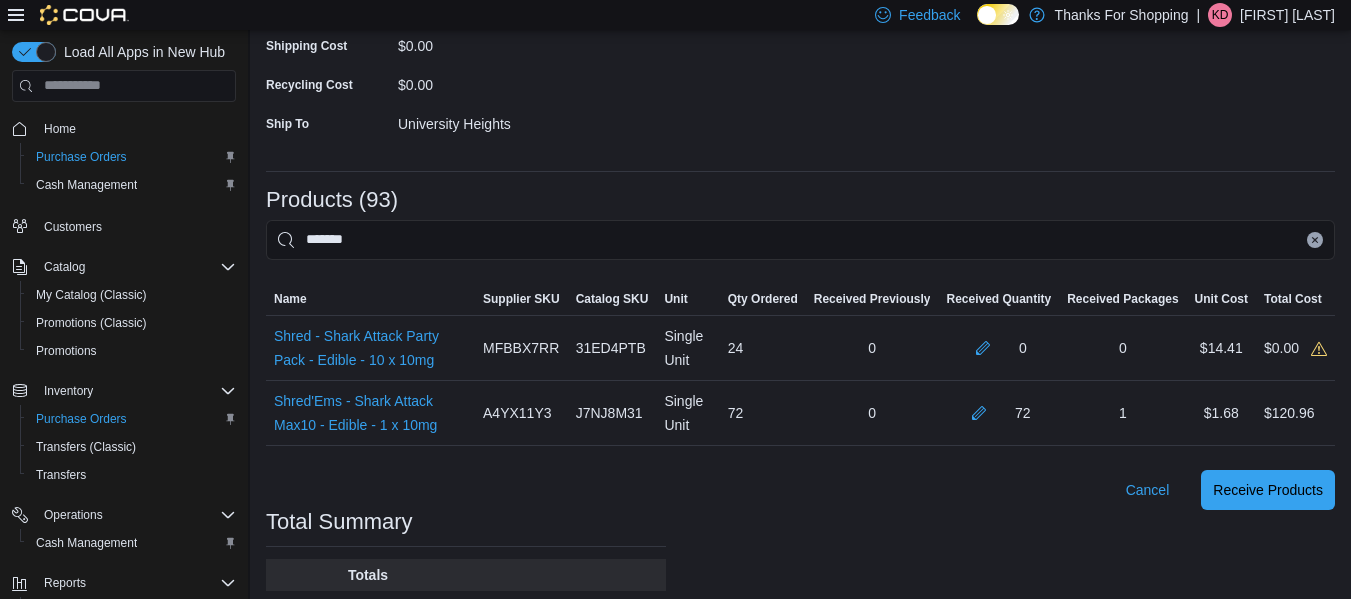 click 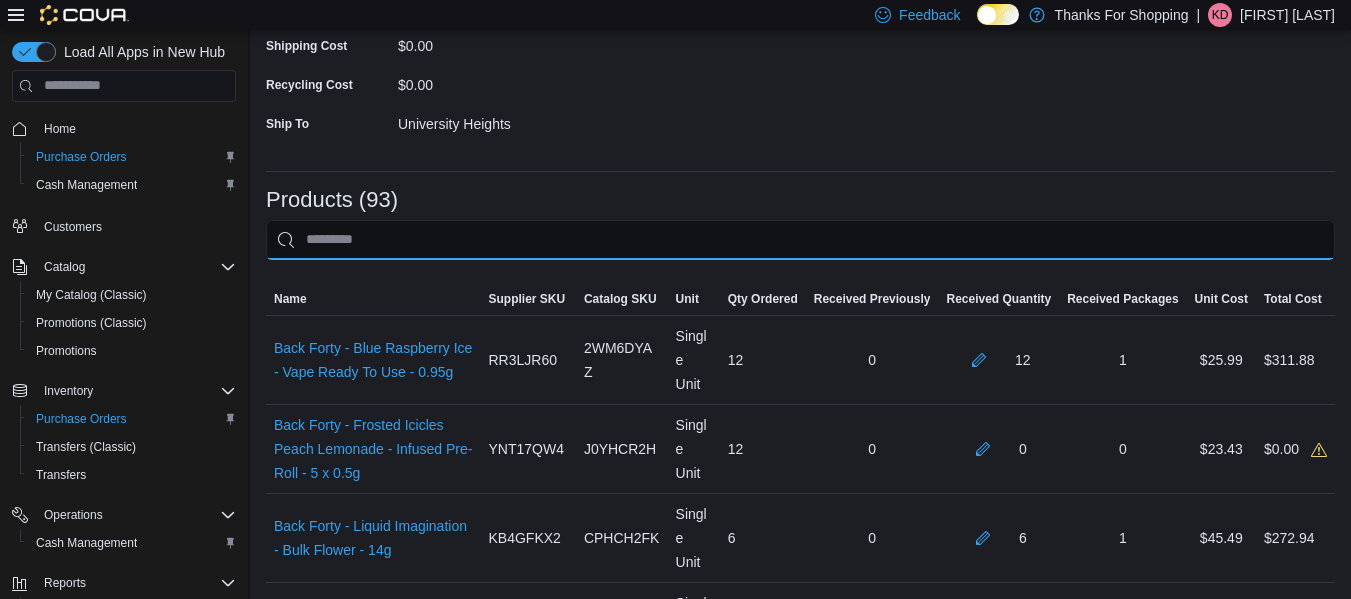 click at bounding box center [800, 240] 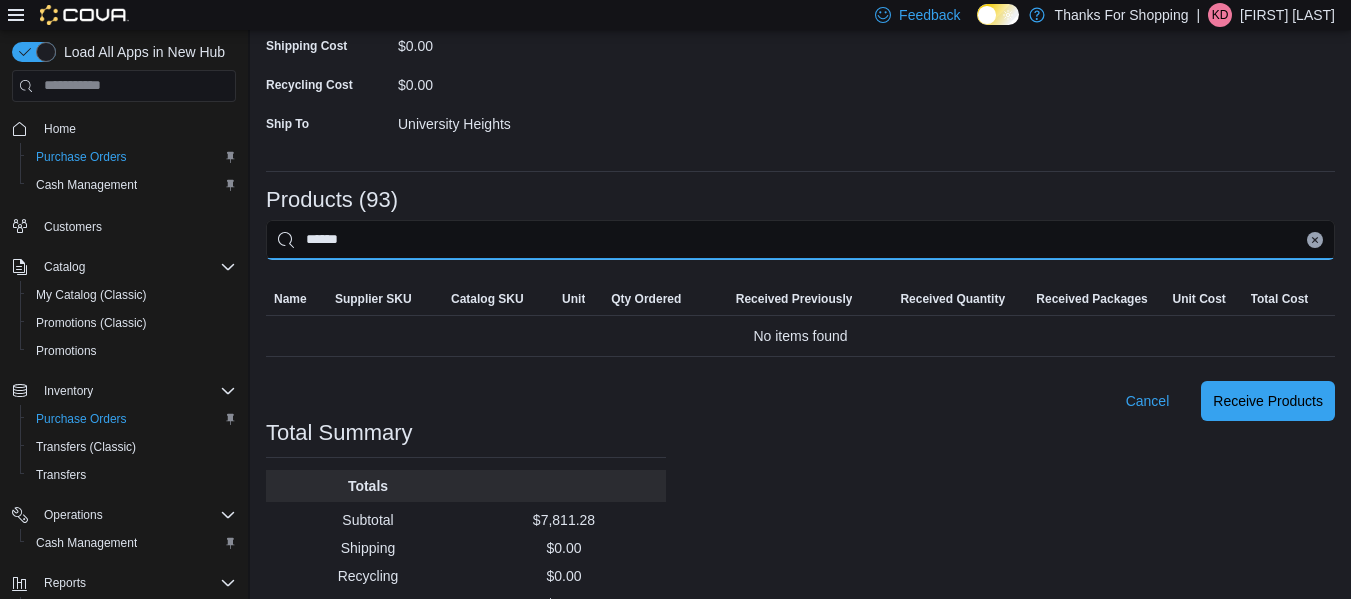 type on "******" 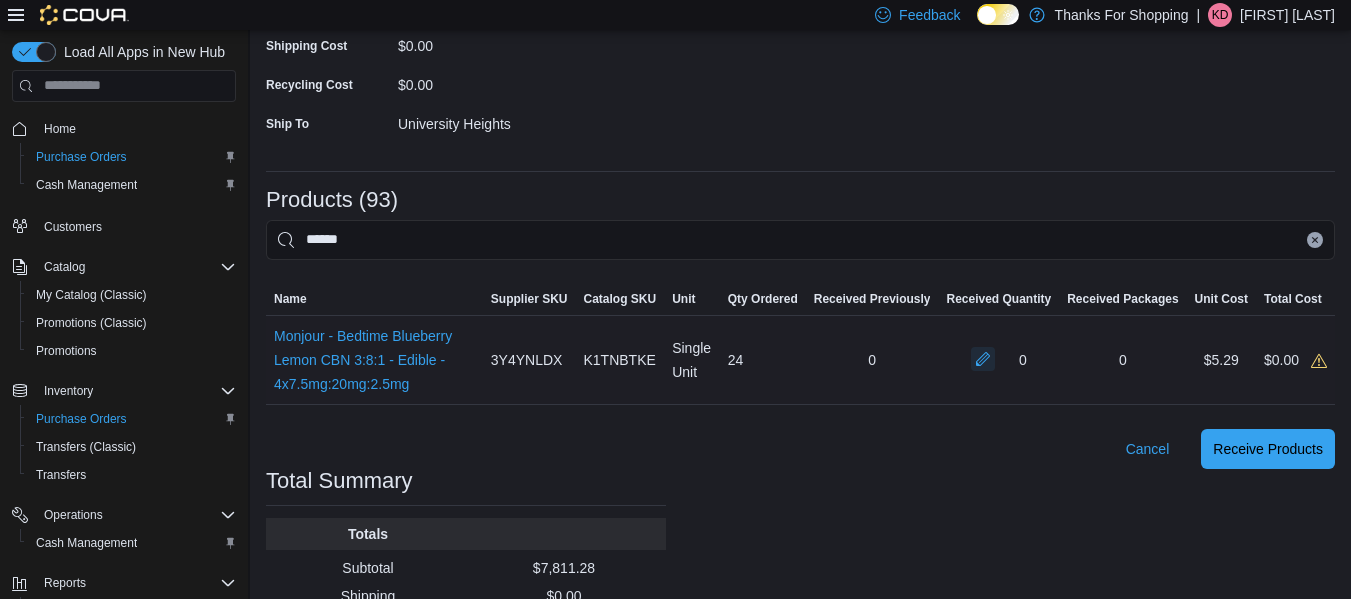 click at bounding box center (983, 360) 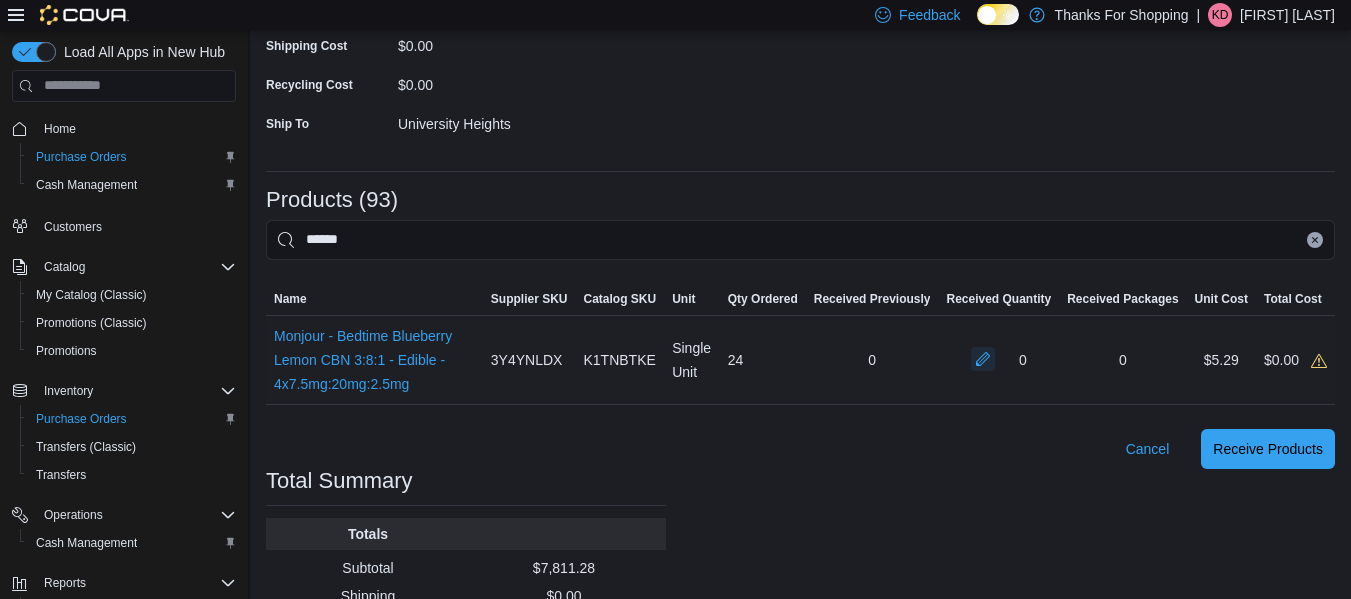 click at bounding box center [983, 359] 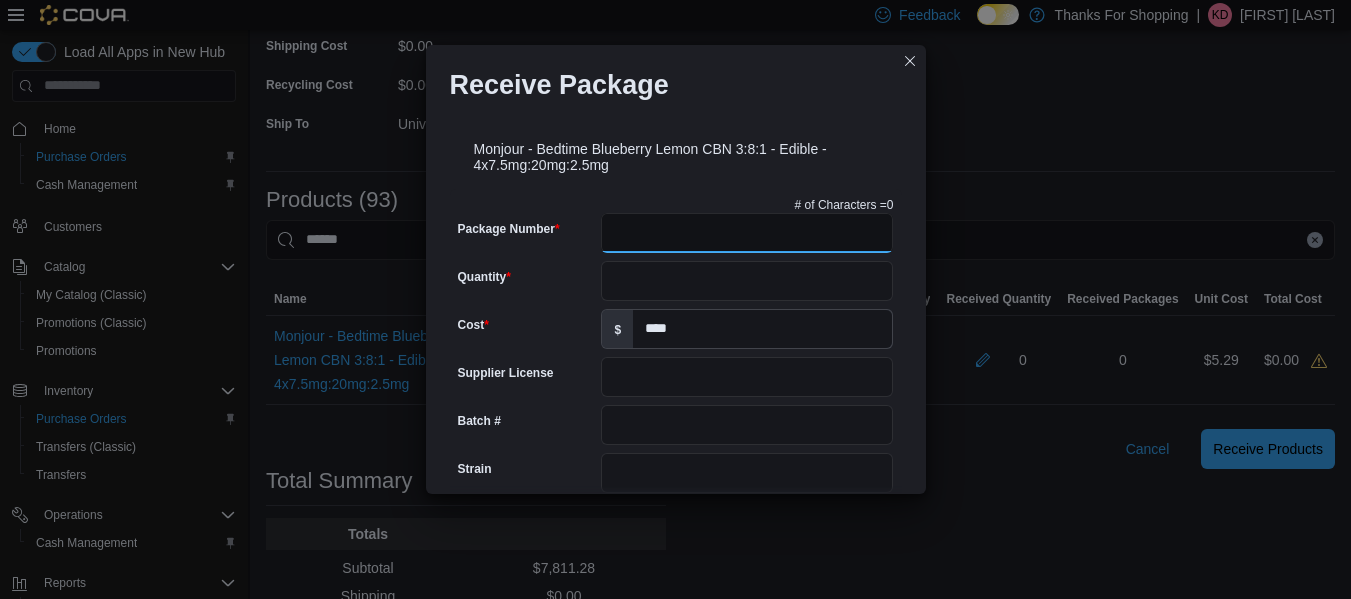 click on "Package Number" at bounding box center (747, 233) 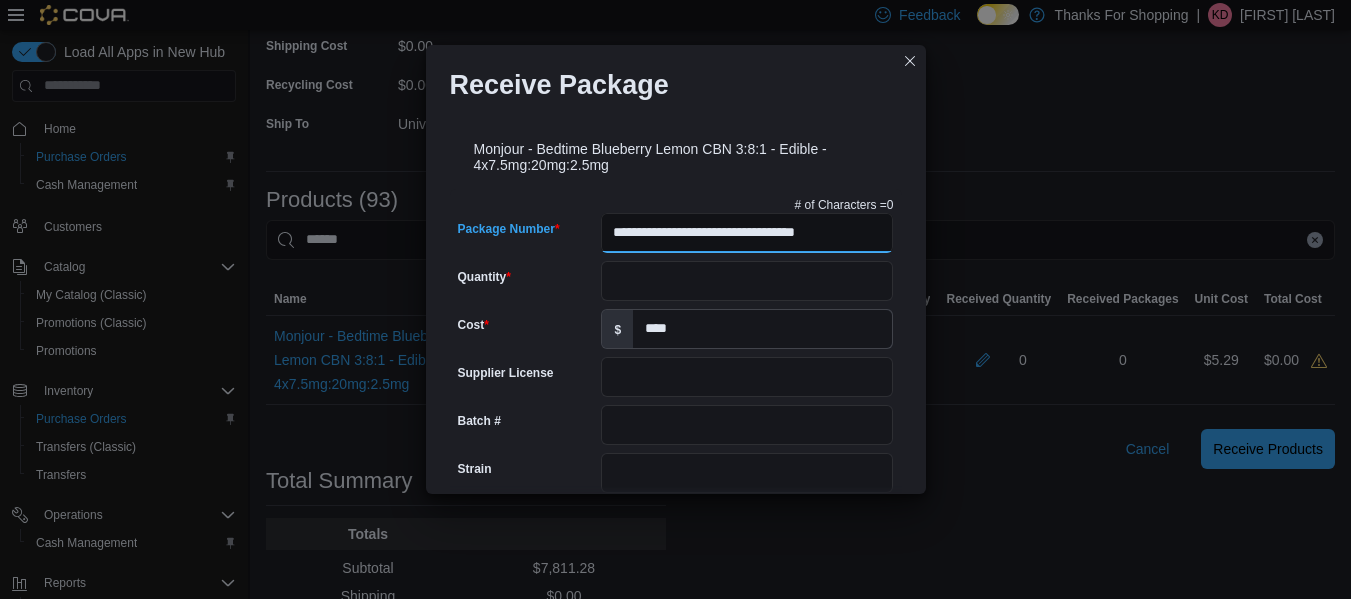 type on "**********" 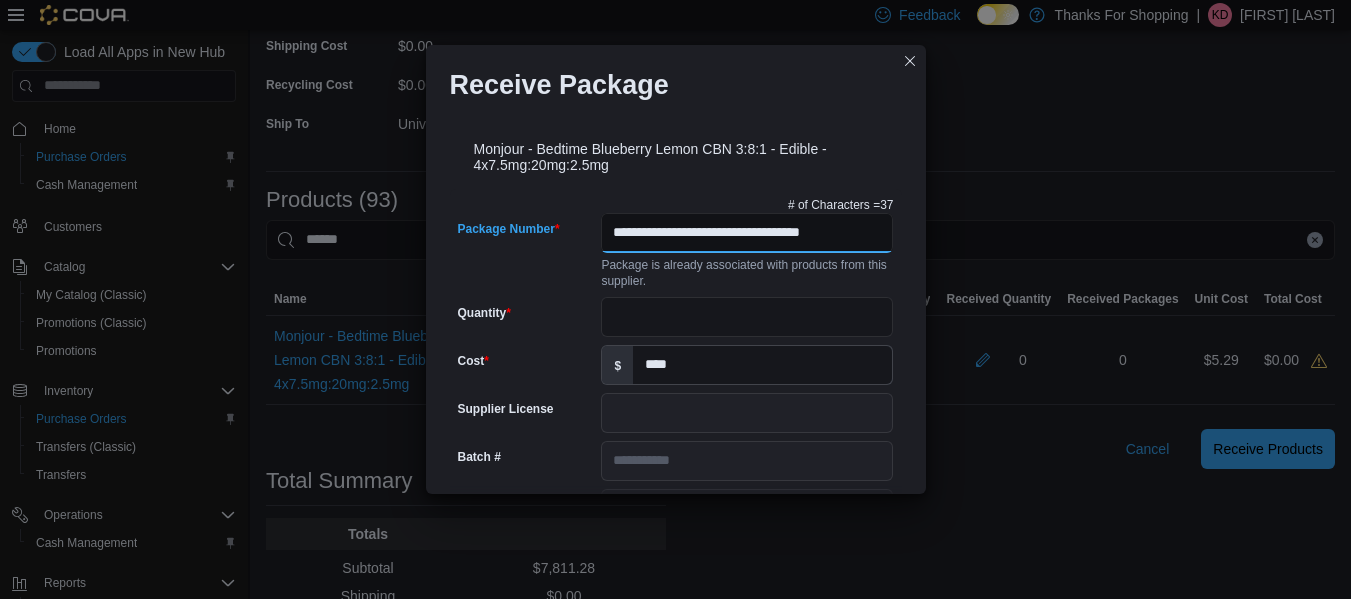 type on "**********" 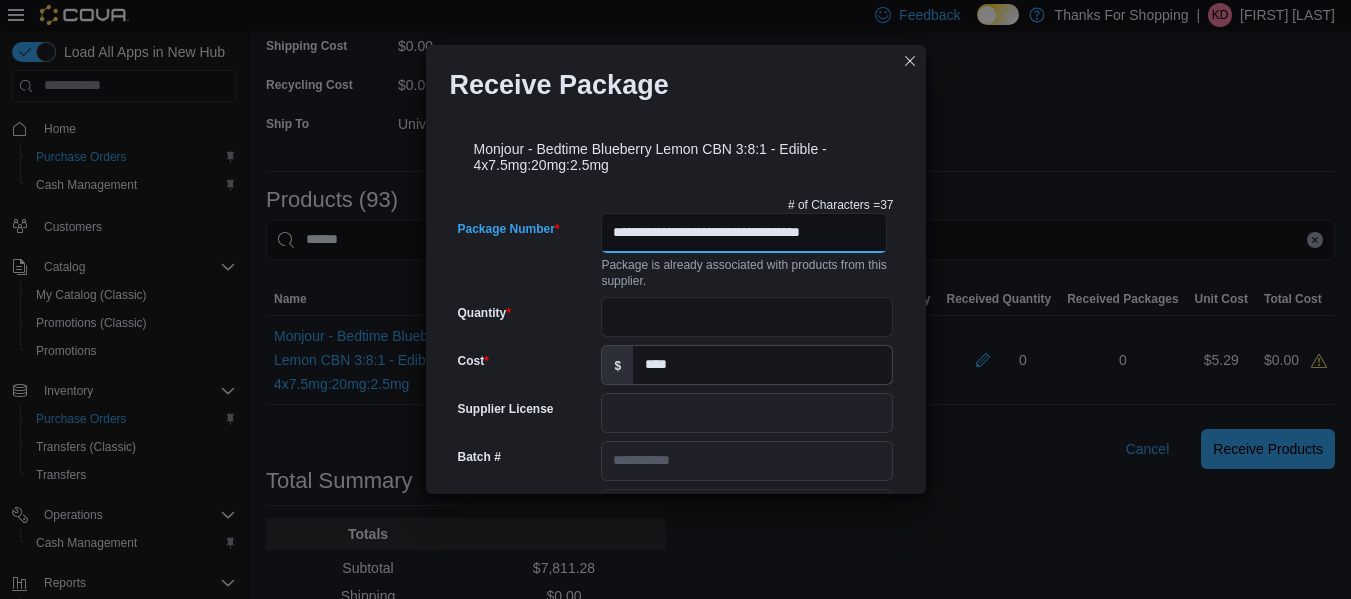type on "**********" 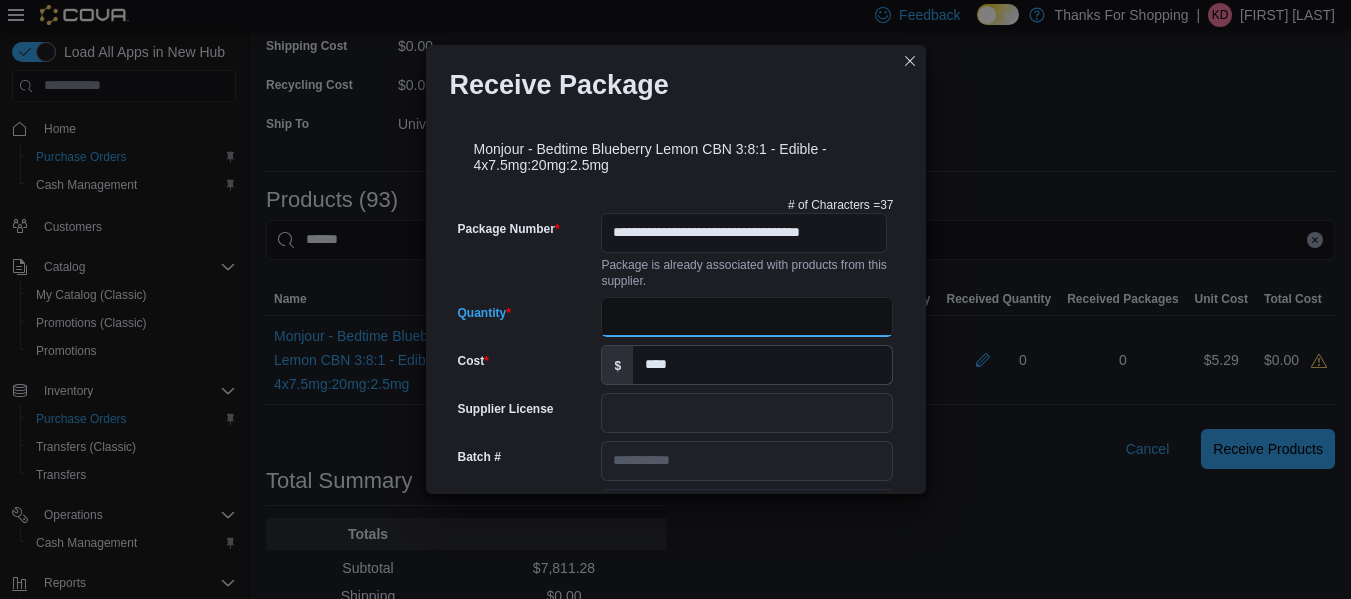 click on "Quantity" at bounding box center [747, 317] 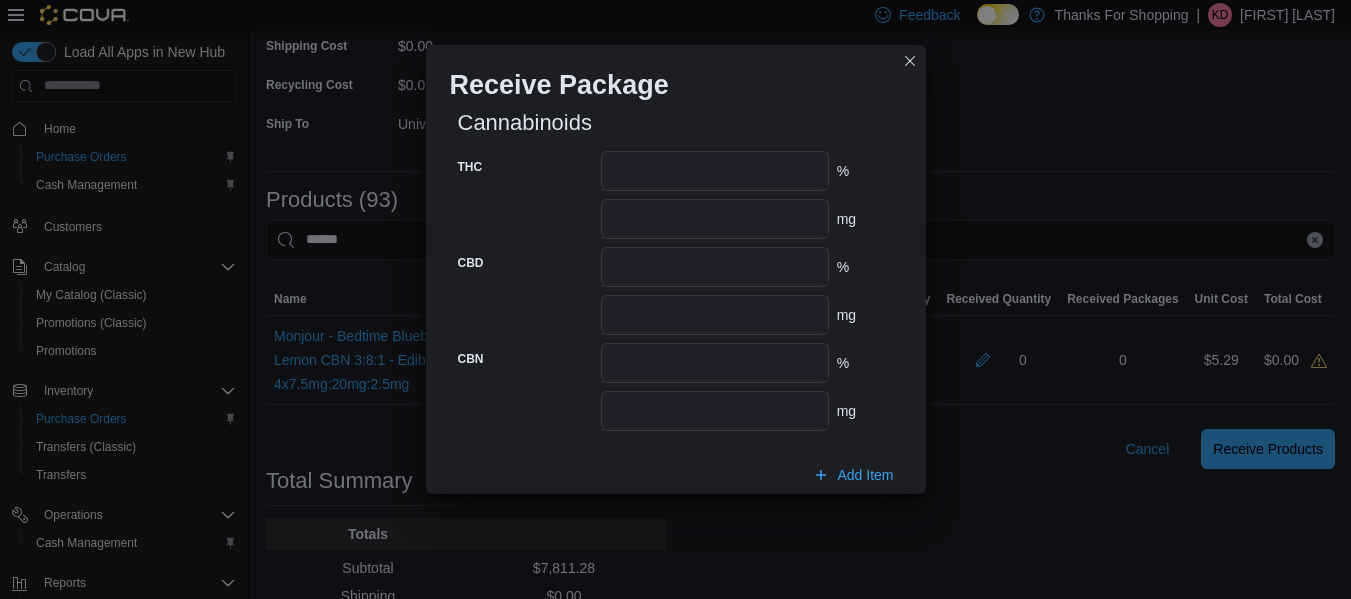 scroll, scrollTop: 987, scrollLeft: 0, axis: vertical 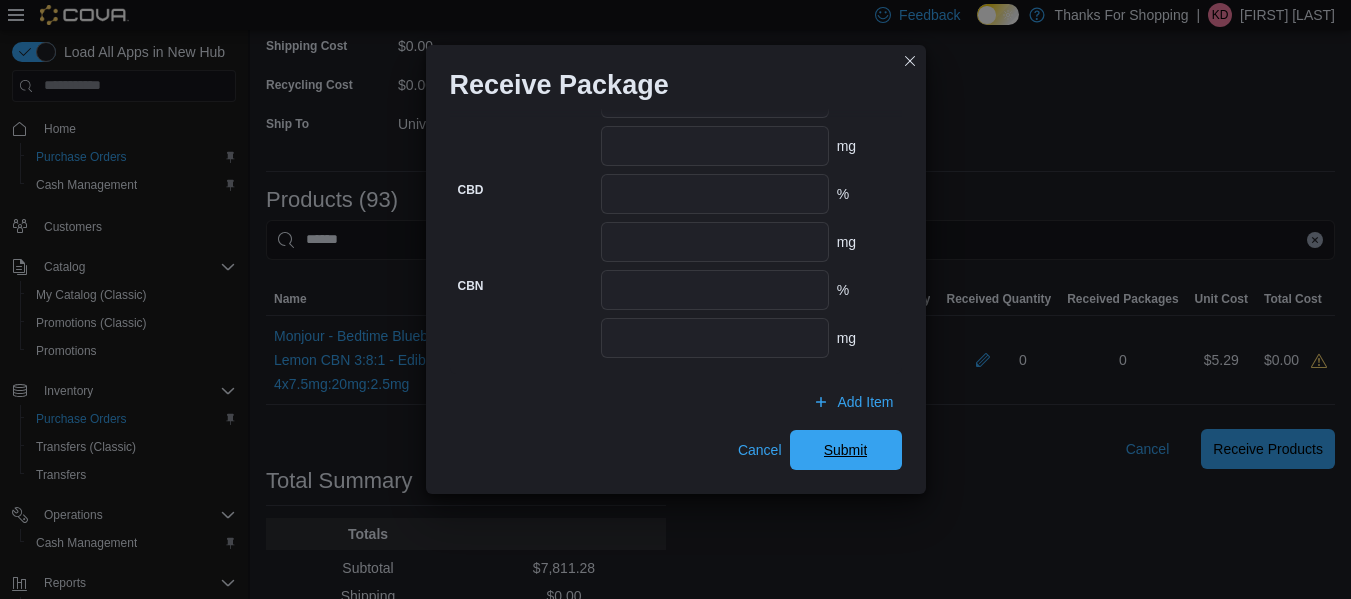 click on "Submit" at bounding box center (846, 450) 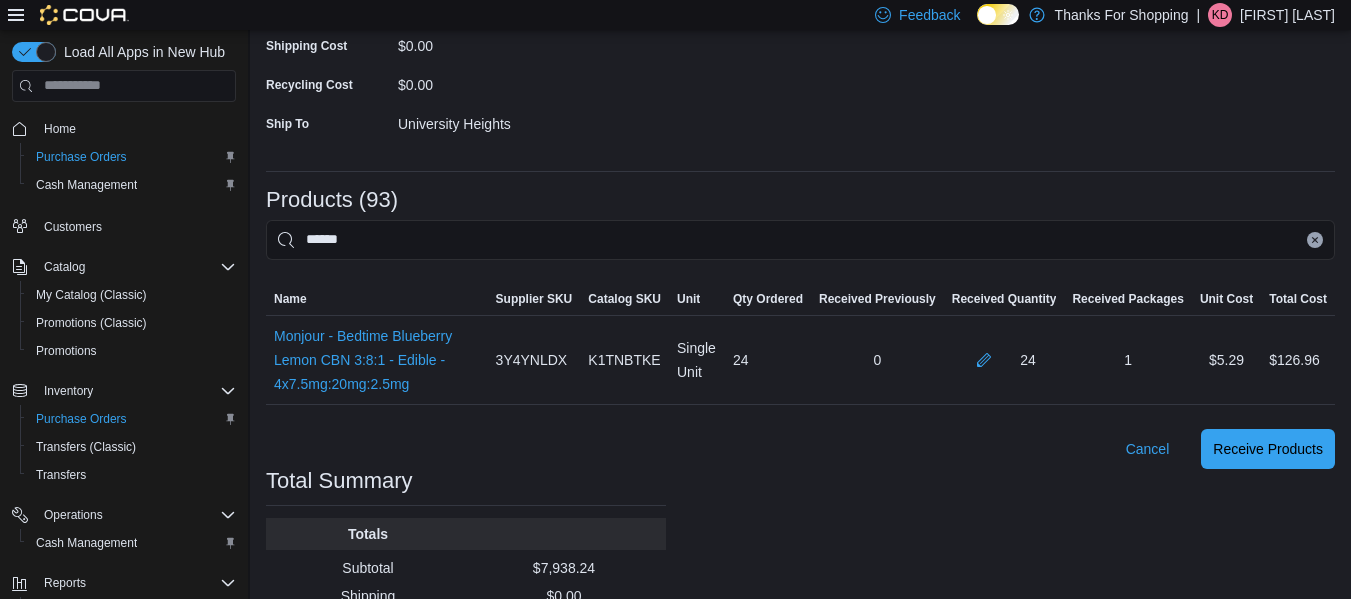 click at bounding box center (1315, 240) 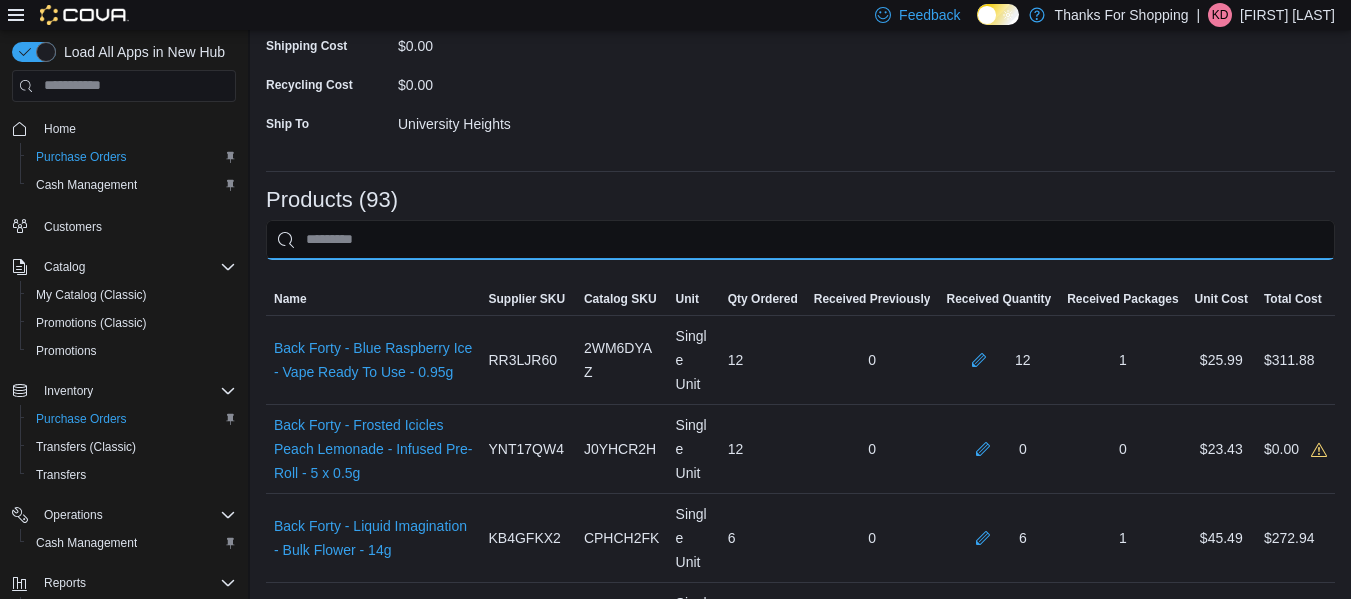 drag, startPoint x: 1329, startPoint y: 246, endPoint x: 1319, endPoint y: 255, distance: 13.453624 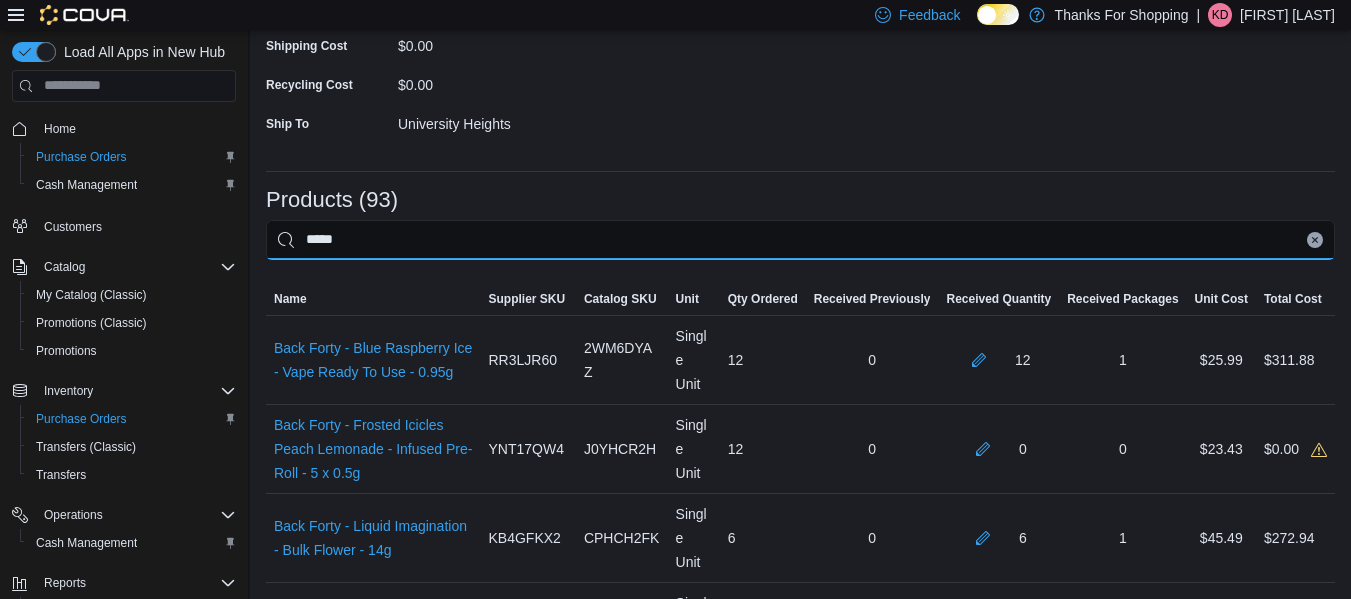 type on "*****" 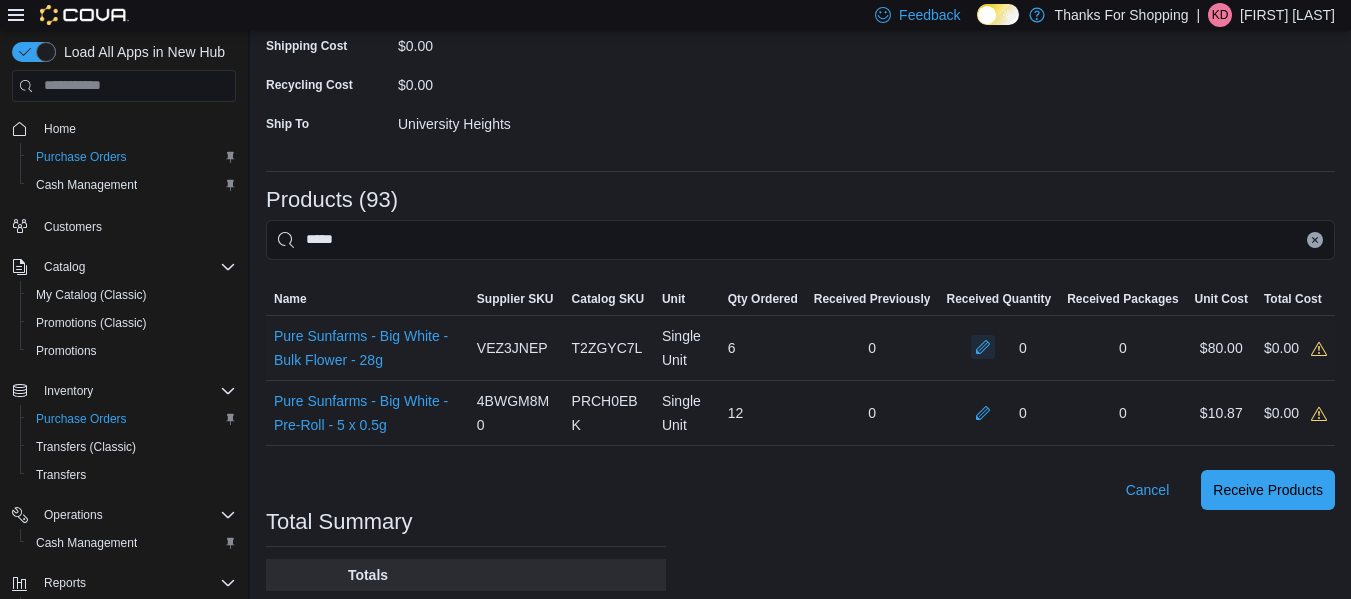 click at bounding box center (983, 347) 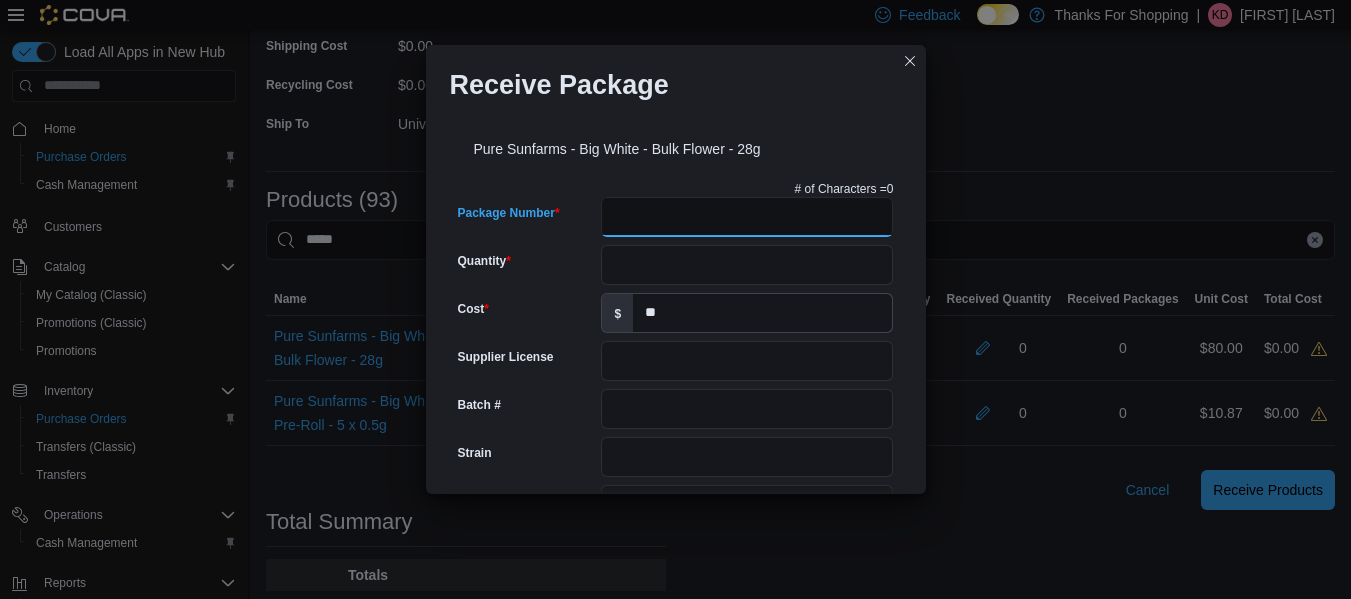 click on "Package Number" at bounding box center [747, 217] 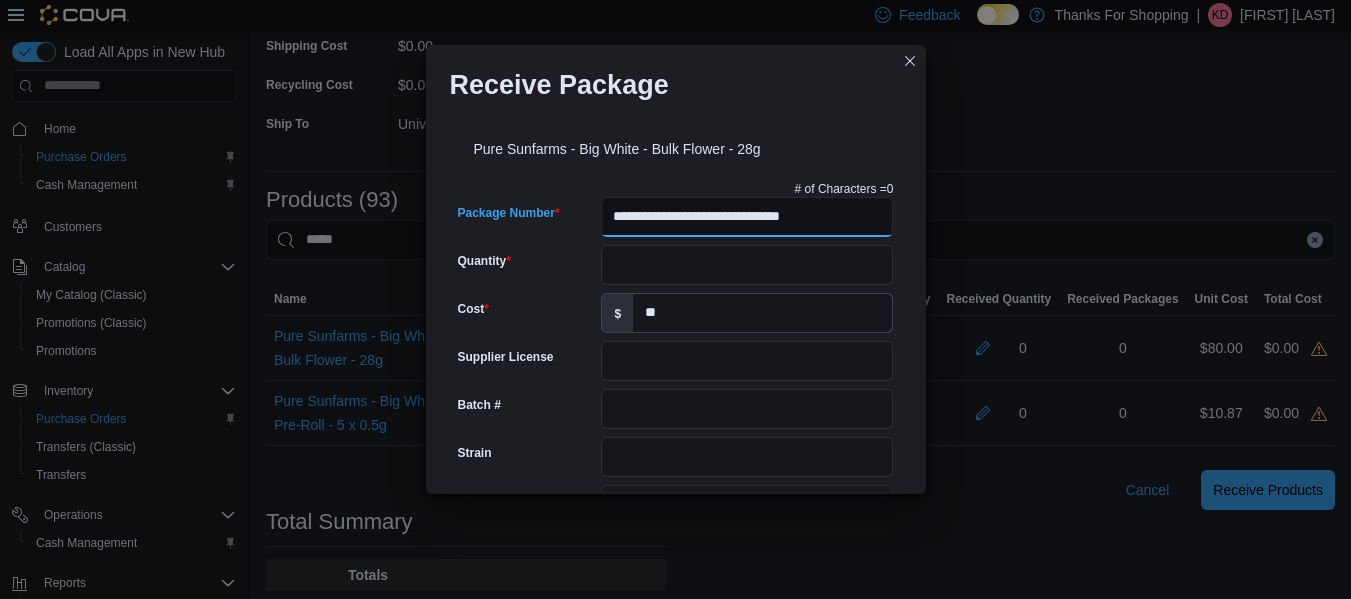 type on "**********" 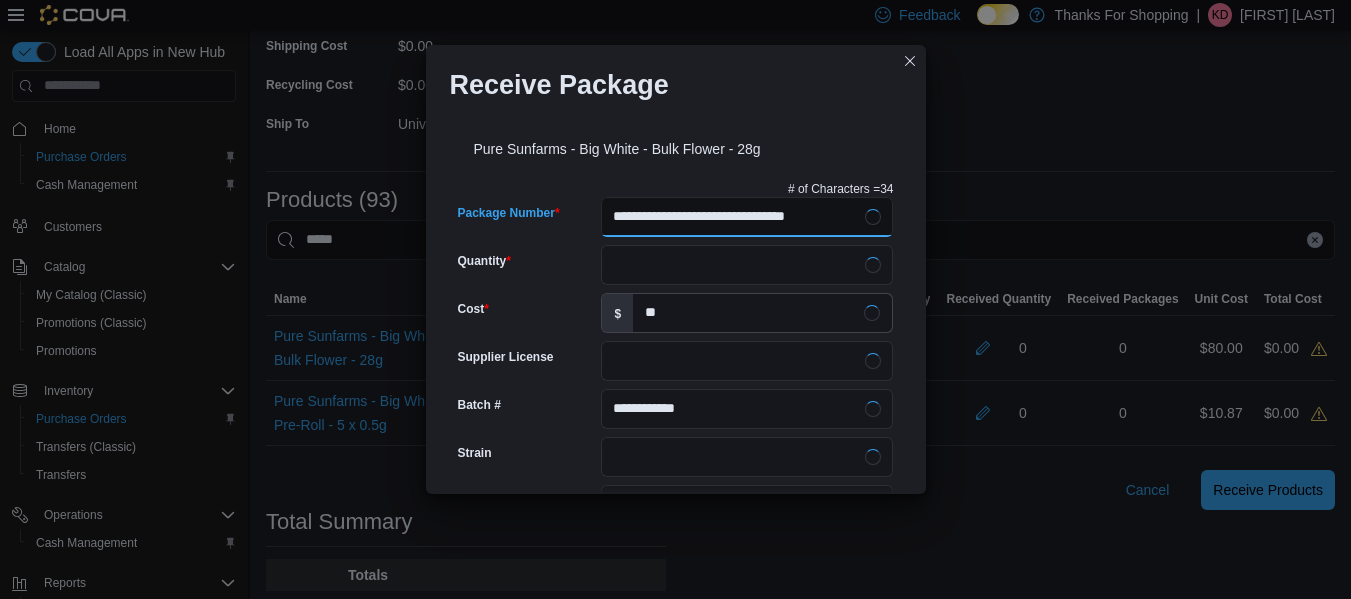 type on "**********" 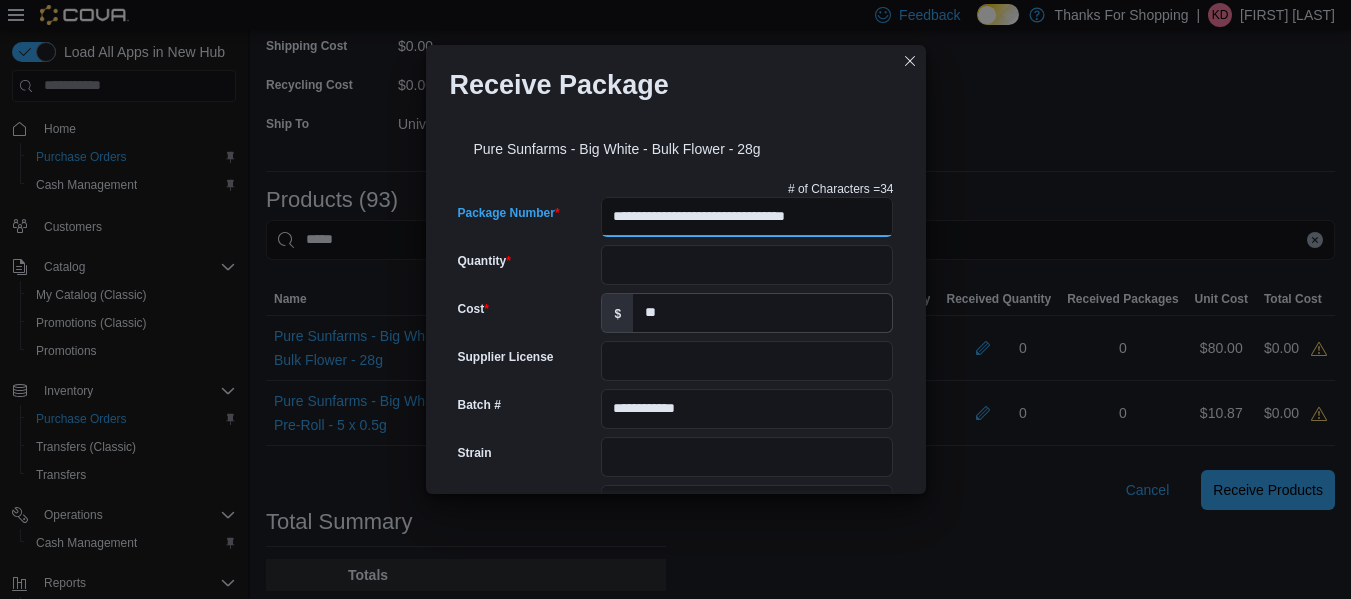 type on "**********" 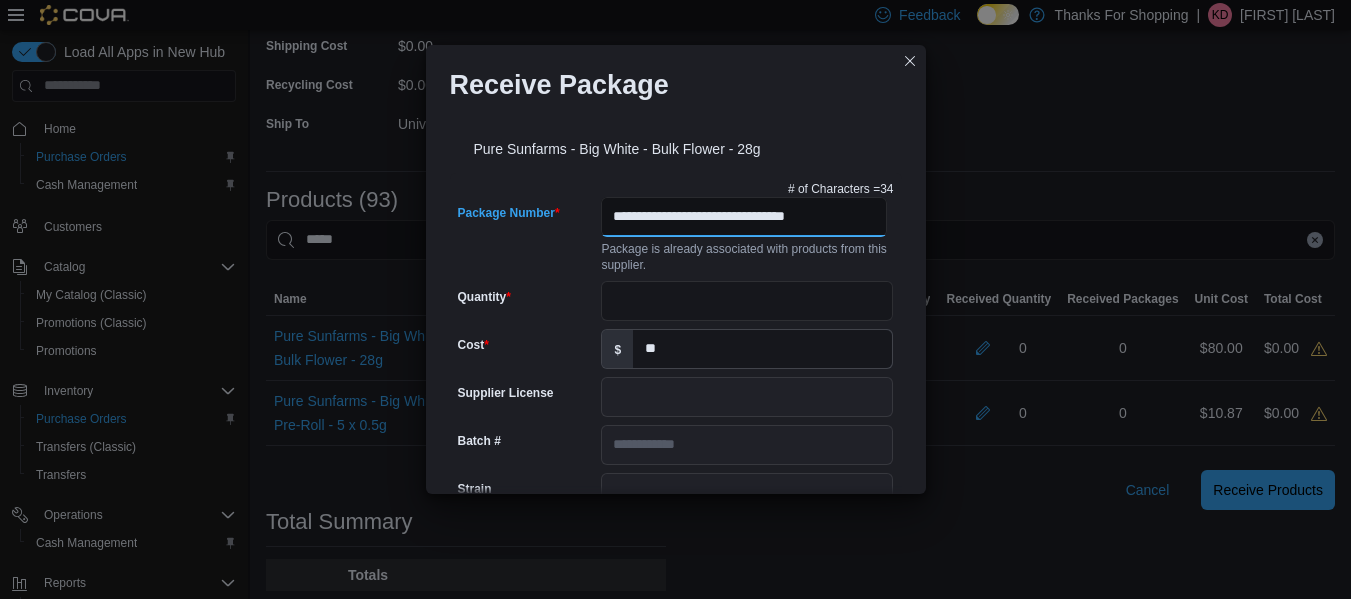 type on "**********" 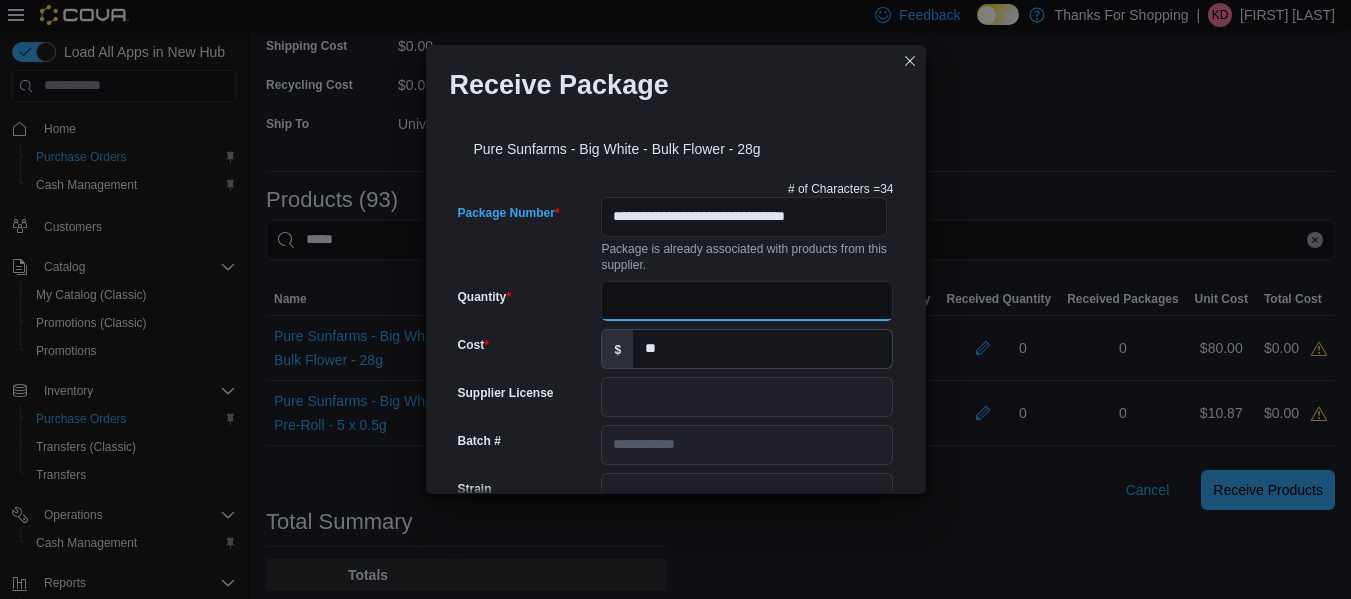 click on "Quantity" at bounding box center [747, 301] 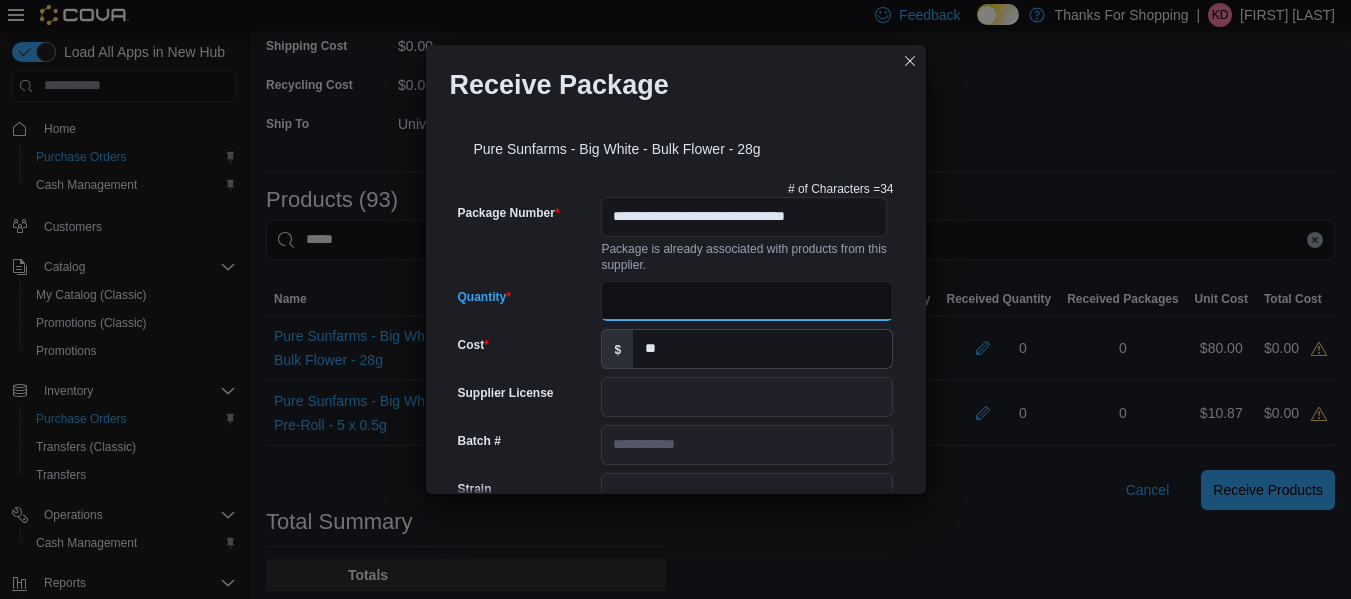 type 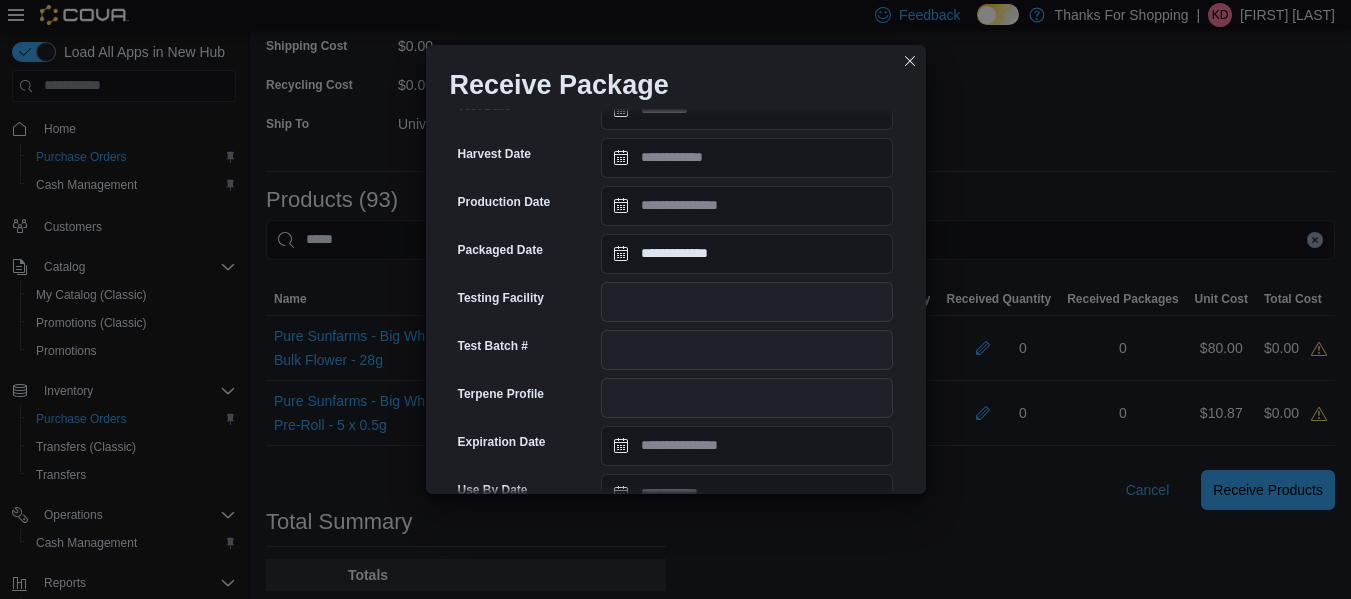 scroll, scrollTop: 779, scrollLeft: 0, axis: vertical 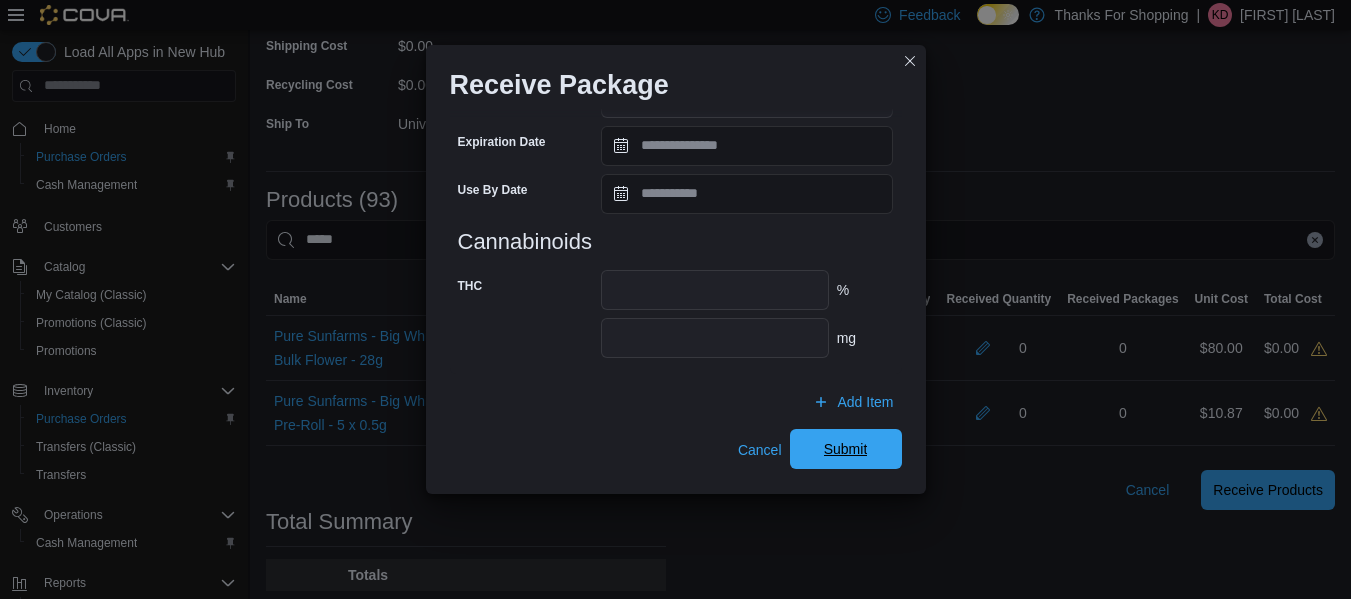 click on "Submit" at bounding box center (846, 449) 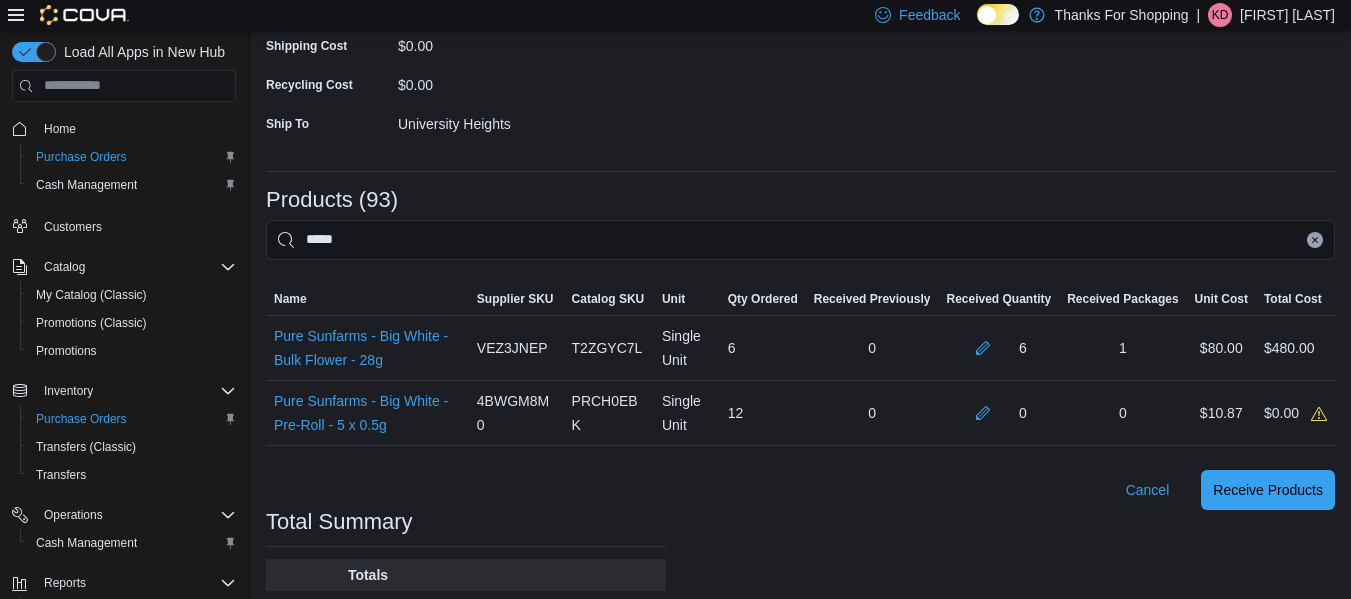 click at bounding box center (1315, 240) 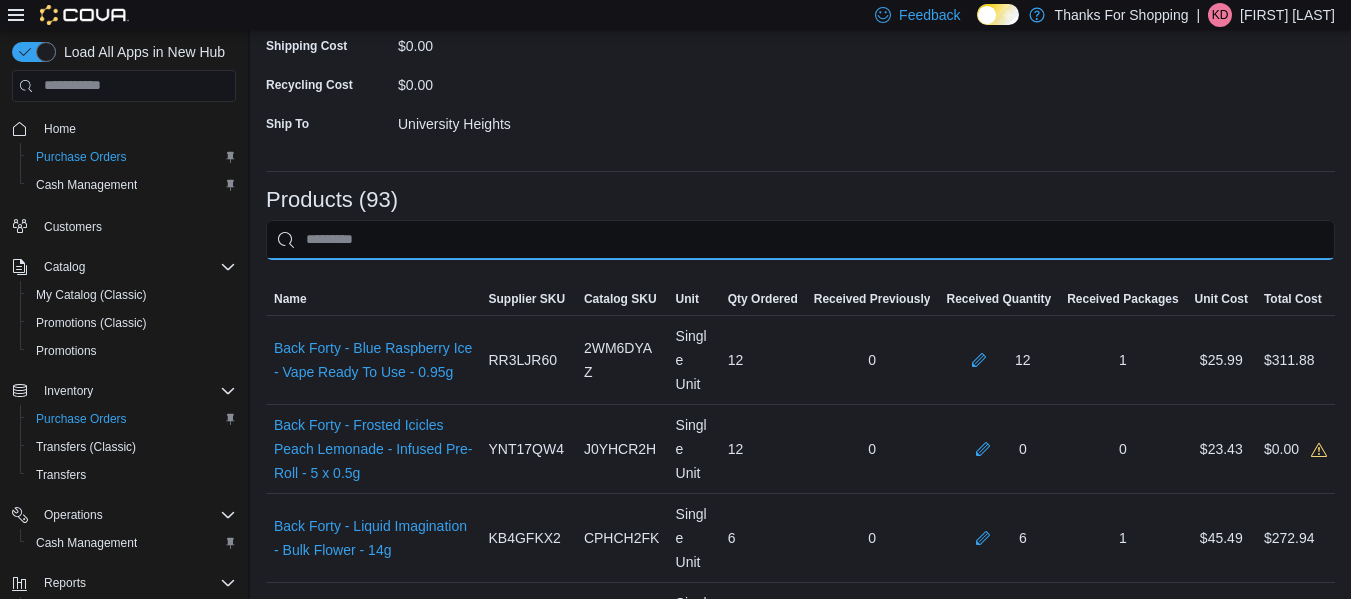 click at bounding box center (800, 240) 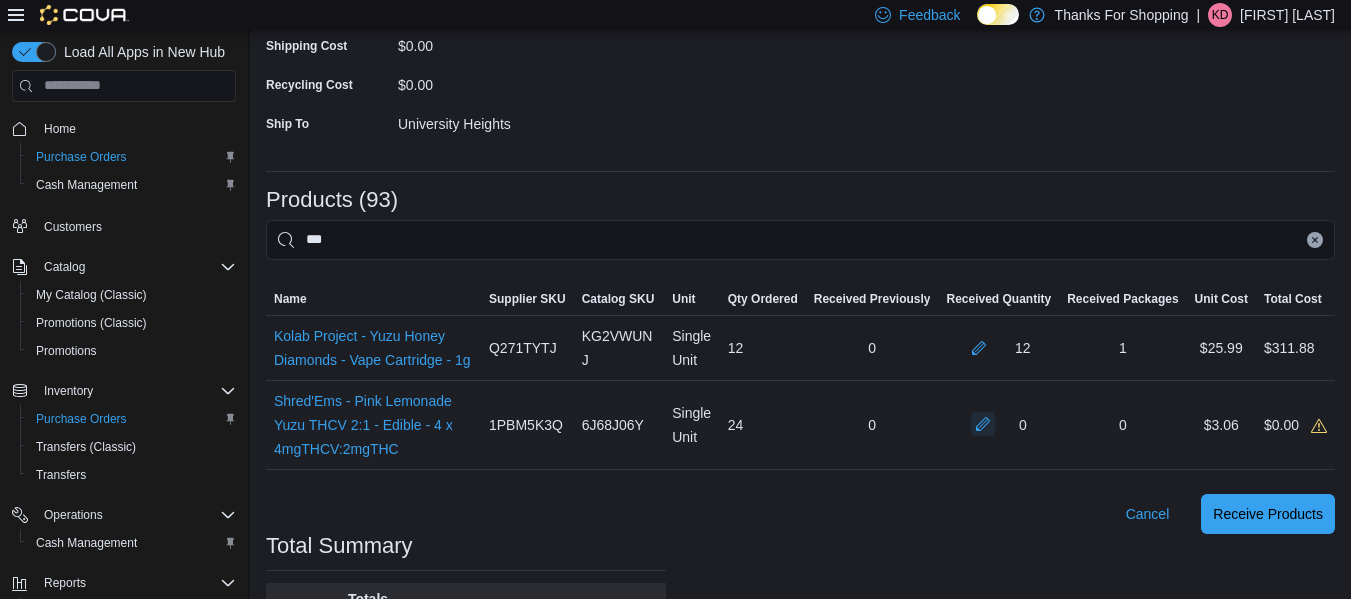 click at bounding box center [983, 424] 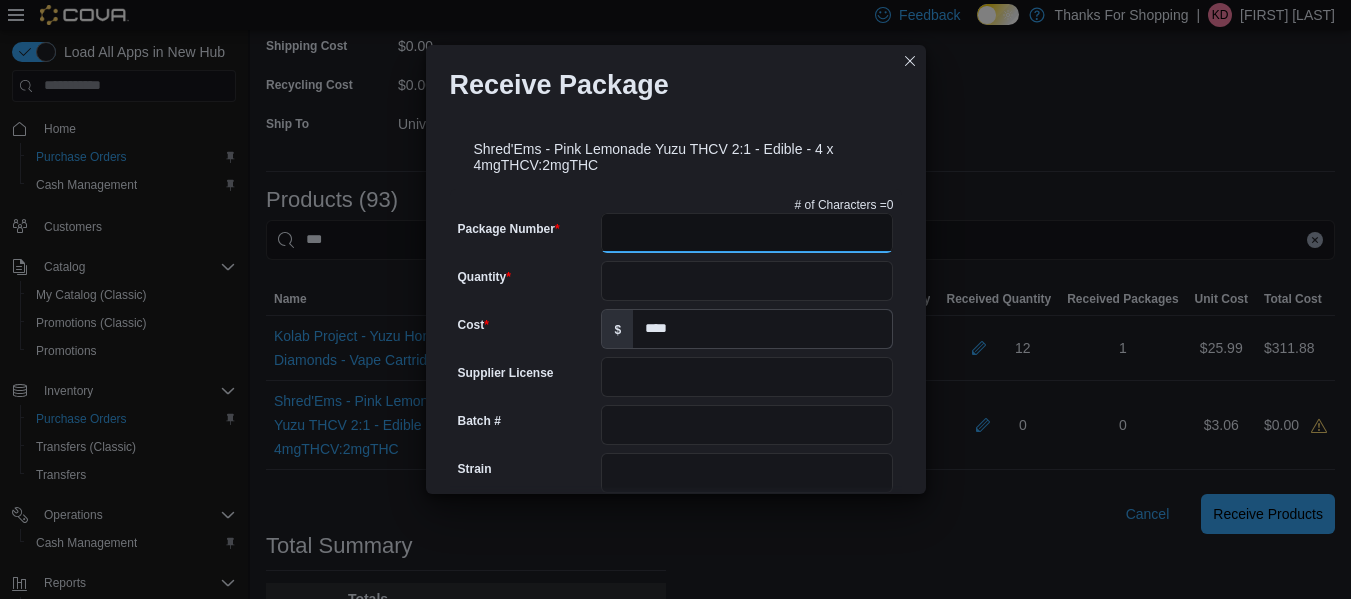 click on "Package Number" at bounding box center [747, 233] 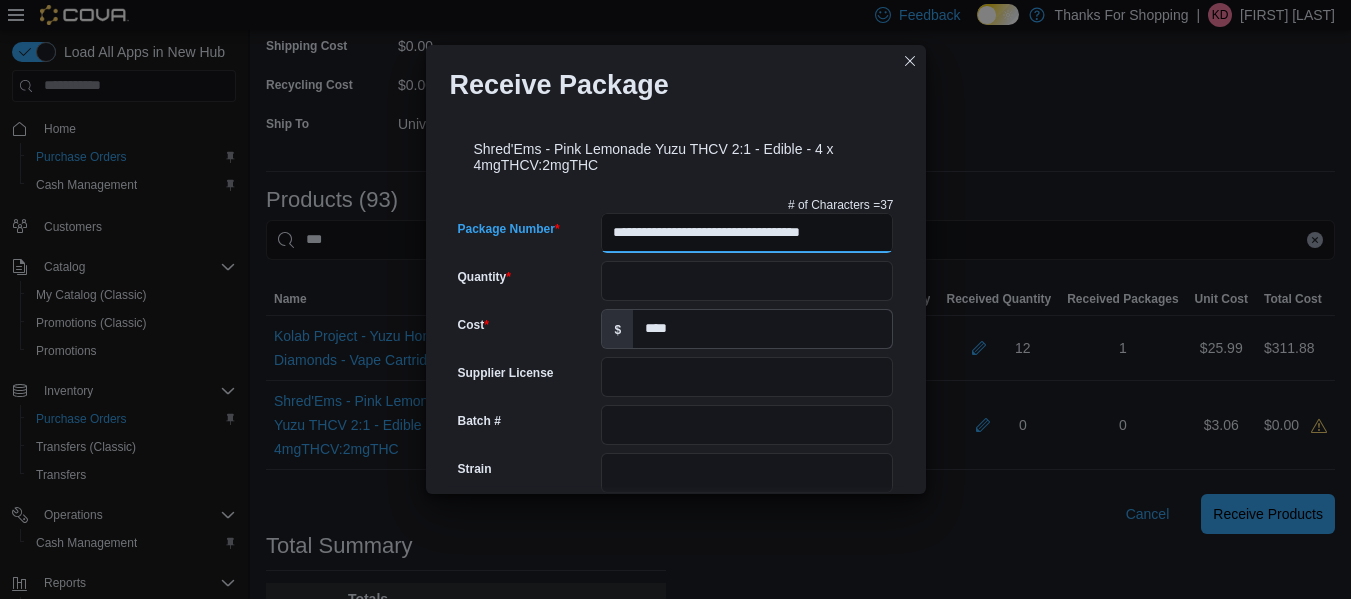 scroll, scrollTop: 0, scrollLeft: 18, axis: horizontal 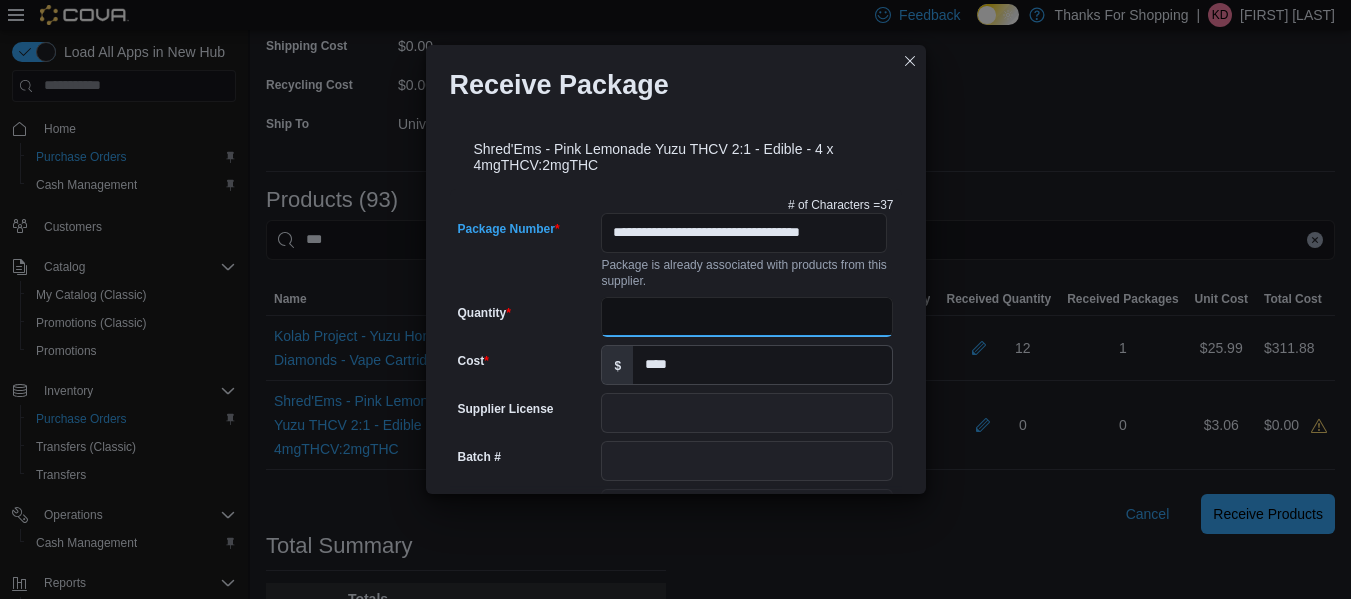 click on "Quantity" at bounding box center [747, 317] 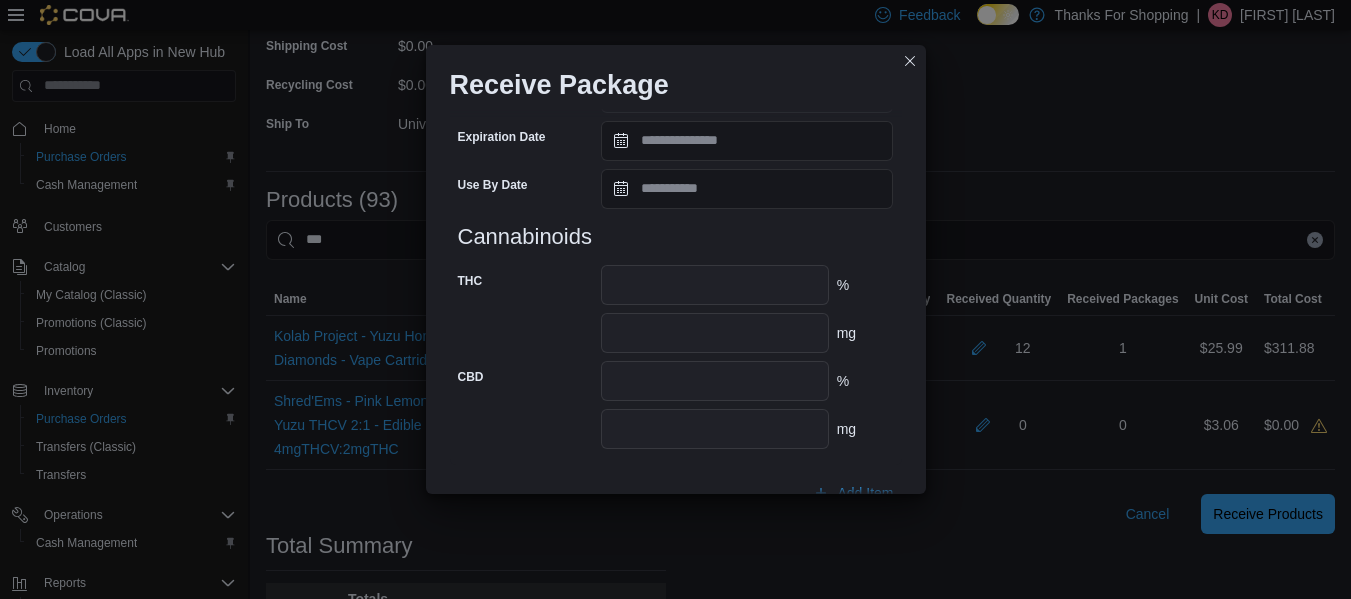 scroll, scrollTop: 891, scrollLeft: 0, axis: vertical 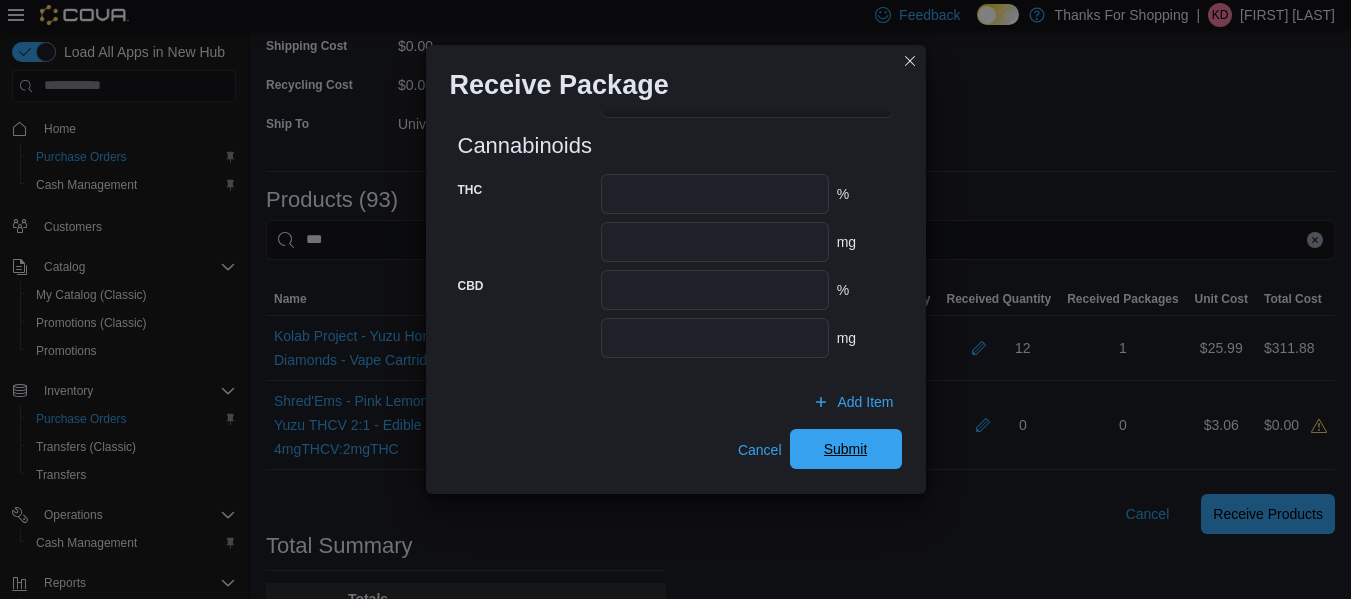 click on "Submit" at bounding box center [846, 449] 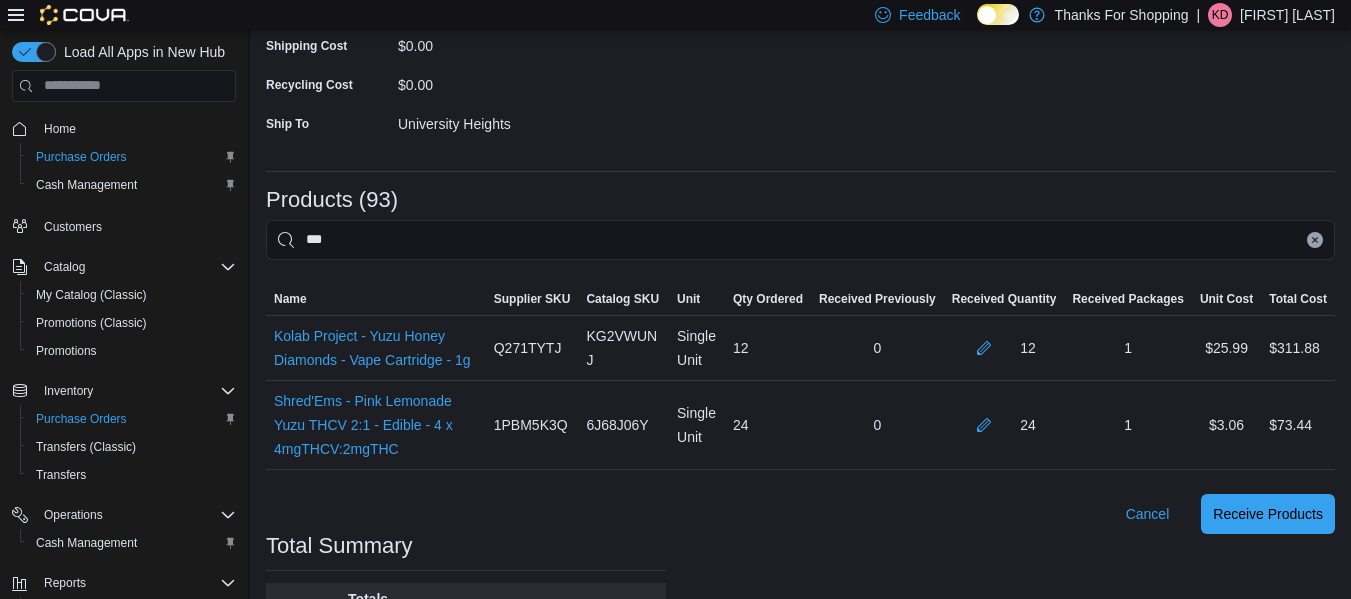 click 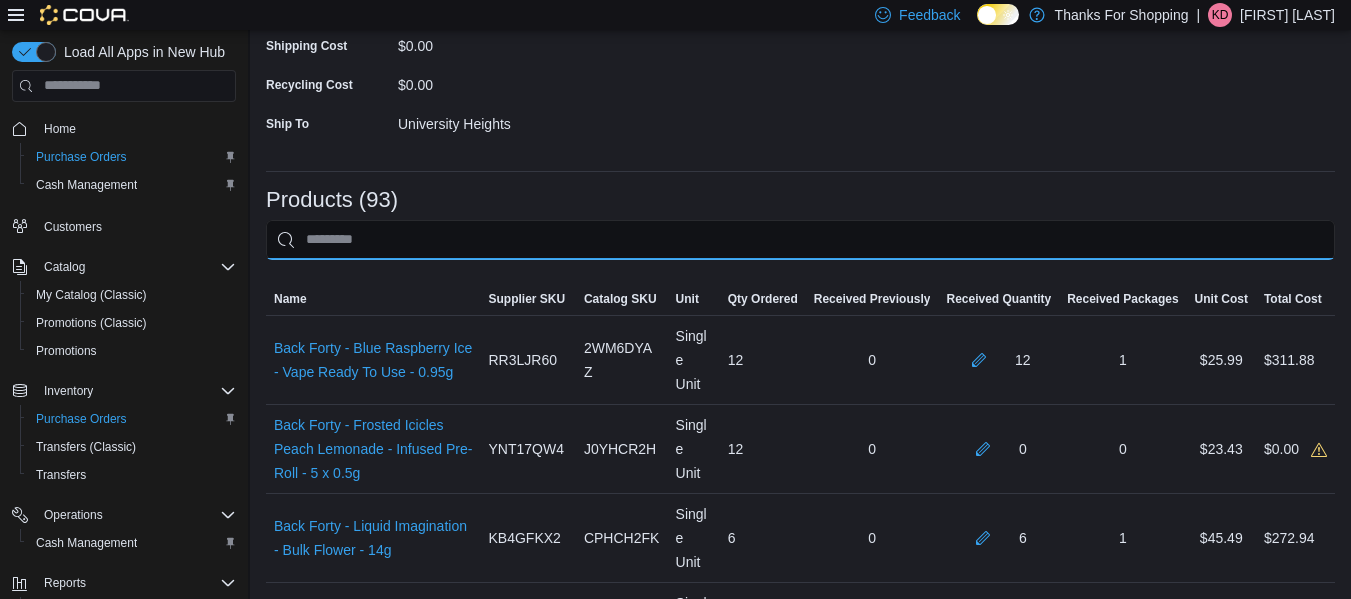 click at bounding box center [800, 240] 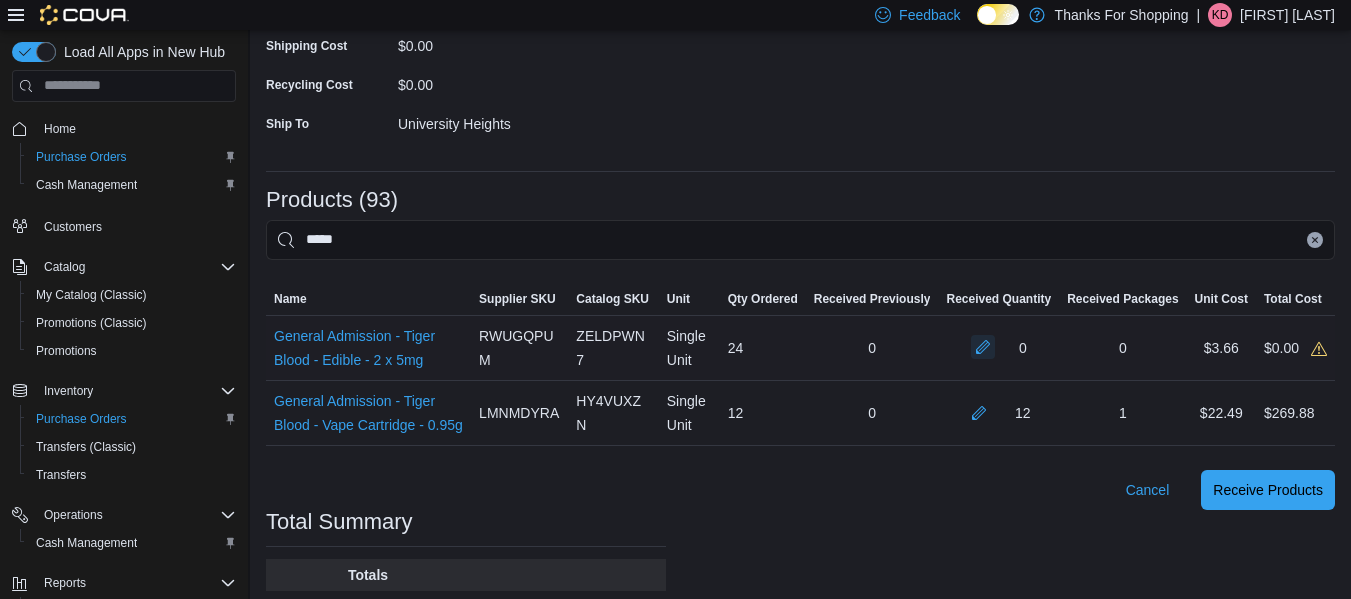 click at bounding box center [983, 347] 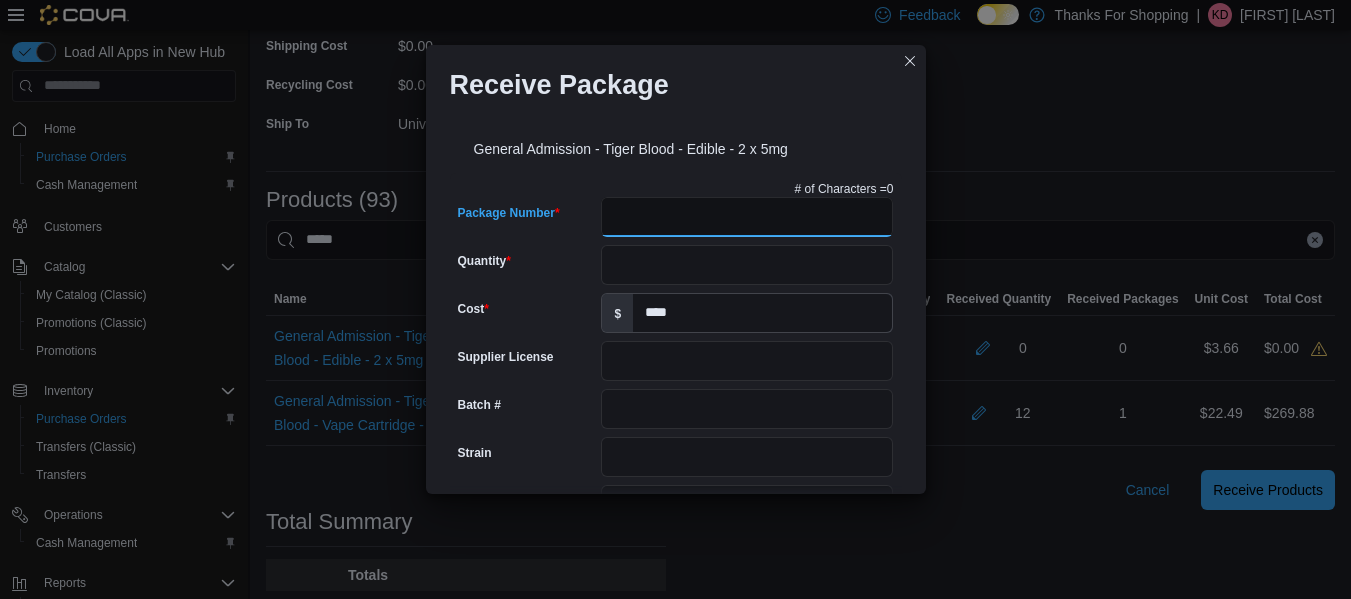 click on "Package Number" at bounding box center [747, 217] 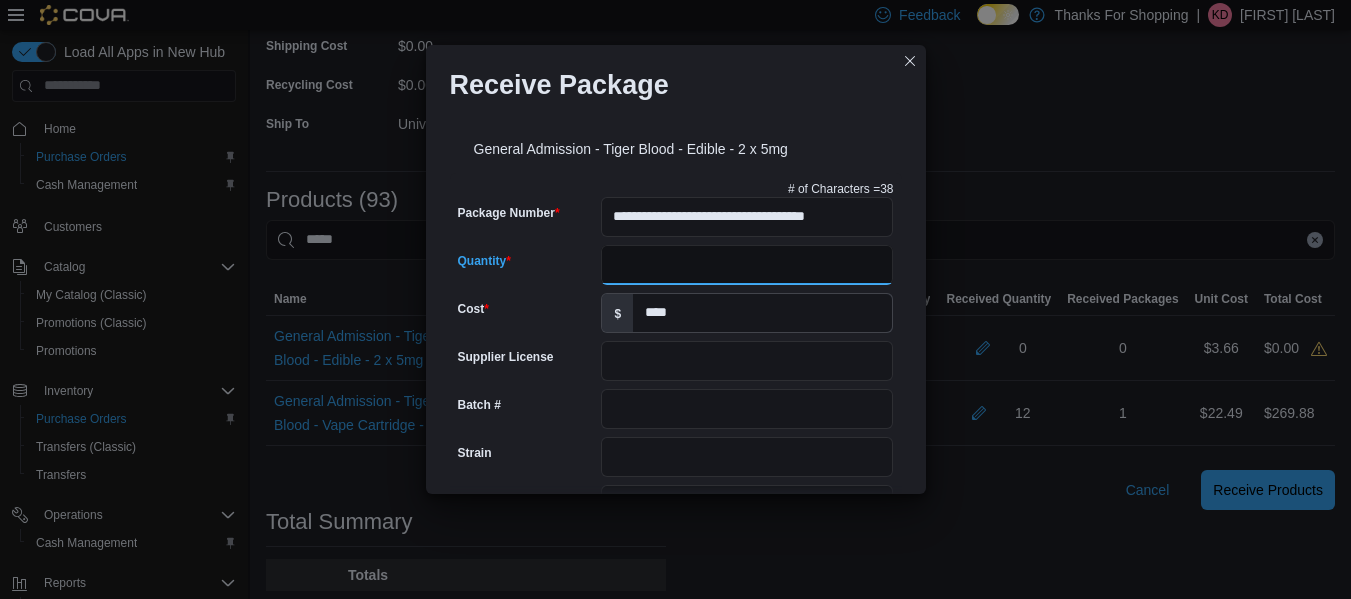 click on "Quantity" at bounding box center [747, 265] 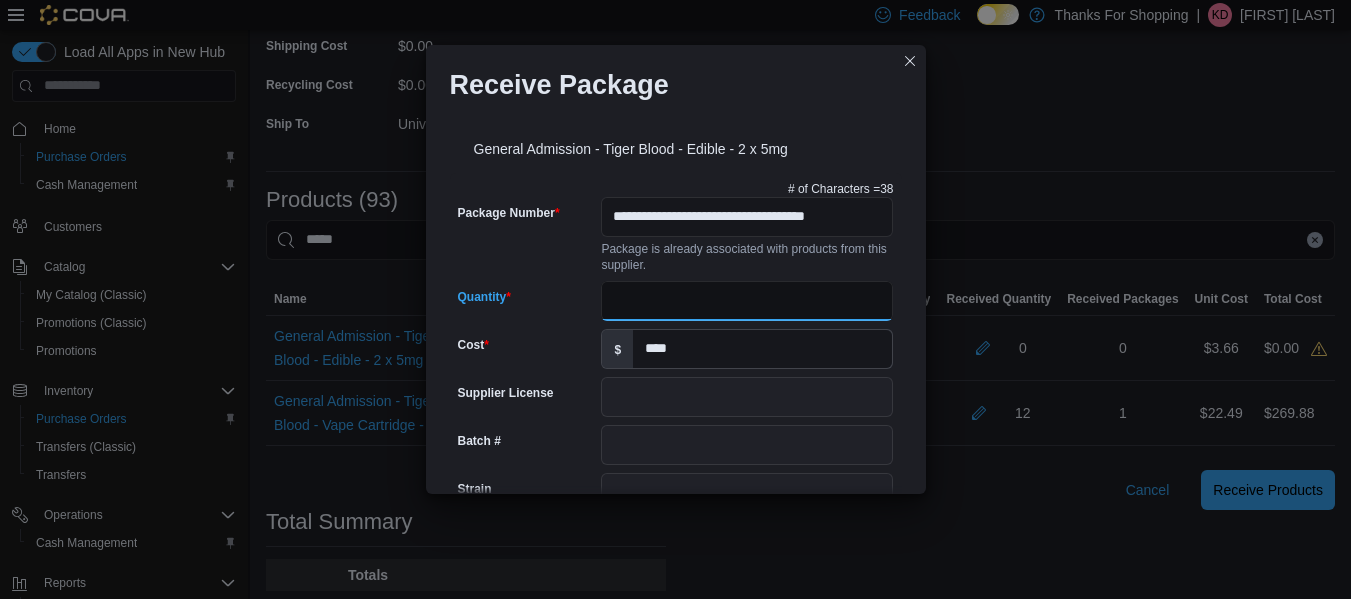 scroll, scrollTop: 0, scrollLeft: 0, axis: both 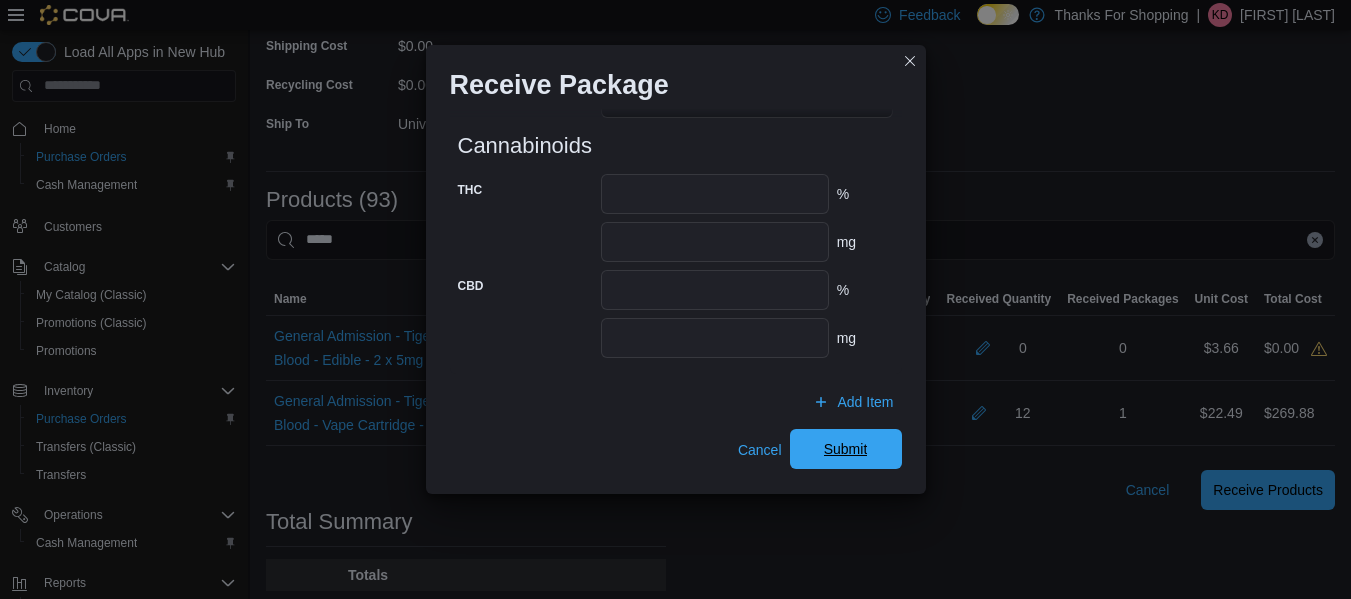 click on "Submit" at bounding box center (846, 449) 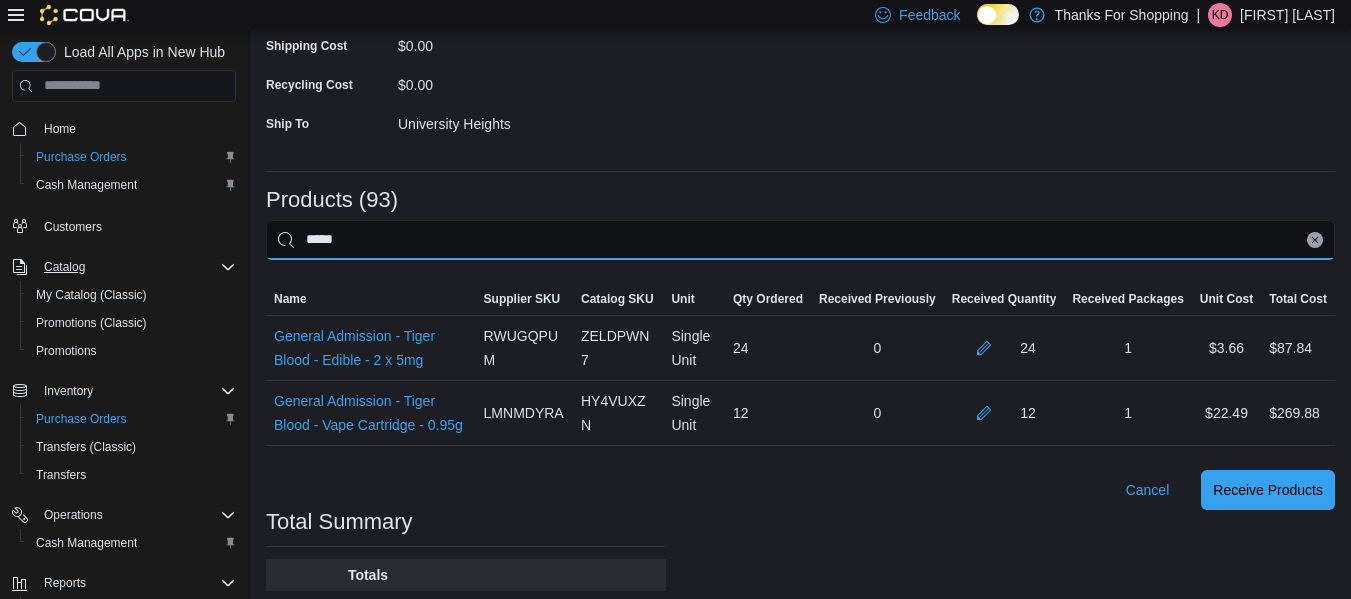 drag, startPoint x: 759, startPoint y: 249, endPoint x: 210, endPoint y: 257, distance: 549.0583 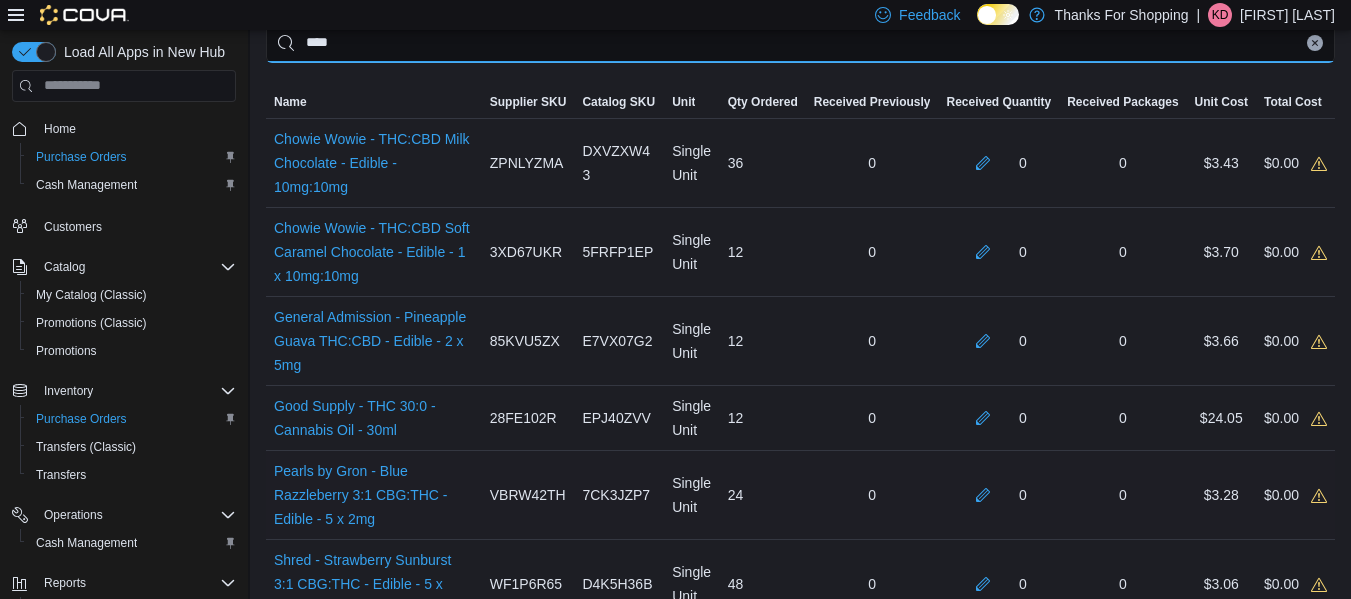 scroll, scrollTop: 506, scrollLeft: 0, axis: vertical 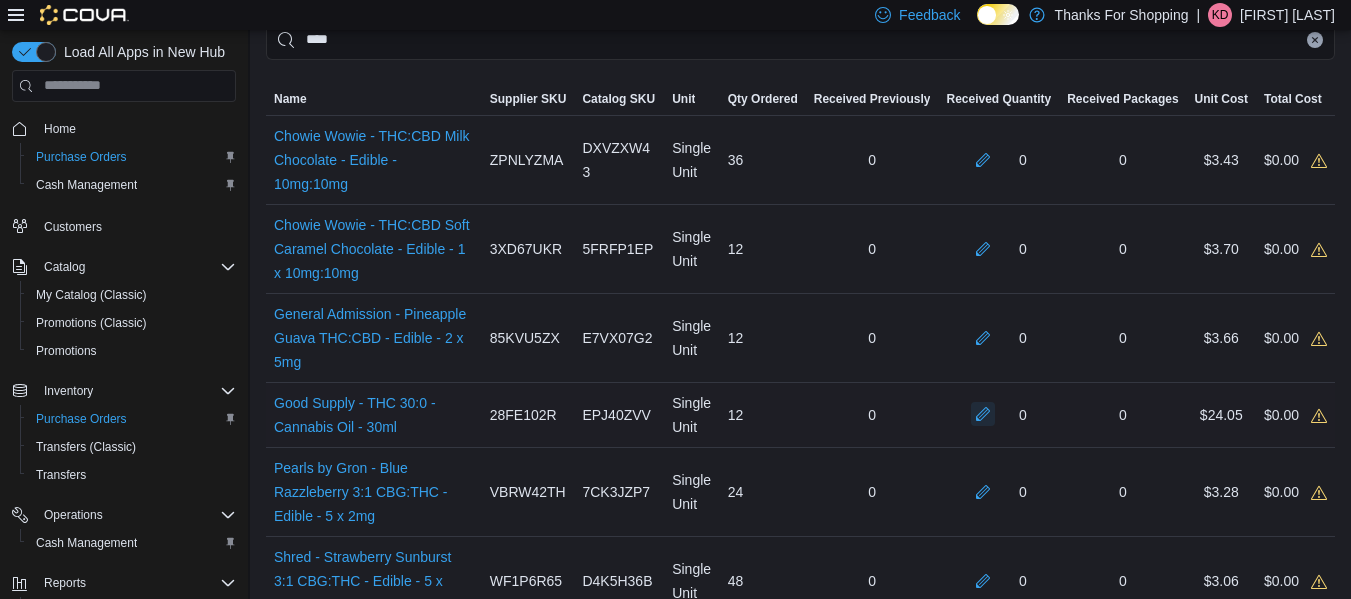 click at bounding box center [983, 414] 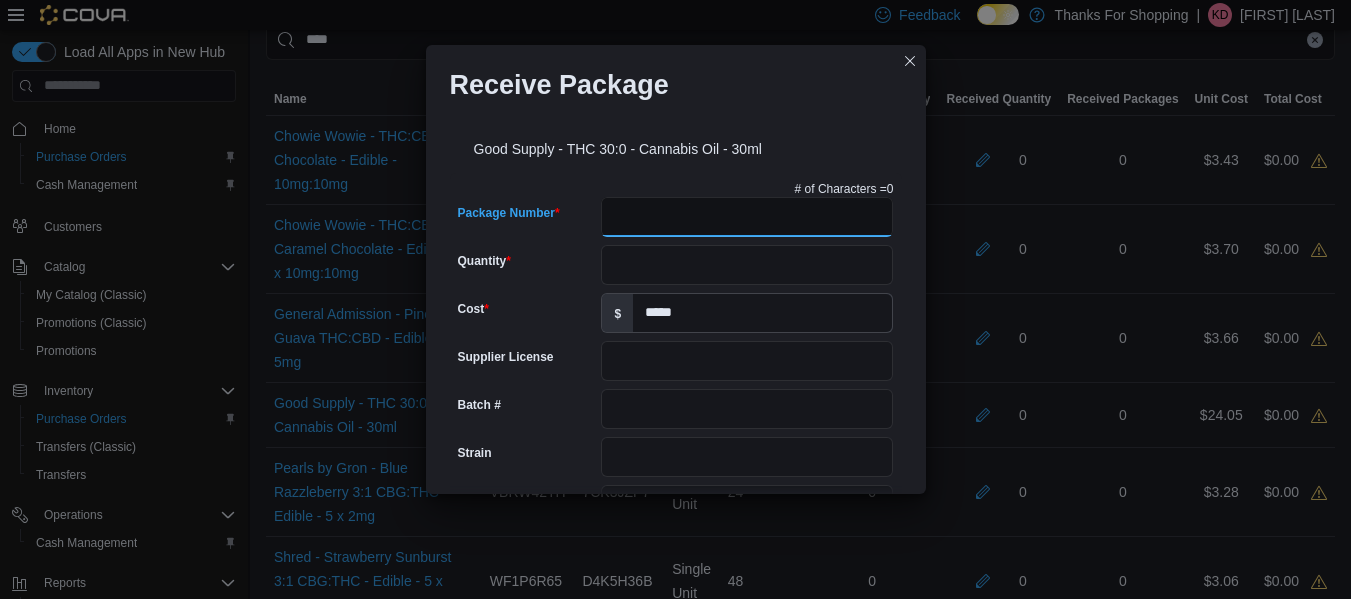 click on "Package Number" at bounding box center [747, 217] 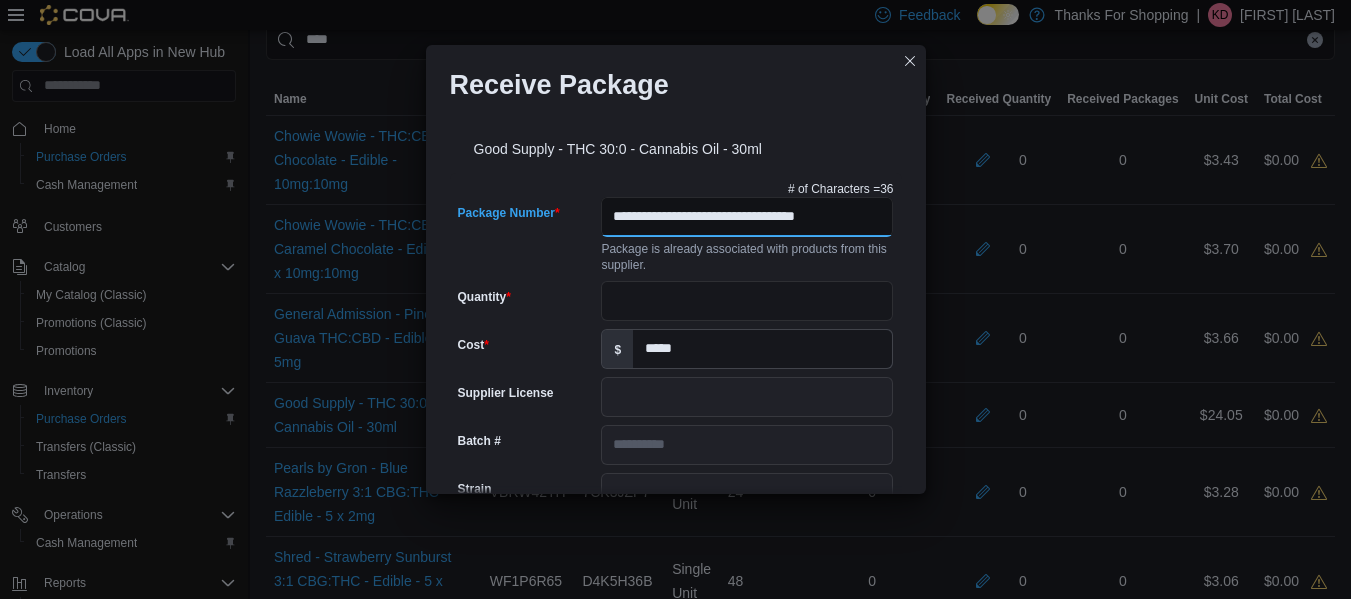 scroll, scrollTop: 0, scrollLeft: 11, axis: horizontal 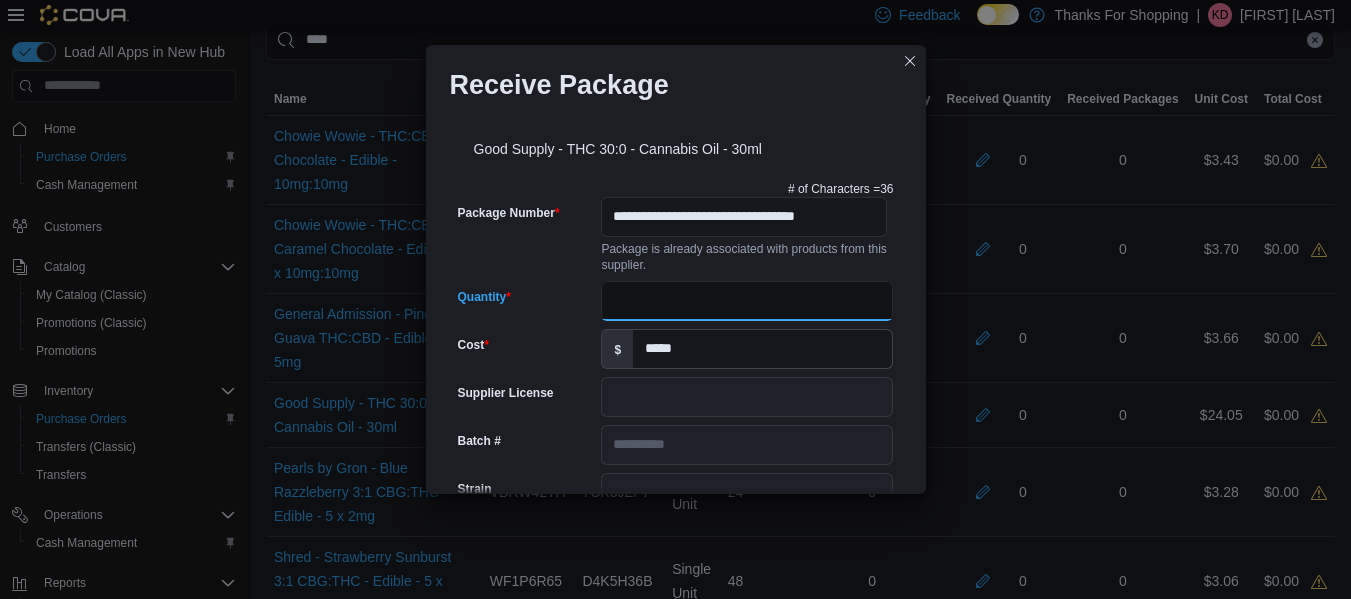 click on "Quantity" at bounding box center [747, 301] 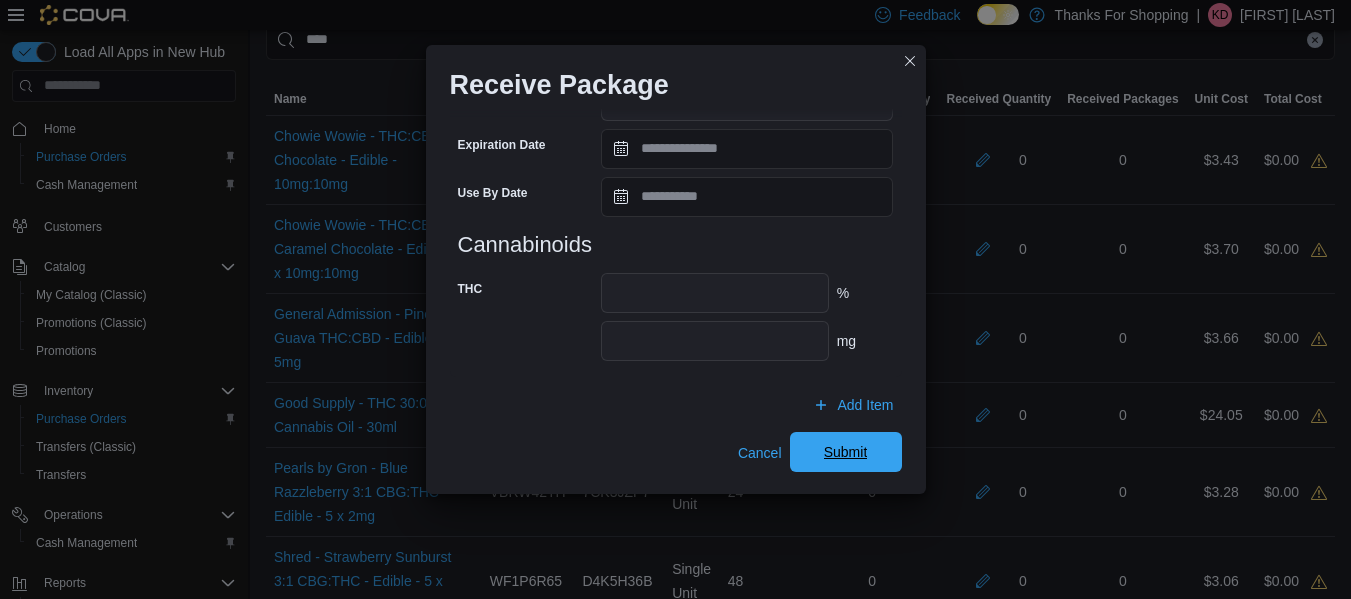 scroll, scrollTop: 779, scrollLeft: 0, axis: vertical 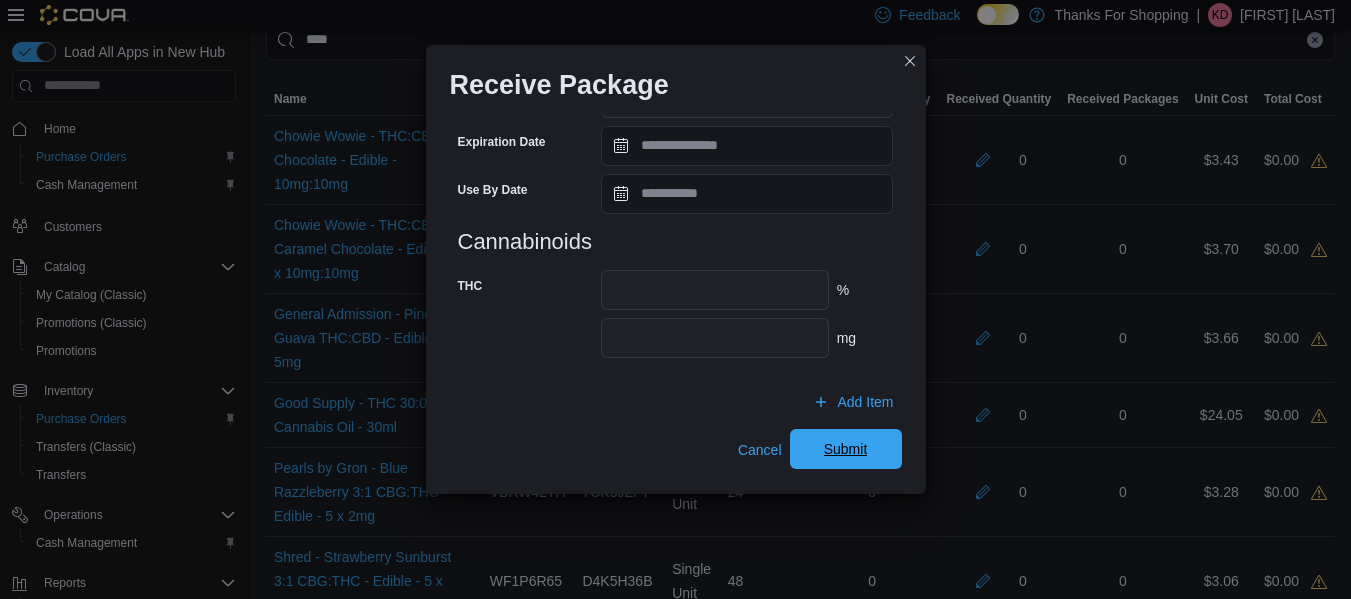 click on "Submit" at bounding box center [846, 449] 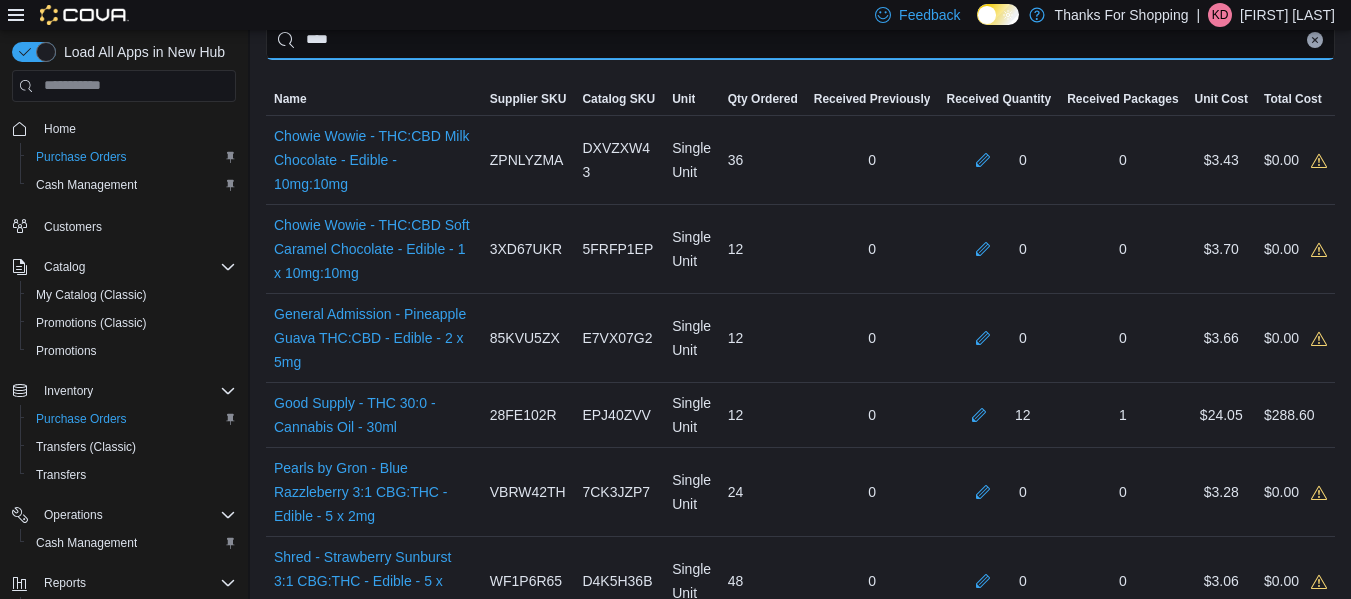 click on "***" at bounding box center [800, 40] 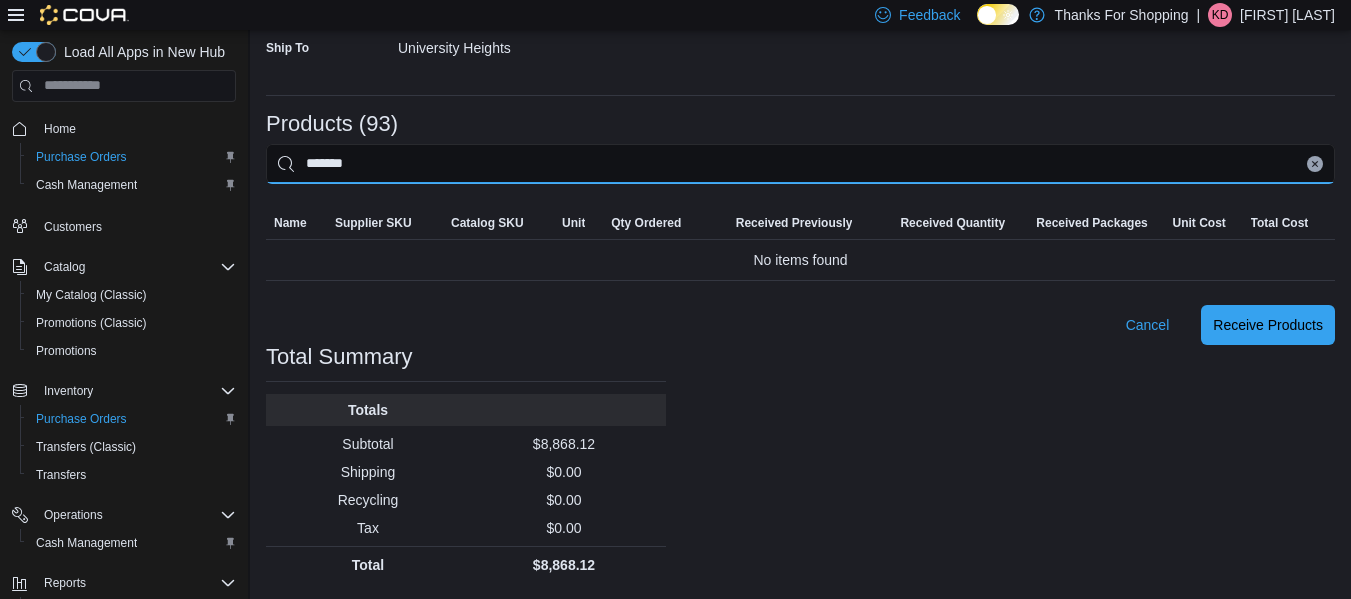 scroll, scrollTop: 506, scrollLeft: 0, axis: vertical 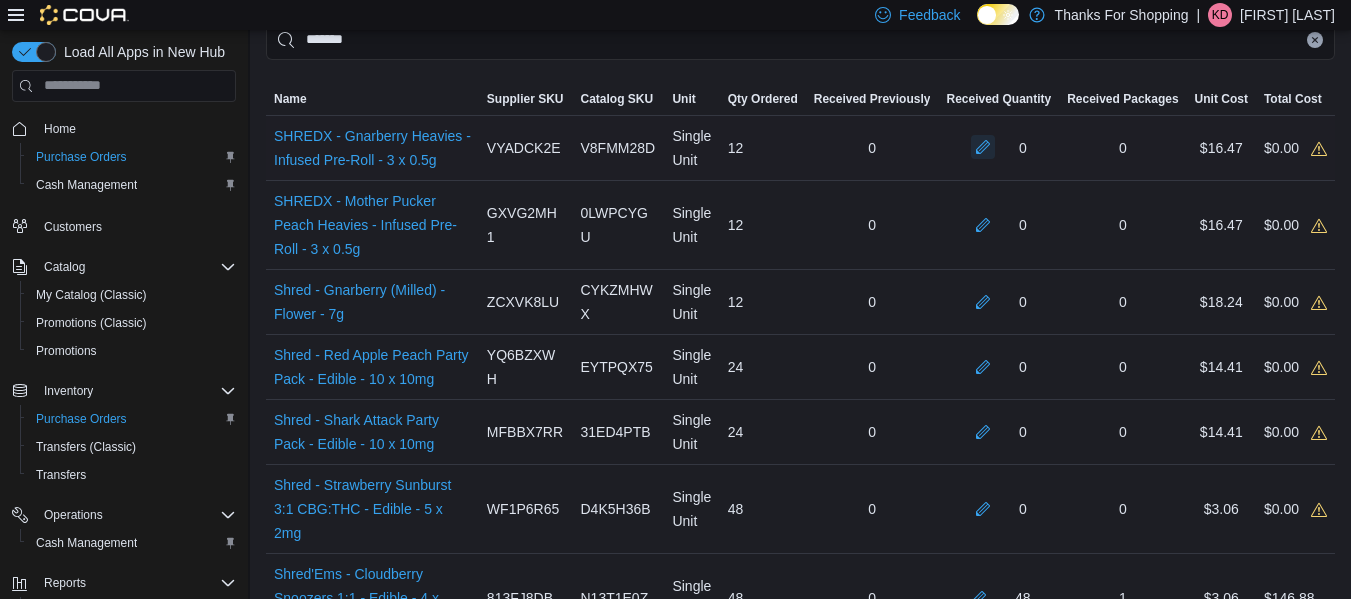 click at bounding box center (983, 147) 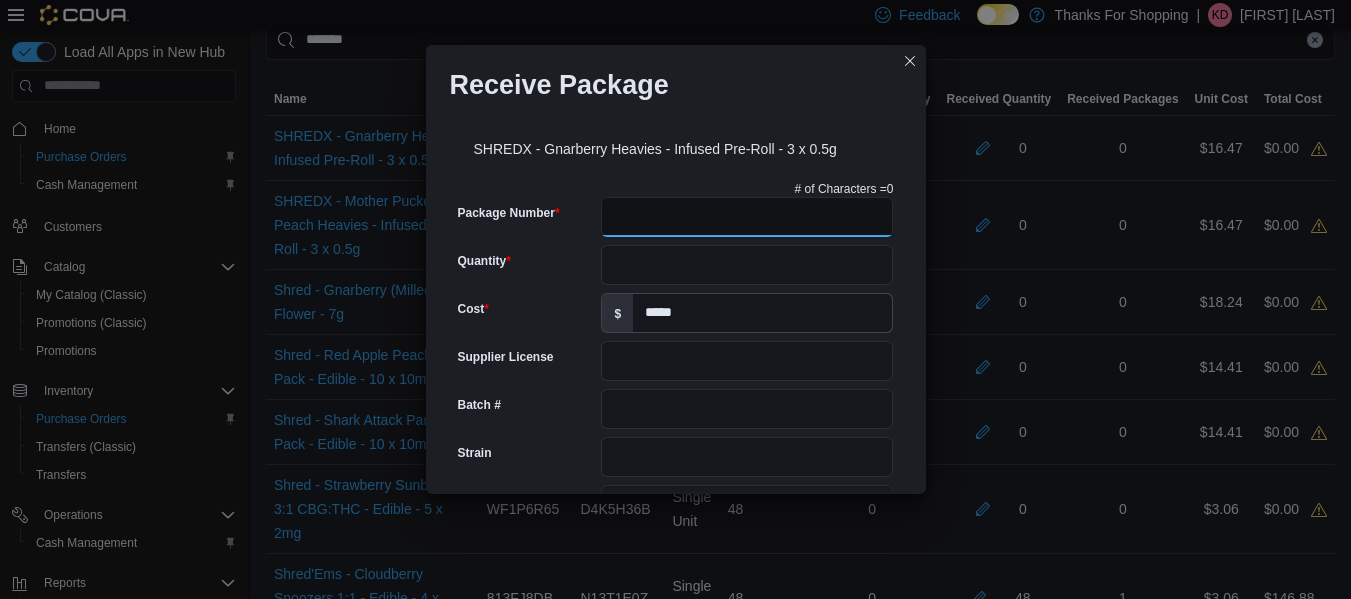click on "Package Number" at bounding box center [747, 217] 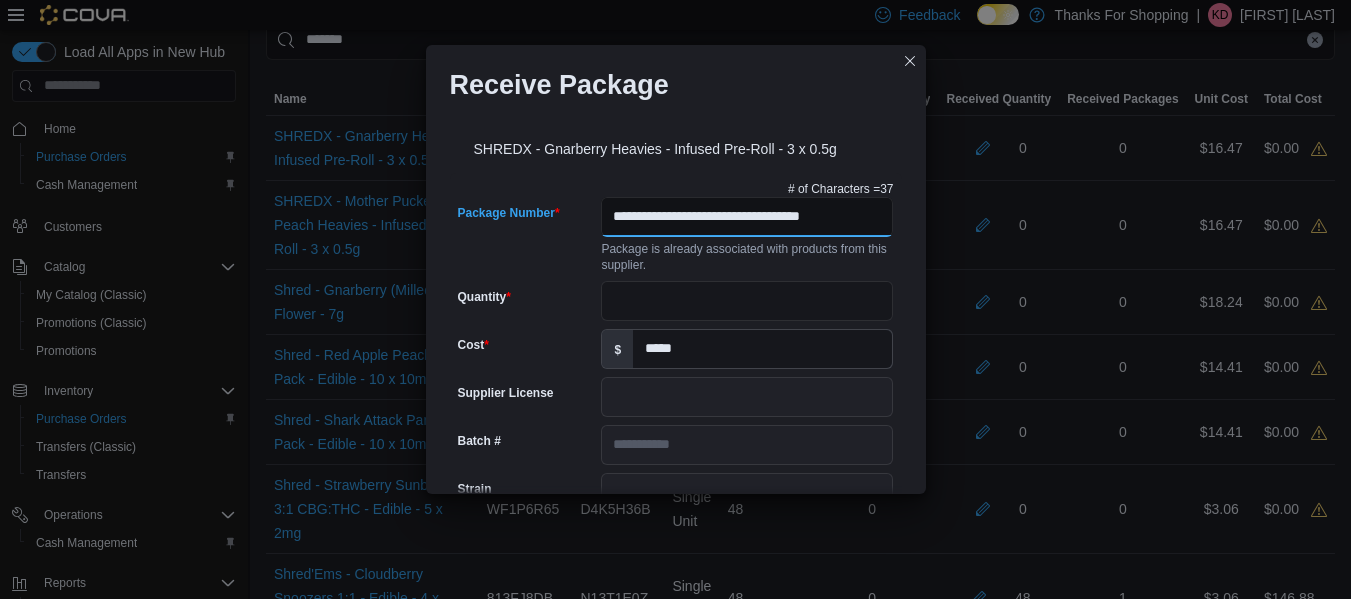 scroll, scrollTop: 0, scrollLeft: 18, axis: horizontal 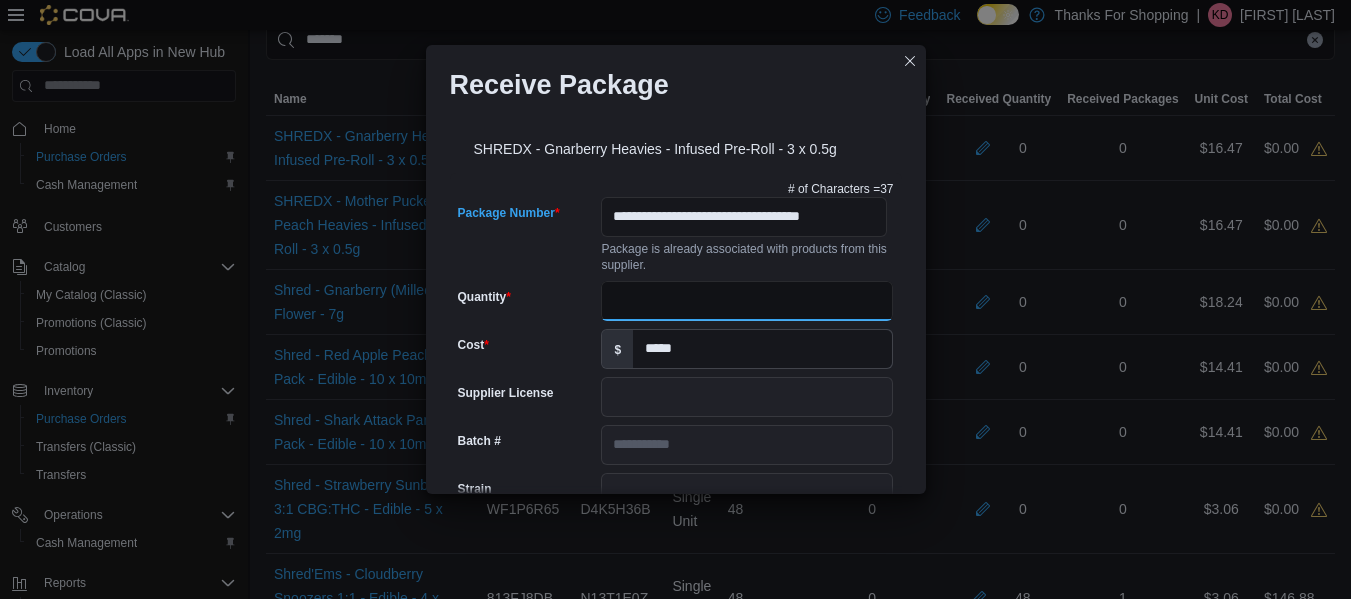 click on "Quantity" at bounding box center (747, 301) 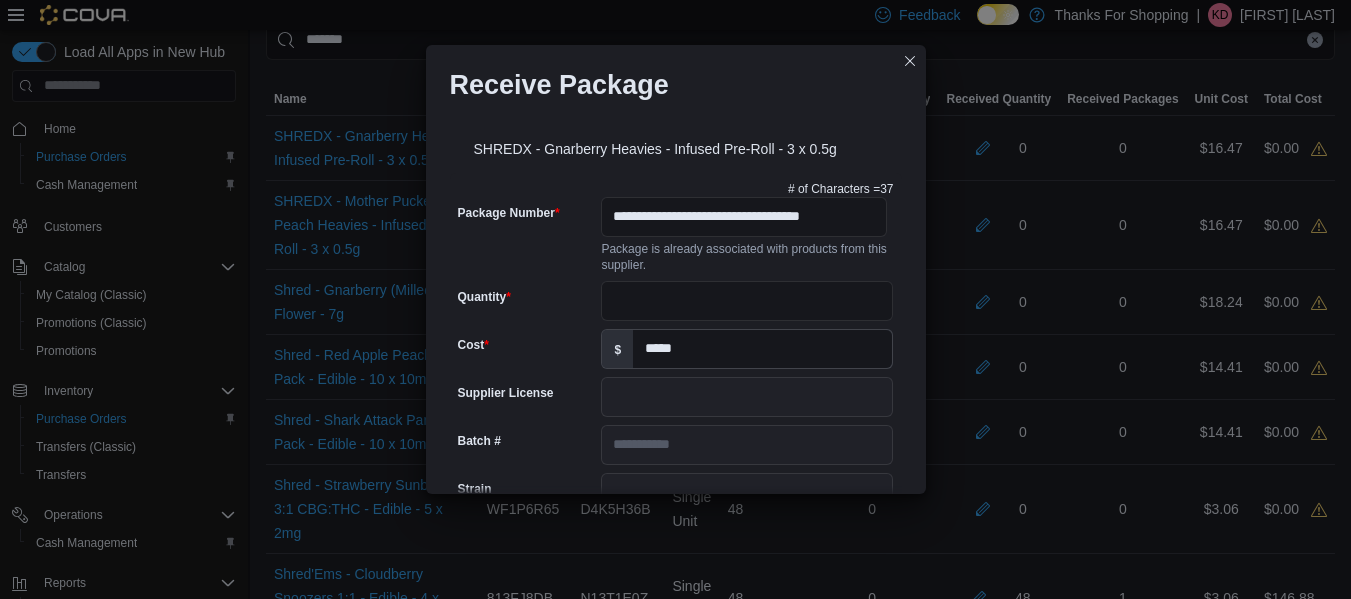 scroll, scrollTop: 779, scrollLeft: 0, axis: vertical 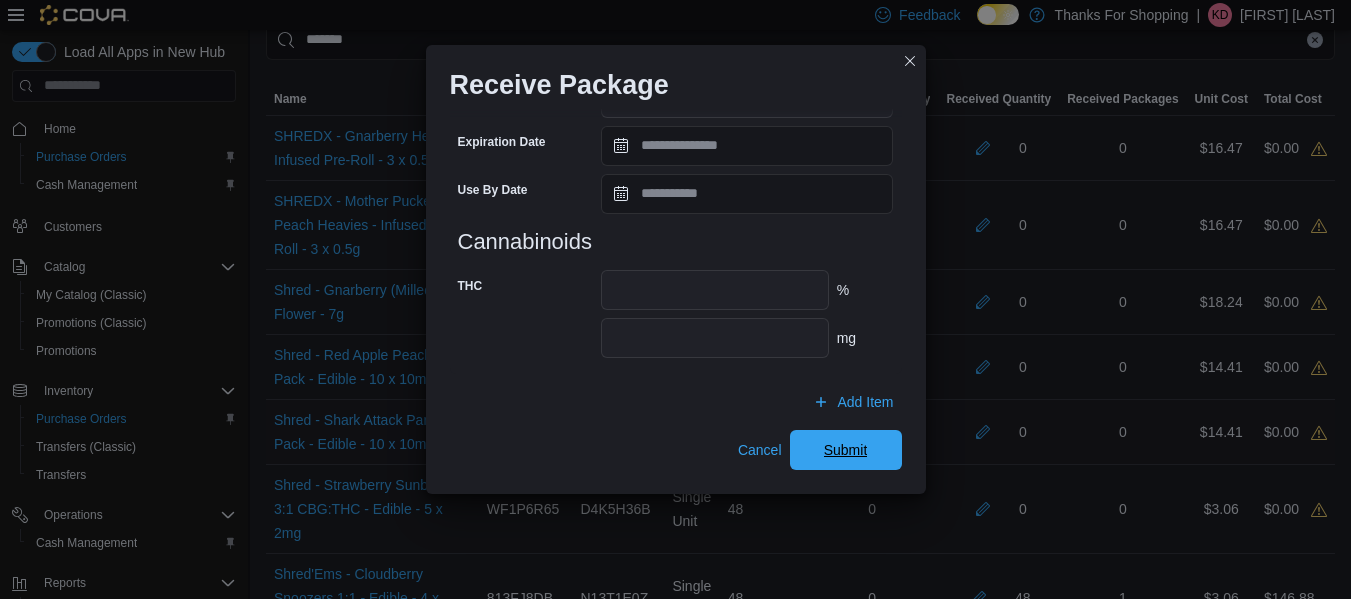 drag, startPoint x: 805, startPoint y: 448, endPoint x: 813, endPoint y: 441, distance: 10.630146 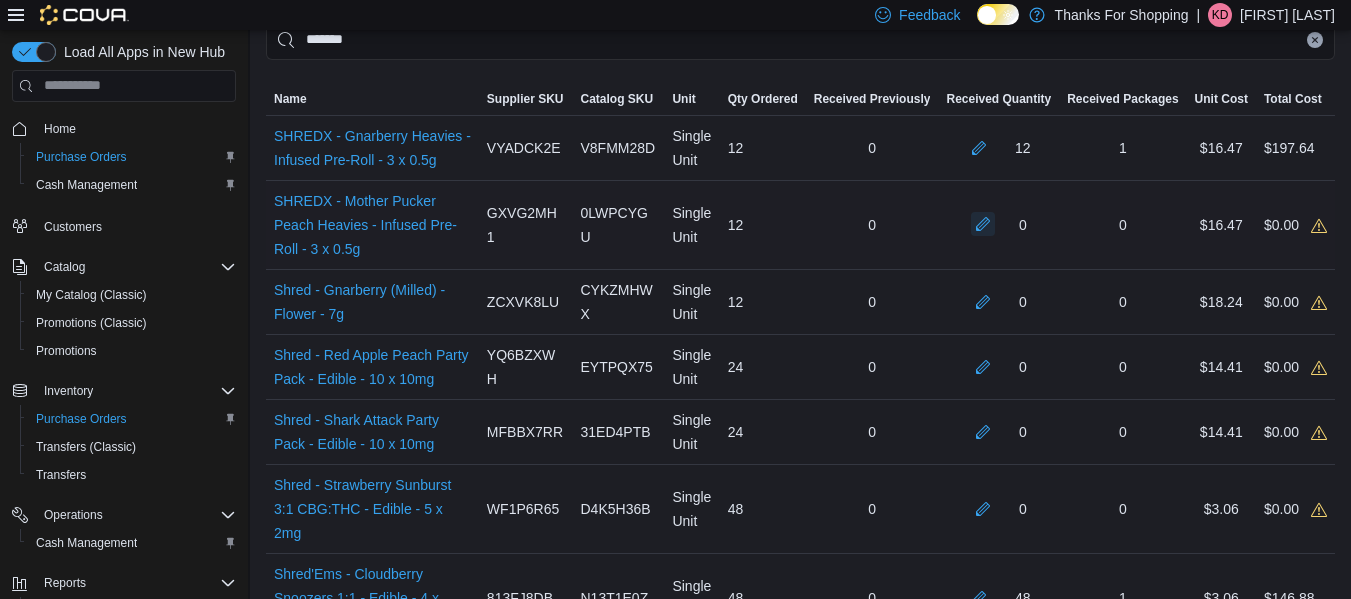 click at bounding box center [983, 224] 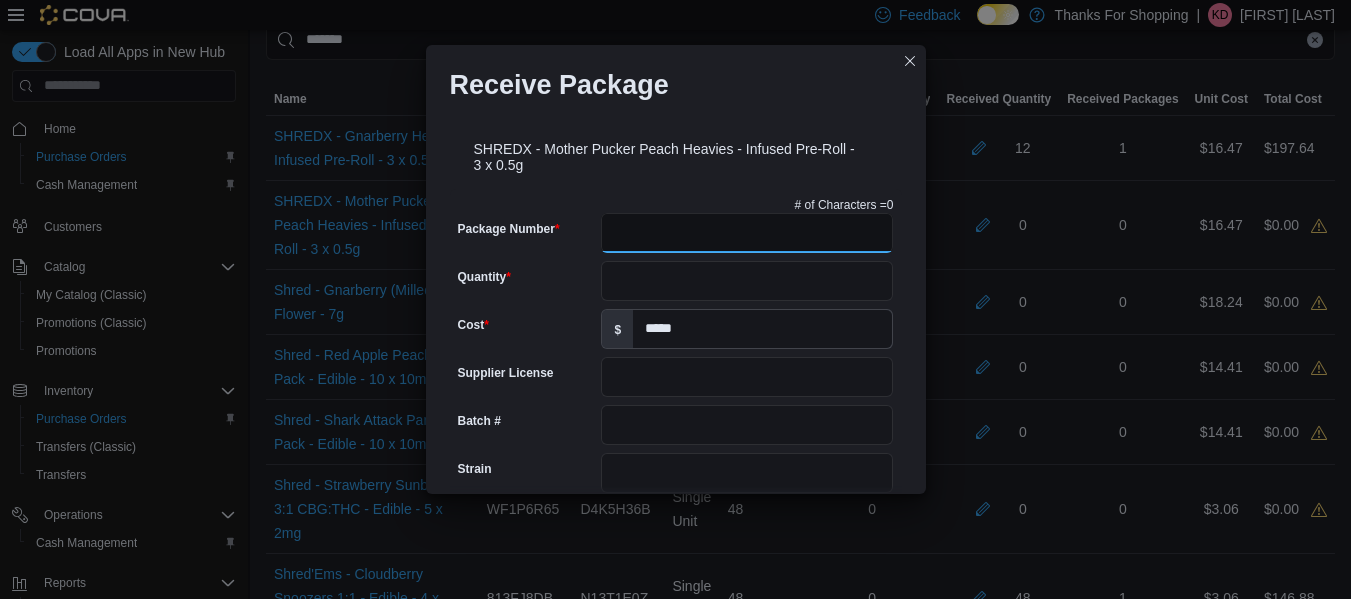 click on "Package Number" at bounding box center [747, 233] 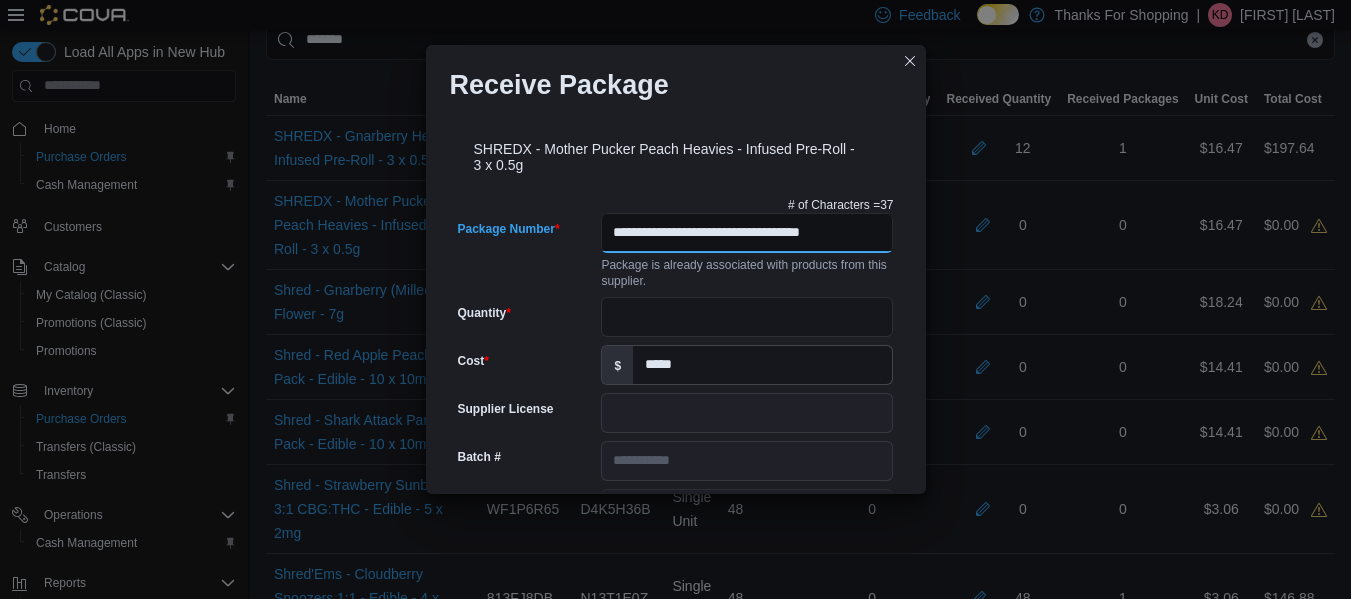 scroll, scrollTop: 0, scrollLeft: 18, axis: horizontal 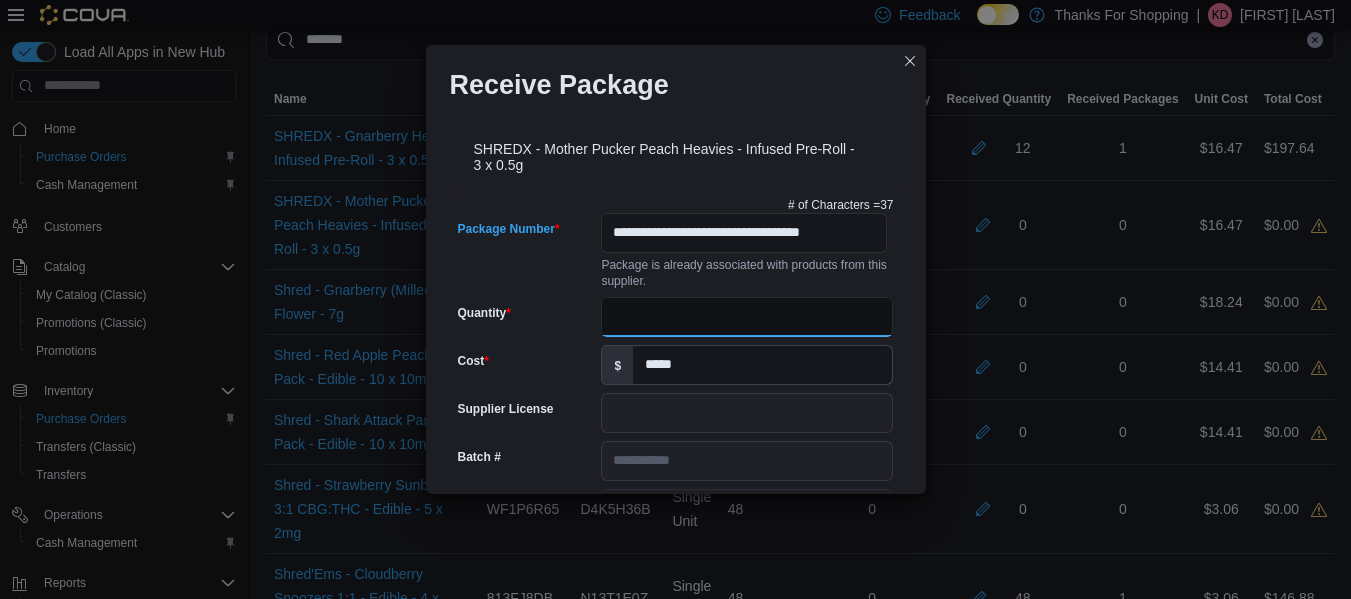 click on "Quantity" at bounding box center (747, 317) 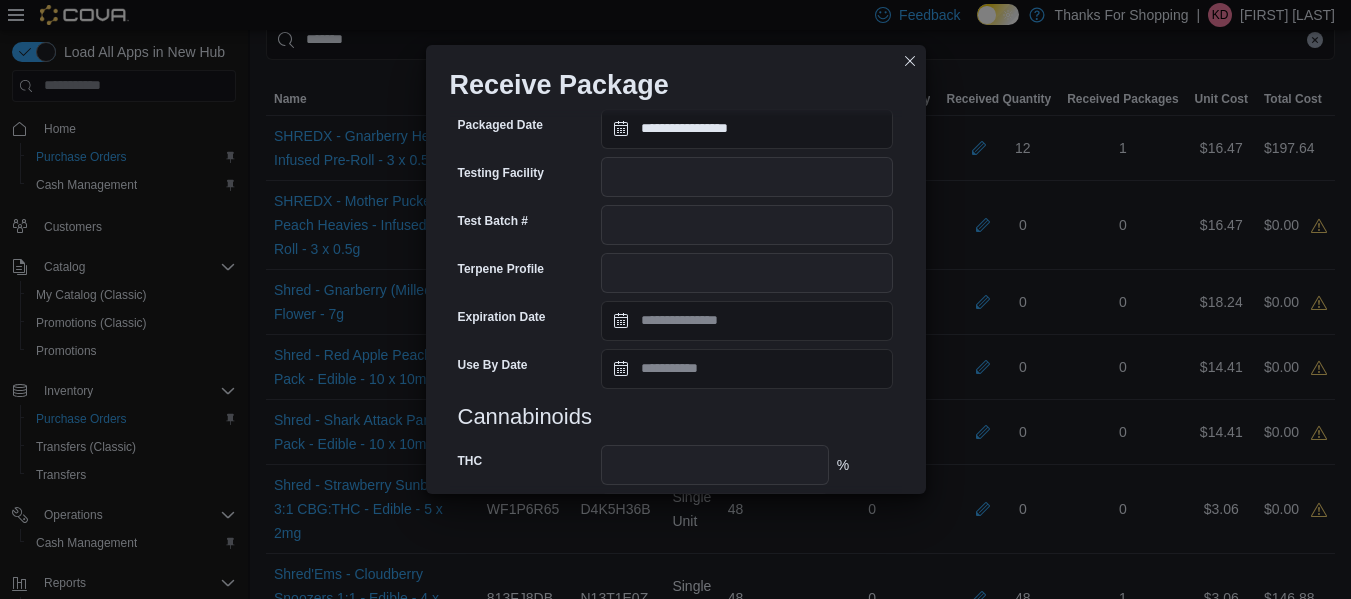 scroll, scrollTop: 795, scrollLeft: 0, axis: vertical 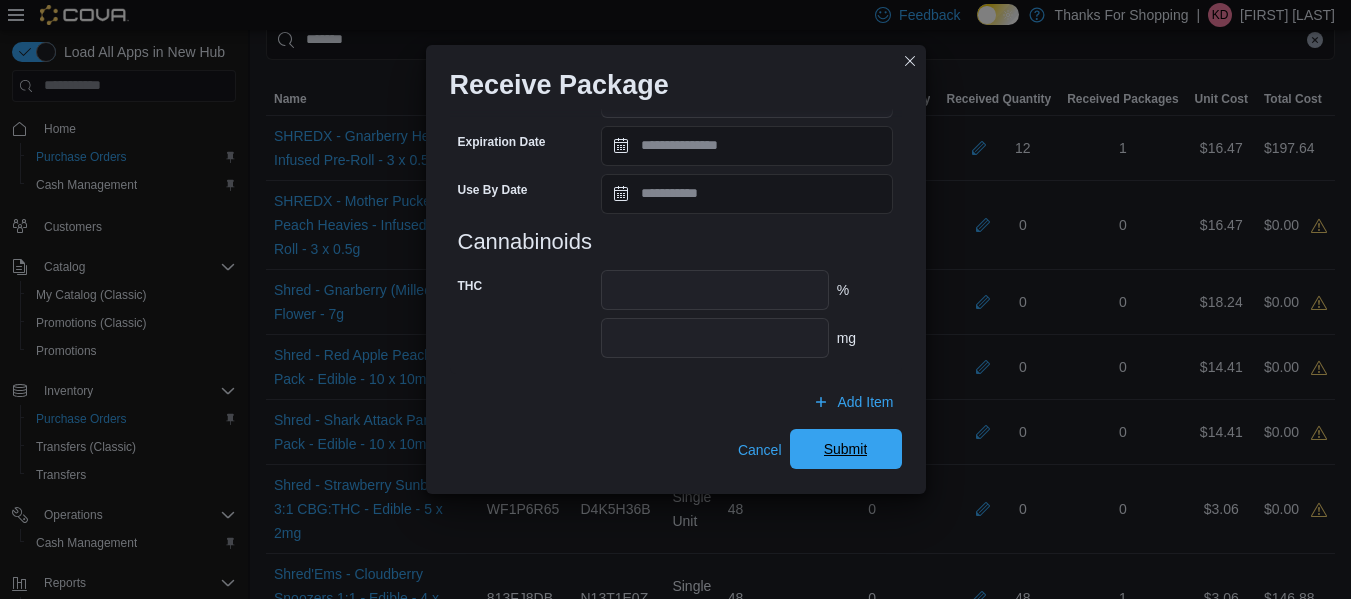 click on "Submit" at bounding box center (846, 449) 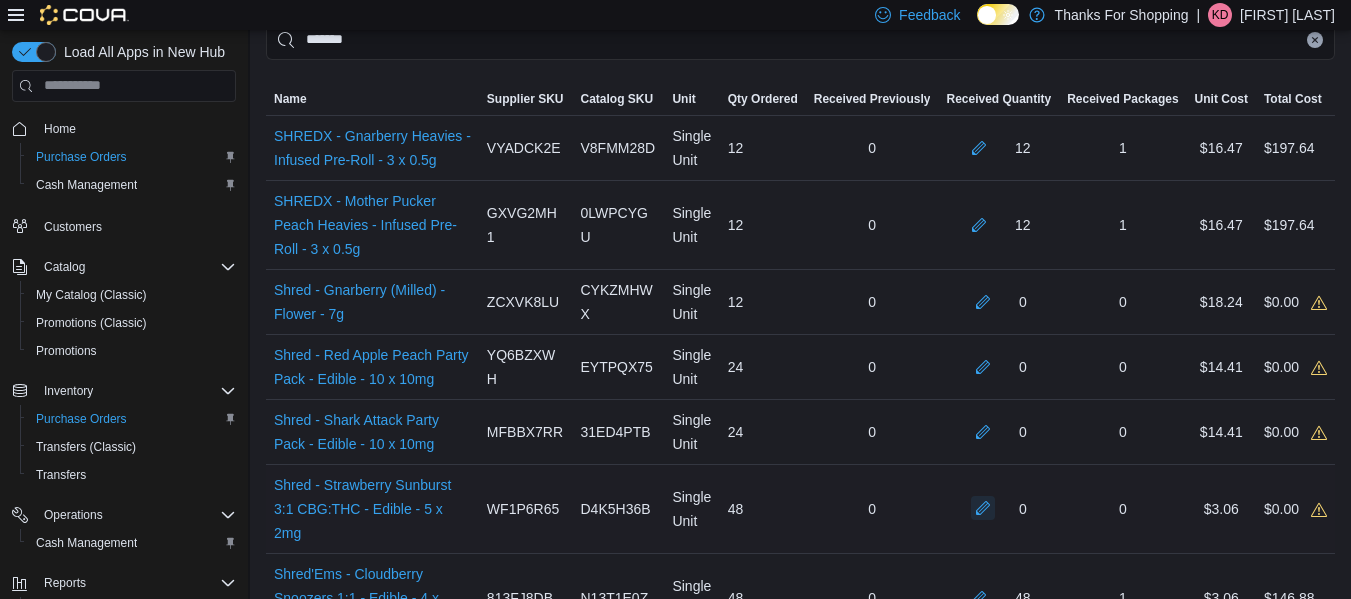 click at bounding box center [983, 508] 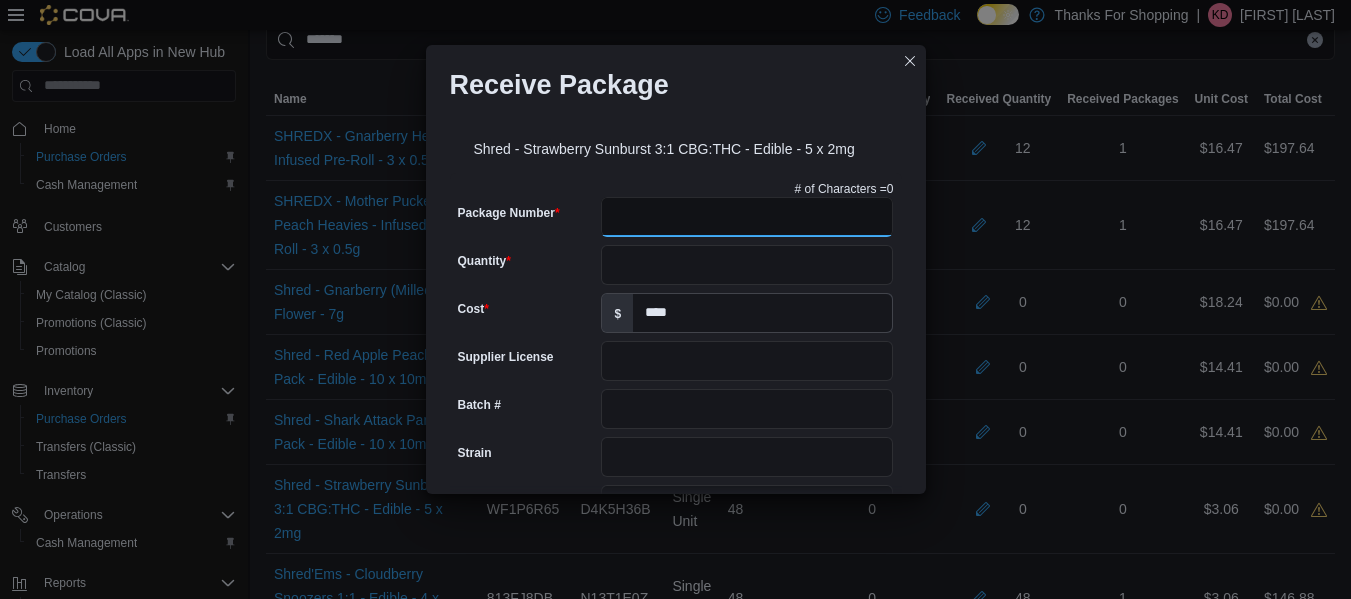 click on "Package Number" at bounding box center [747, 217] 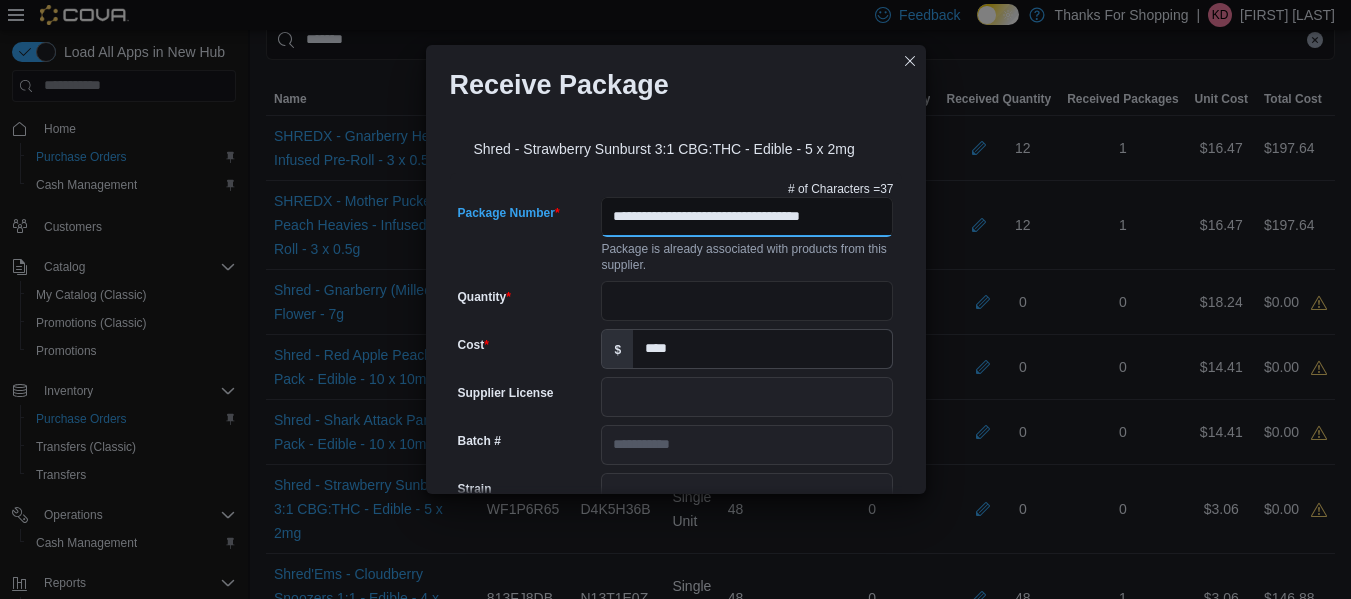 scroll, scrollTop: 0, scrollLeft: 18, axis: horizontal 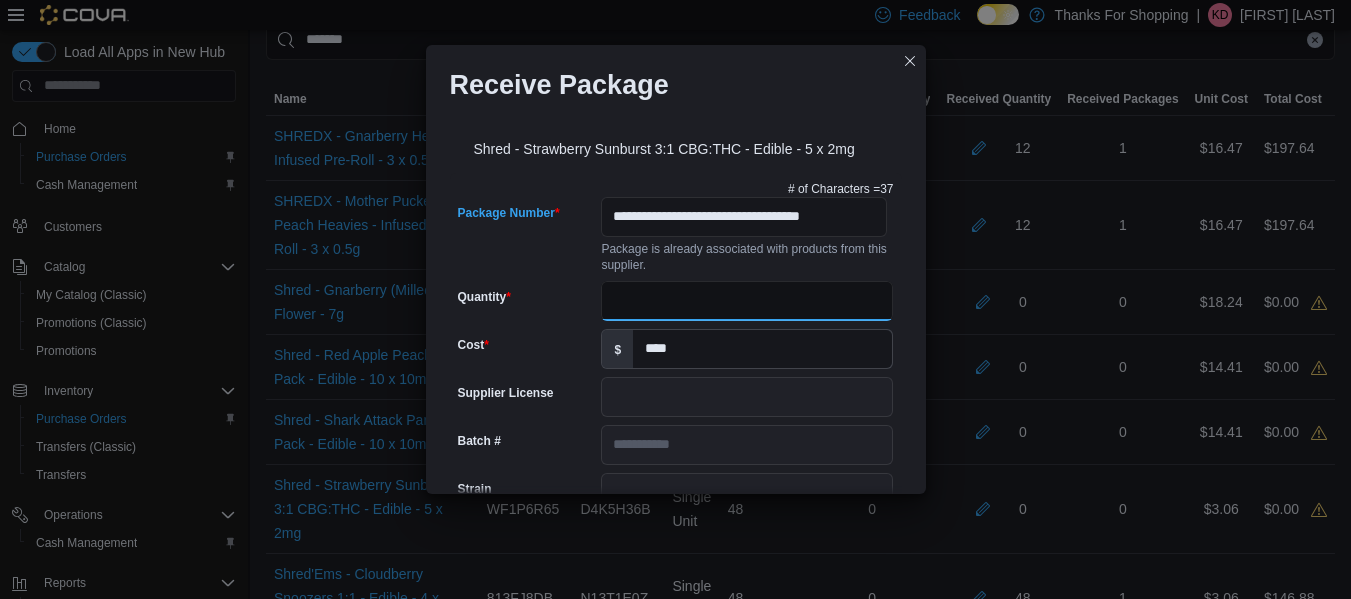 click on "Quantity" at bounding box center (747, 301) 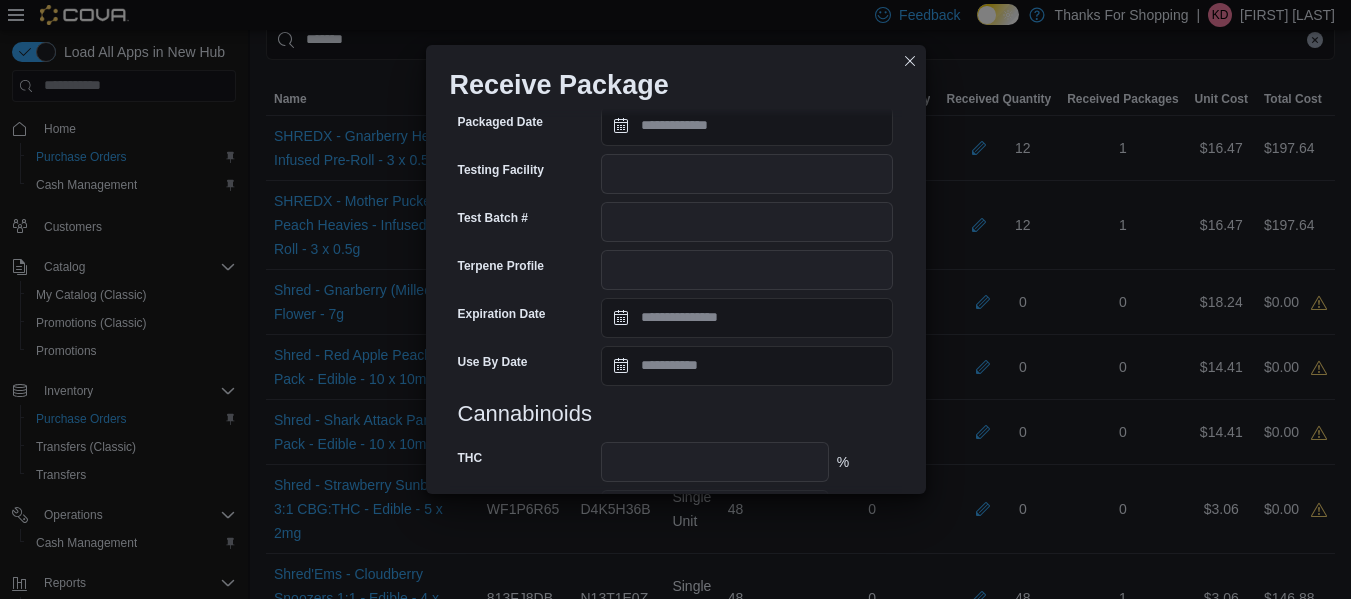 scroll, scrollTop: 795, scrollLeft: 0, axis: vertical 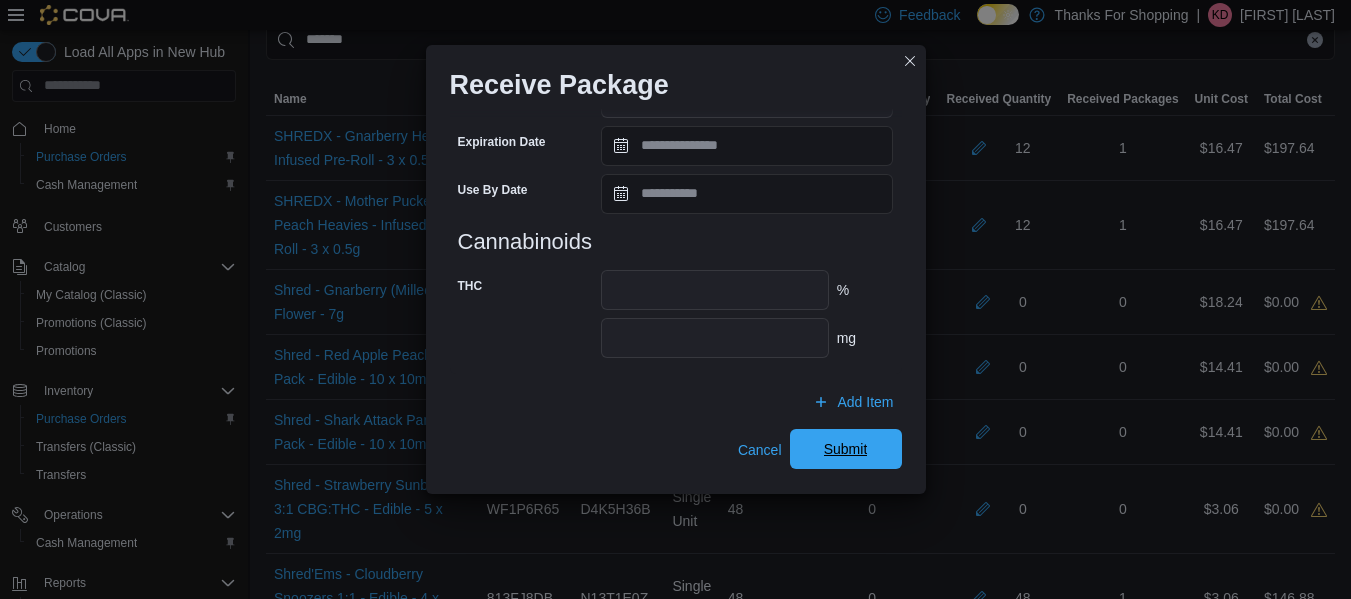 click on "Submit" at bounding box center [846, 449] 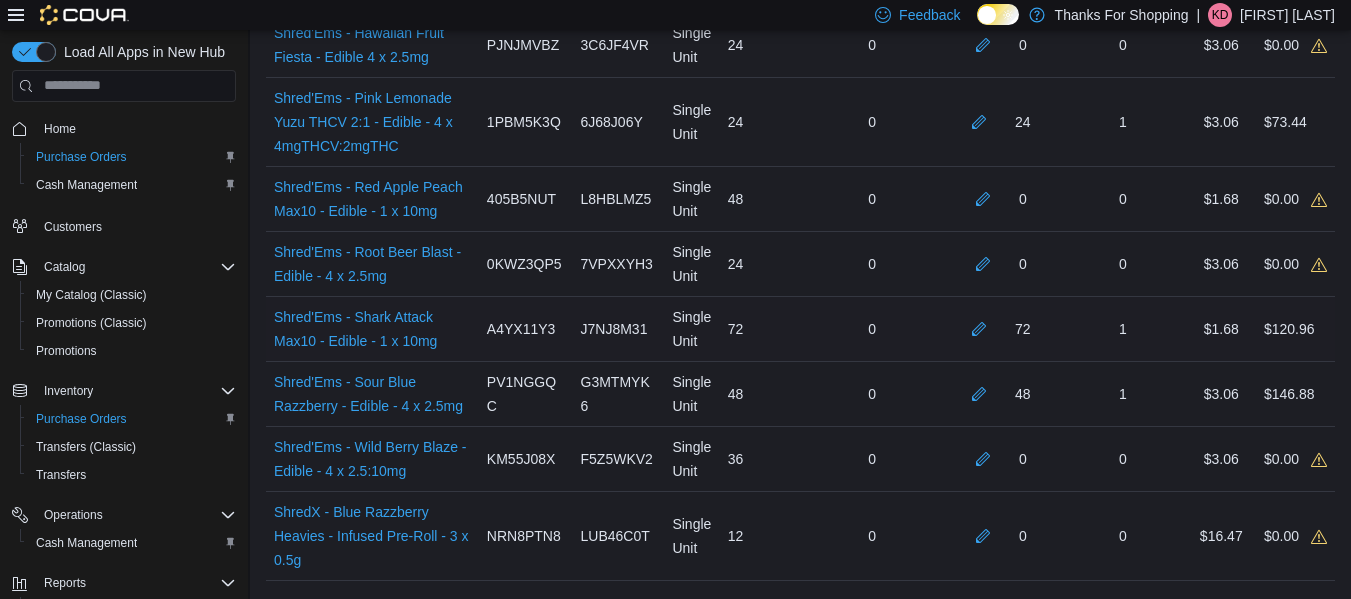 scroll, scrollTop: 1206, scrollLeft: 0, axis: vertical 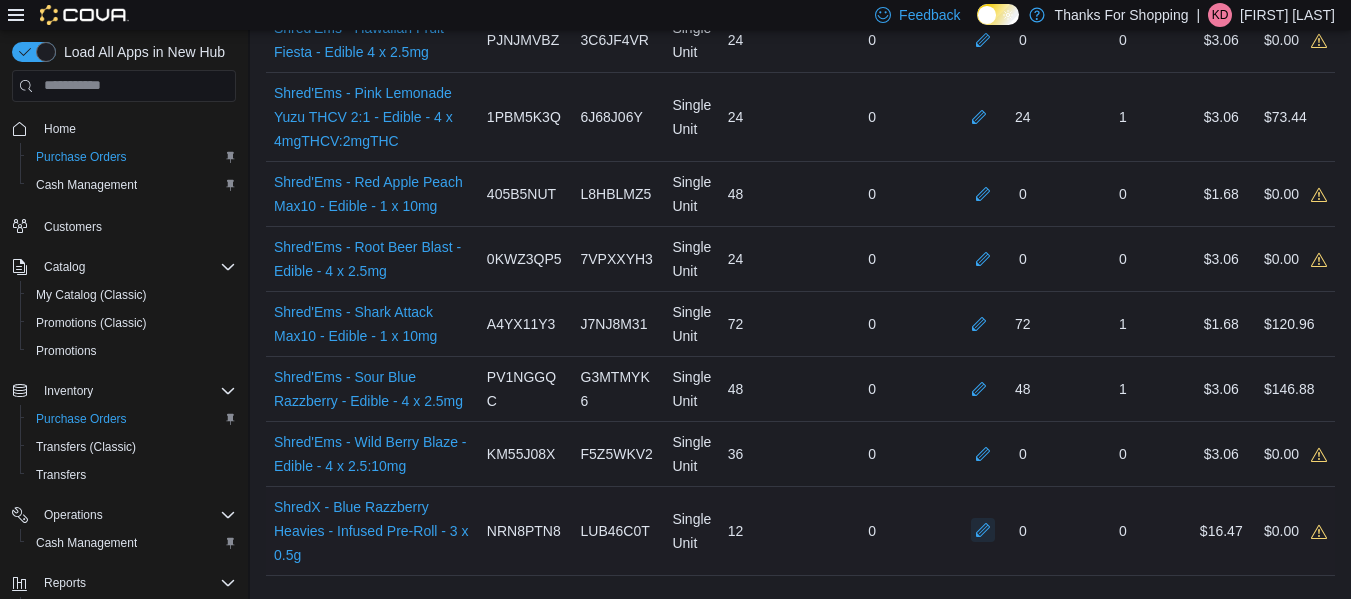 click at bounding box center (983, 530) 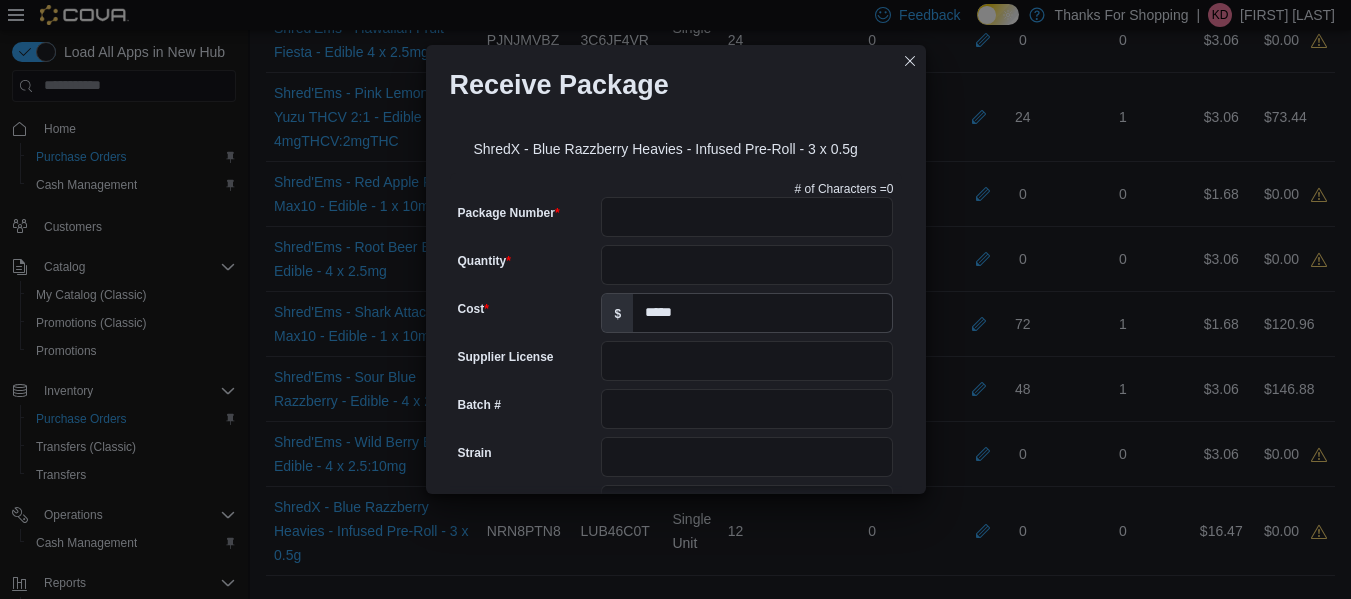 click on "# of Characters =  0" at bounding box center [676, 189] 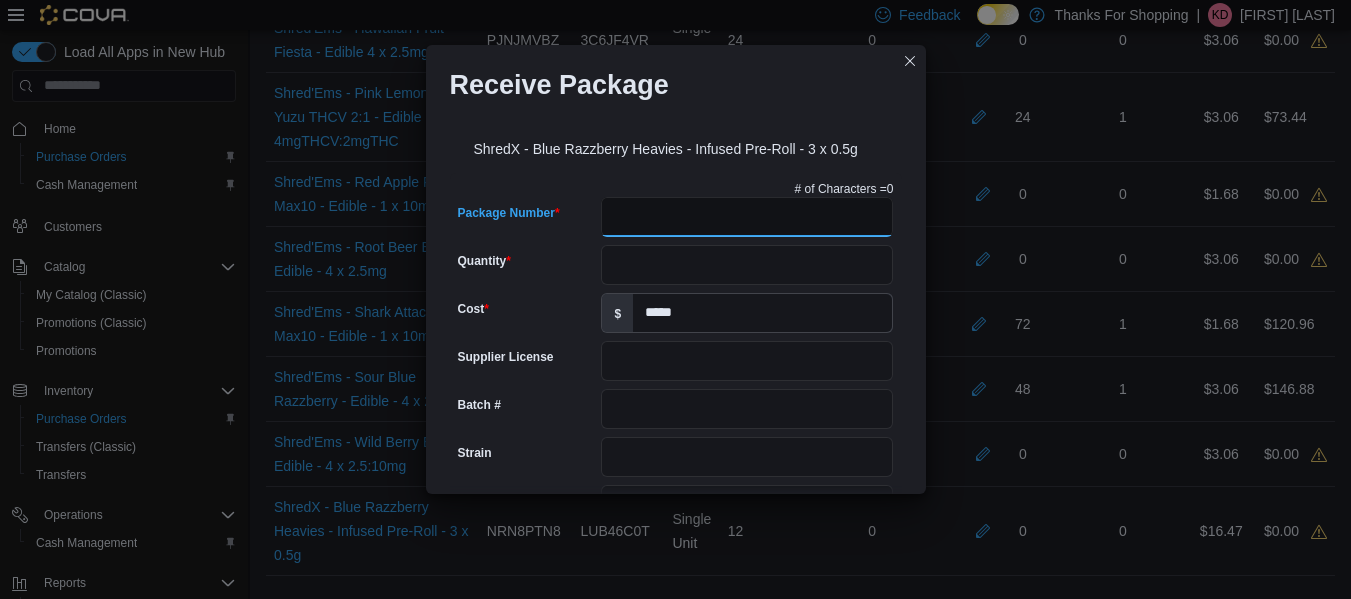 click on "Package Number" at bounding box center (747, 217) 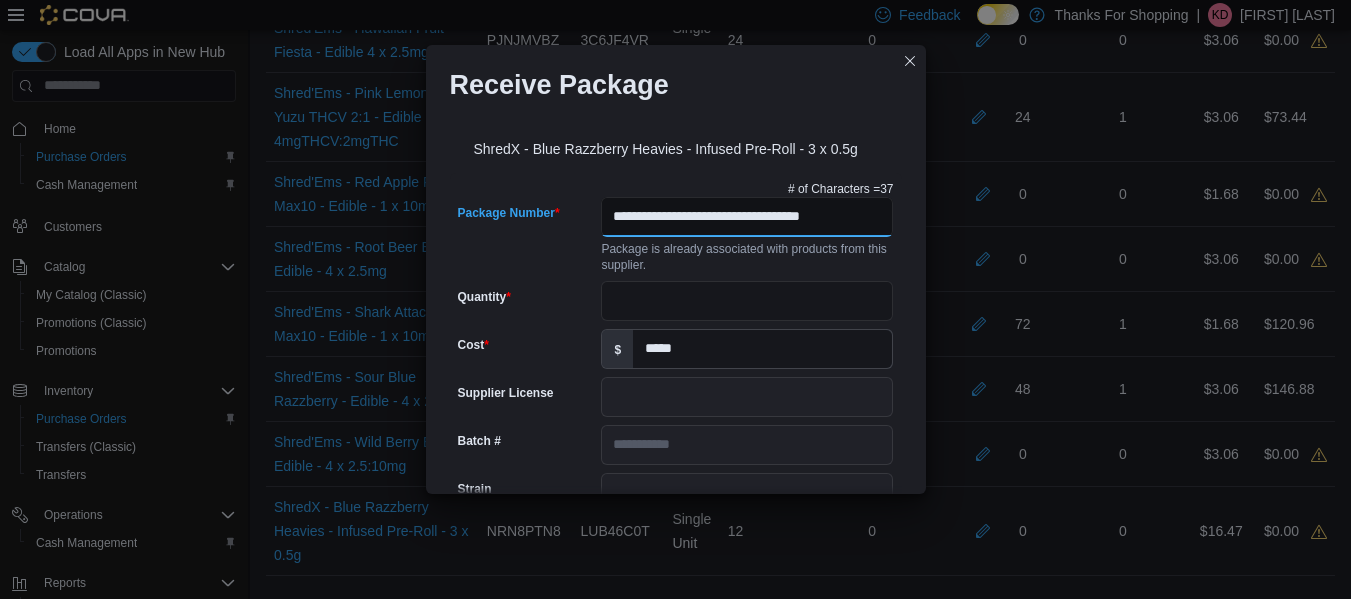 scroll, scrollTop: 0, scrollLeft: 18, axis: horizontal 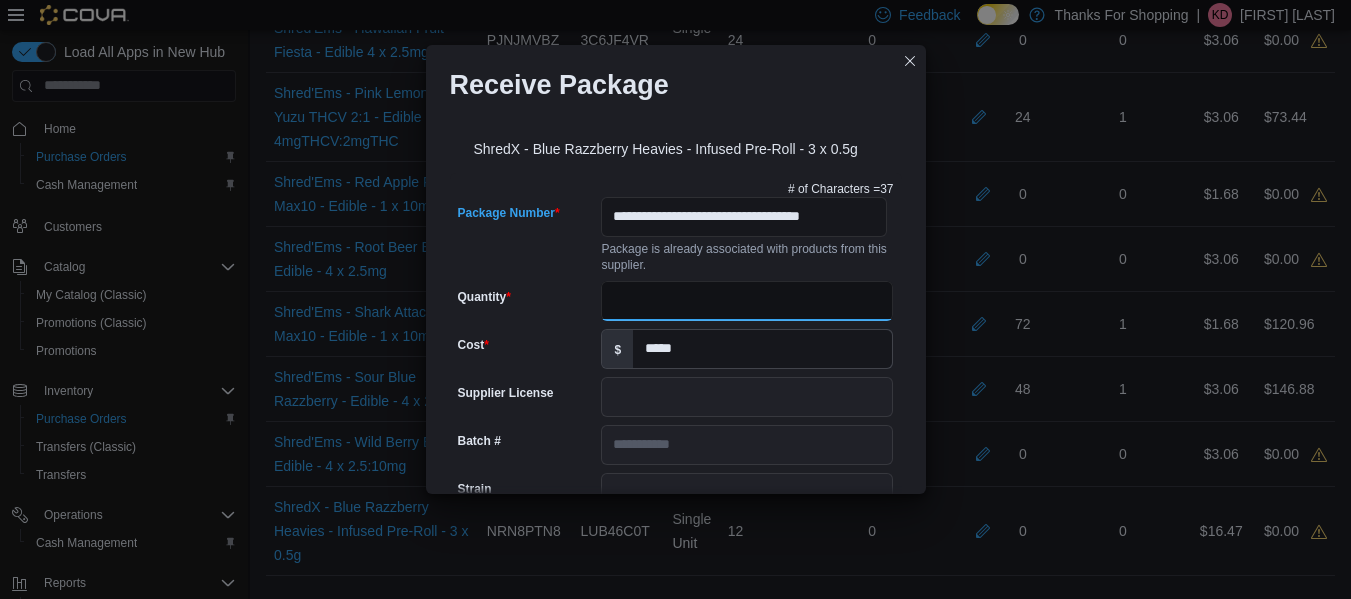 click on "Quantity" at bounding box center [747, 301] 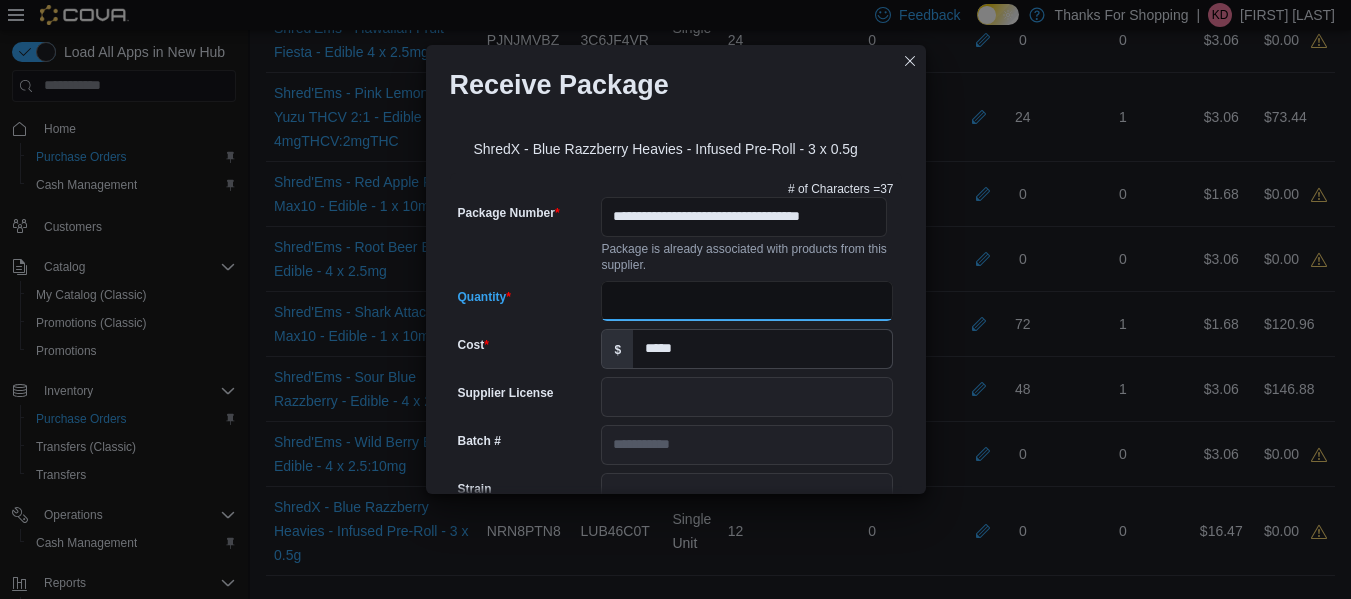 scroll, scrollTop: 0, scrollLeft: 0, axis: both 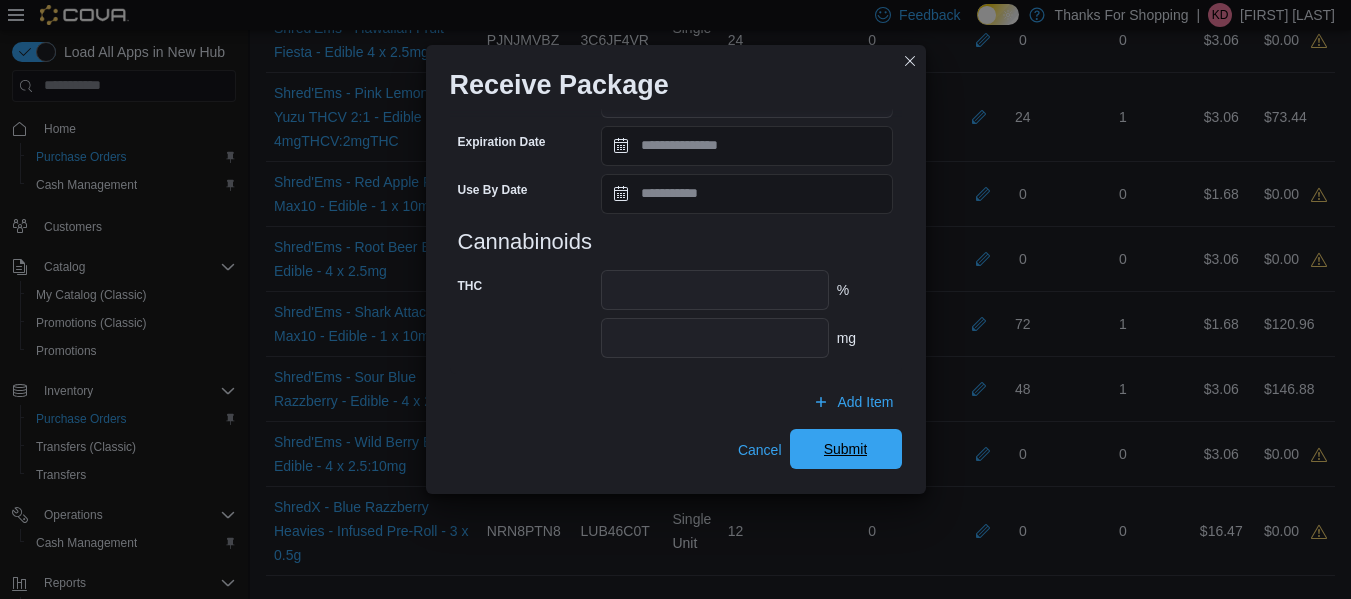 click on "Submit" at bounding box center (846, 449) 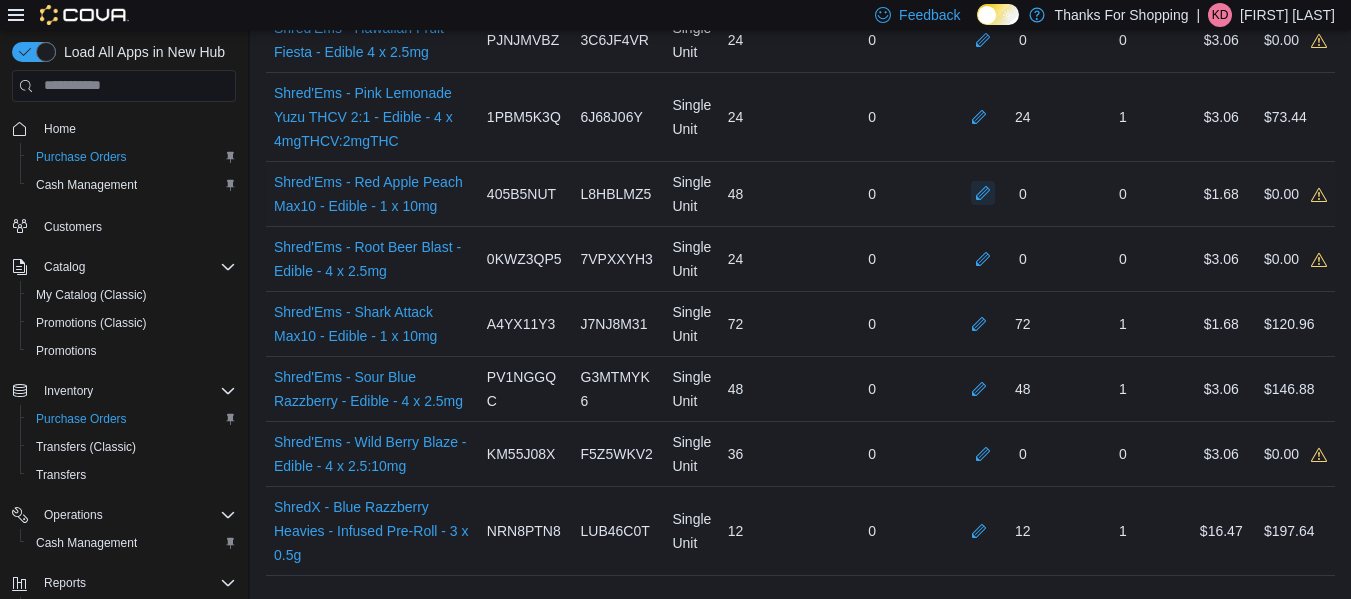 click at bounding box center [983, 193] 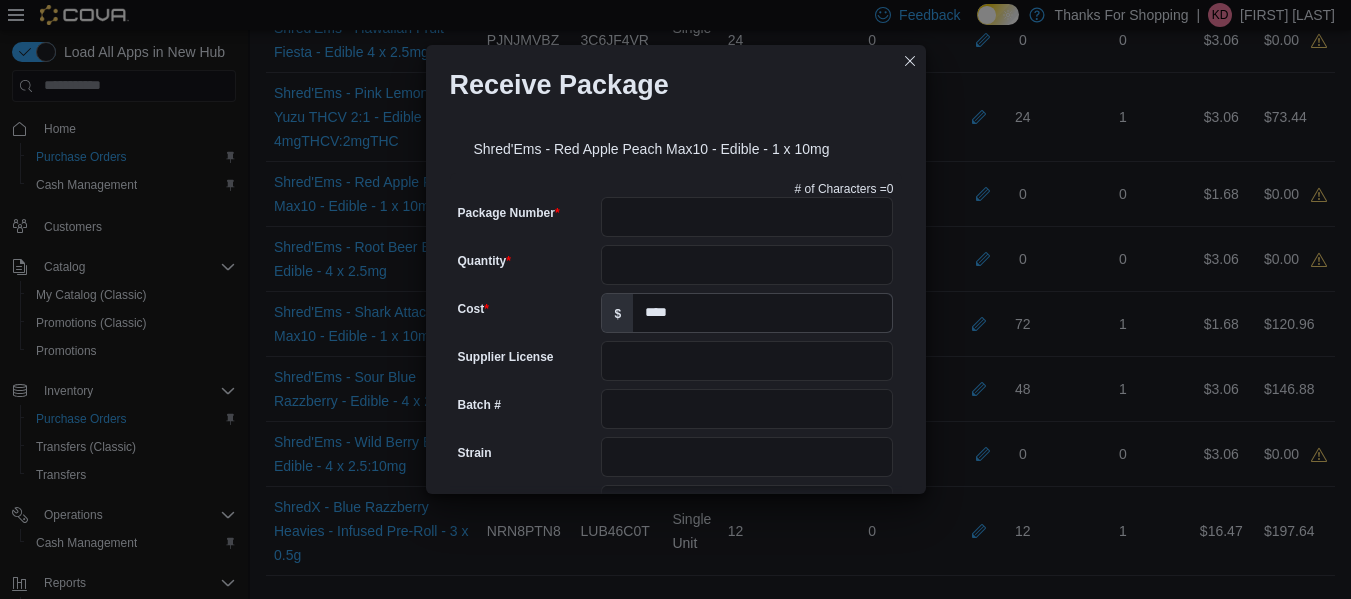 drag, startPoint x: 734, startPoint y: 170, endPoint x: 726, endPoint y: 190, distance: 21.540659 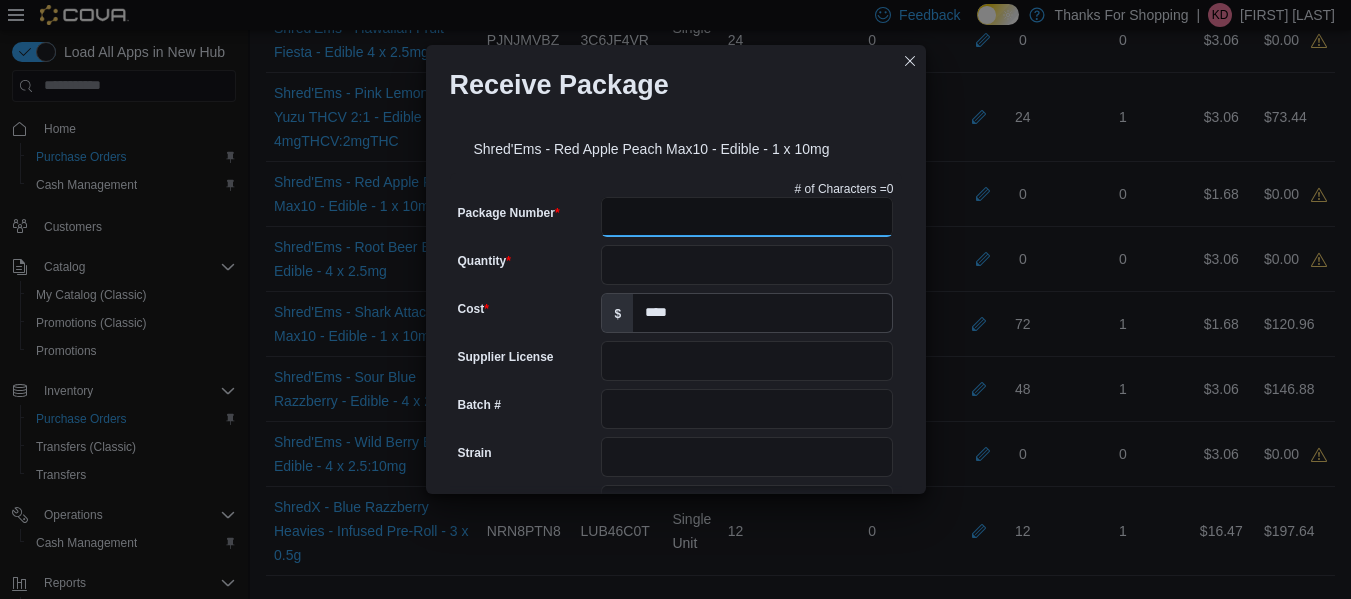 click on "Package Number" at bounding box center [747, 217] 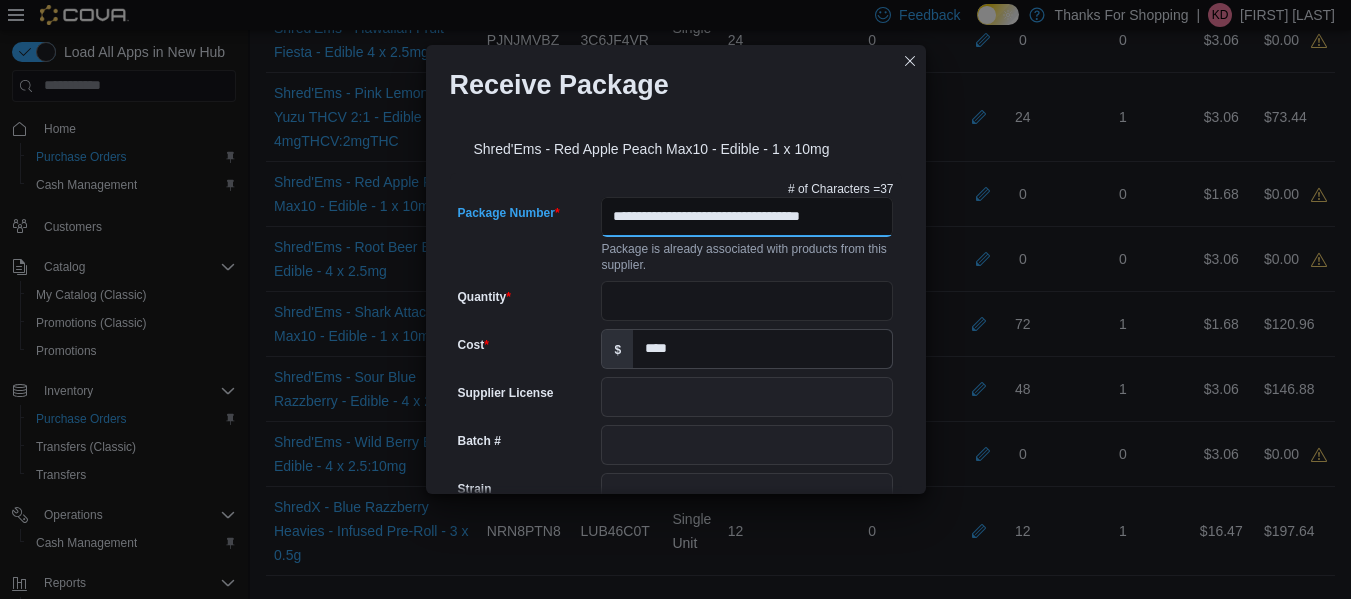 scroll, scrollTop: 0, scrollLeft: 18, axis: horizontal 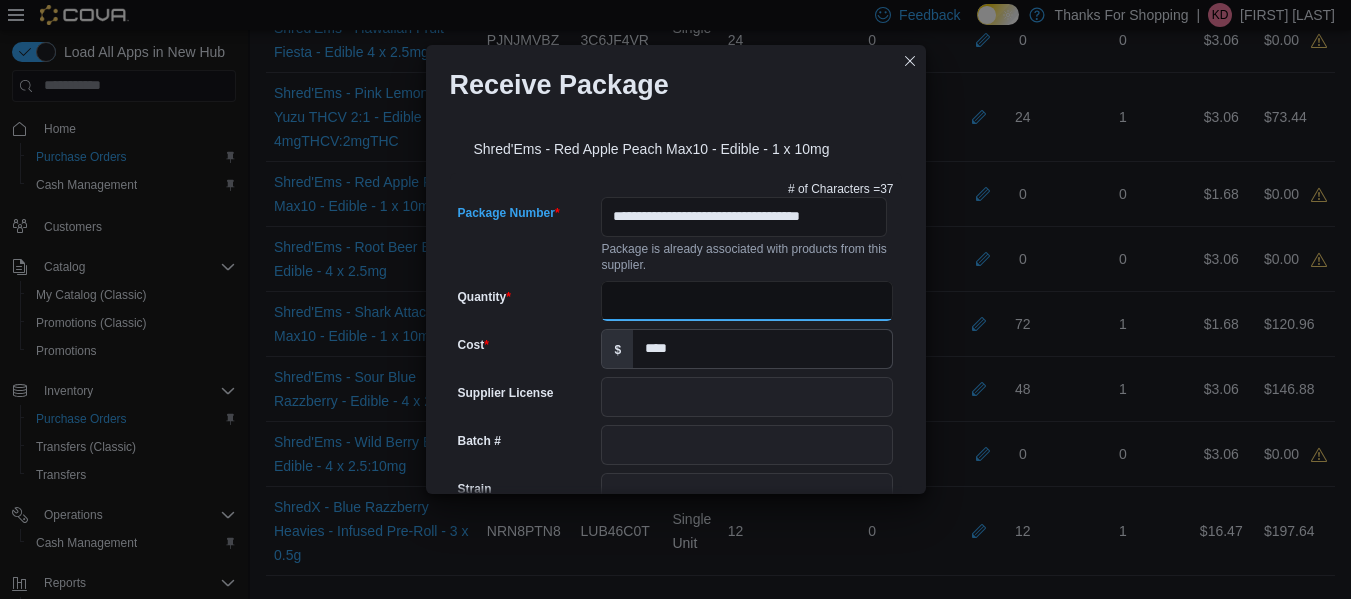 click on "Quantity" at bounding box center (747, 301) 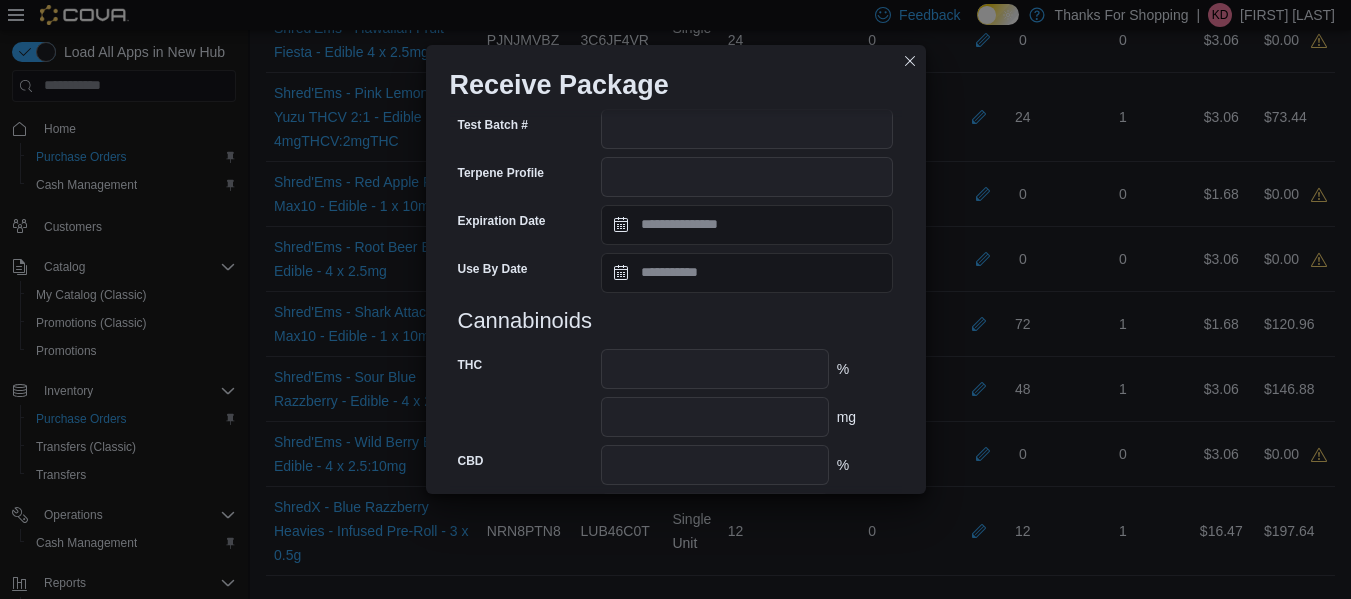 scroll, scrollTop: 875, scrollLeft: 0, axis: vertical 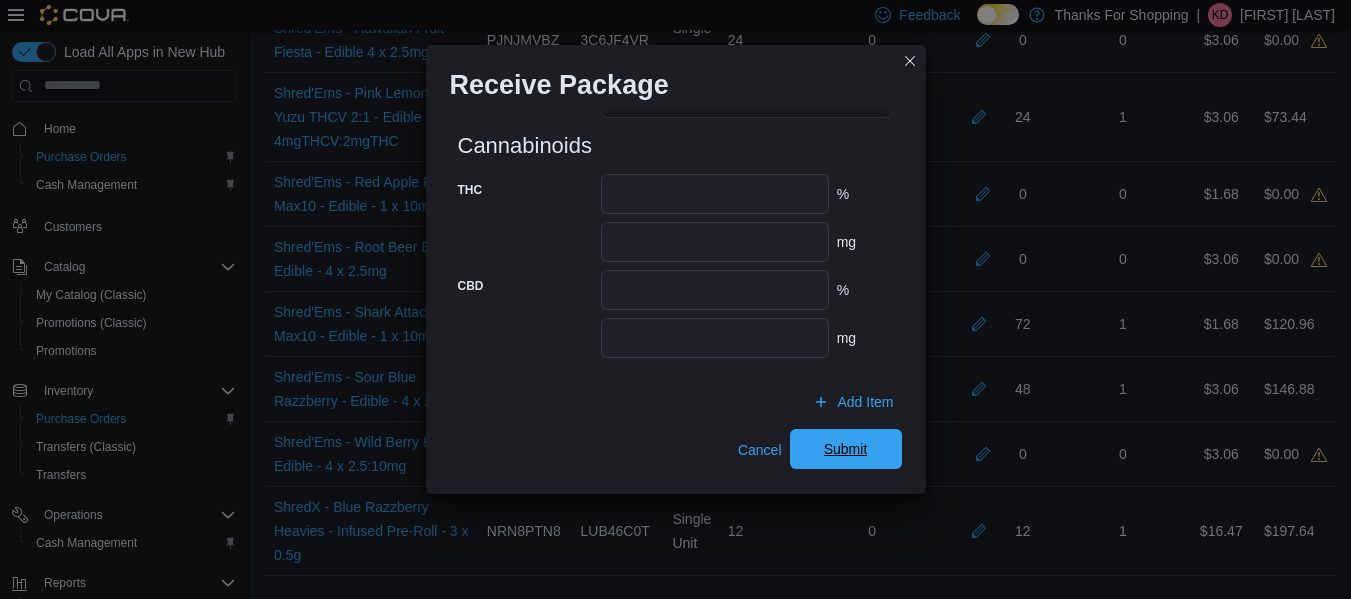 click on "Submit" at bounding box center [846, 449] 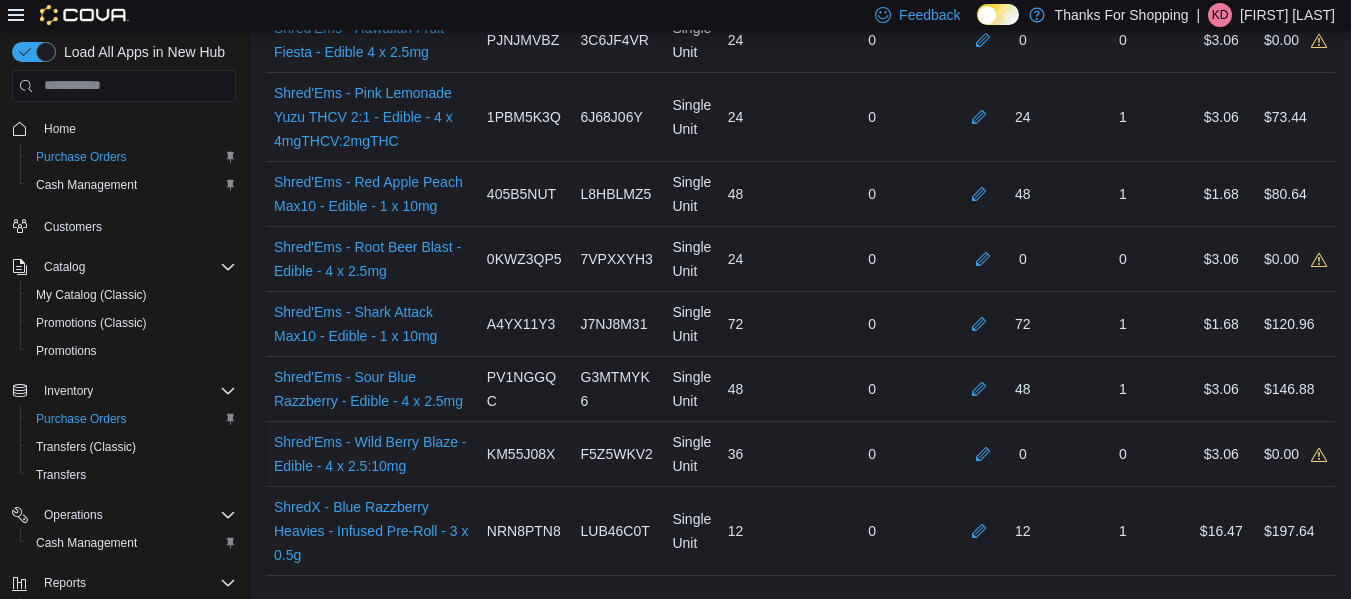 click on "0" at bounding box center (998, 454) 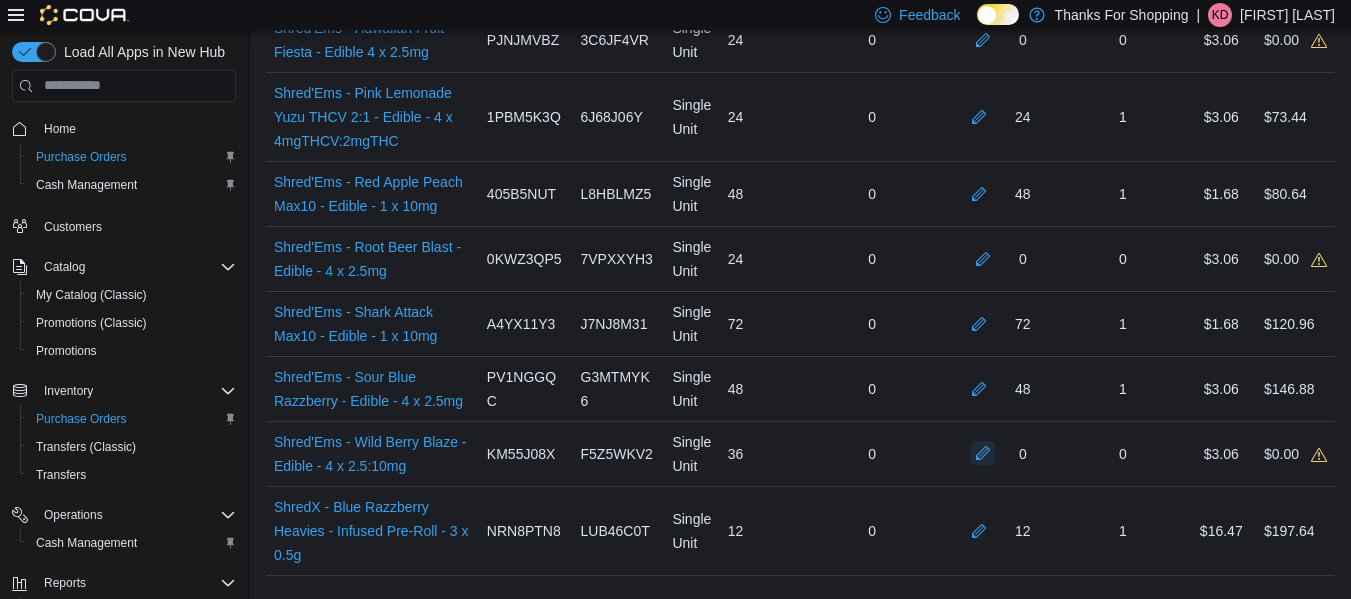 click at bounding box center (983, 453) 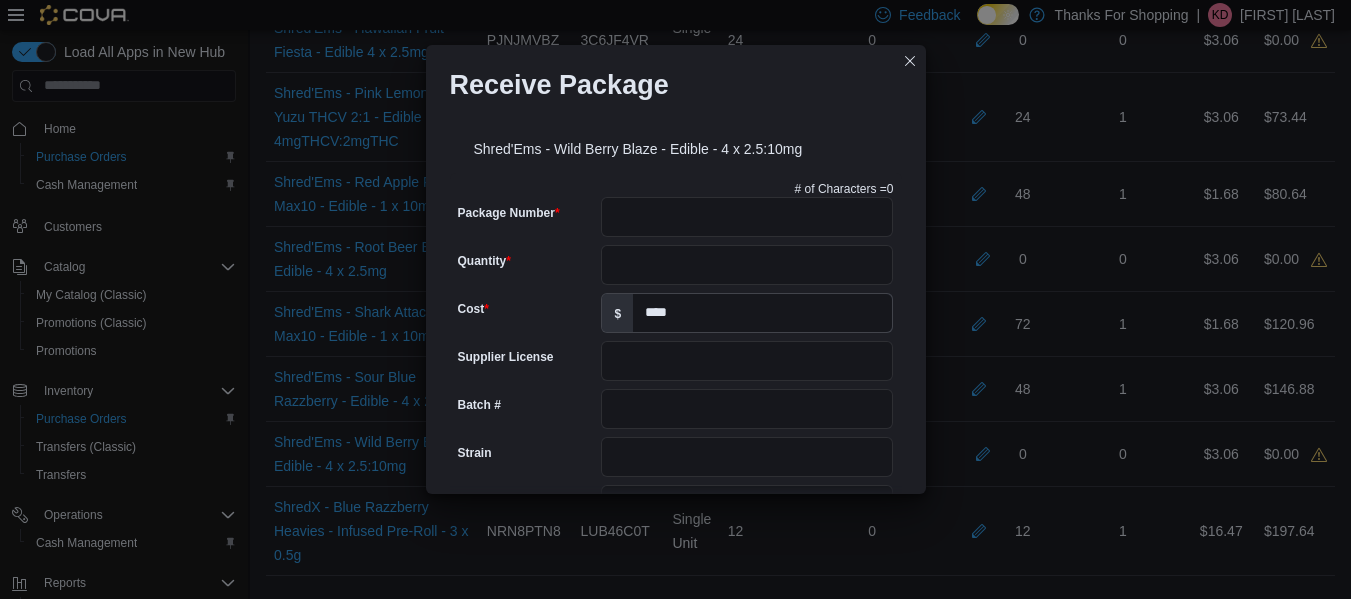 click on "# of Characters =  0 Package Number Quantity Cost $ **** Supplier License Batch # Strain Url Test Date Harvest Date Production Date Packaged Date Testing Facility Test Batch # Terpene Profile Expiration Date Use By Date Cannabinoids Add Cannabinoid Add unit THC %     mg CBD %     mg" at bounding box center [676, 721] 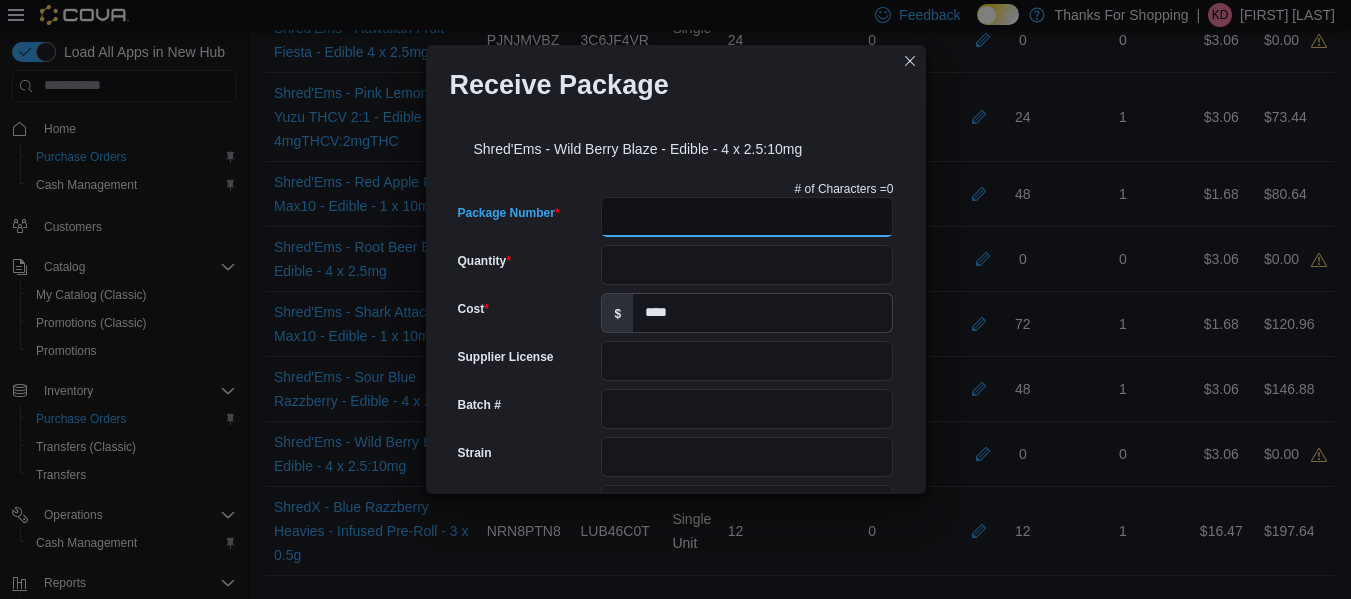 click on "Package Number" at bounding box center [747, 217] 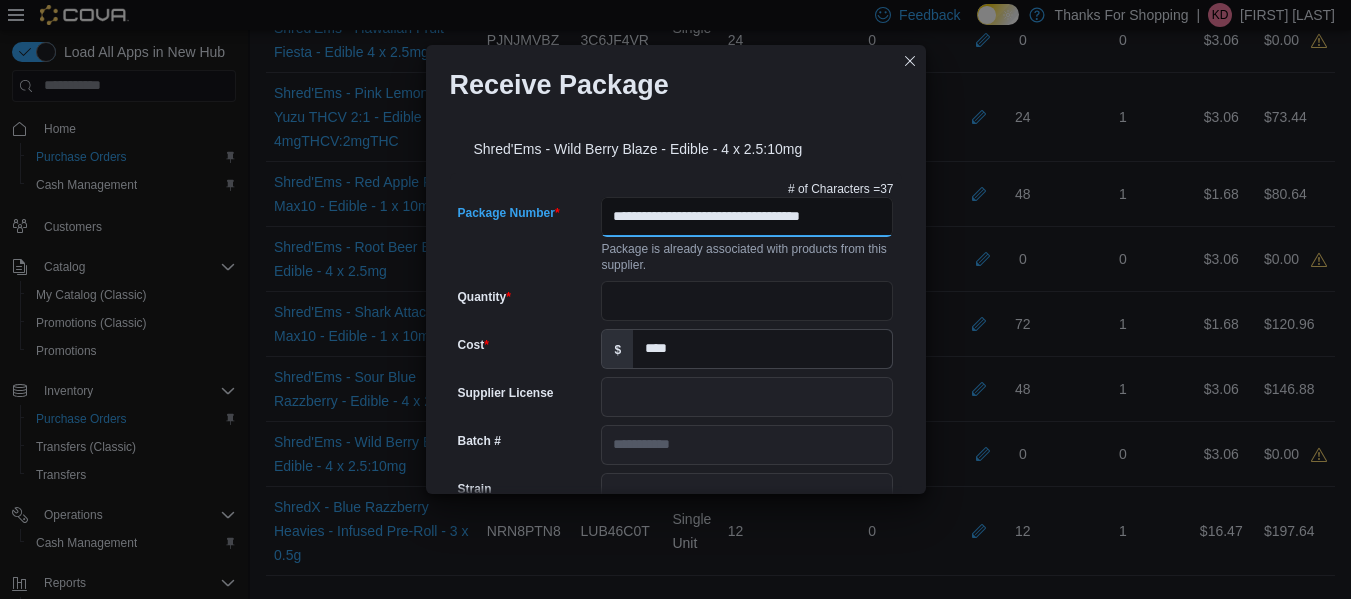 scroll, scrollTop: 0, scrollLeft: 18, axis: horizontal 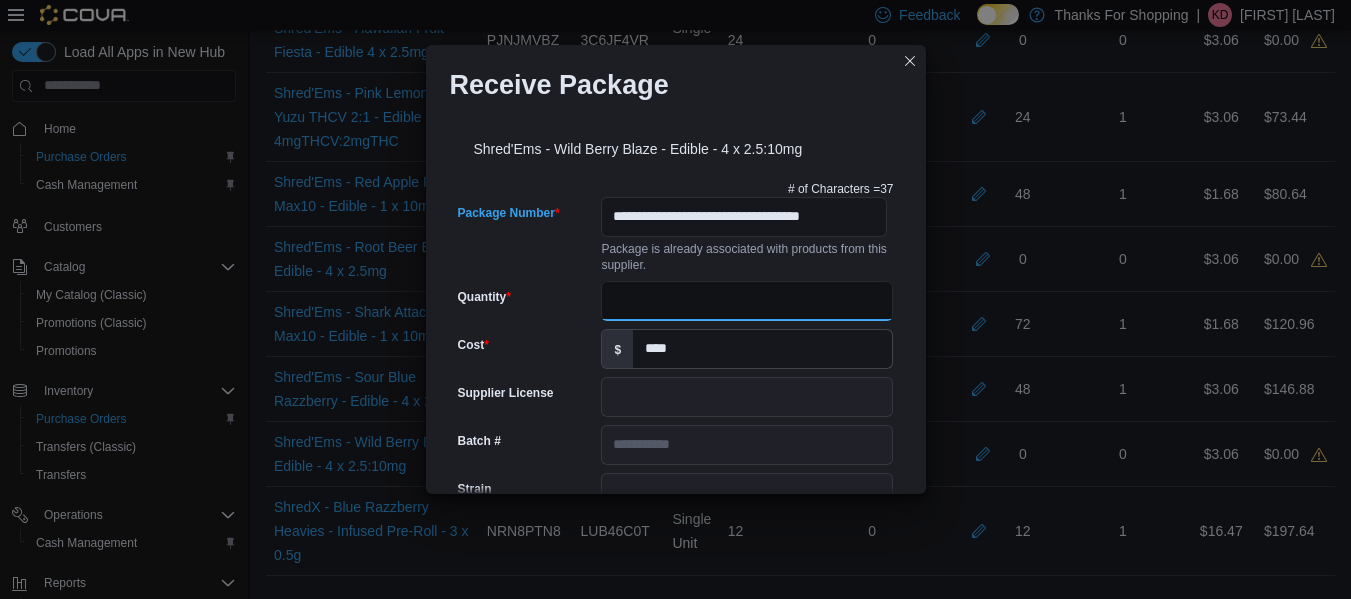 click on "Quantity" at bounding box center (747, 301) 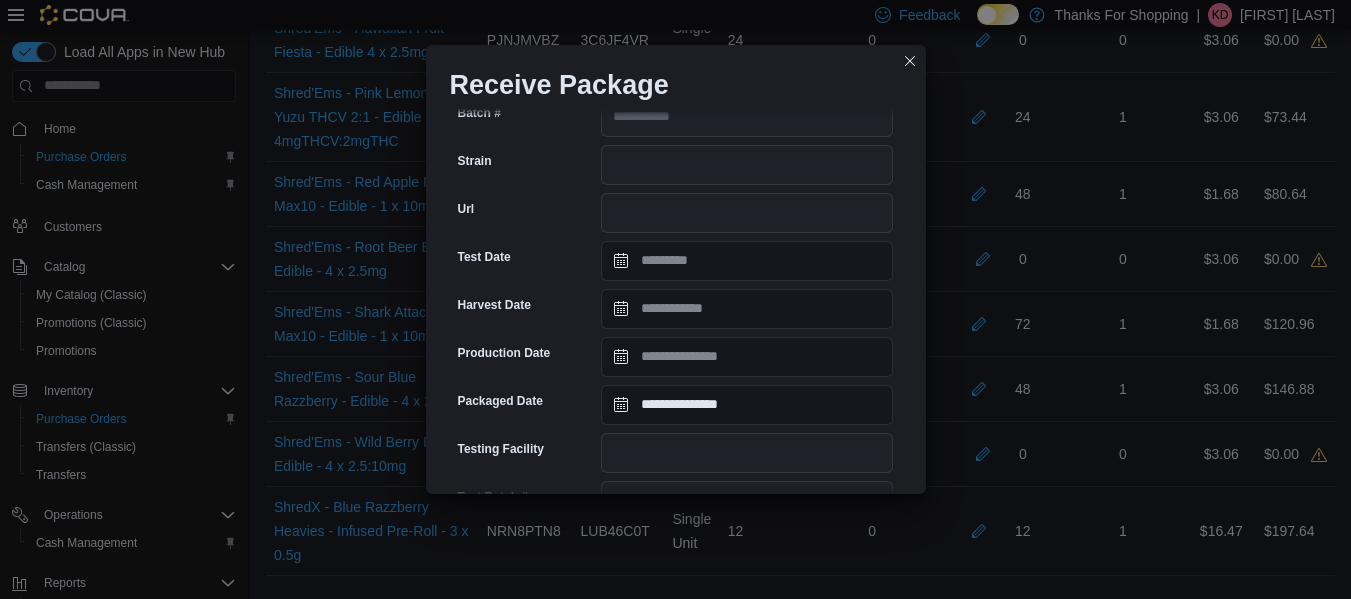 scroll, scrollTop: 875, scrollLeft: 0, axis: vertical 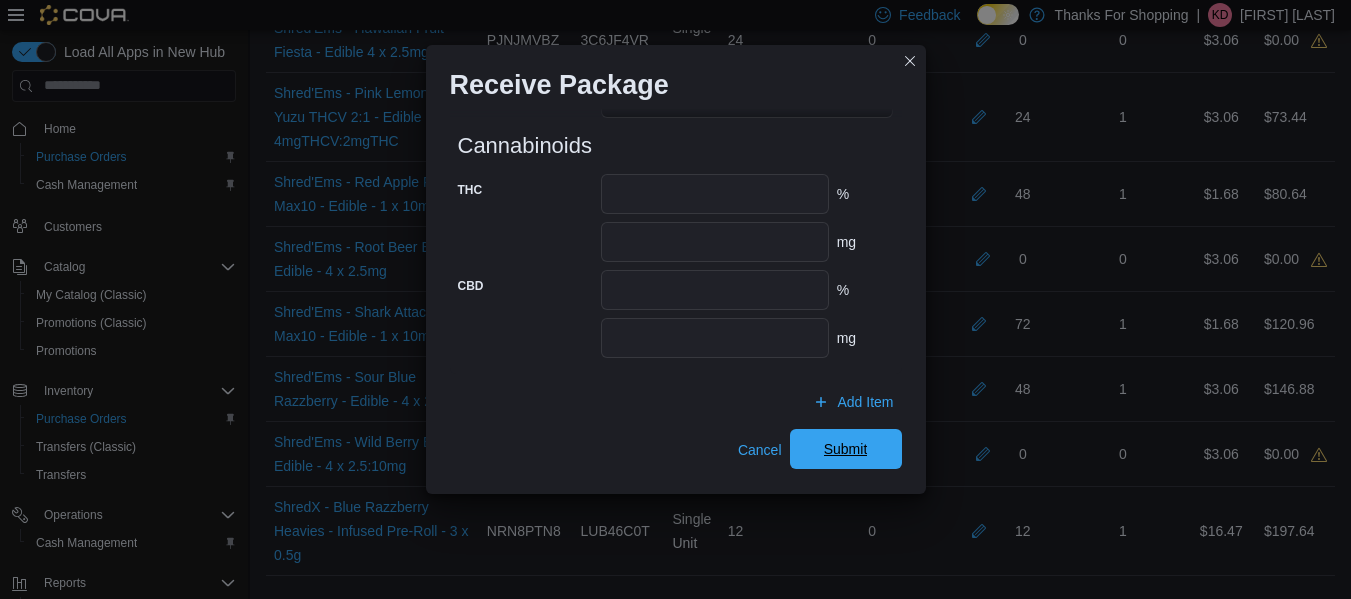 click on "Submit" at bounding box center [846, 449] 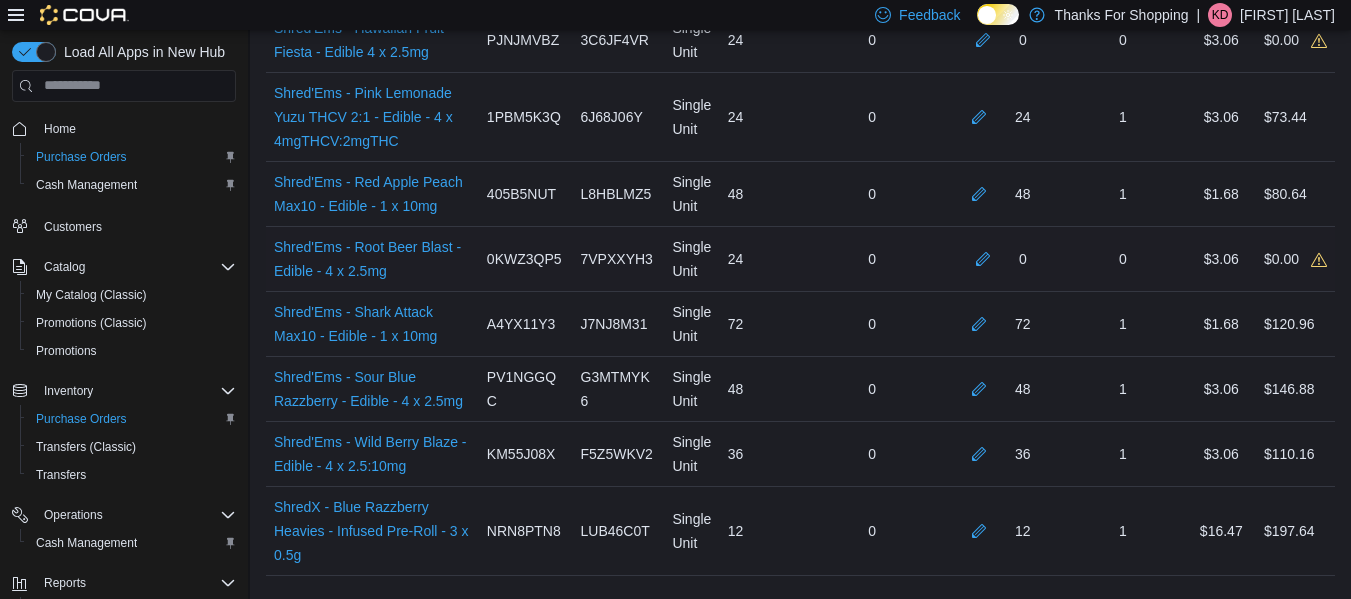 drag, startPoint x: 957, startPoint y: 208, endPoint x: 967, endPoint y: 209, distance: 10.049875 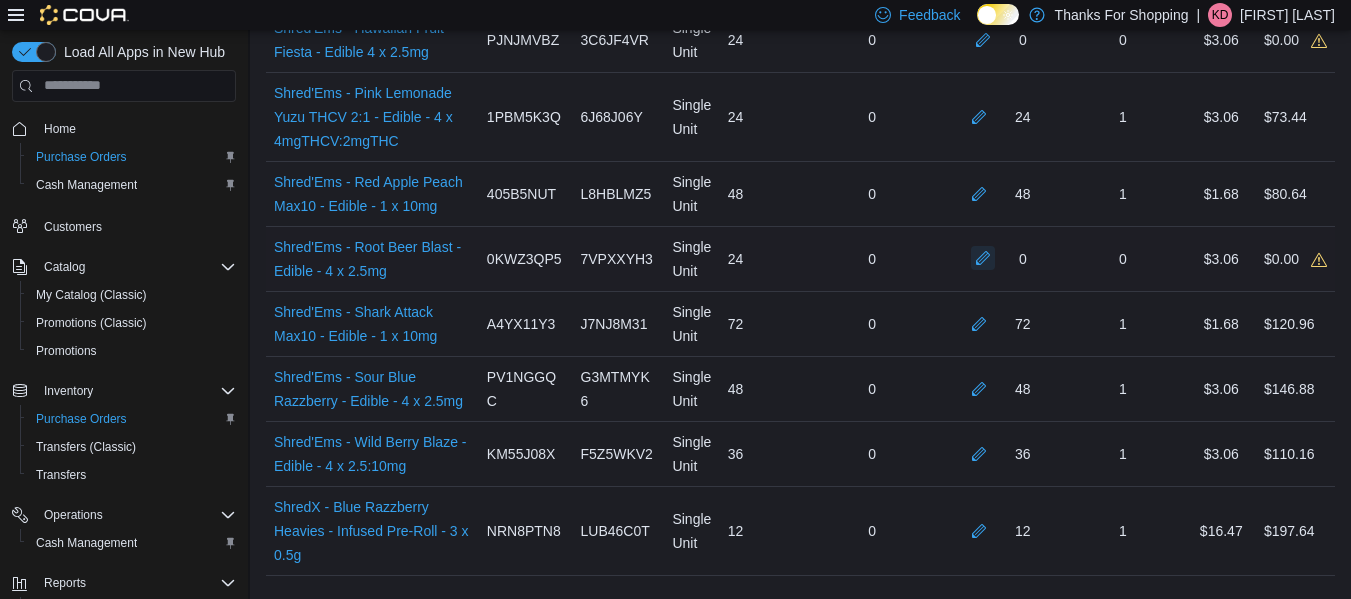 click at bounding box center [983, 258] 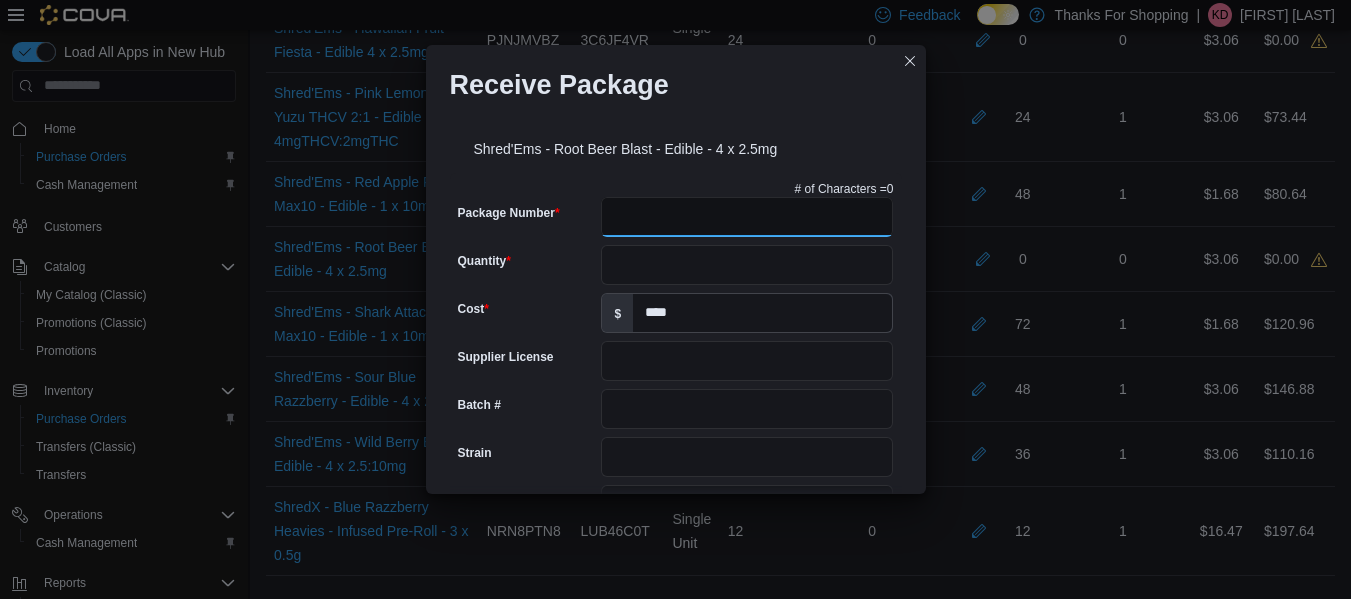 click on "Package Number" at bounding box center [747, 217] 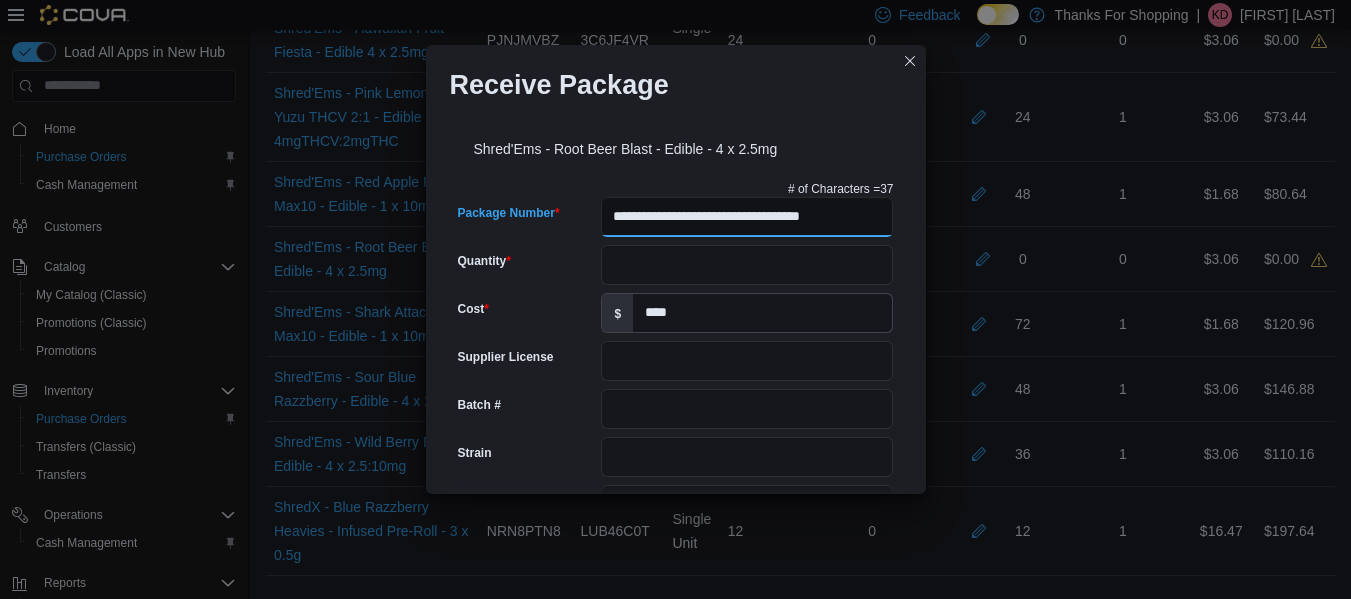 scroll, scrollTop: 0, scrollLeft: 18, axis: horizontal 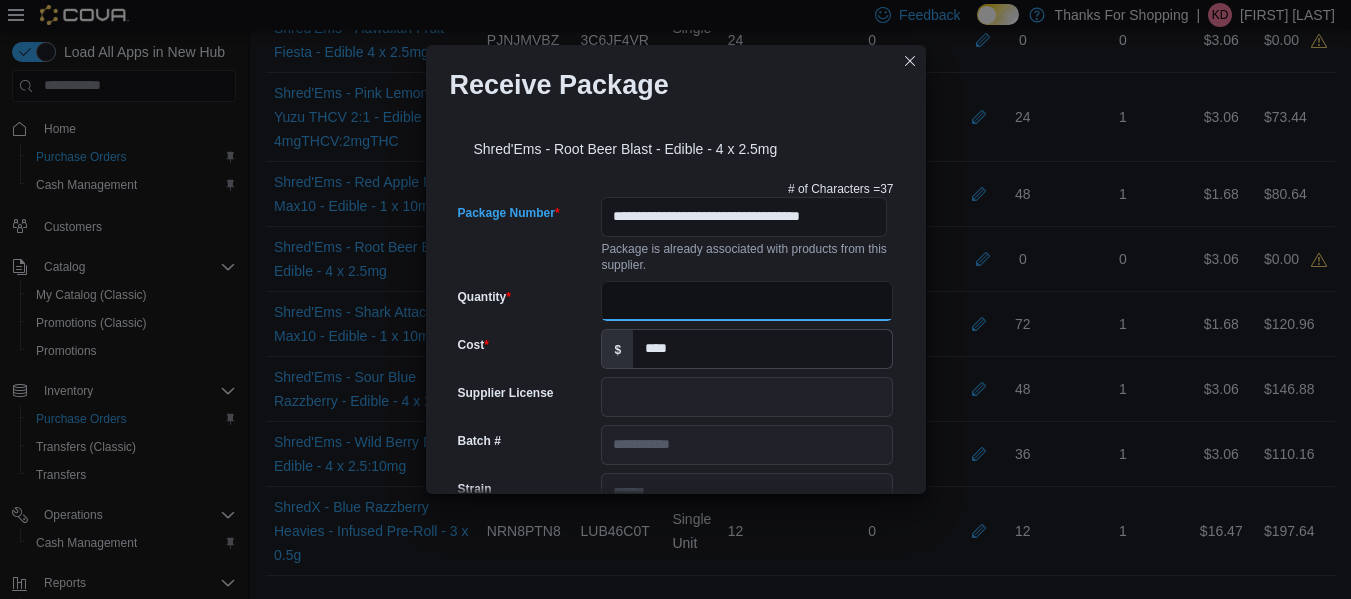 click on "Quantity" at bounding box center [747, 301] 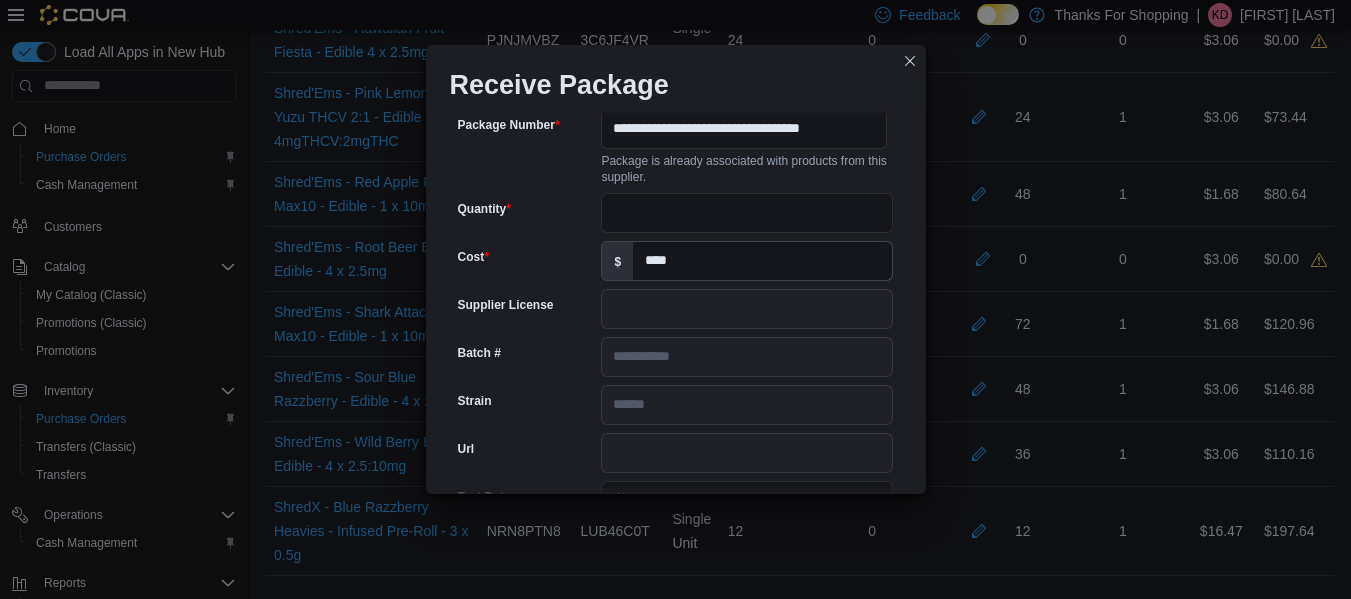 scroll, scrollTop: 0, scrollLeft: 0, axis: both 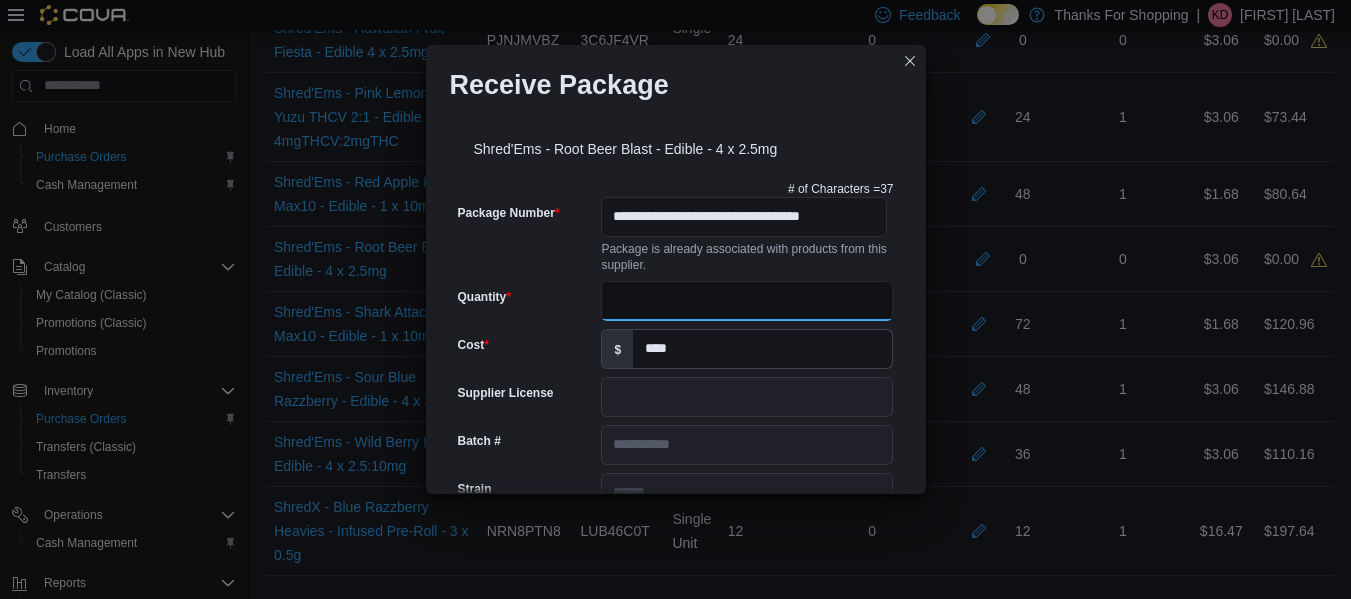 click on "***" at bounding box center (747, 301) 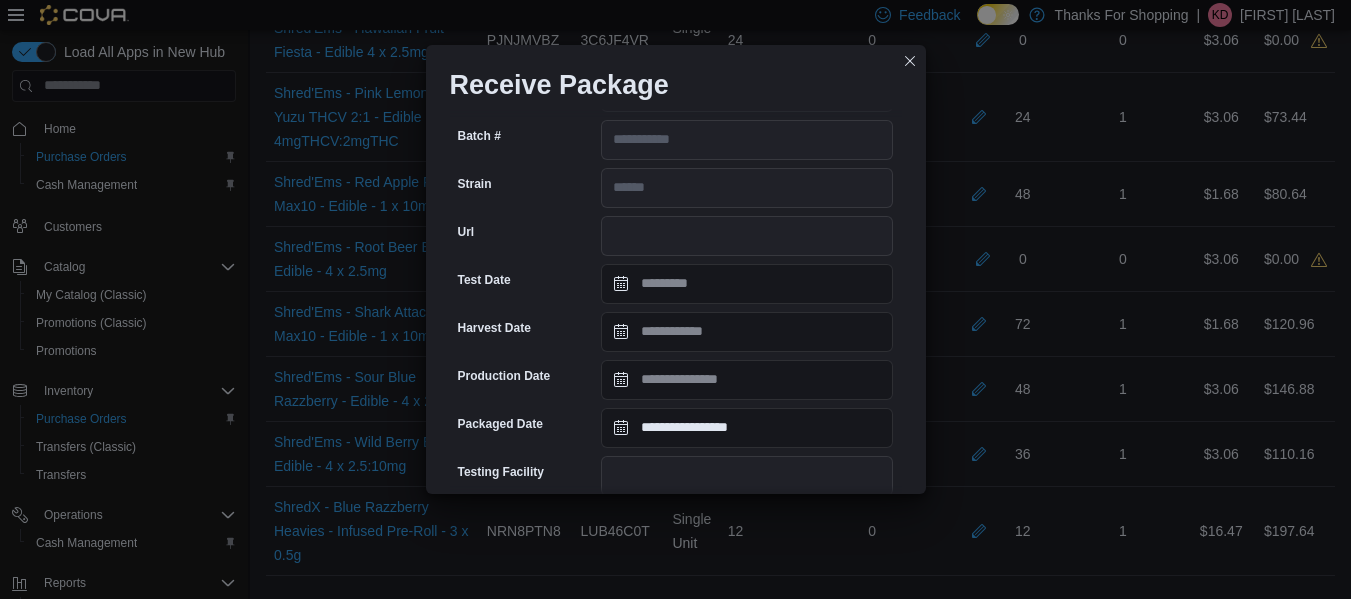 scroll, scrollTop: 100, scrollLeft: 0, axis: vertical 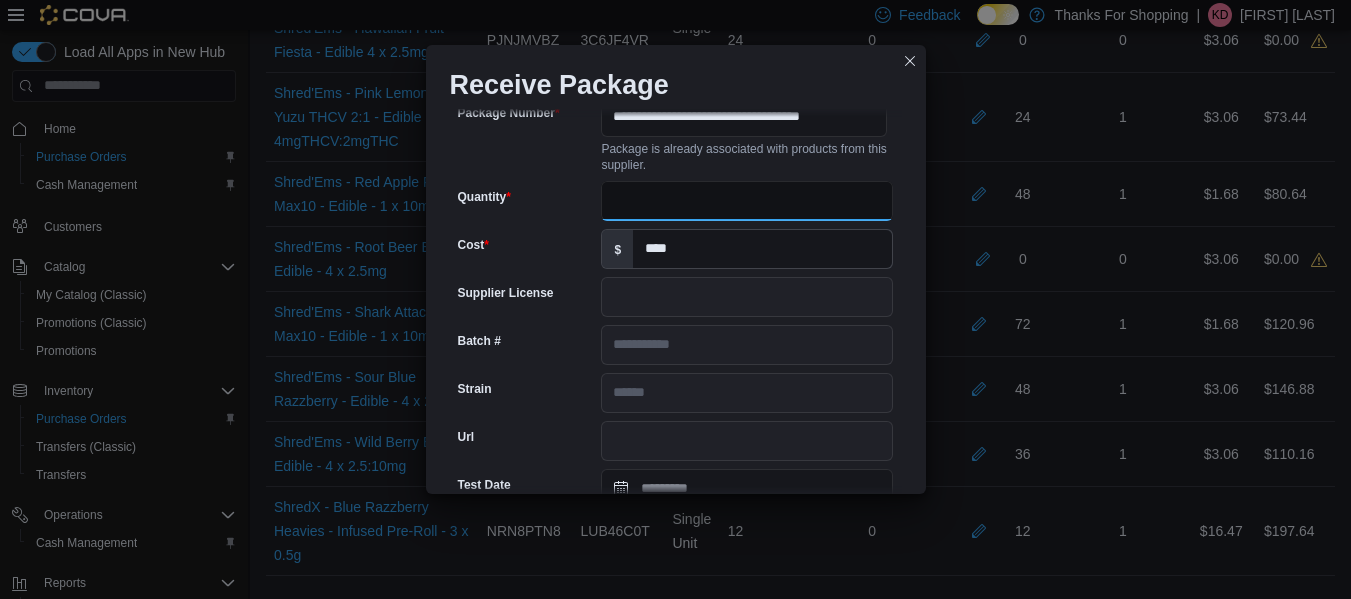 click on "***" at bounding box center (747, 201) 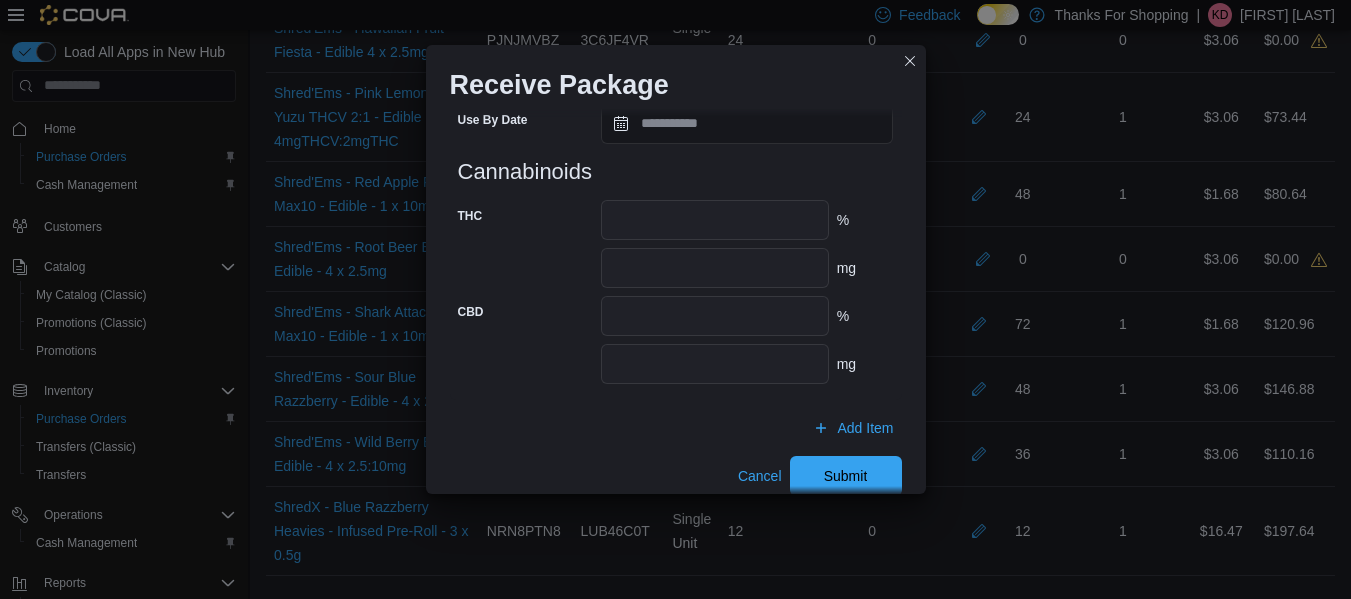 scroll, scrollTop: 875, scrollLeft: 0, axis: vertical 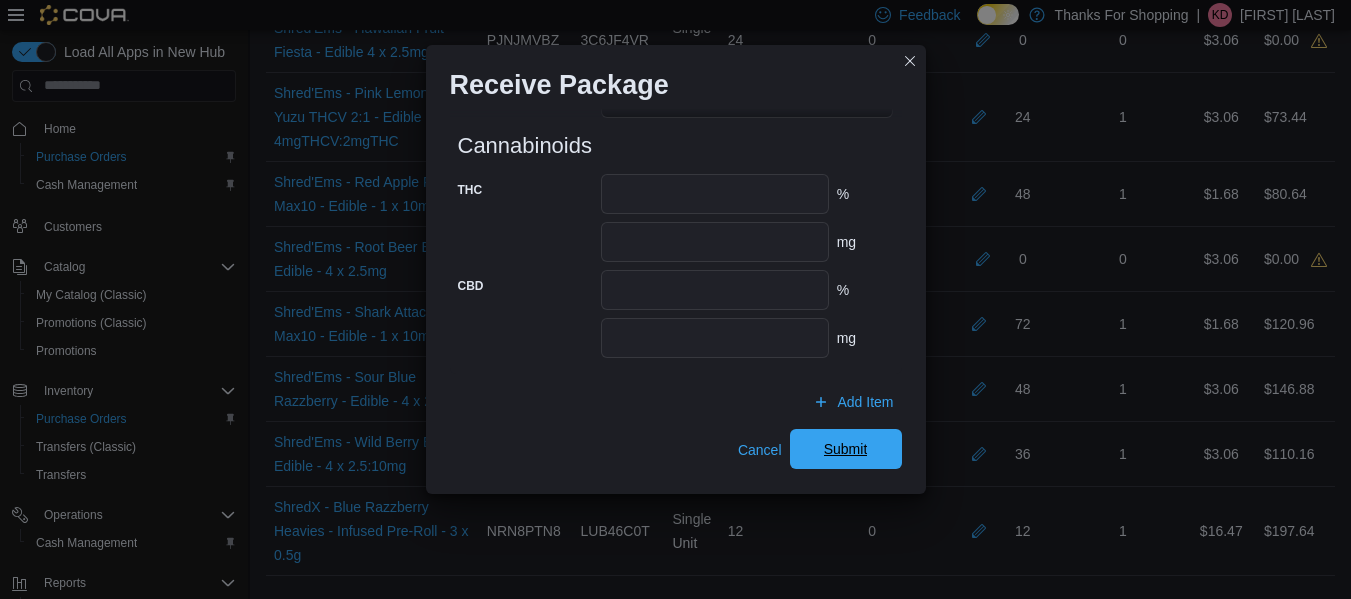 click on "Submit" at bounding box center (846, 449) 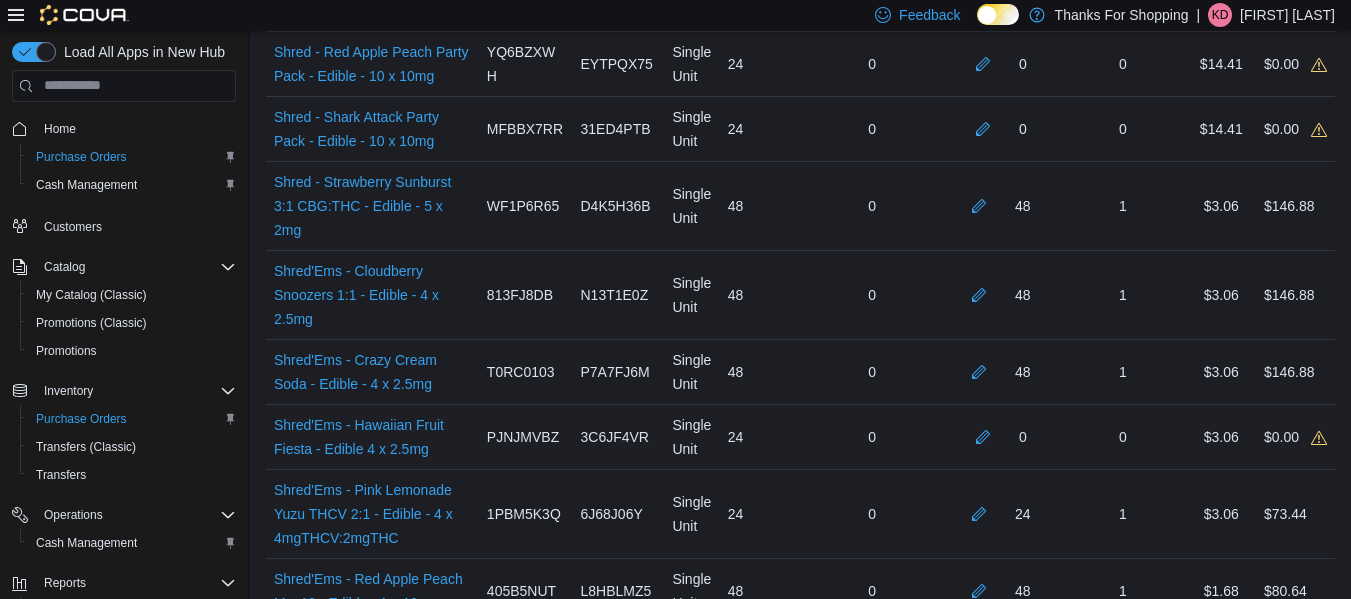 scroll, scrollTop: 806, scrollLeft: 0, axis: vertical 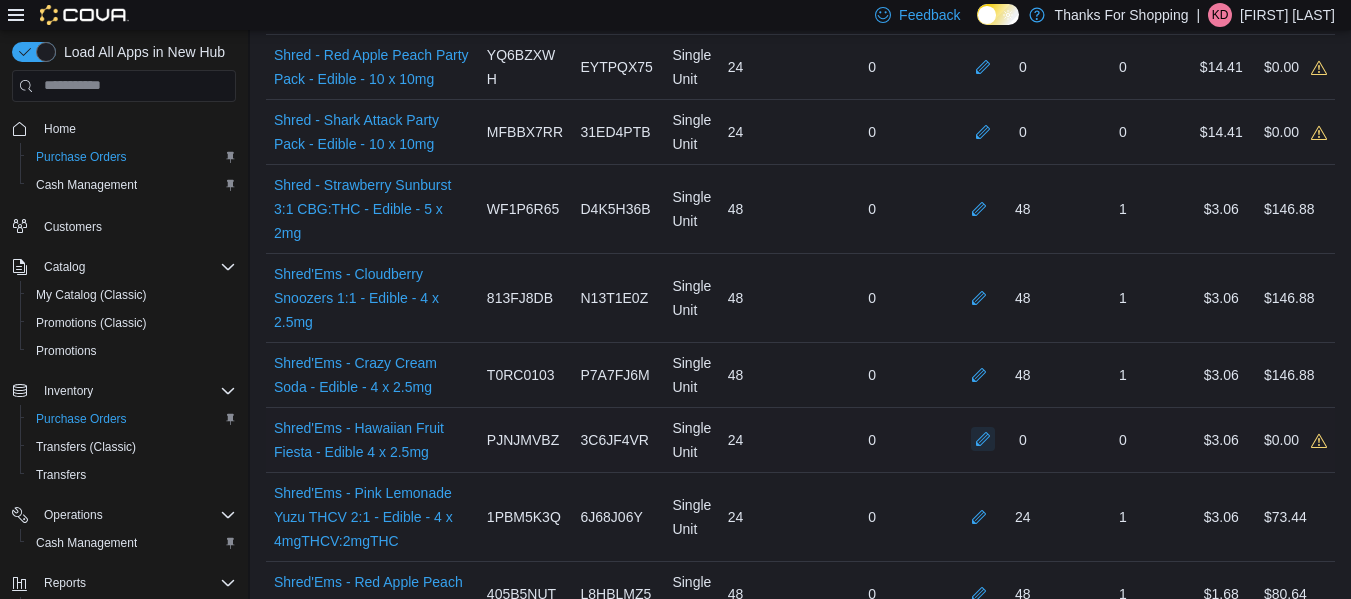 click at bounding box center (983, 439) 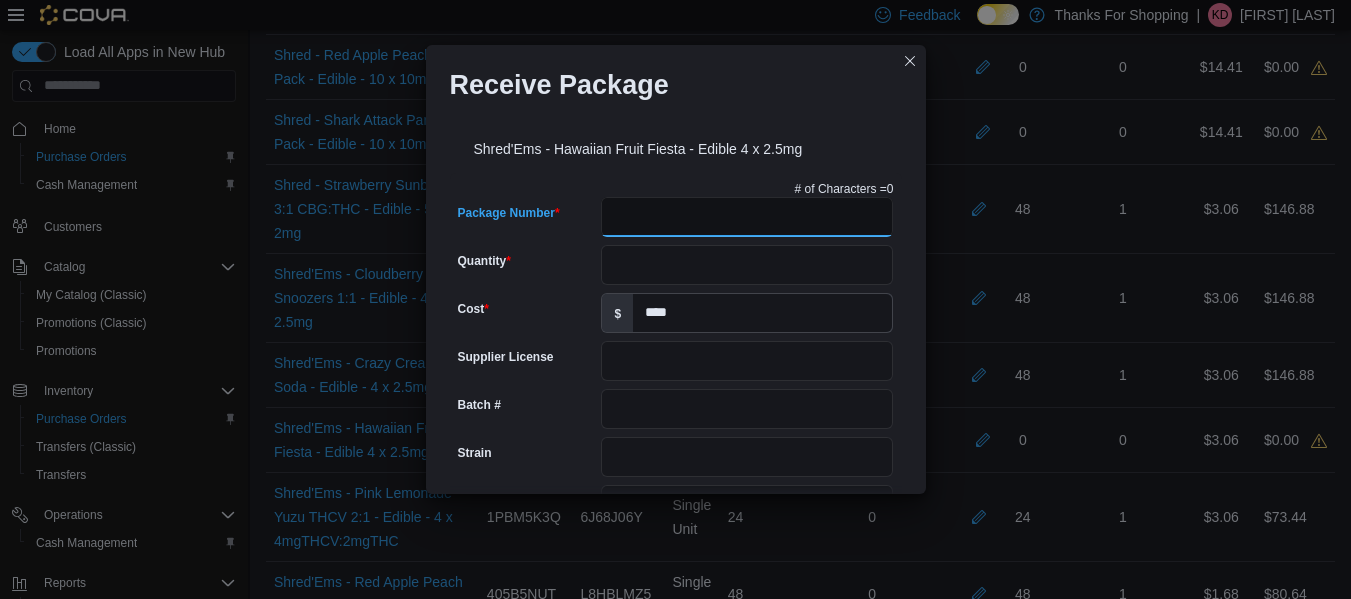 click on "Package Number" at bounding box center [747, 217] 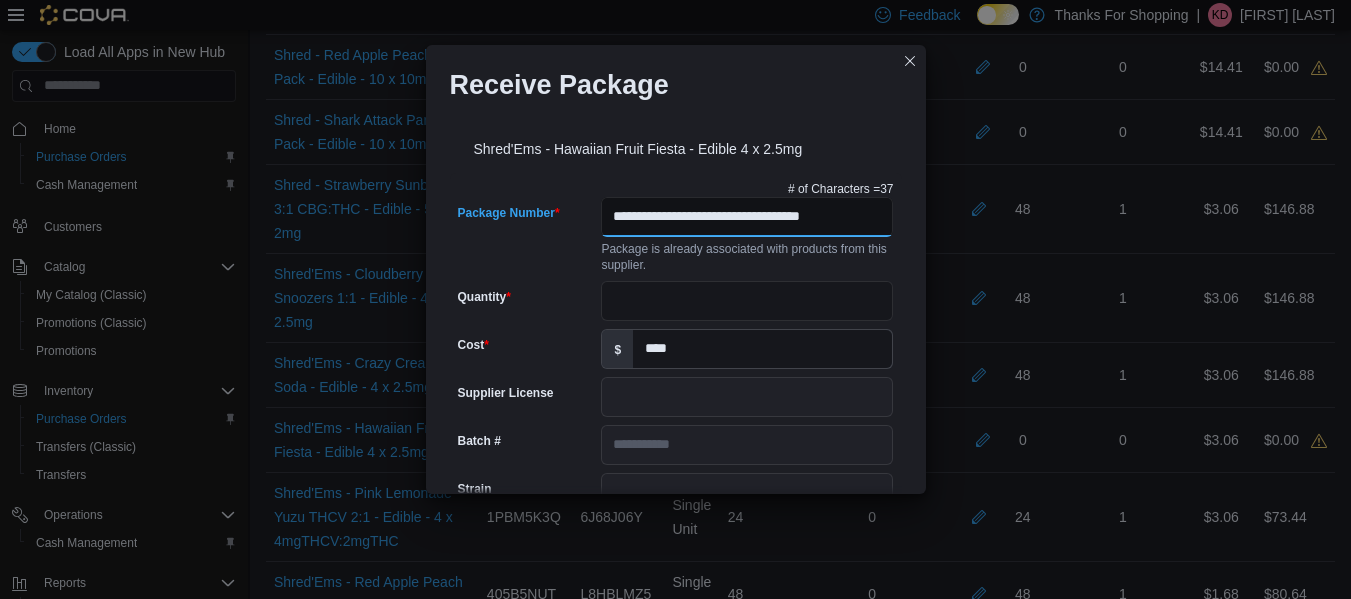 scroll, scrollTop: 0, scrollLeft: 18, axis: horizontal 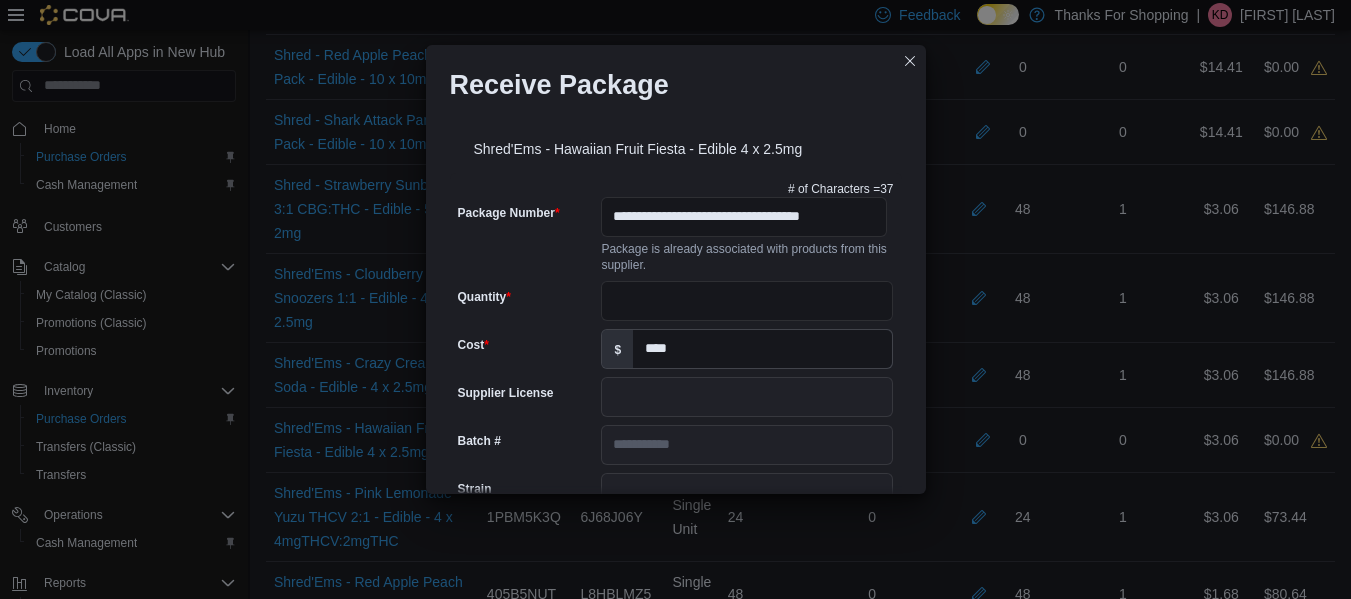 click on "Package is already associated with products from this supplier." at bounding box center [747, 255] 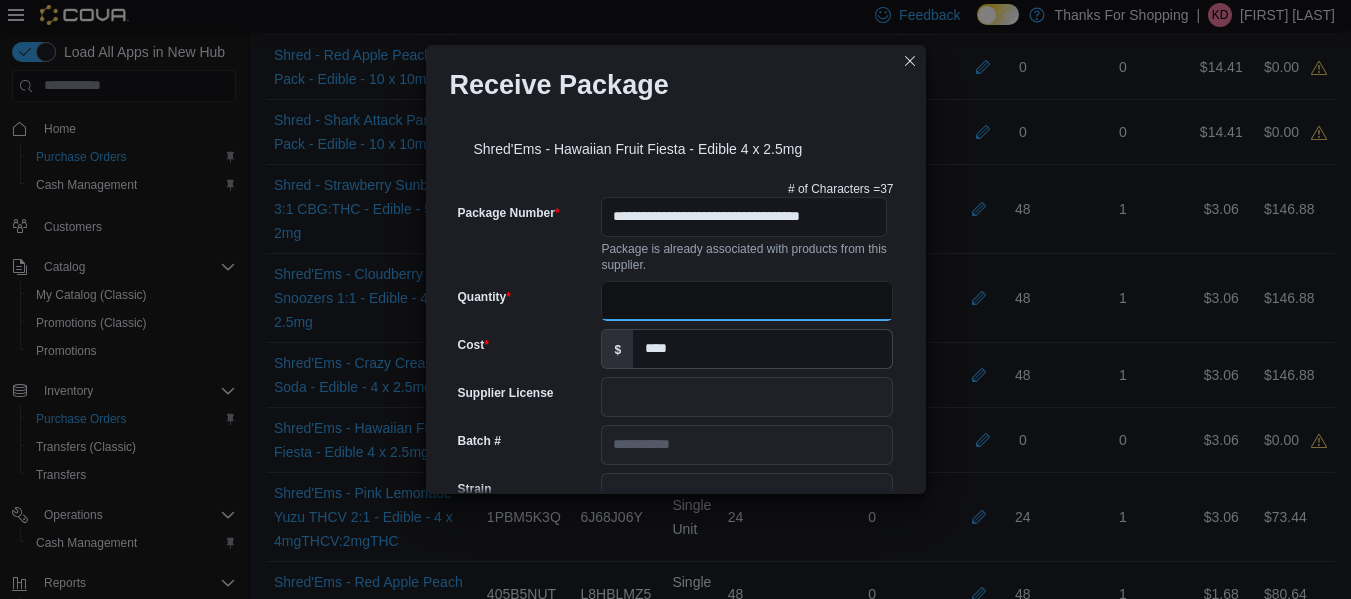 click on "Quantity" at bounding box center (747, 301) 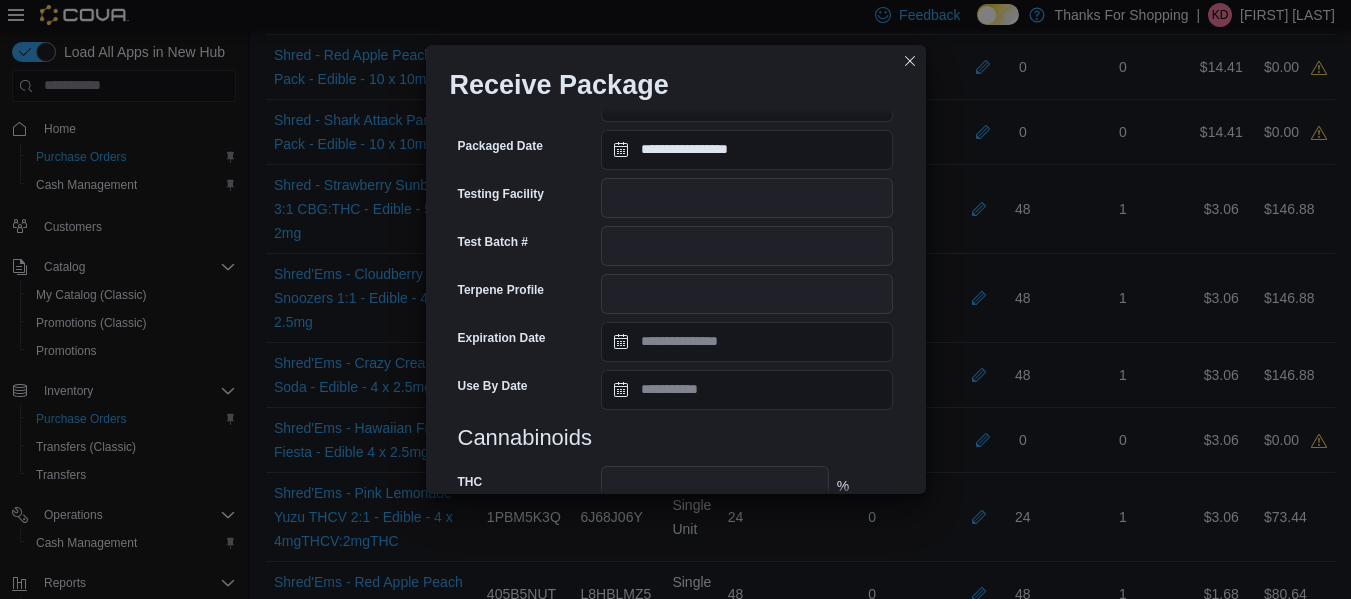 scroll, scrollTop: 875, scrollLeft: 0, axis: vertical 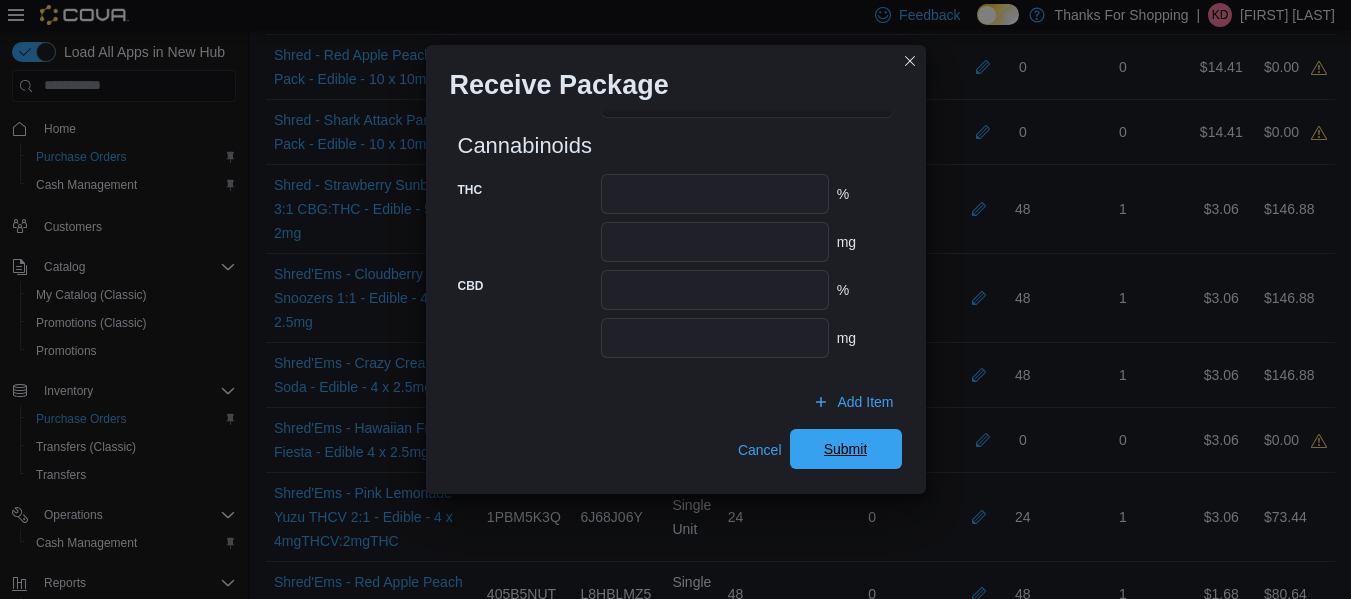 click on "Submit" at bounding box center (846, 449) 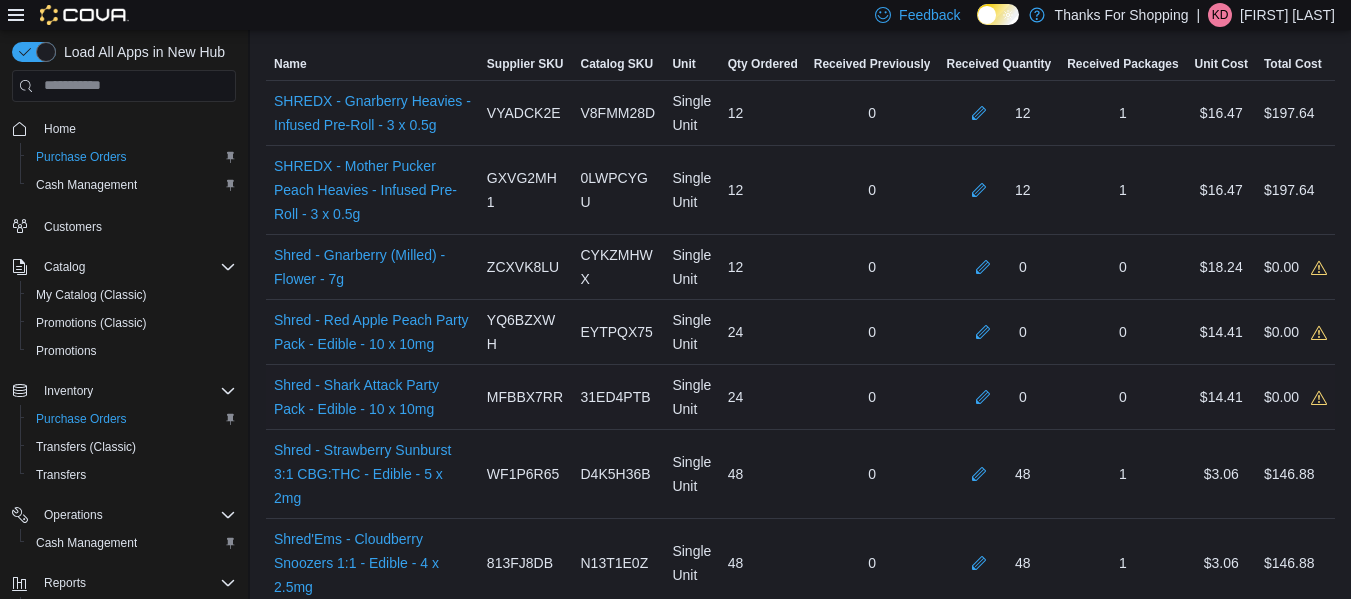 scroll, scrollTop: 506, scrollLeft: 0, axis: vertical 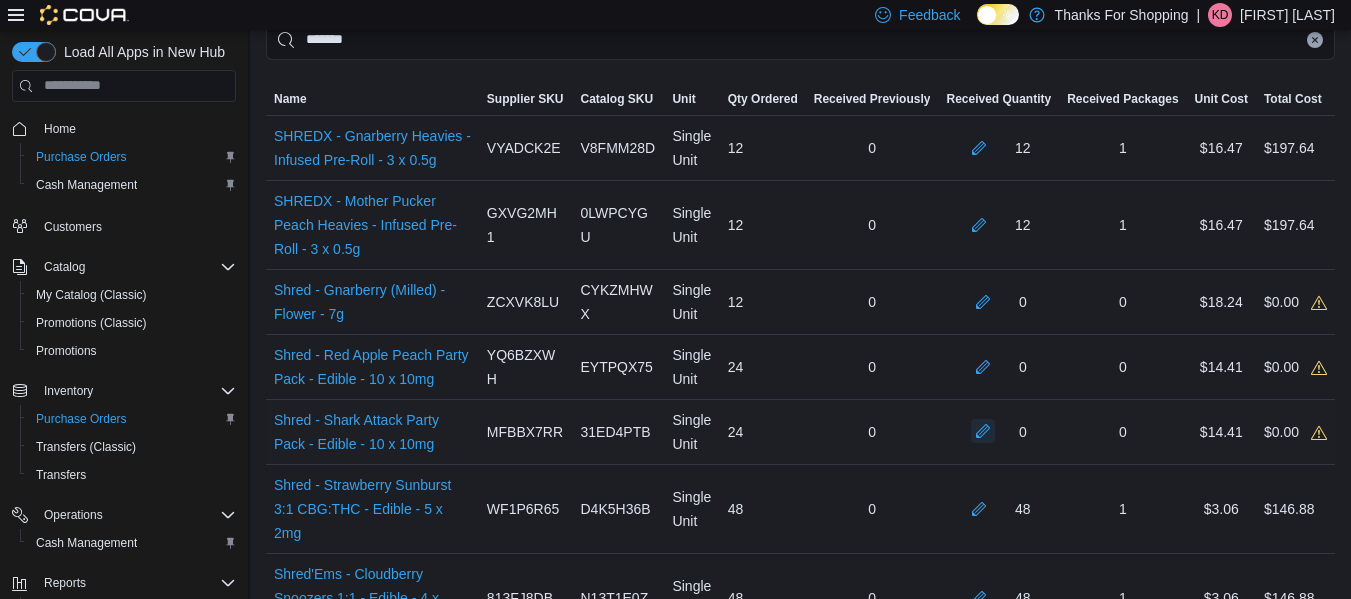 click at bounding box center (983, 431) 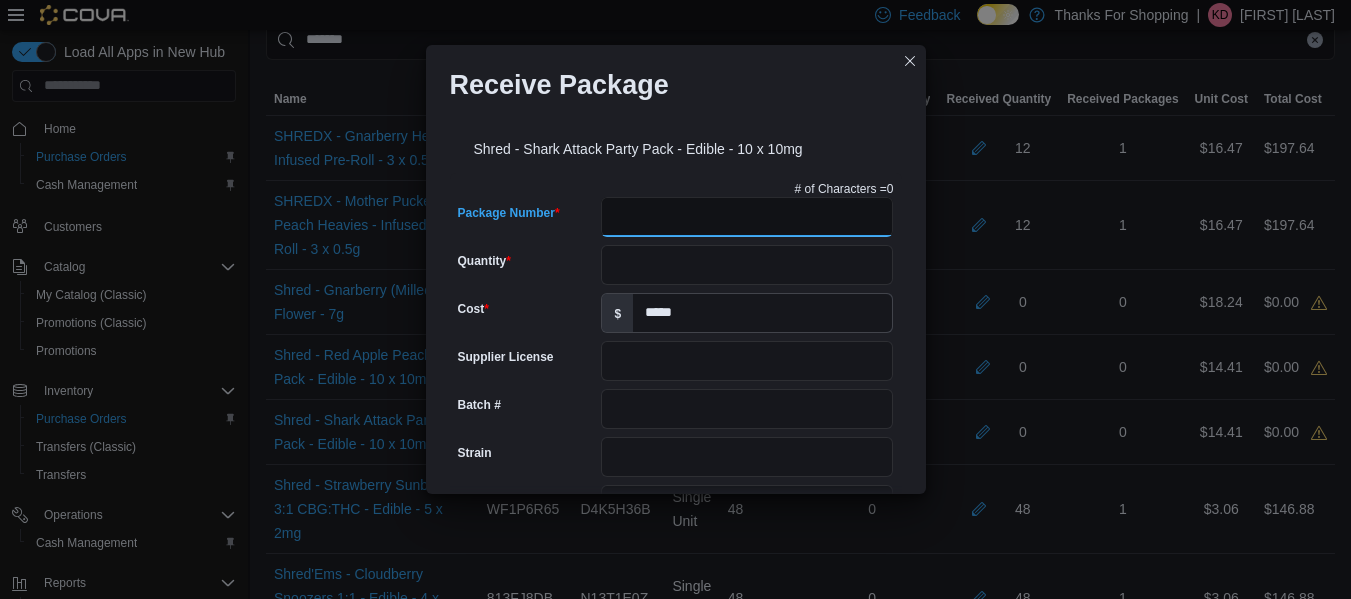 drag, startPoint x: 758, startPoint y: 224, endPoint x: 757, endPoint y: 209, distance: 15.033297 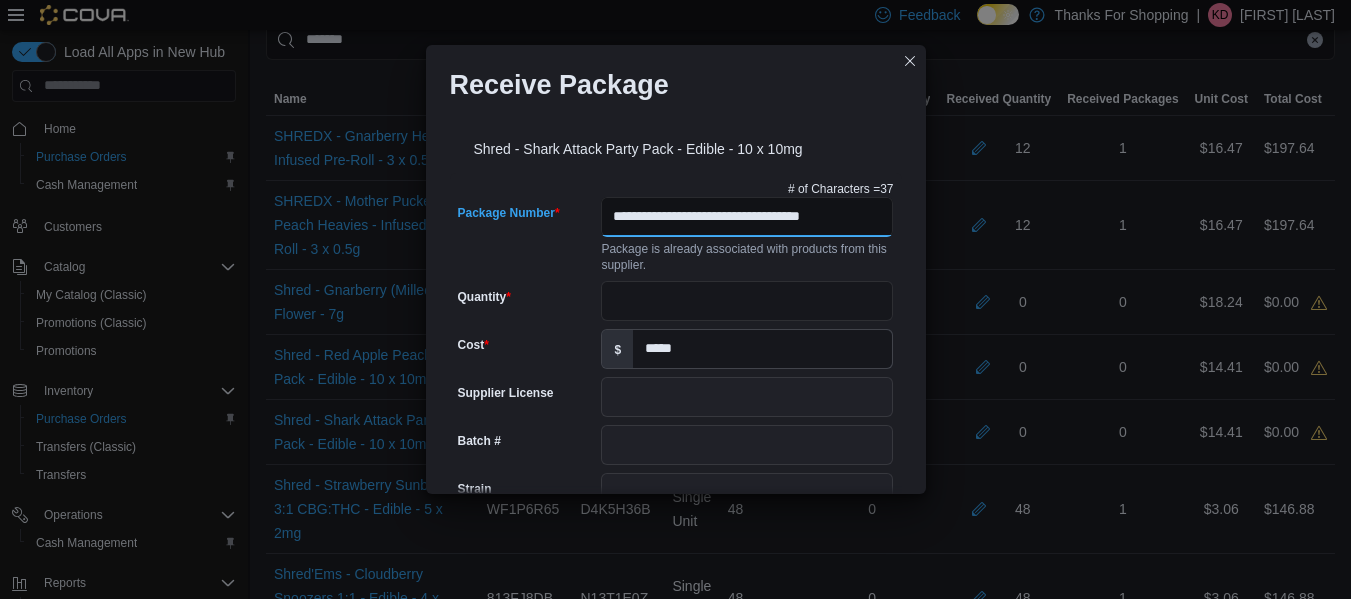 scroll, scrollTop: 0, scrollLeft: 18, axis: horizontal 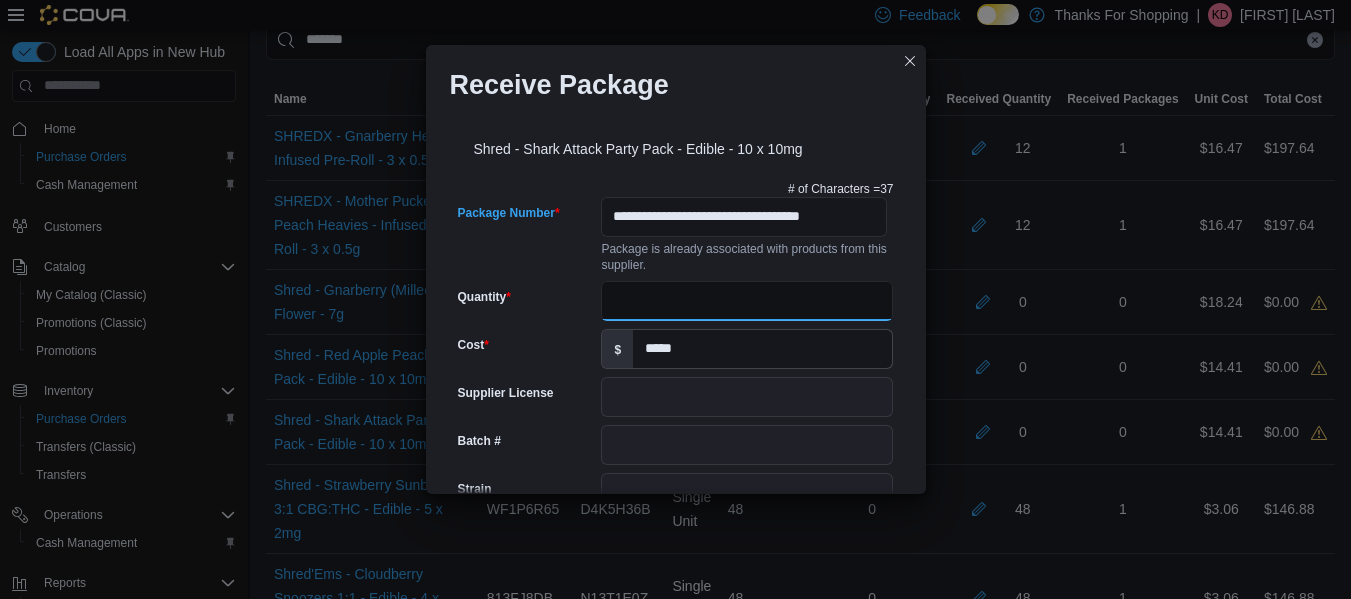 click on "Quantity" at bounding box center (747, 301) 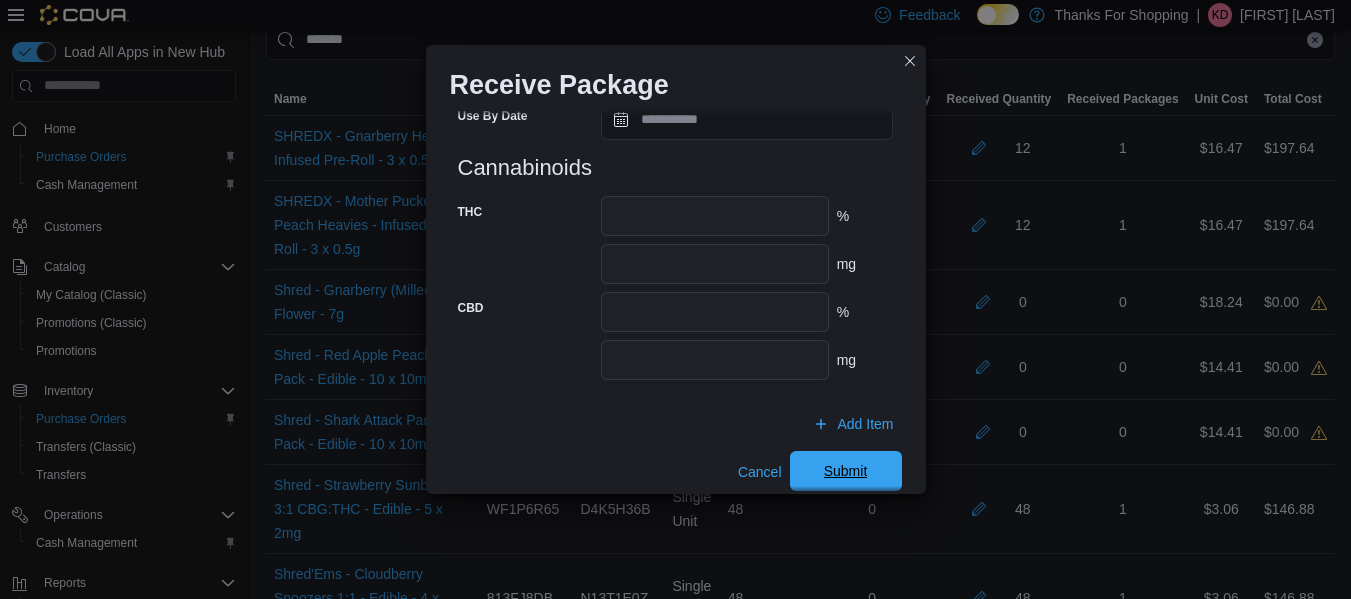 scroll, scrollTop: 875, scrollLeft: 0, axis: vertical 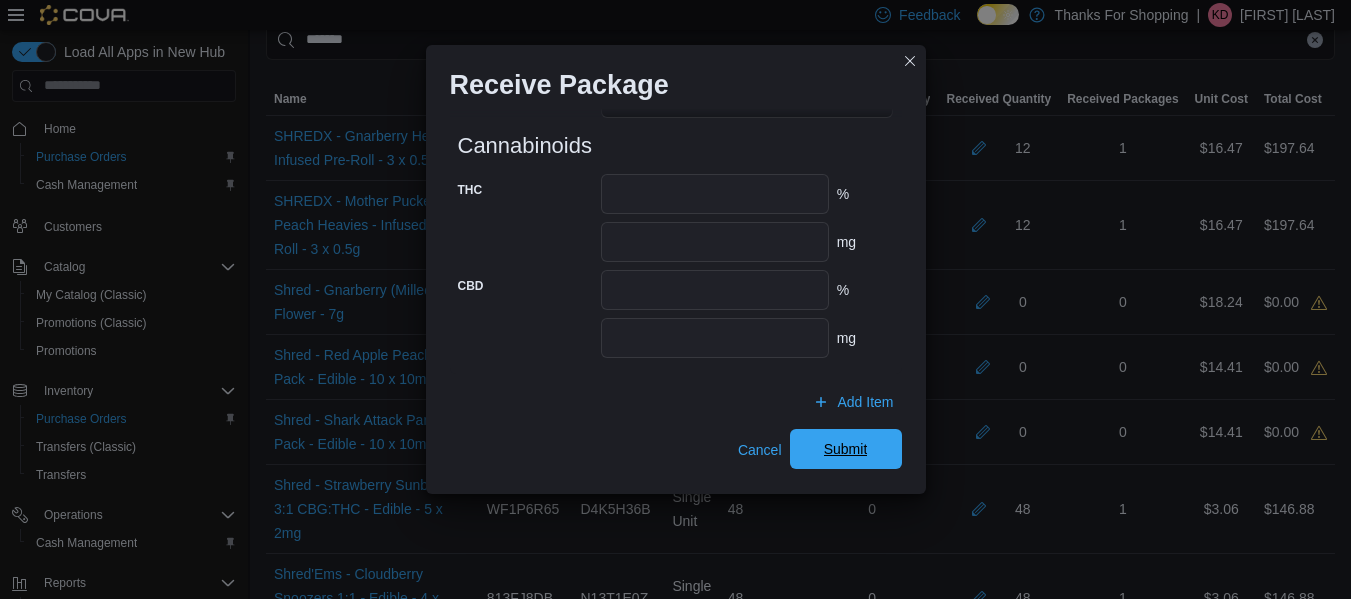 click on "Submit" at bounding box center (846, 449) 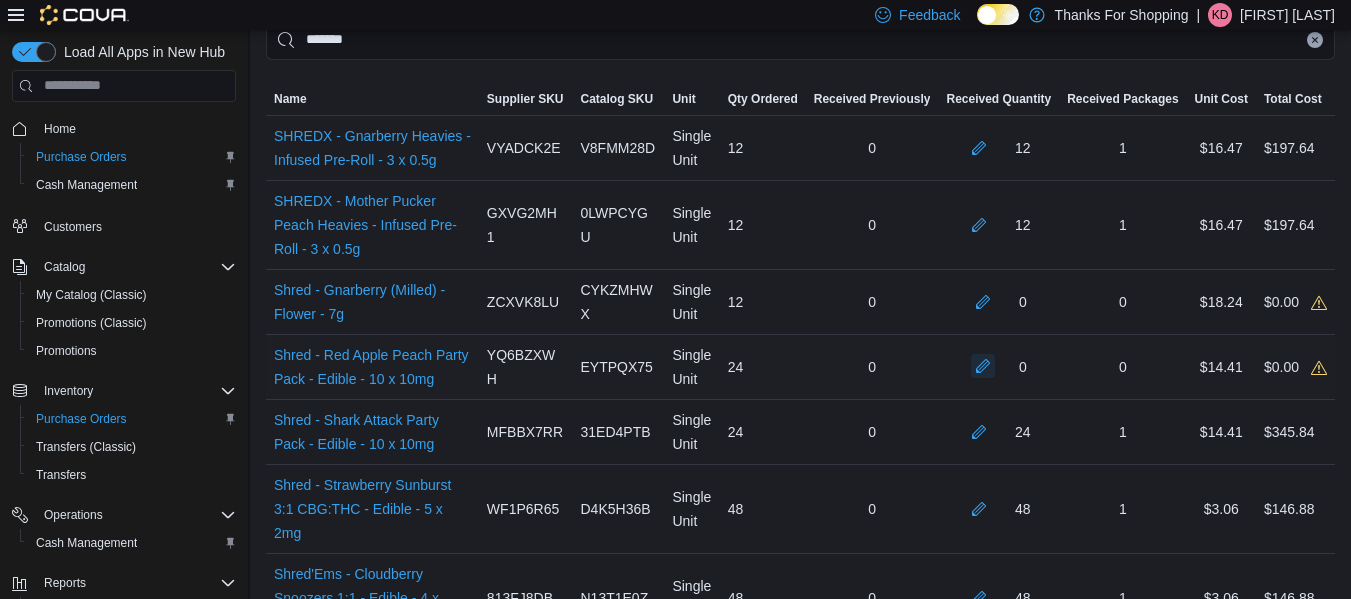 click at bounding box center (983, 367) 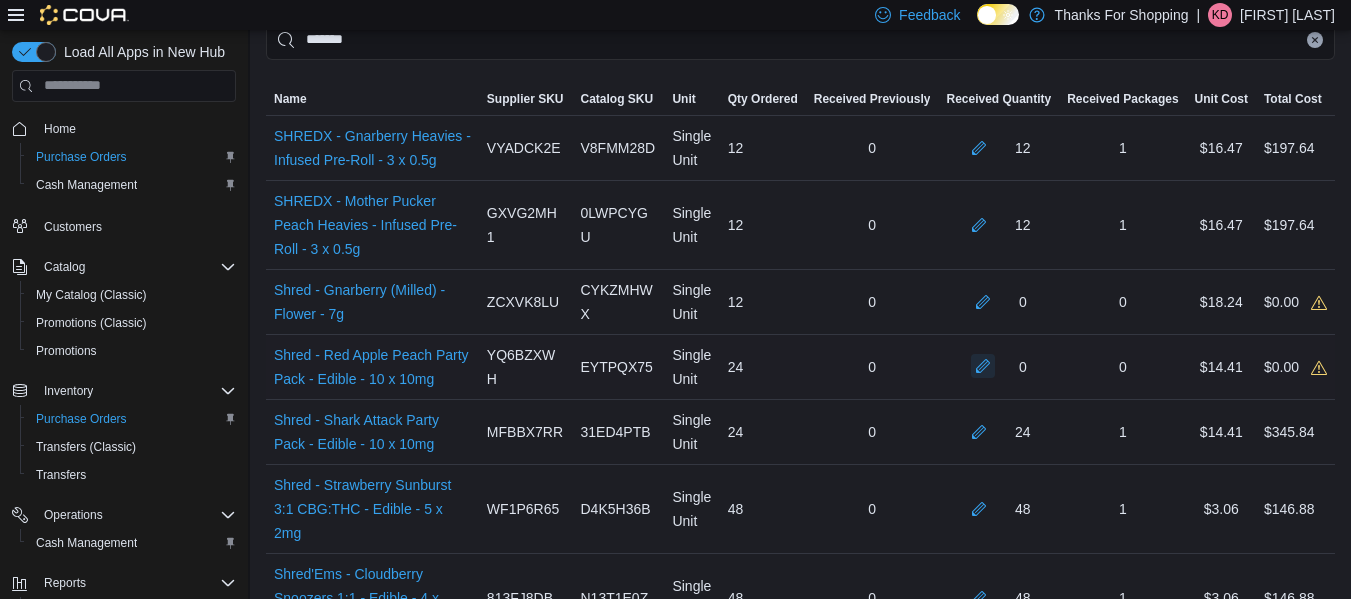click at bounding box center [983, 366] 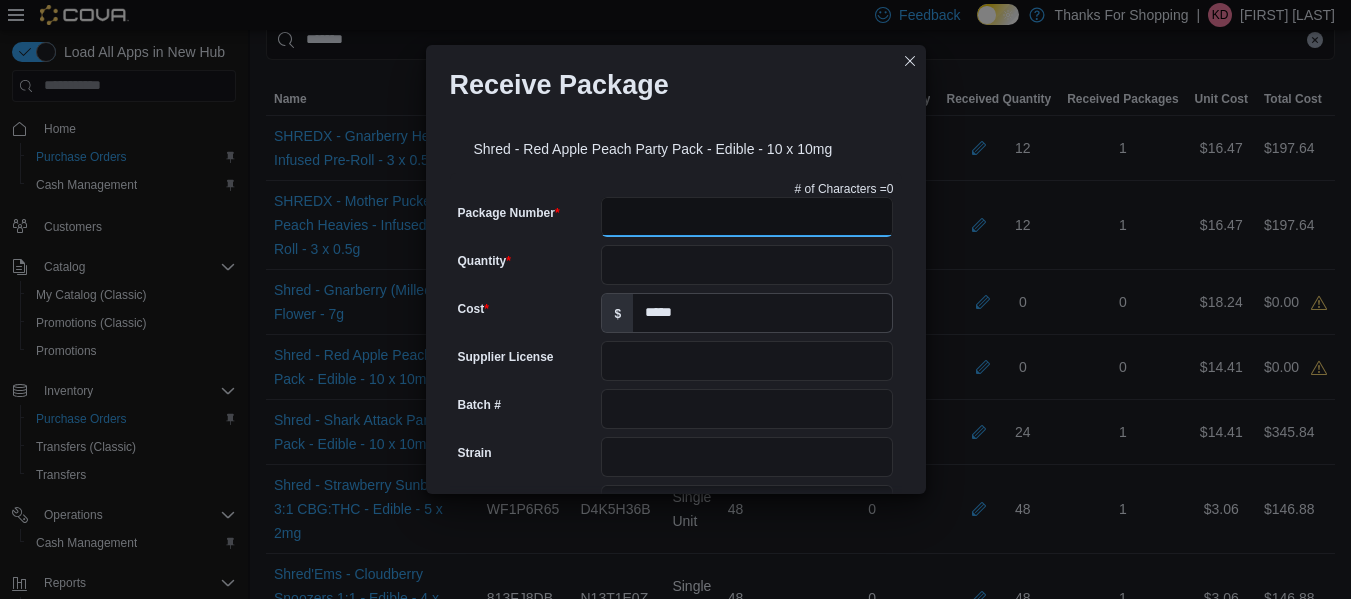 click on "Package Number" at bounding box center (747, 217) 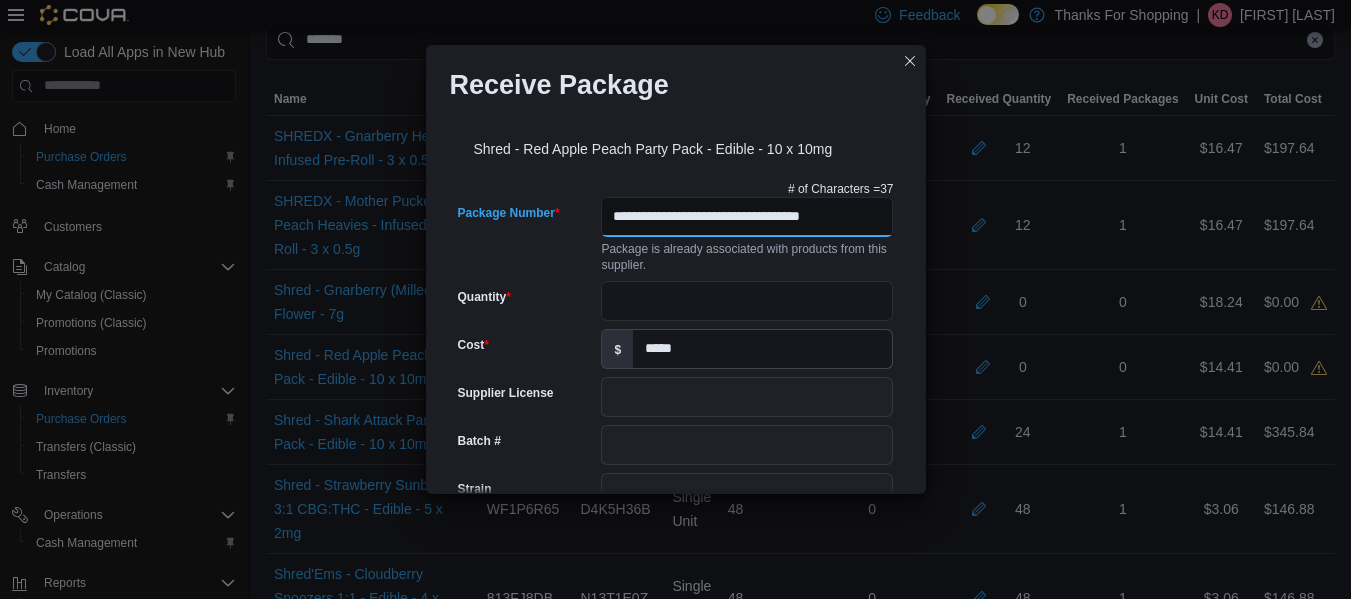scroll, scrollTop: 0, scrollLeft: 18, axis: horizontal 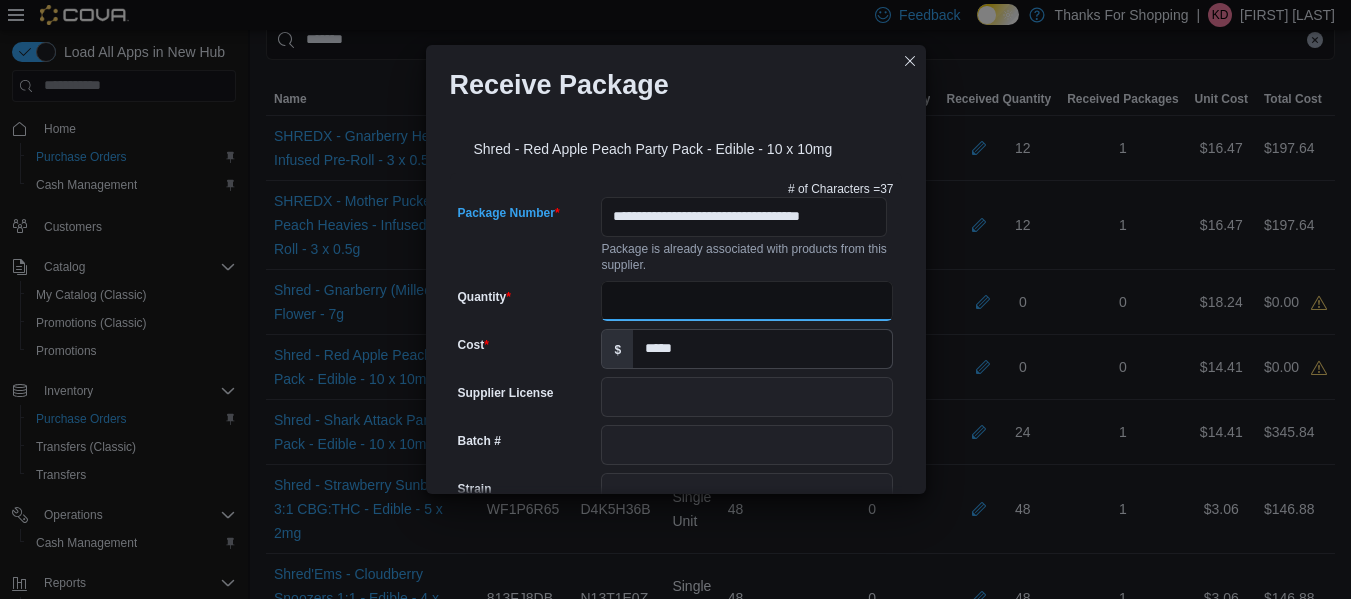 click on "Quantity" at bounding box center (747, 301) 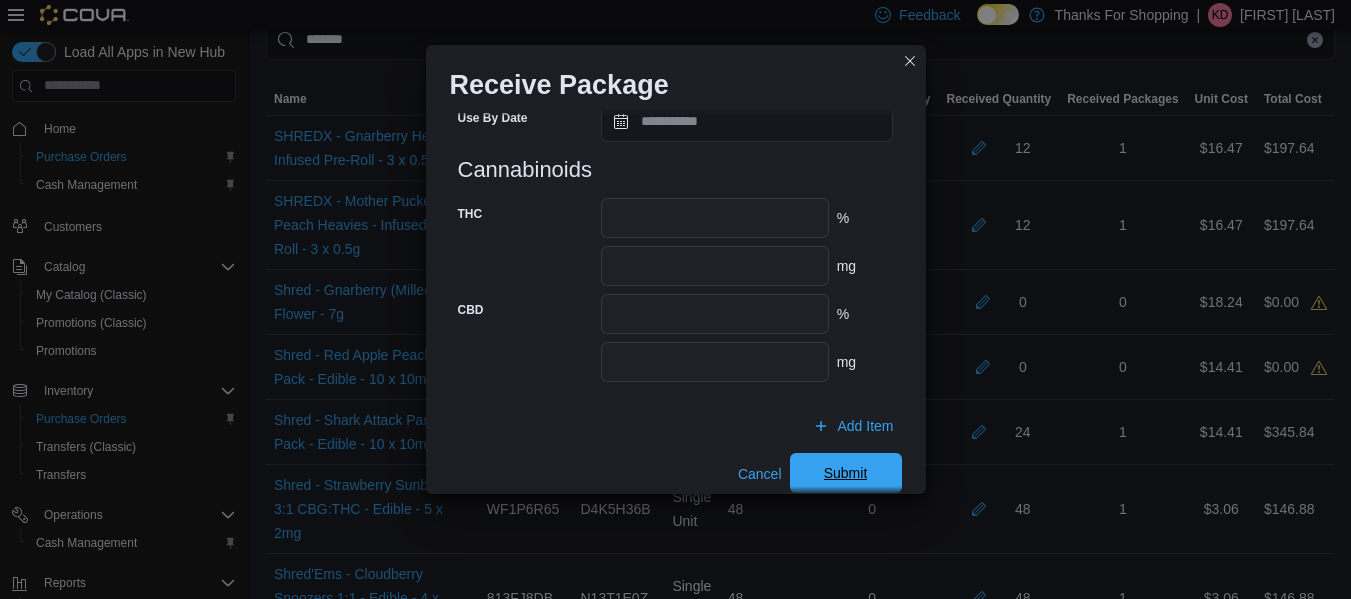 scroll, scrollTop: 875, scrollLeft: 0, axis: vertical 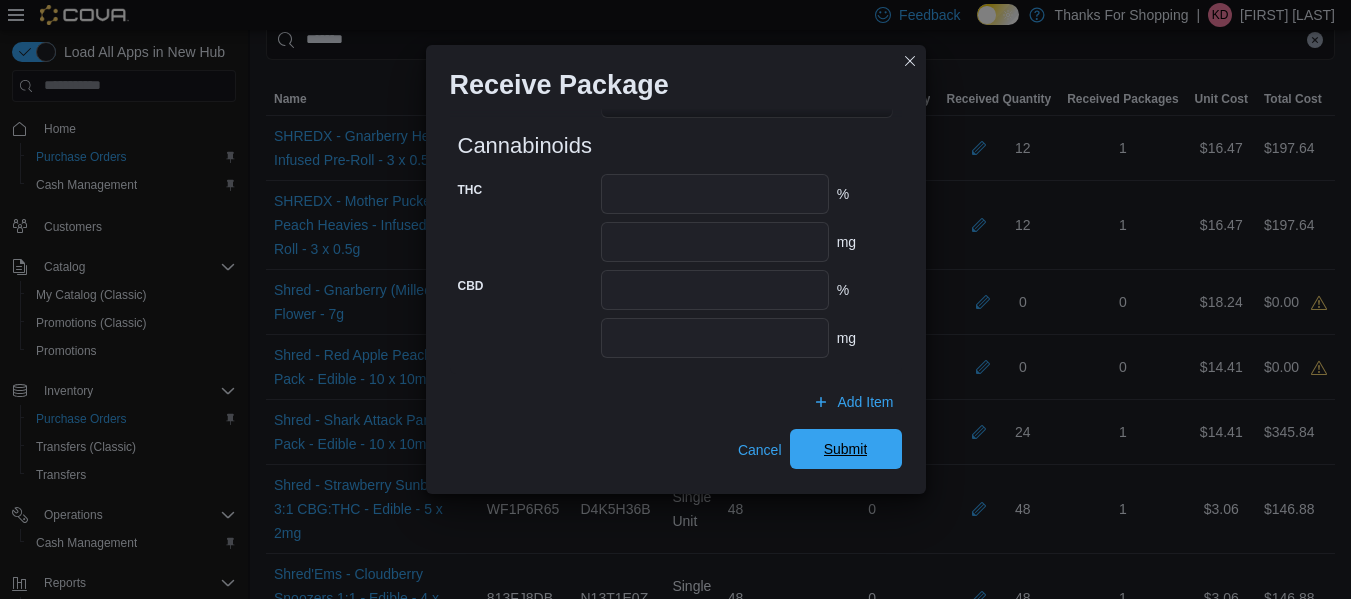 click on "Submit" at bounding box center (846, 449) 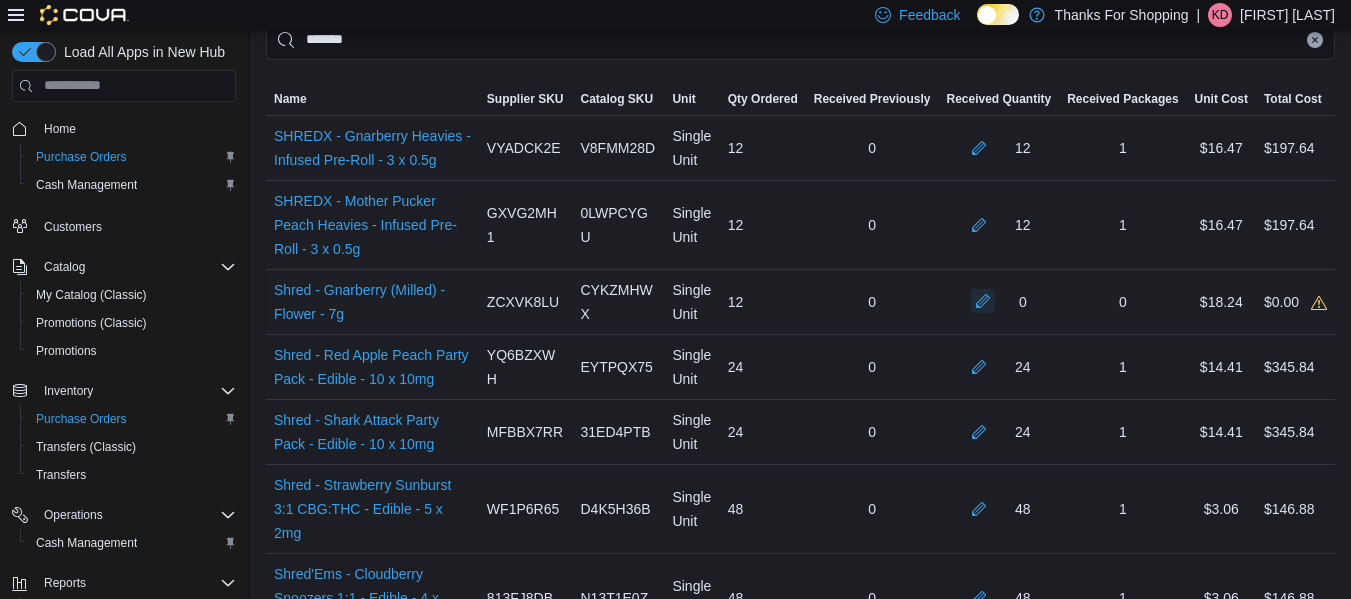 click at bounding box center [983, 301] 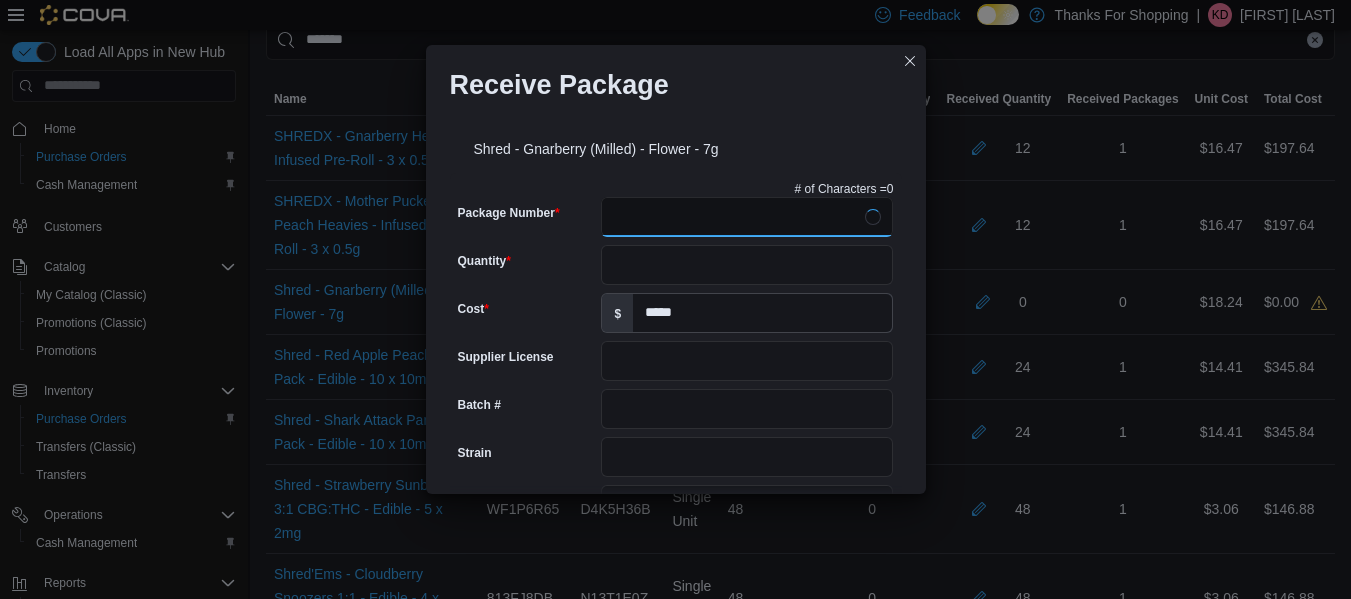 click on "Package Number" at bounding box center (747, 217) 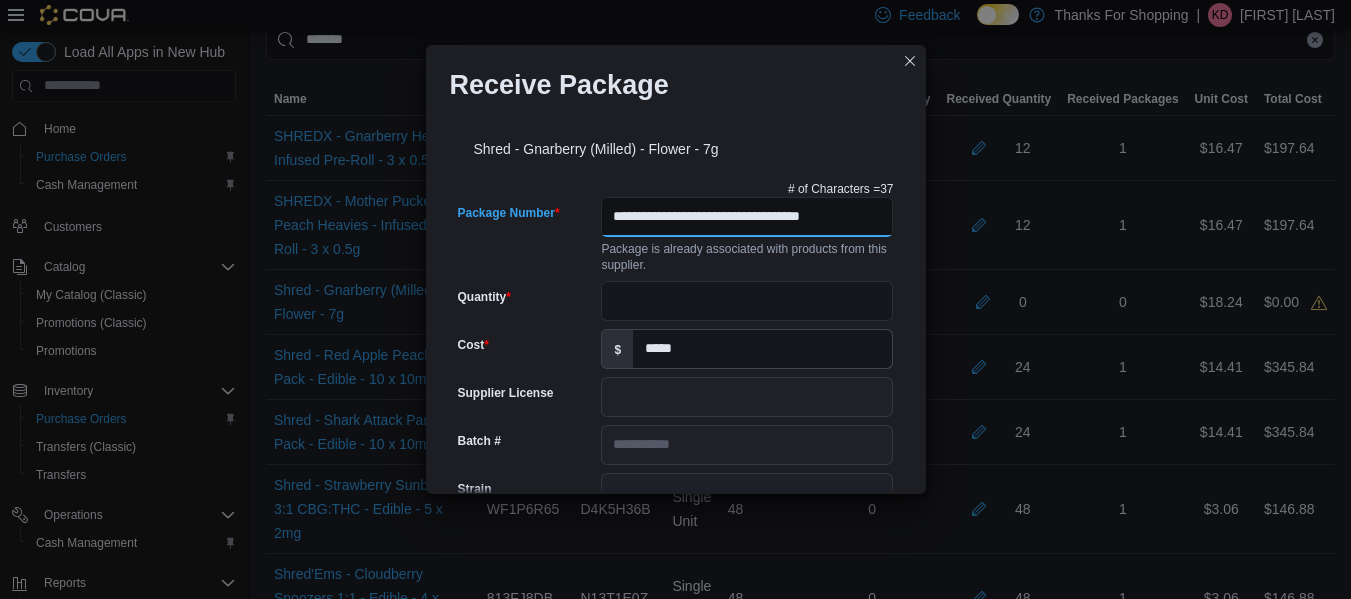 scroll, scrollTop: 0, scrollLeft: 18, axis: horizontal 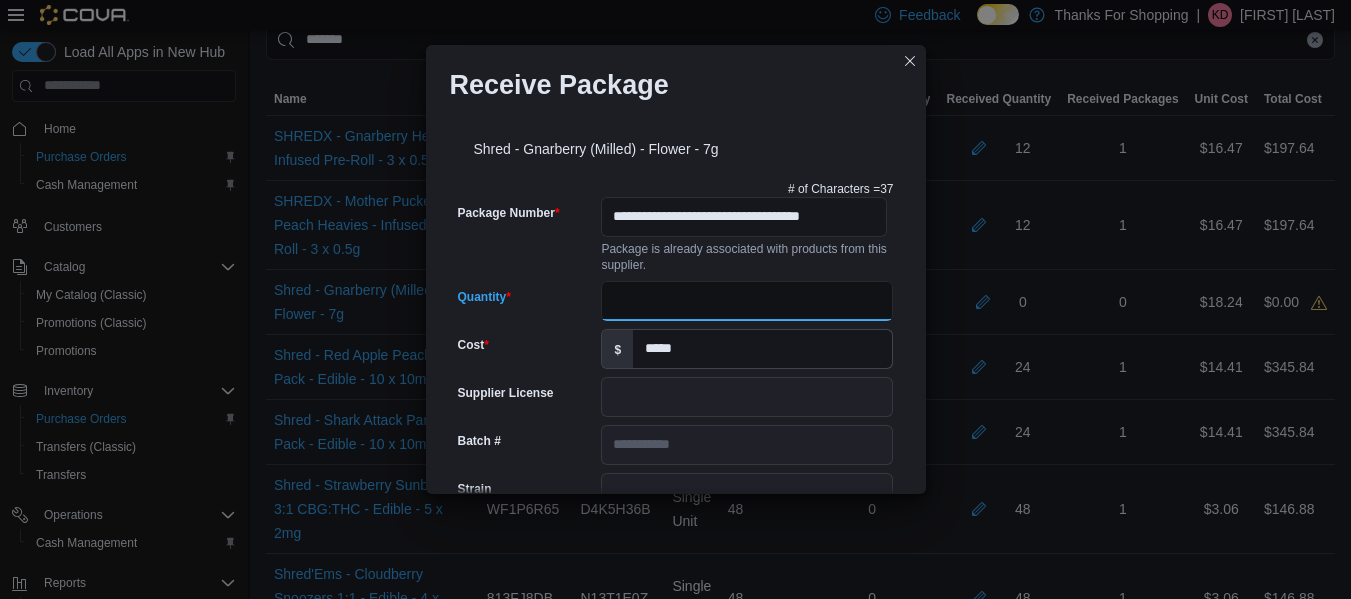 click on "Quantity" at bounding box center [747, 301] 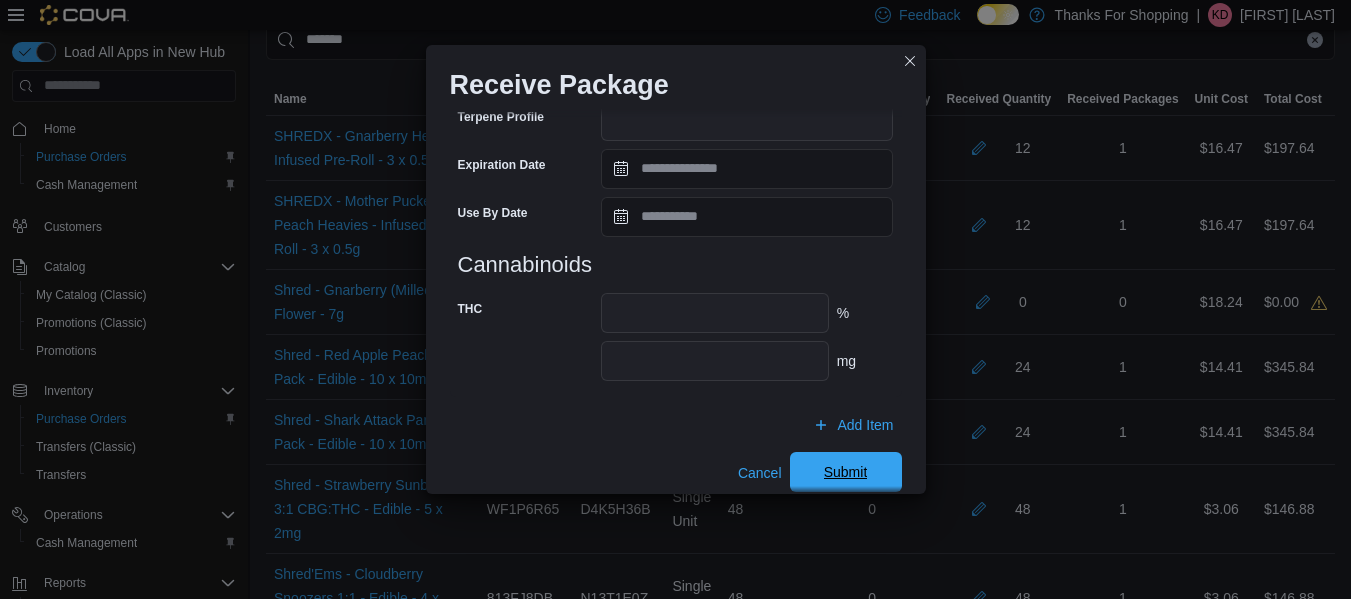 scroll, scrollTop: 779, scrollLeft: 0, axis: vertical 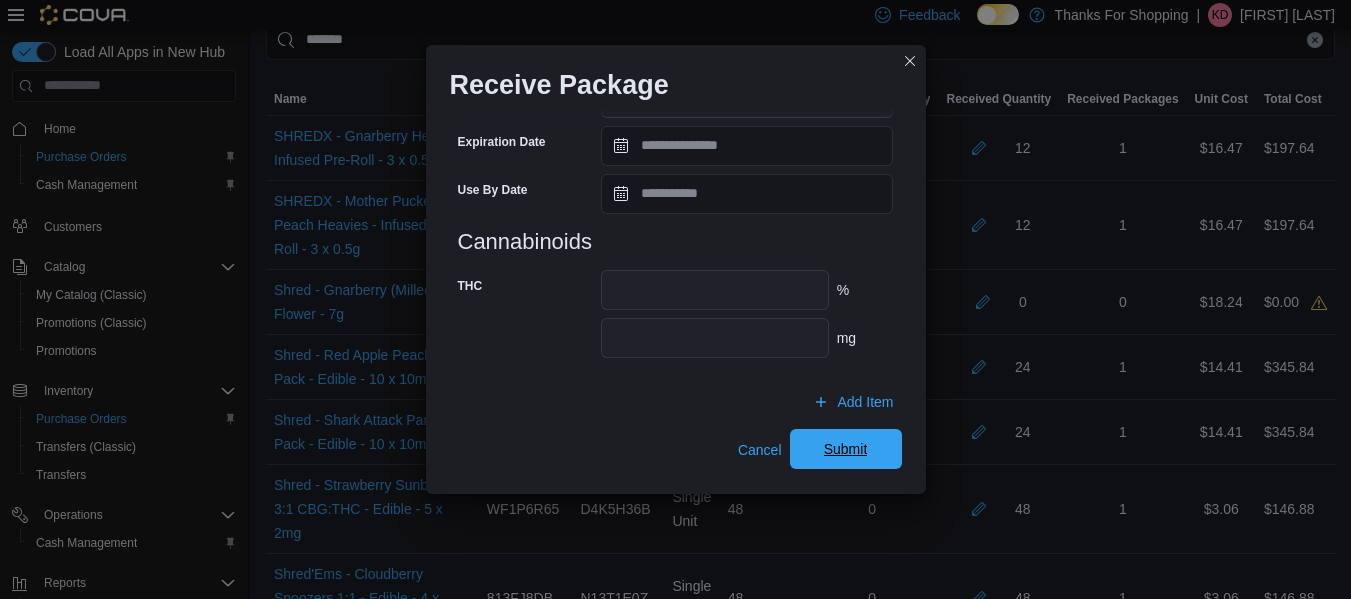 click on "Submit" at bounding box center [846, 449] 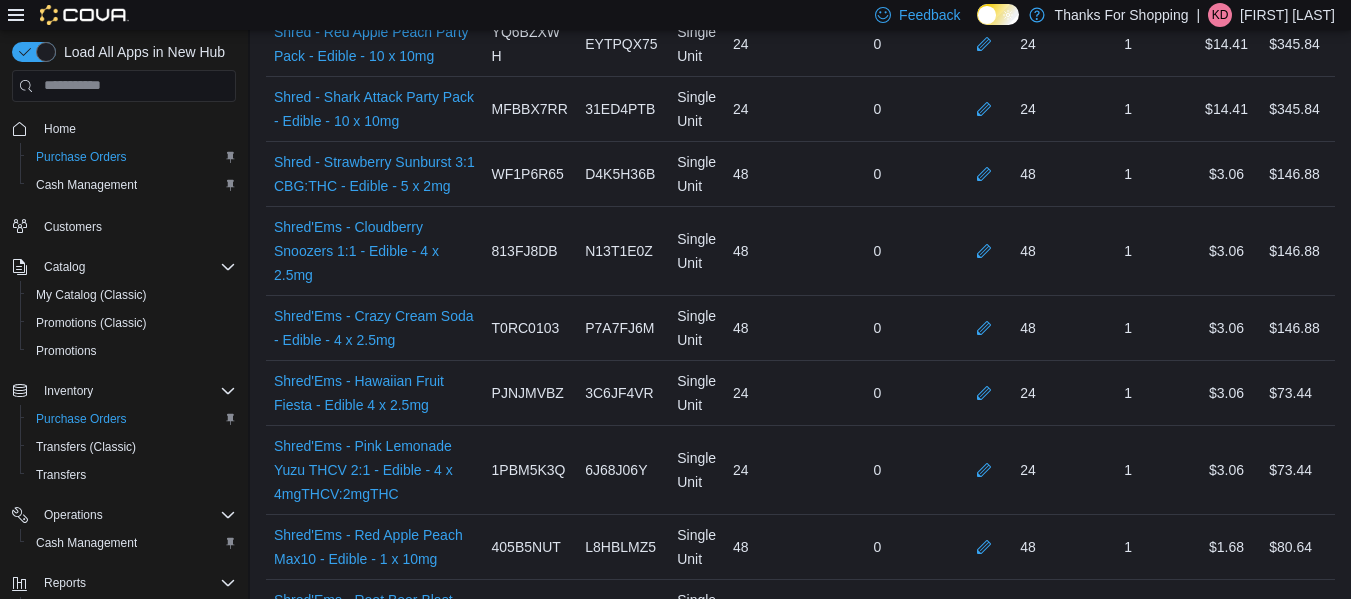 scroll, scrollTop: 329, scrollLeft: 0, axis: vertical 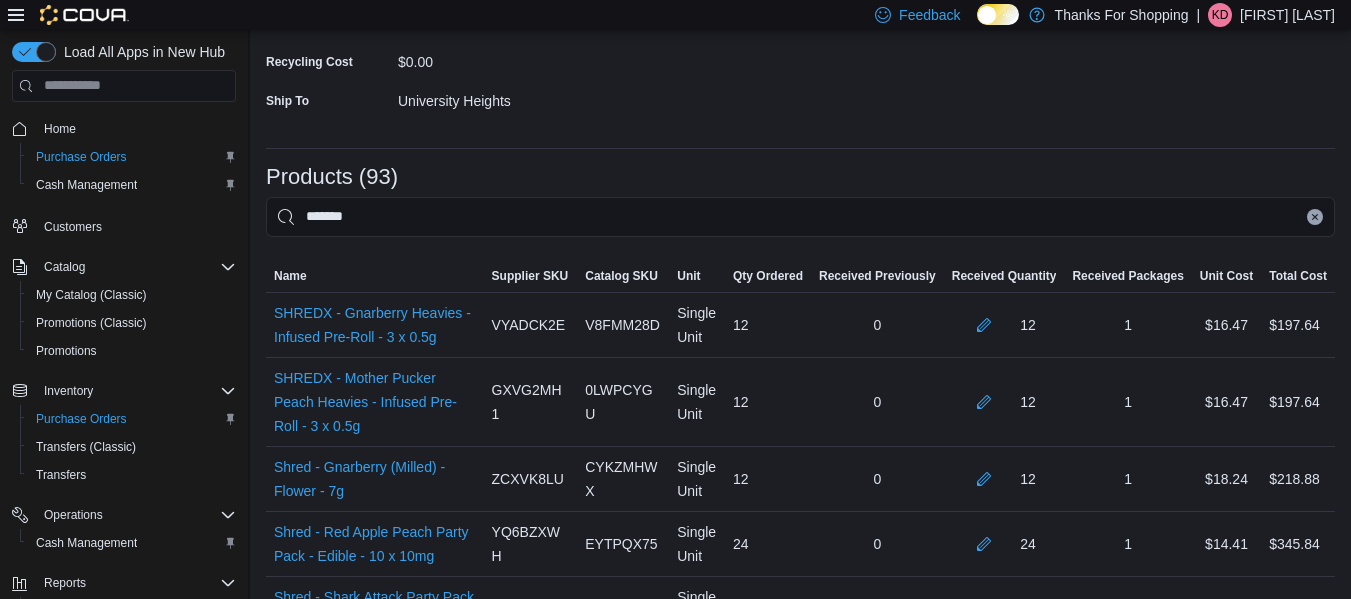 click at bounding box center [1315, 217] 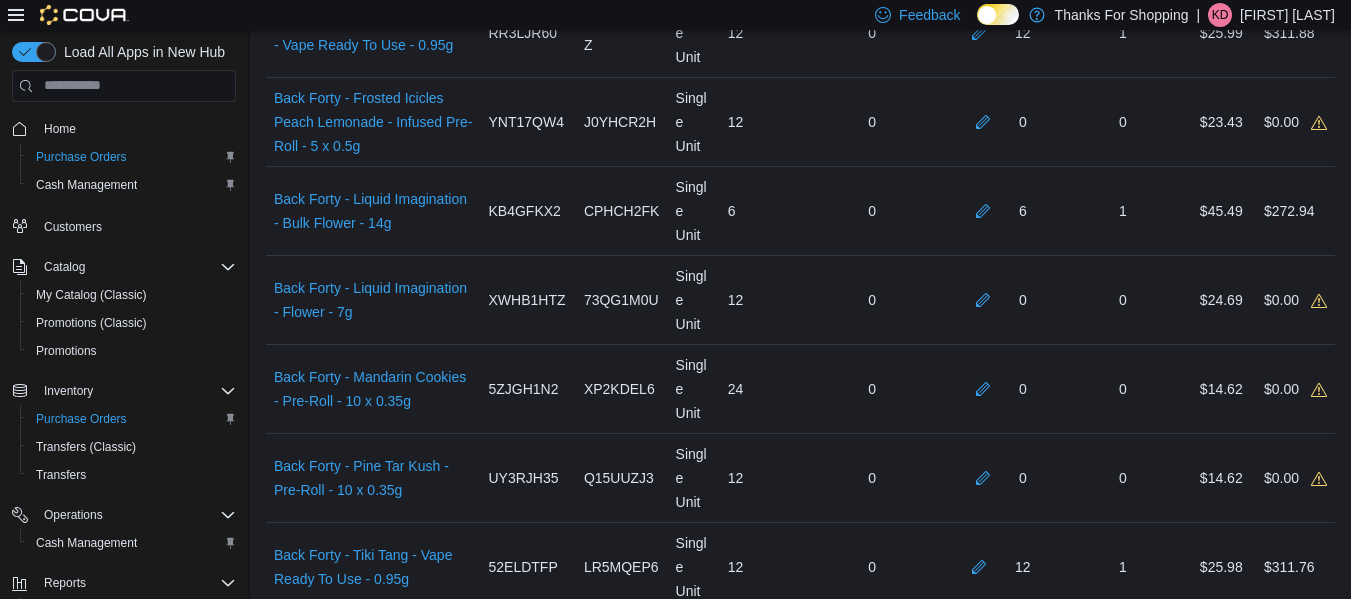 scroll, scrollTop: 329, scrollLeft: 0, axis: vertical 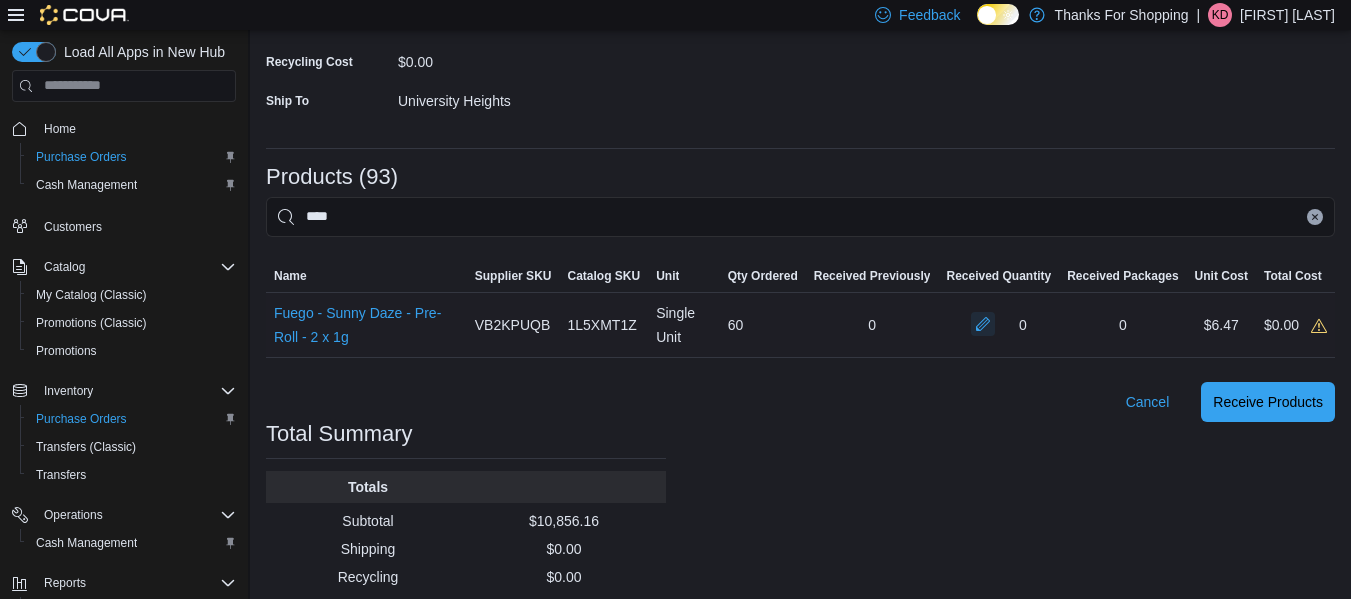 click at bounding box center [983, 324] 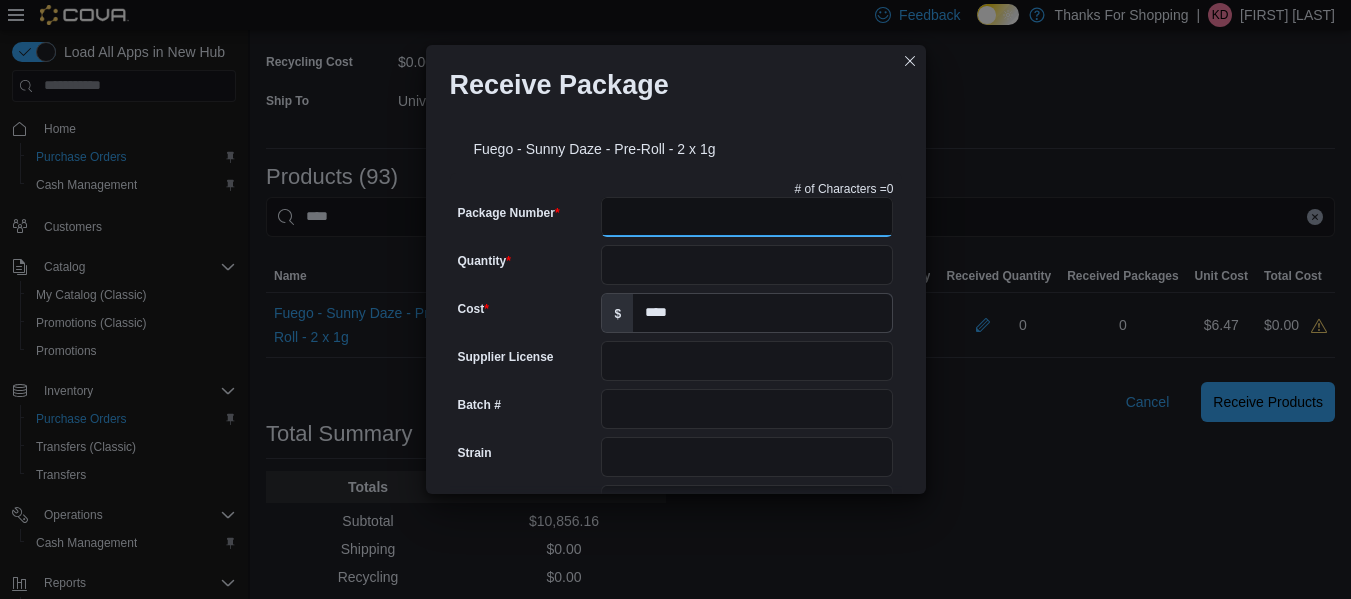 click on "Package Number" at bounding box center (747, 217) 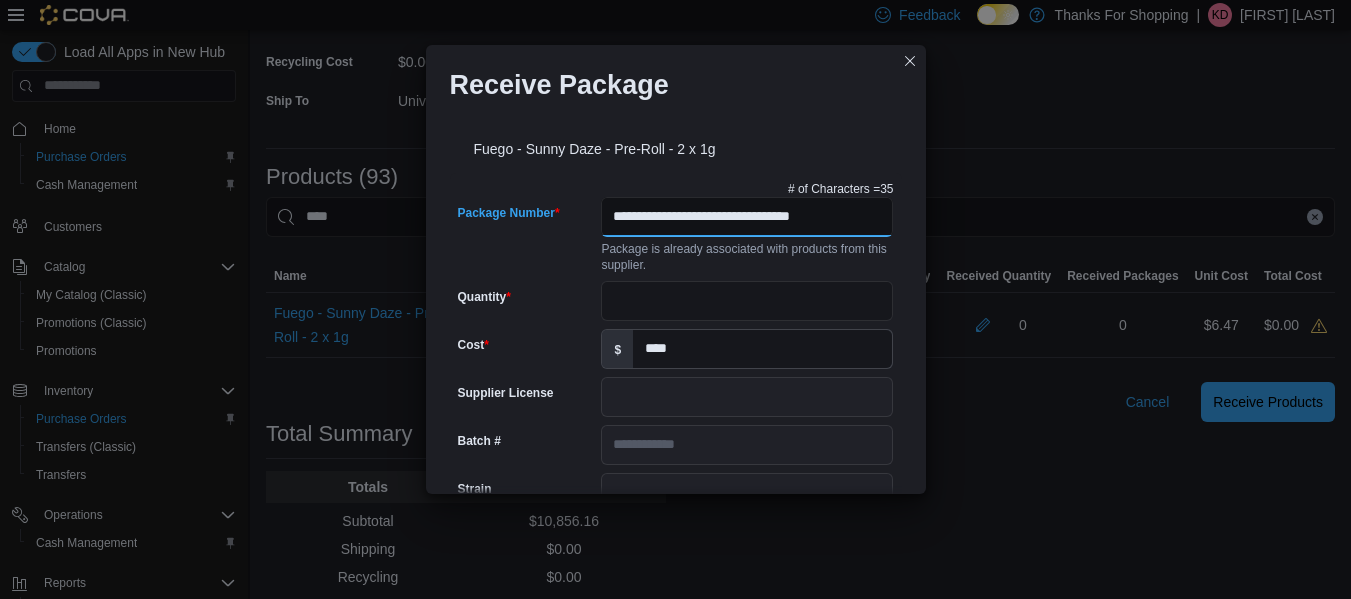 scroll, scrollTop: 0, scrollLeft: 7, axis: horizontal 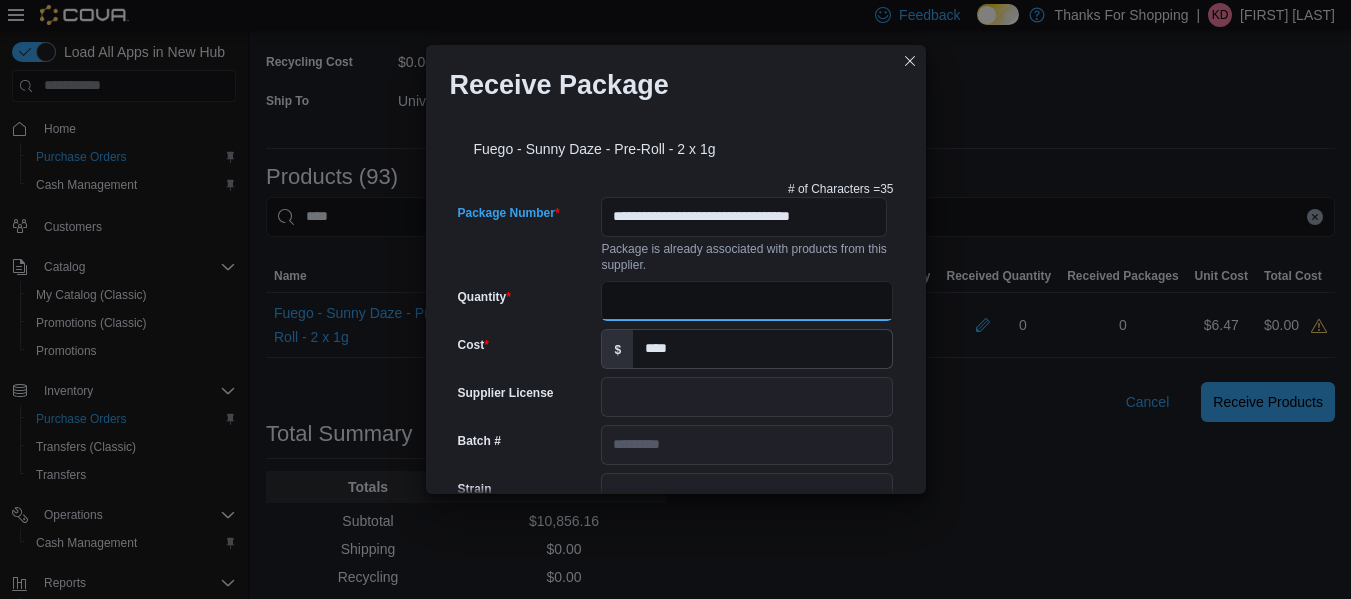 click on "Quantity" at bounding box center (747, 301) 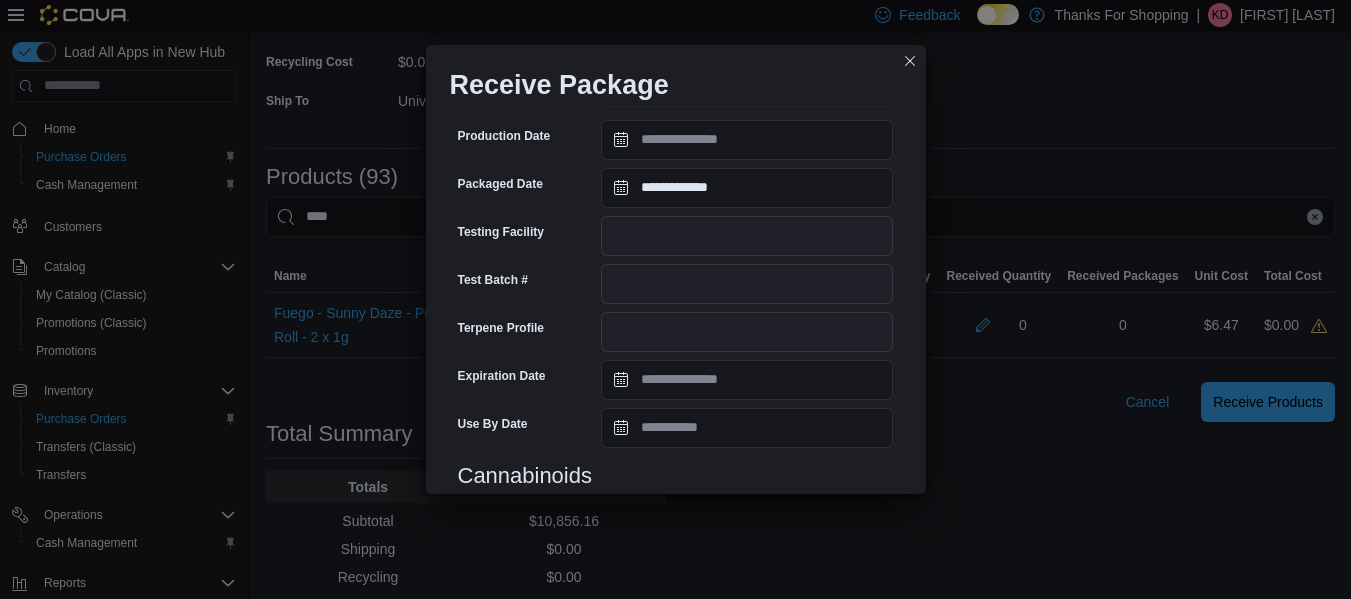 scroll, scrollTop: 779, scrollLeft: 0, axis: vertical 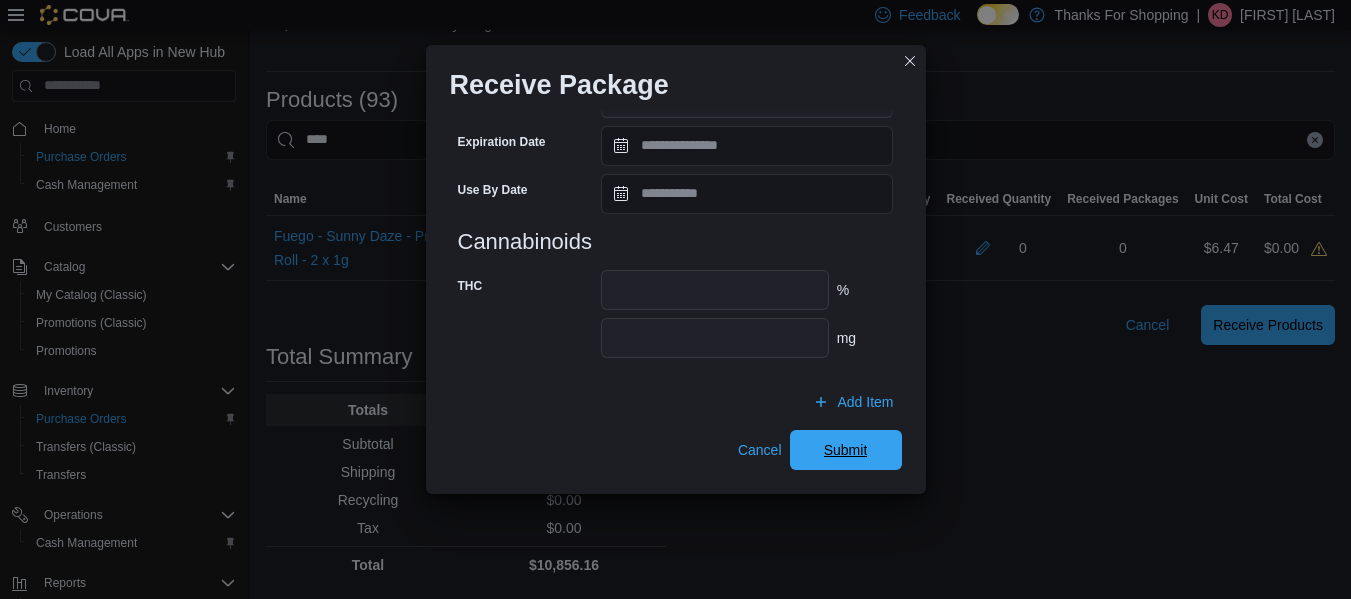 click on "Submit" at bounding box center (846, 450) 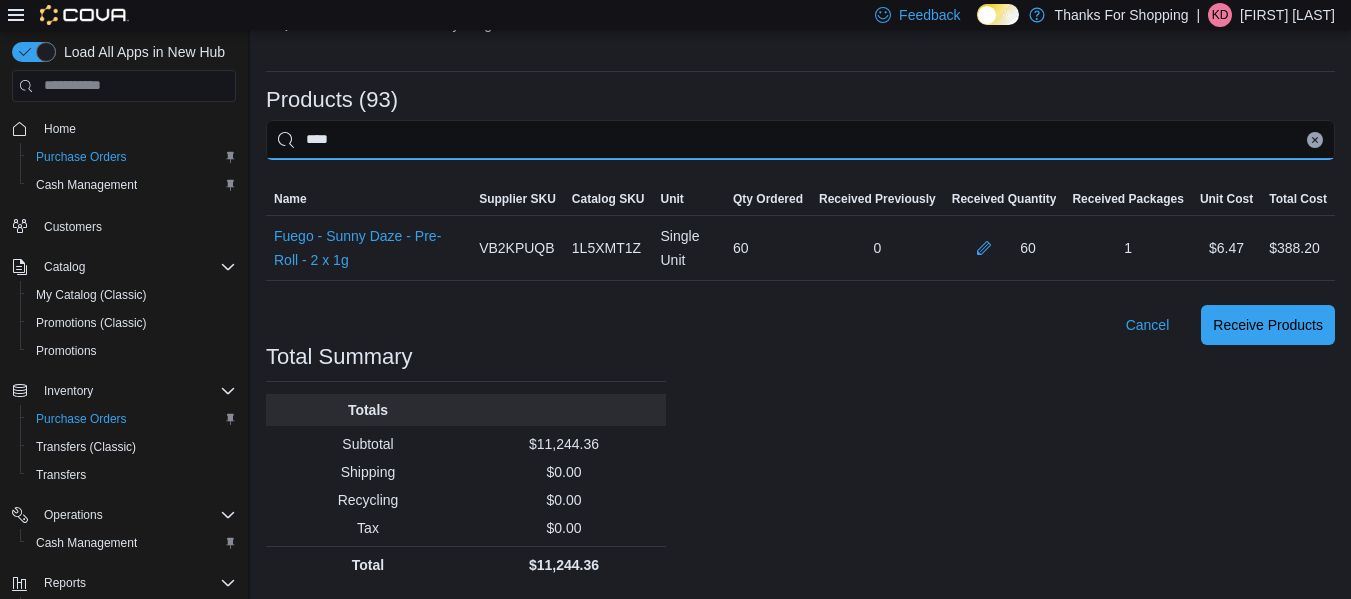 click on "****" at bounding box center (800, 140) 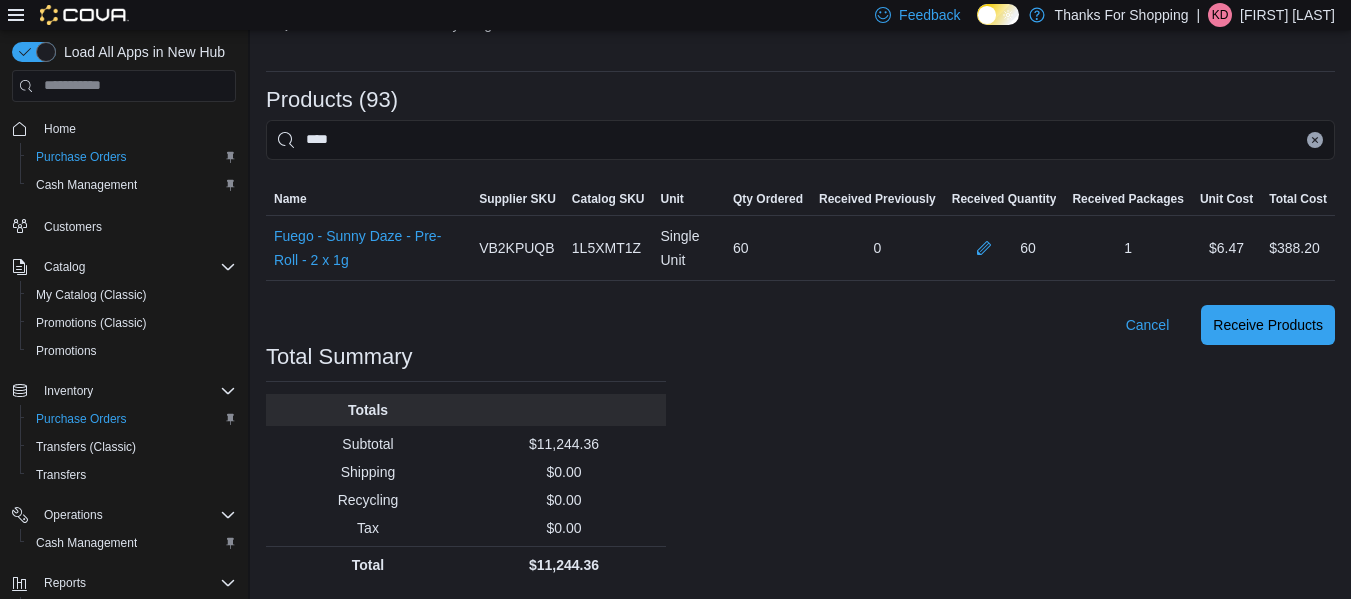 click 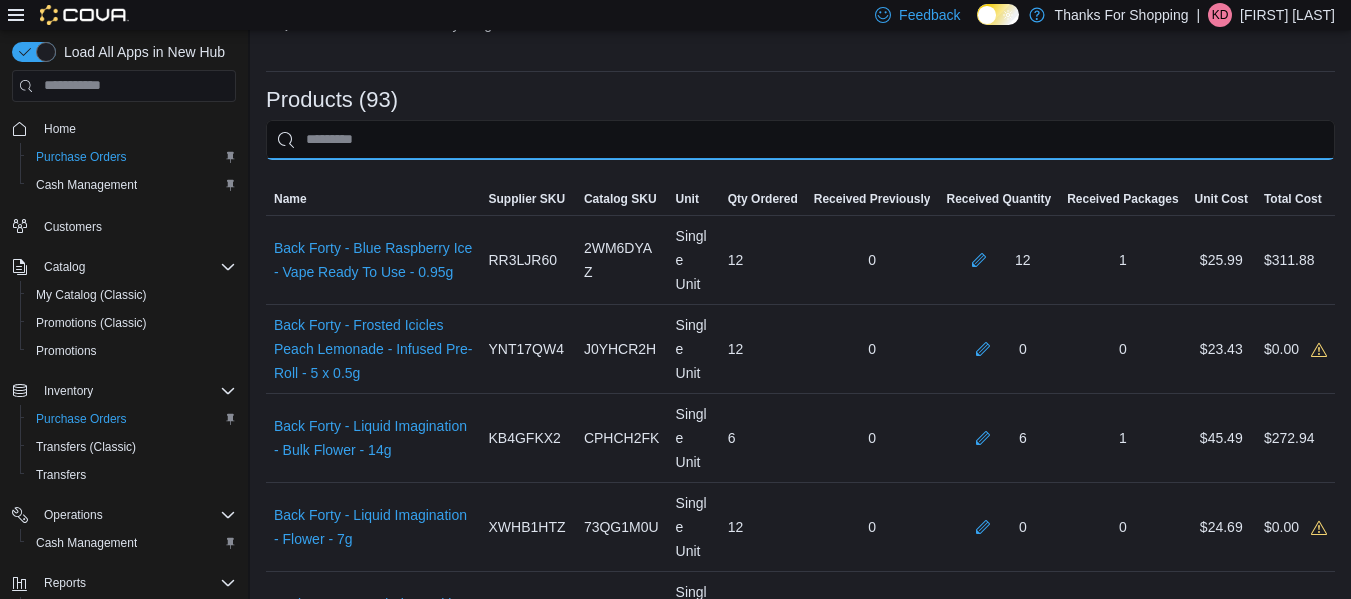 click at bounding box center (800, 140) 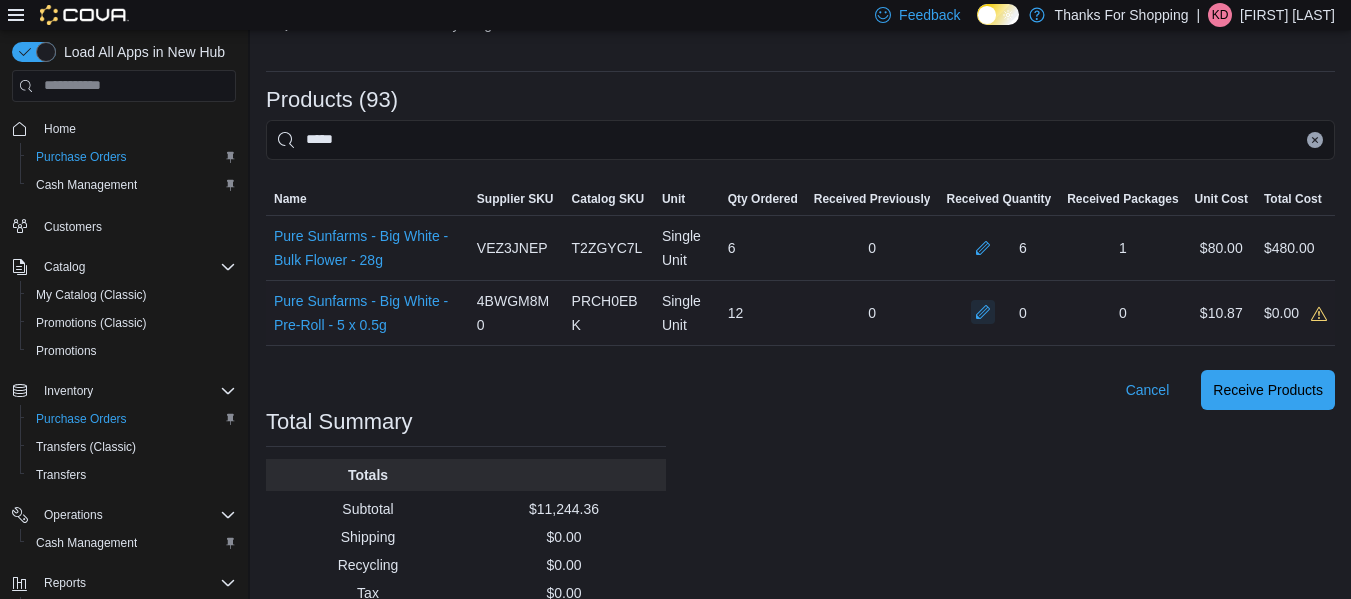 click at bounding box center (983, 312) 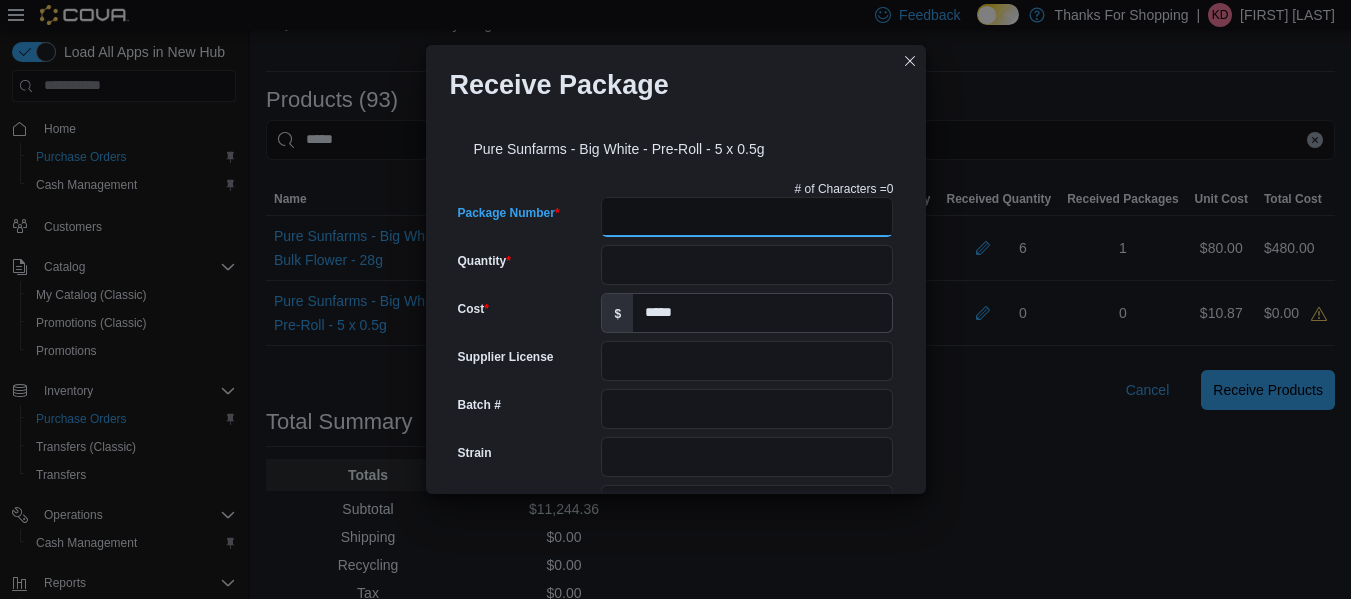 click on "Package Number" at bounding box center (747, 217) 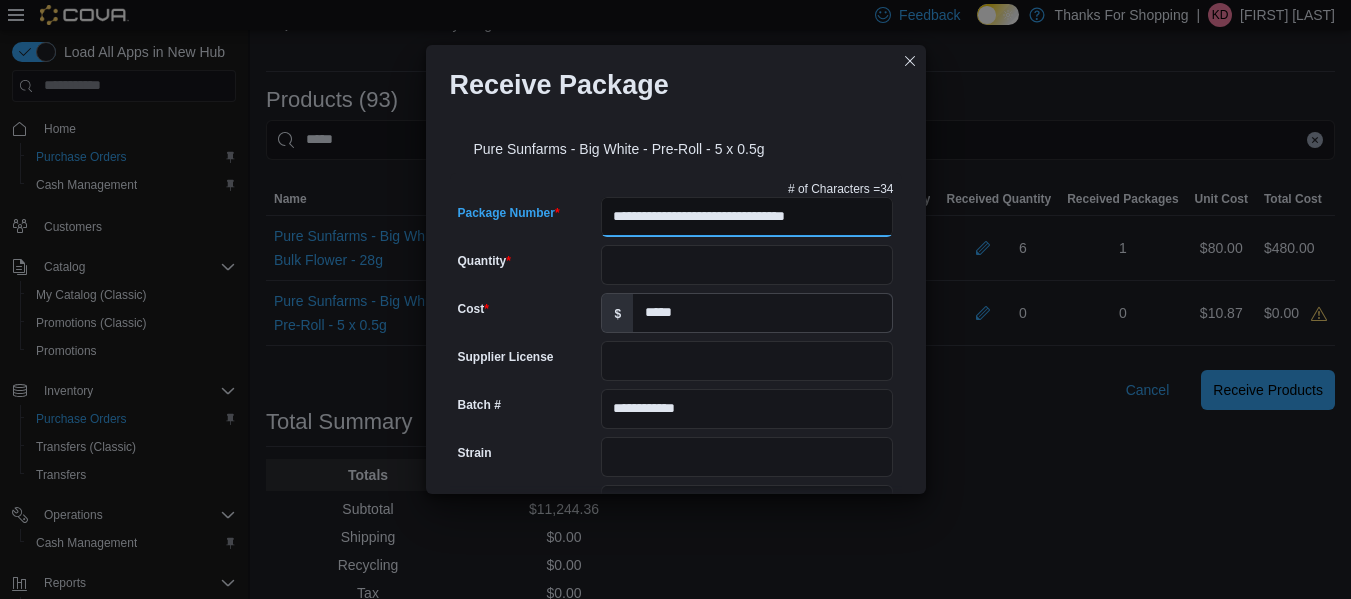 scroll, scrollTop: 0, scrollLeft: 0, axis: both 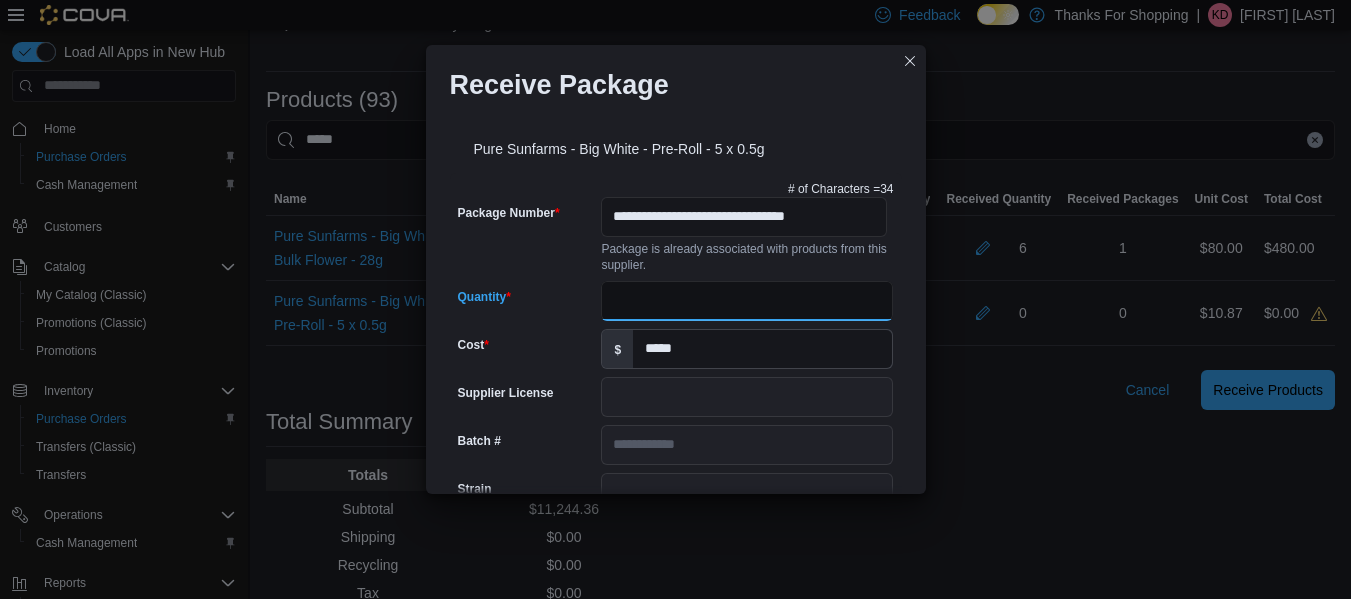click on "Quantity" at bounding box center [747, 301] 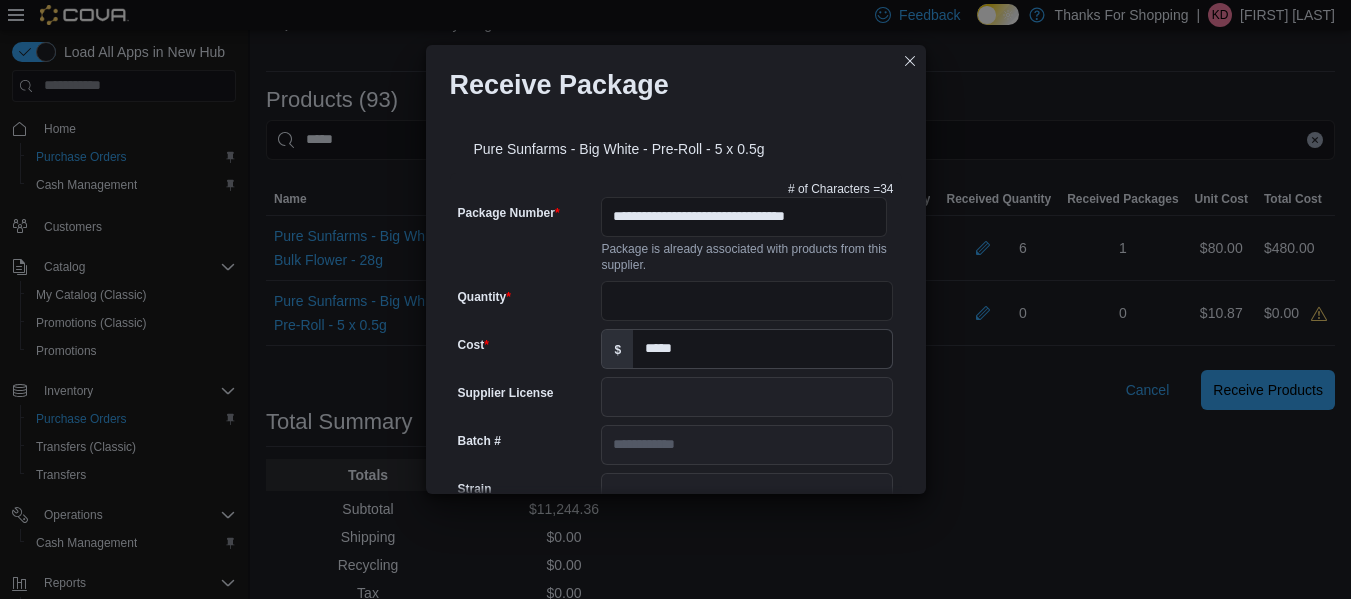 scroll, scrollTop: 779, scrollLeft: 0, axis: vertical 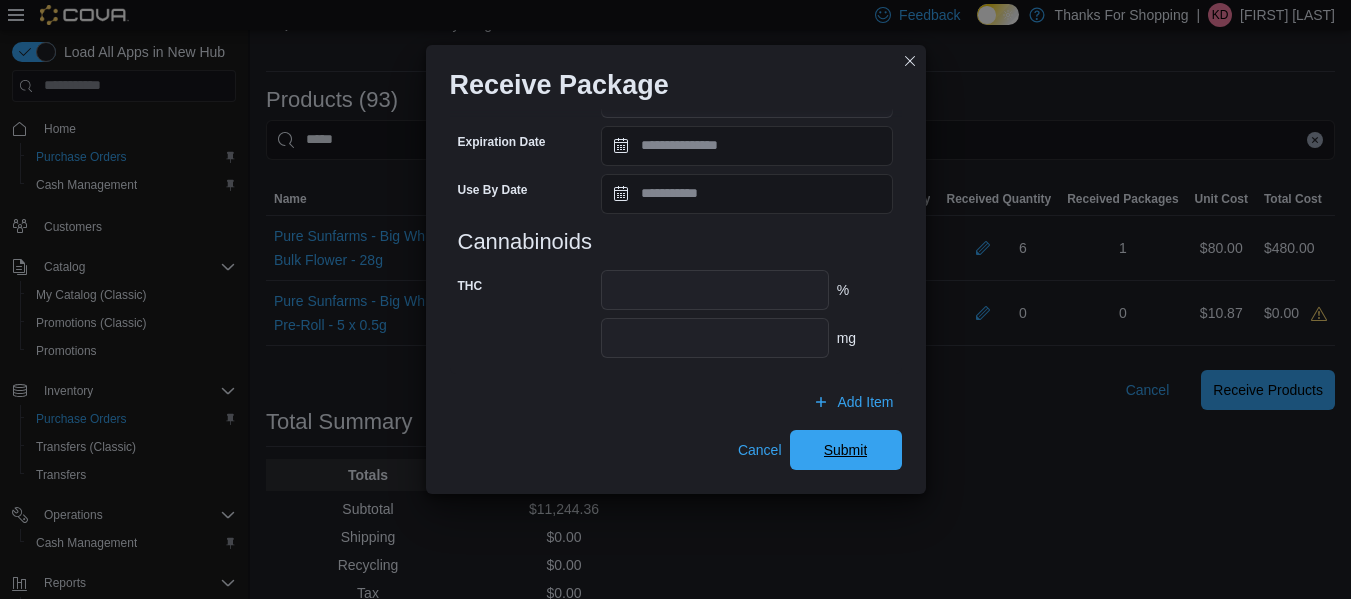 click on "Submit" at bounding box center (846, 450) 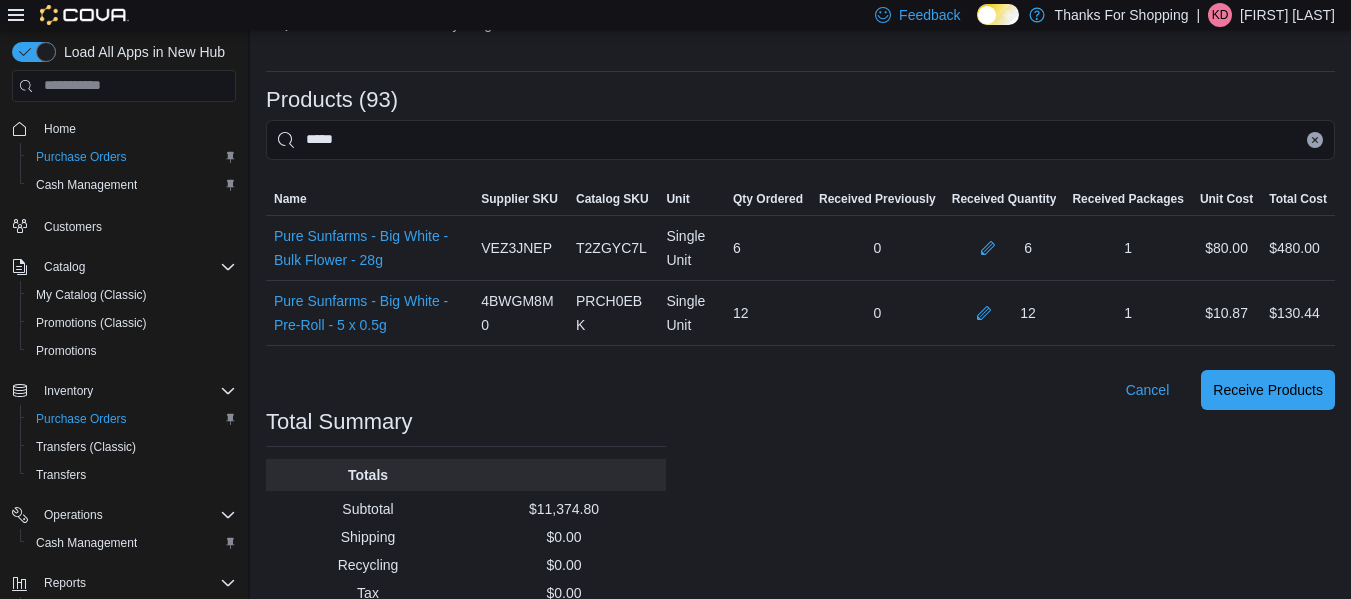 click 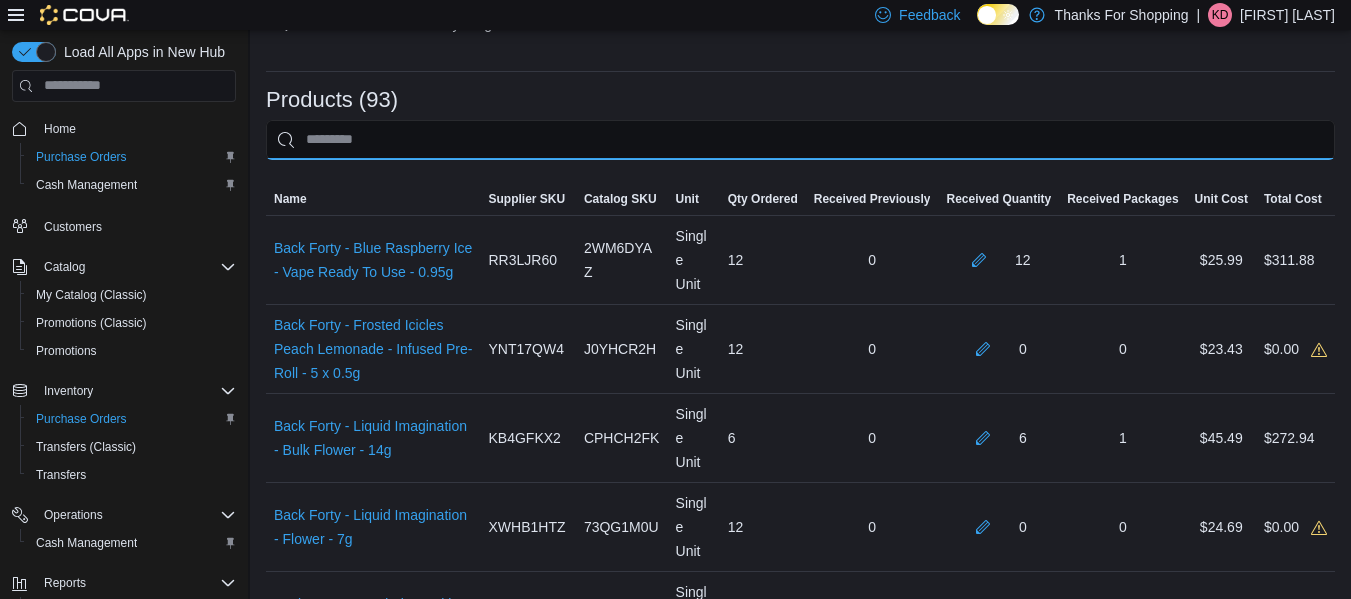 click at bounding box center [800, 140] 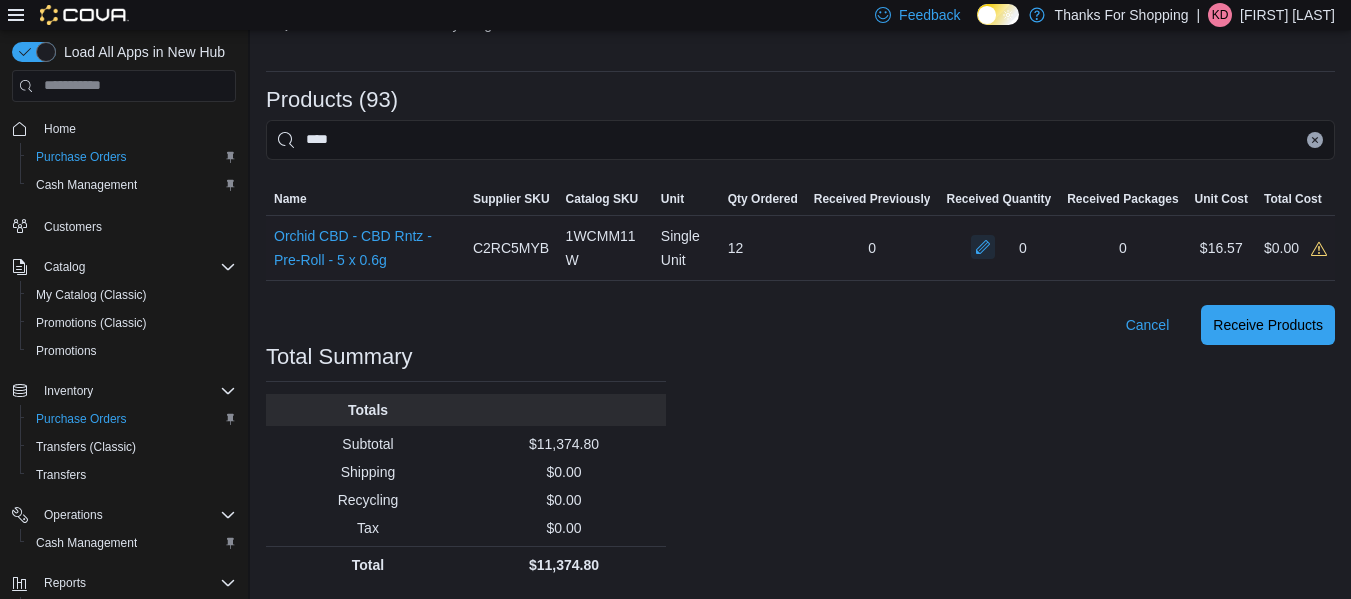 click at bounding box center [983, 247] 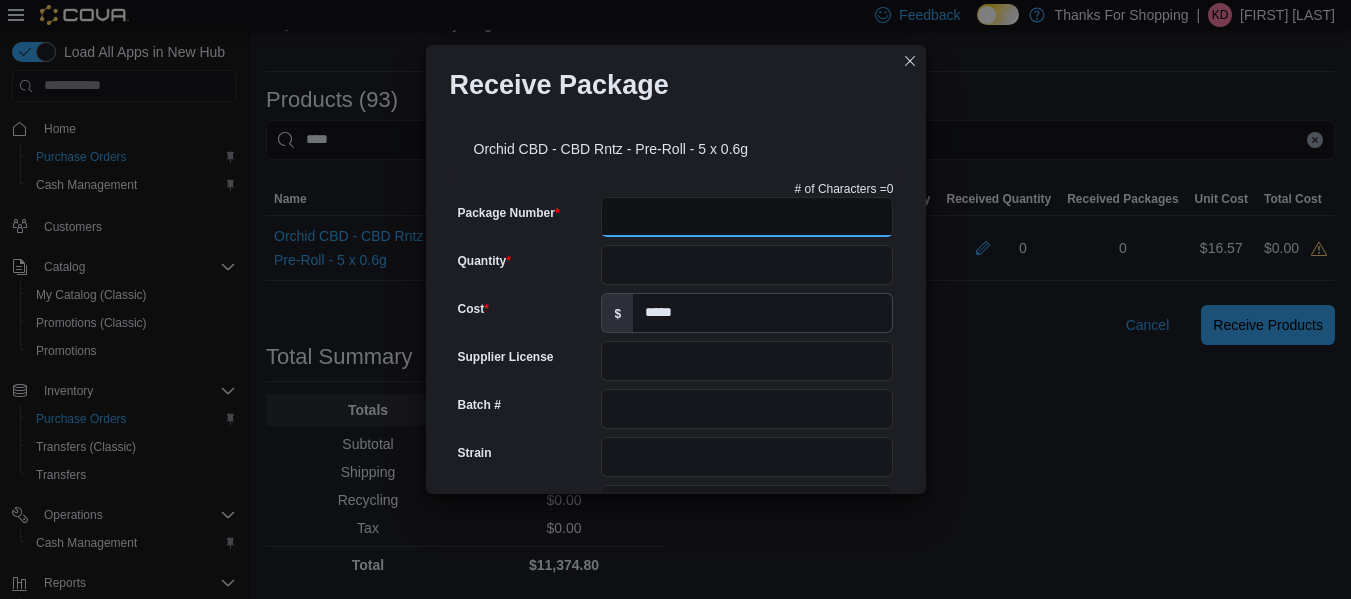 click on "Package Number" at bounding box center (747, 217) 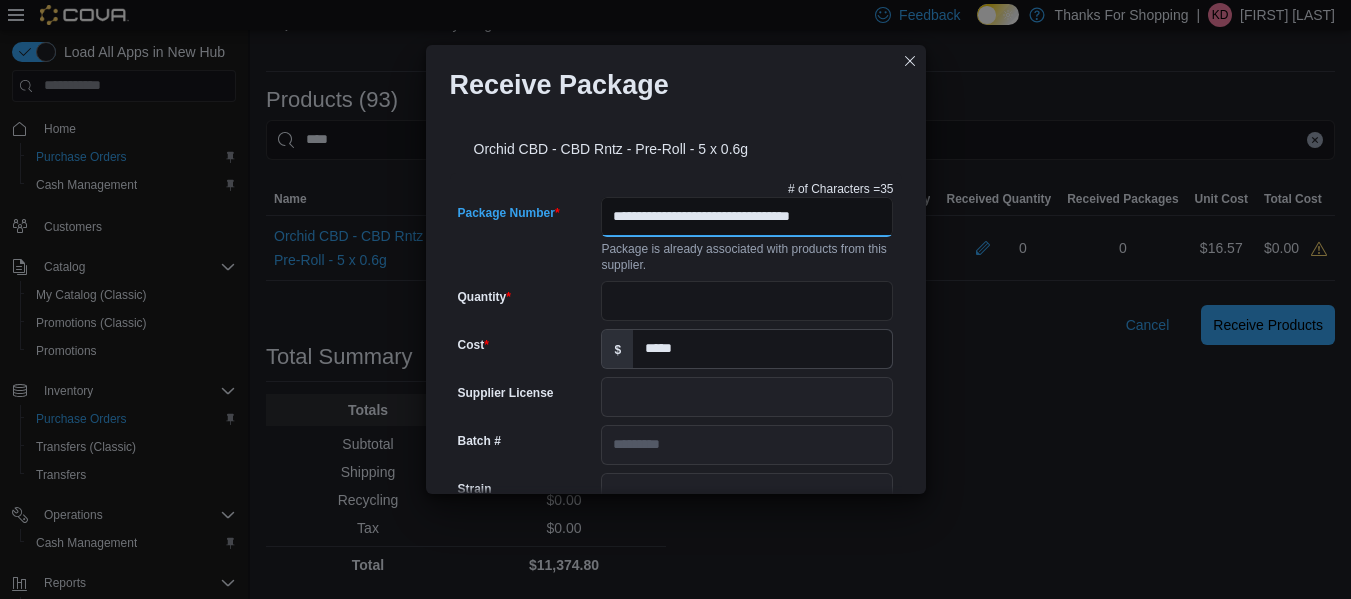 scroll, scrollTop: 0, scrollLeft: 3, axis: horizontal 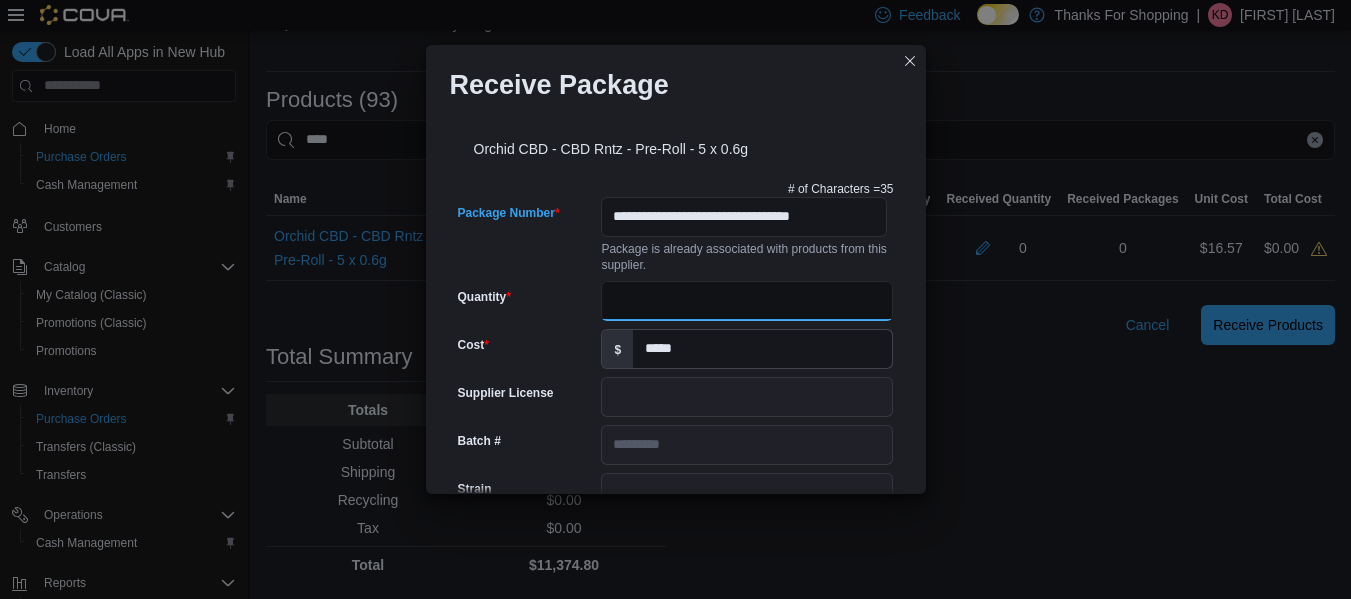click on "Quantity" at bounding box center (747, 301) 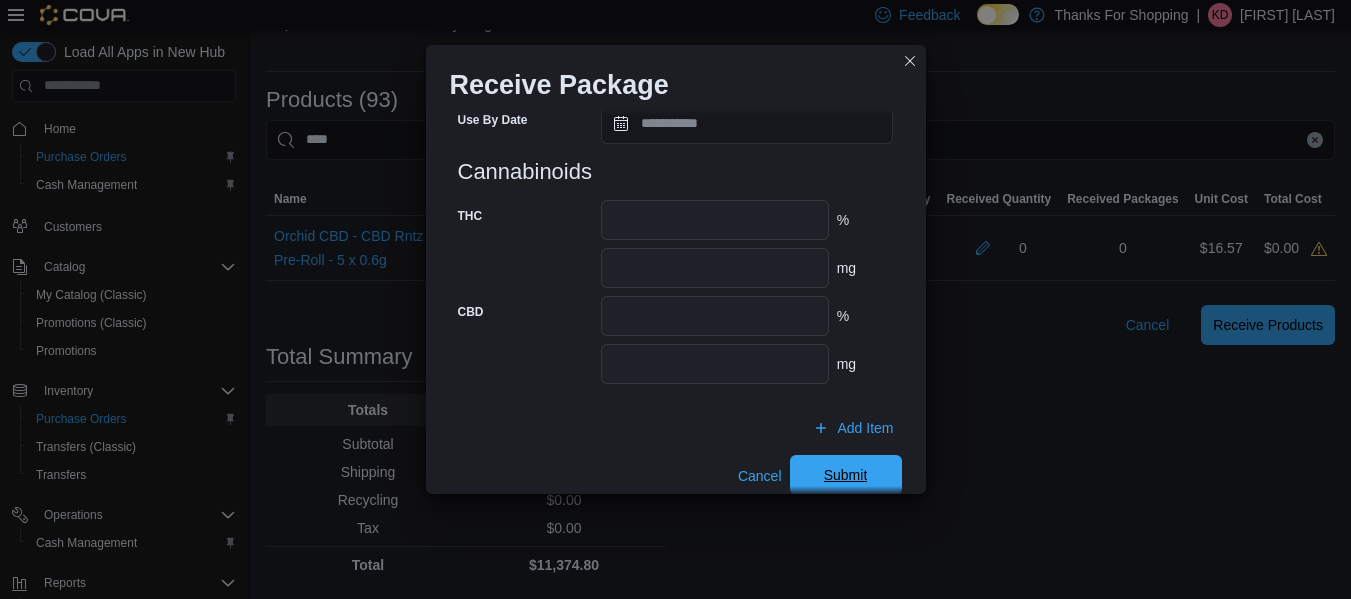 scroll, scrollTop: 875, scrollLeft: 0, axis: vertical 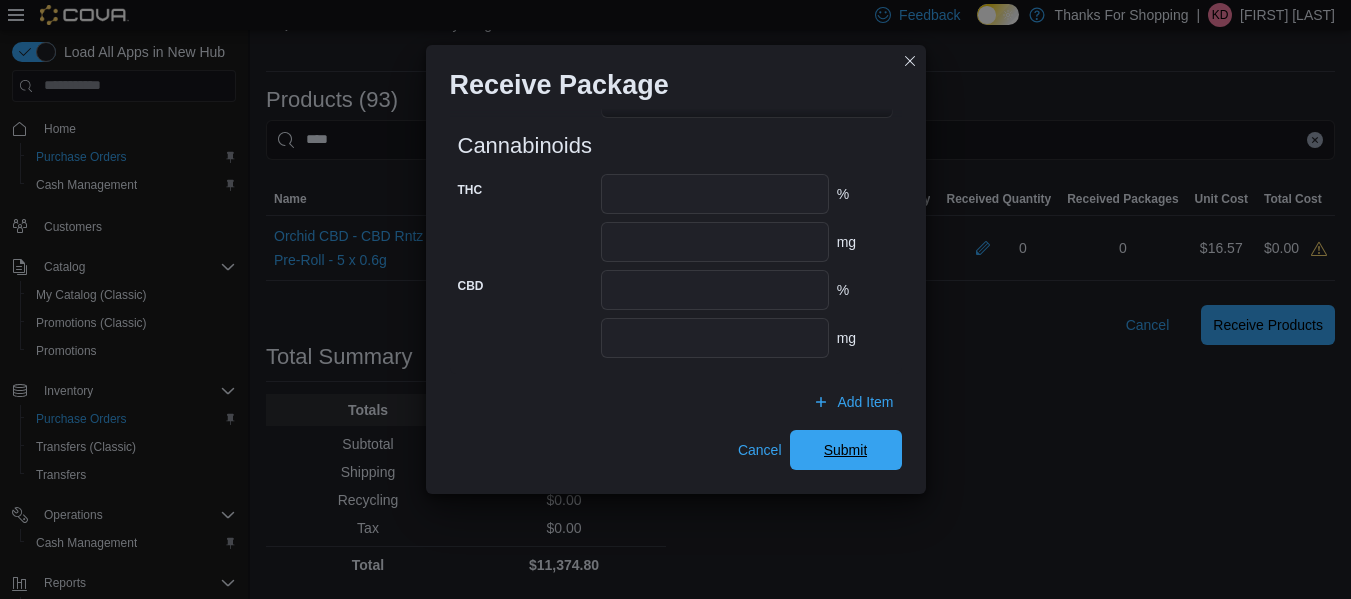 click on "Submit" at bounding box center [846, 450] 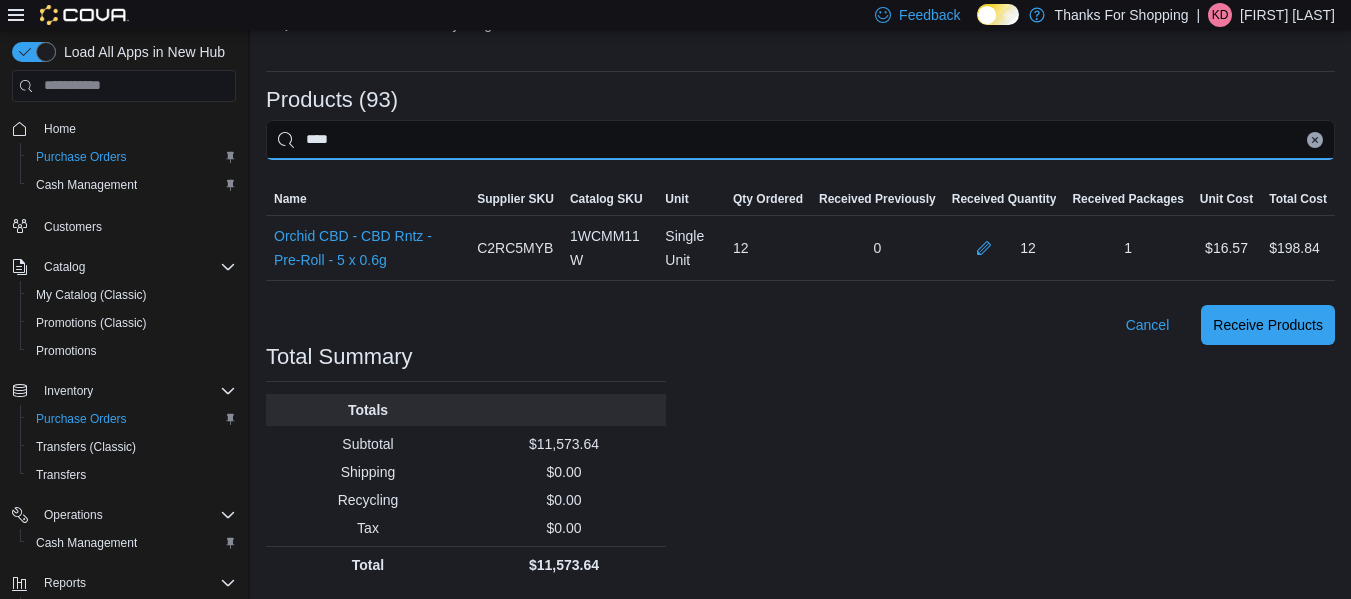 click on "****" at bounding box center [800, 140] 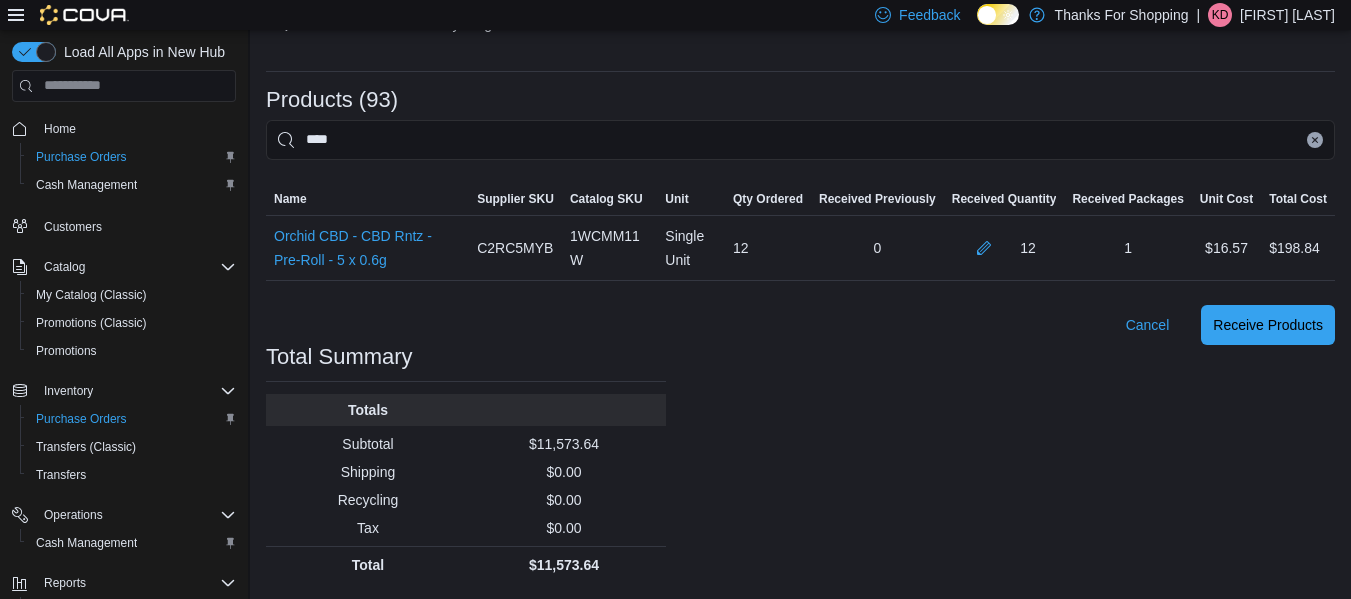 click at bounding box center (1315, 140) 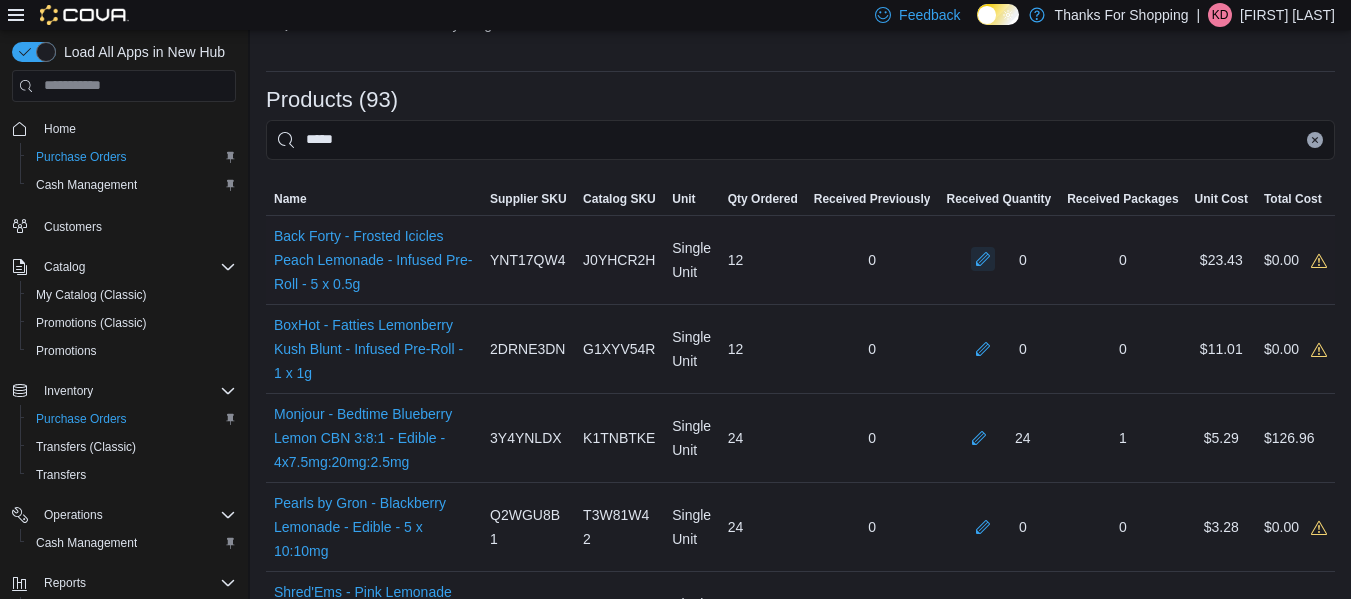 click at bounding box center (983, 259) 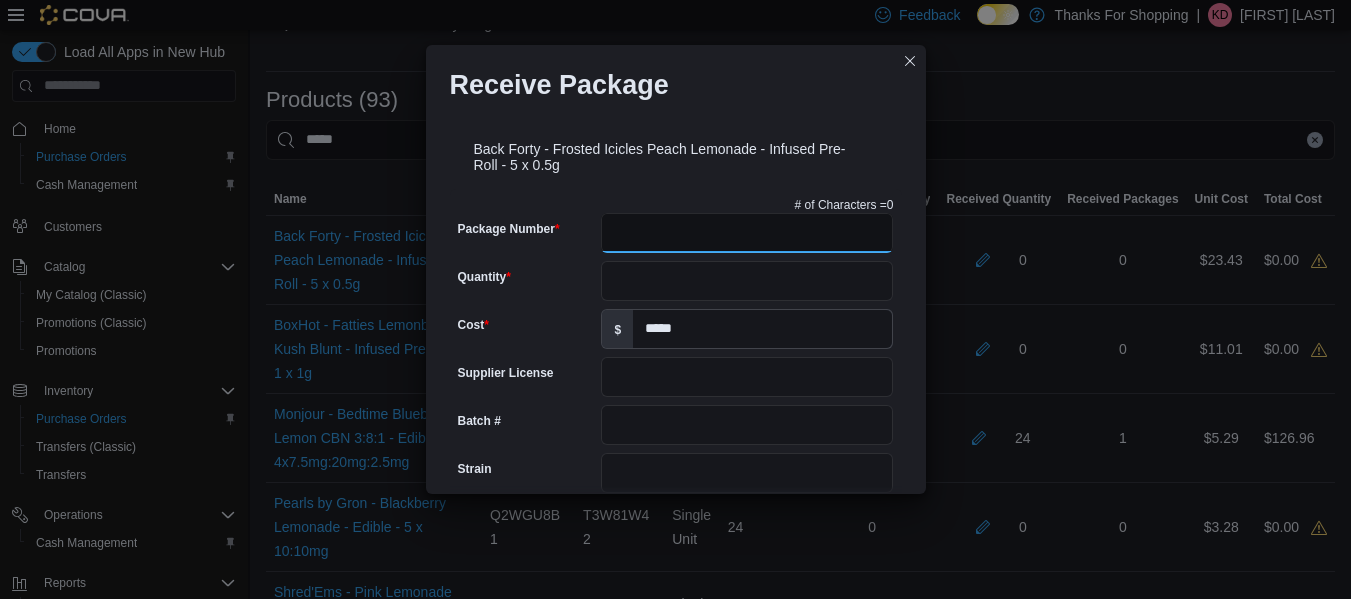 click on "Package Number" at bounding box center (747, 233) 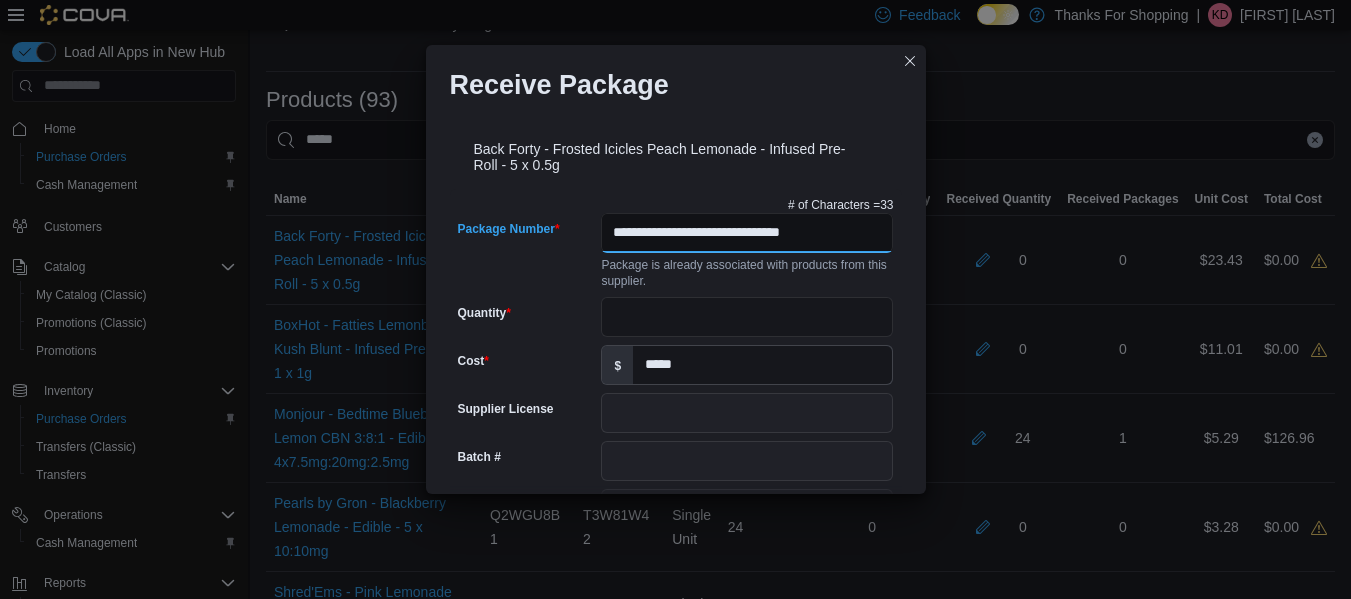 scroll, scrollTop: 0, scrollLeft: 0, axis: both 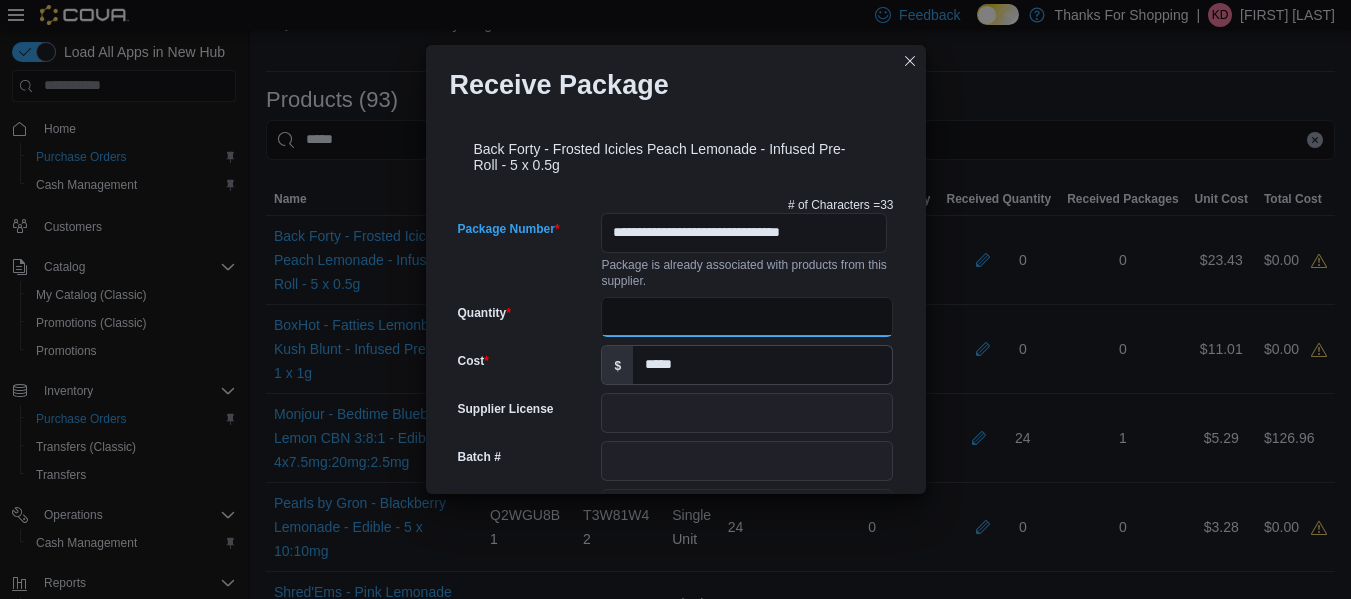 click on "Quantity" at bounding box center [747, 317] 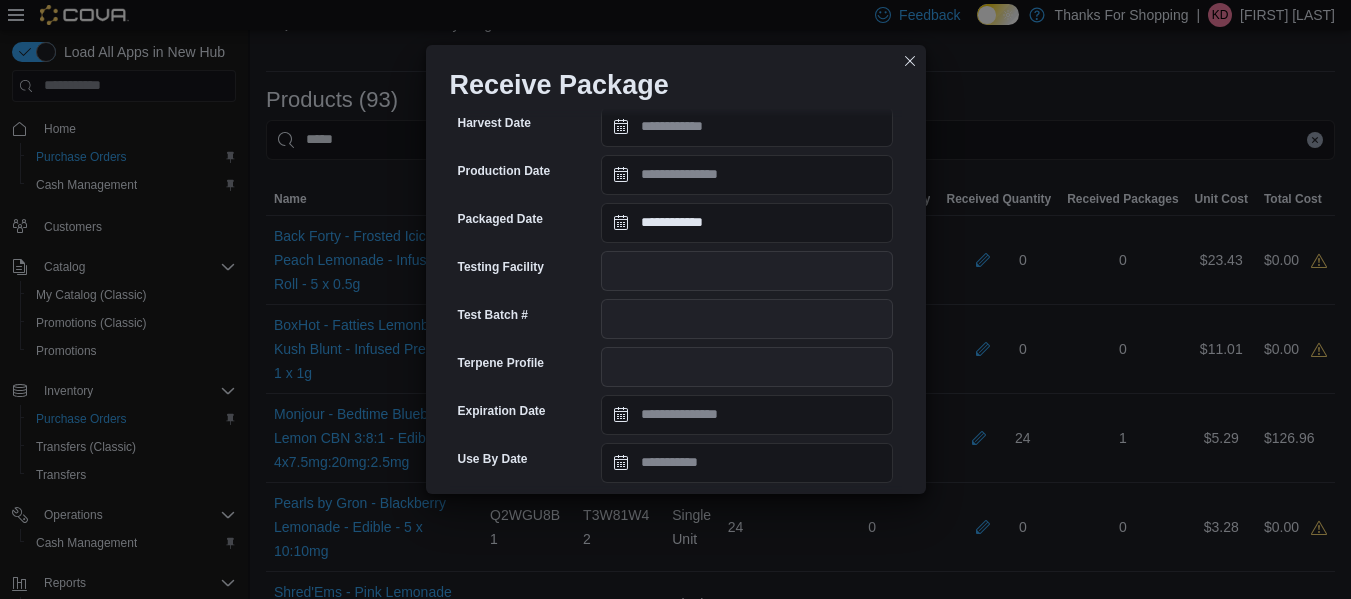 scroll, scrollTop: 795, scrollLeft: 0, axis: vertical 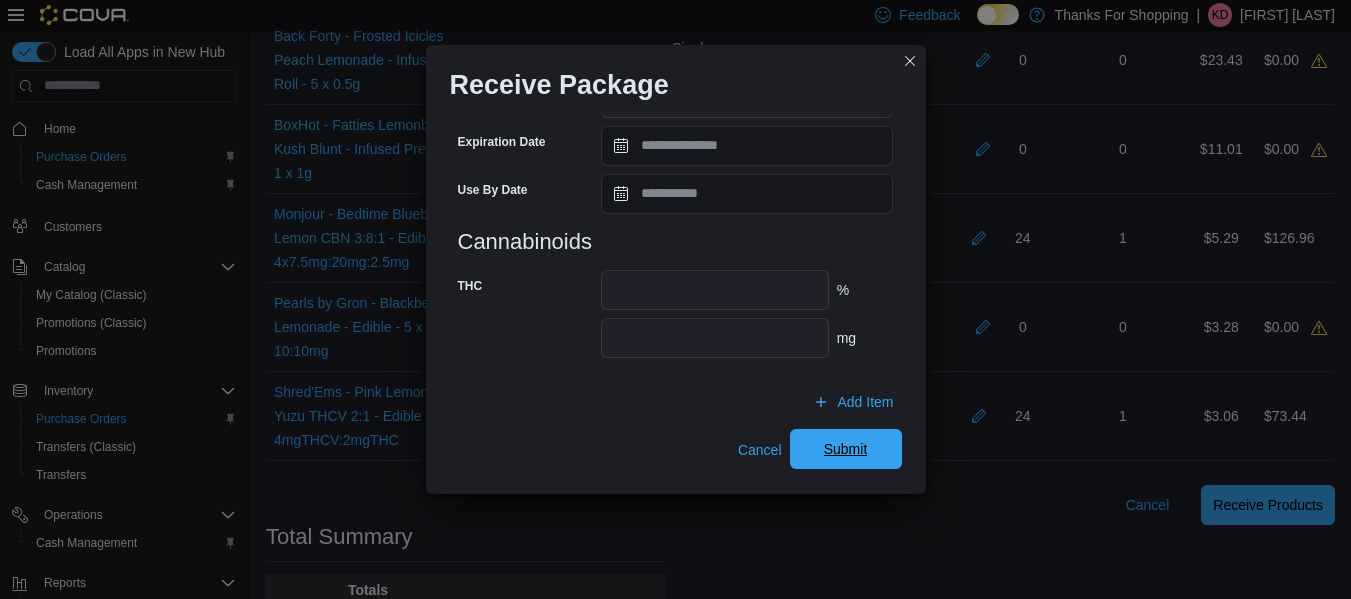click on "Submit" at bounding box center [846, 449] 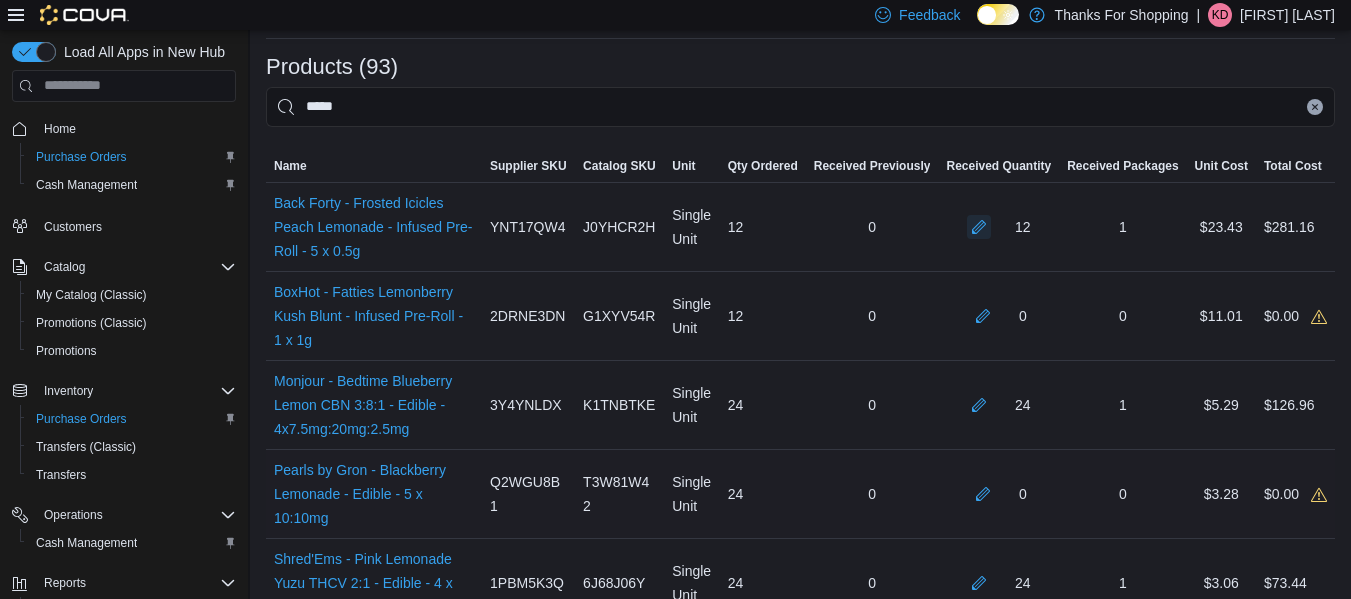 scroll, scrollTop: 406, scrollLeft: 0, axis: vertical 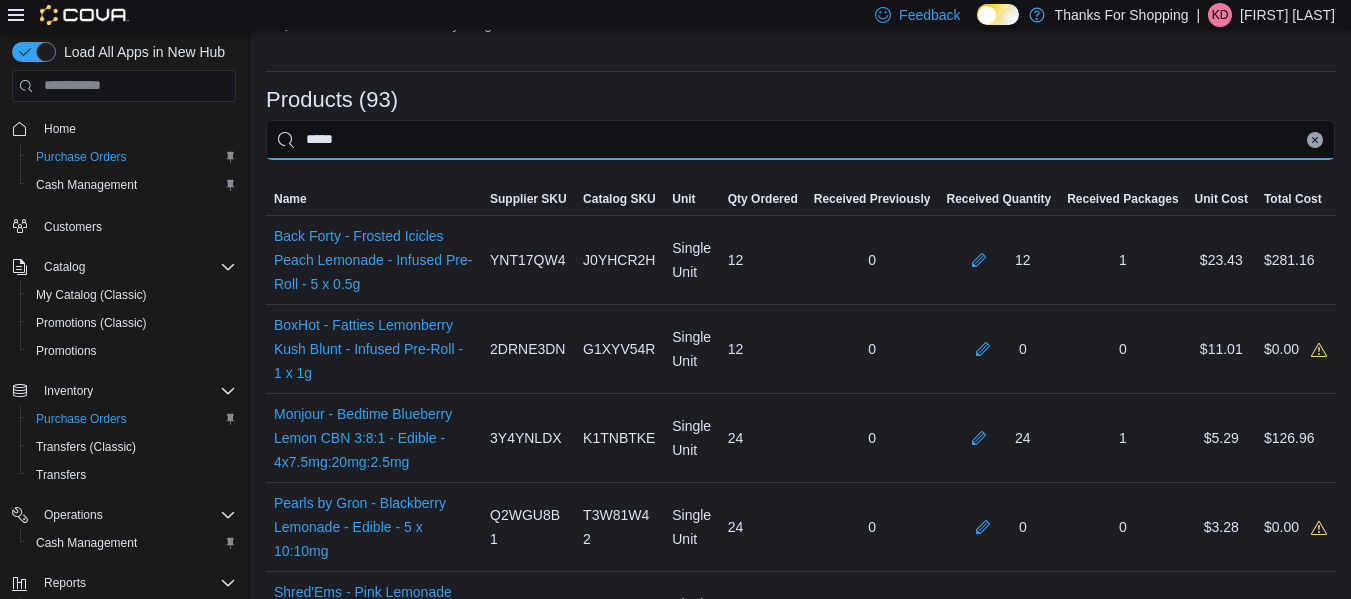 drag, startPoint x: 451, startPoint y: 130, endPoint x: 0, endPoint y: 117, distance: 451.18732 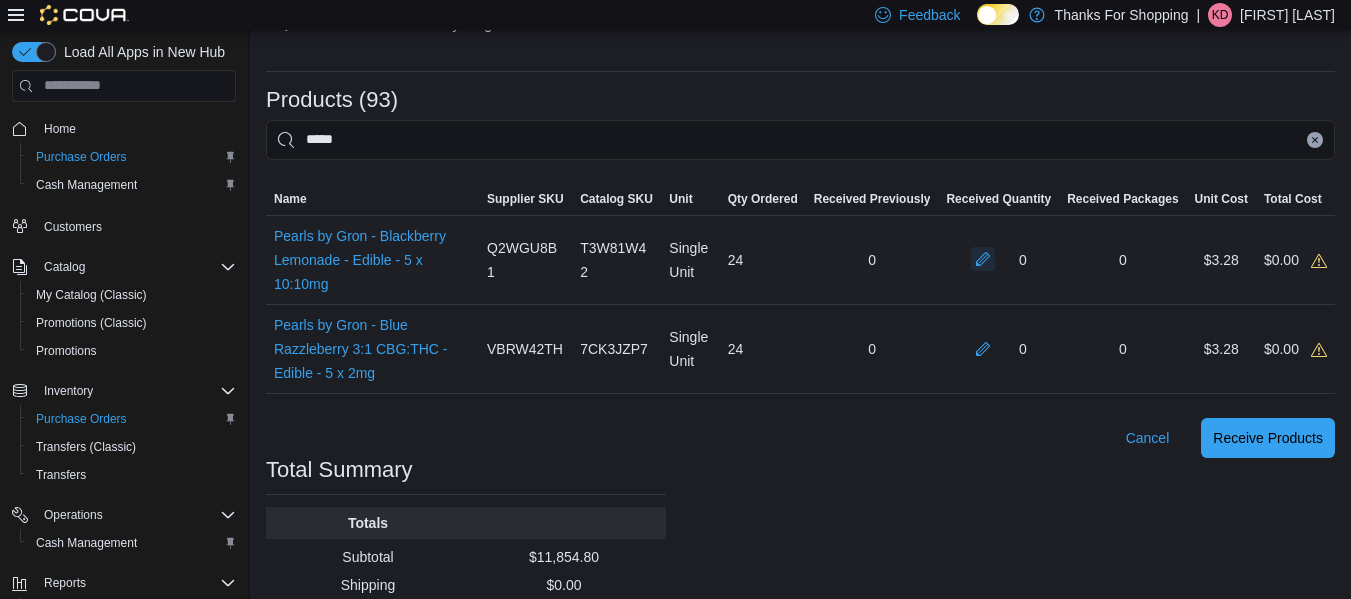 click at bounding box center (983, 259) 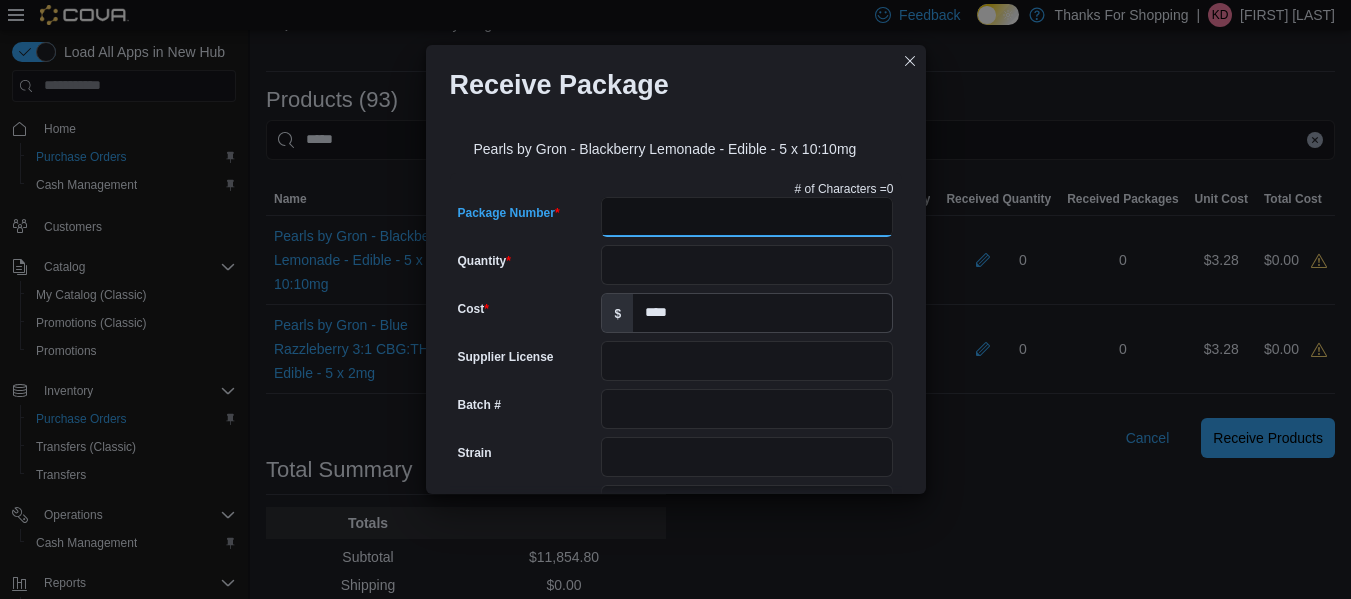 click on "Package Number" at bounding box center (747, 217) 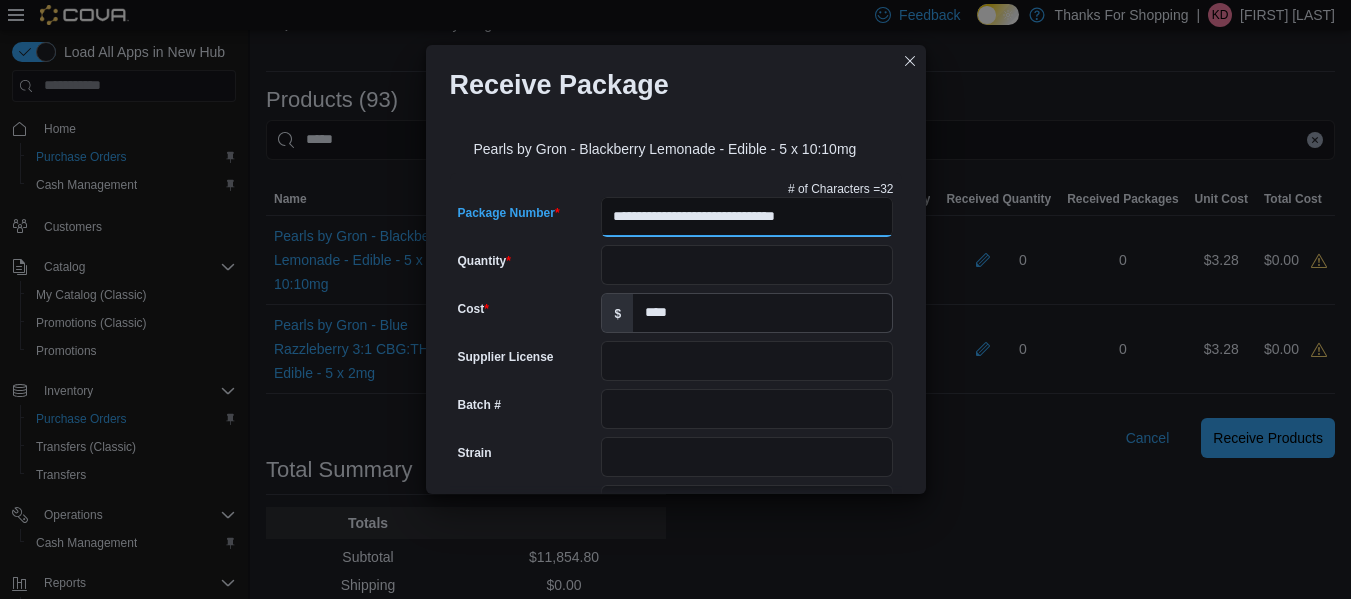 scroll, scrollTop: 0, scrollLeft: 0, axis: both 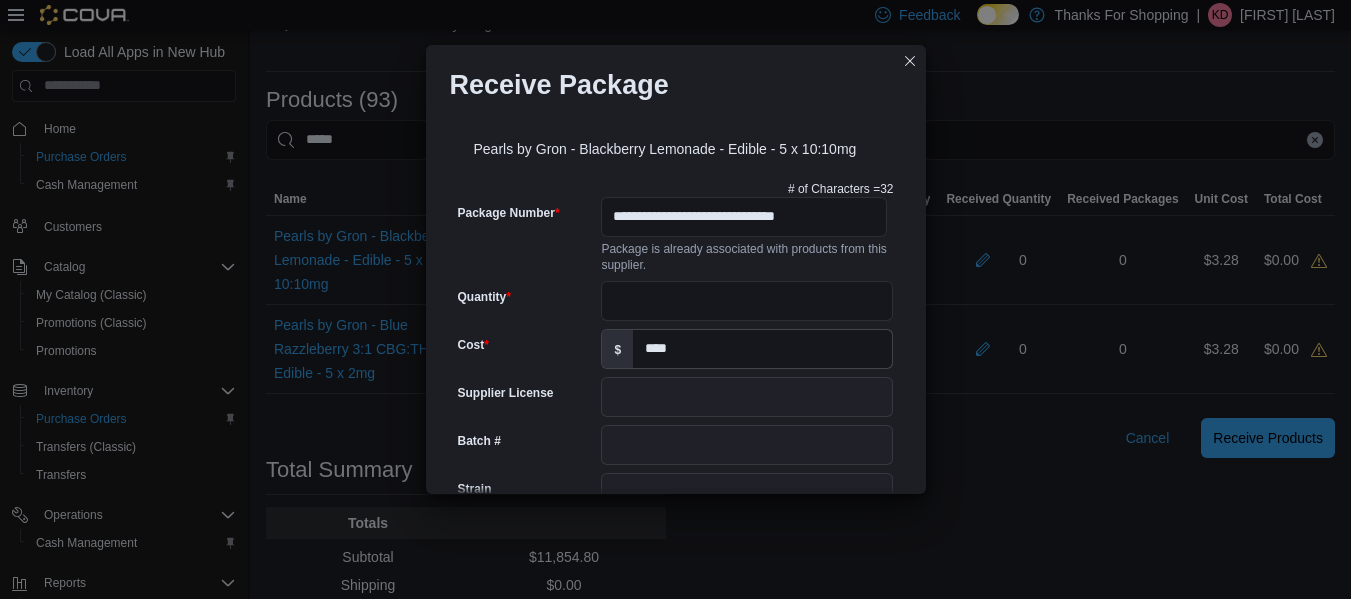 click on "**********" at bounding box center [676, 711] 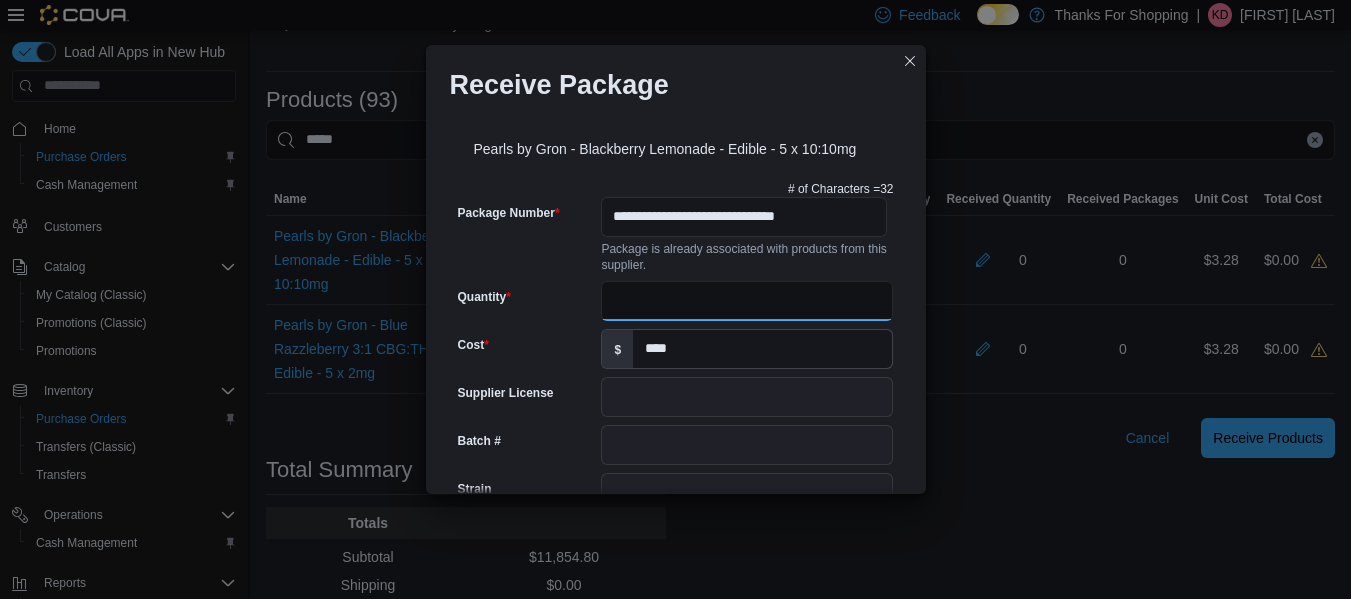 click on "Quantity" at bounding box center (747, 301) 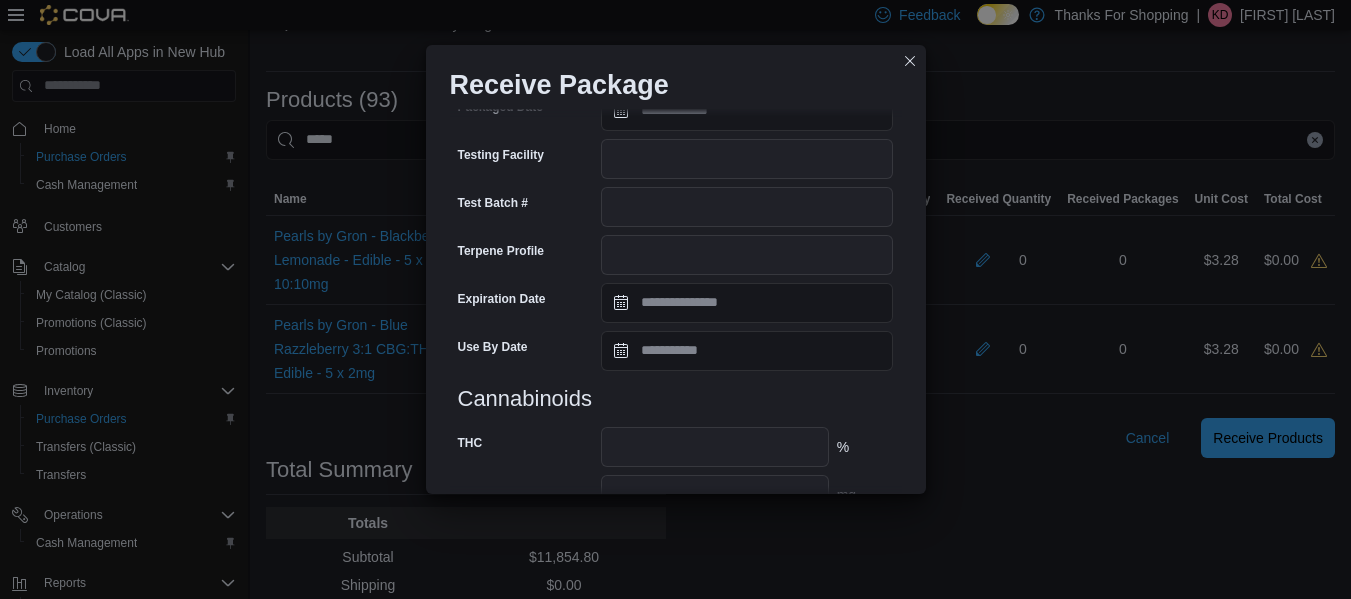 scroll, scrollTop: 891, scrollLeft: 0, axis: vertical 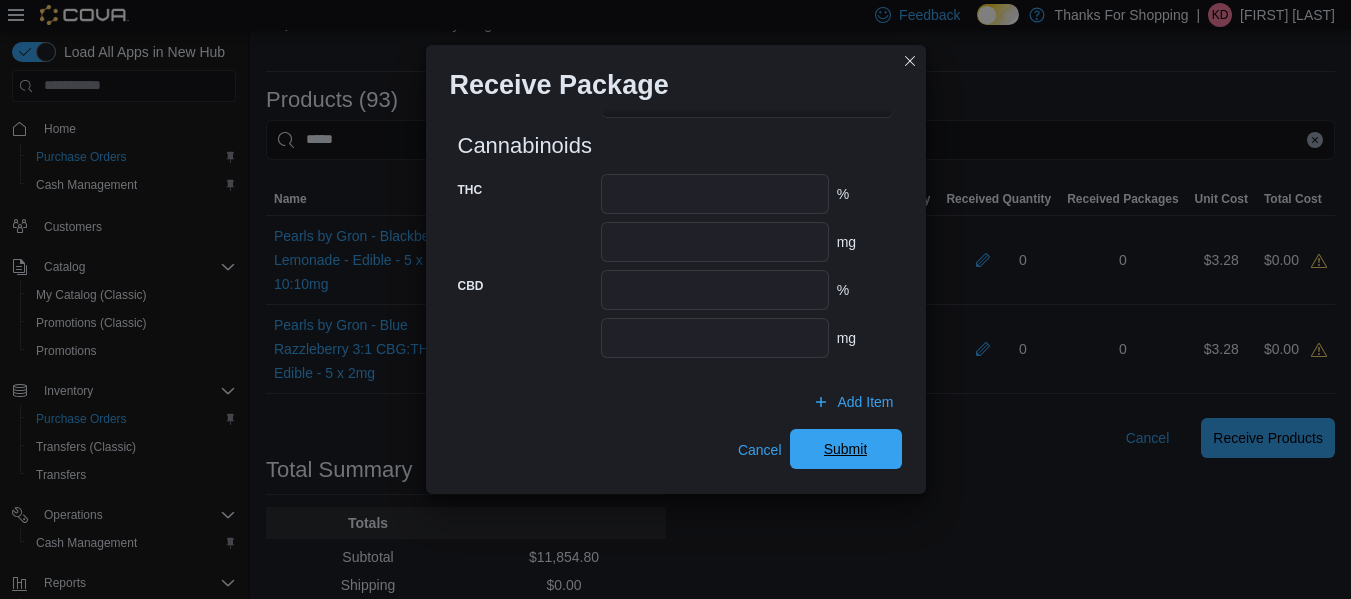 click on "Submit" at bounding box center [846, 449] 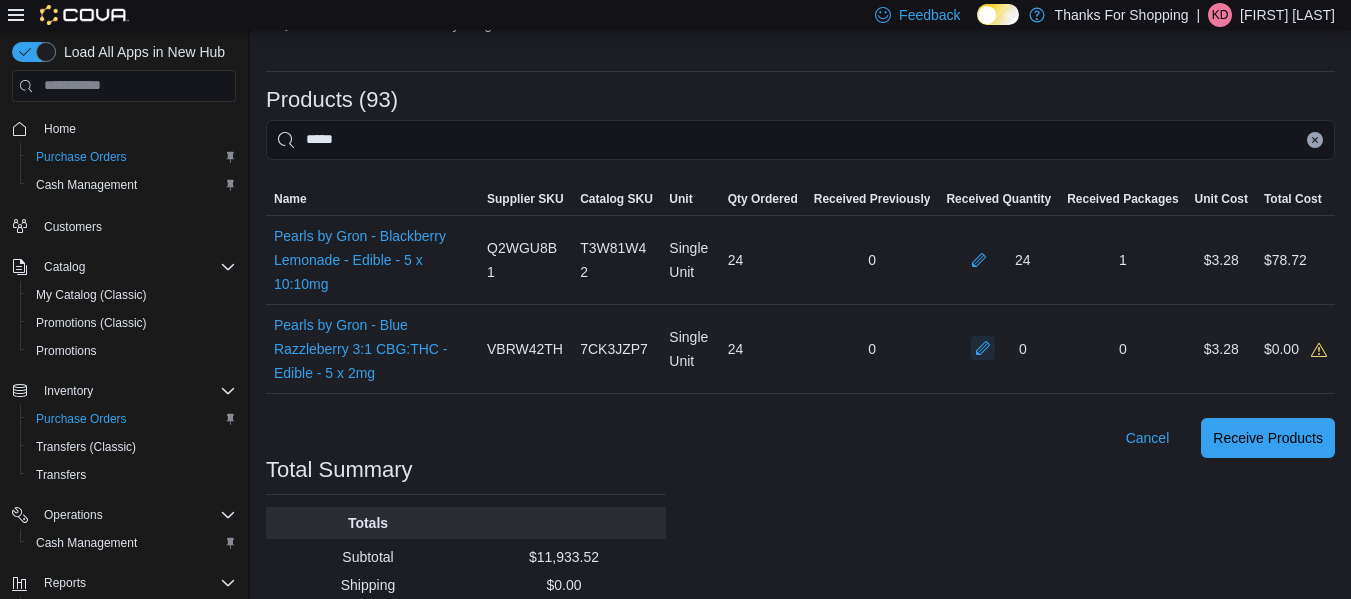 click at bounding box center (983, 348) 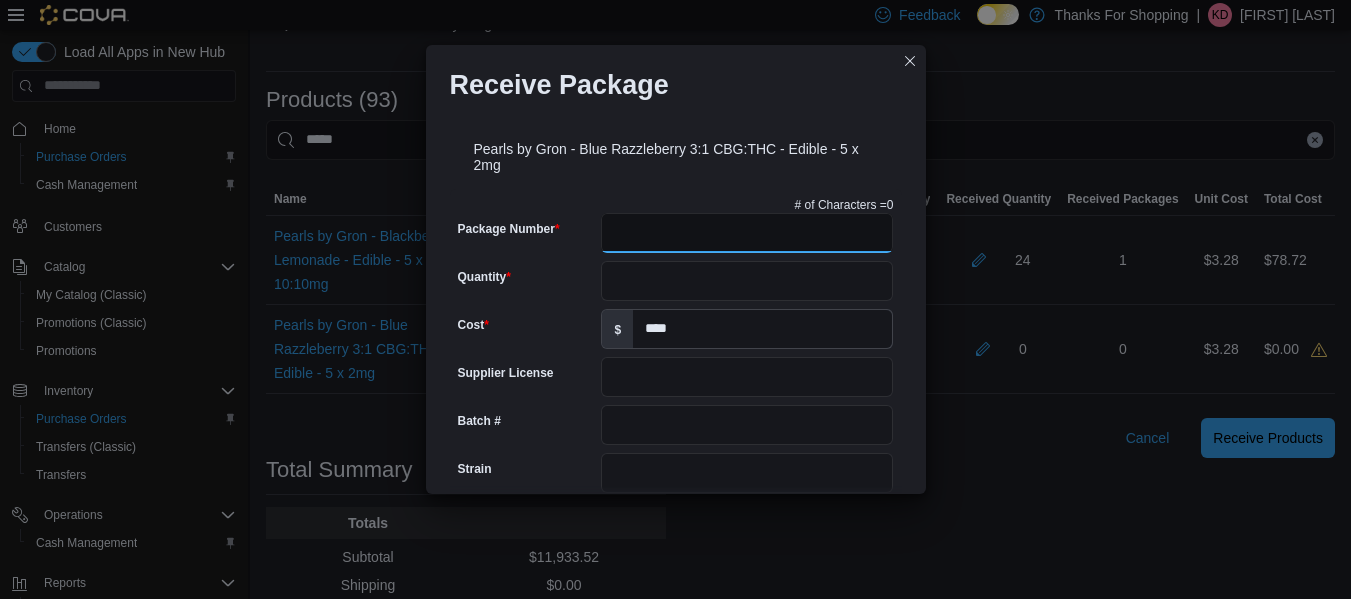 click on "Package Number" at bounding box center (747, 233) 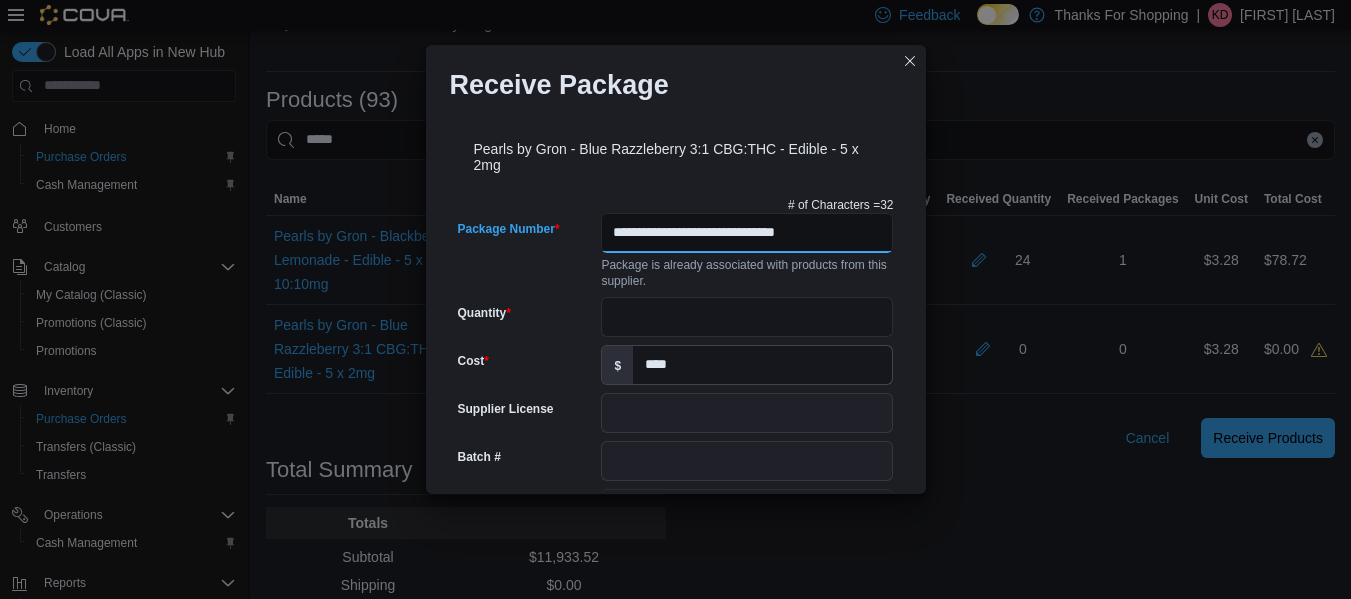 scroll, scrollTop: 0, scrollLeft: 0, axis: both 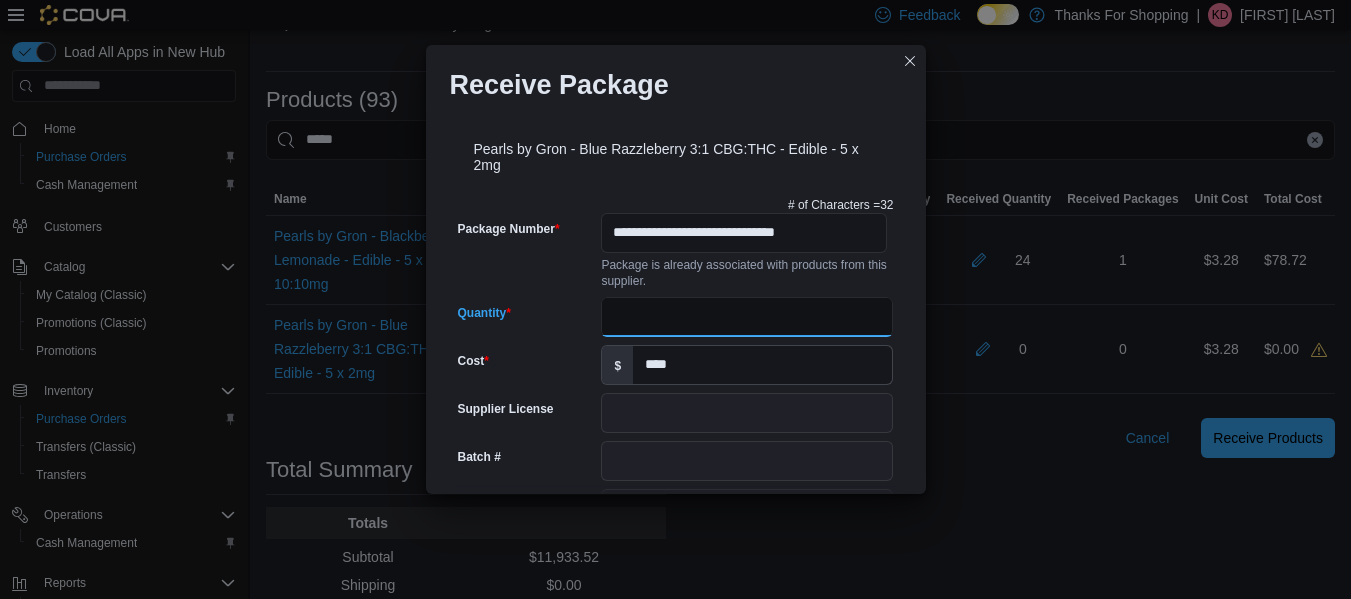 click on "Quantity" at bounding box center (747, 317) 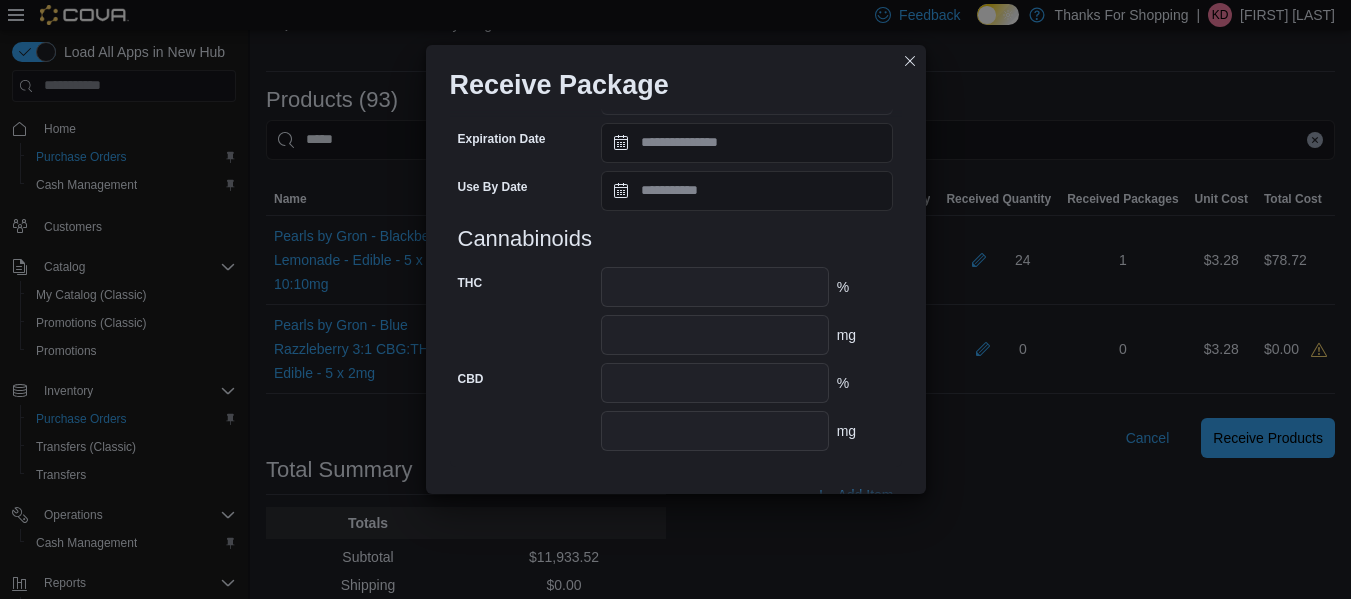 scroll, scrollTop: 891, scrollLeft: 0, axis: vertical 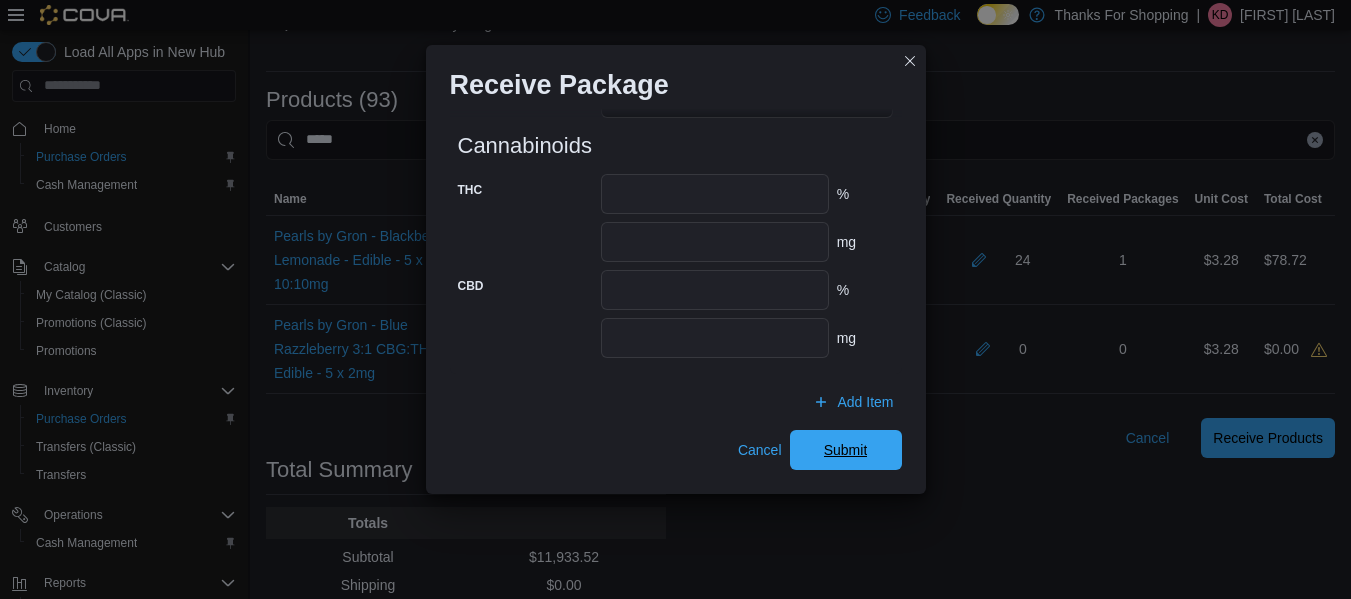 click on "Submit" at bounding box center (846, 450) 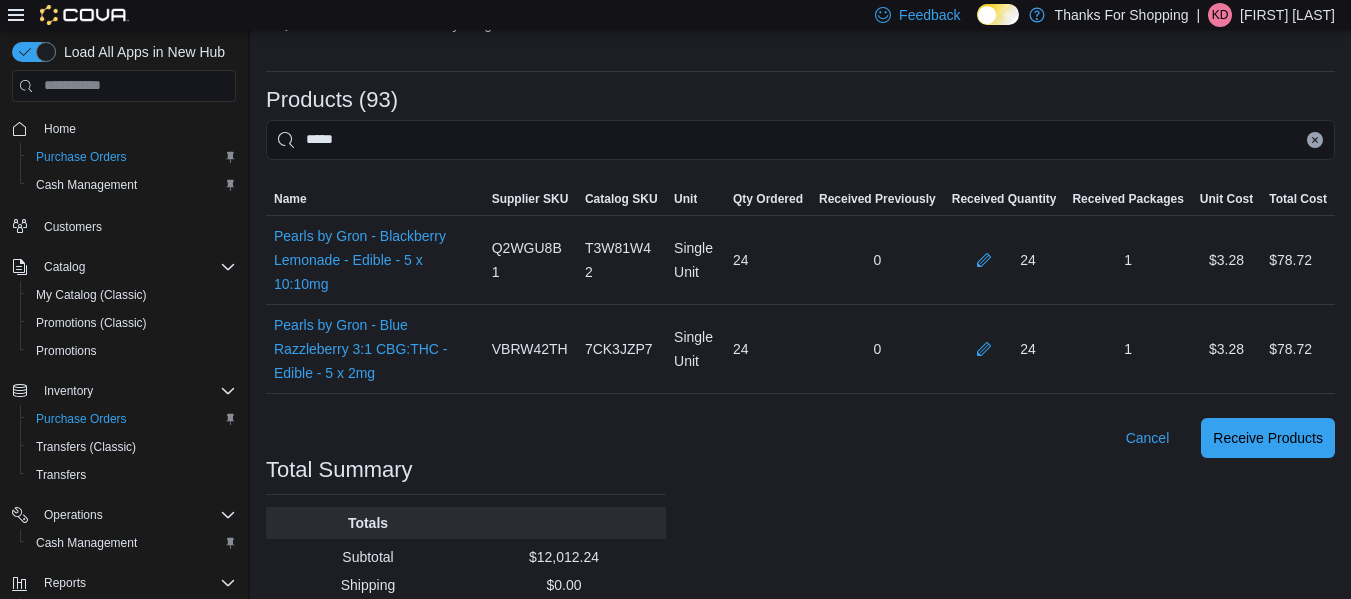 click 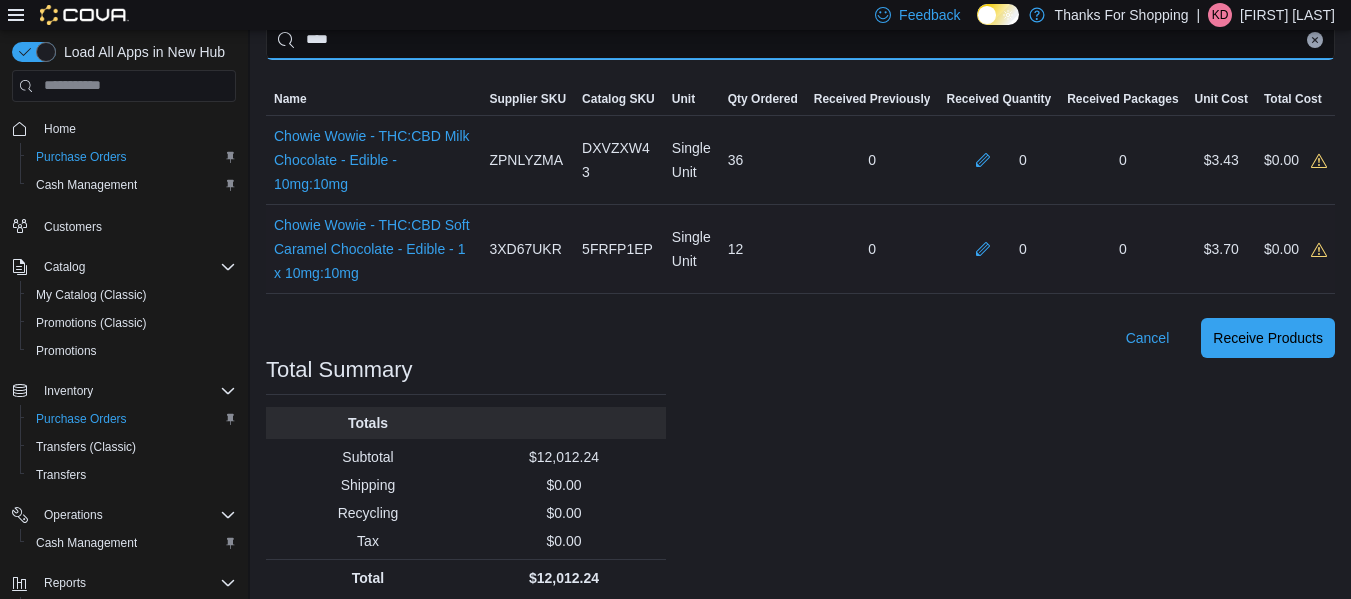scroll, scrollTop: 495, scrollLeft: 0, axis: vertical 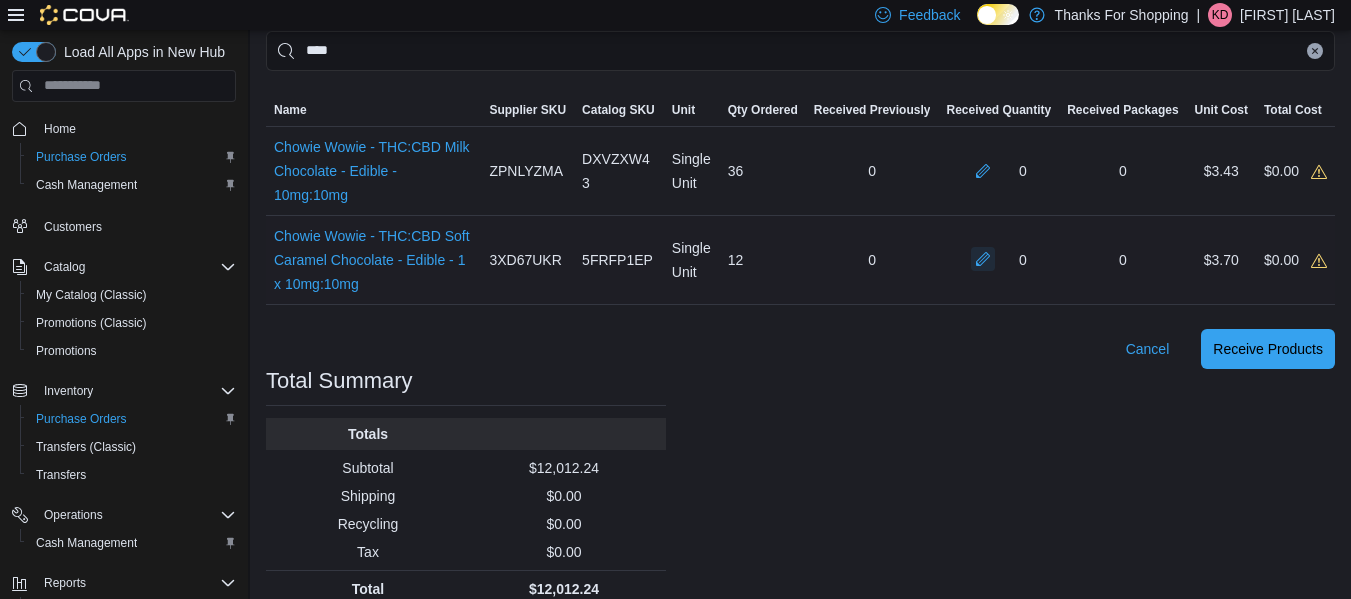 click at bounding box center [983, 259] 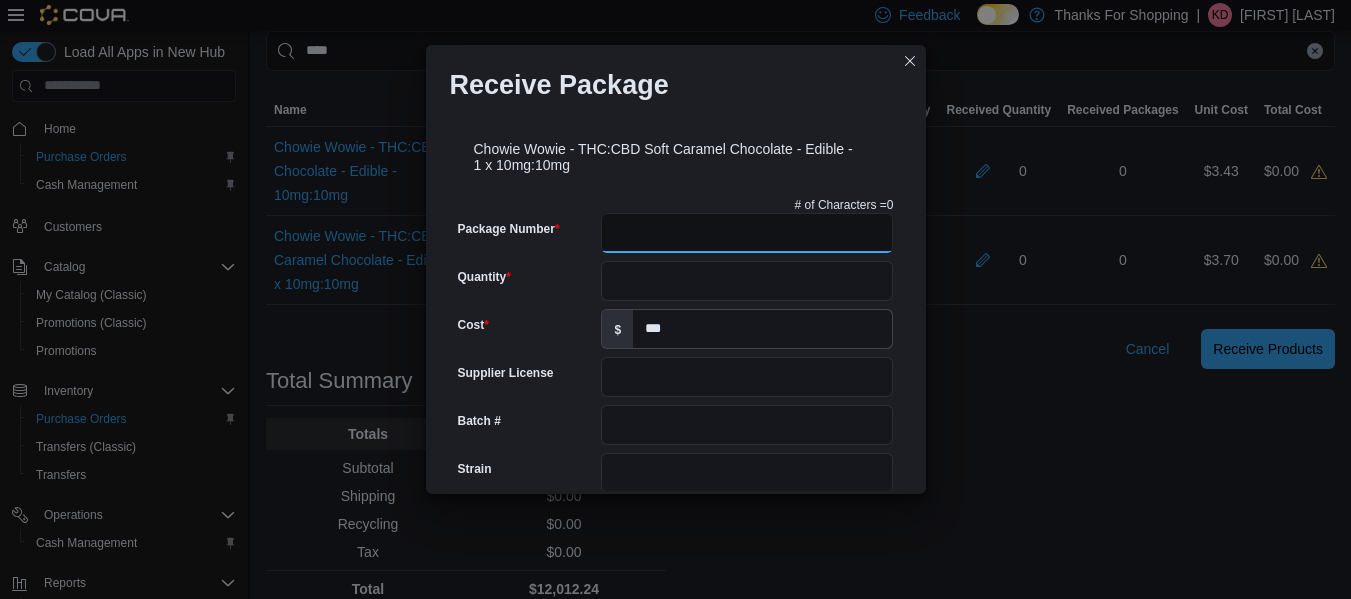 click on "Package Number" at bounding box center [747, 233] 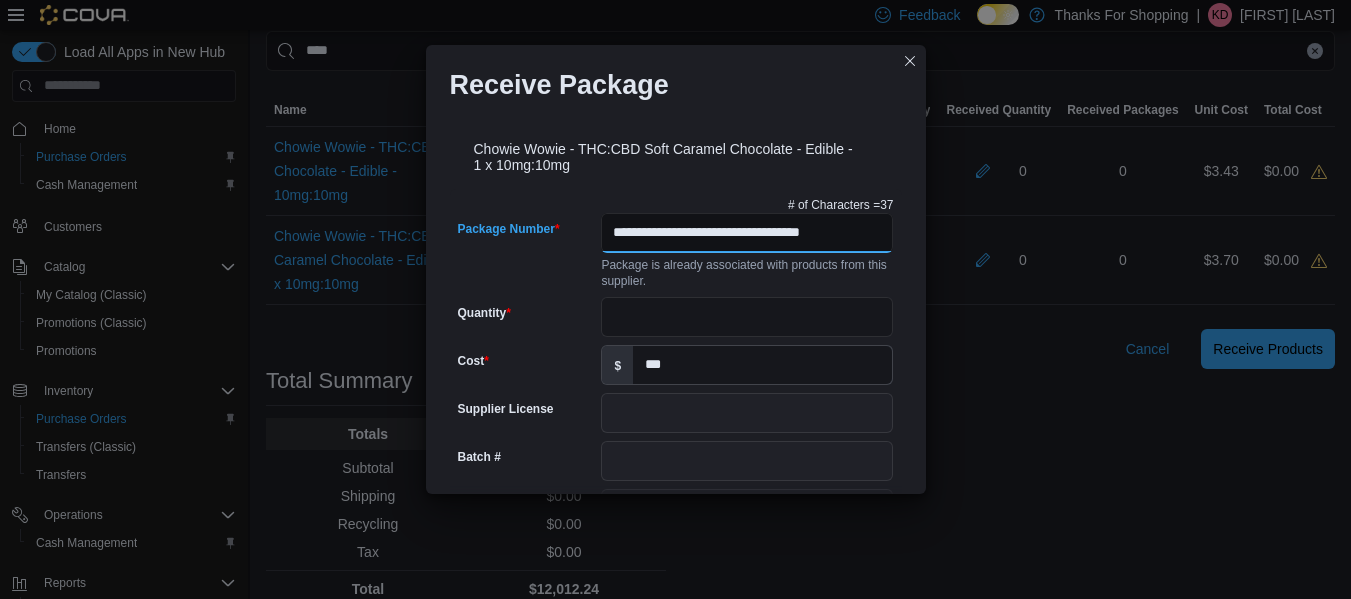 scroll, scrollTop: 0, scrollLeft: 19, axis: horizontal 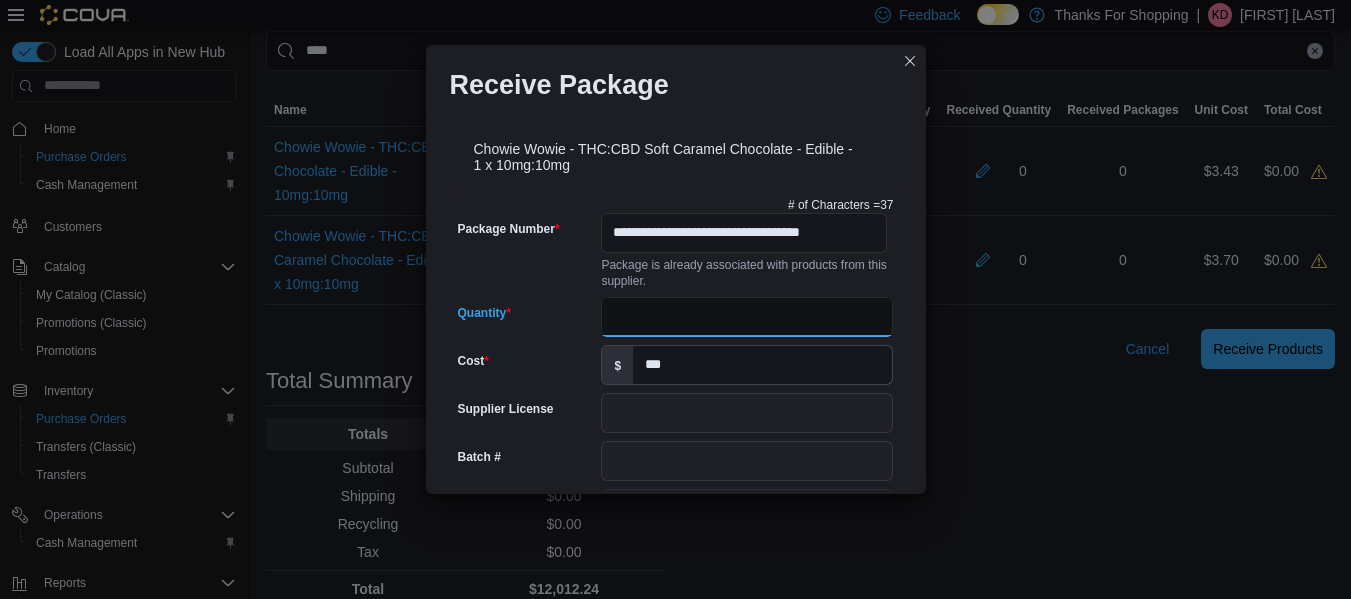 click on "Quantity" at bounding box center [747, 317] 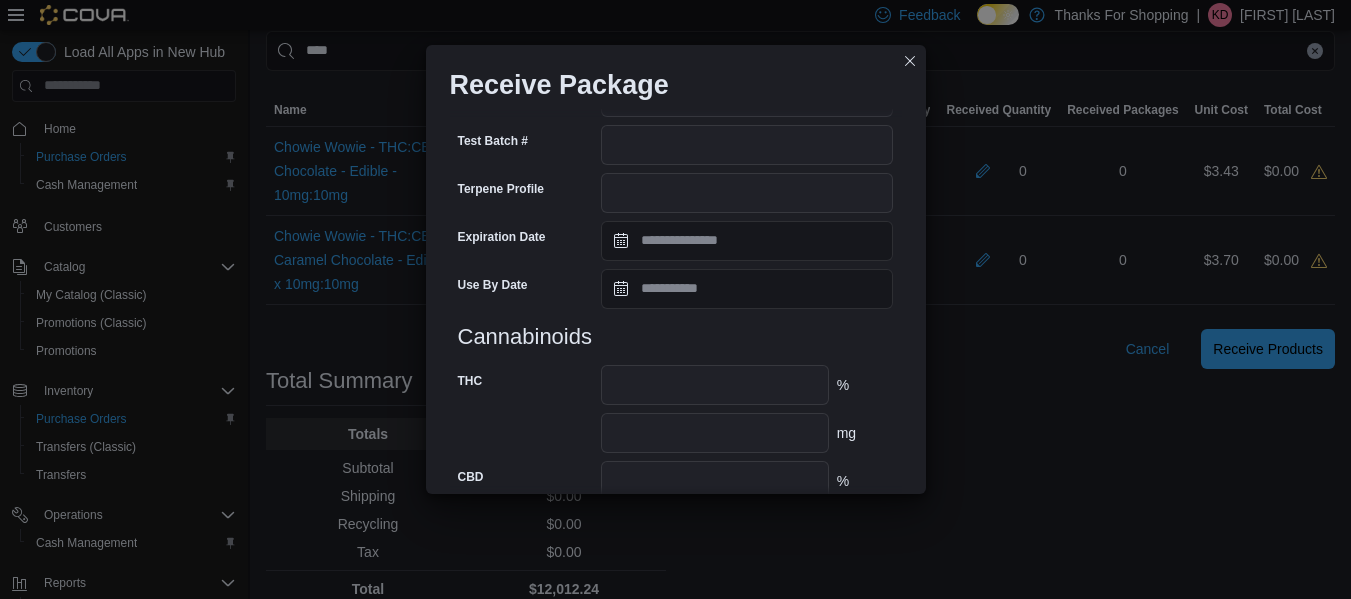 scroll, scrollTop: 891, scrollLeft: 0, axis: vertical 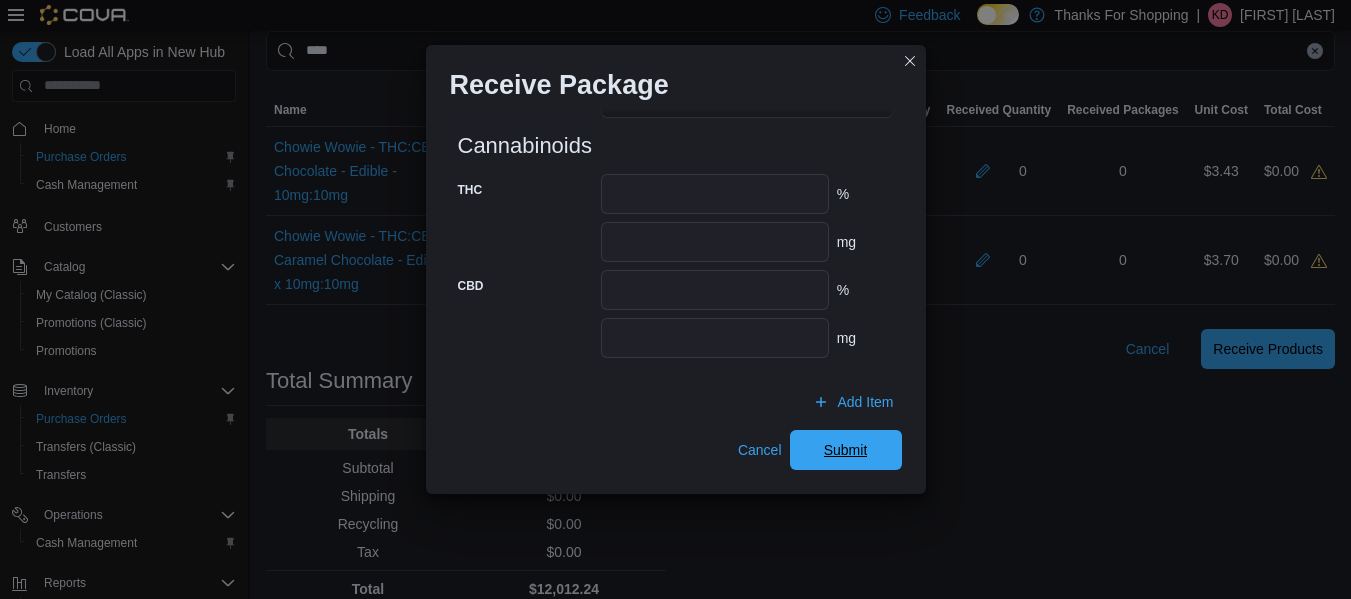 click on "Submit" at bounding box center [846, 450] 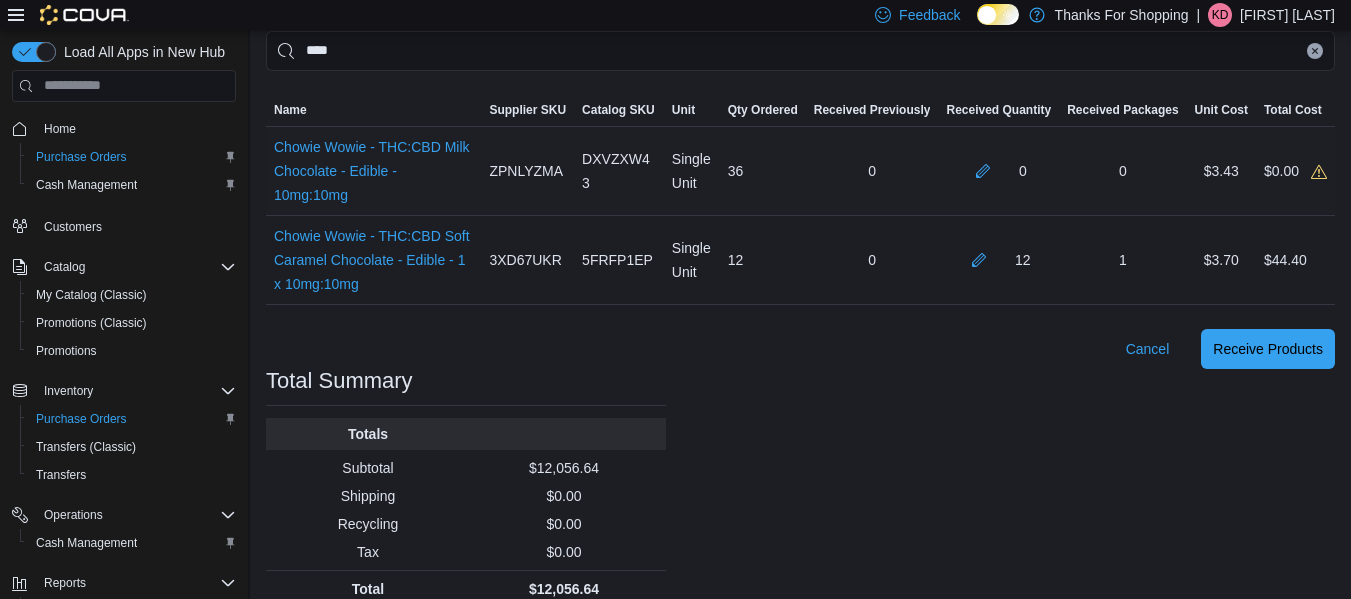 click on "0" at bounding box center [998, 171] 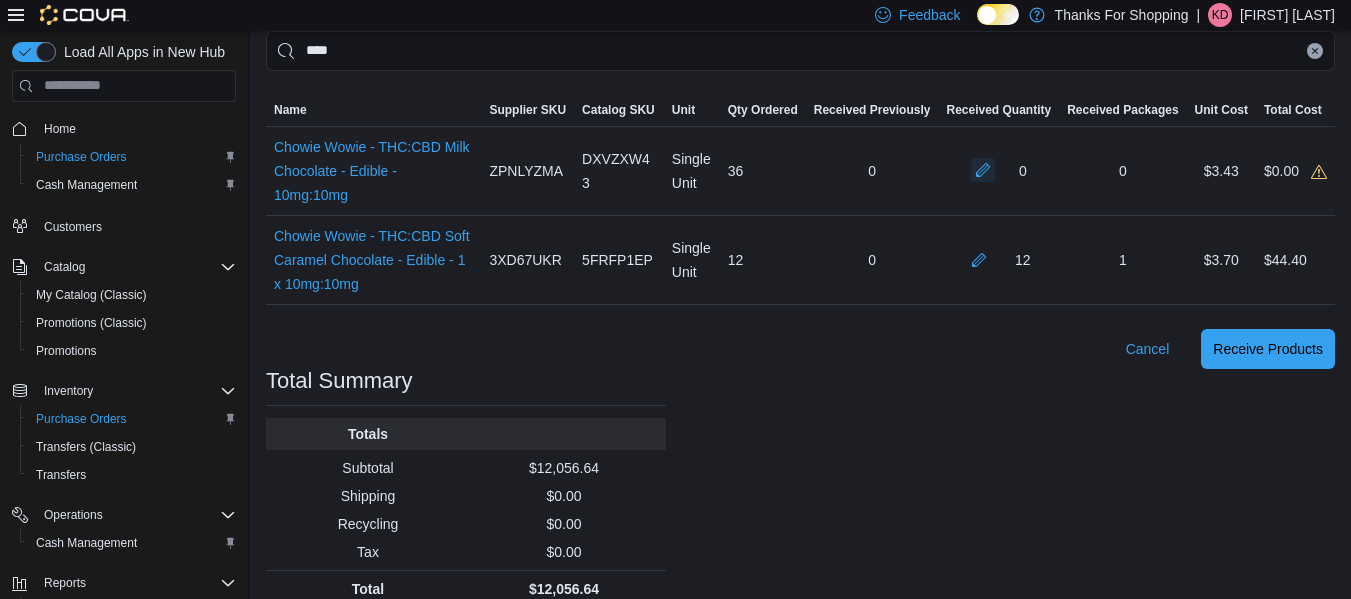 click at bounding box center (983, 170) 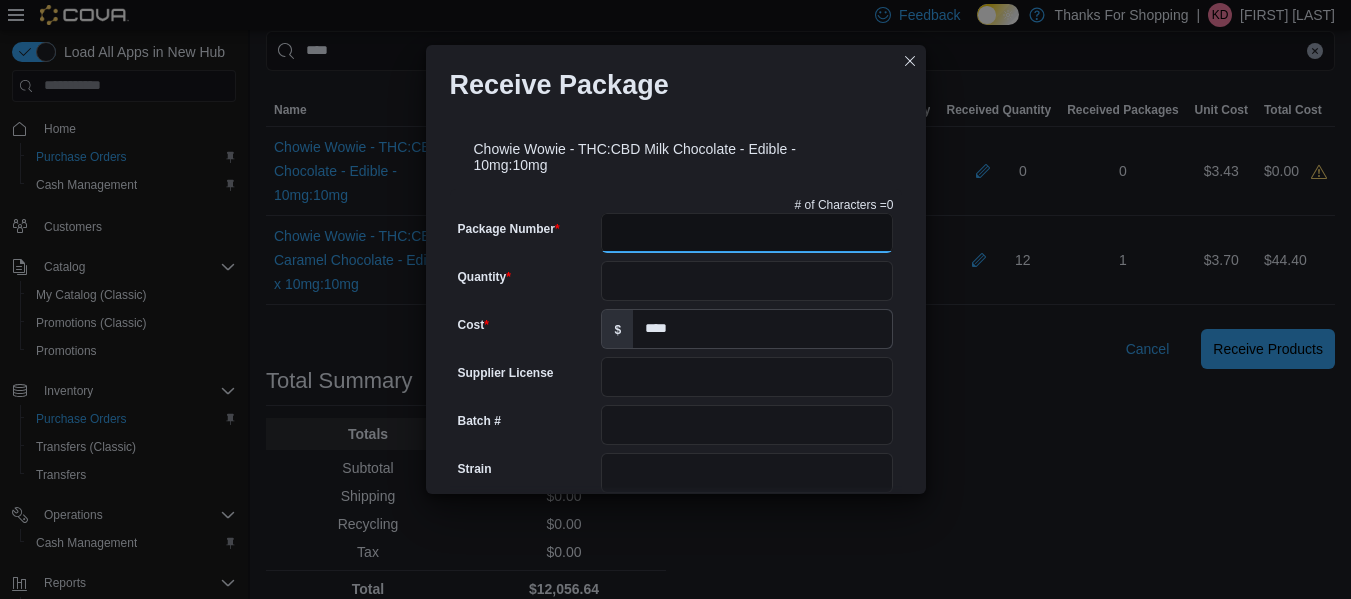 click on "Package Number" at bounding box center [747, 233] 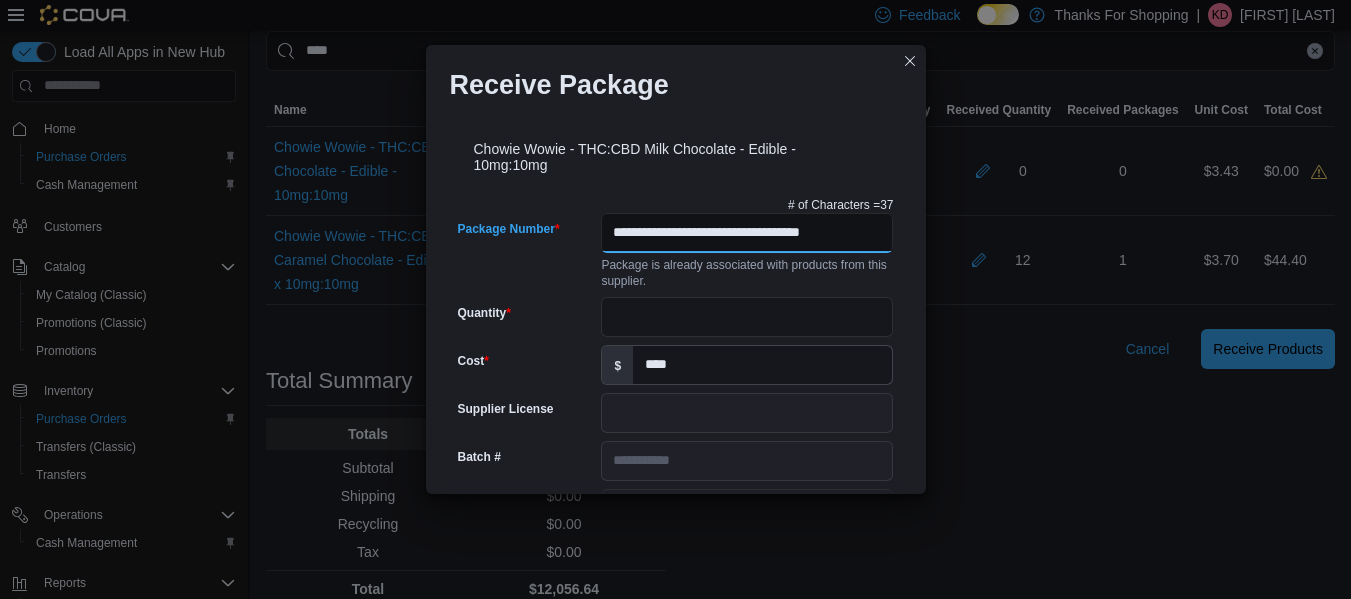 scroll, scrollTop: 0, scrollLeft: 19, axis: horizontal 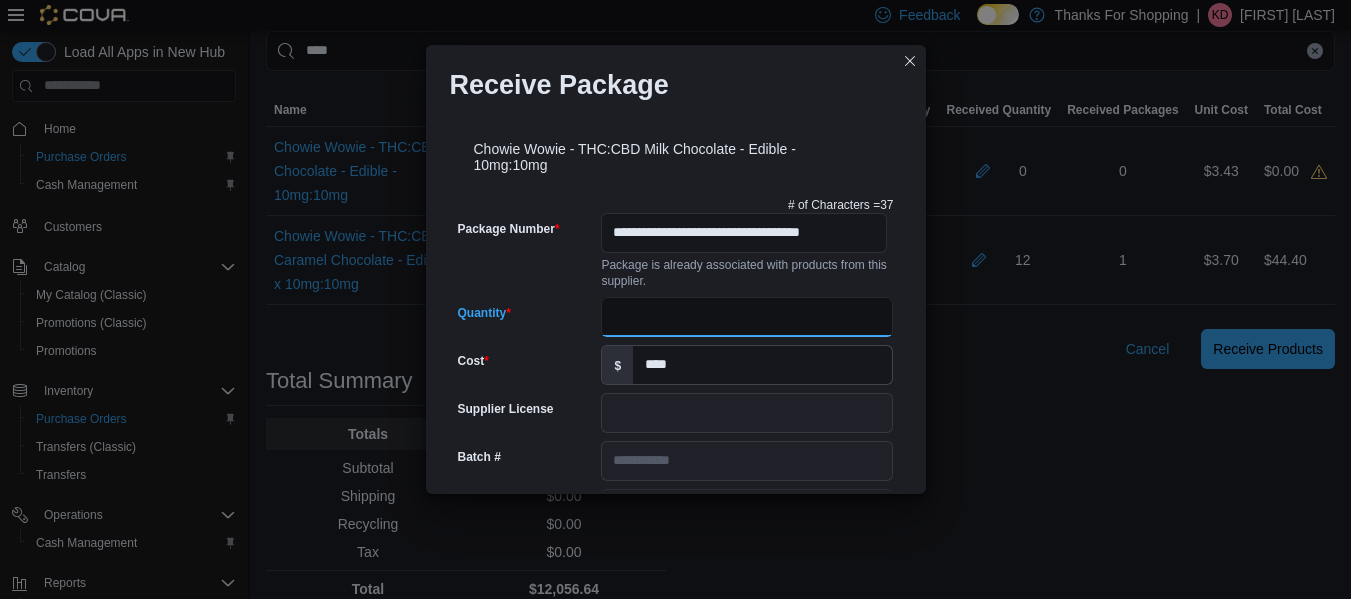 click on "Quantity" at bounding box center [747, 317] 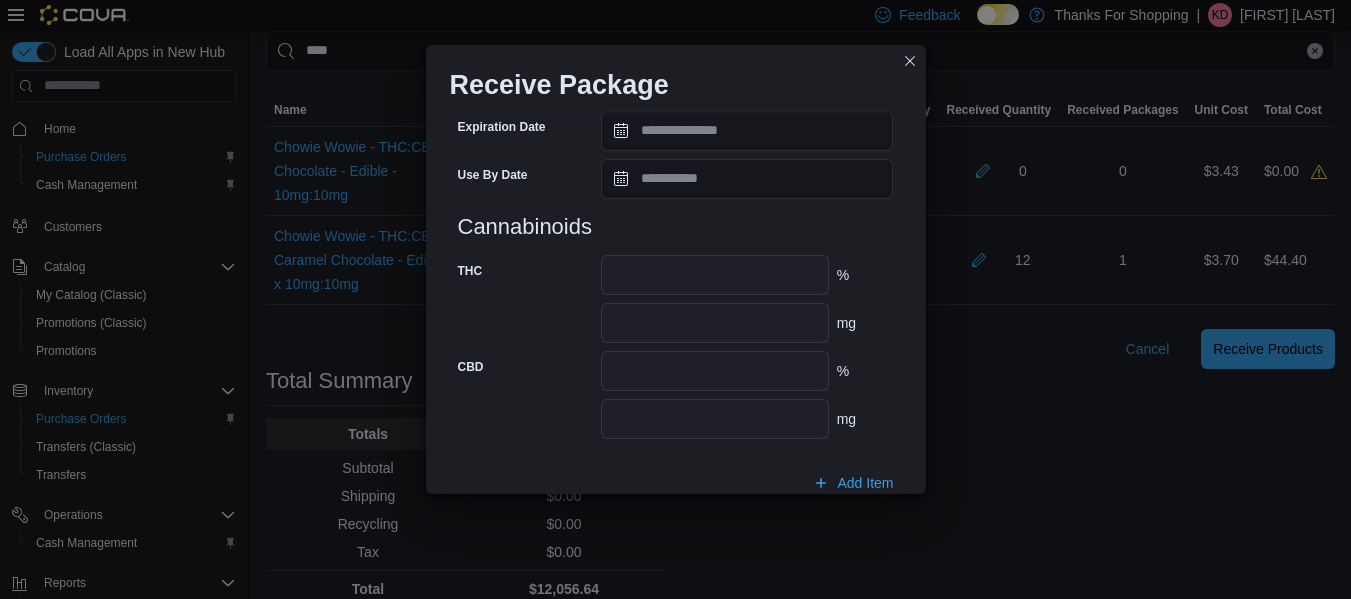 scroll, scrollTop: 891, scrollLeft: 0, axis: vertical 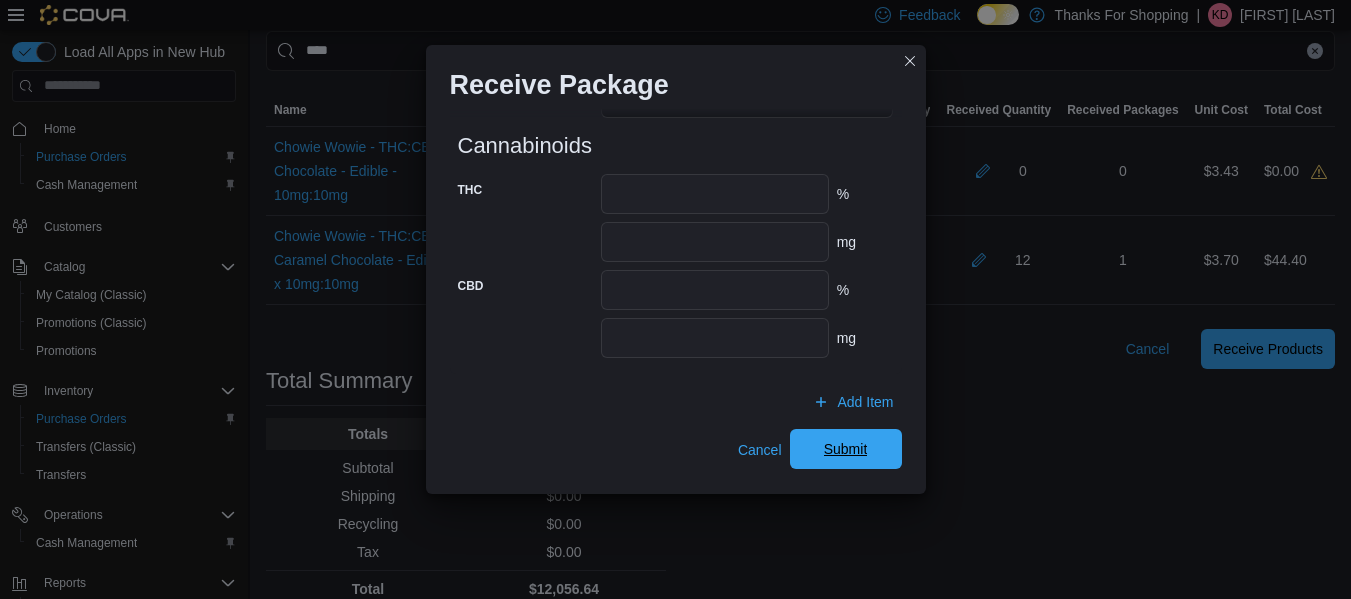 click on "Submit" at bounding box center [846, 449] 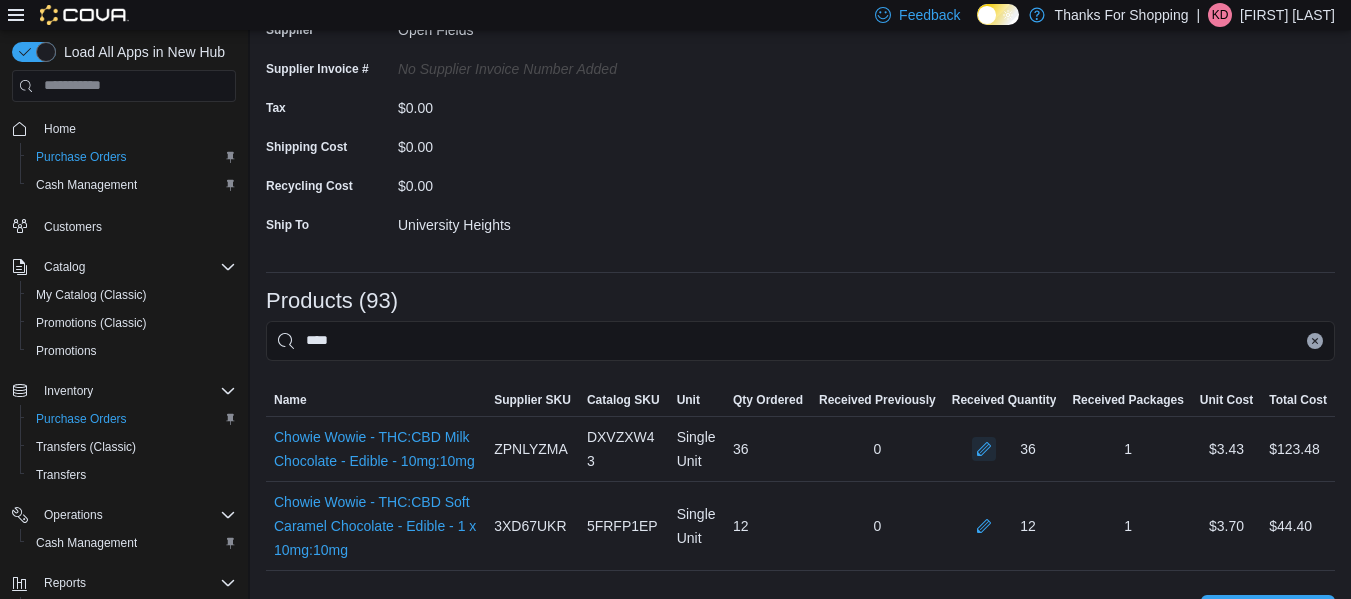 scroll, scrollTop: 195, scrollLeft: 0, axis: vertical 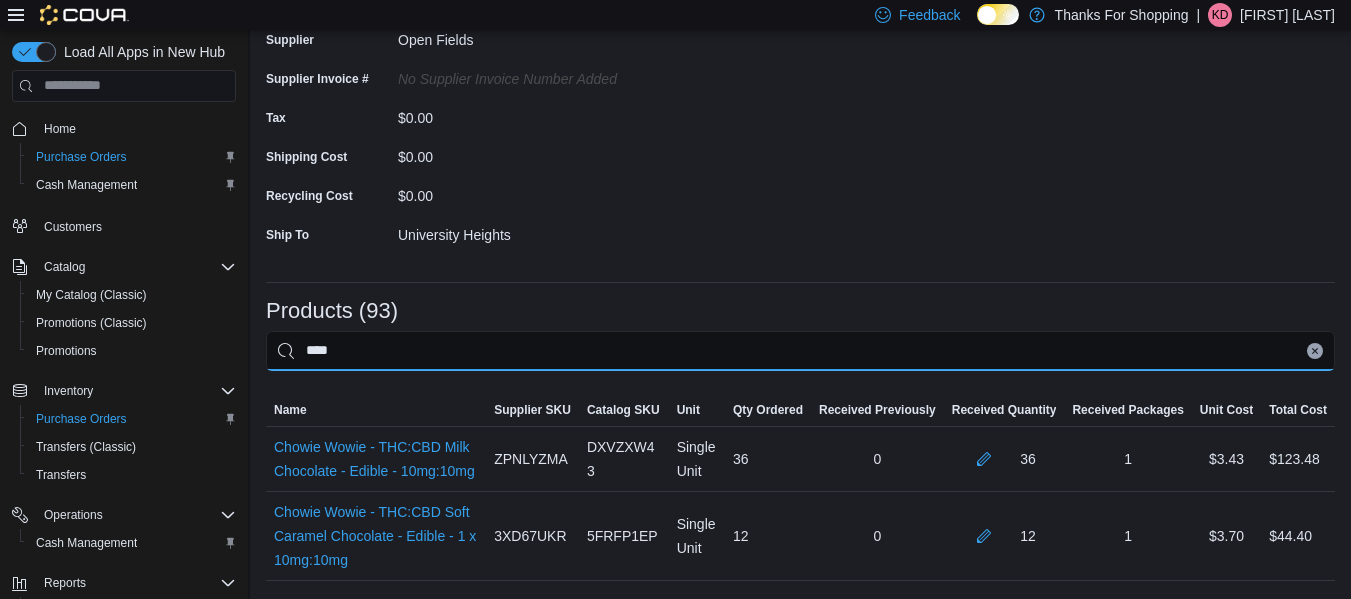 click on "****" at bounding box center [800, 351] 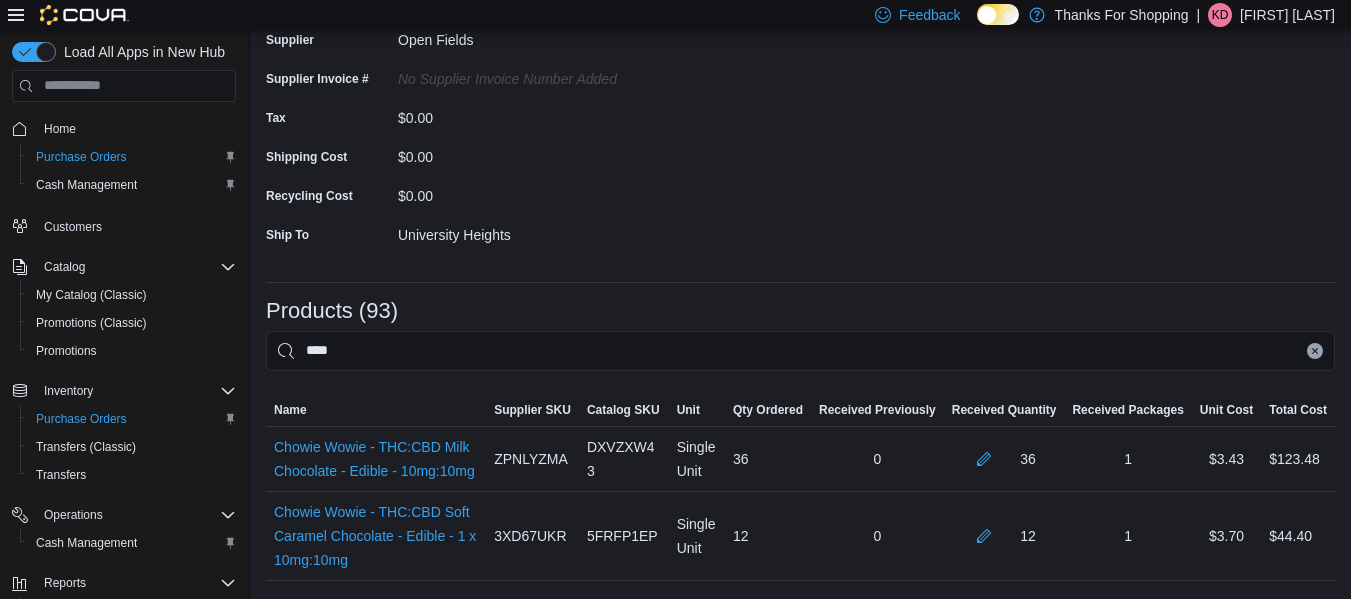 click 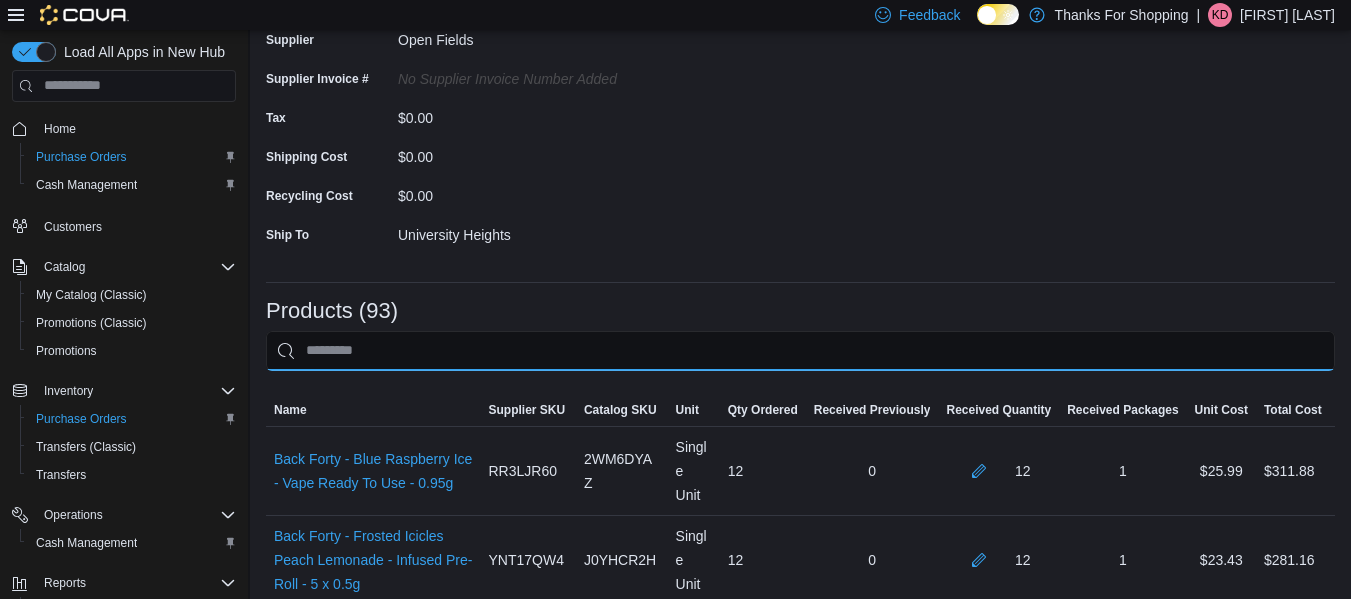 click at bounding box center [800, 351] 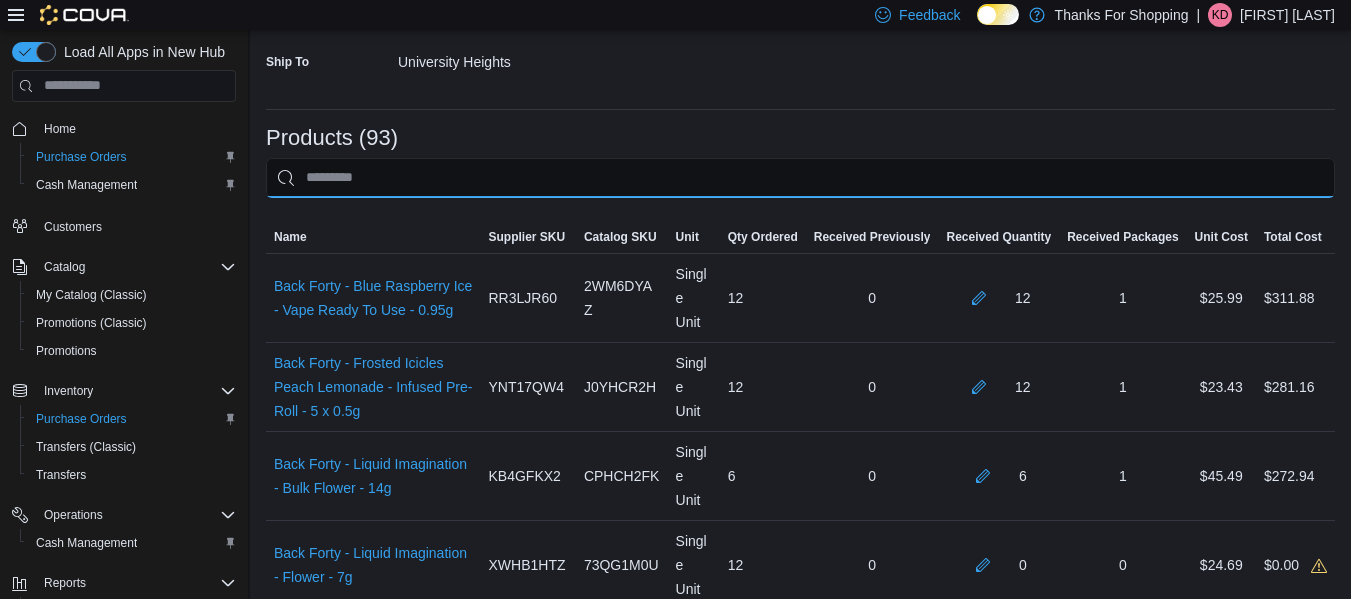 scroll, scrollTop: 95, scrollLeft: 0, axis: vertical 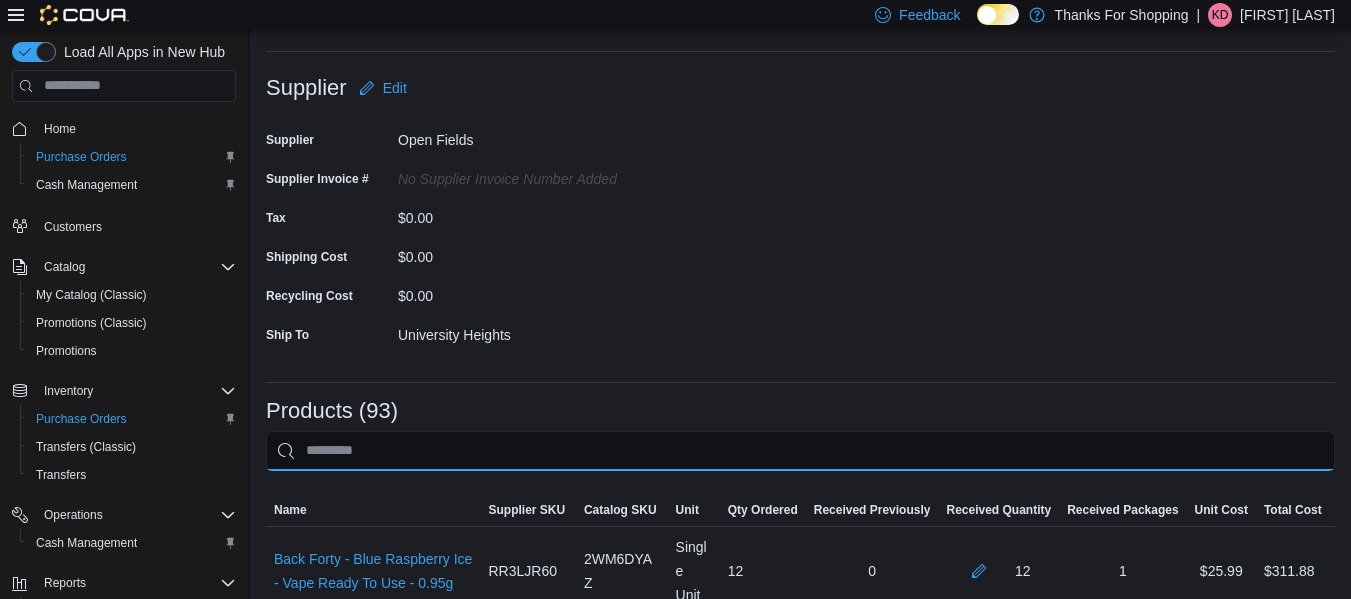 click at bounding box center [800, 451] 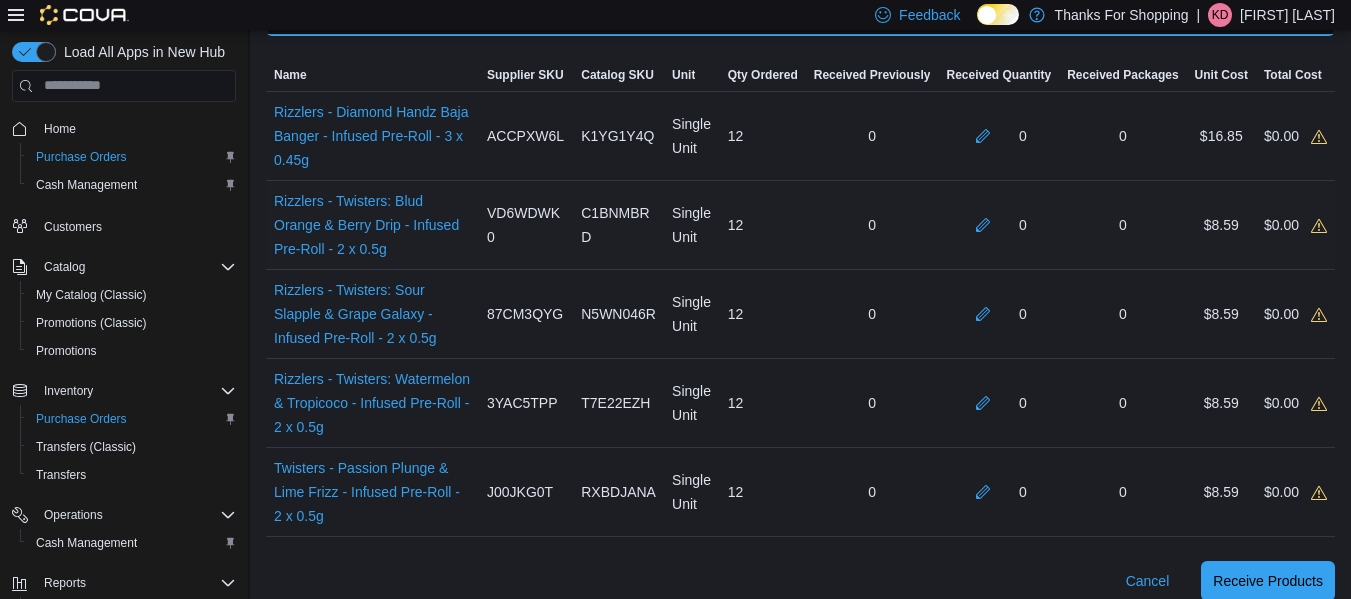 scroll, scrollTop: 495, scrollLeft: 0, axis: vertical 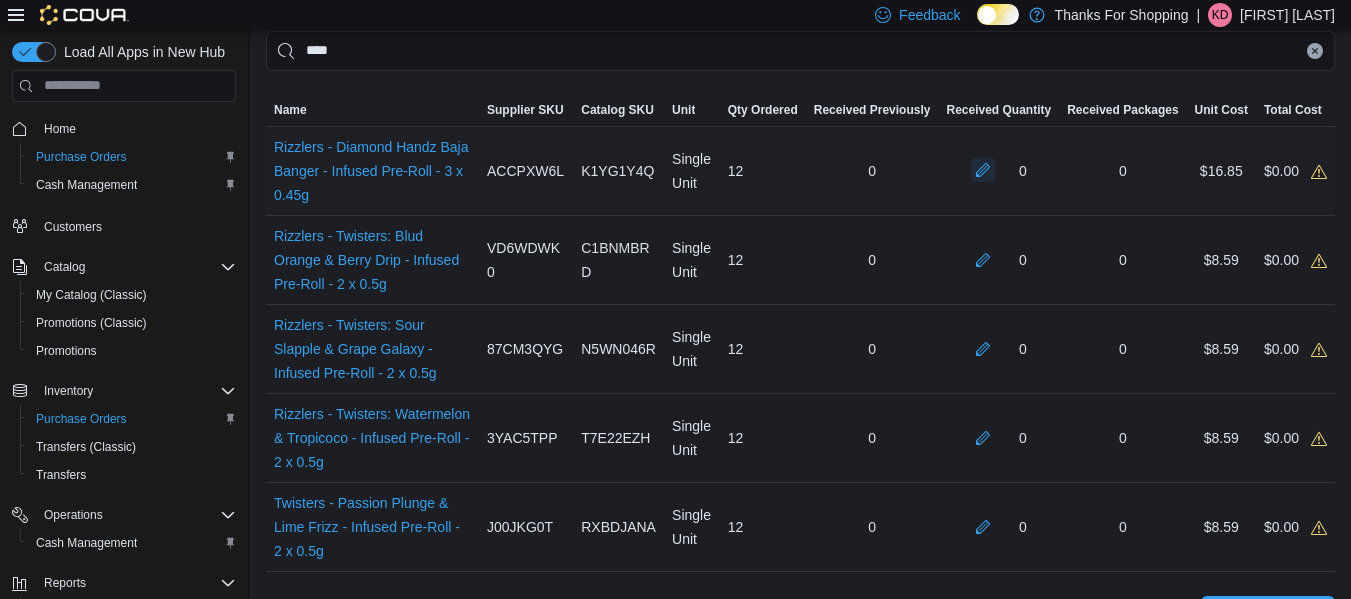 click at bounding box center (983, 170) 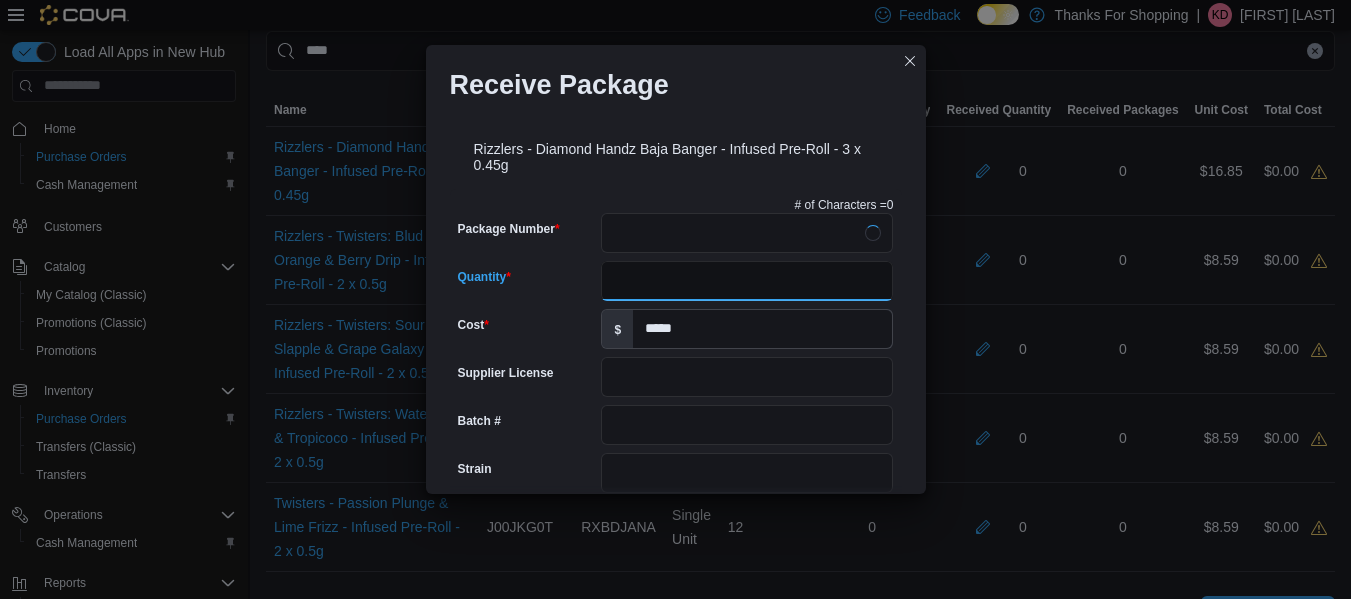 click on "Quantity" at bounding box center [747, 281] 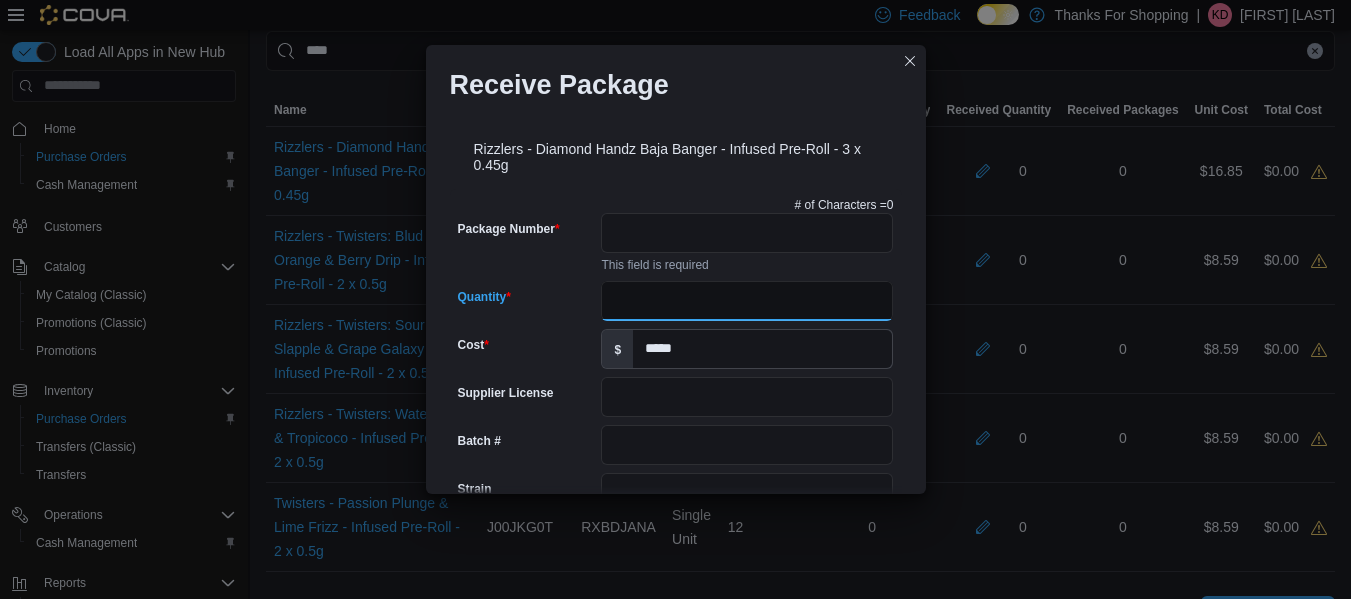 scroll, scrollTop: 0, scrollLeft: 10, axis: horizontal 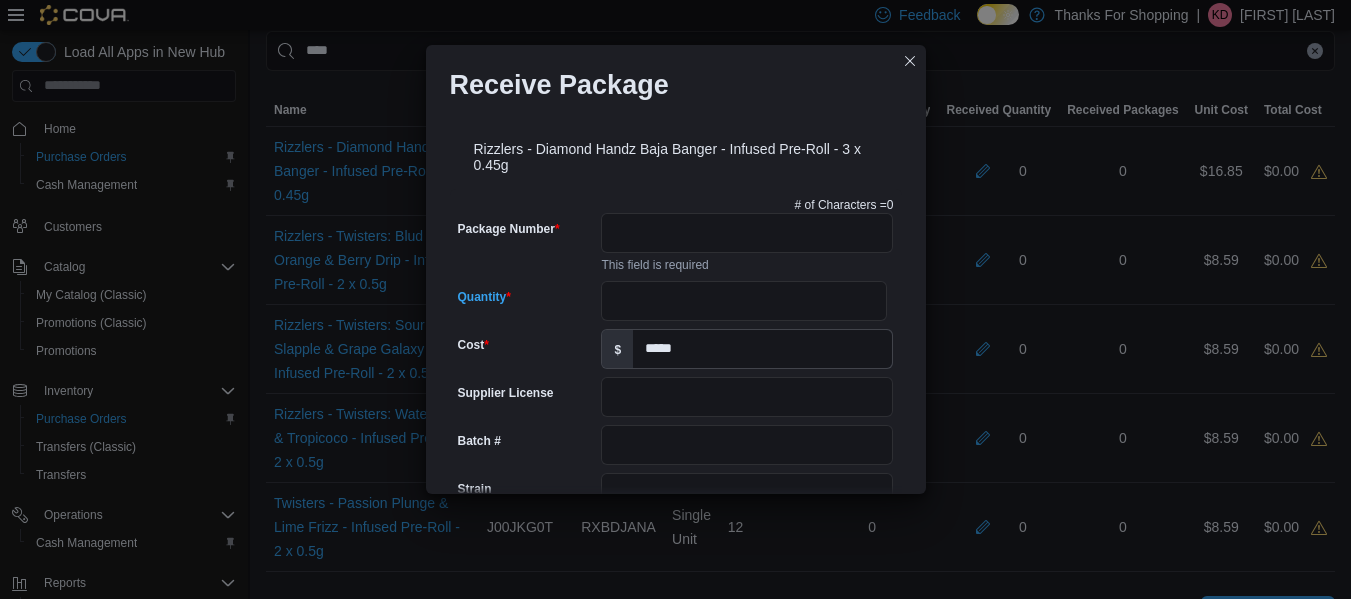 click on "This field is required" at bounding box center (747, 263) 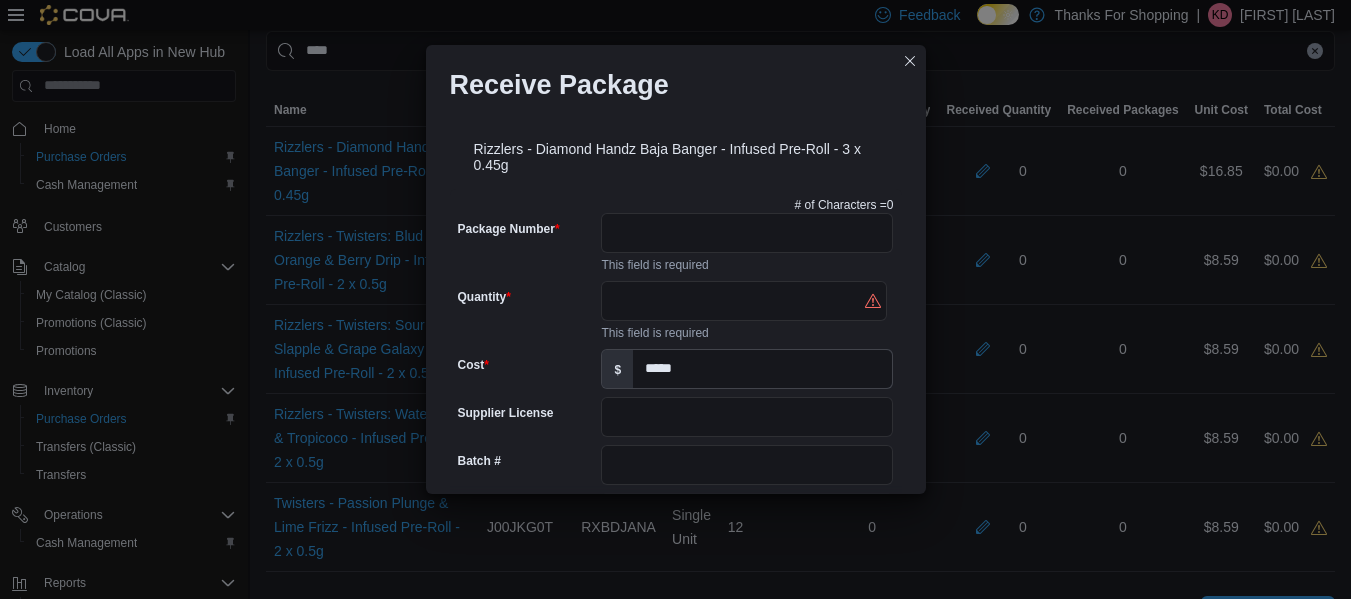 click on "This field is required" at bounding box center (747, 263) 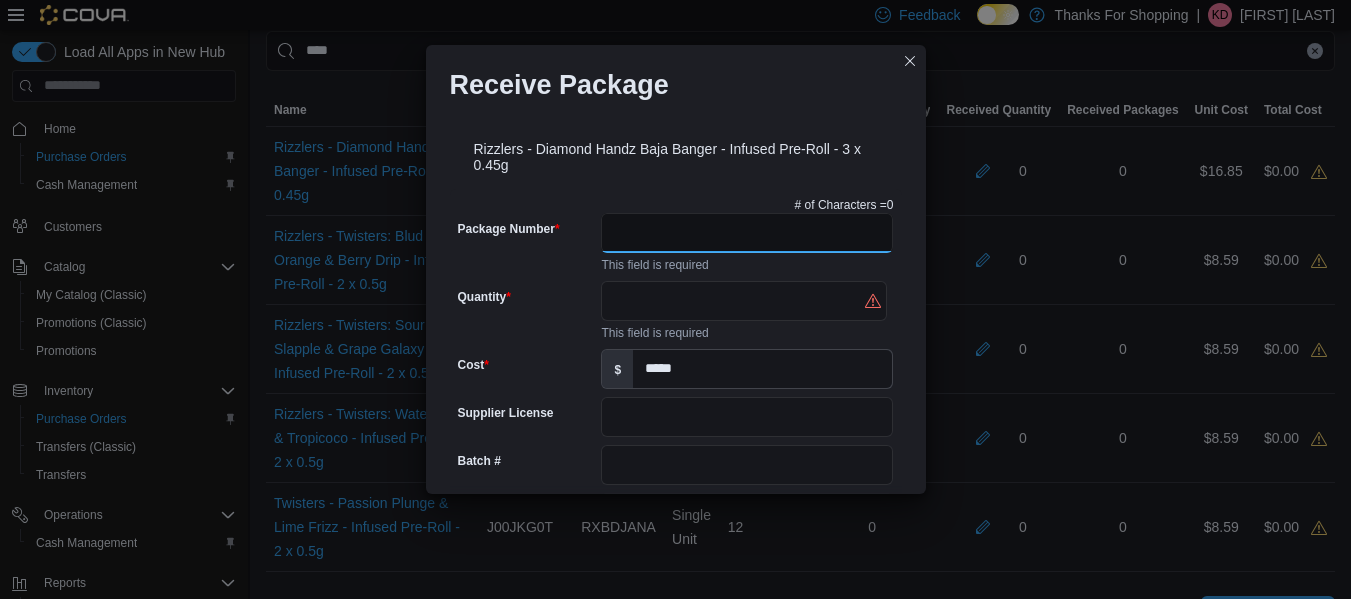 click on "Package Number" at bounding box center (747, 233) 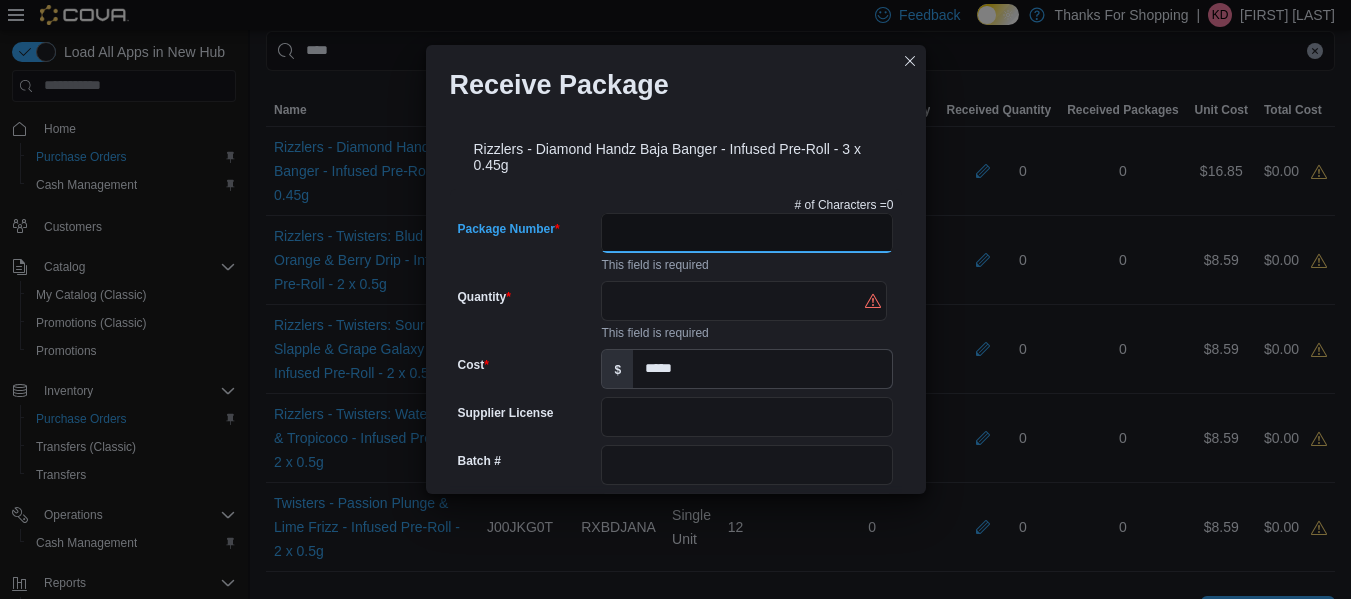 paste on "**********" 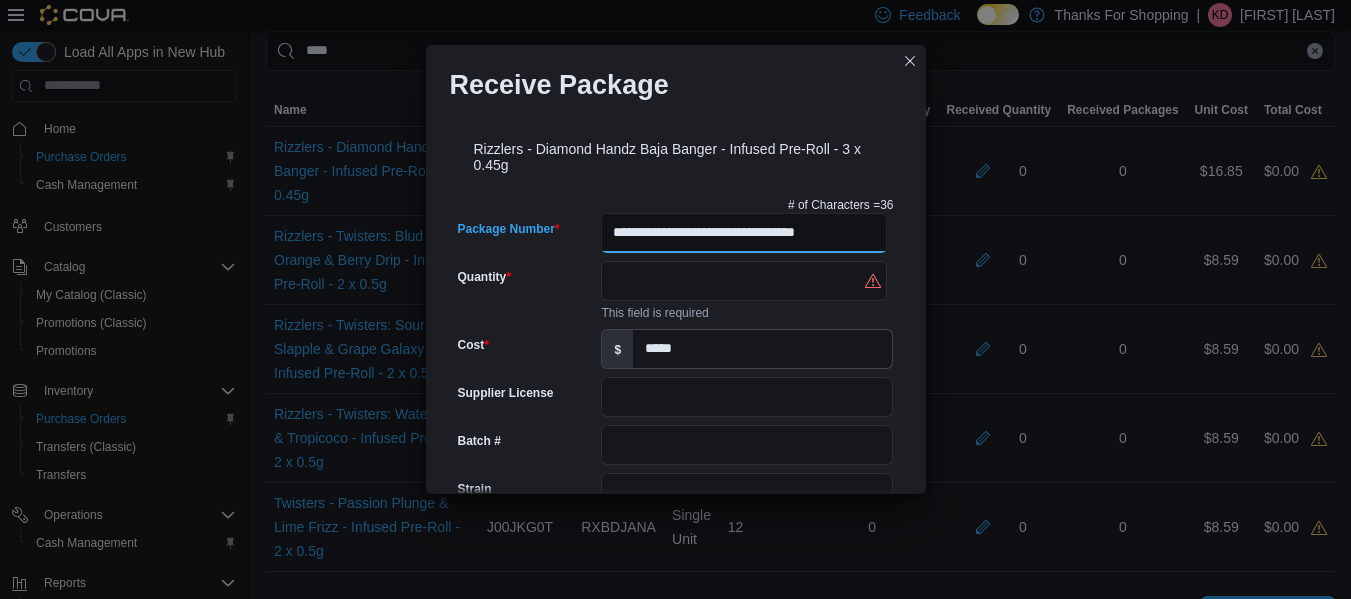 scroll, scrollTop: 0, scrollLeft: 10, axis: horizontal 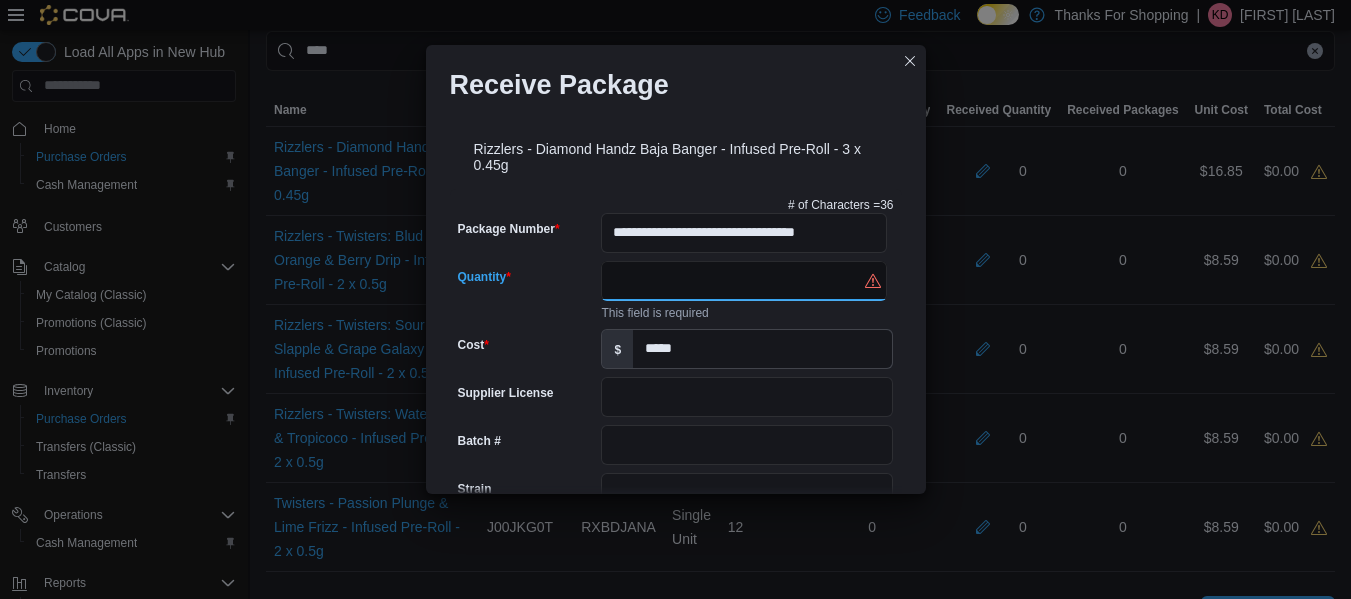 click on "Quantity" at bounding box center [743, 281] 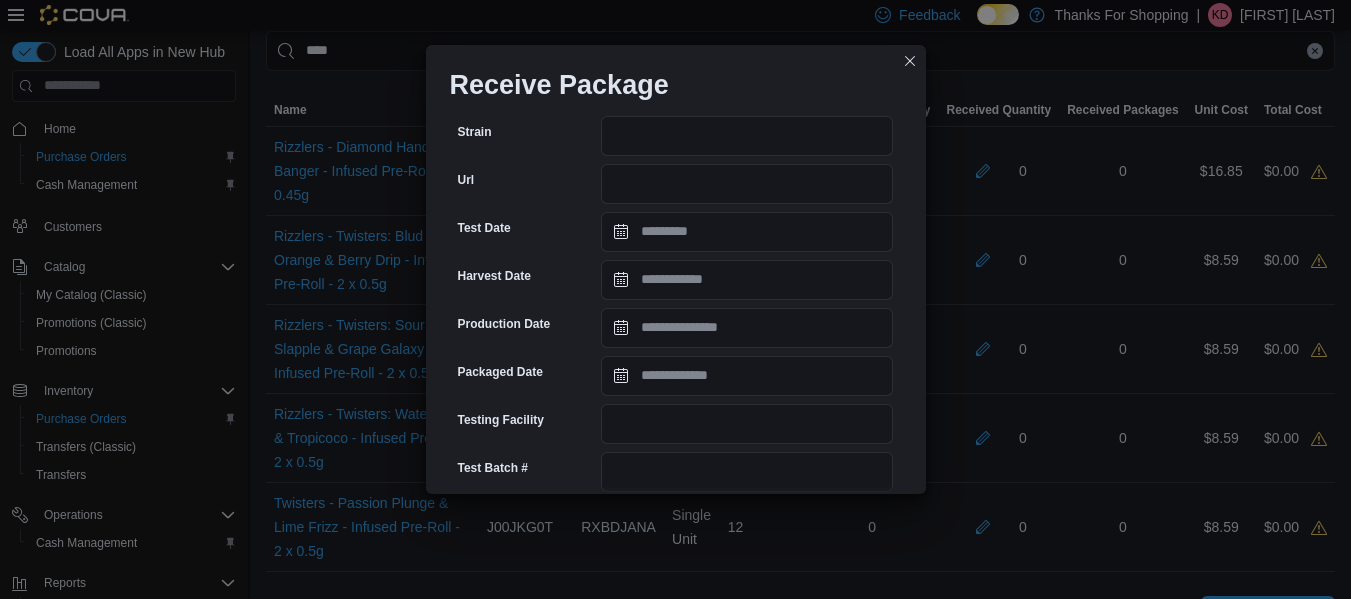 scroll, scrollTop: 0, scrollLeft: 0, axis: both 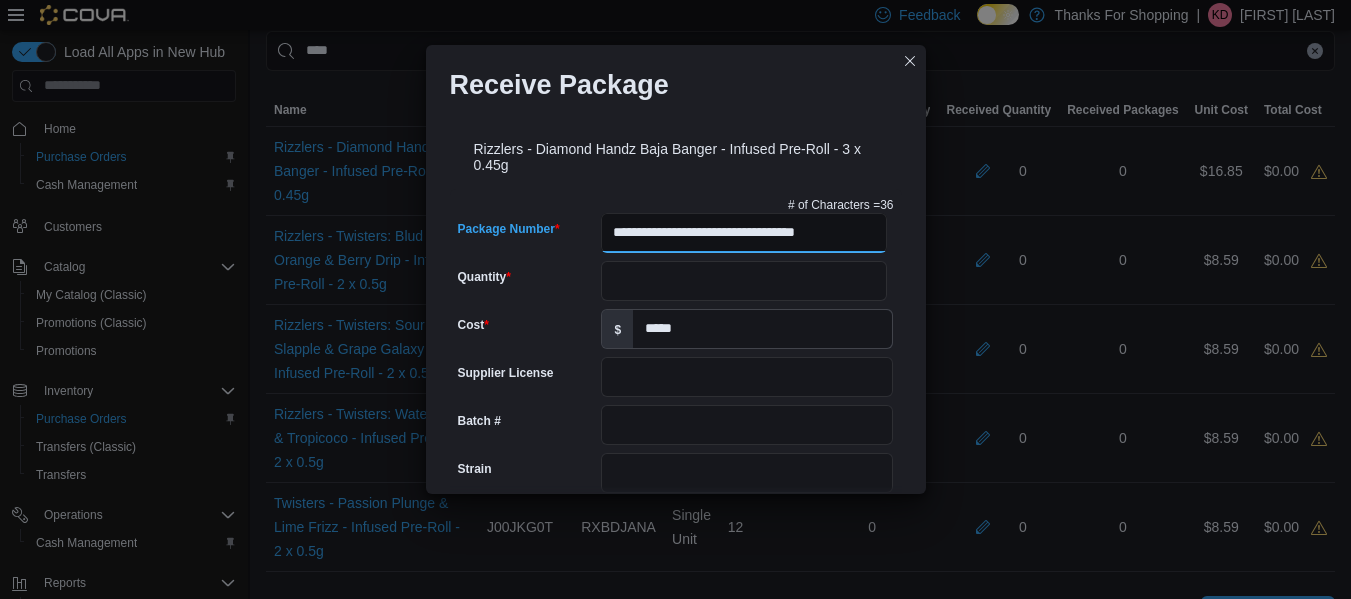 click on "**********" at bounding box center [743, 233] 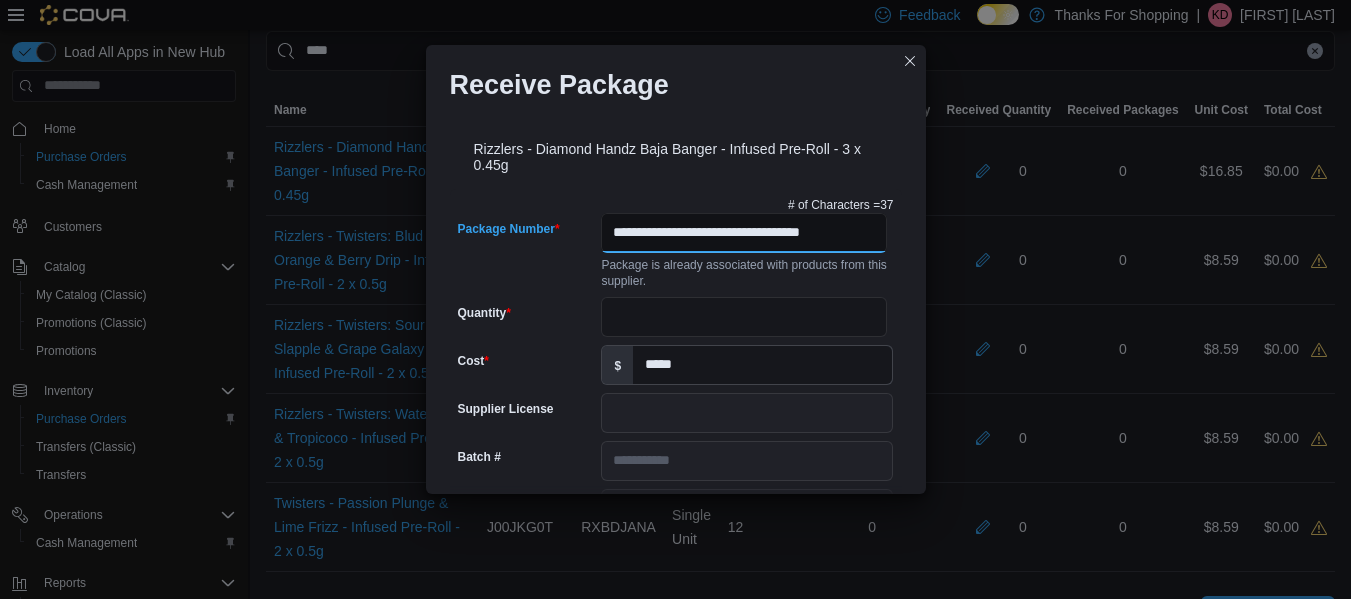 scroll, scrollTop: 0, scrollLeft: 23, axis: horizontal 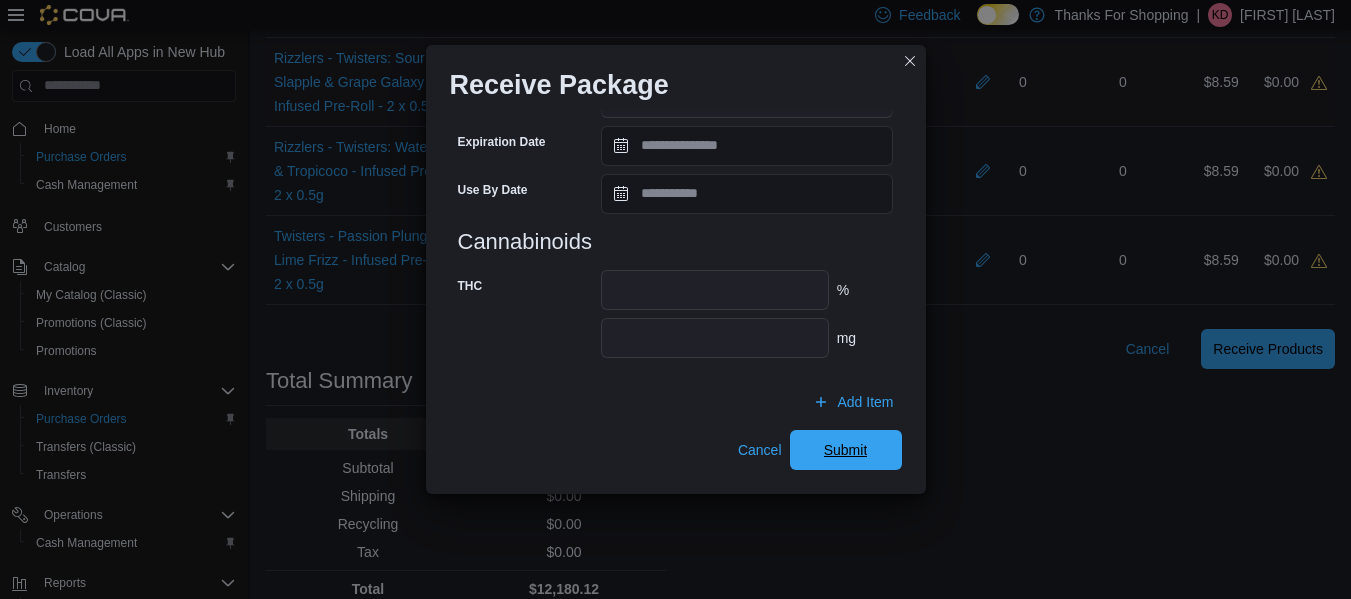 click on "Submit" at bounding box center [846, 450] 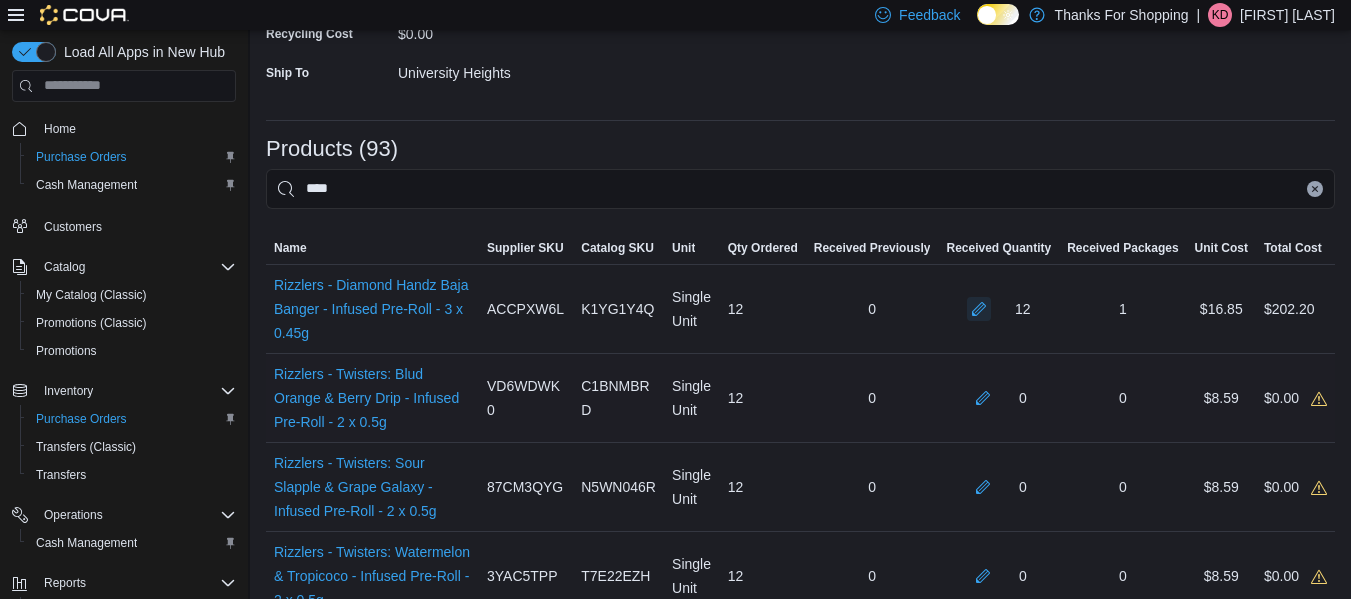 scroll, scrollTop: 366, scrollLeft: 0, axis: vertical 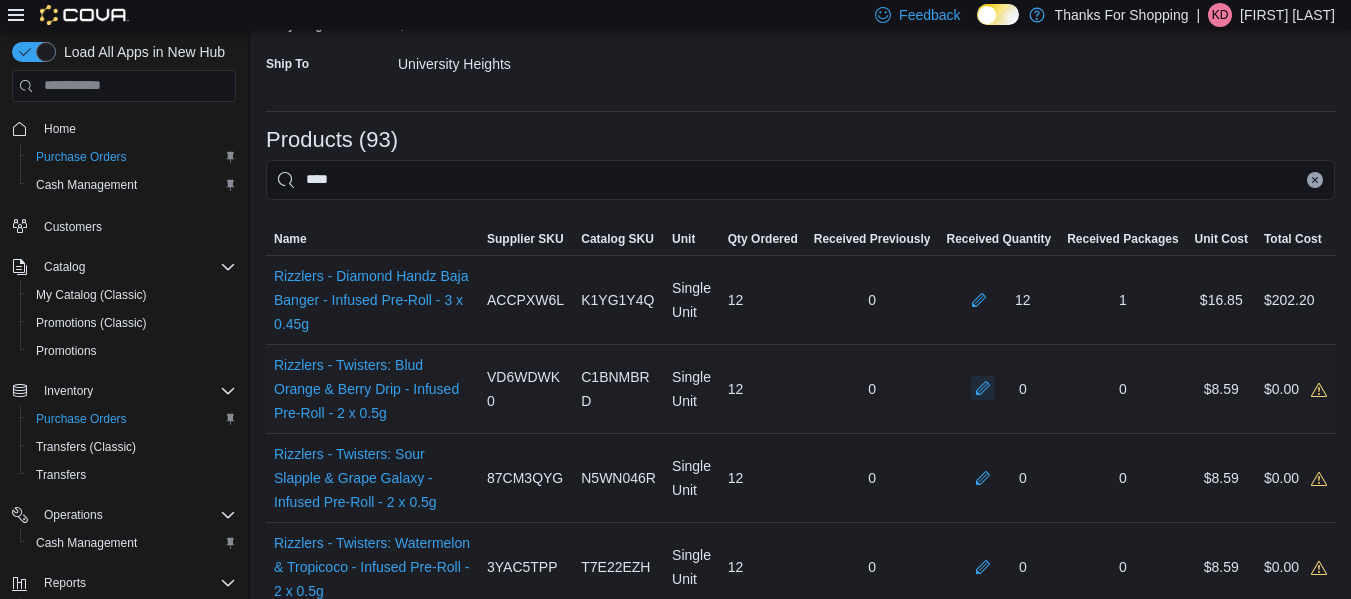 click at bounding box center (983, 388) 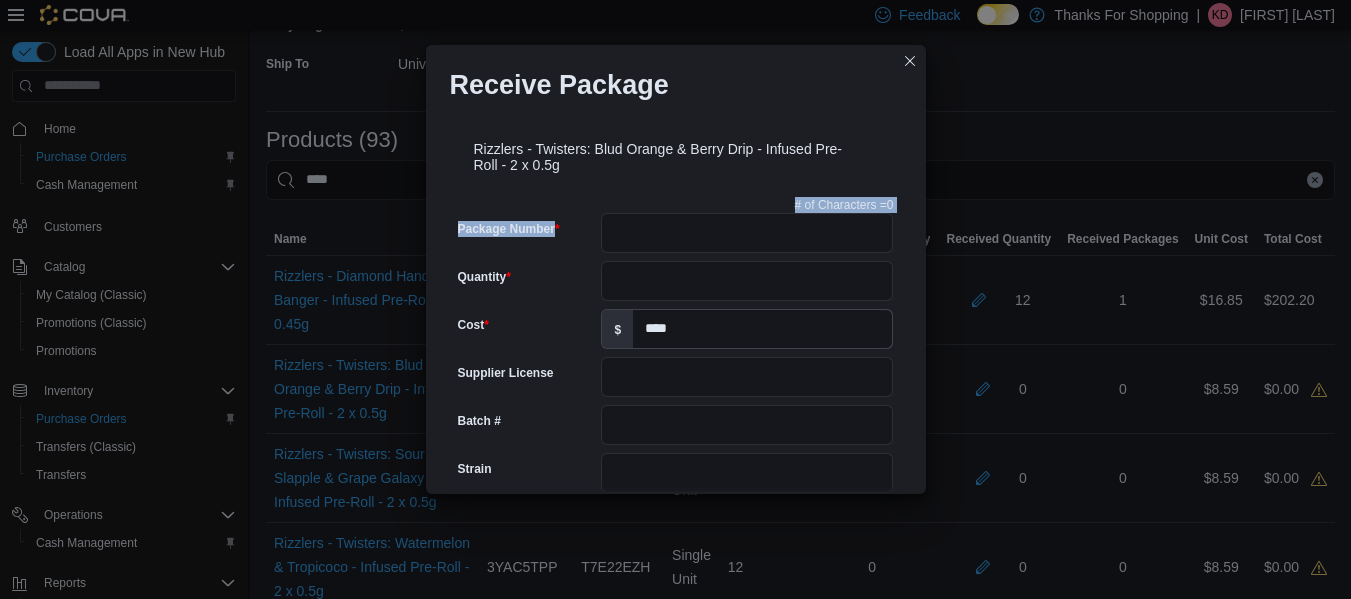 drag, startPoint x: 783, startPoint y: 210, endPoint x: 785, endPoint y: 223, distance: 13.152946 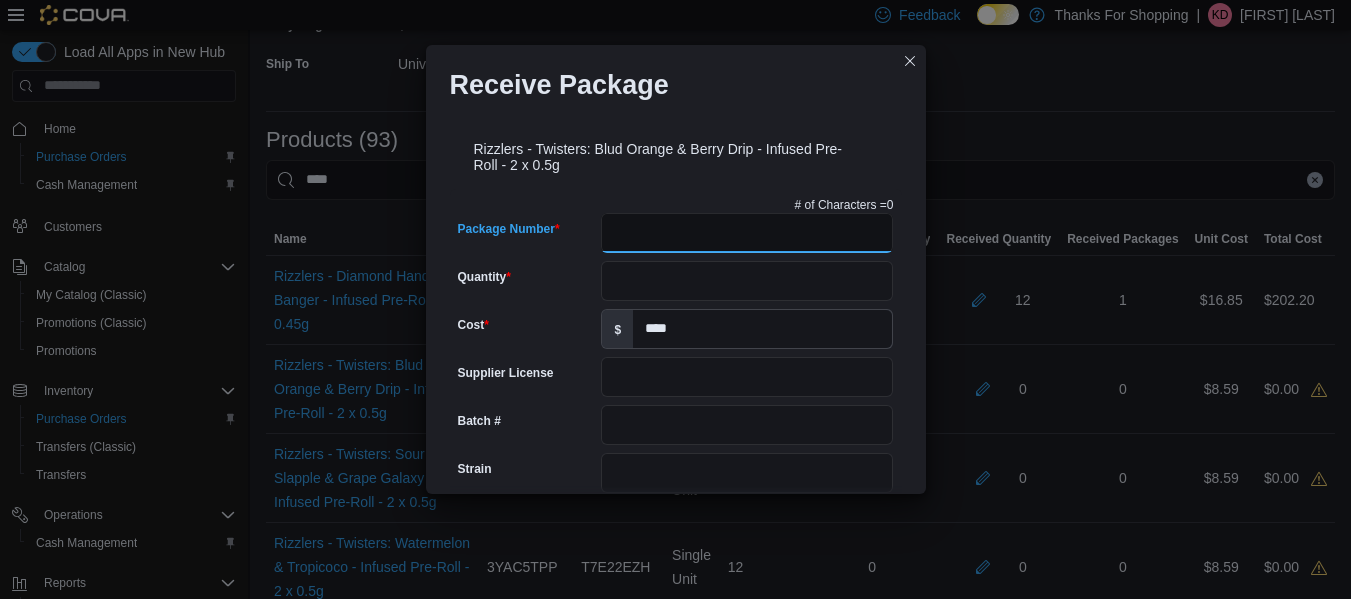 click on "Package Number" at bounding box center (747, 233) 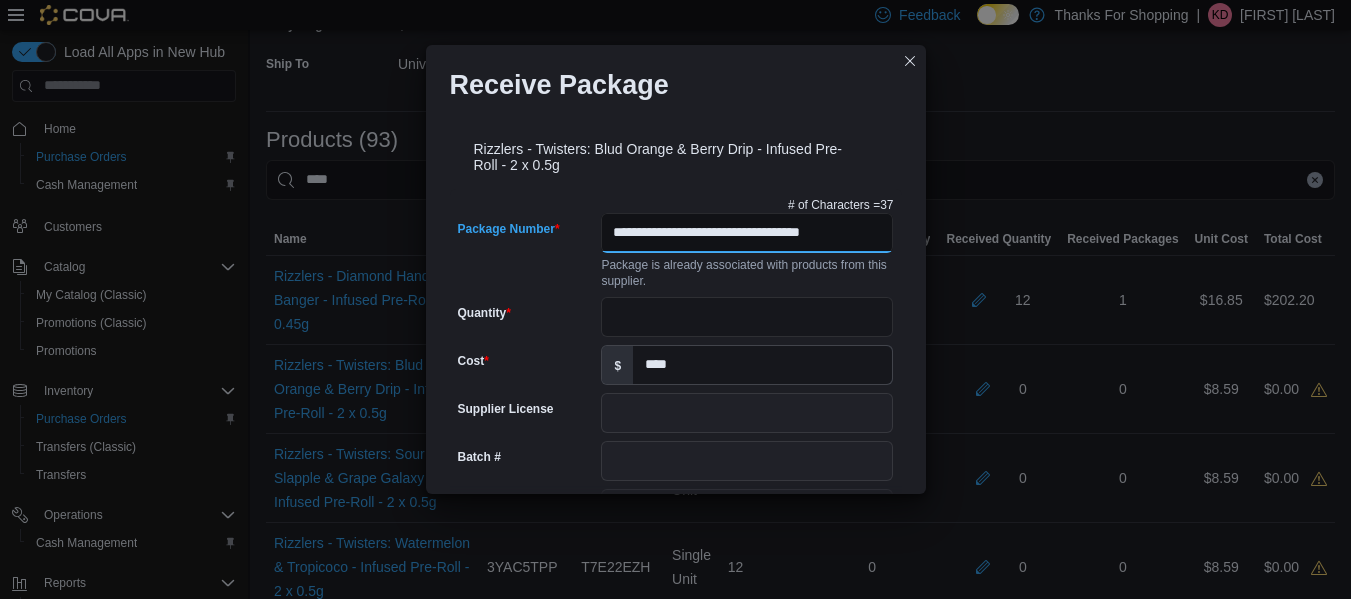 scroll, scrollTop: 0, scrollLeft: 23, axis: horizontal 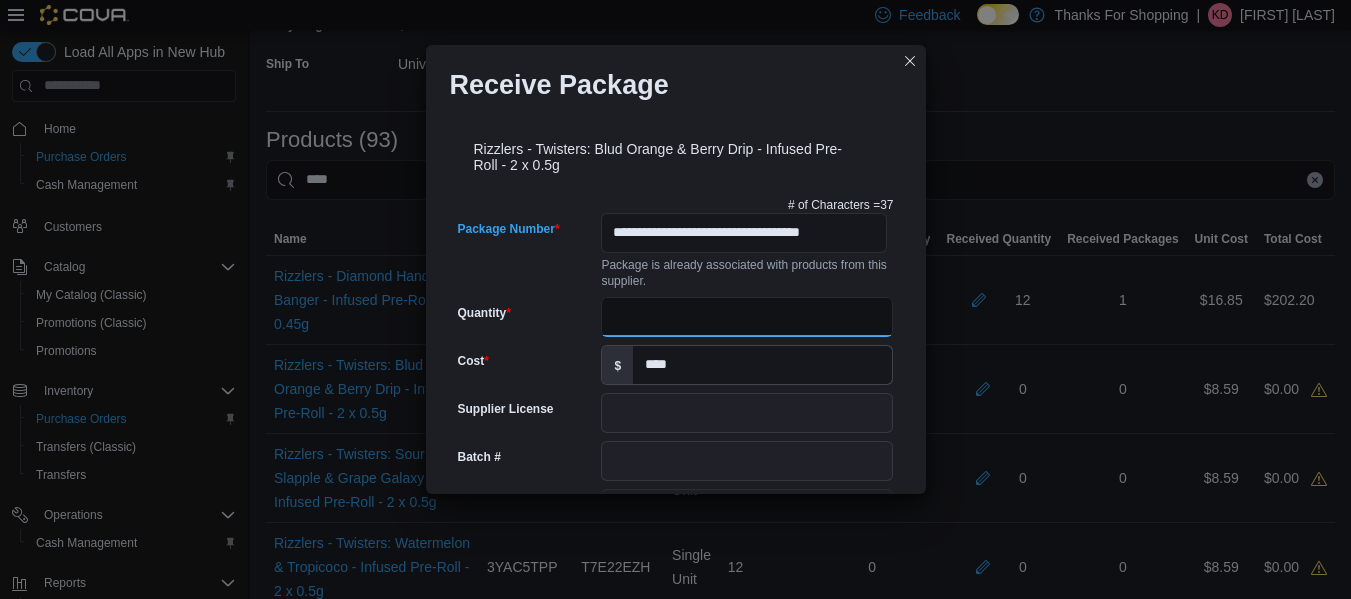 click on "Quantity" at bounding box center [747, 317] 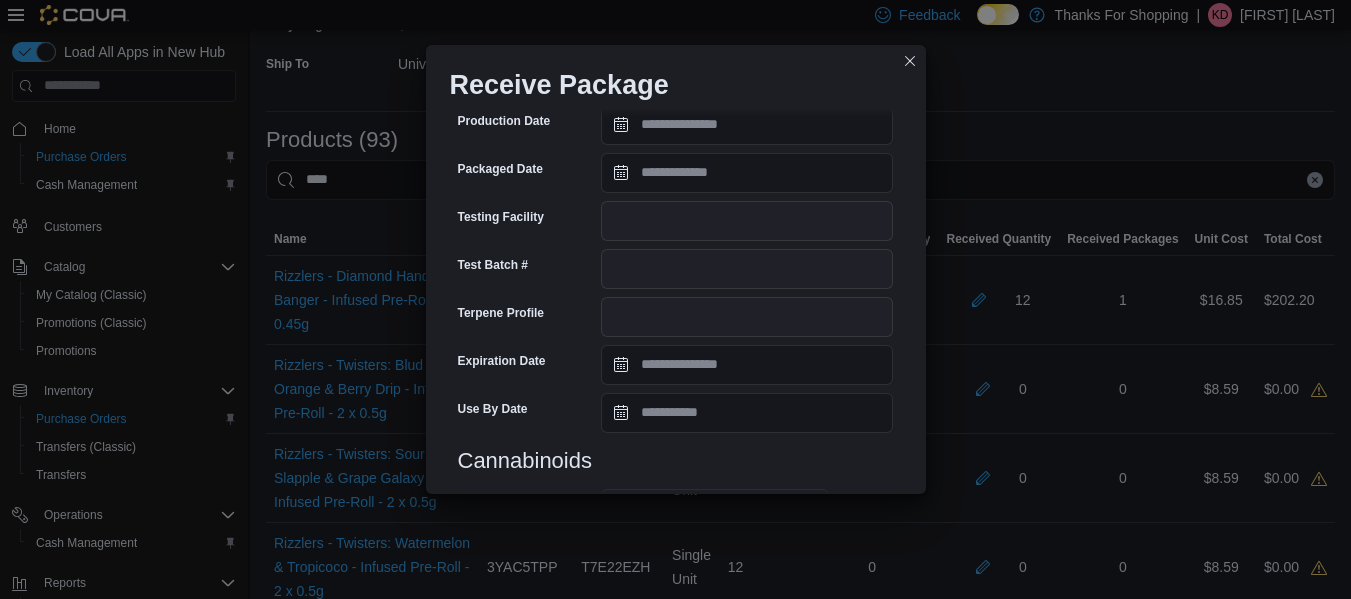 scroll, scrollTop: 891, scrollLeft: 0, axis: vertical 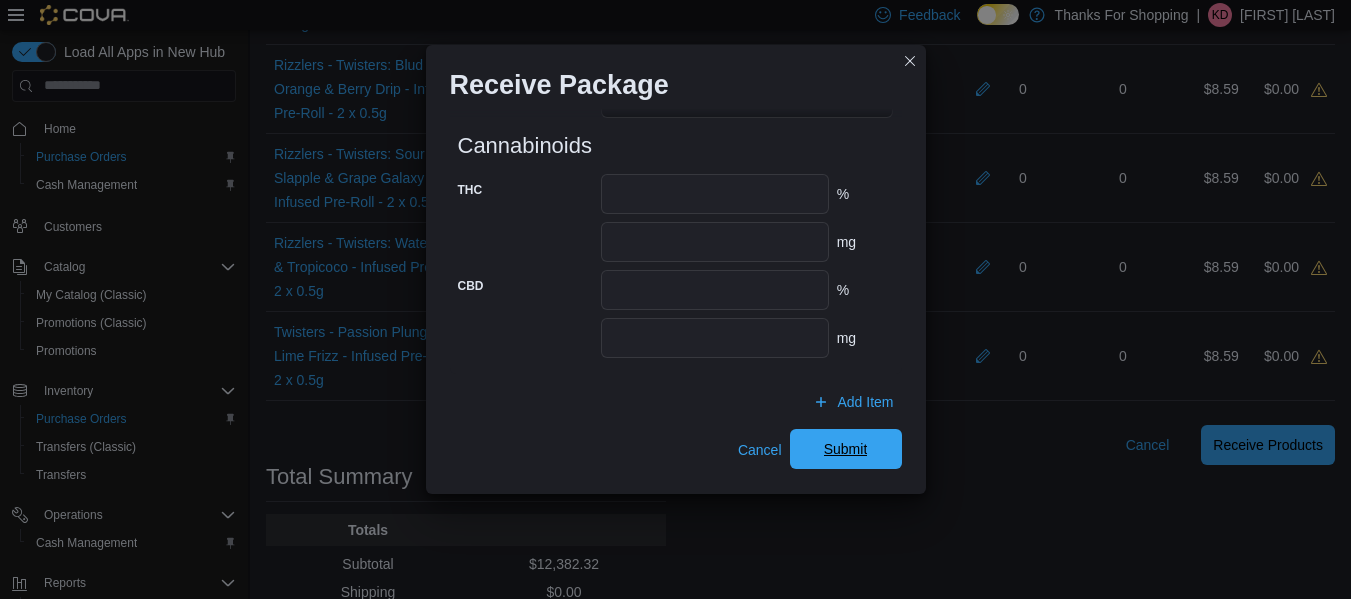 click on "Submit" at bounding box center [846, 449] 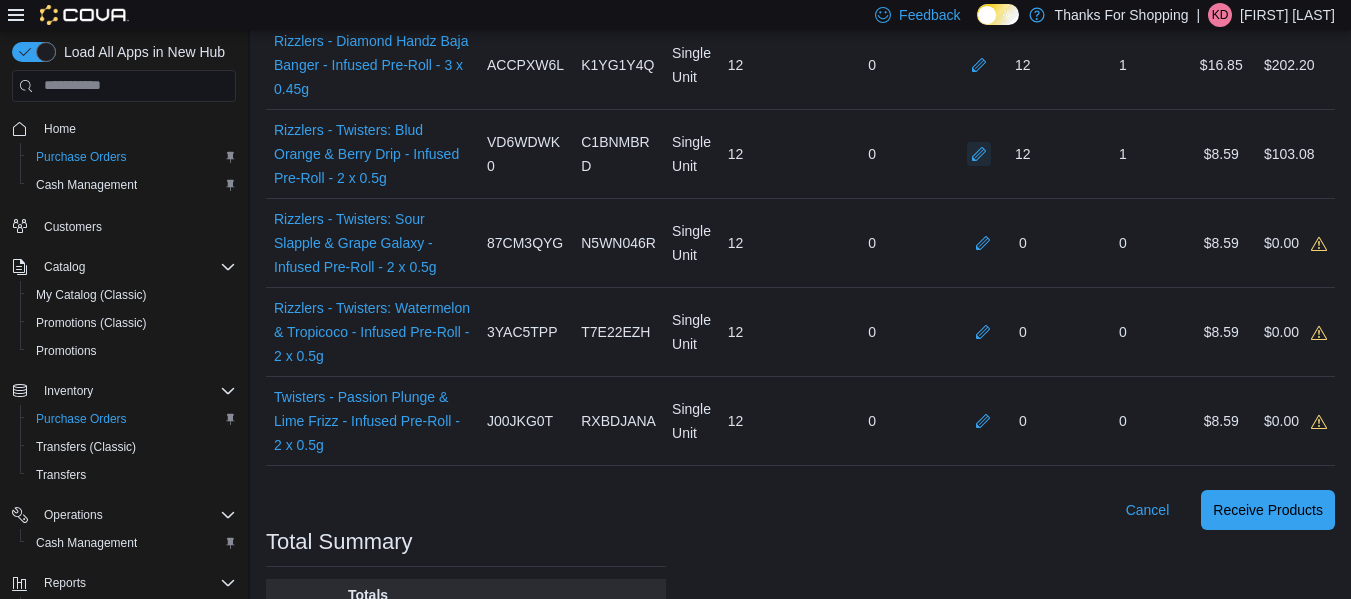 scroll, scrollTop: 566, scrollLeft: 0, axis: vertical 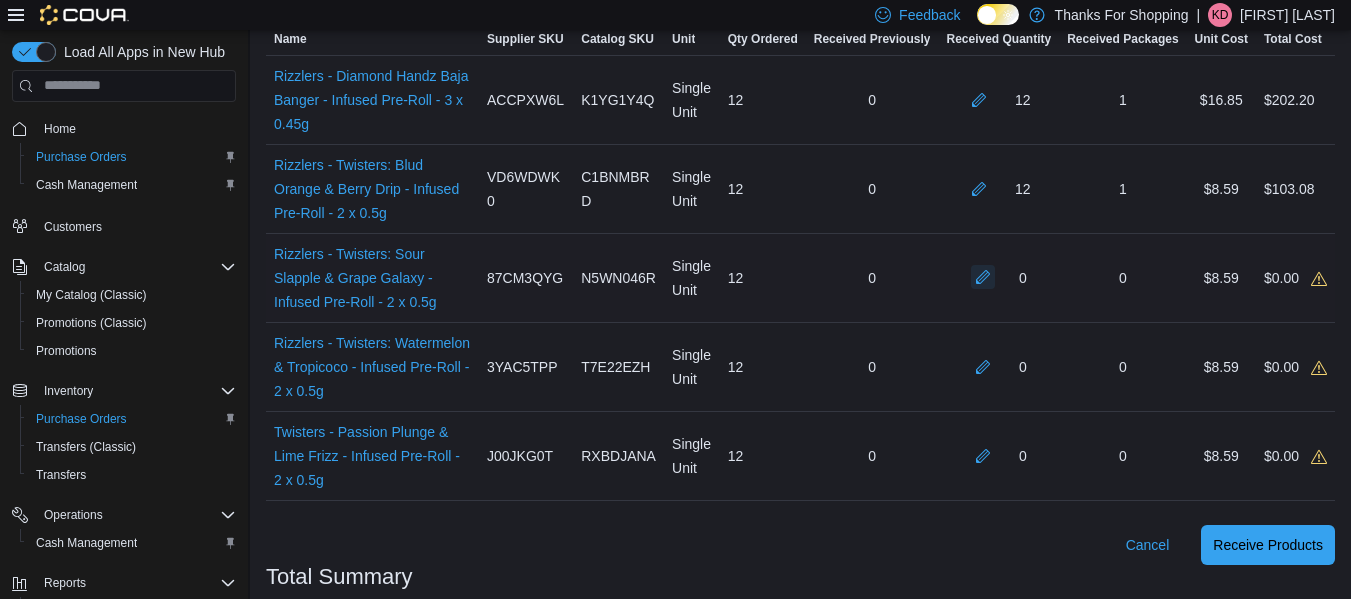 click at bounding box center [983, 277] 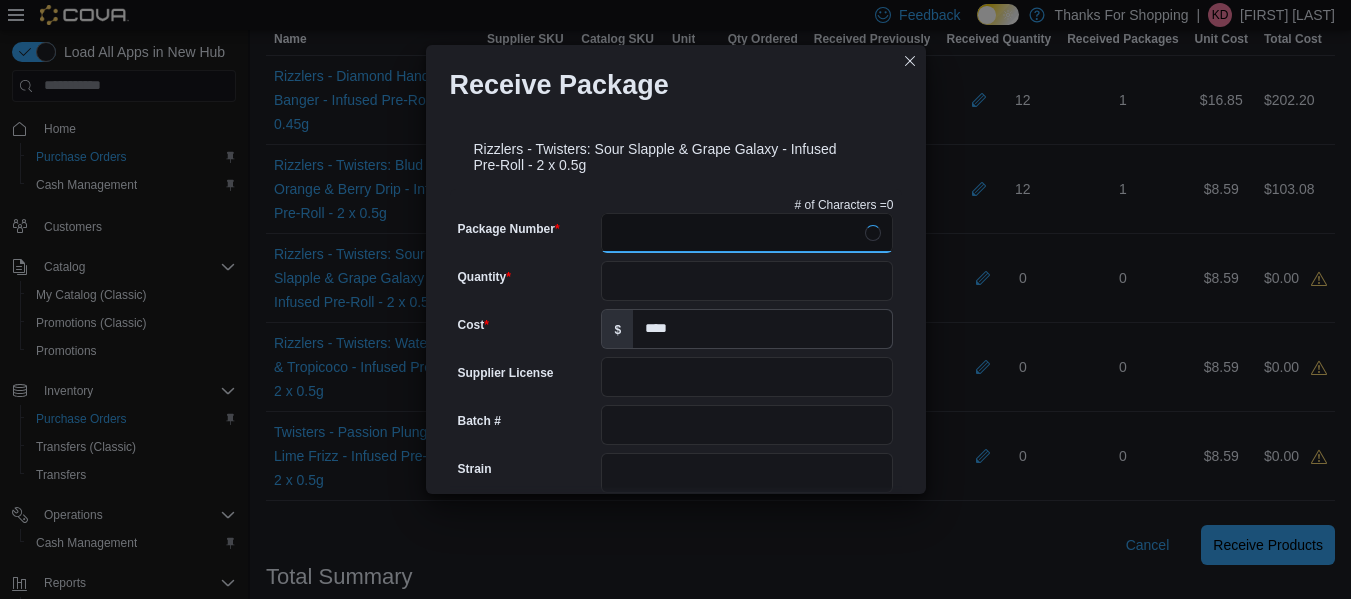 click on "Package Number" at bounding box center (747, 233) 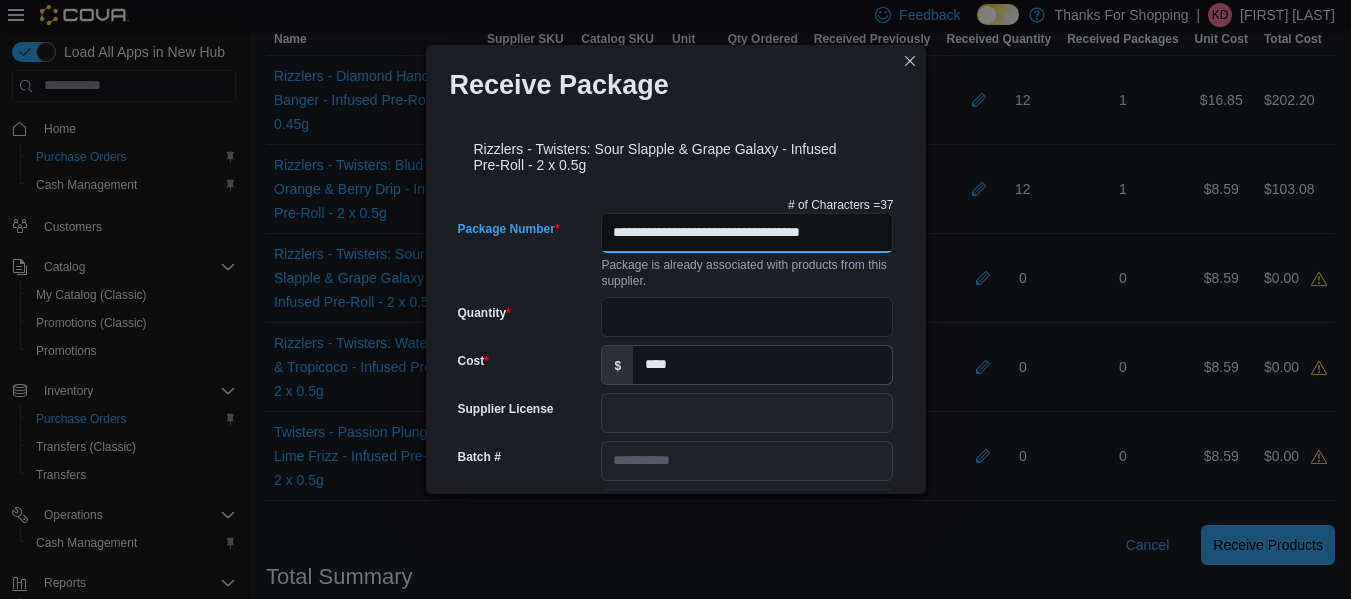 scroll, scrollTop: 0, scrollLeft: 23, axis: horizontal 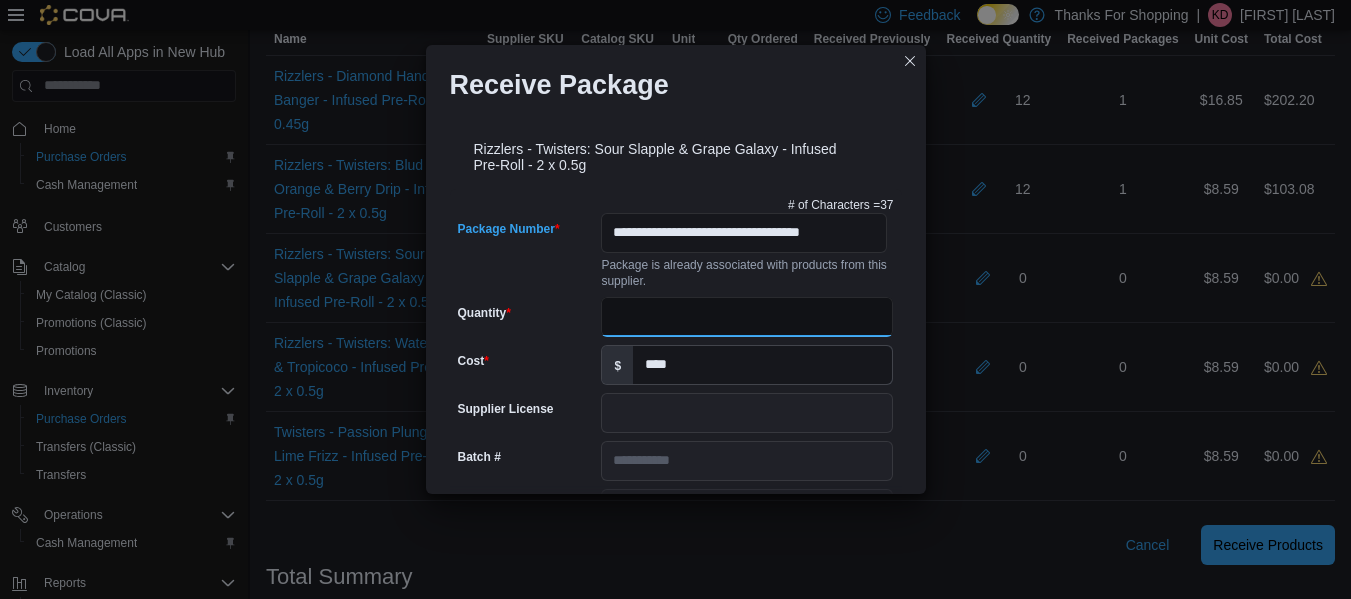 click on "Quantity" at bounding box center [747, 317] 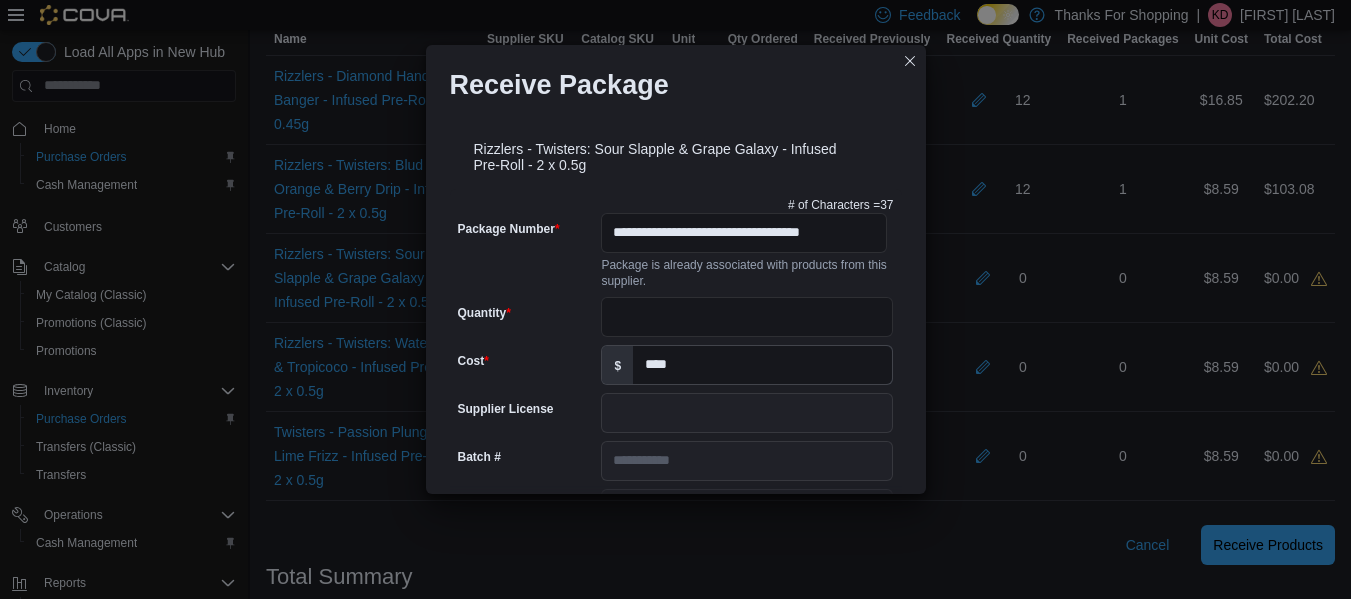 scroll, scrollTop: 795, scrollLeft: 0, axis: vertical 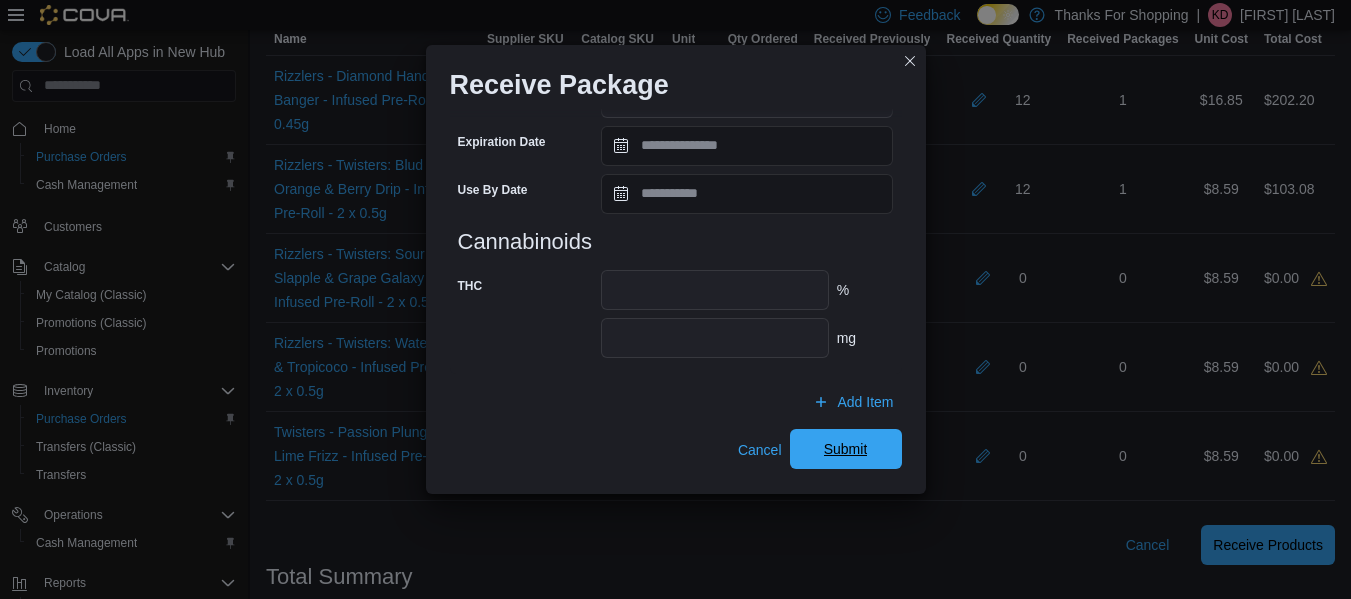 click on "Submit" at bounding box center [846, 449] 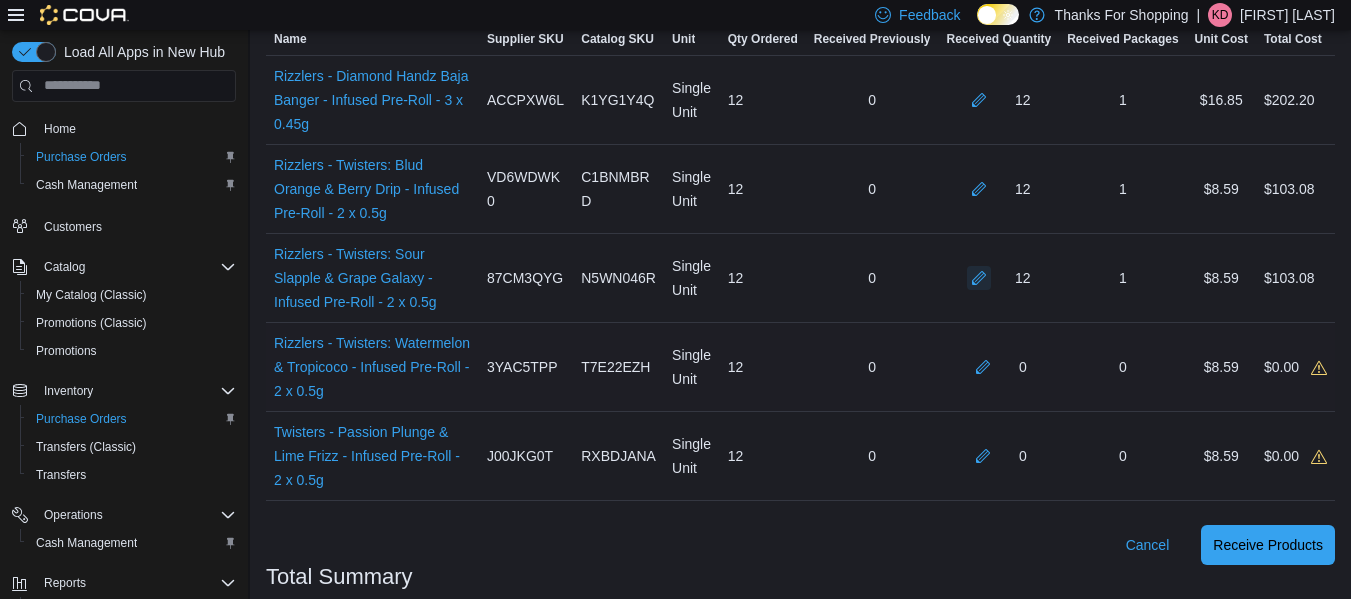 scroll, scrollTop: 466, scrollLeft: 0, axis: vertical 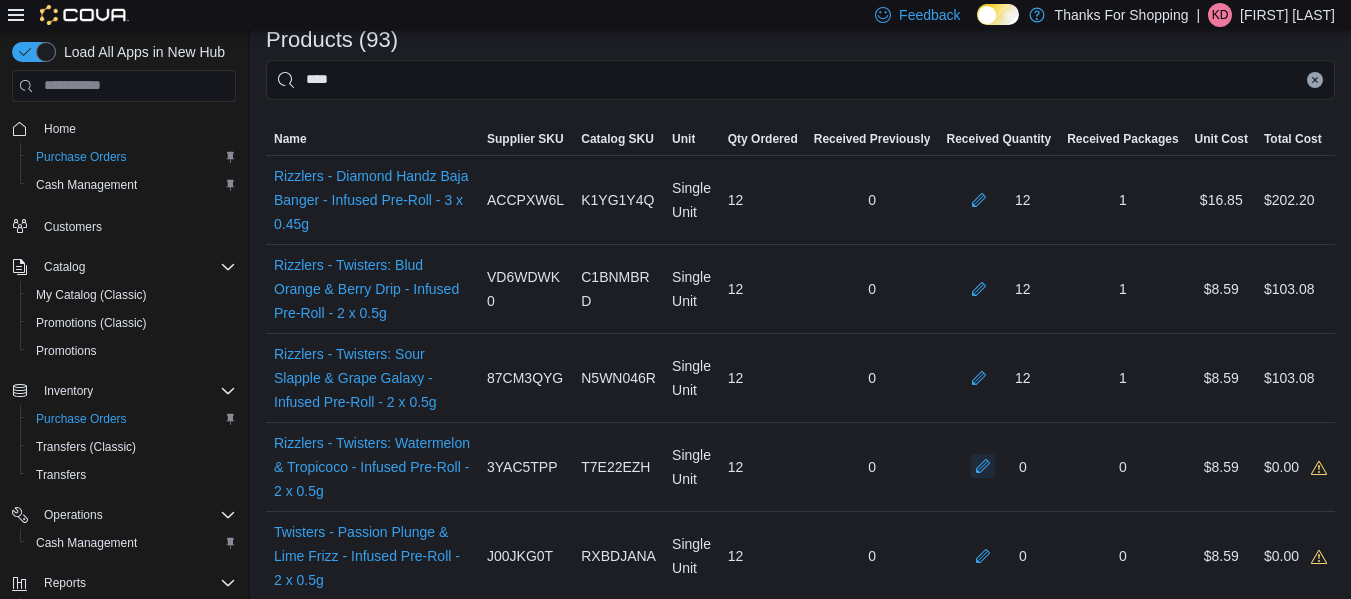 click at bounding box center [983, 466] 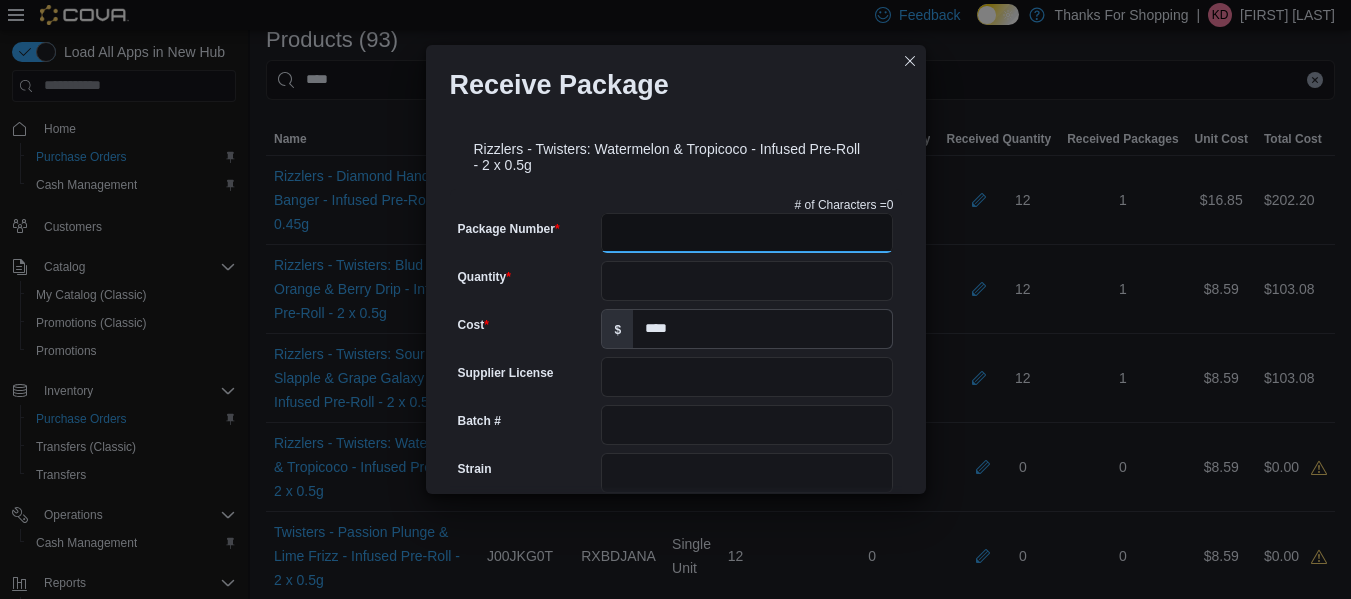 click on "Package Number" at bounding box center (747, 233) 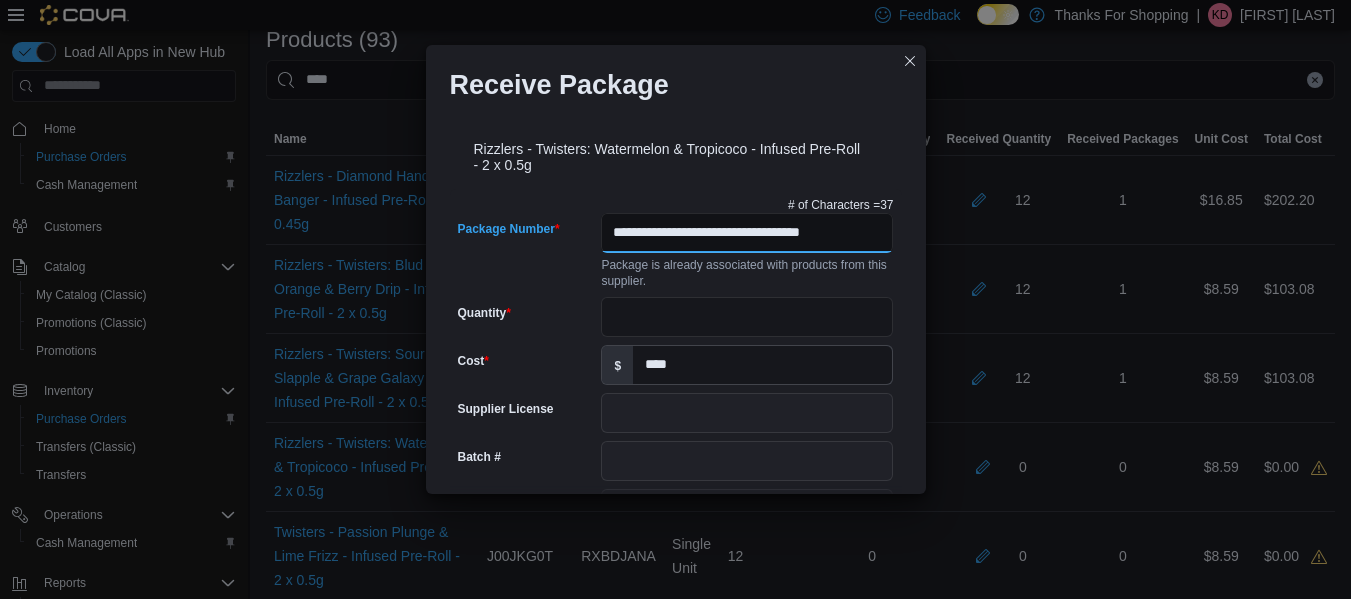scroll, scrollTop: 0, scrollLeft: 23, axis: horizontal 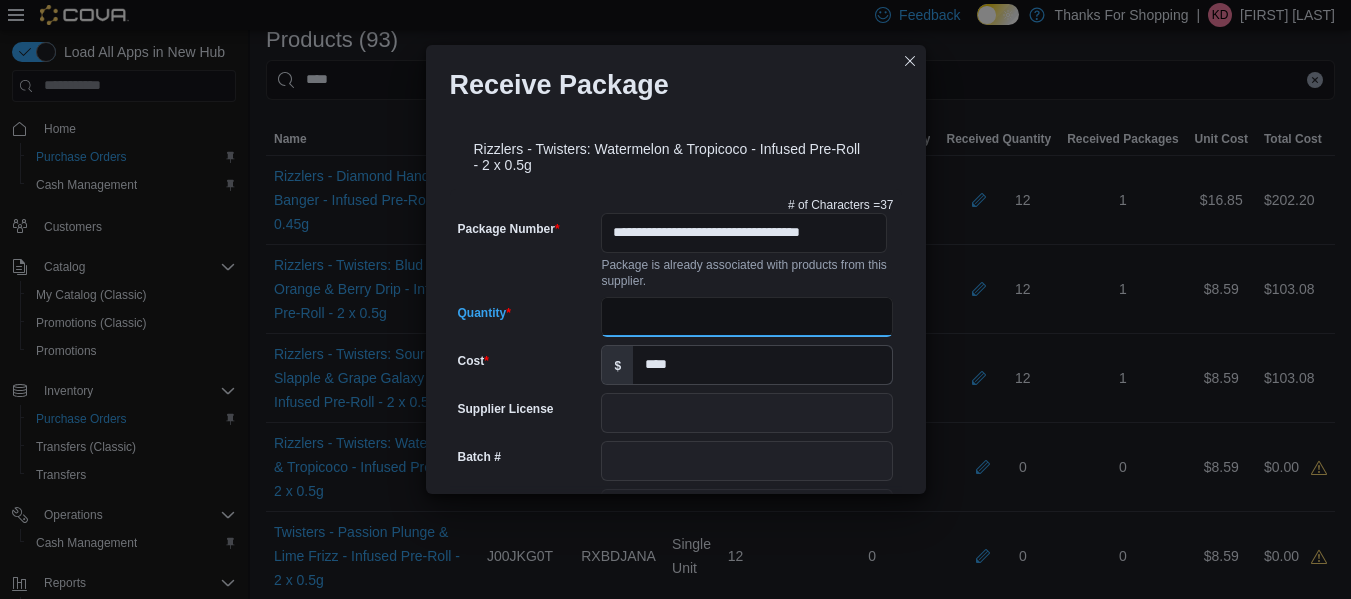 click on "Quantity" at bounding box center (747, 317) 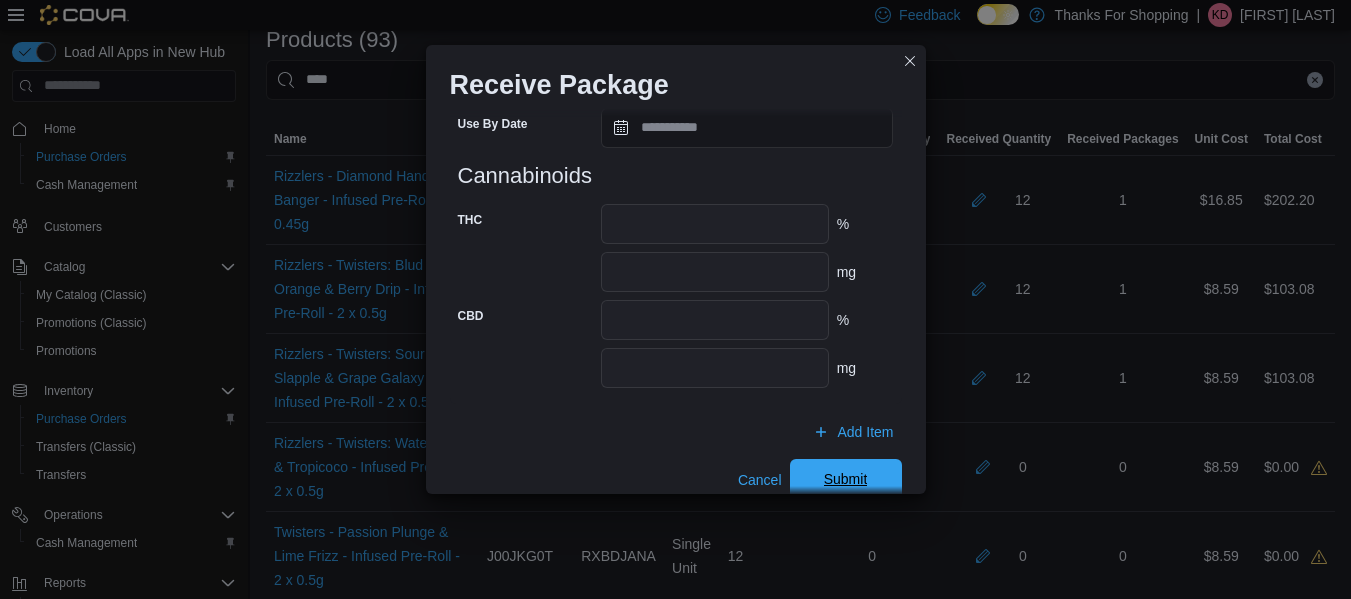 scroll, scrollTop: 891, scrollLeft: 0, axis: vertical 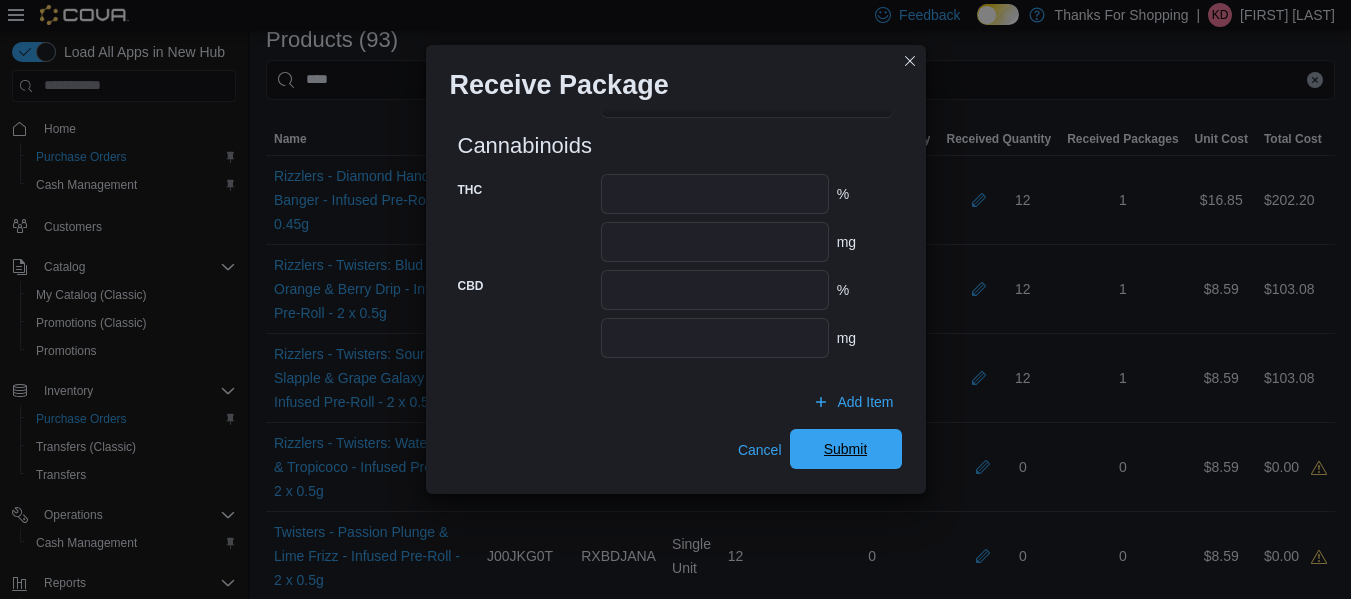 click on "Submit" at bounding box center (846, 449) 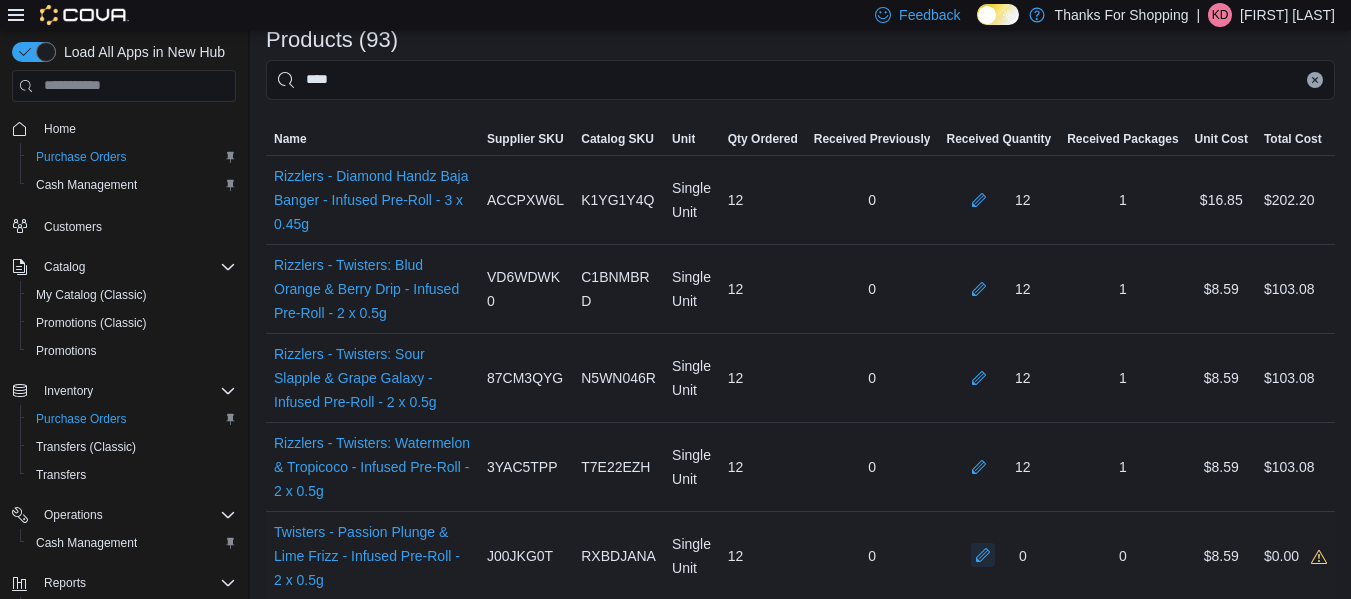 click at bounding box center (983, 555) 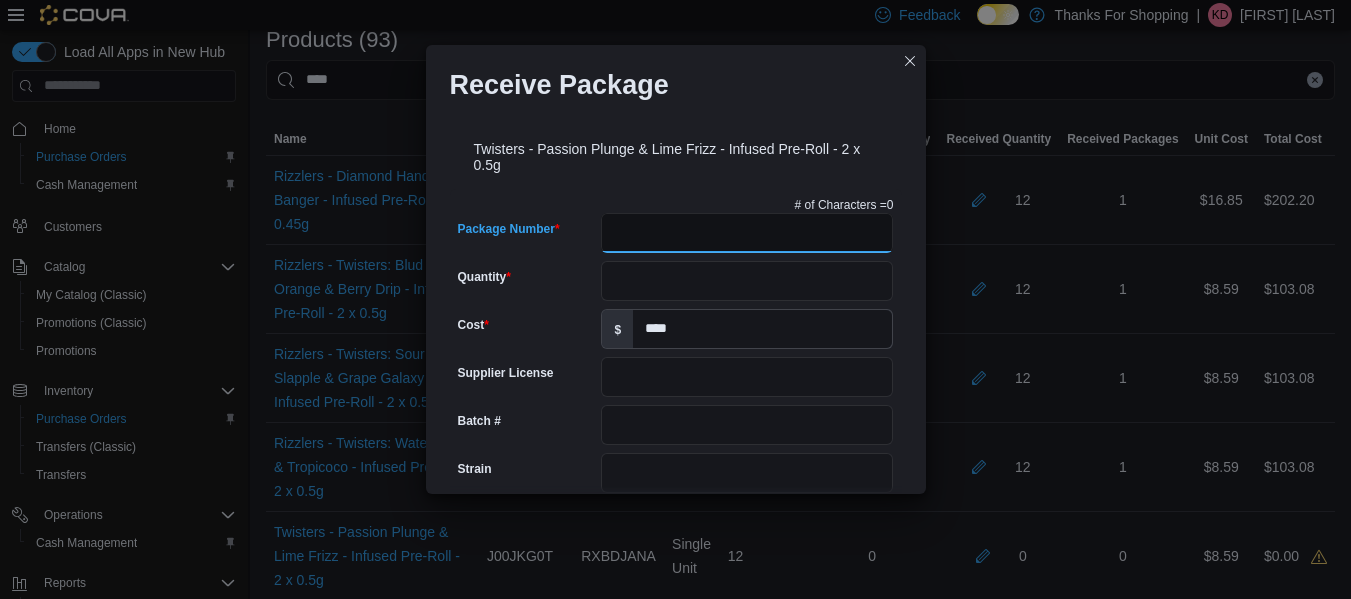 click on "Package Number" at bounding box center (747, 233) 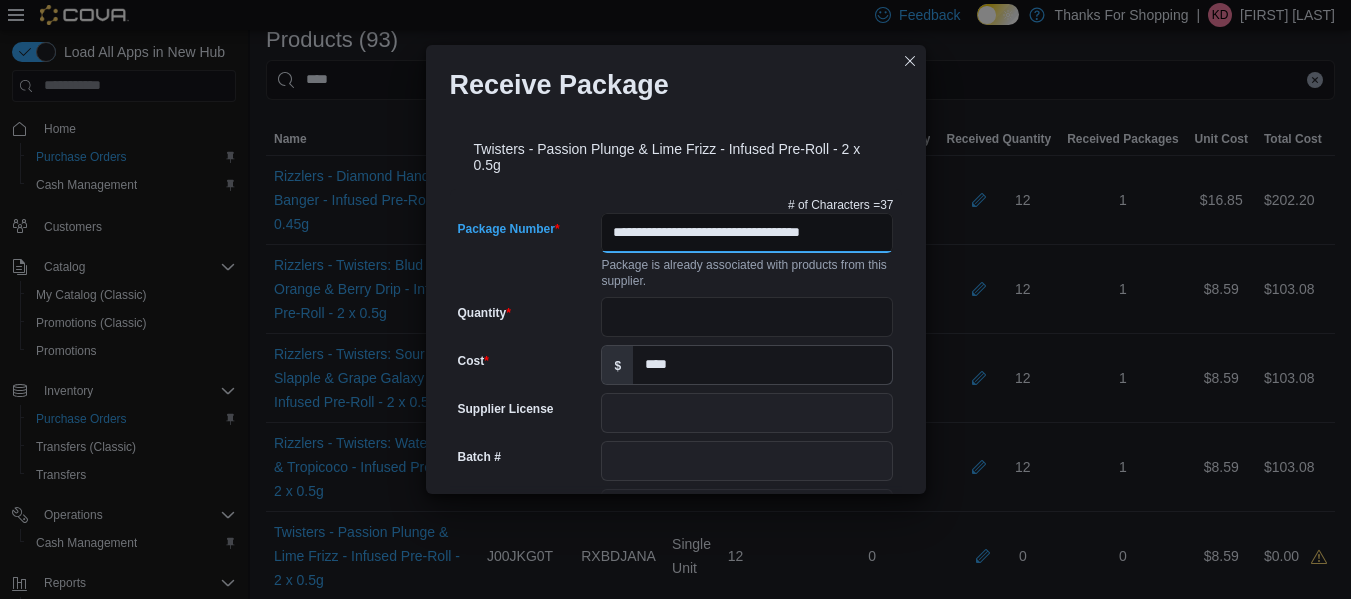 scroll, scrollTop: 0, scrollLeft: 23, axis: horizontal 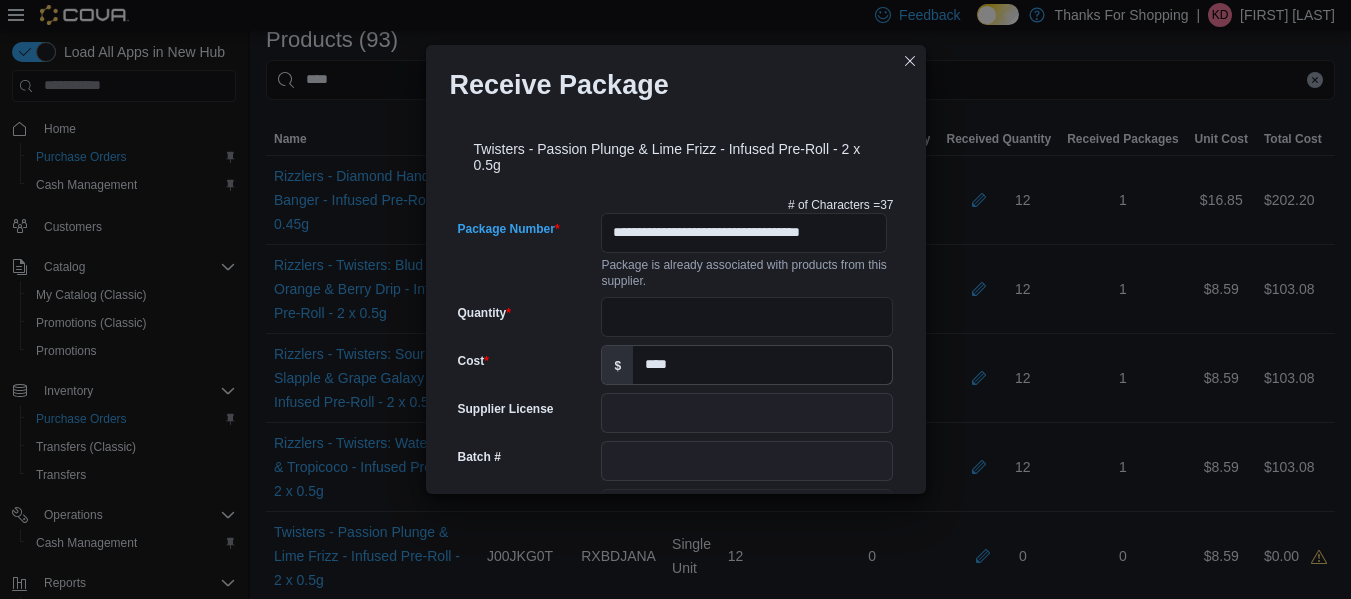 click on "**********" at bounding box center [676, 727] 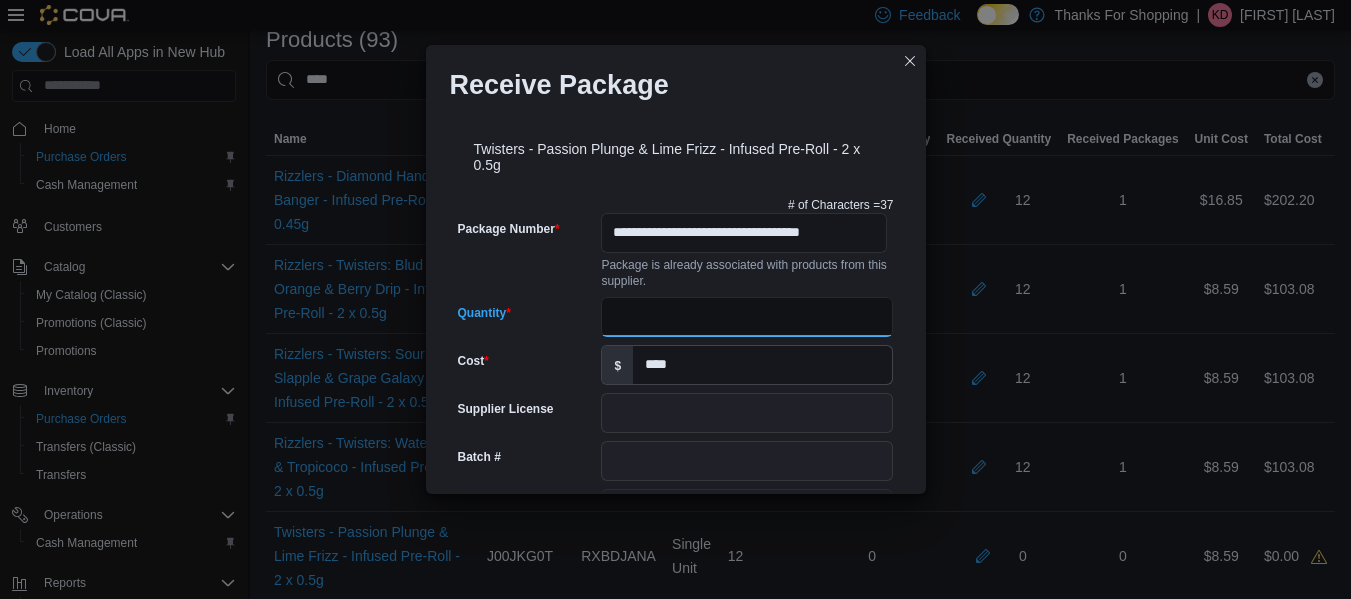 drag, startPoint x: 706, startPoint y: 320, endPoint x: 714, endPoint y: 328, distance: 11.313708 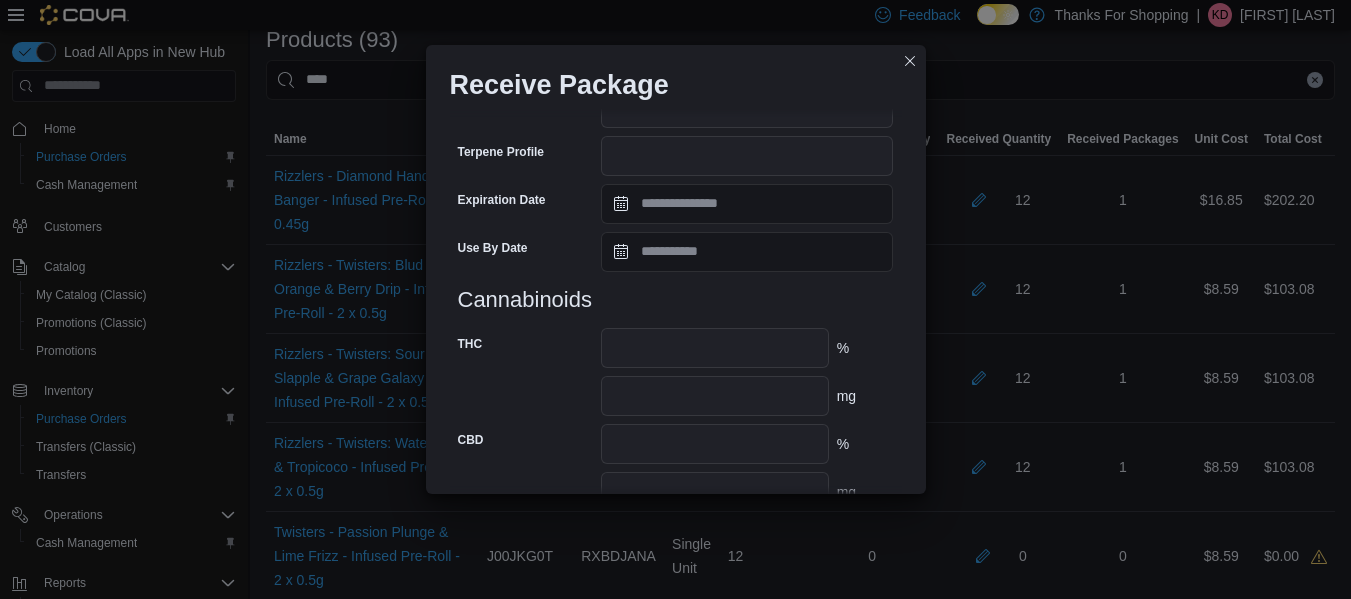 scroll, scrollTop: 891, scrollLeft: 0, axis: vertical 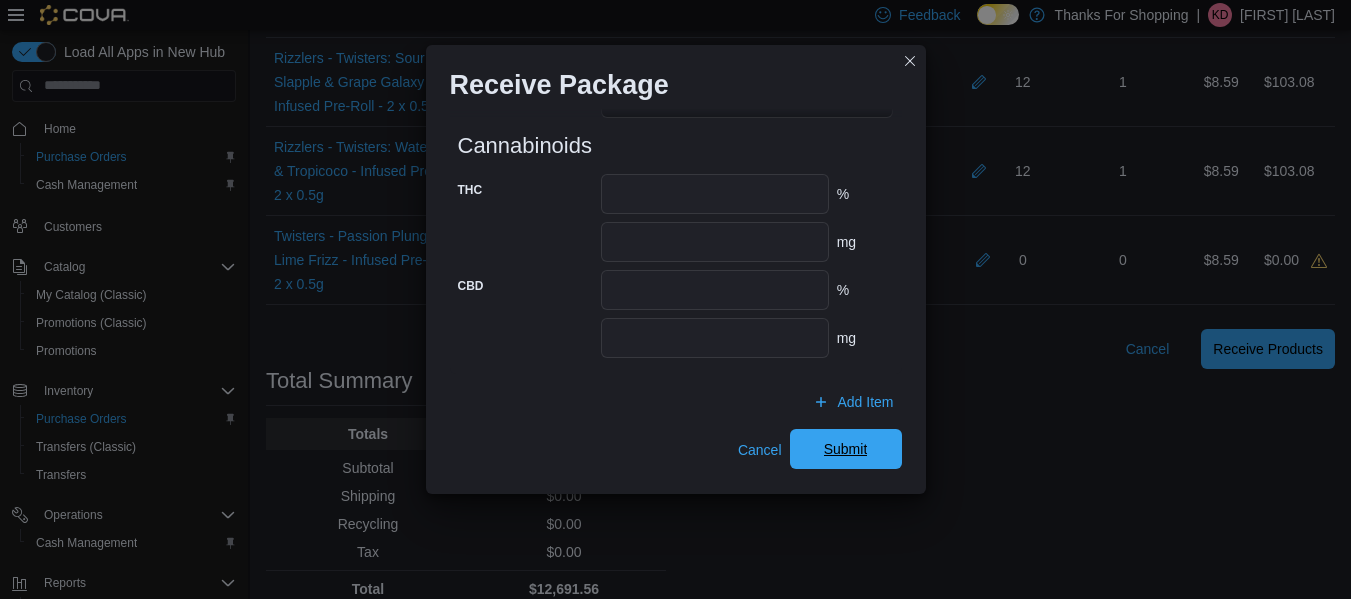 click on "Submit" at bounding box center (846, 449) 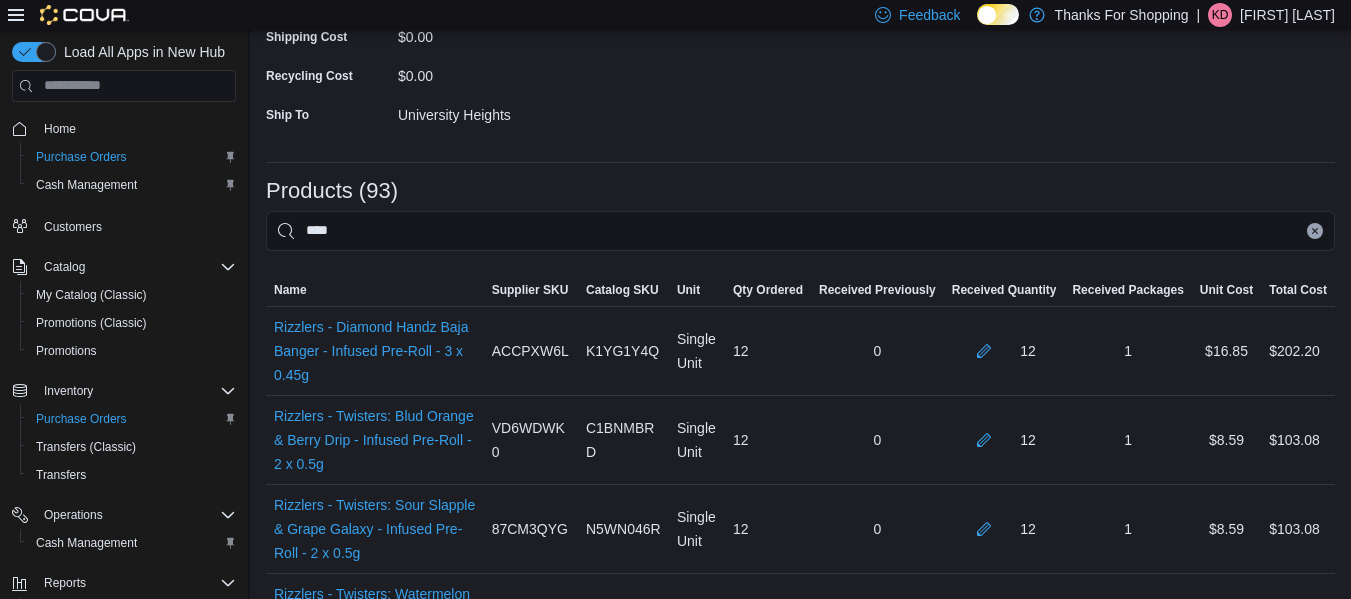 scroll, scrollTop: 162, scrollLeft: 0, axis: vertical 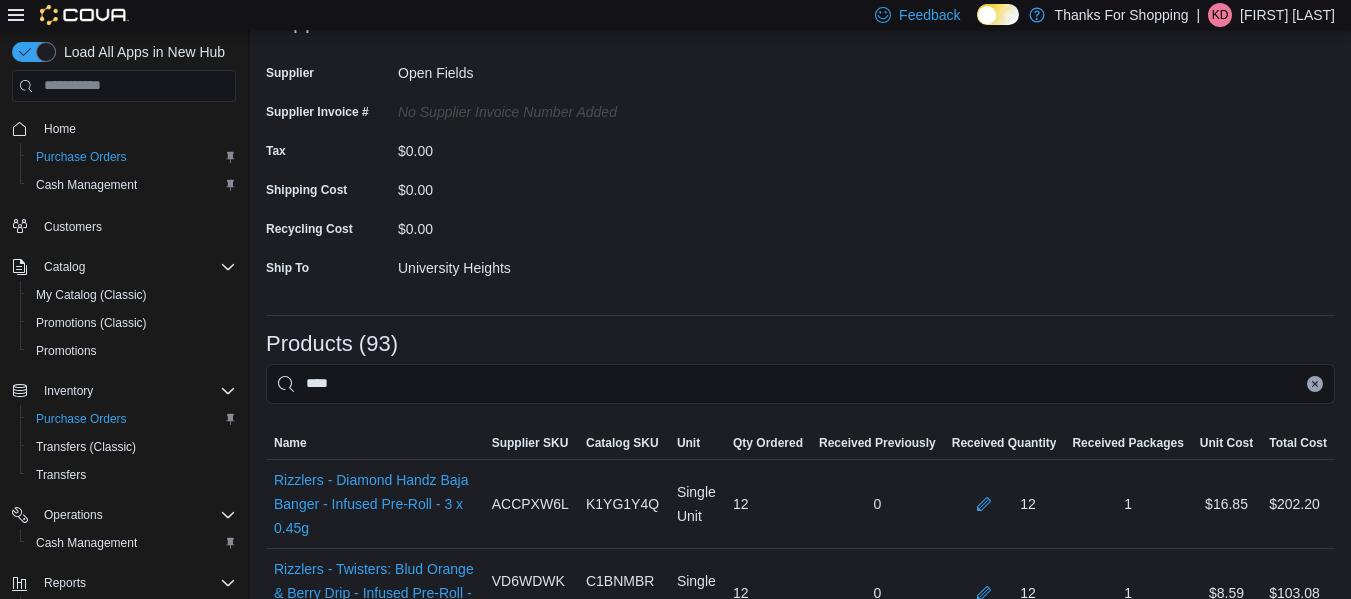 click 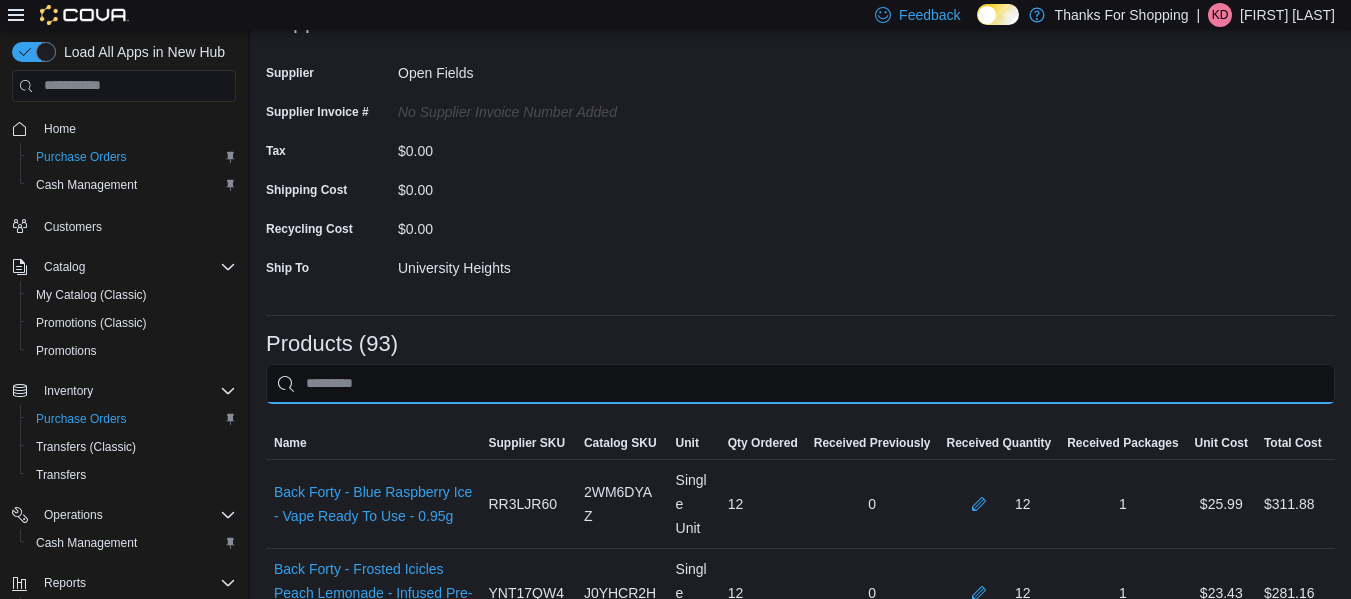 click at bounding box center (800, 384) 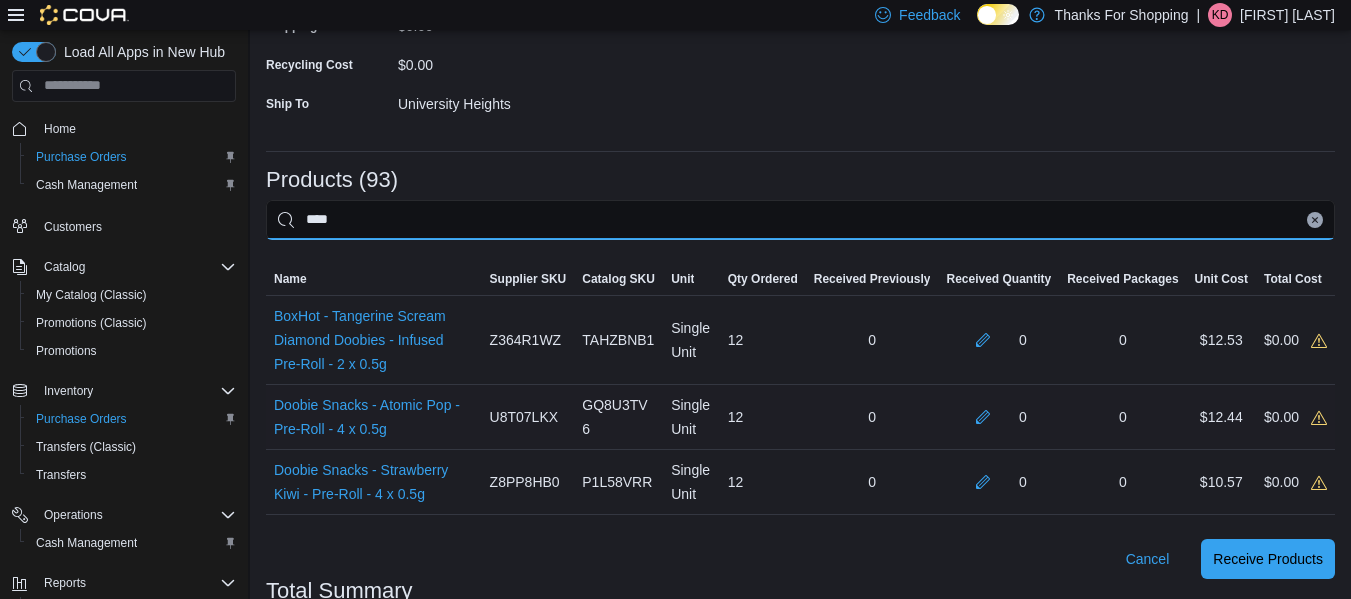 scroll, scrollTop: 362, scrollLeft: 0, axis: vertical 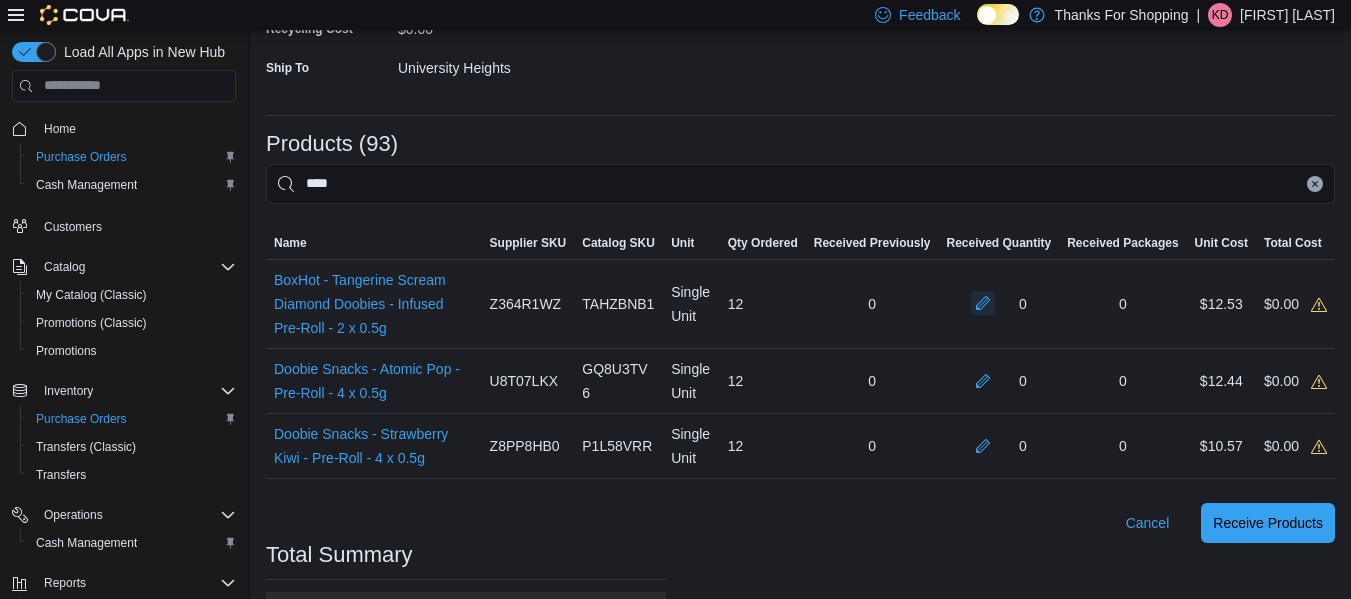 click at bounding box center [983, 303] 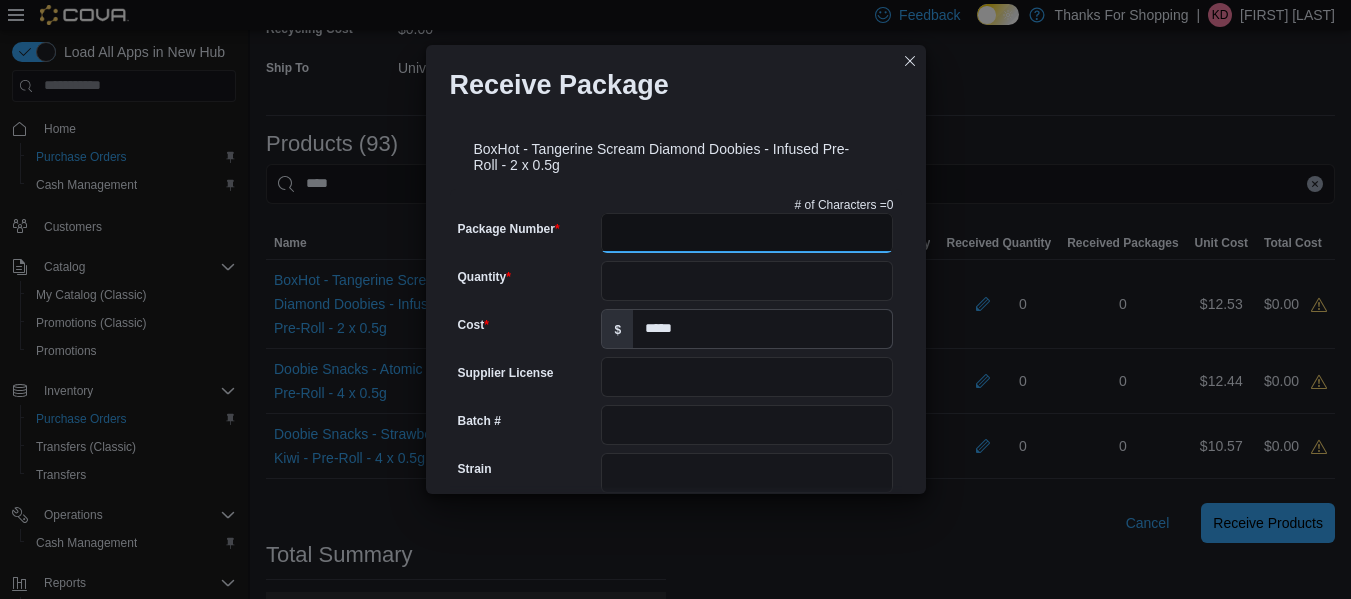 click on "Package Number" at bounding box center (747, 233) 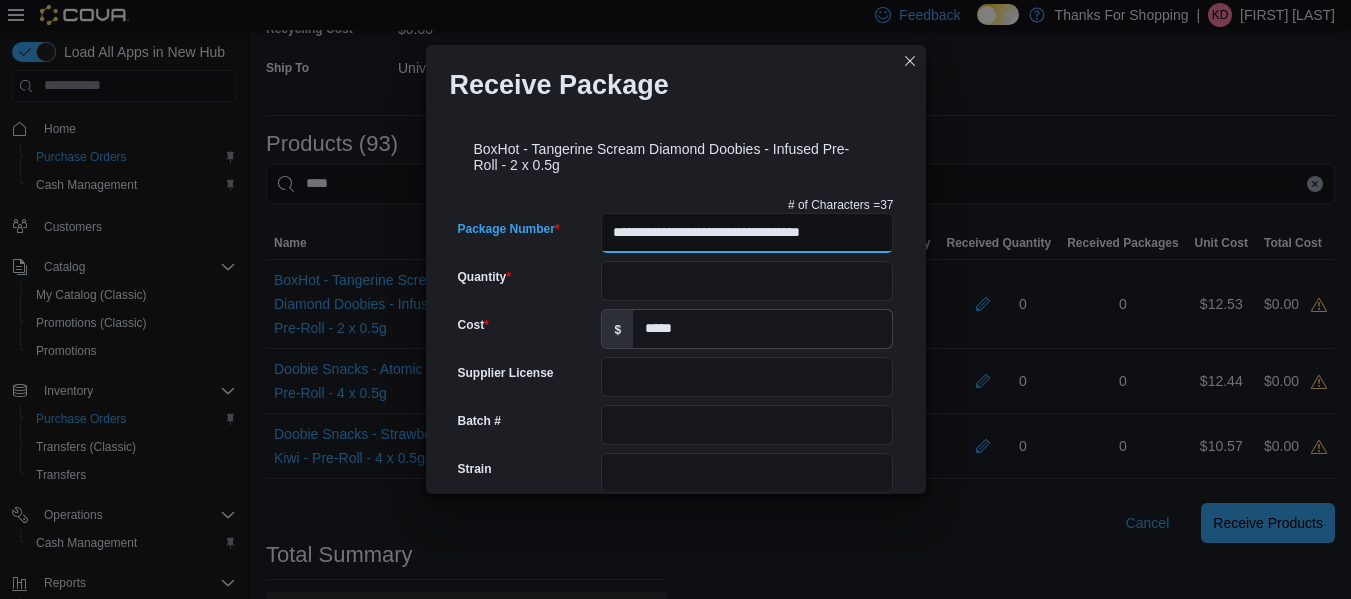 scroll, scrollTop: 0, scrollLeft: 23, axis: horizontal 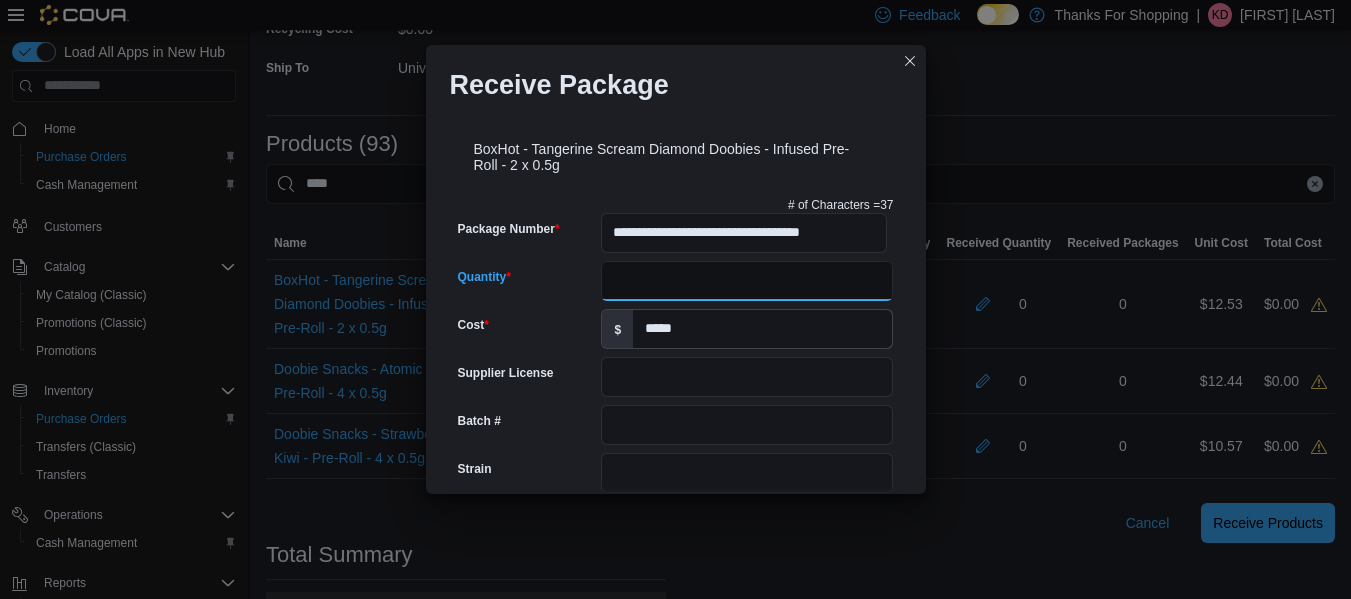 click on "Quantity" at bounding box center [747, 281] 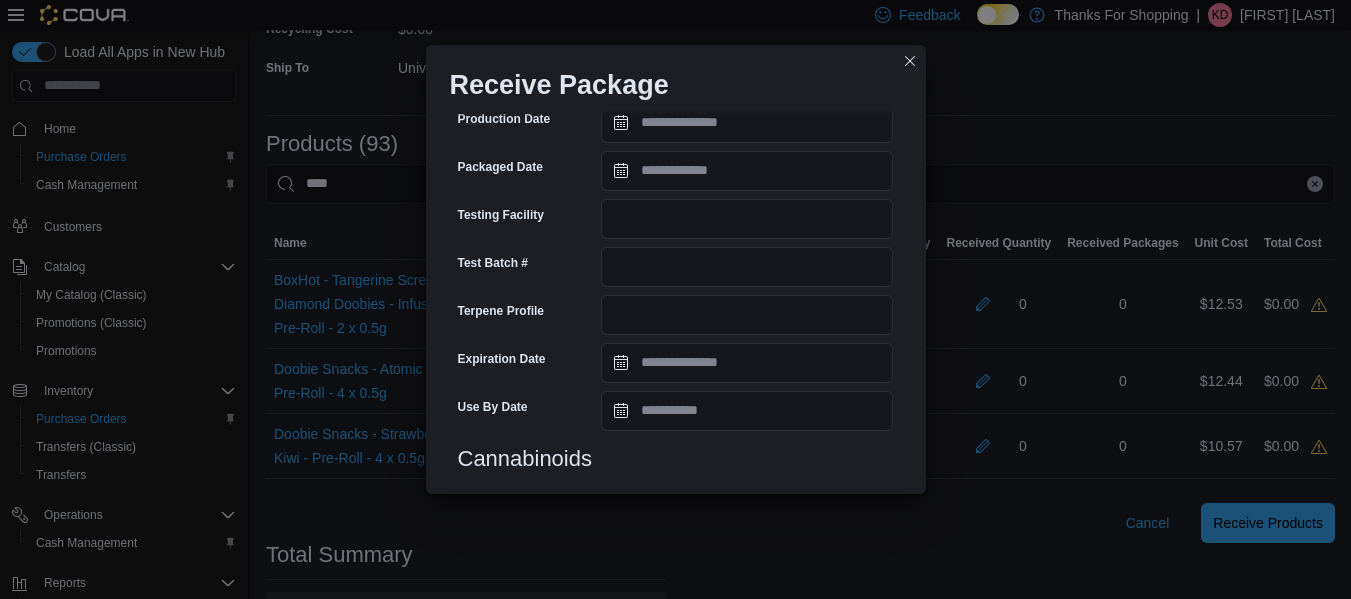 scroll, scrollTop: 900, scrollLeft: 0, axis: vertical 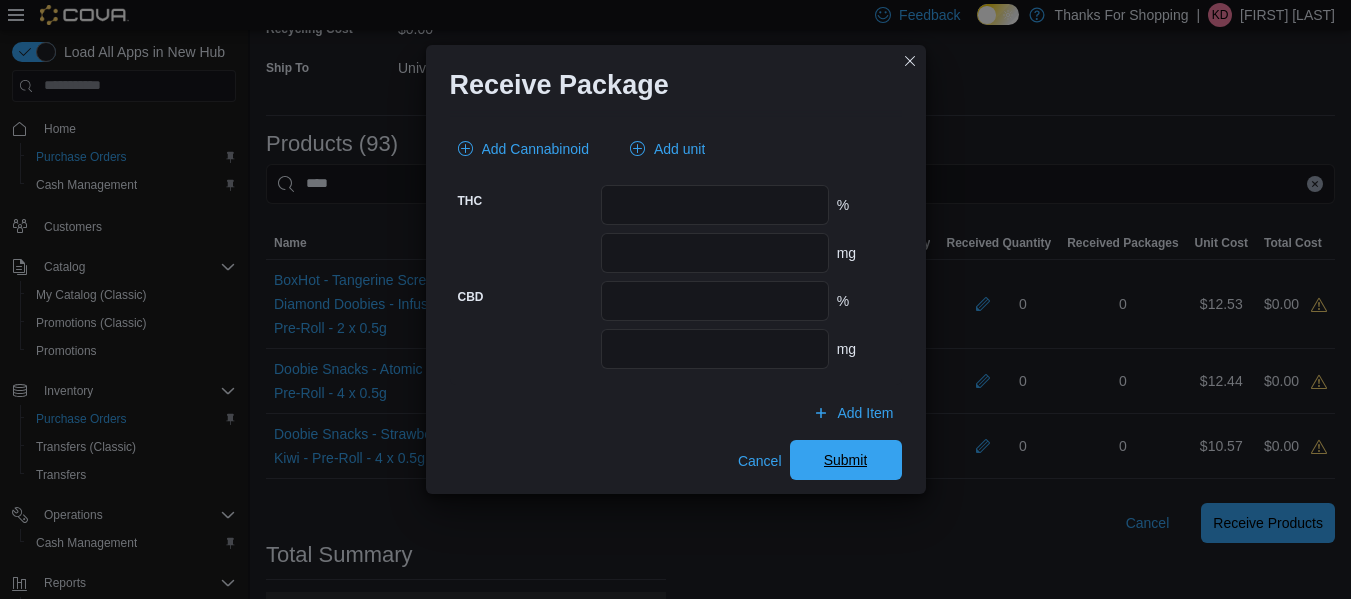 click on "Submit" at bounding box center [846, 460] 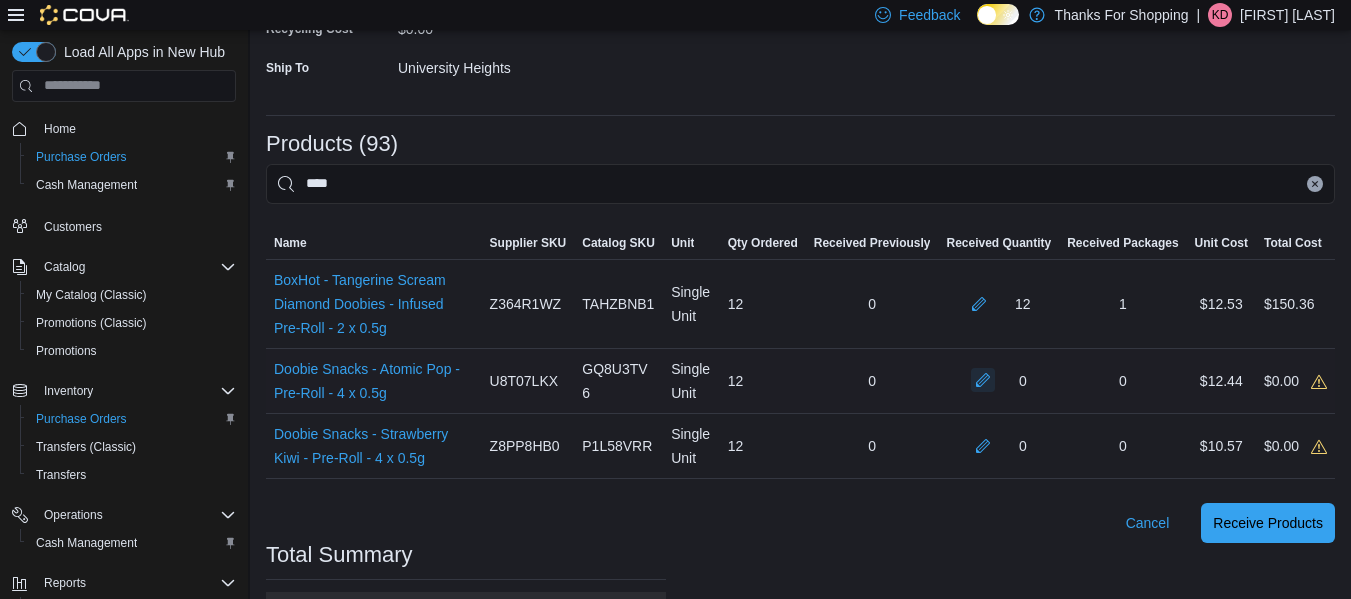 click at bounding box center [983, 380] 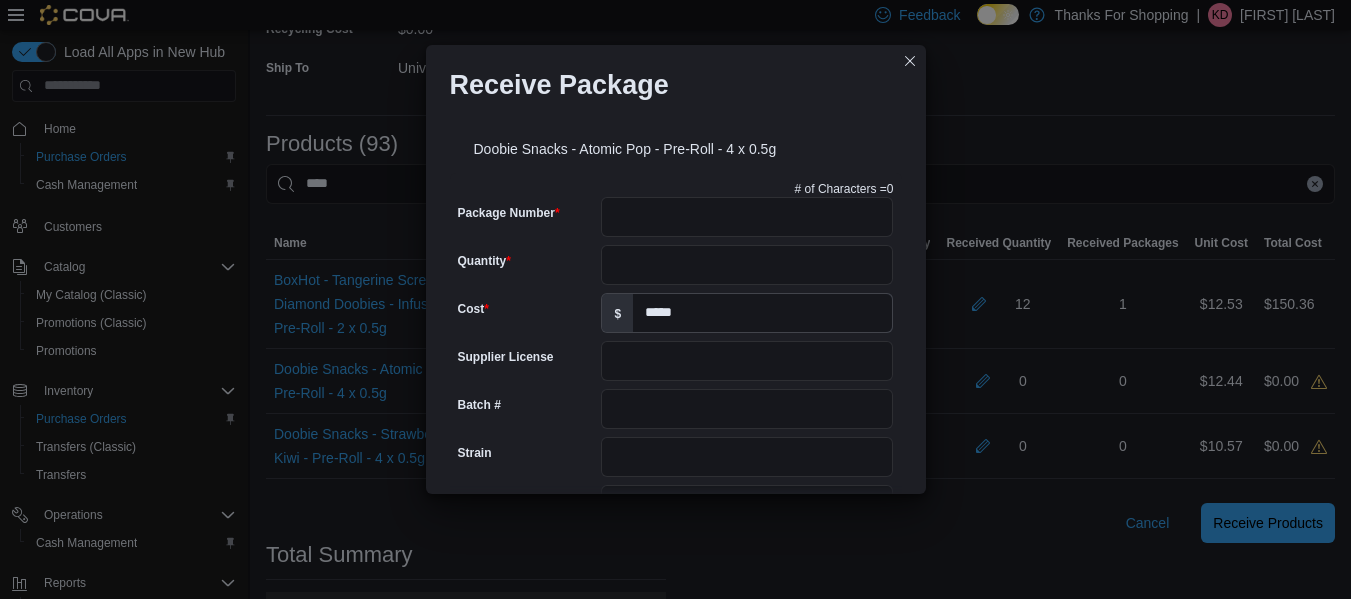 click on "# of Characters =  0 Package Number Quantity Cost $ ***** Supplier License Batch # Strain Url Test Date Harvest Date Production Date Packaged Date Testing Facility Test Batch # Terpene Profile Expiration Date Use By Date Cannabinoids Add Cannabinoid Add unit THC %     mg CBD %     mg" at bounding box center [676, 721] 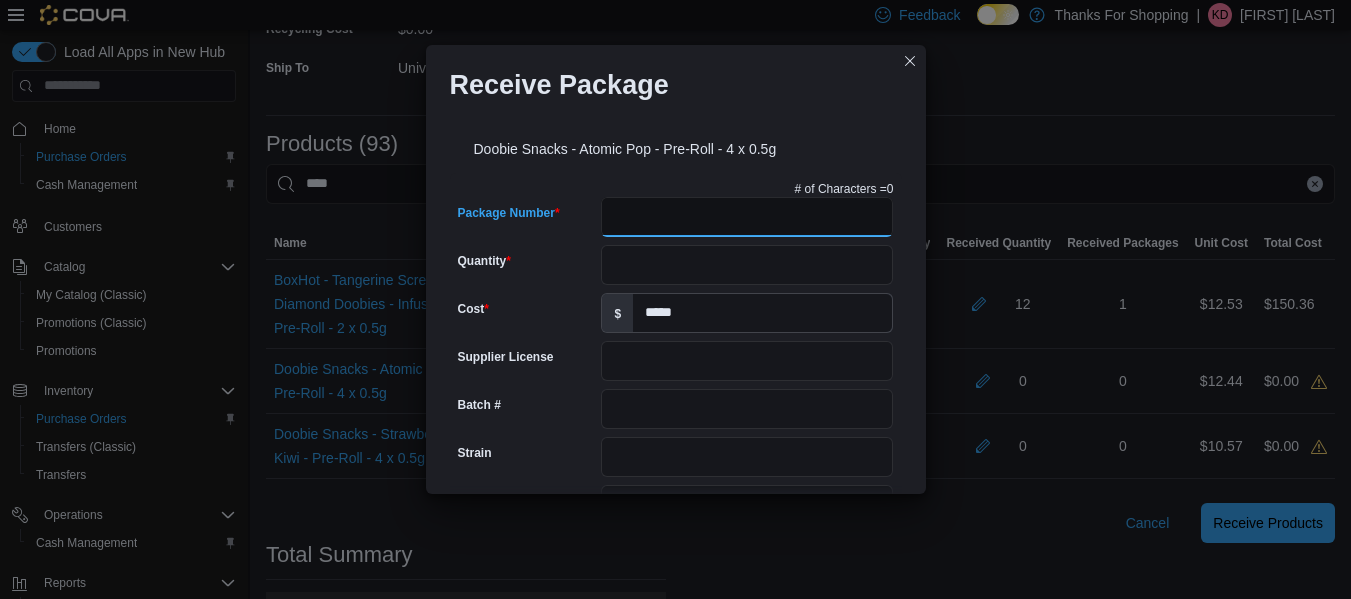 click on "Package Number" at bounding box center (747, 217) 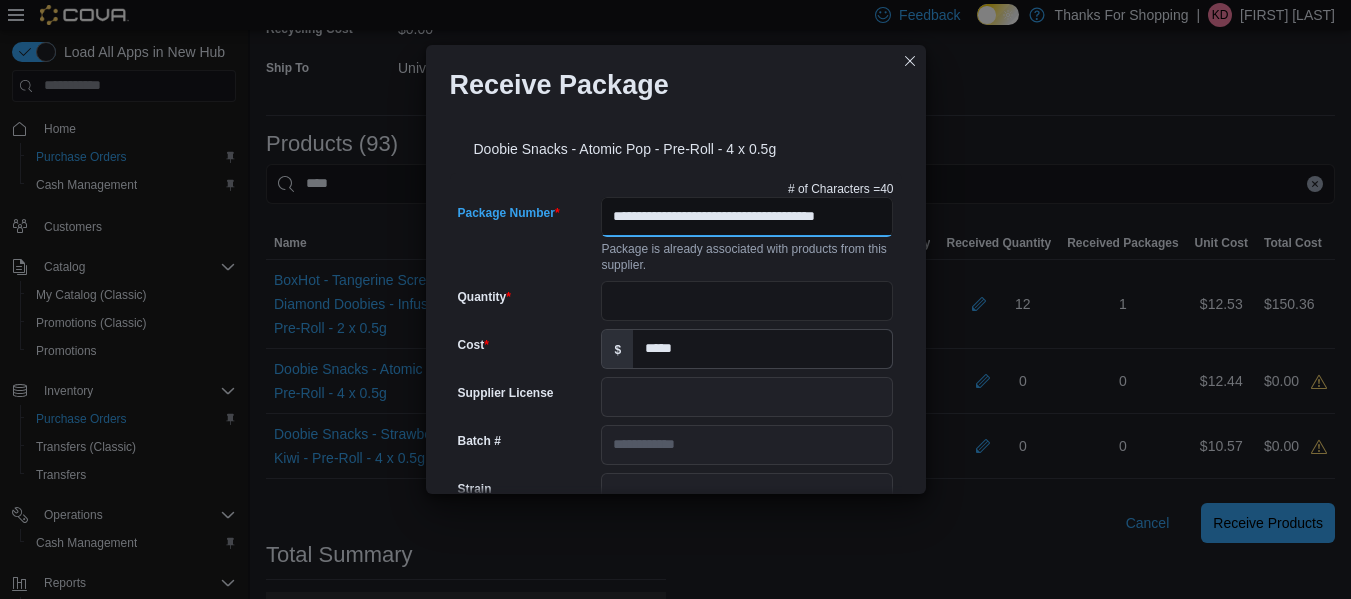 scroll, scrollTop: 0, scrollLeft: 41, axis: horizontal 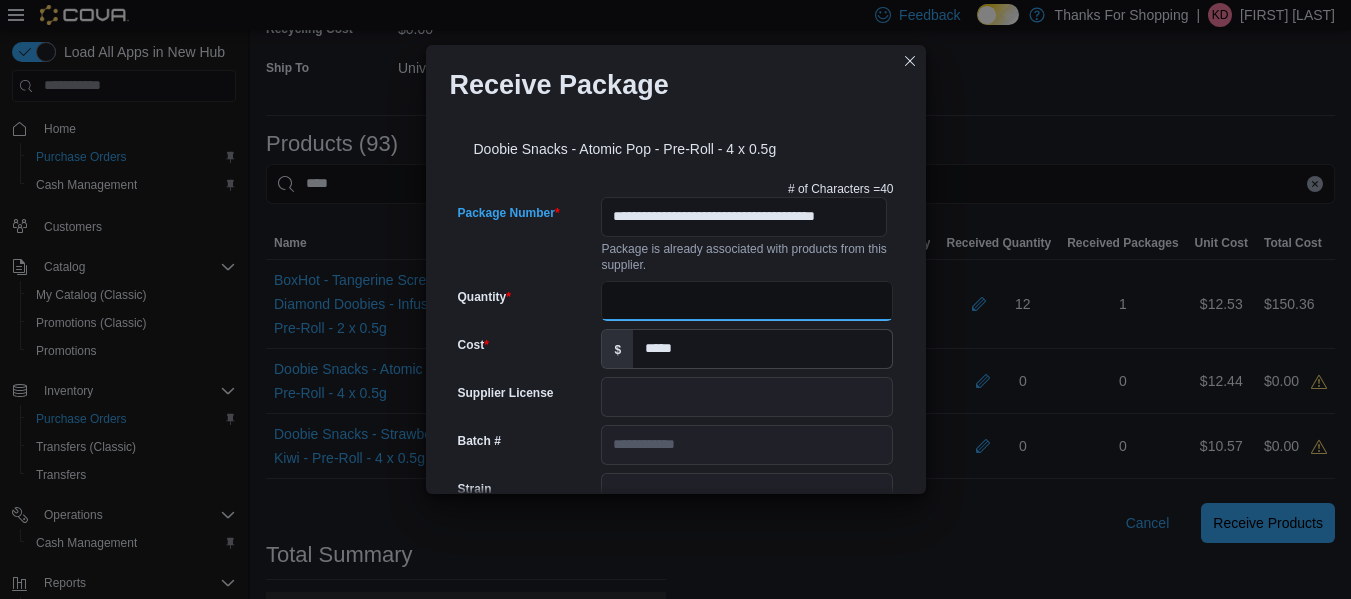 click on "Quantity" at bounding box center [747, 301] 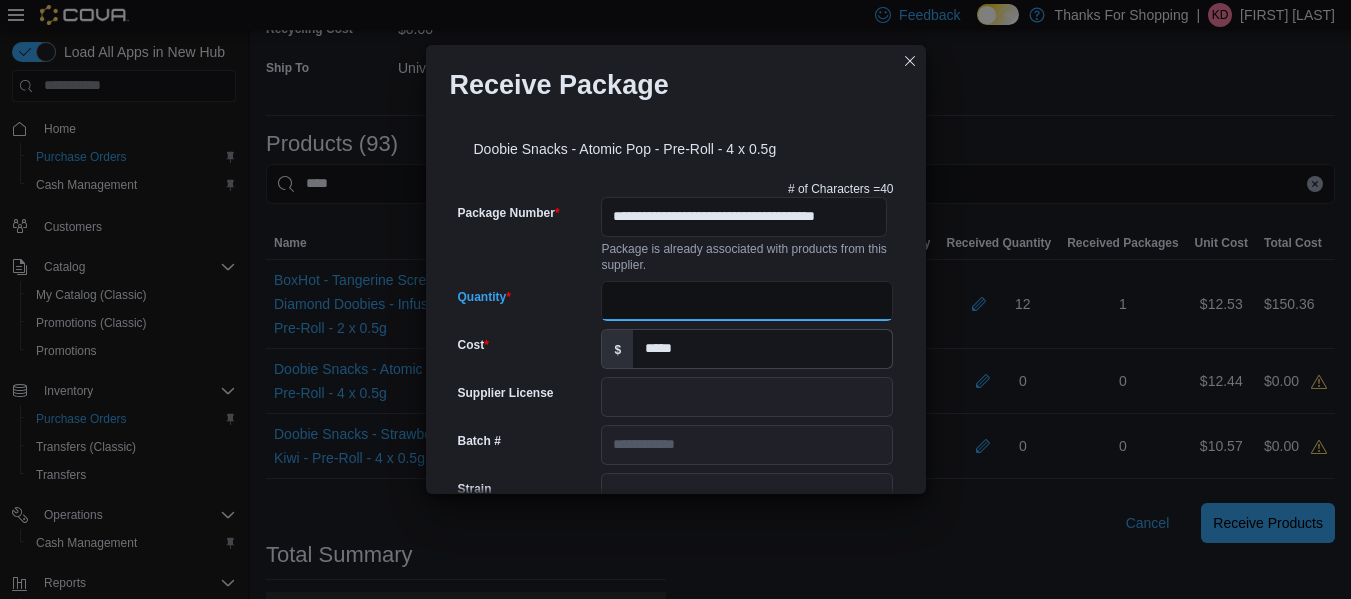 scroll, scrollTop: 779, scrollLeft: 0, axis: vertical 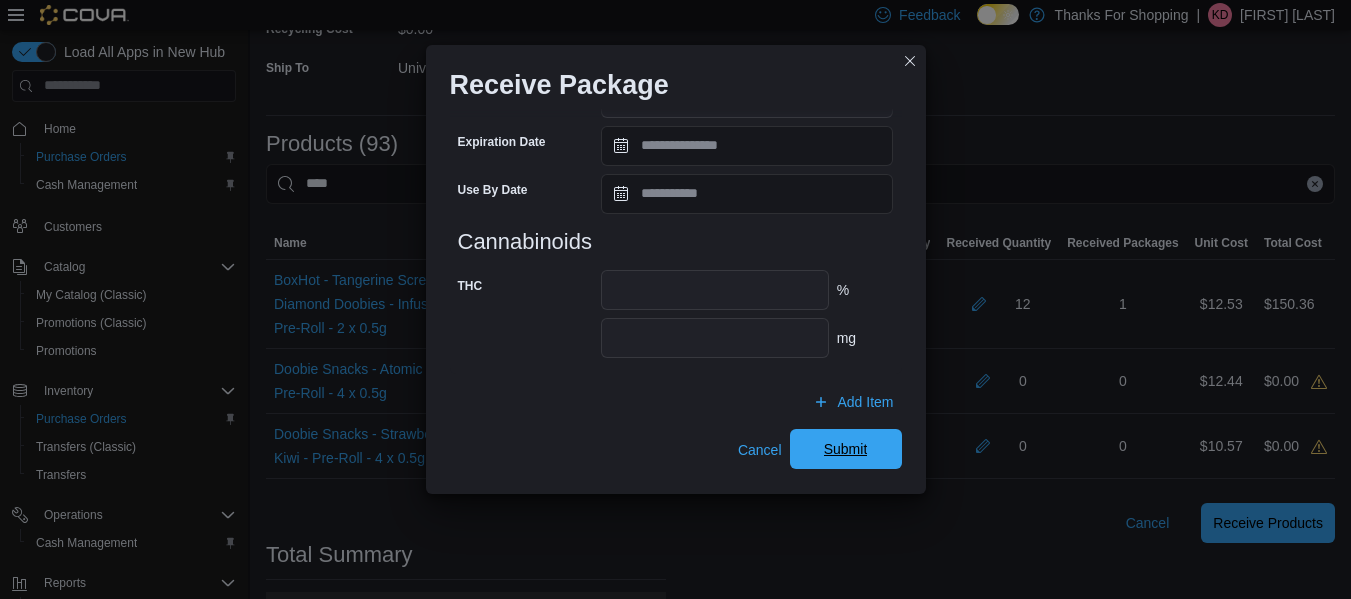 click on "Submit" at bounding box center [846, 449] 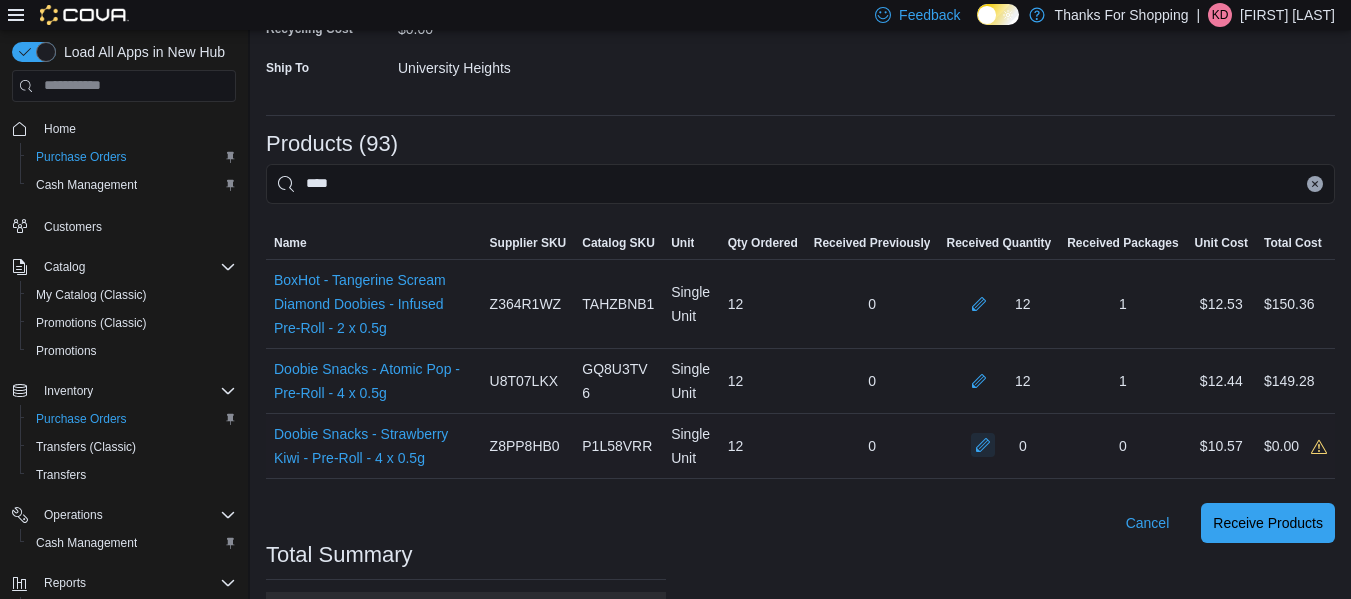 click at bounding box center [983, 445] 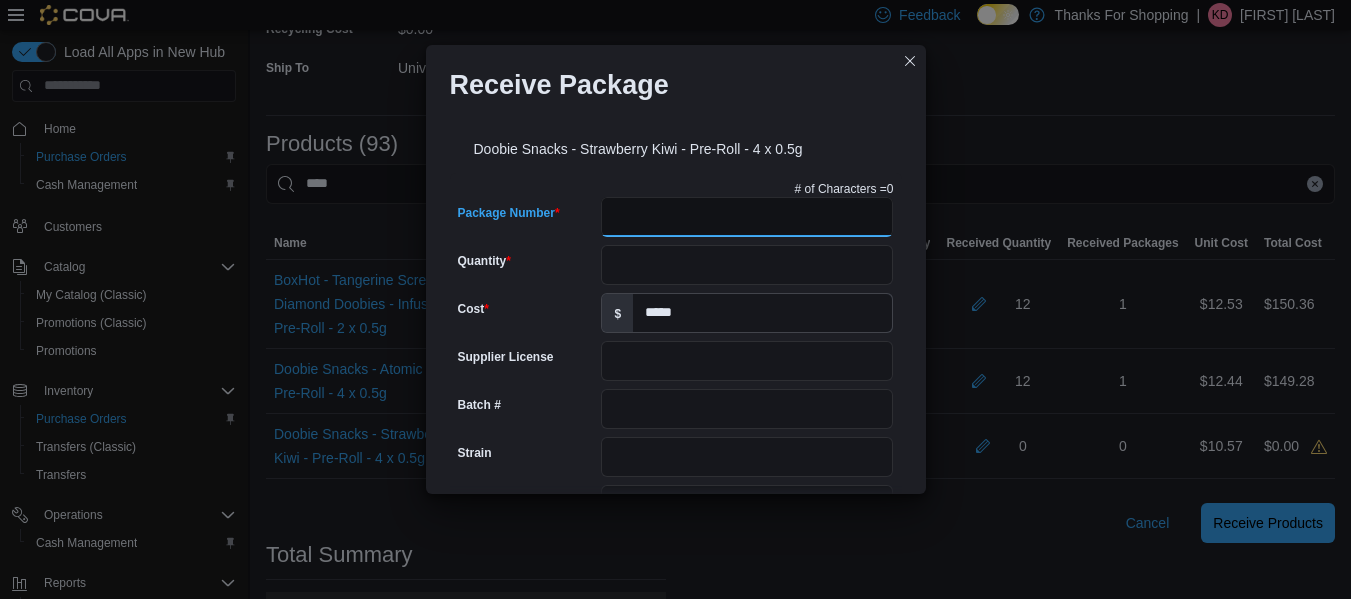 click on "Package Number" at bounding box center [747, 217] 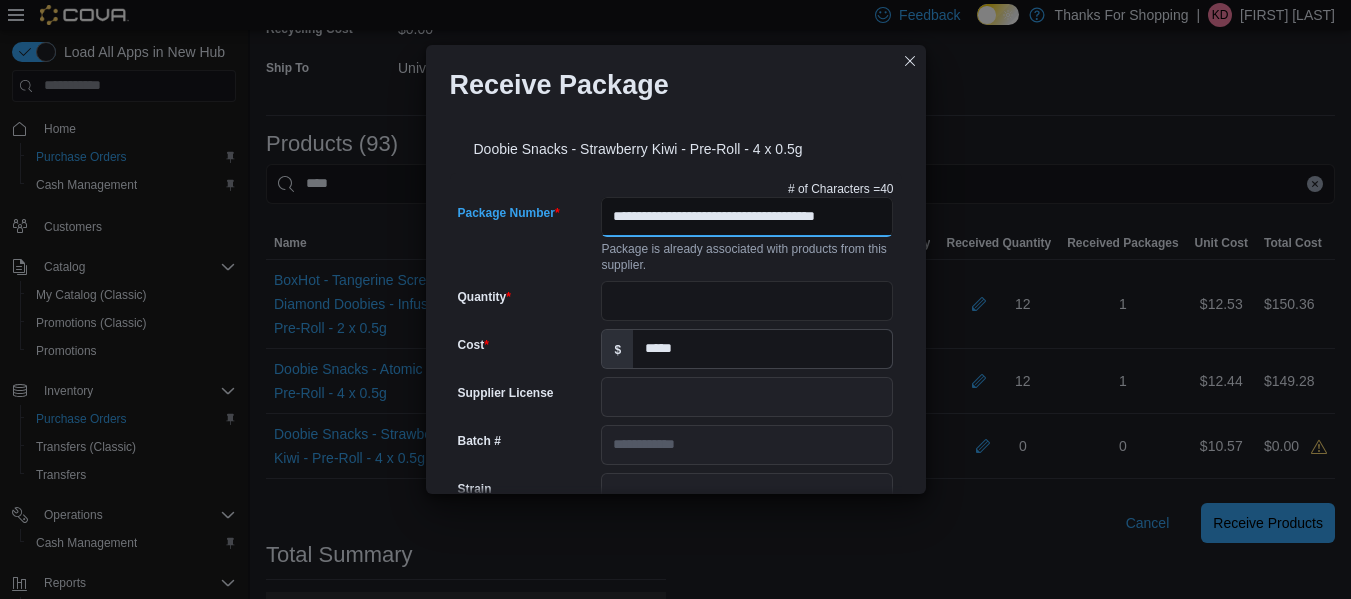 scroll, scrollTop: 0, scrollLeft: 39, axis: horizontal 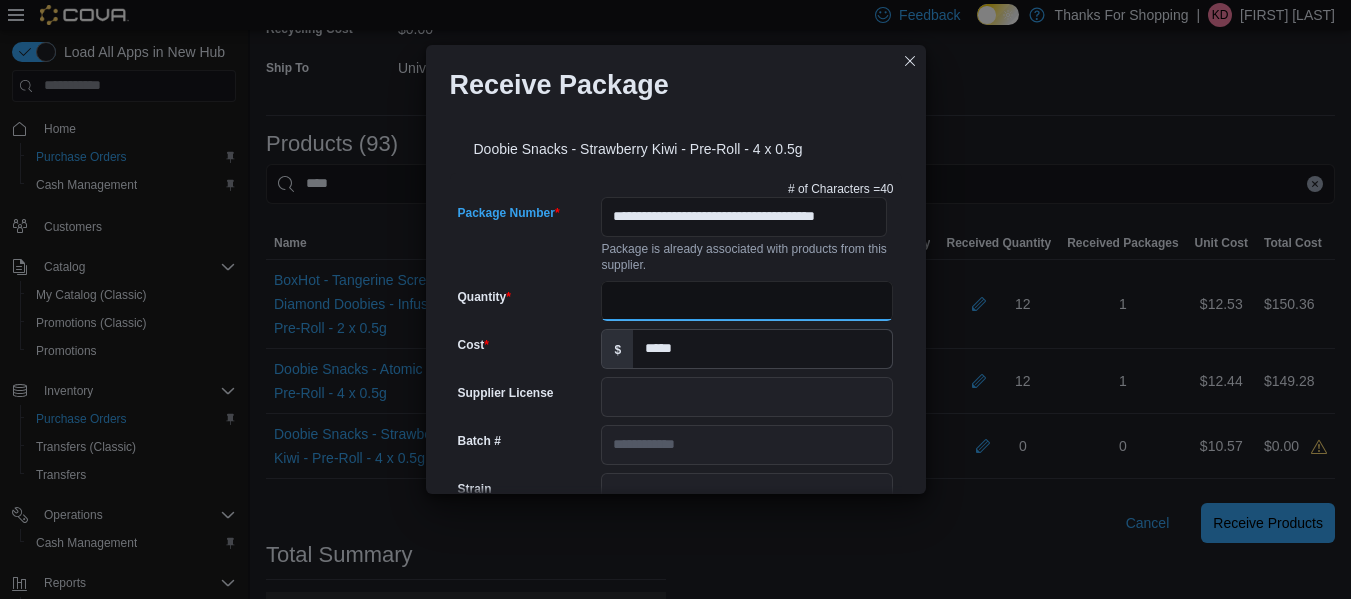 click on "Quantity" at bounding box center (747, 301) 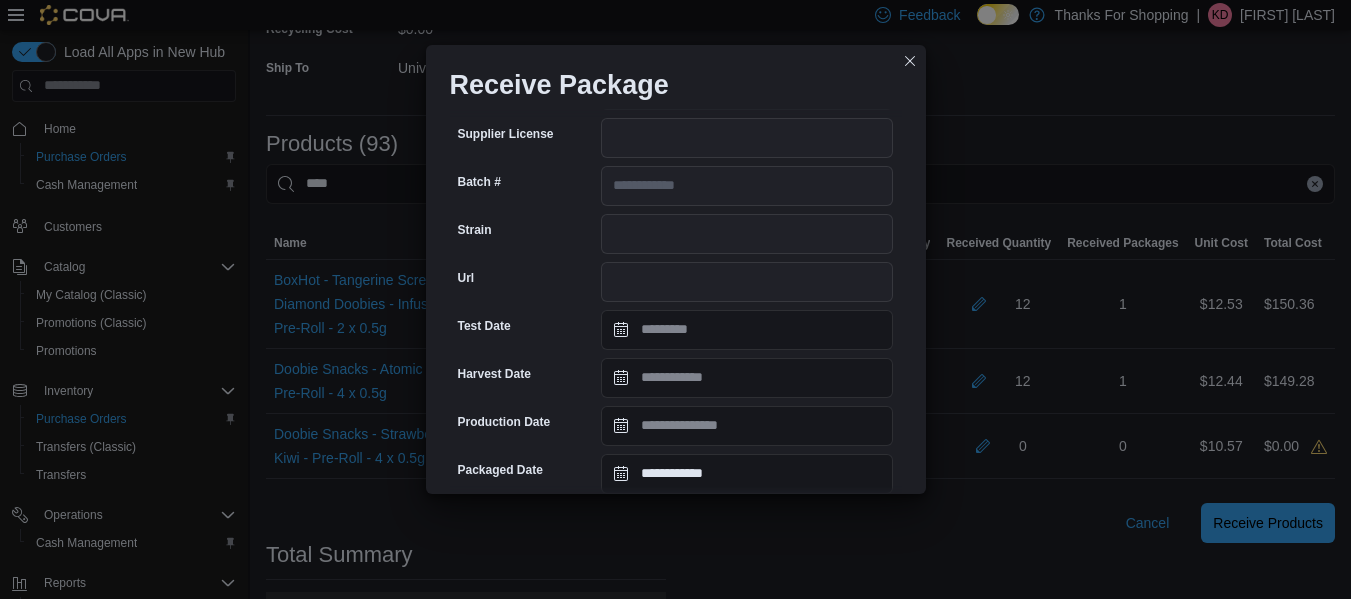 scroll, scrollTop: 779, scrollLeft: 0, axis: vertical 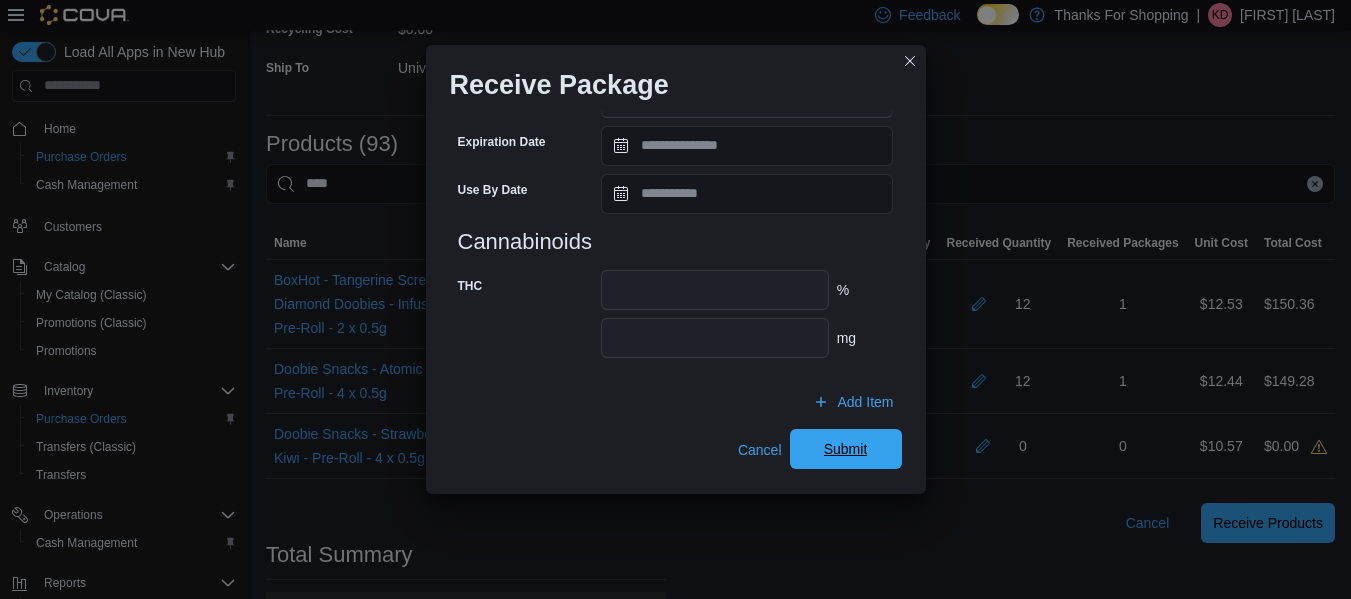 click on "Submit" at bounding box center (846, 449) 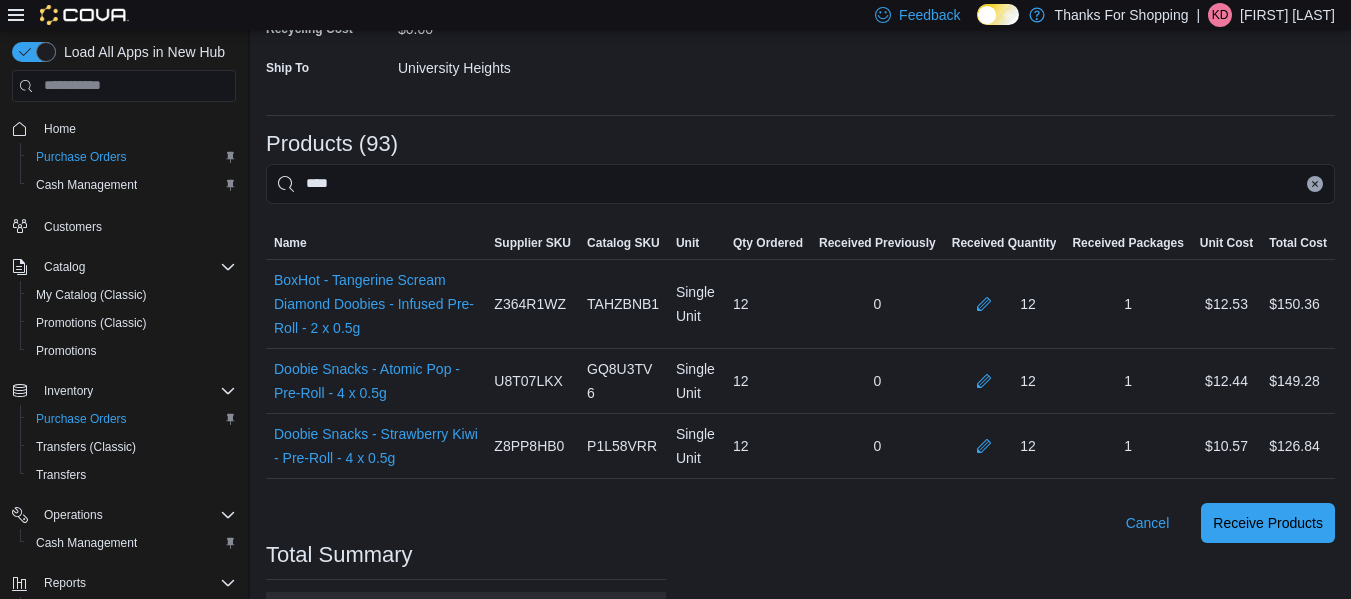 drag, startPoint x: 1329, startPoint y: 186, endPoint x: 1172, endPoint y: 212, distance: 159.1383 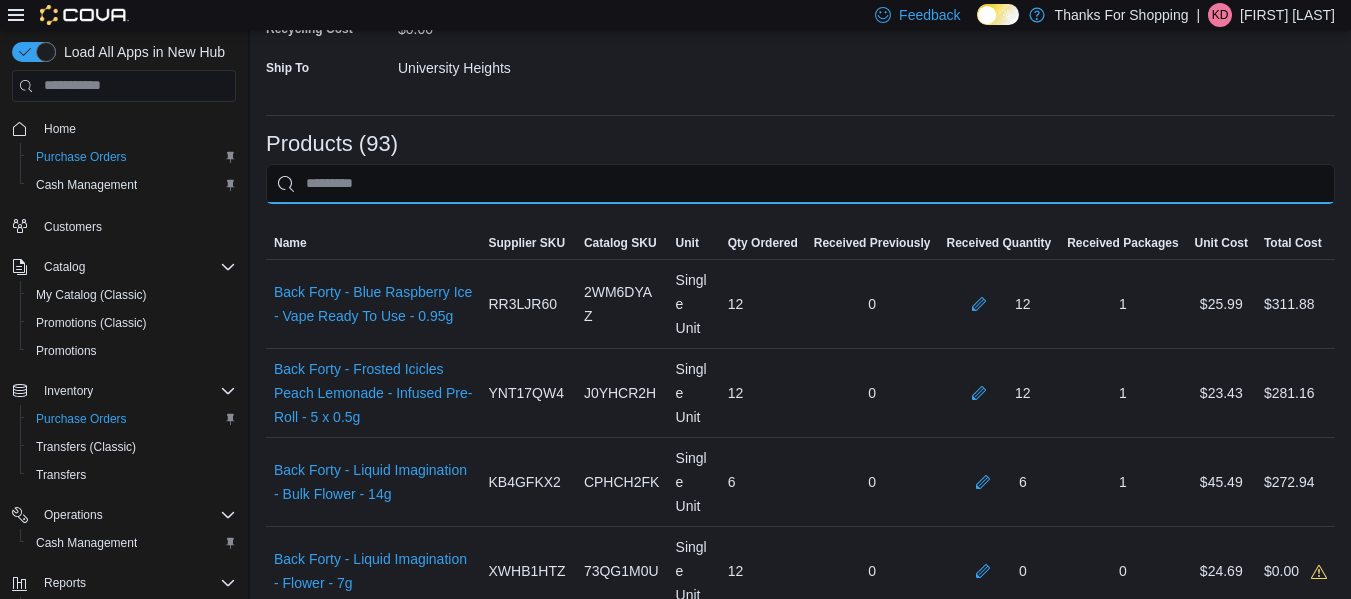 click at bounding box center (800, 184) 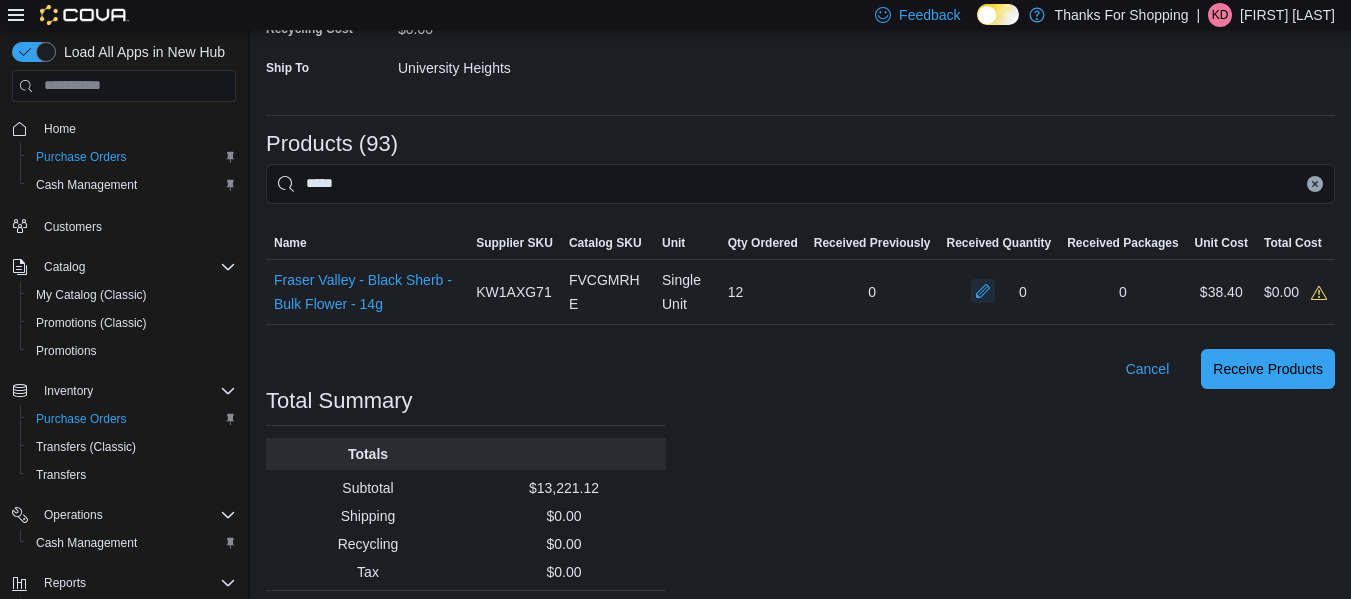 click at bounding box center (983, 291) 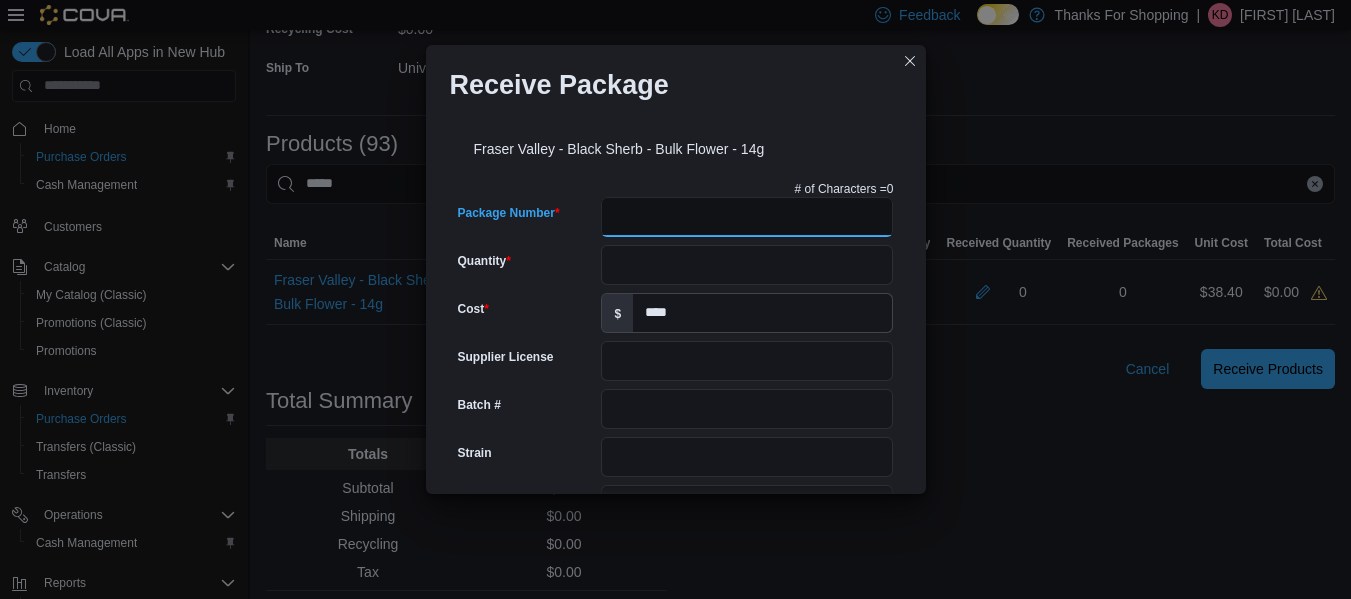 click on "Package Number" at bounding box center (747, 217) 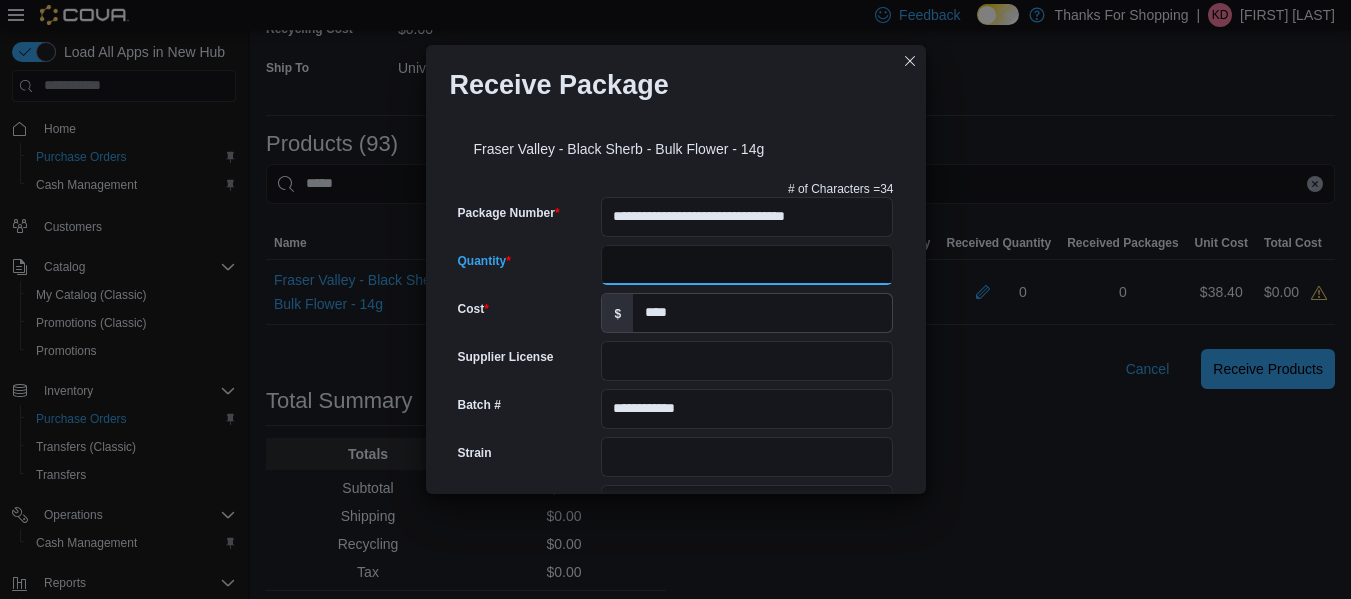 click on "Quantity" at bounding box center (747, 265) 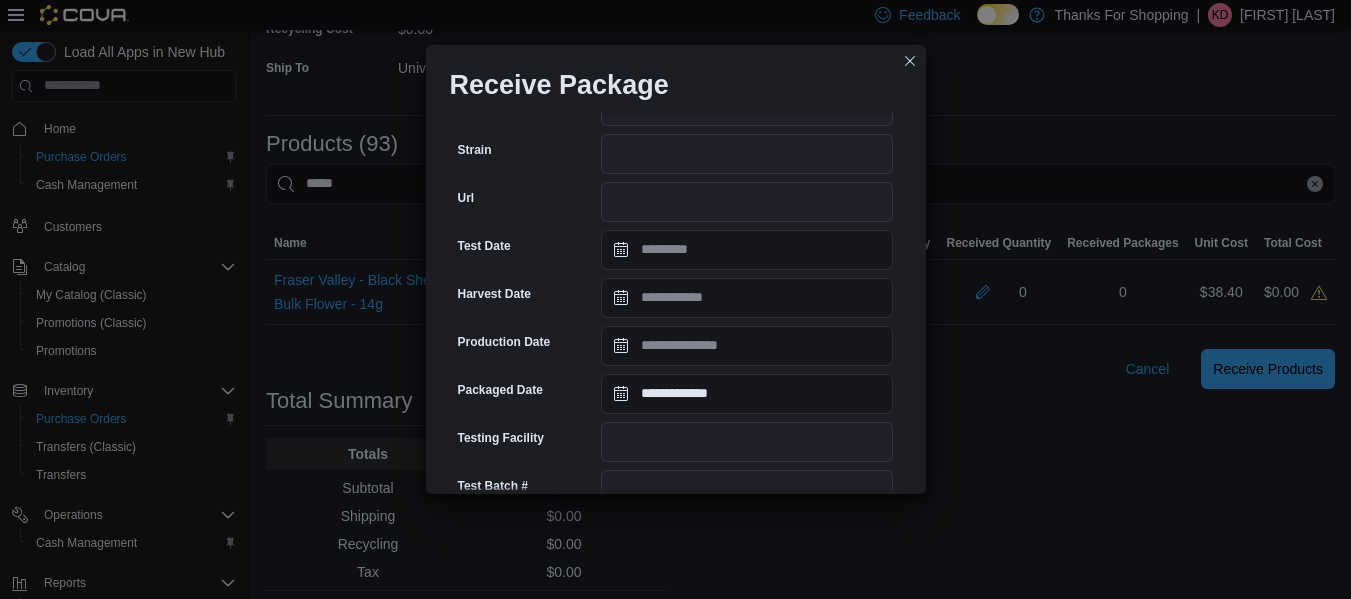 scroll, scrollTop: 779, scrollLeft: 0, axis: vertical 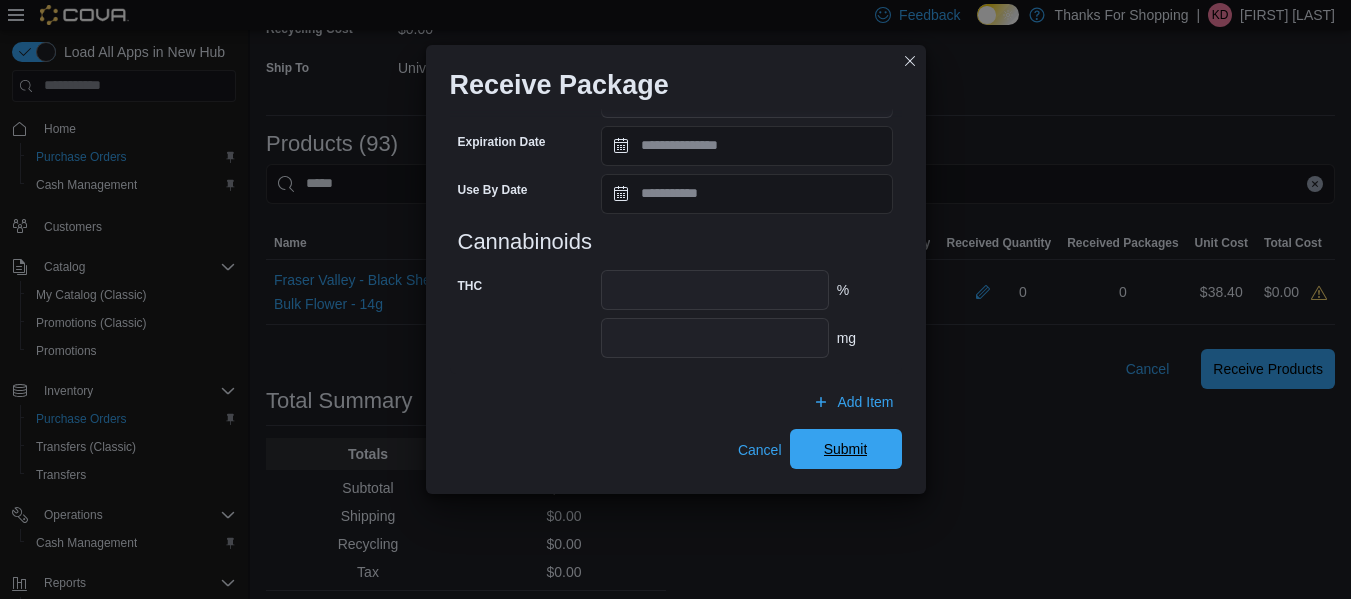 click on "Submit" at bounding box center (846, 449) 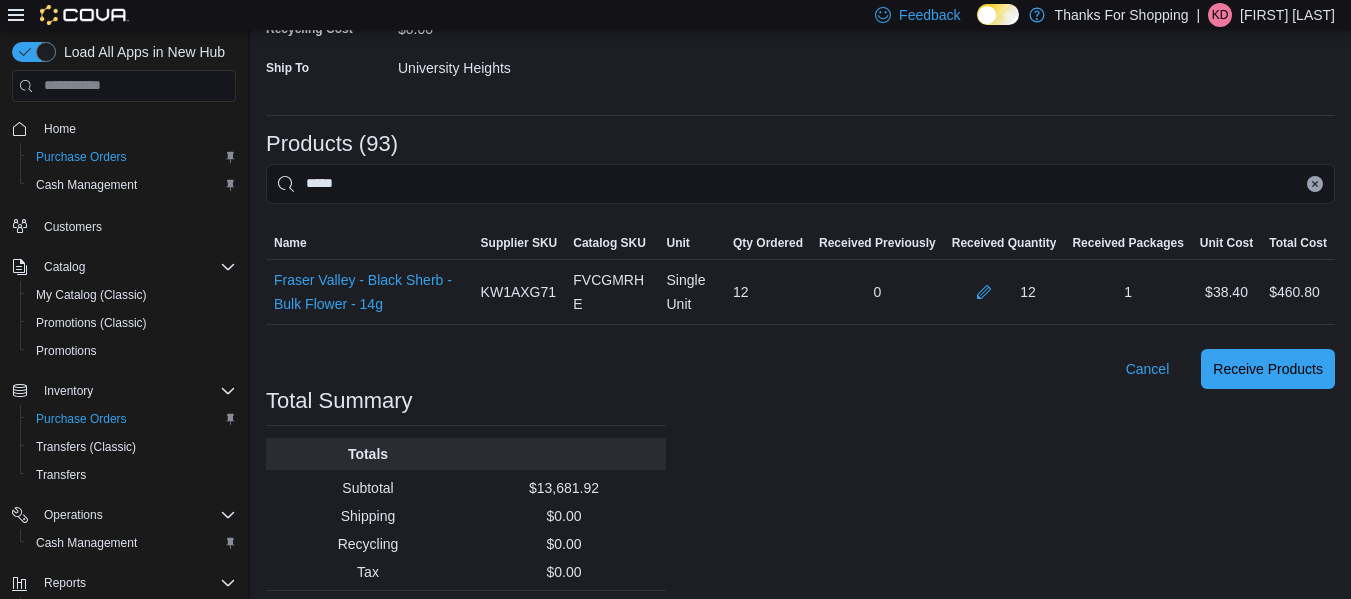 drag, startPoint x: 1332, startPoint y: 183, endPoint x: 1319, endPoint y: 185, distance: 13.152946 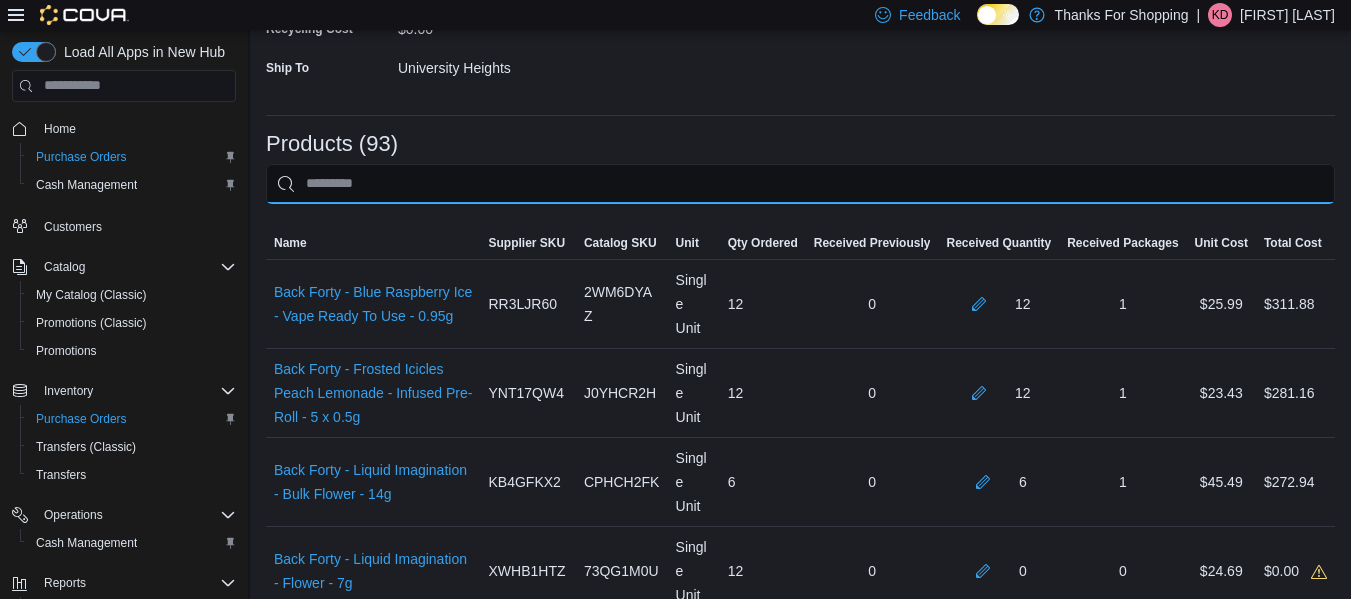 click at bounding box center (800, 184) 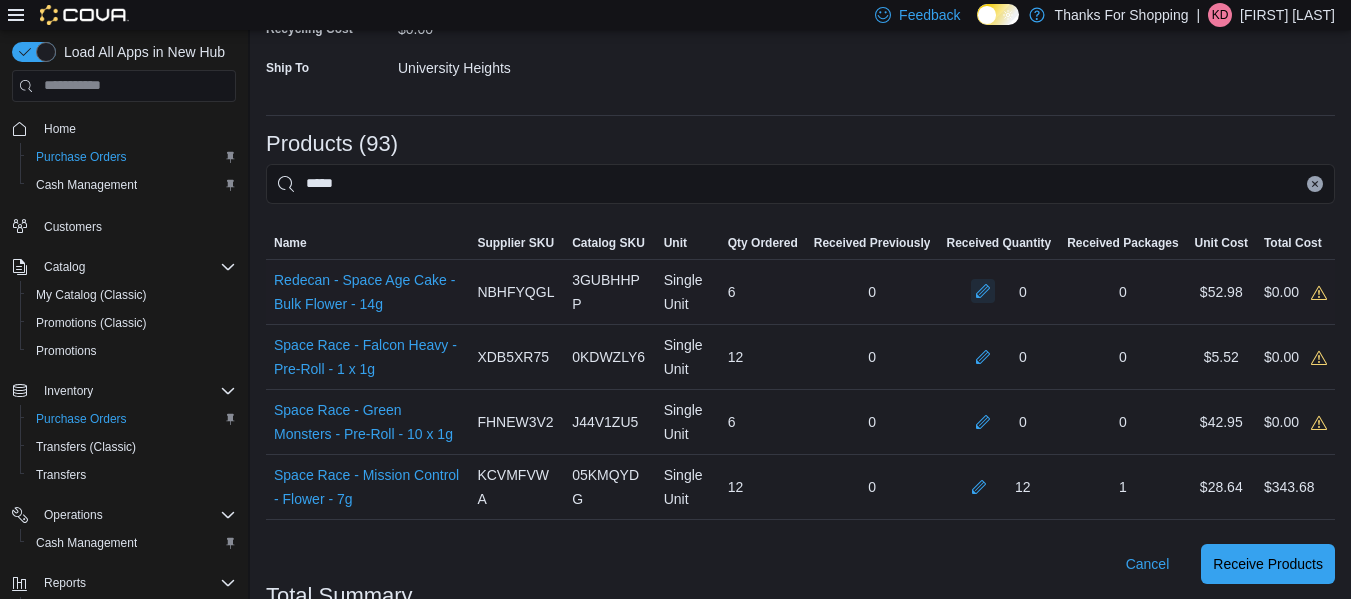 click at bounding box center (983, 291) 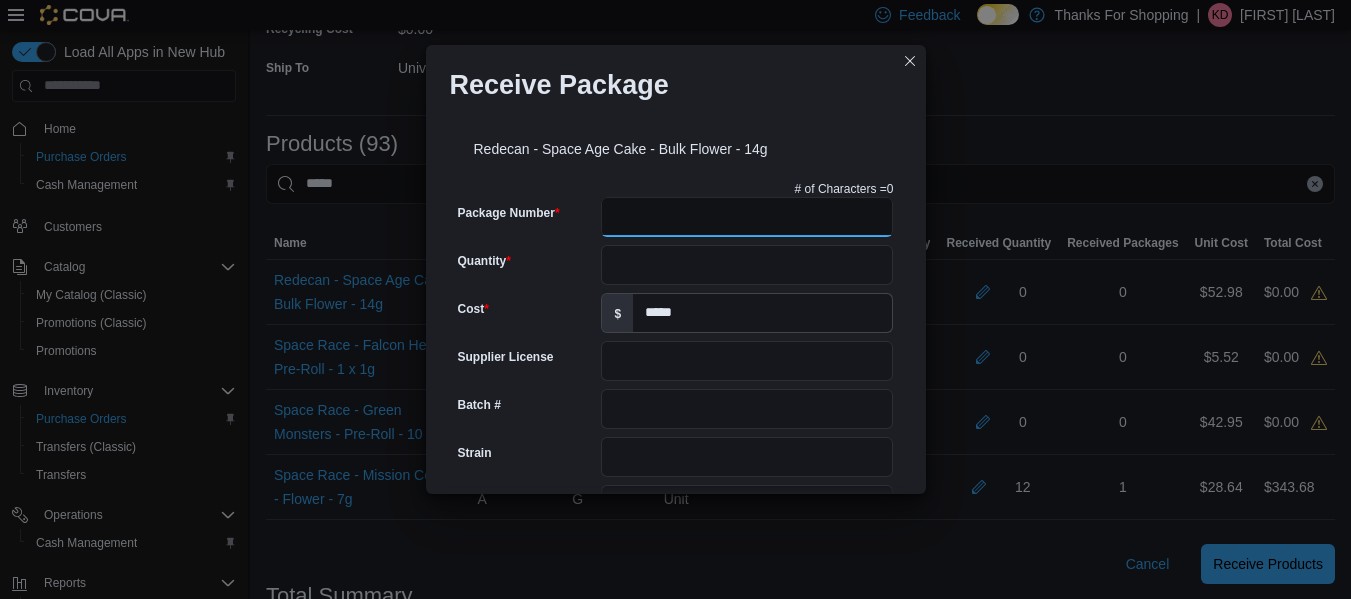 click on "Package Number" at bounding box center (747, 217) 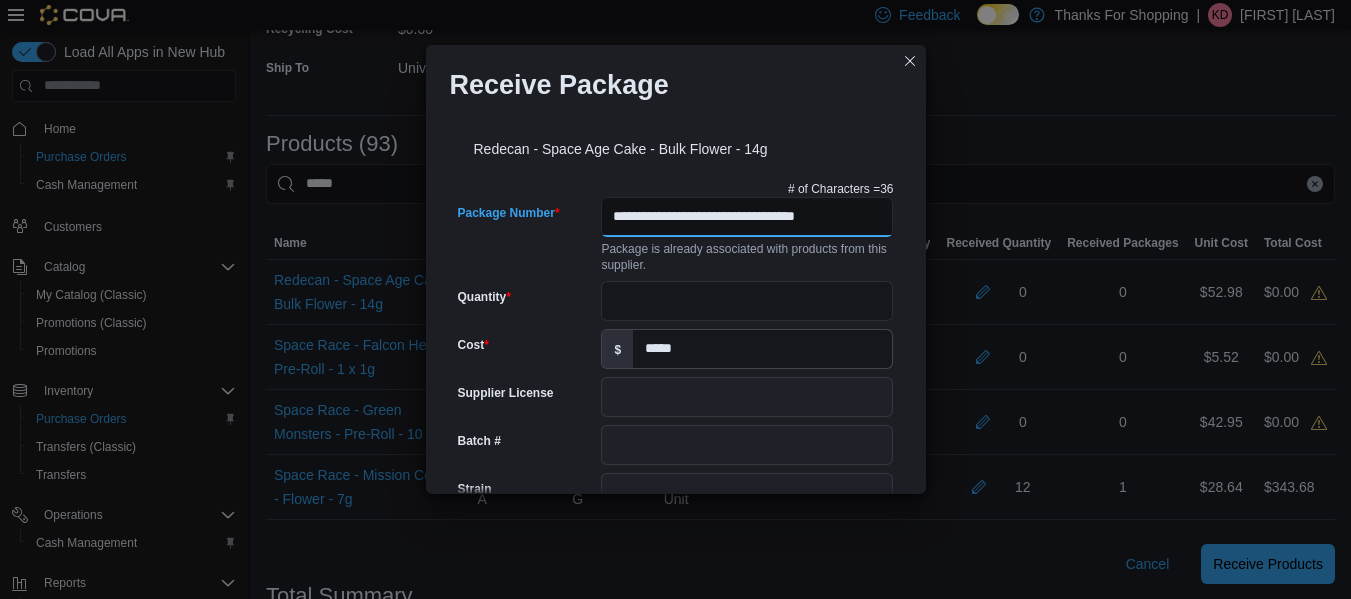scroll, scrollTop: 0, scrollLeft: 11, axis: horizontal 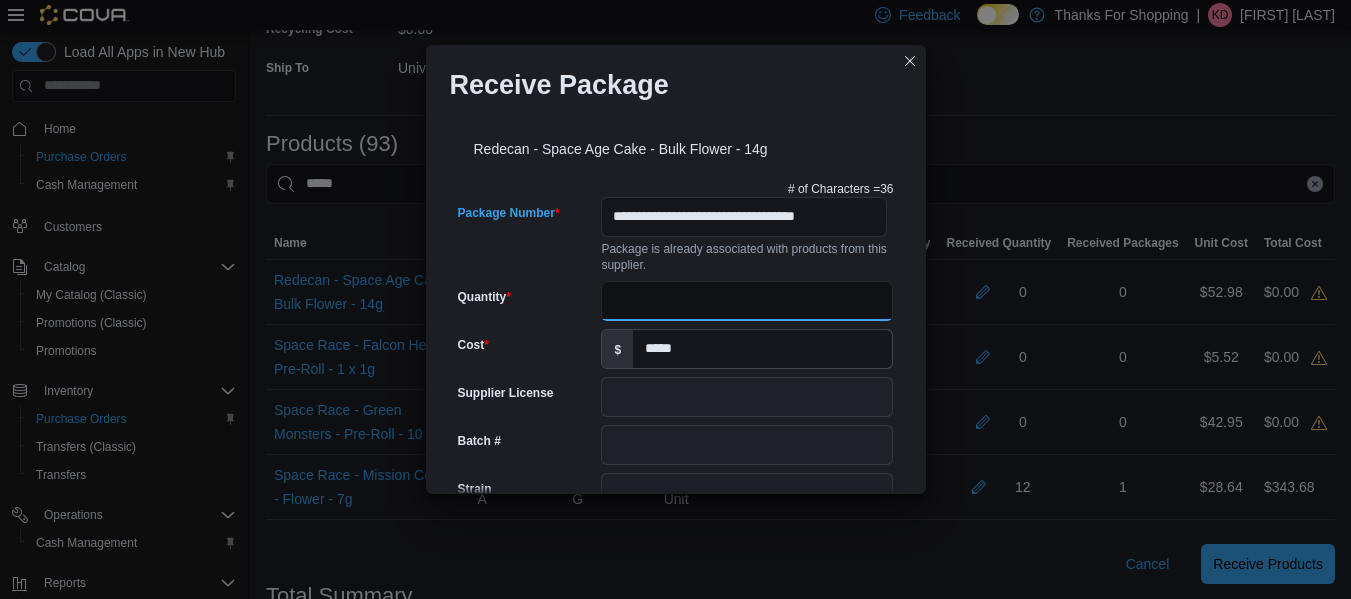 click on "Quantity" at bounding box center [747, 301] 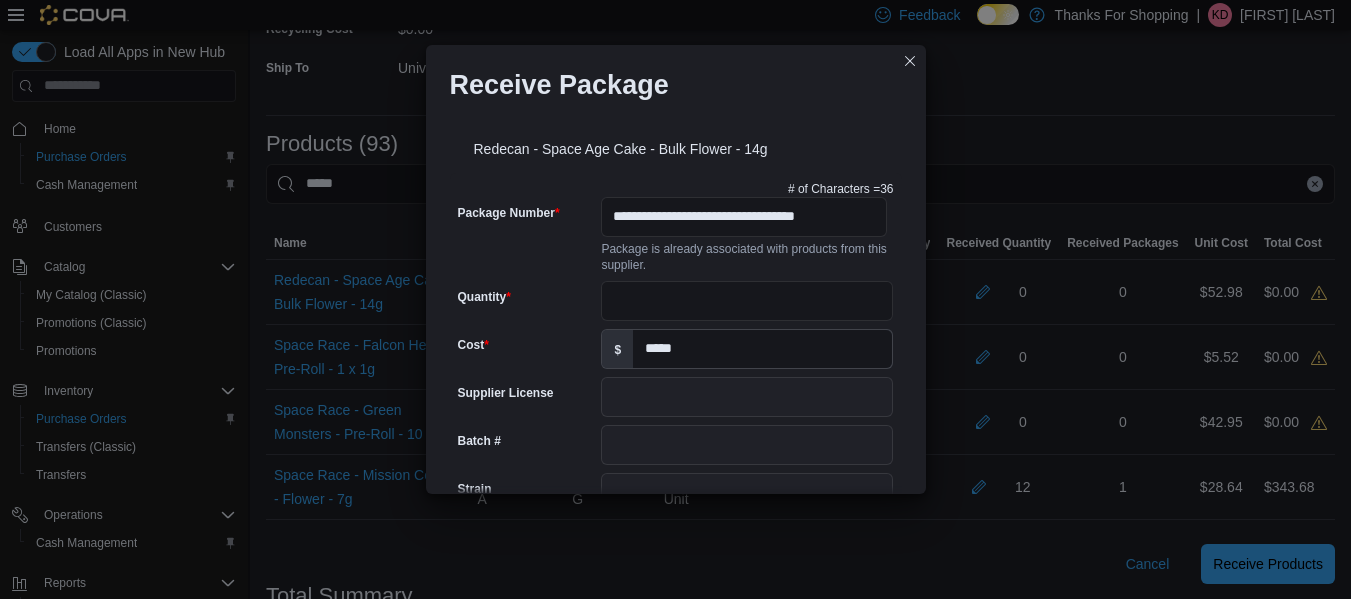 scroll, scrollTop: 875, scrollLeft: 0, axis: vertical 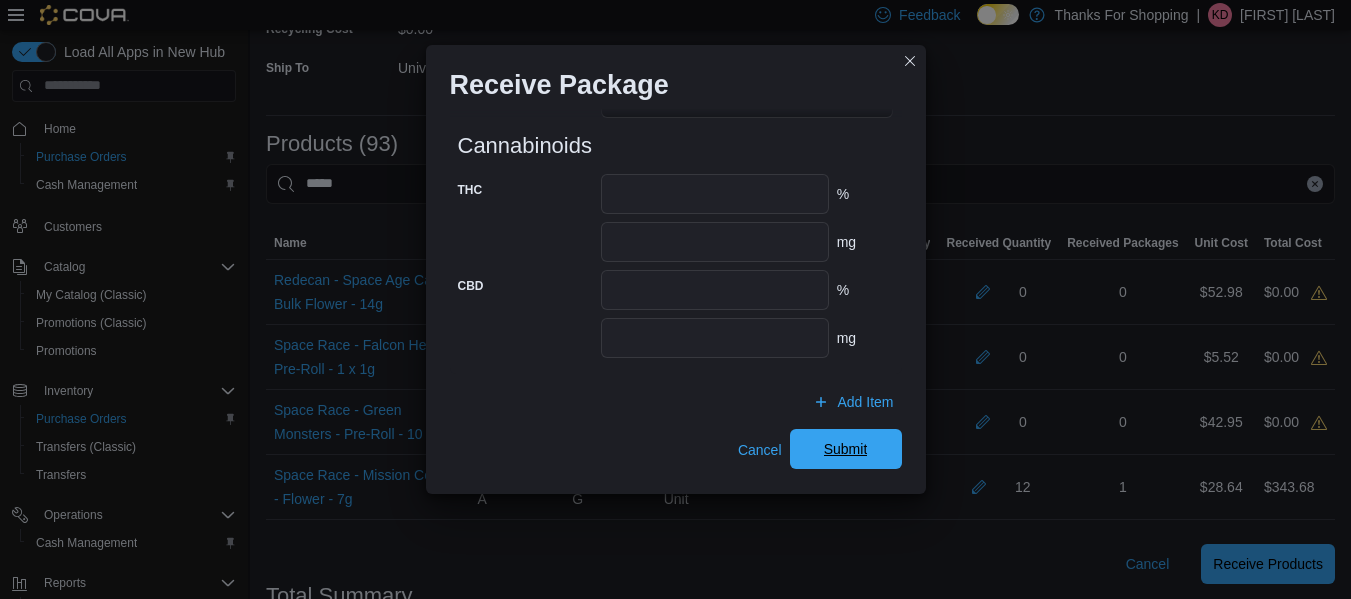 click on "Submit" at bounding box center (846, 449) 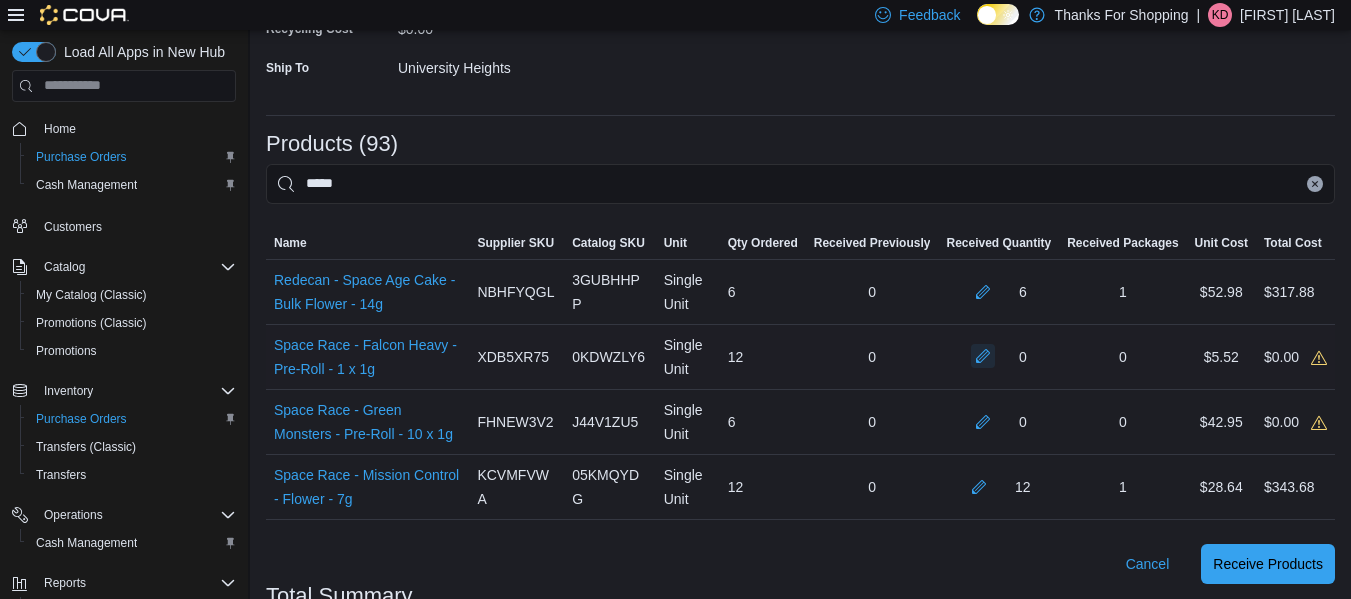 click at bounding box center (983, 356) 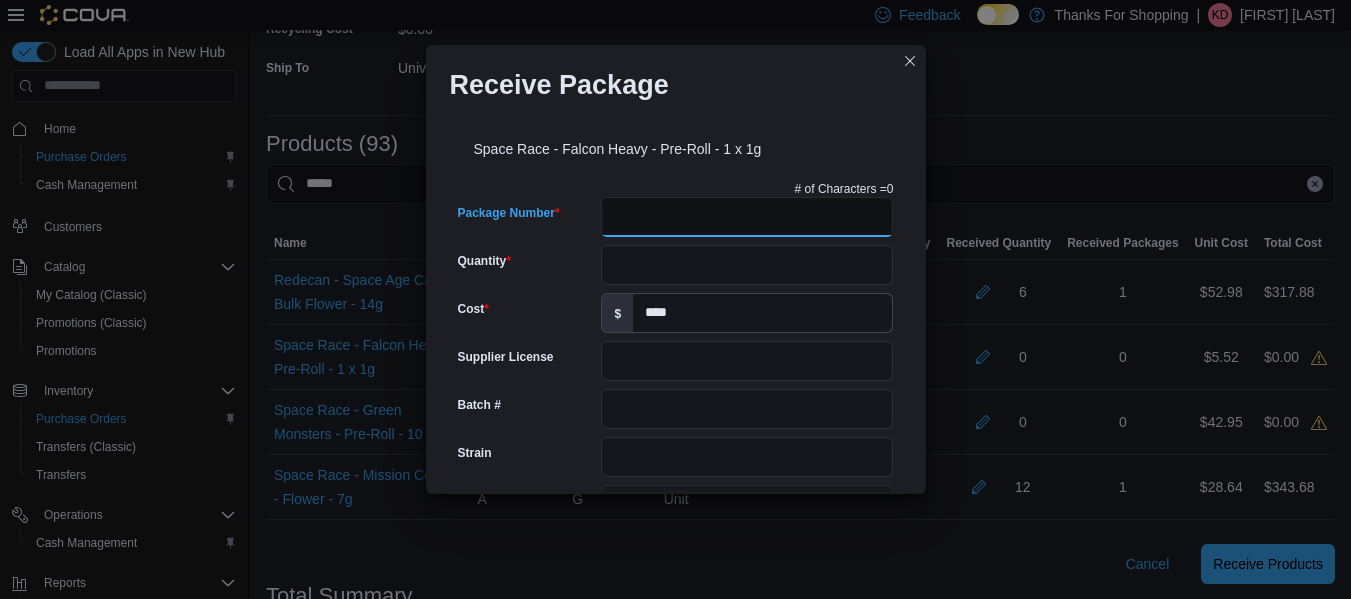 click on "Package Number" at bounding box center [747, 217] 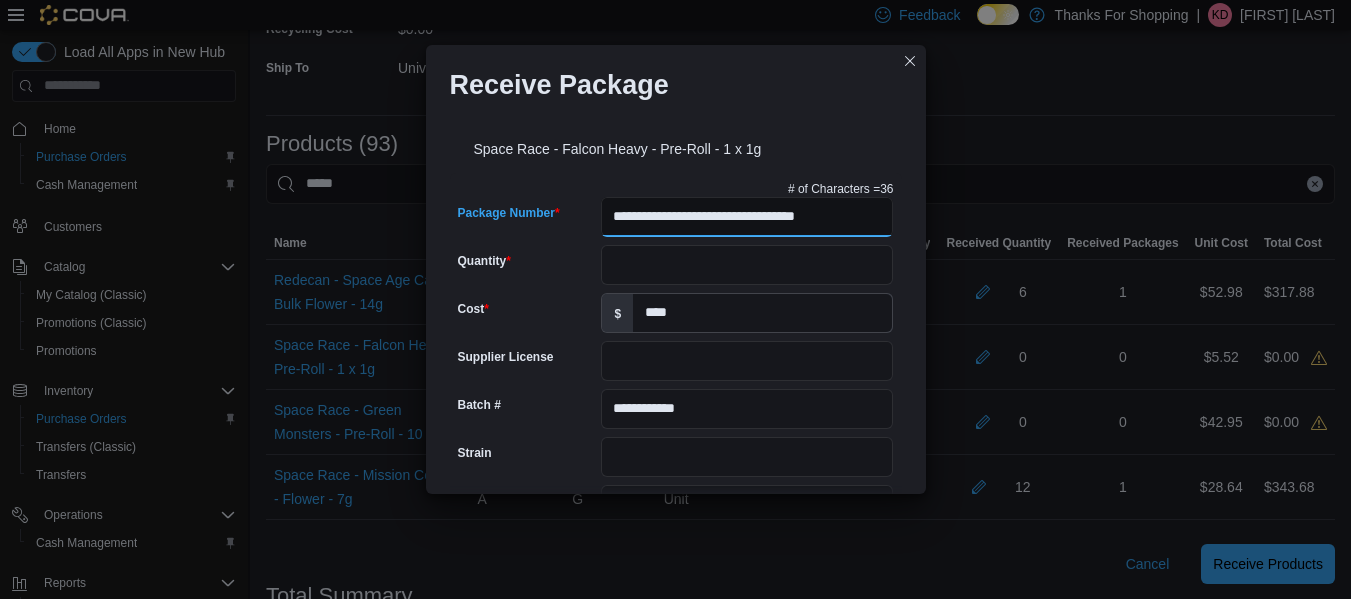 scroll, scrollTop: 0, scrollLeft: 12, axis: horizontal 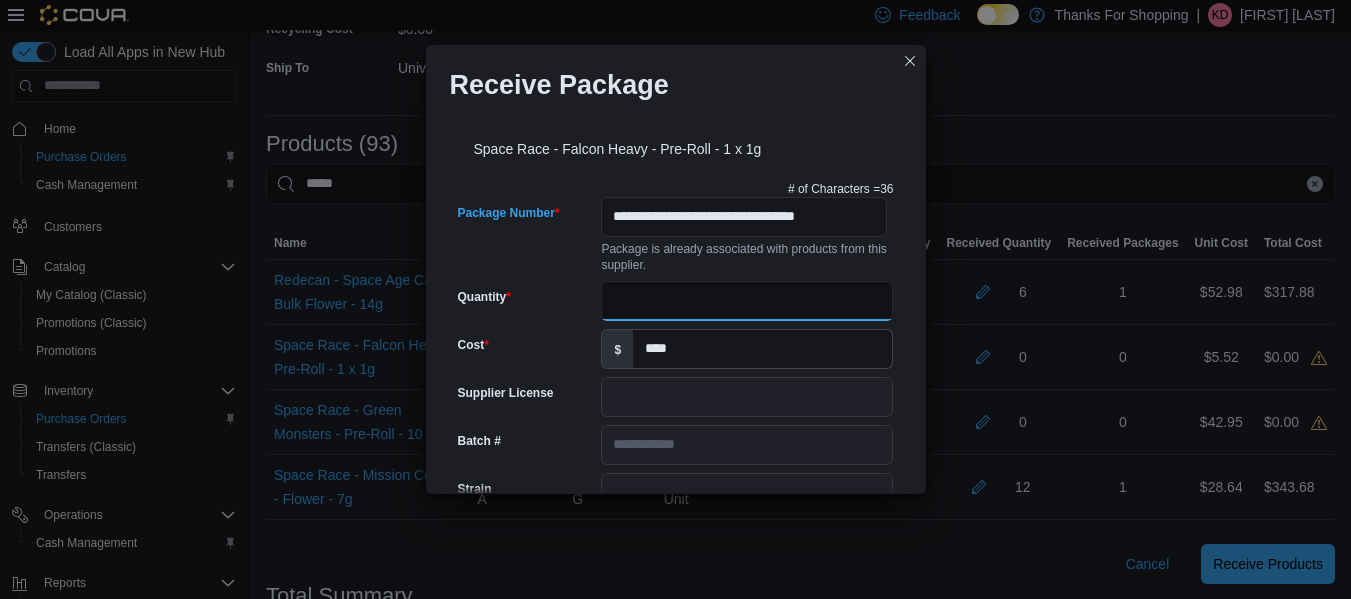 click on "Quantity" at bounding box center [747, 301] 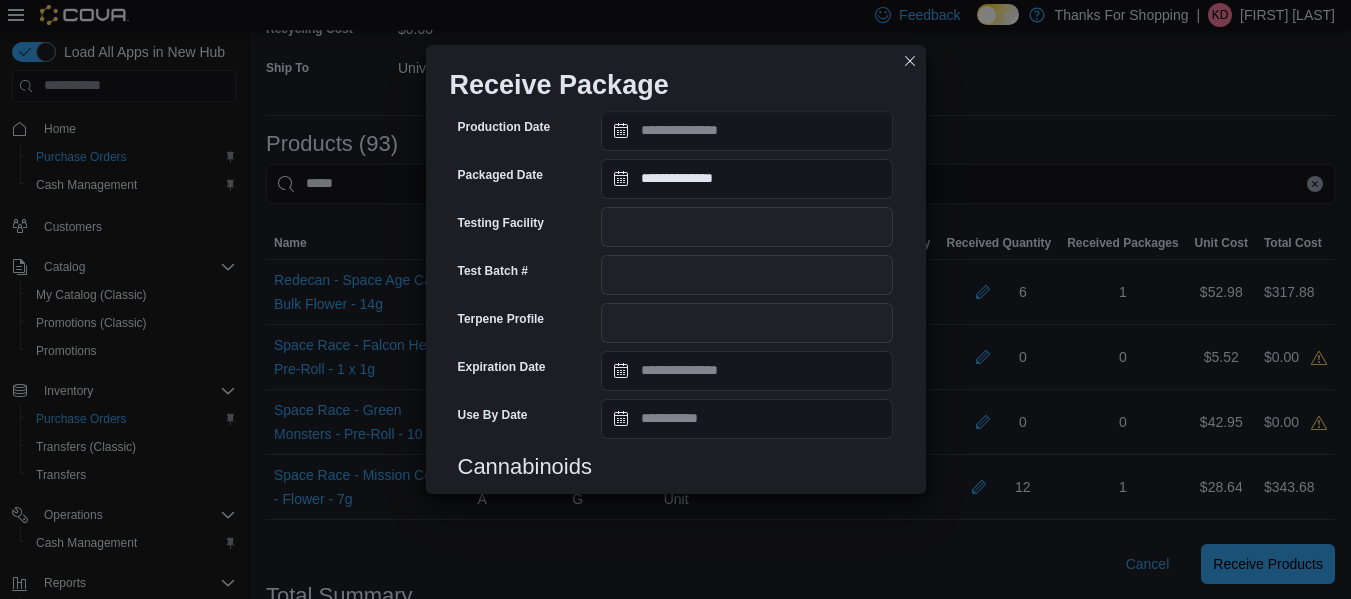 scroll, scrollTop: 779, scrollLeft: 0, axis: vertical 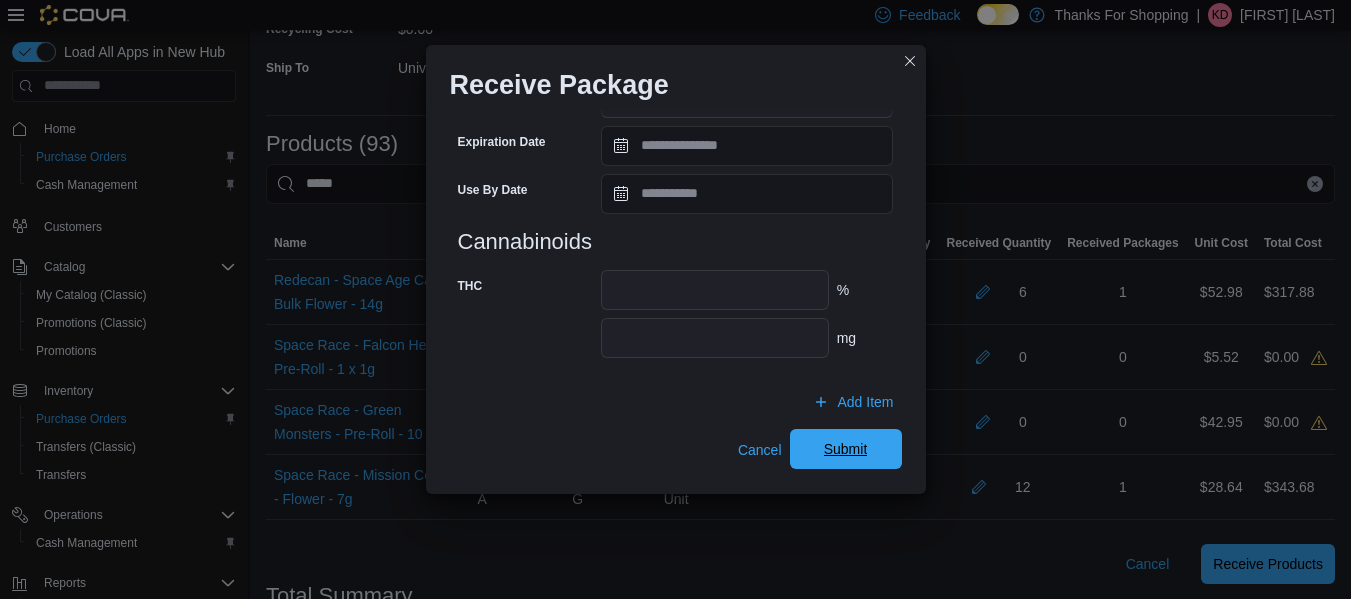 click on "Submit" at bounding box center (846, 449) 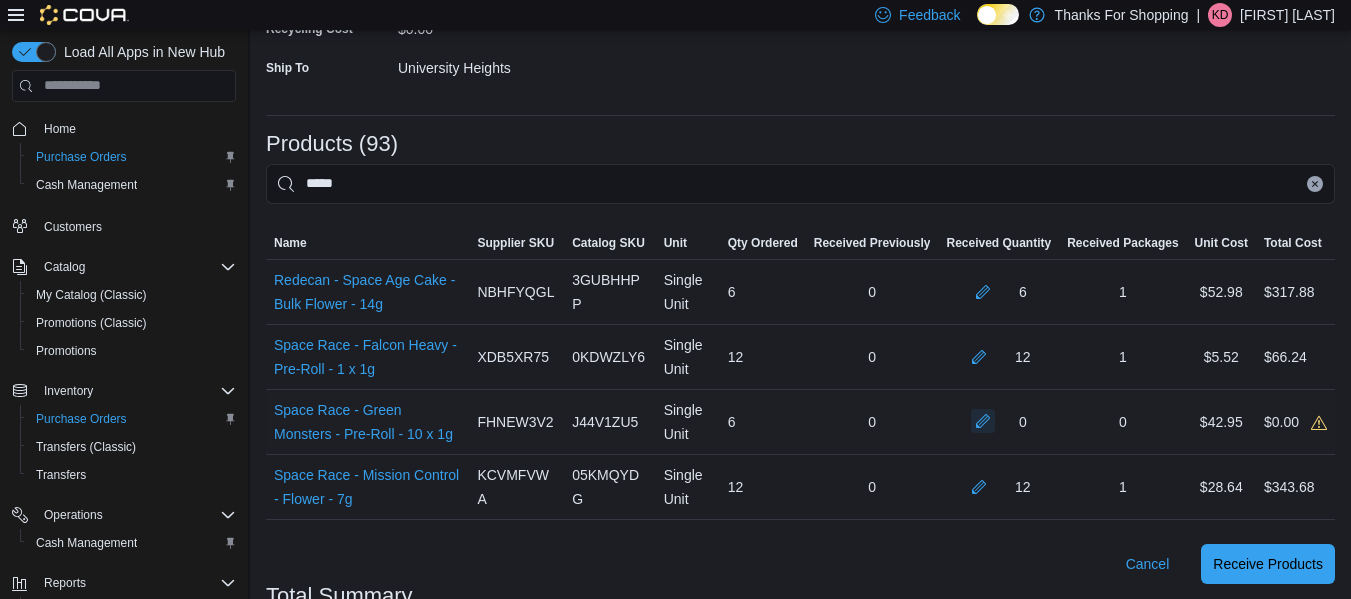 click at bounding box center [983, 421] 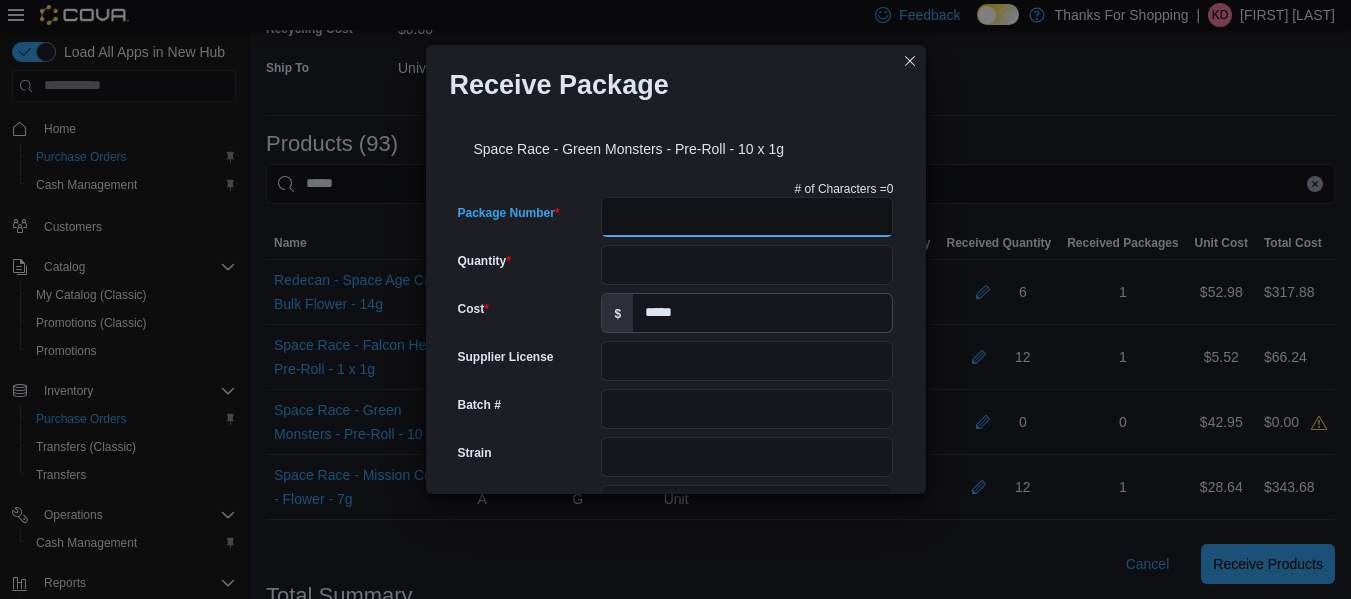 click on "Package Number" at bounding box center [747, 217] 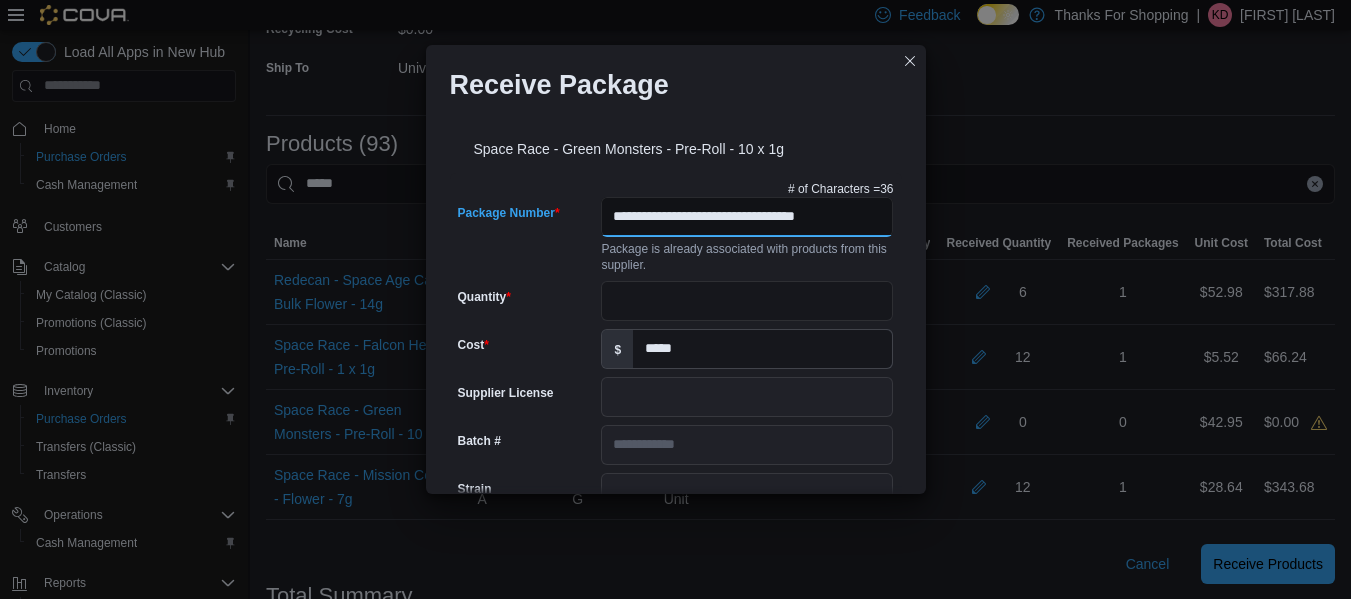 scroll, scrollTop: 0, scrollLeft: 12, axis: horizontal 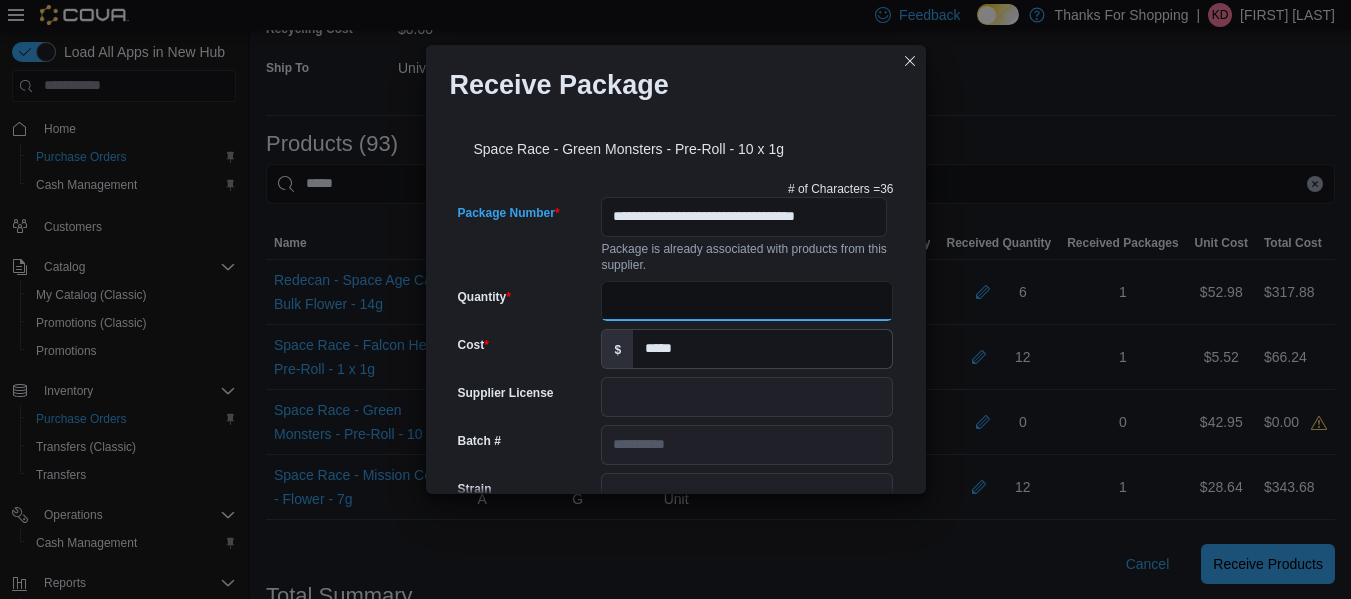 click on "Quantity" at bounding box center [747, 301] 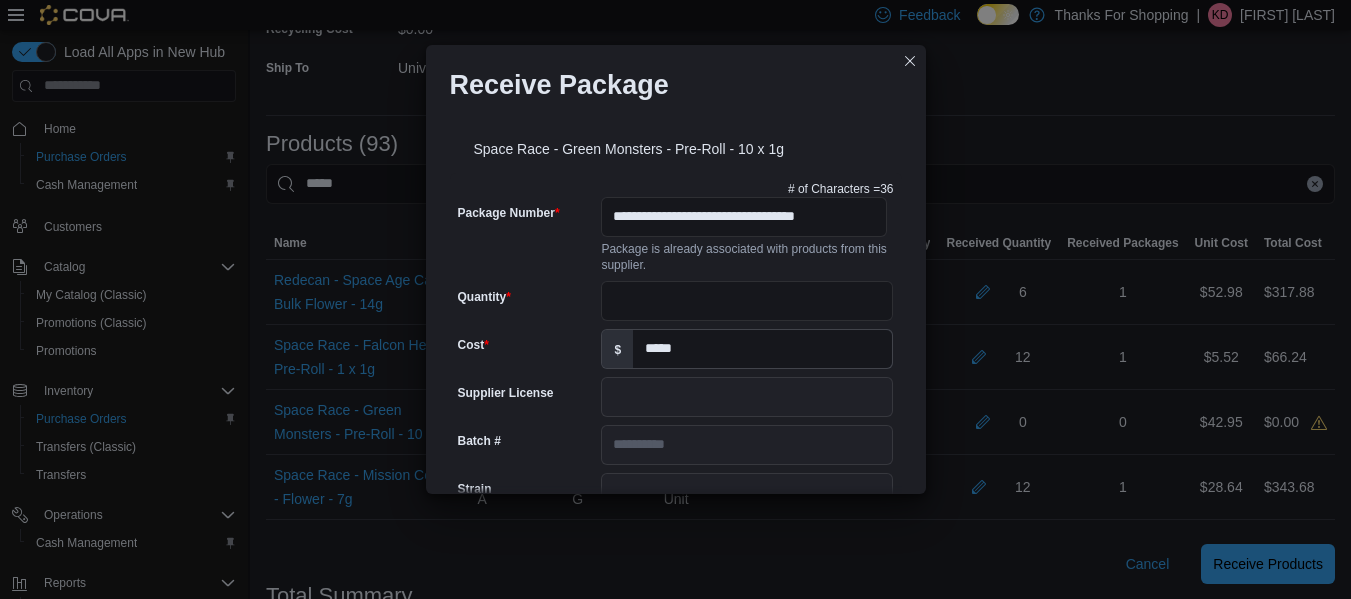 scroll, scrollTop: 779, scrollLeft: 0, axis: vertical 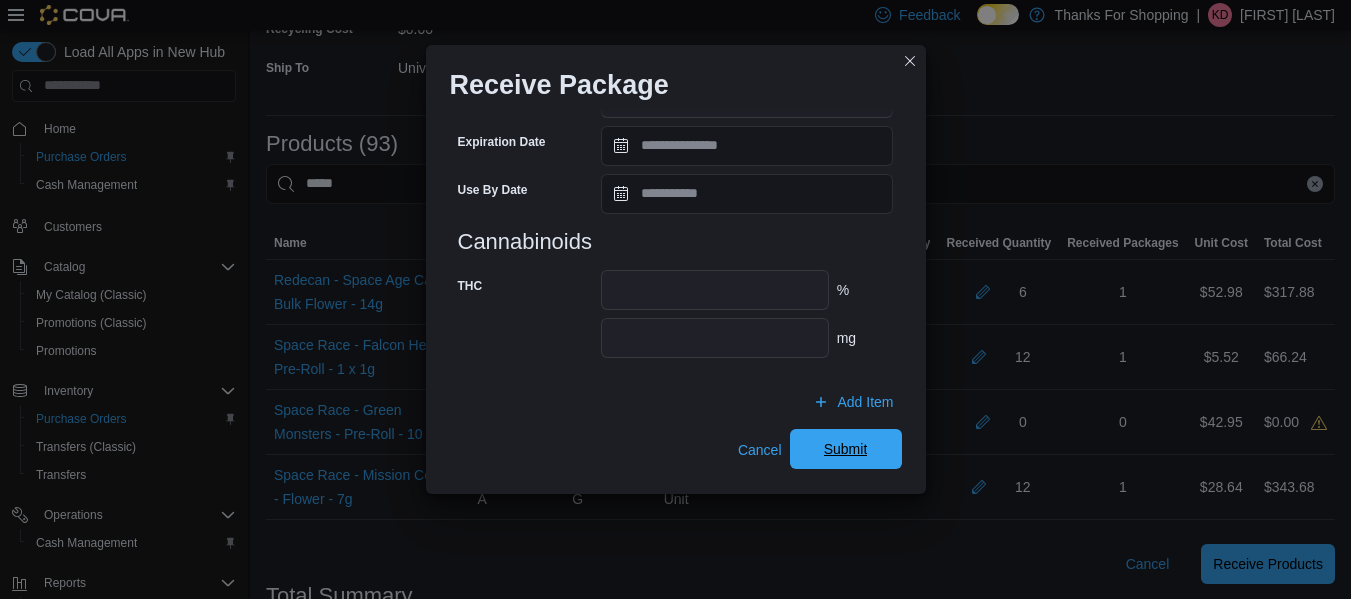 click on "Submit" at bounding box center [846, 449] 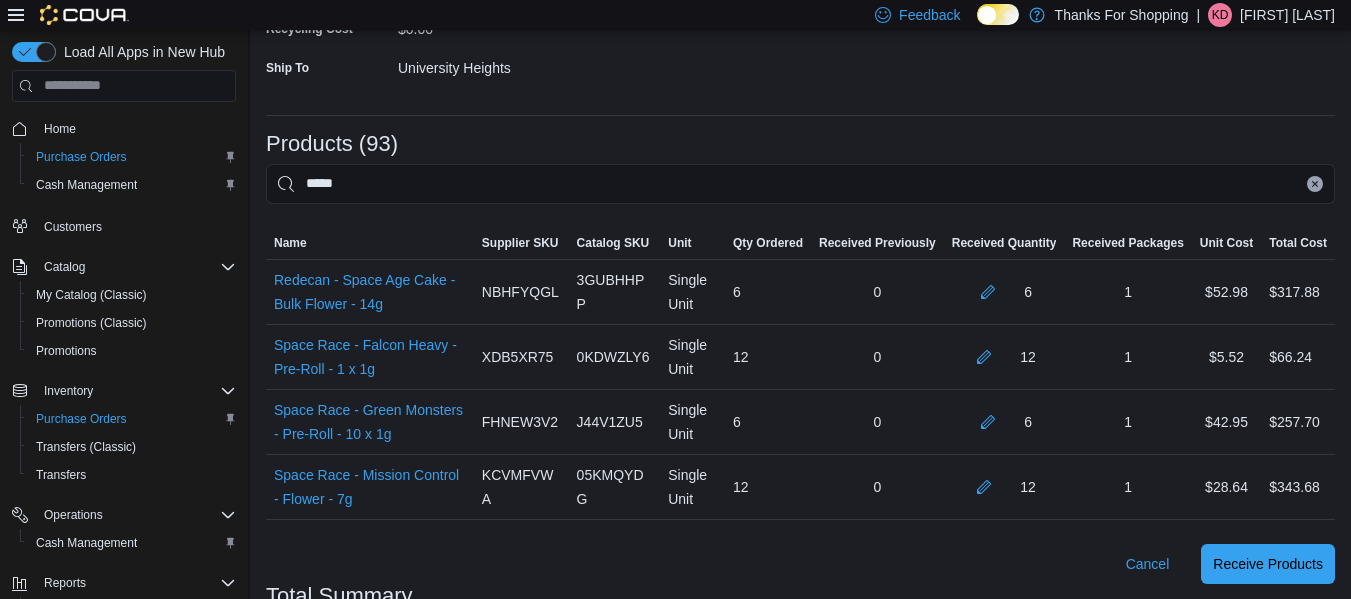 drag, startPoint x: 1322, startPoint y: 184, endPoint x: 1214, endPoint y: 179, distance: 108.11568 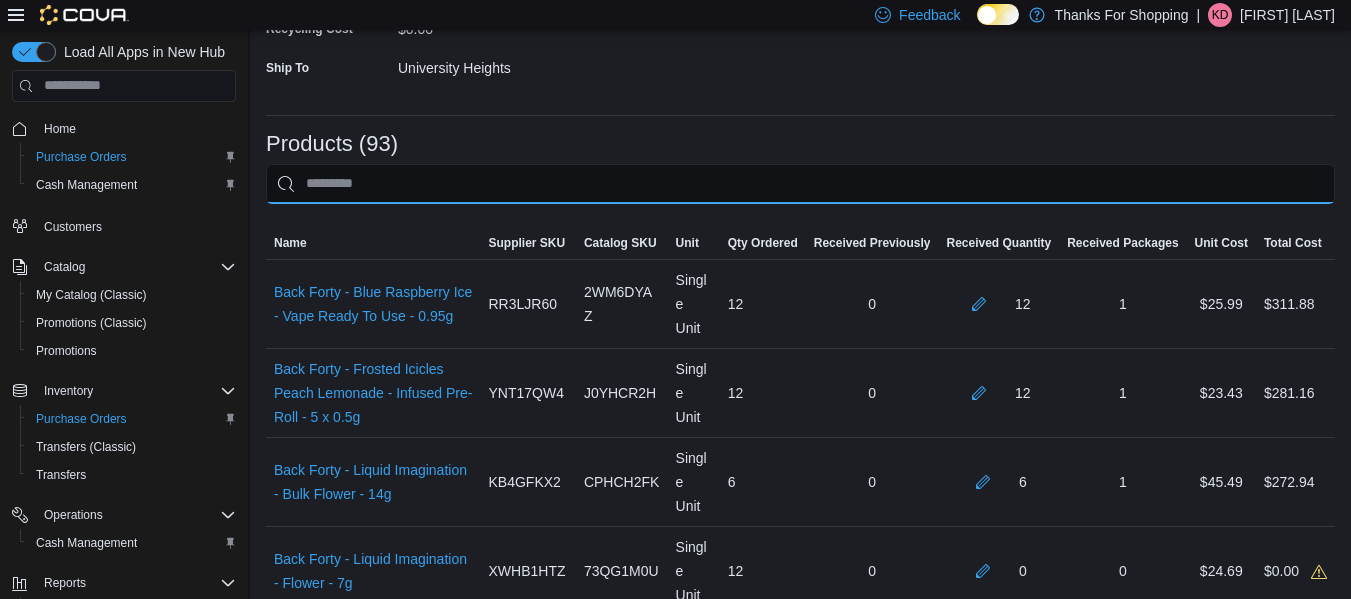 click at bounding box center [800, 184] 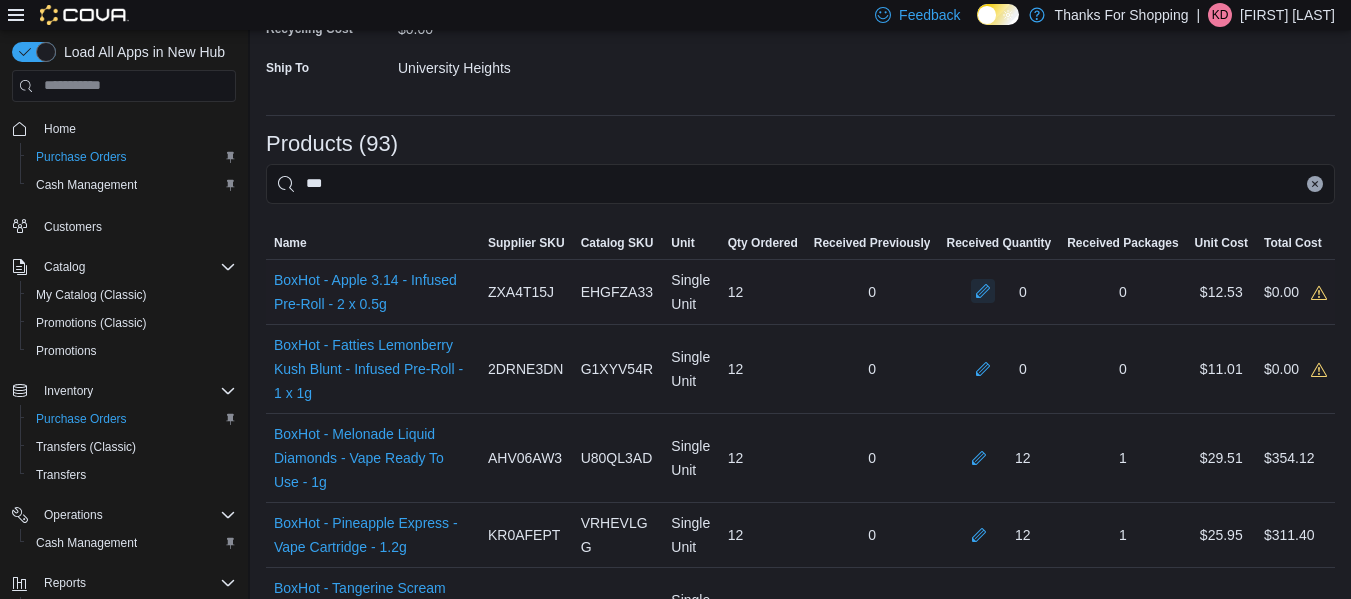 click at bounding box center [983, 291] 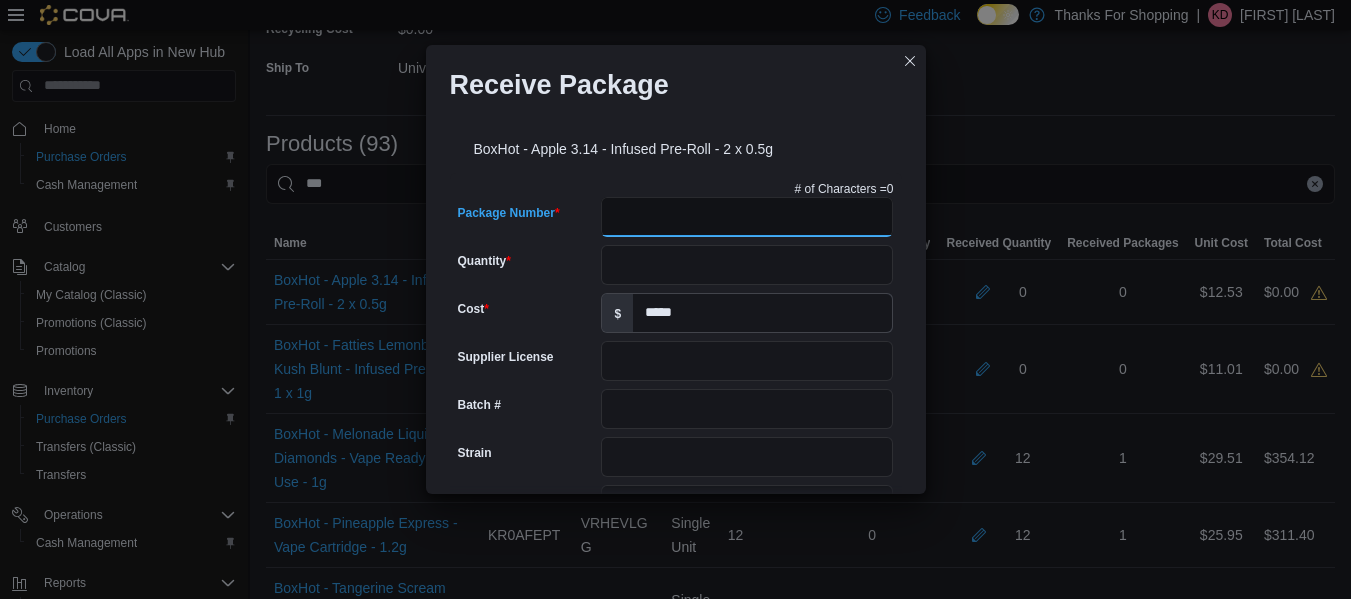 click on "Package Number" at bounding box center (747, 217) 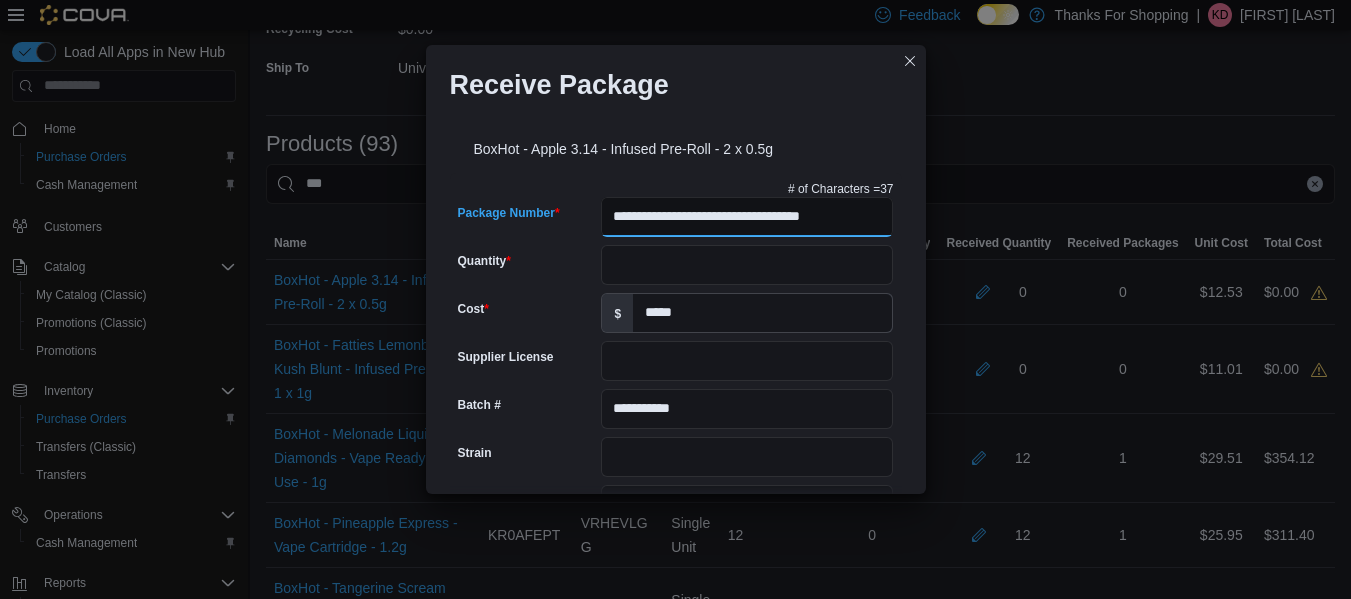 scroll, scrollTop: 0, scrollLeft: 23, axis: horizontal 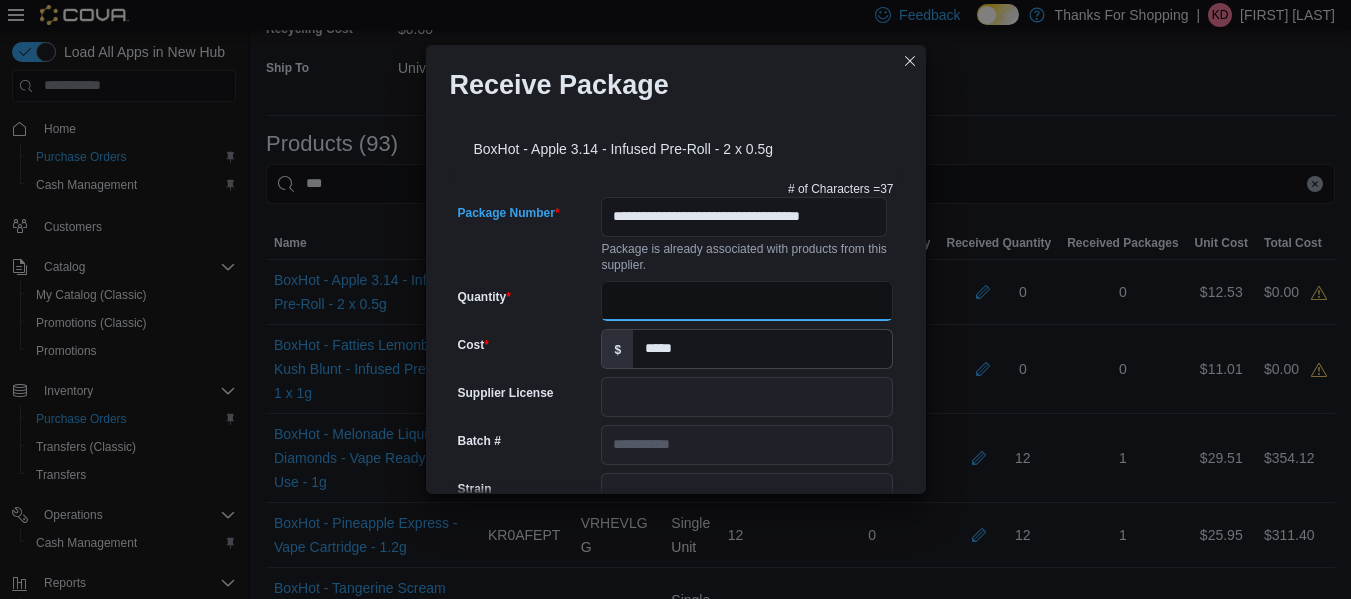 click on "Quantity" at bounding box center [747, 301] 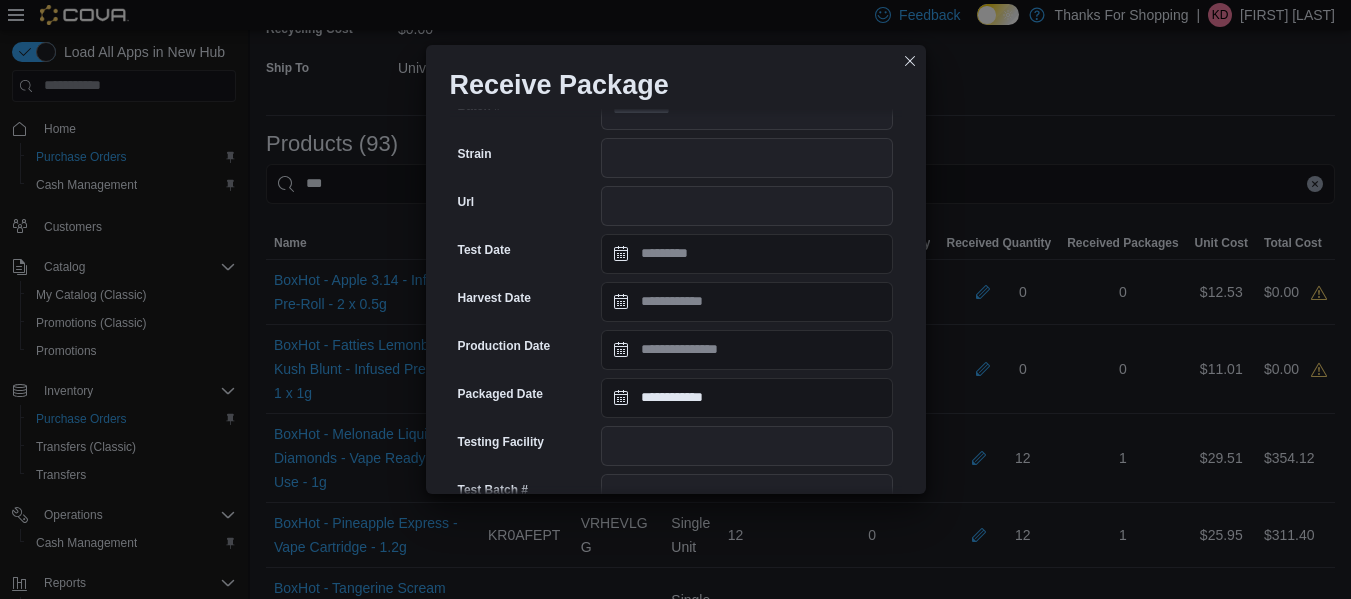 scroll, scrollTop: 779, scrollLeft: 0, axis: vertical 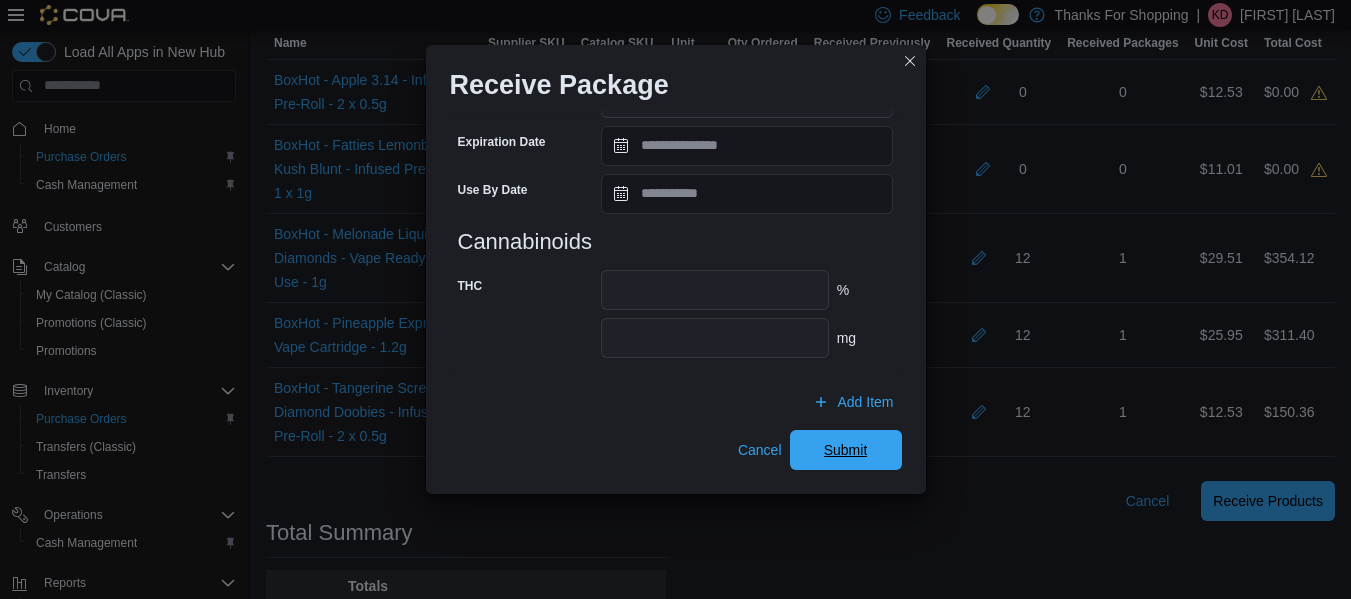 click on "Submit" at bounding box center (846, 450) 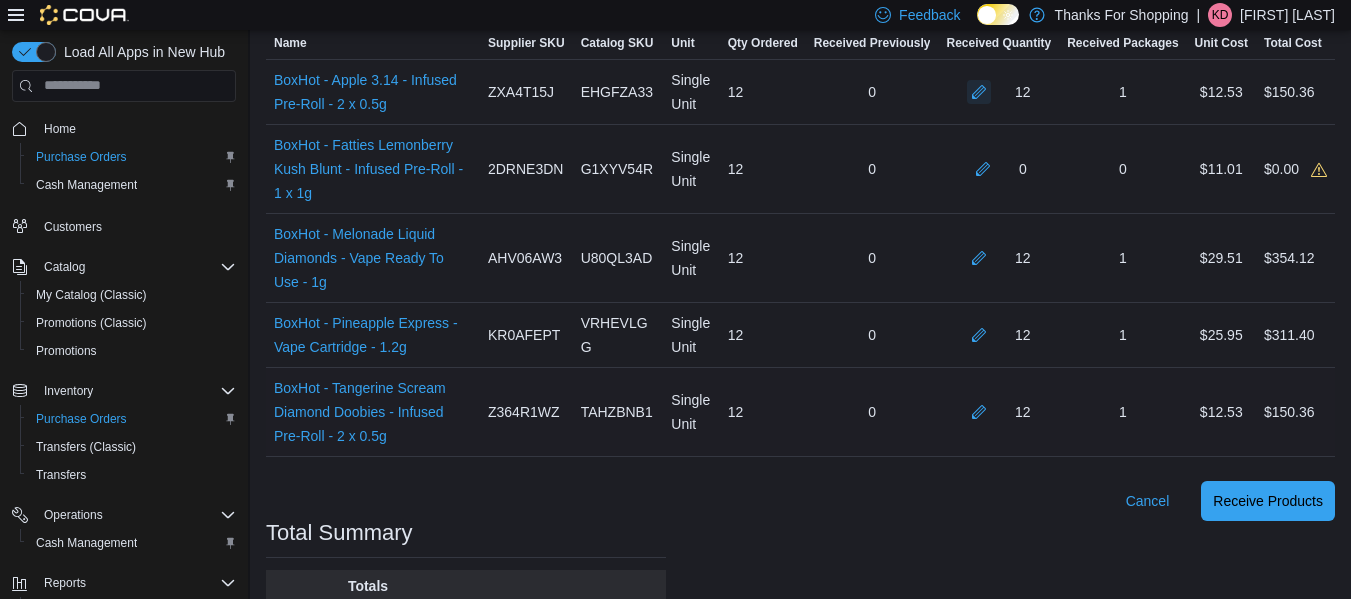 scroll, scrollTop: 462, scrollLeft: 0, axis: vertical 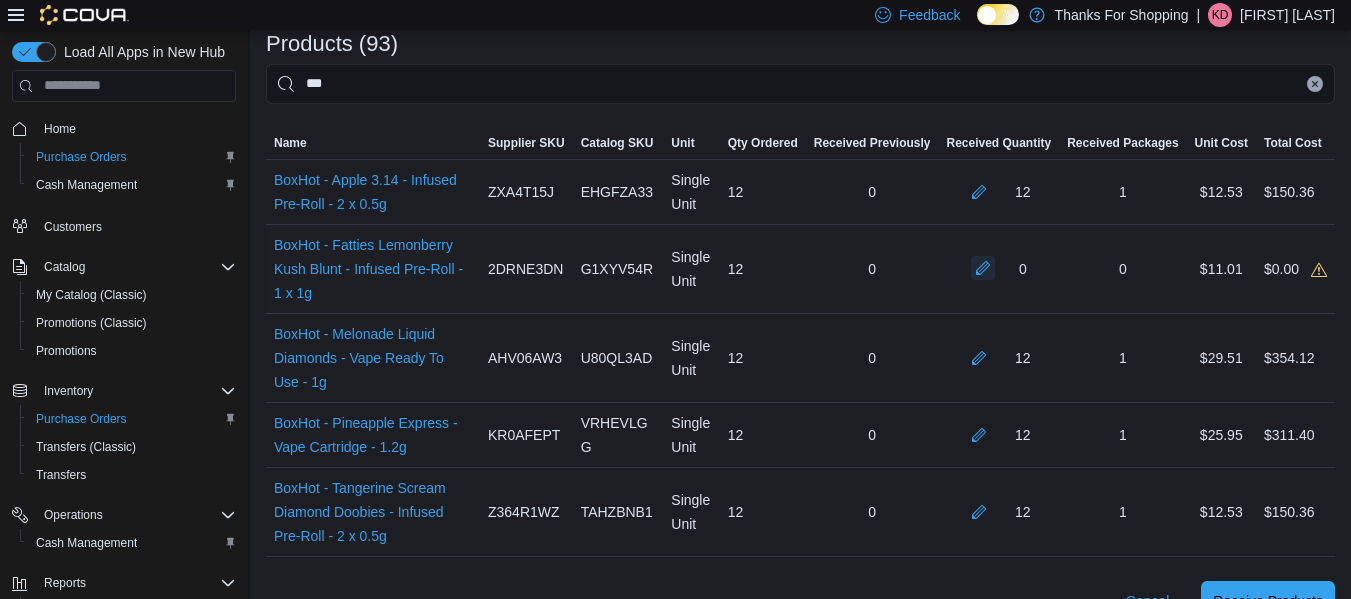 click at bounding box center [983, 268] 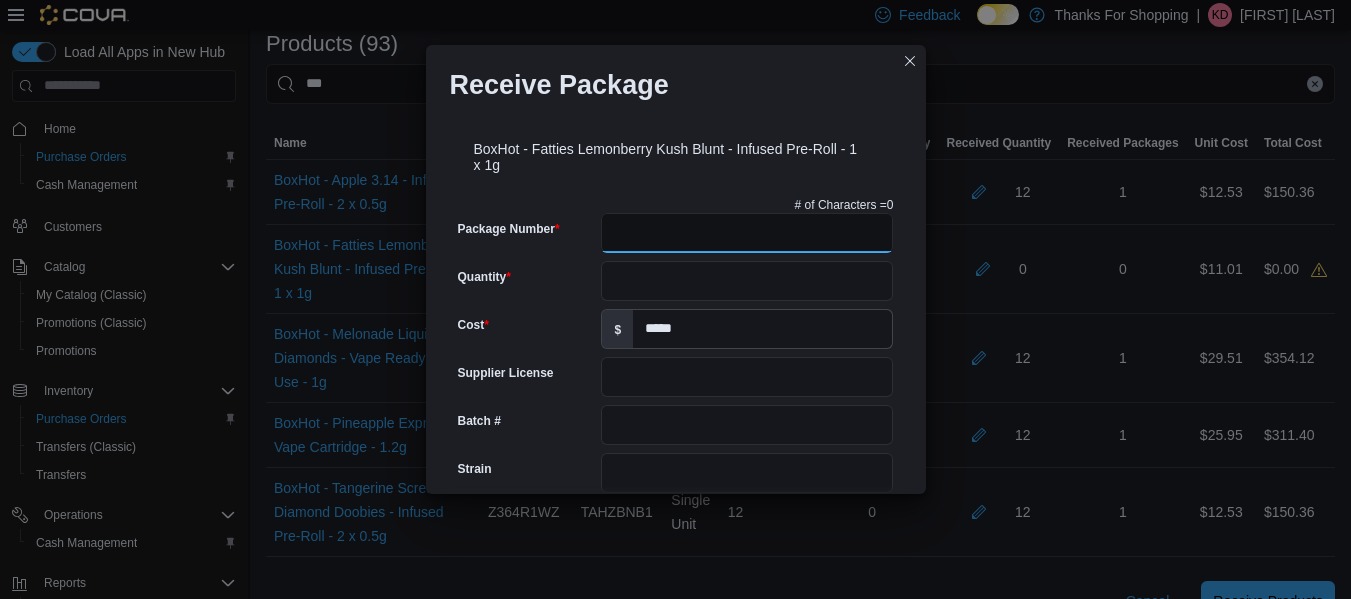drag, startPoint x: 672, startPoint y: 220, endPoint x: 669, endPoint y: 200, distance: 20.22375 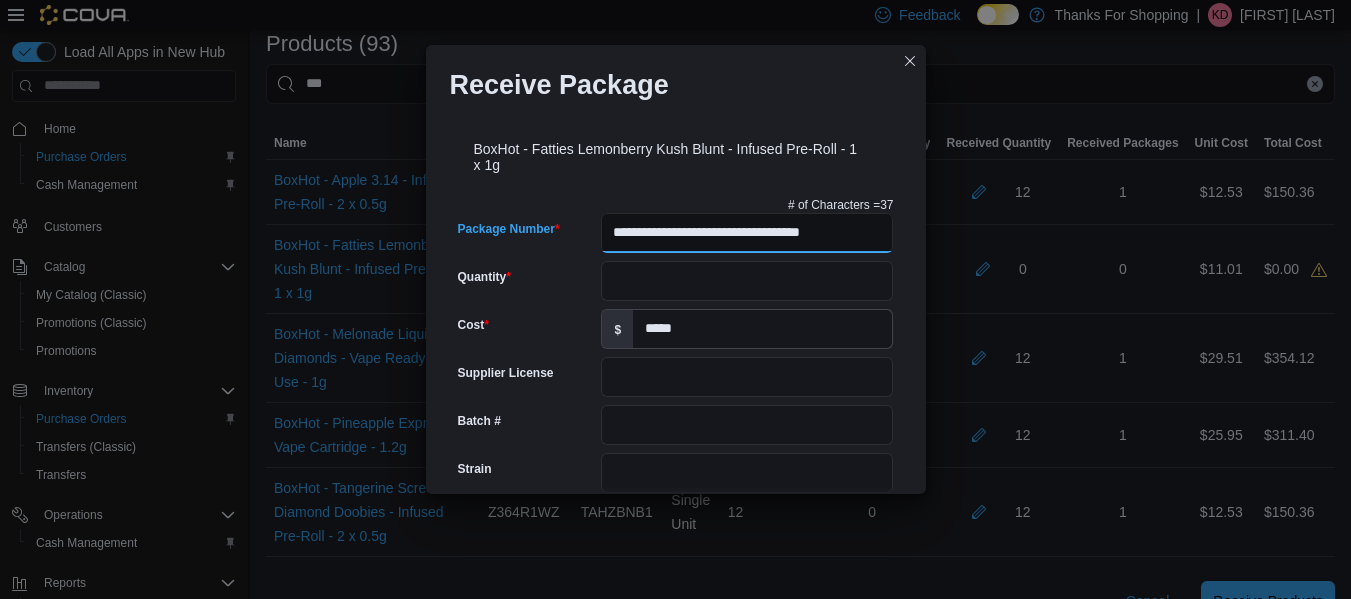 scroll, scrollTop: 0, scrollLeft: 23, axis: horizontal 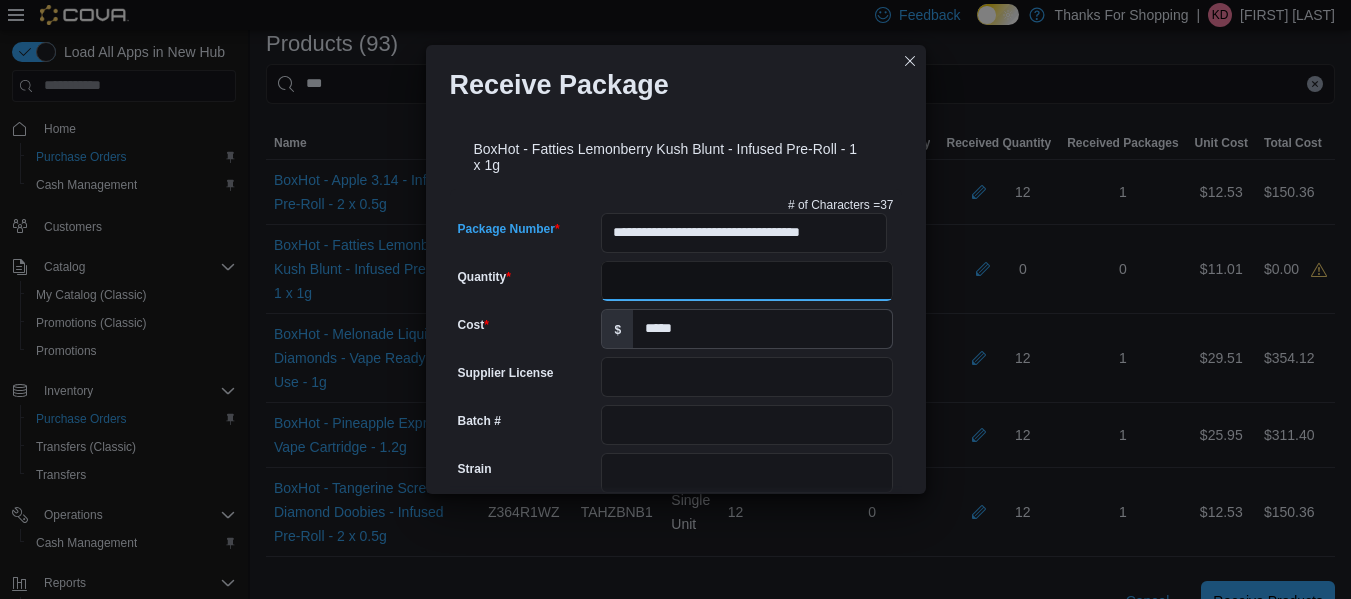 click on "Quantity" at bounding box center [747, 281] 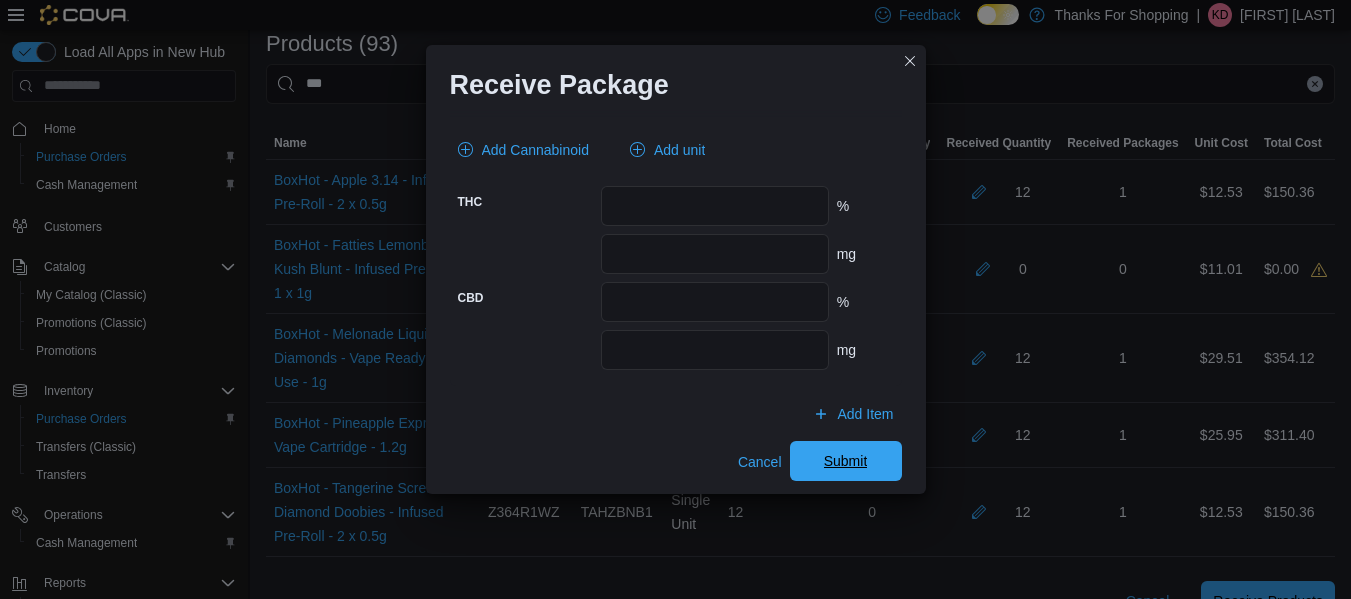 scroll, scrollTop: 900, scrollLeft: 0, axis: vertical 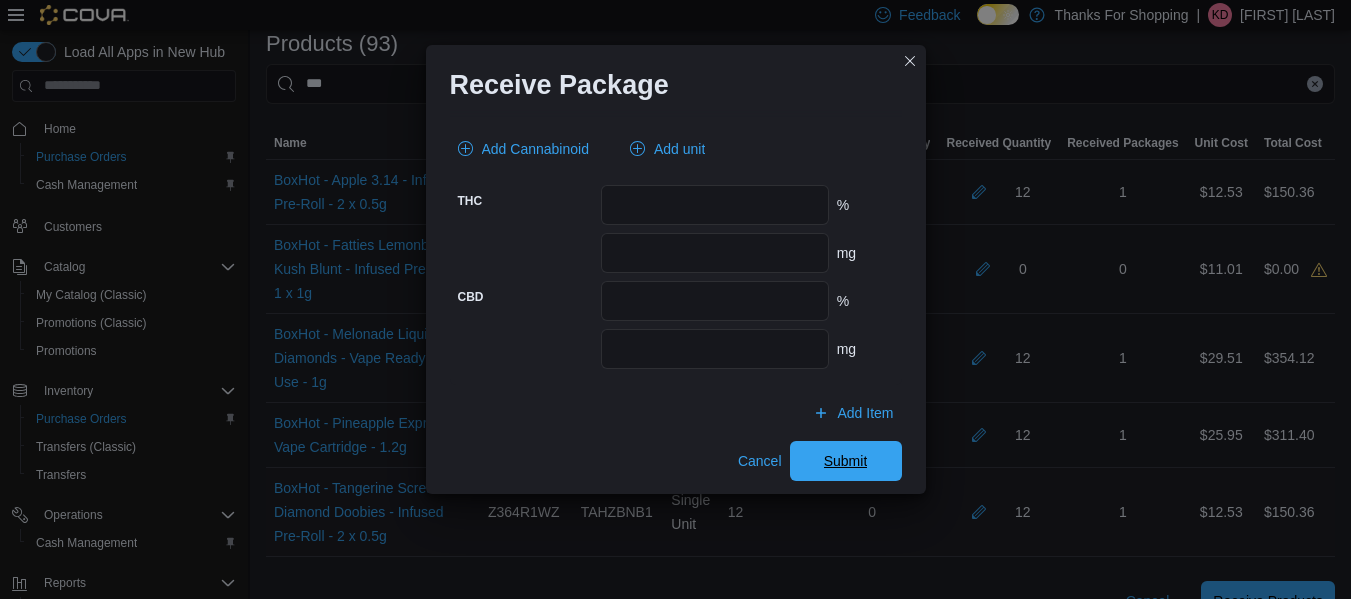 click on "Submit" at bounding box center [846, 461] 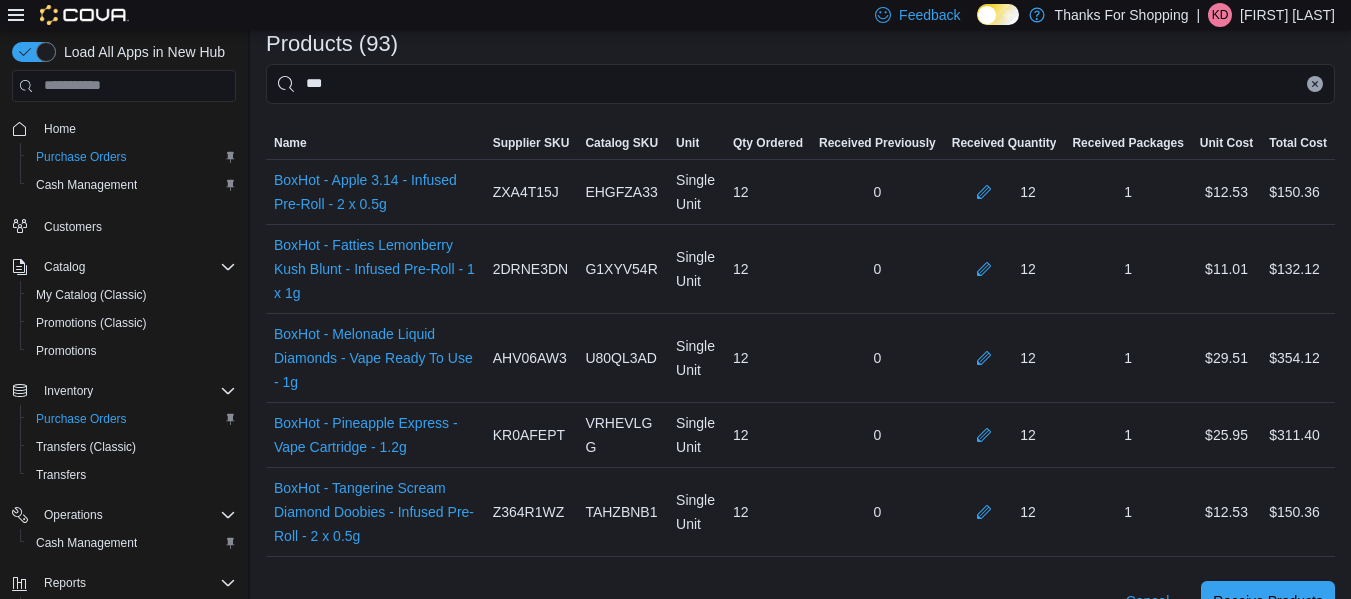 click 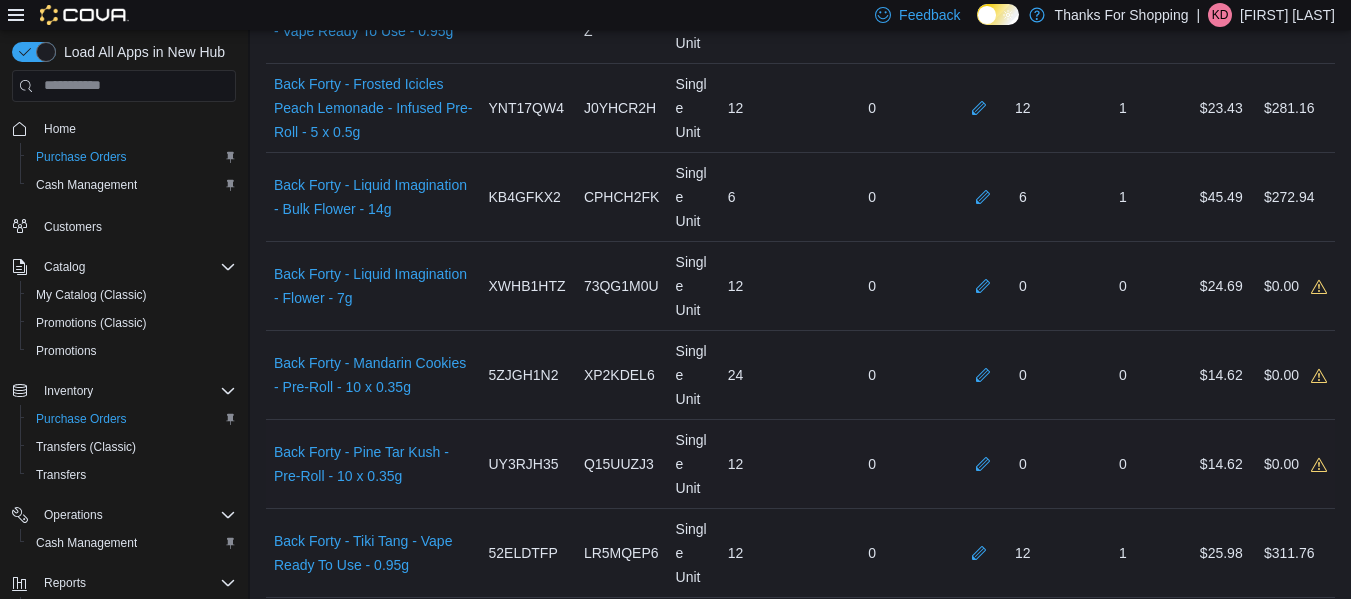 scroll, scrollTop: 662, scrollLeft: 0, axis: vertical 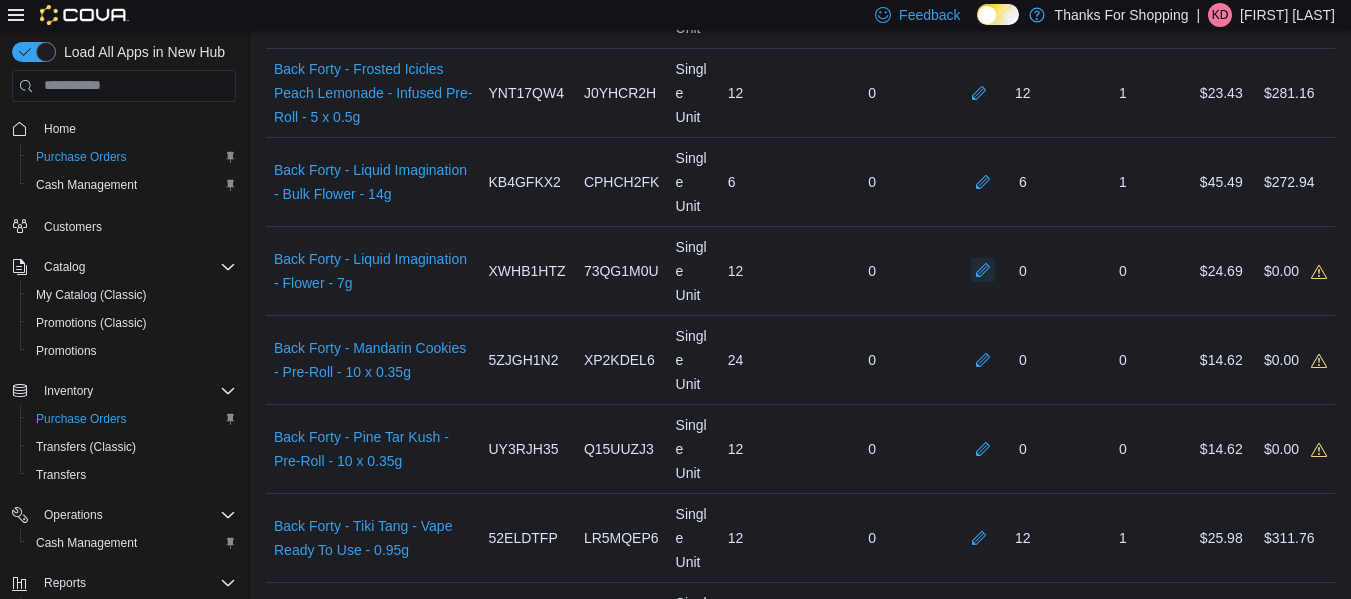 click at bounding box center (983, 270) 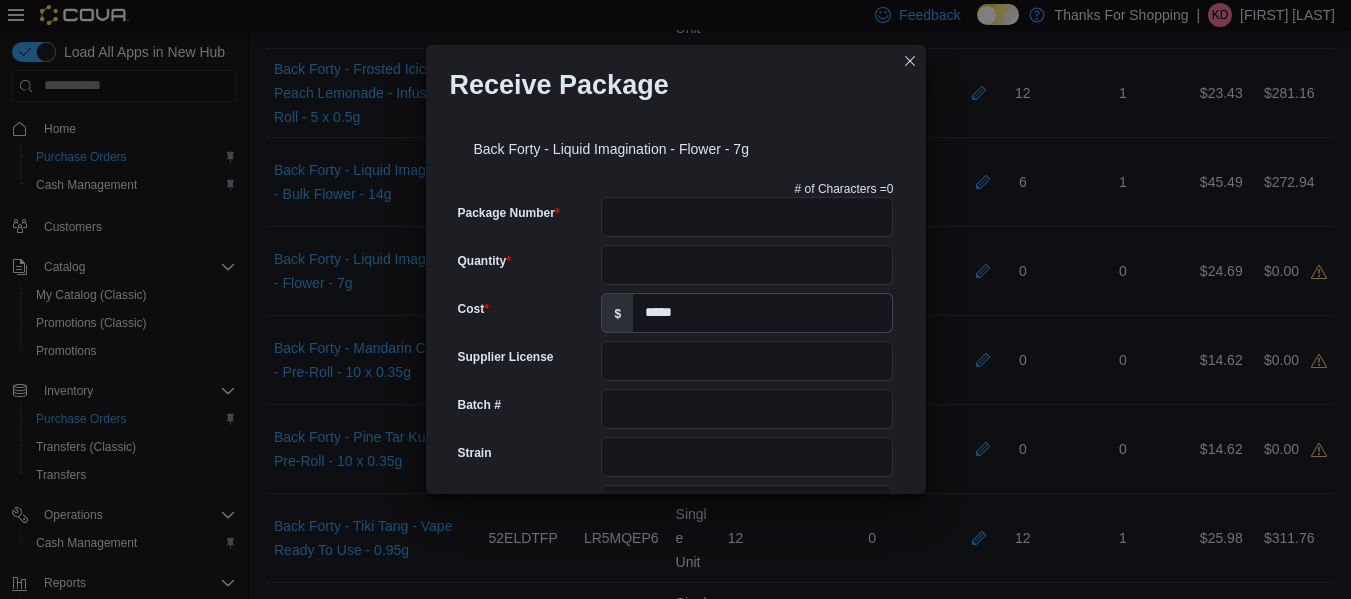 click on "# of Characters =  0 Package Number Quantity Cost $ ***** Supplier License Batch # Strain Url Test Date Harvest Date Production Date Packaged Date Testing Facility Test Batch # Terpene Profile Expiration Date Use By Date Cannabinoids Add Cannabinoid Add unit THC %     mg CBD %     mg" at bounding box center [676, 721] 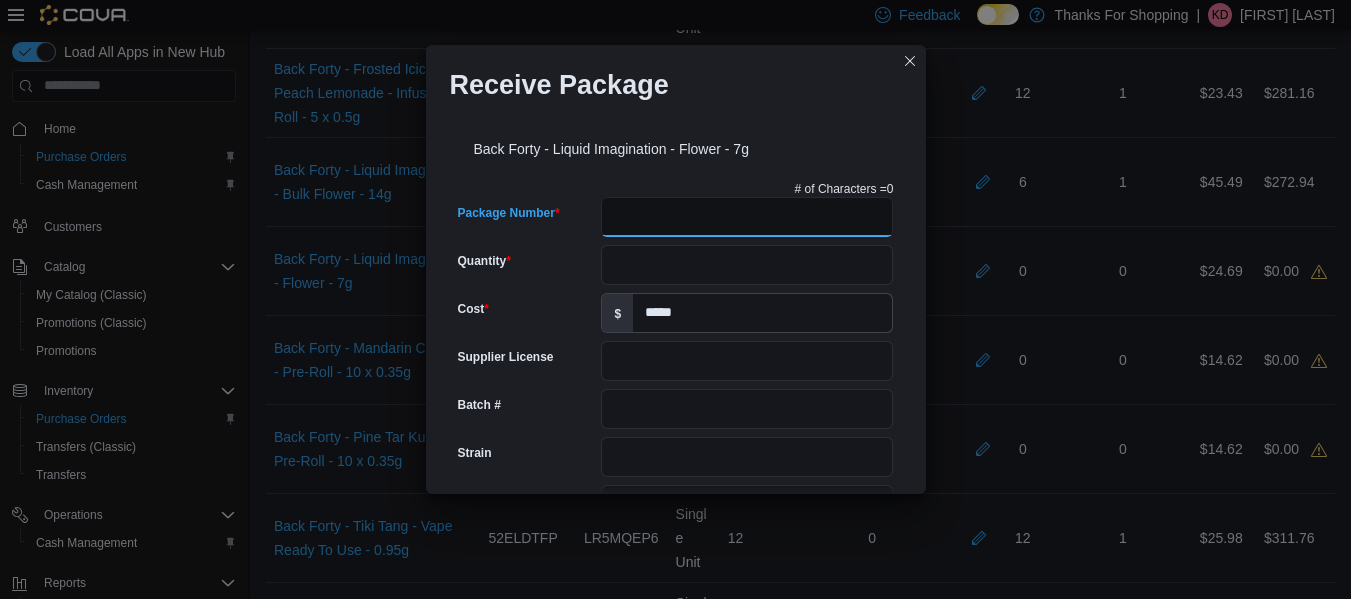 click on "Package Number" at bounding box center [747, 217] 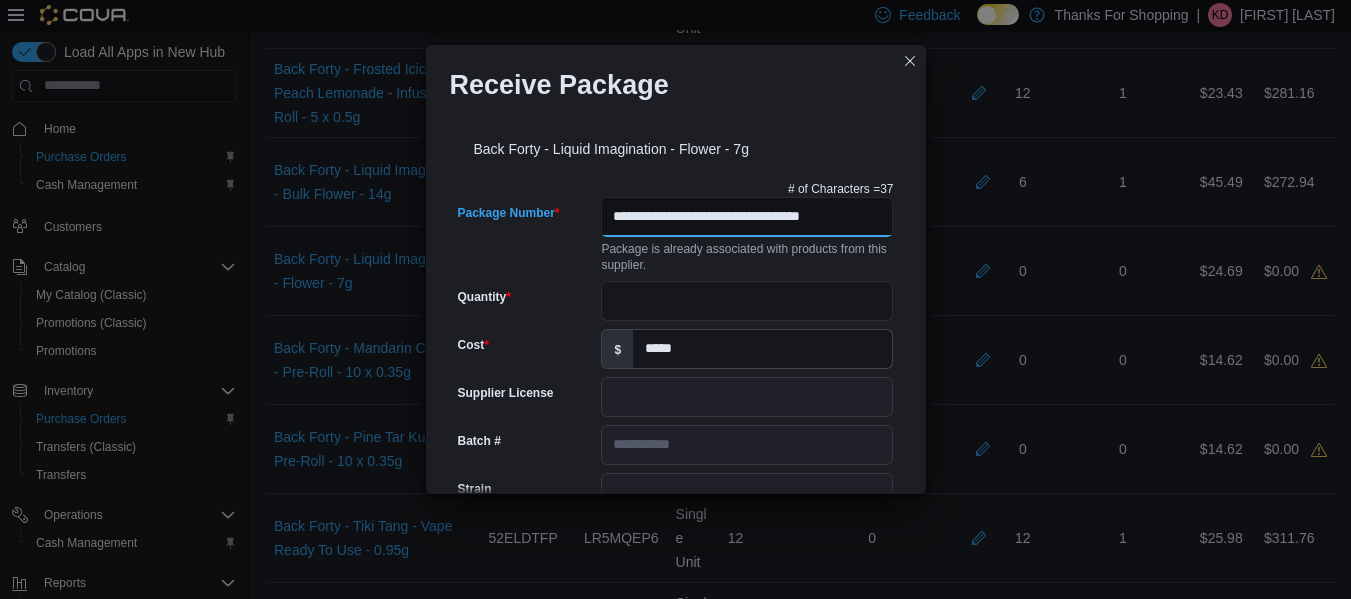 scroll, scrollTop: 0, scrollLeft: 16, axis: horizontal 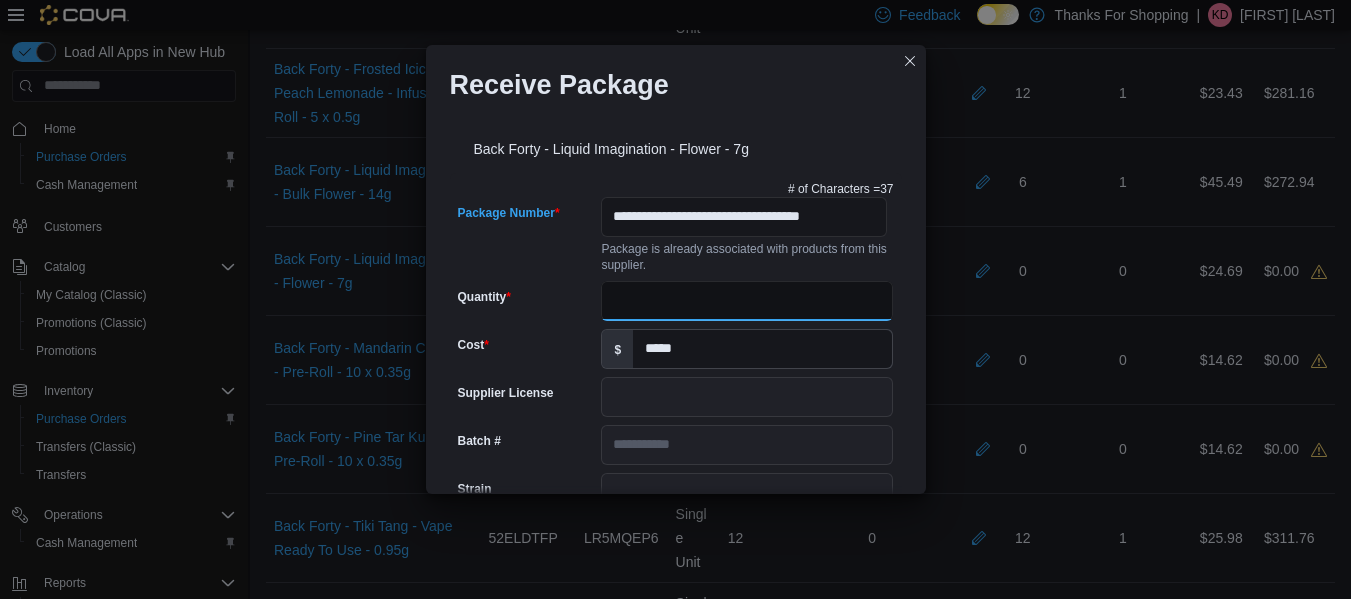 click on "Quantity" at bounding box center (747, 301) 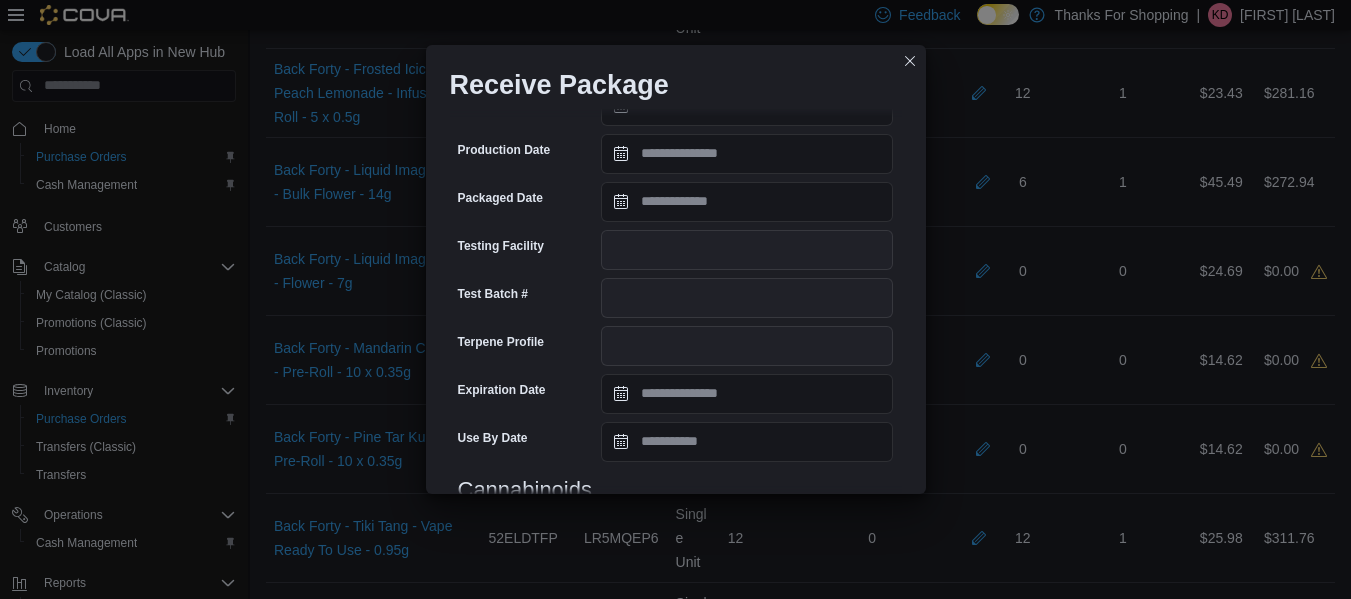 scroll, scrollTop: 779, scrollLeft: 0, axis: vertical 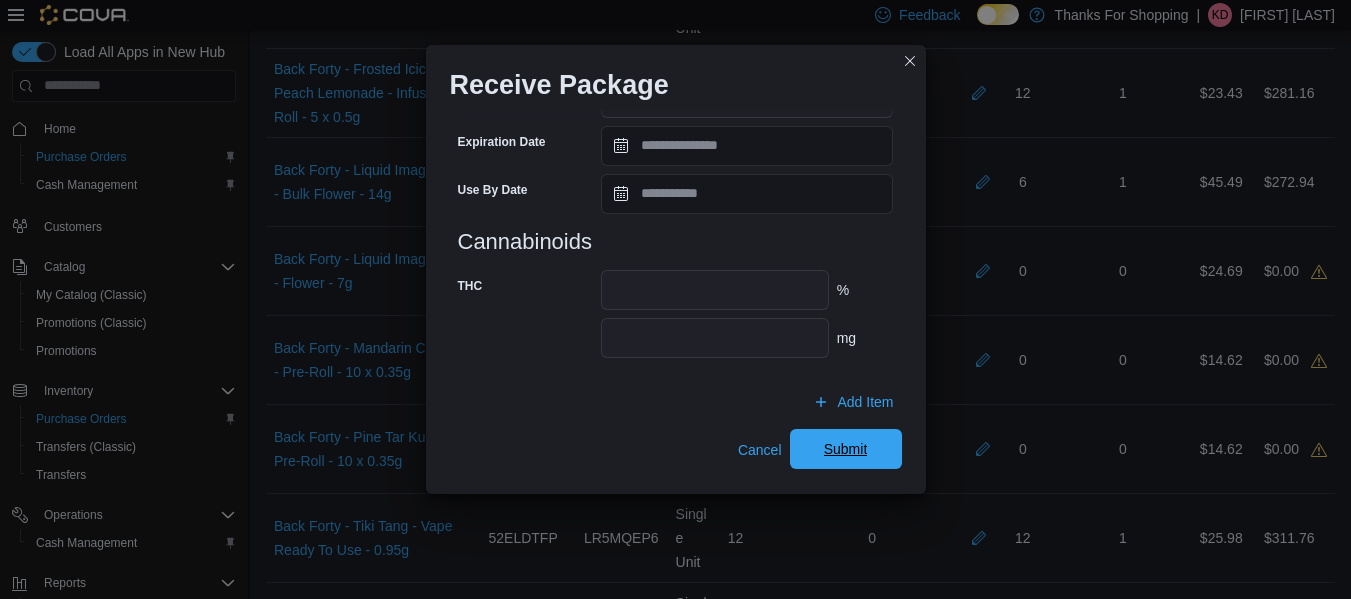 click on "Submit" at bounding box center (846, 449) 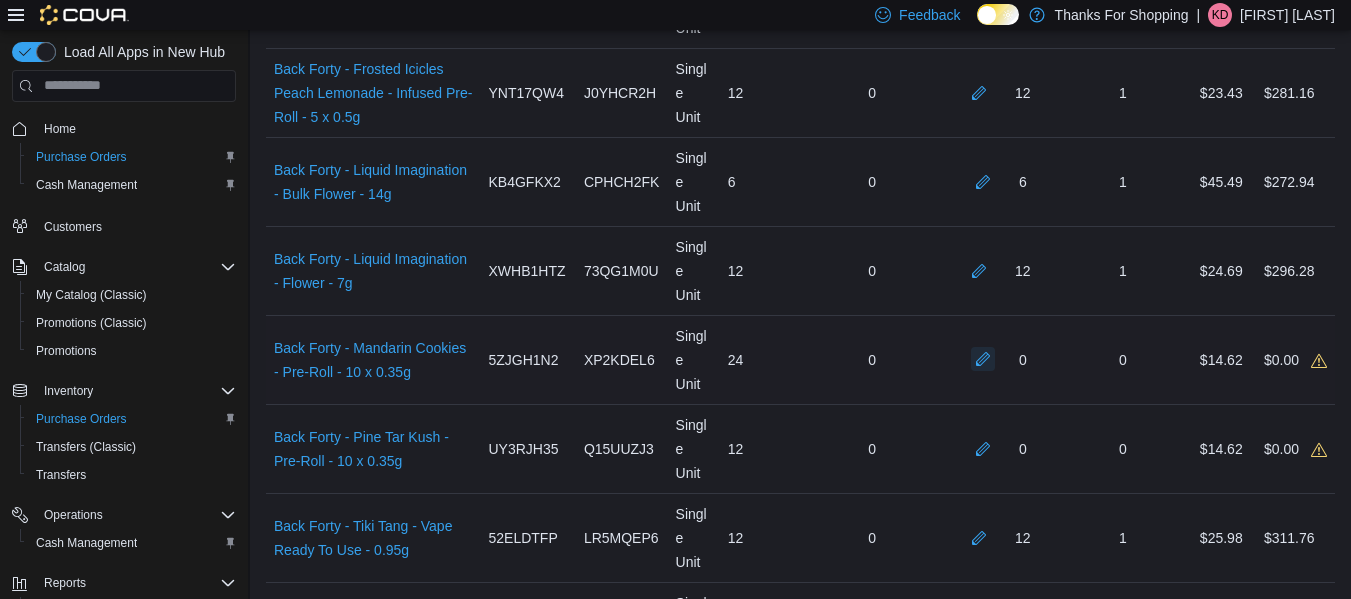click at bounding box center [983, 359] 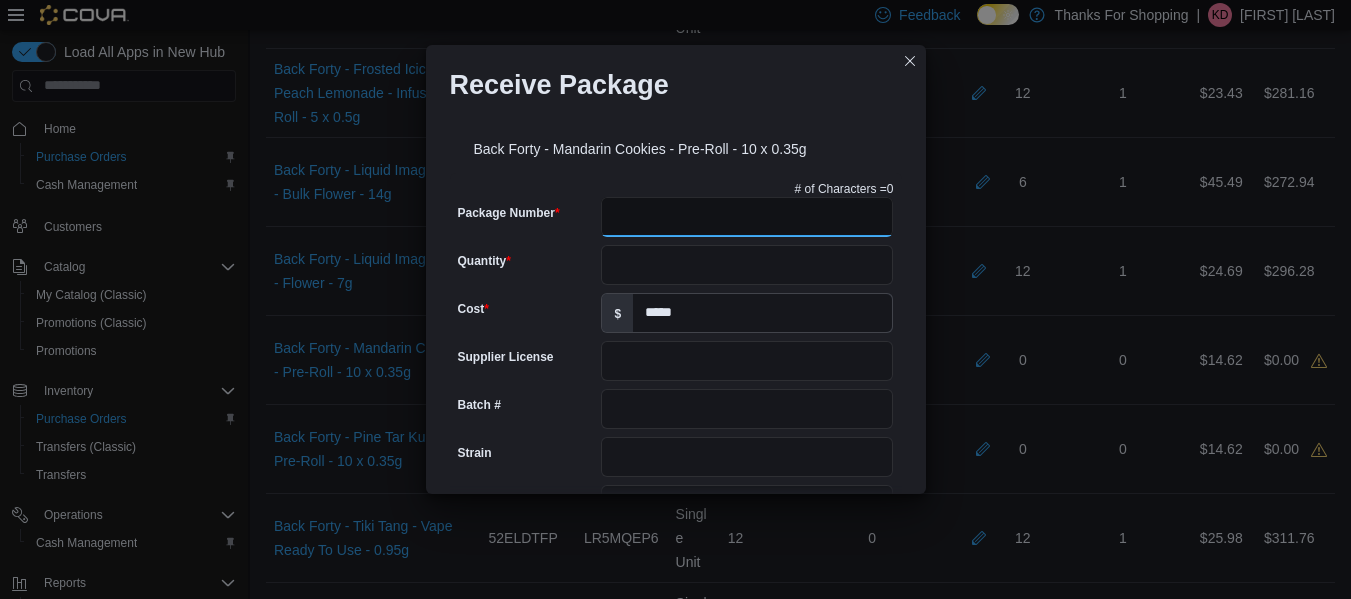 click on "Package Number" at bounding box center [747, 217] 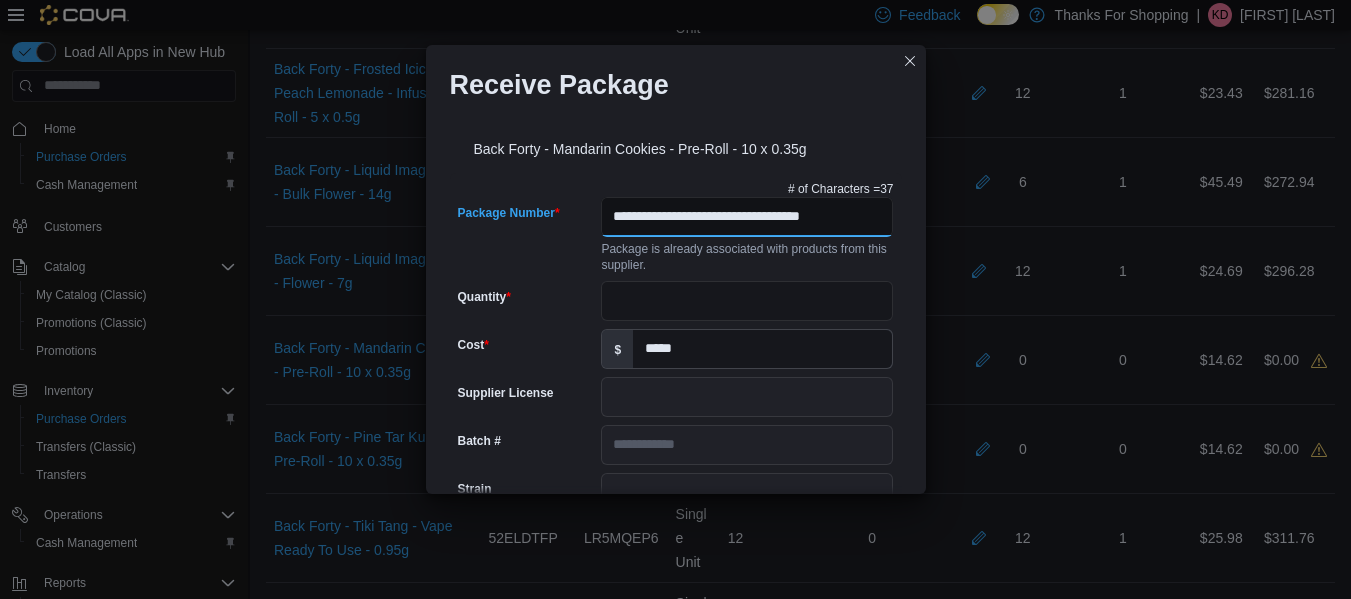 scroll, scrollTop: 0, scrollLeft: 16, axis: horizontal 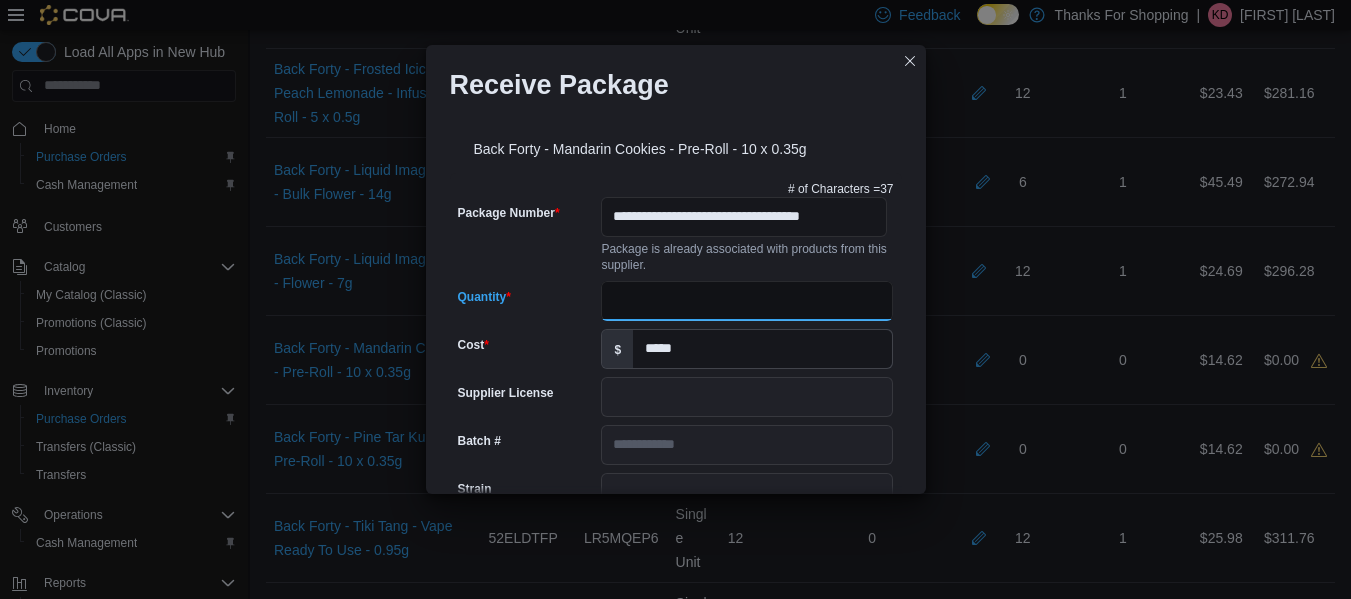 click on "Quantity" at bounding box center [747, 301] 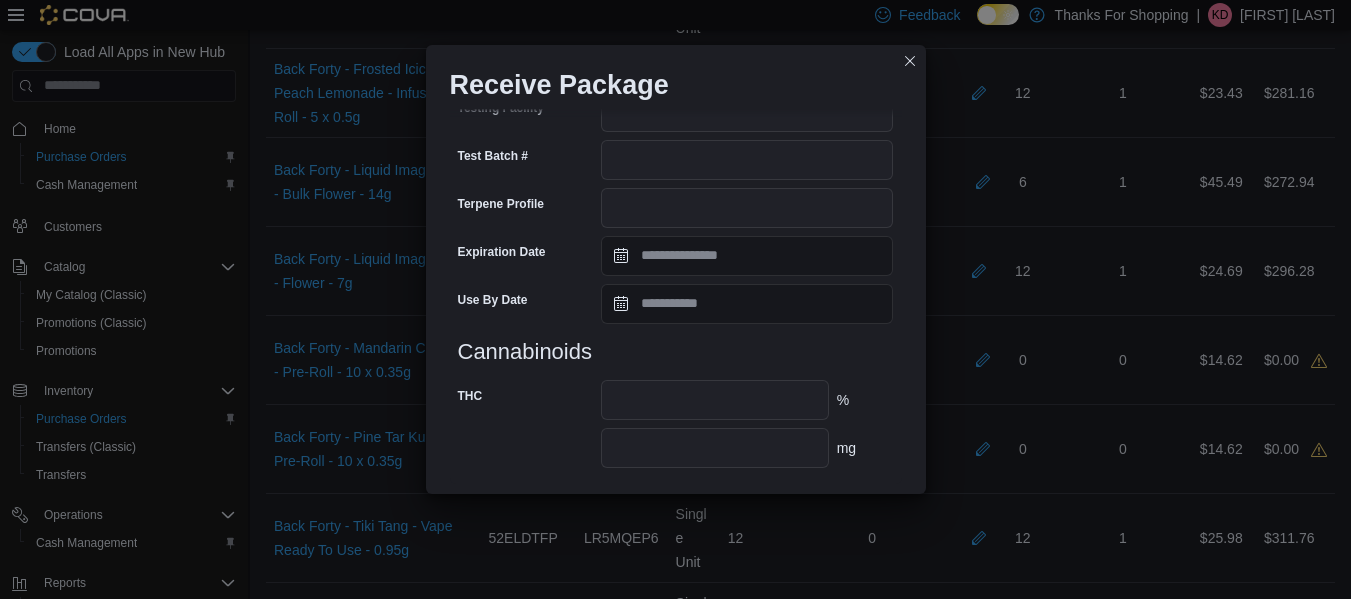 scroll, scrollTop: 779, scrollLeft: 0, axis: vertical 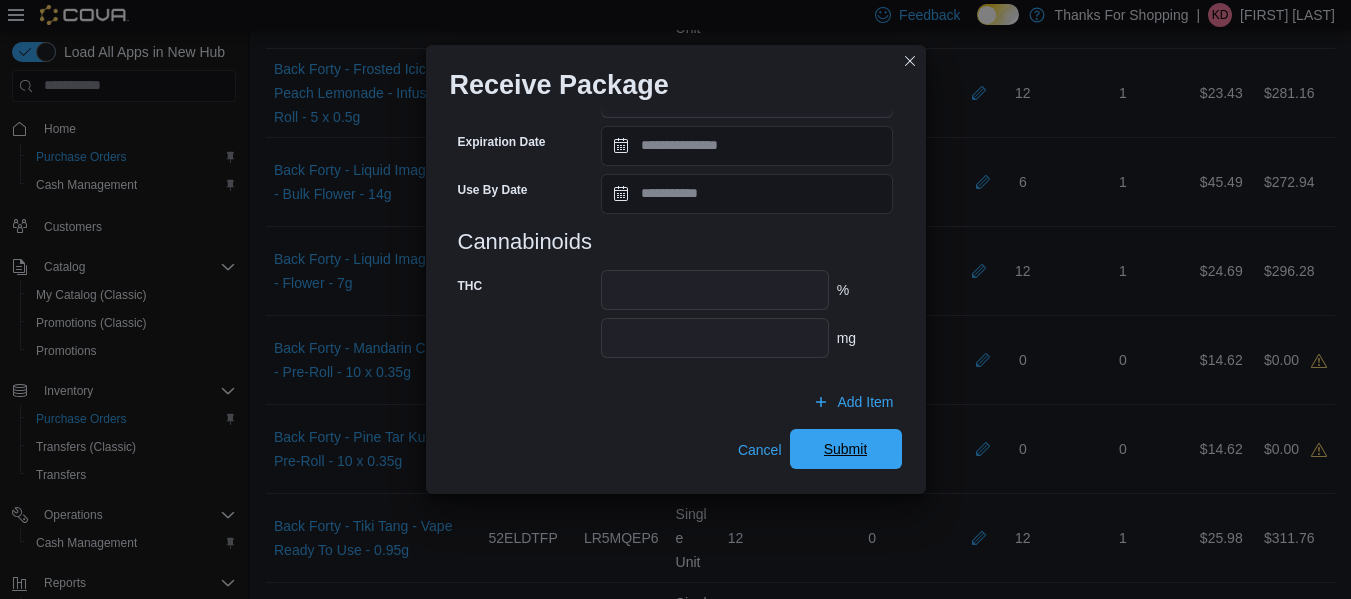 click on "Submit" at bounding box center [846, 449] 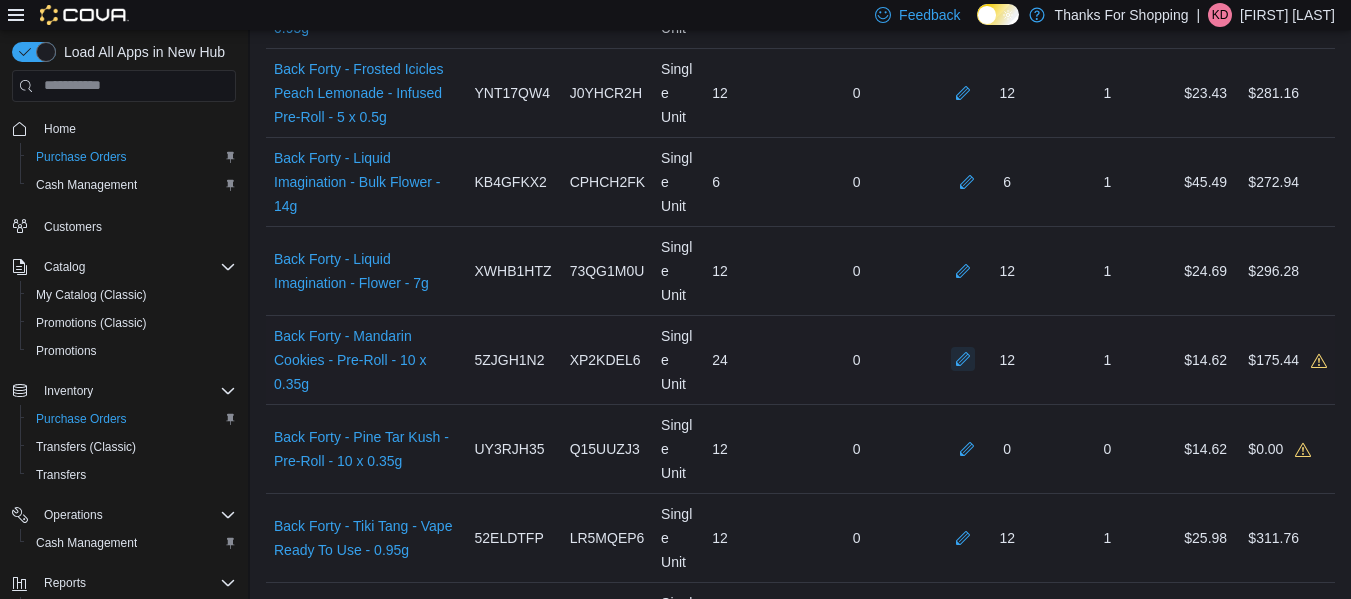 click at bounding box center (963, 359) 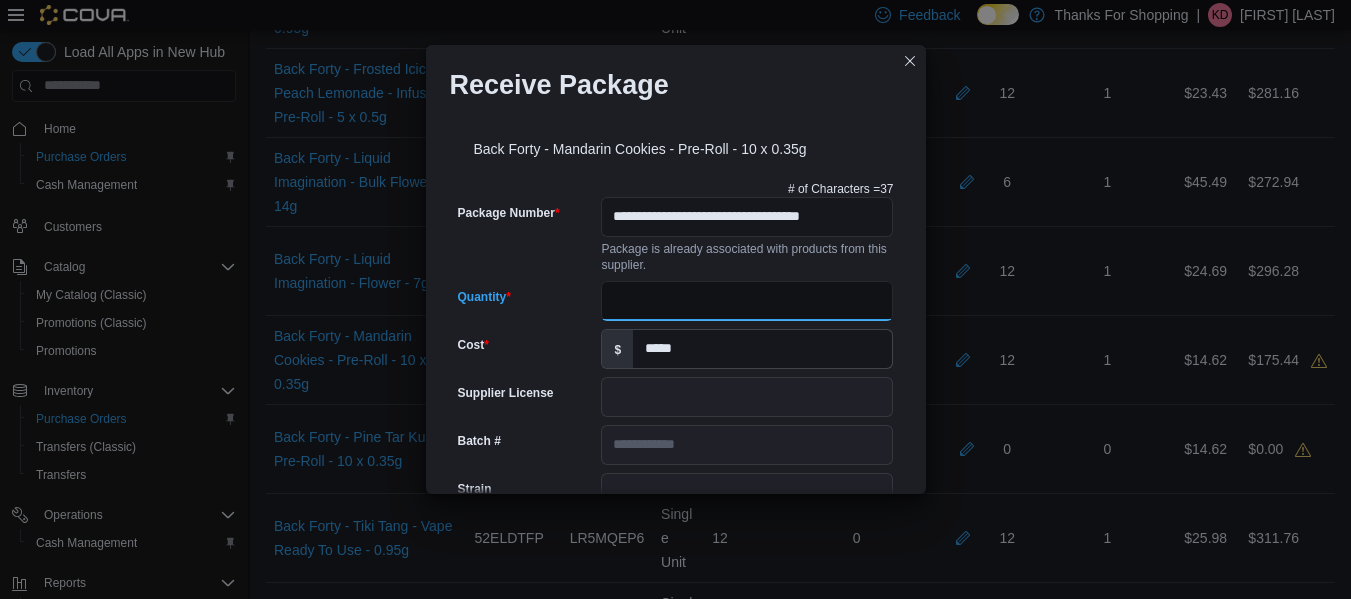 drag, startPoint x: 436, startPoint y: 309, endPoint x: 363, endPoint y: 312, distance: 73.061615 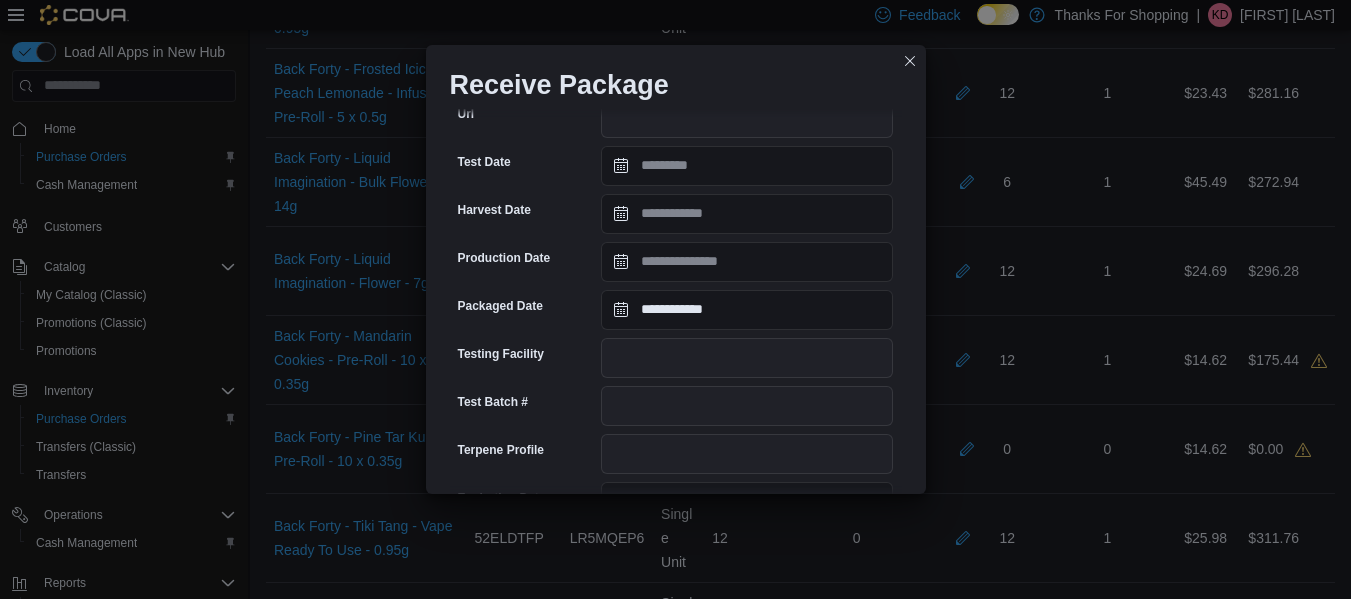 scroll, scrollTop: 600, scrollLeft: 0, axis: vertical 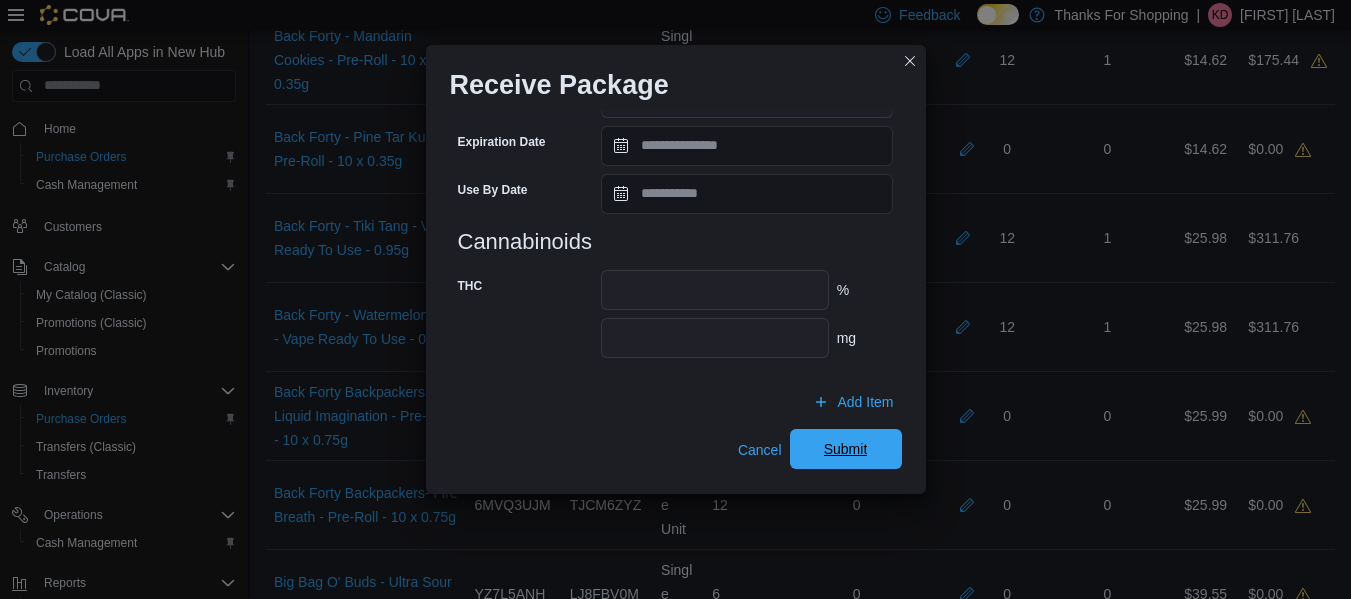 click on "Submit" at bounding box center (846, 449) 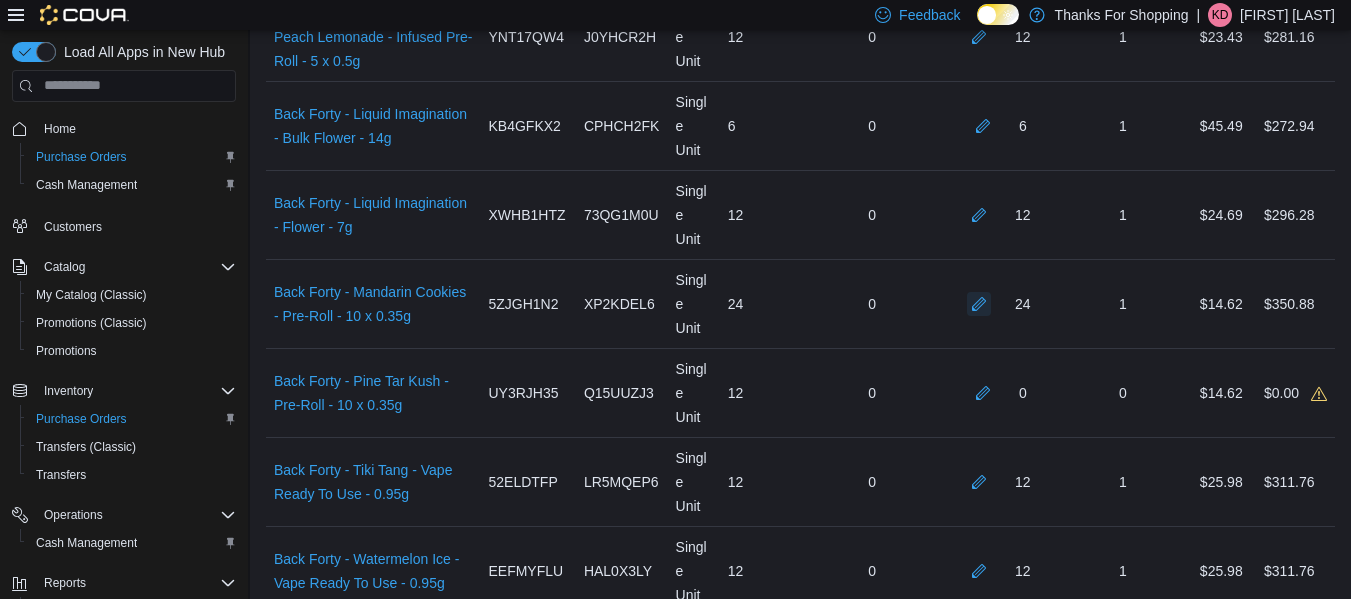 scroll, scrollTop: 702, scrollLeft: 0, axis: vertical 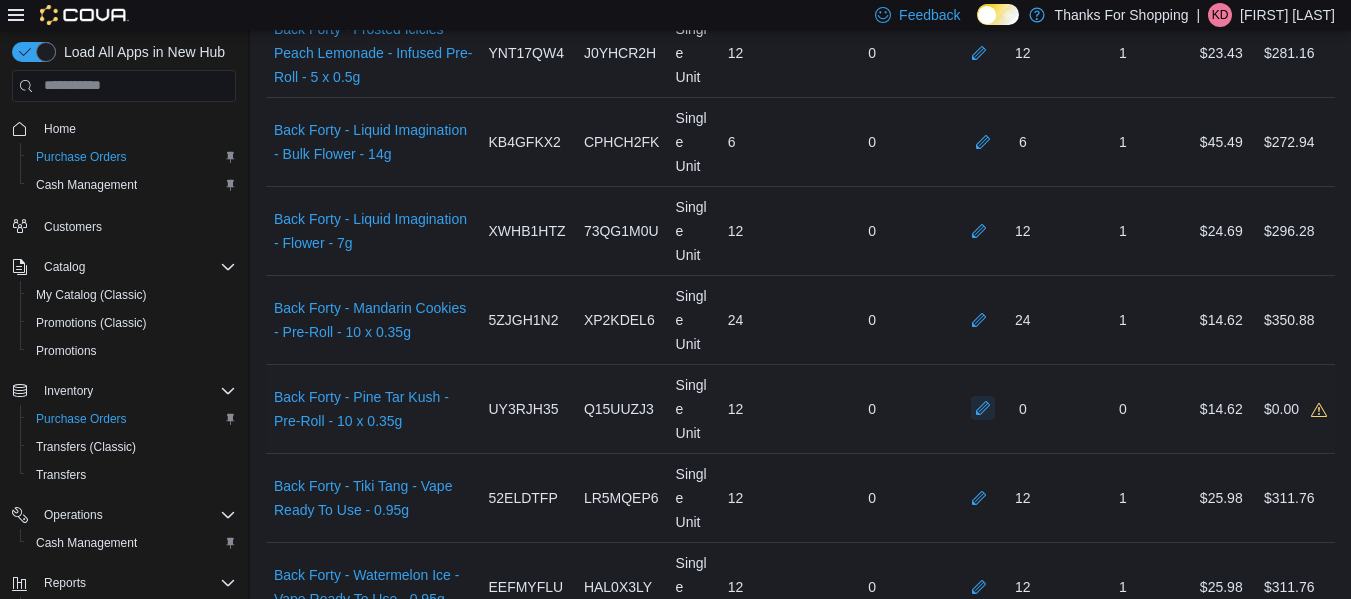 click at bounding box center (983, 408) 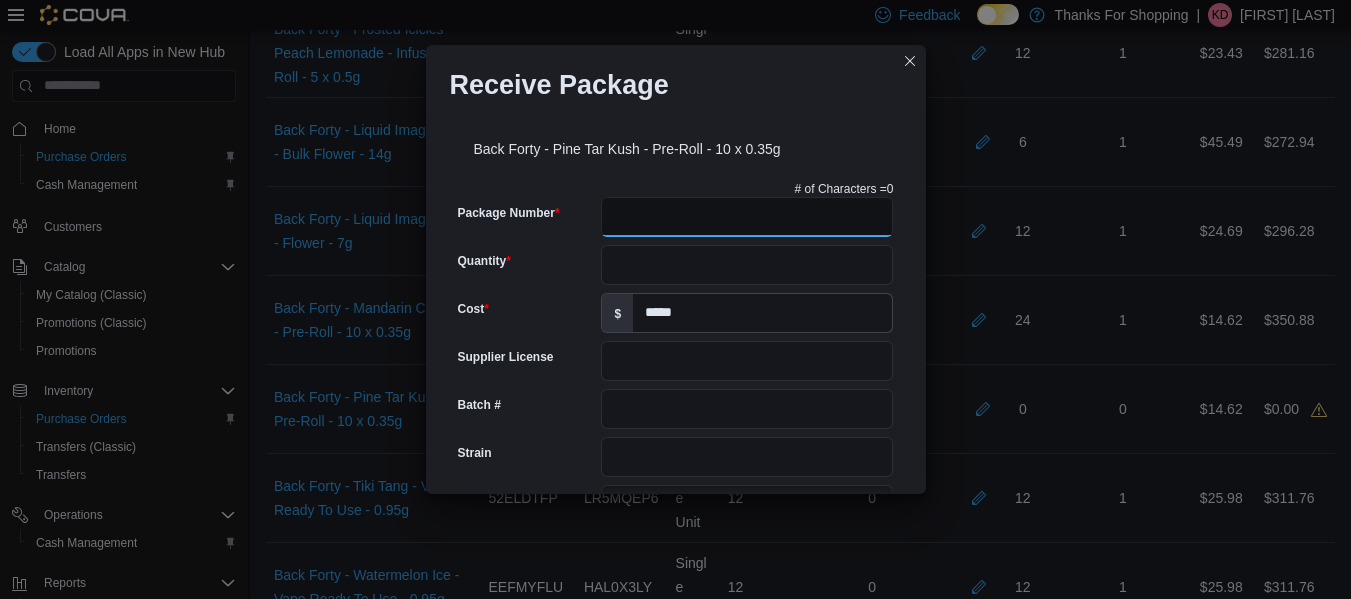 click on "Package Number" at bounding box center [747, 217] 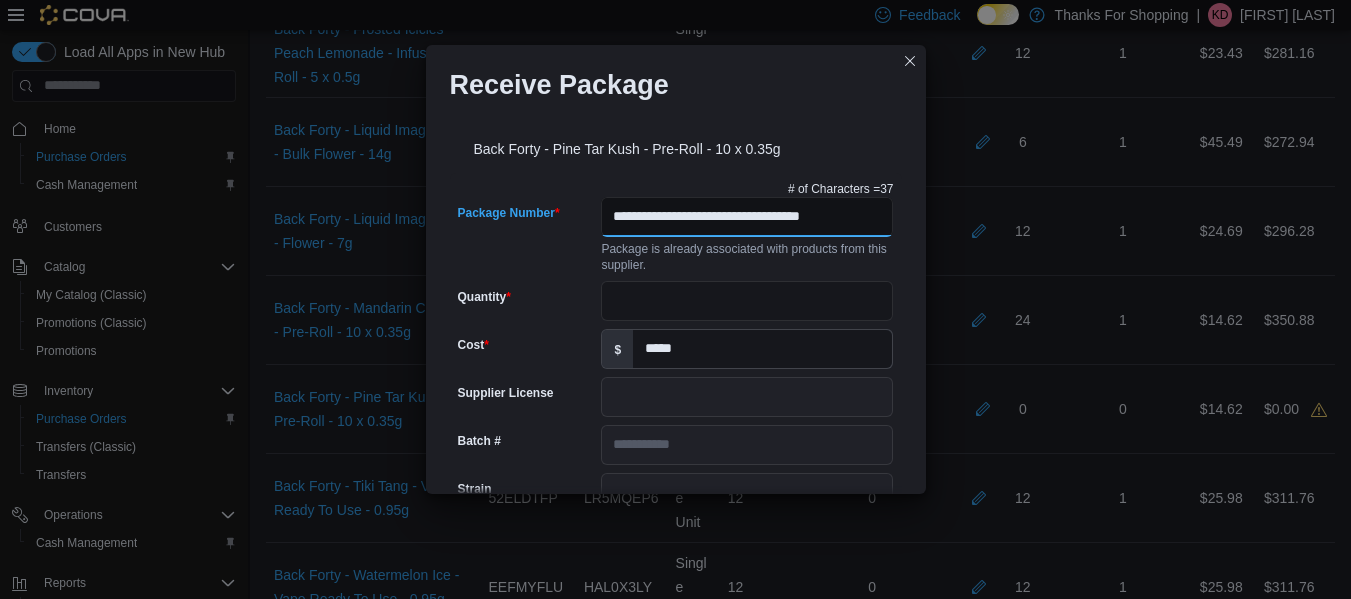 scroll, scrollTop: 0, scrollLeft: 16, axis: horizontal 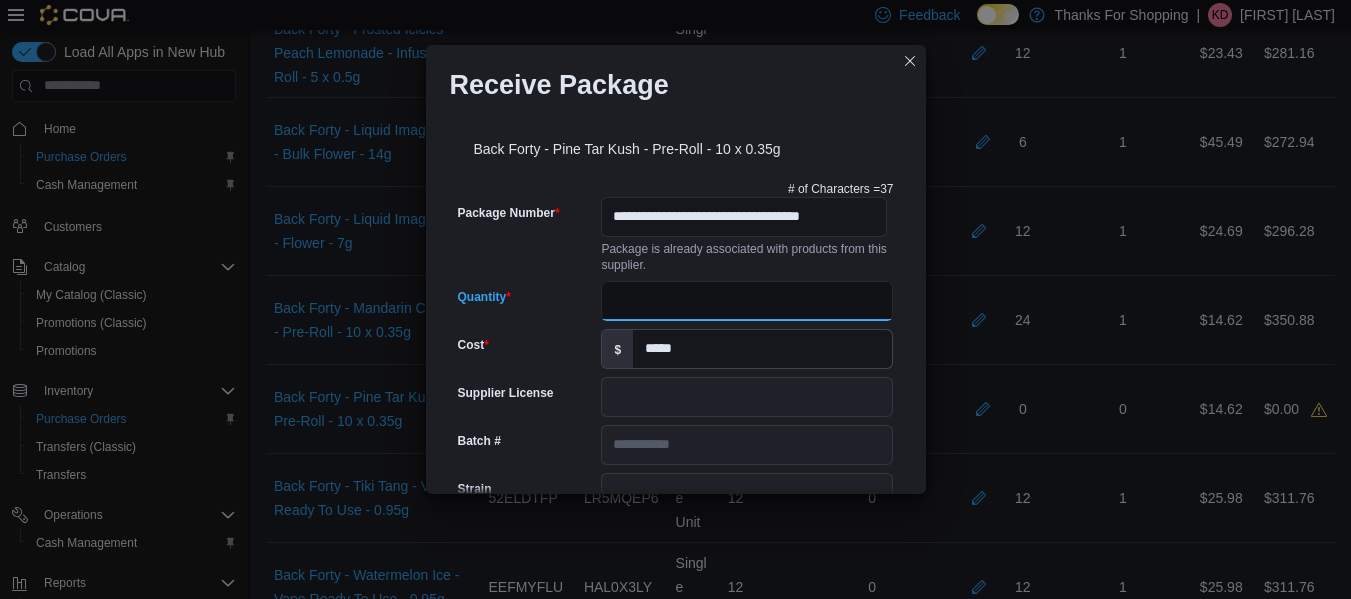click on "Quantity" at bounding box center [747, 301] 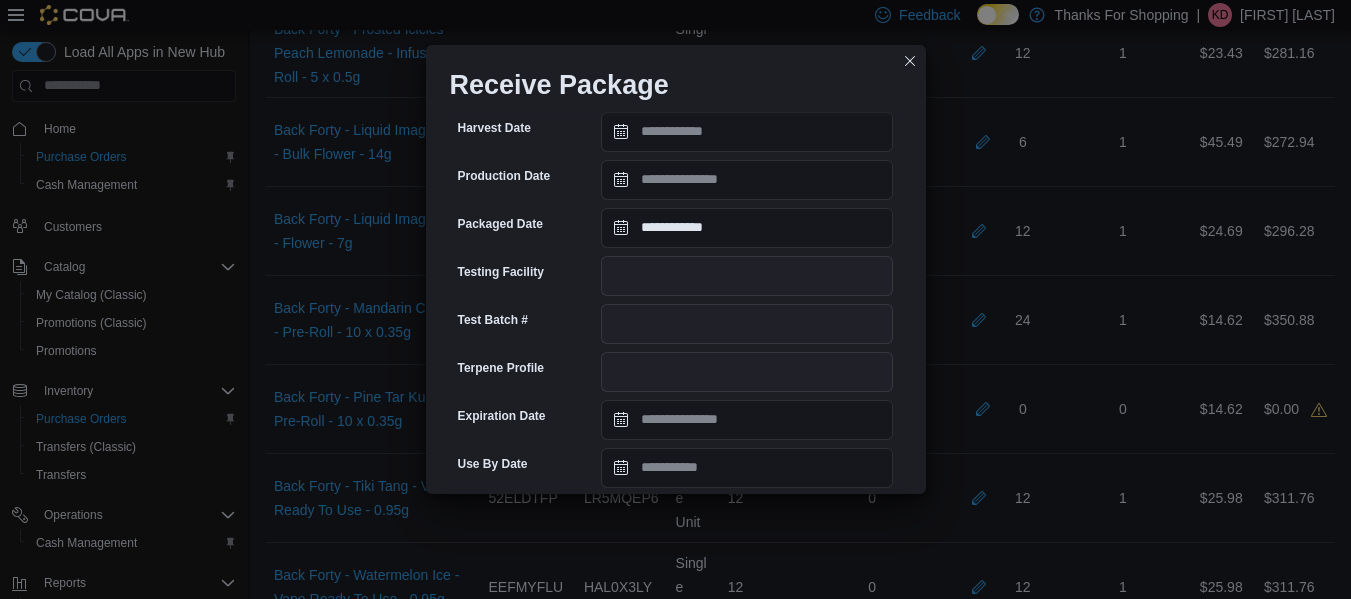 scroll, scrollTop: 779, scrollLeft: 0, axis: vertical 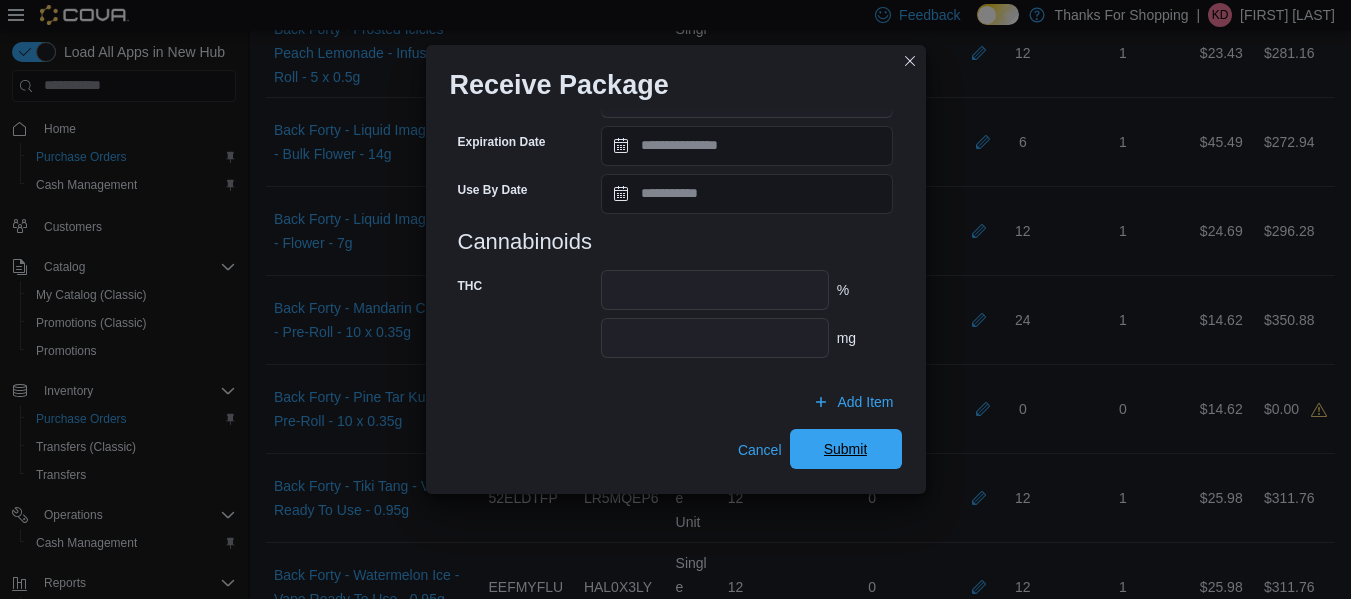 click on "Submit" at bounding box center [846, 449] 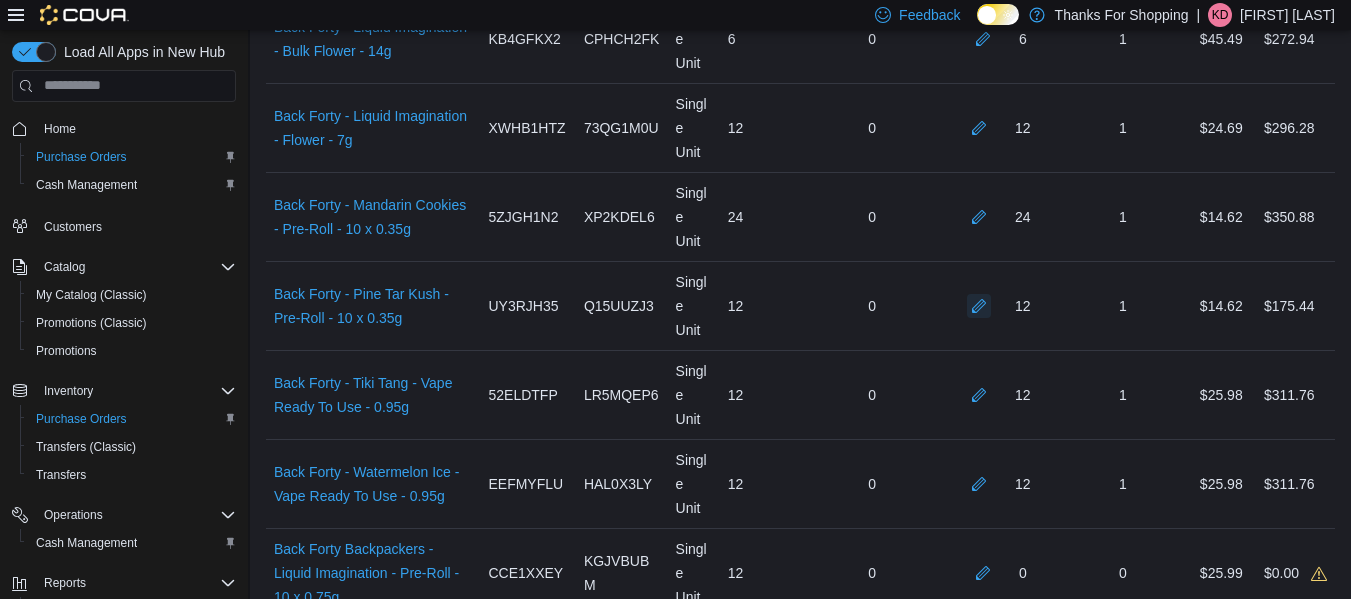 scroll, scrollTop: 902, scrollLeft: 0, axis: vertical 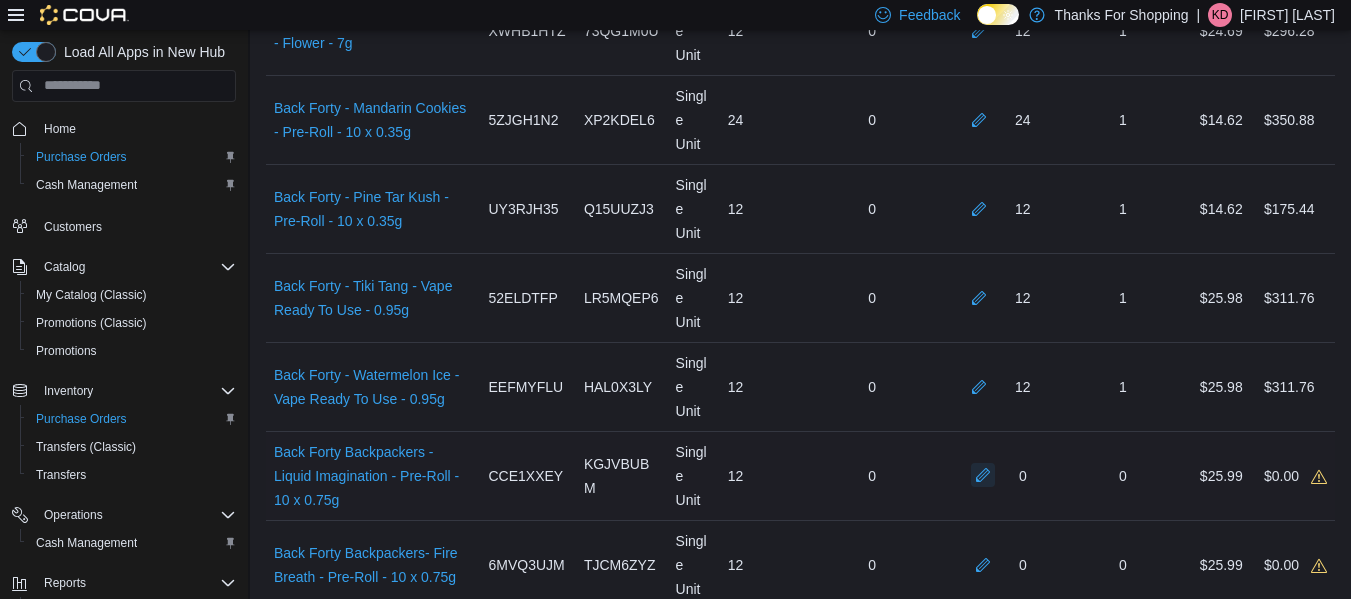 click at bounding box center [983, 475] 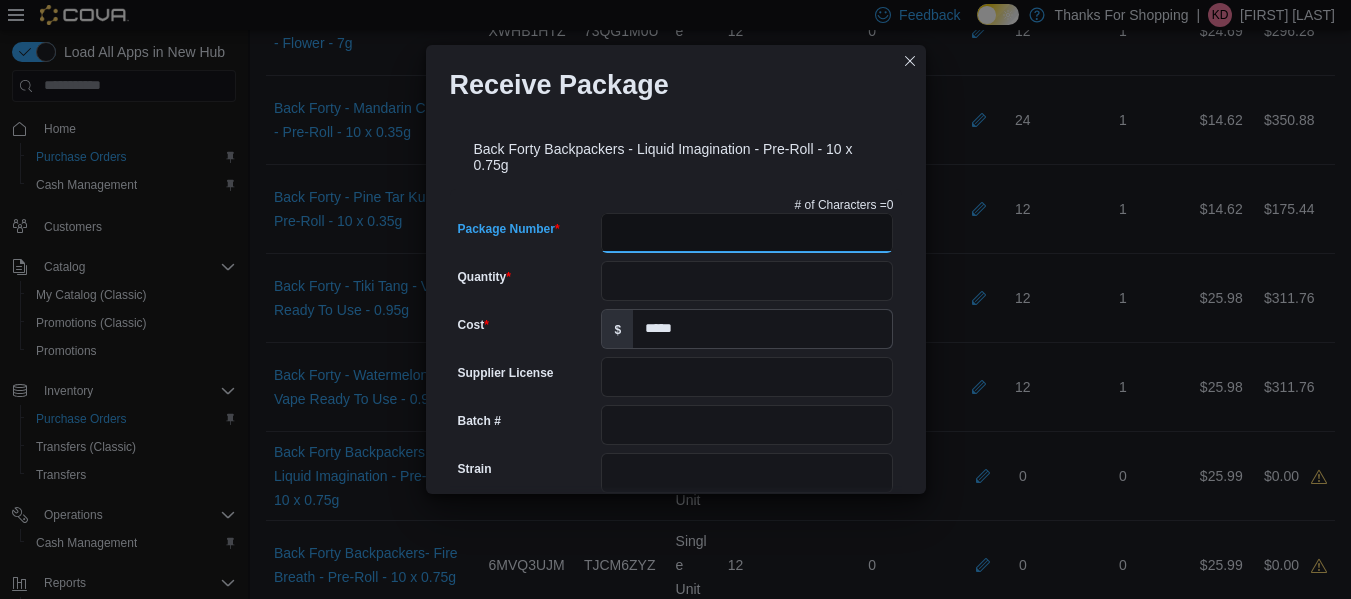 click on "Package Number" at bounding box center (747, 233) 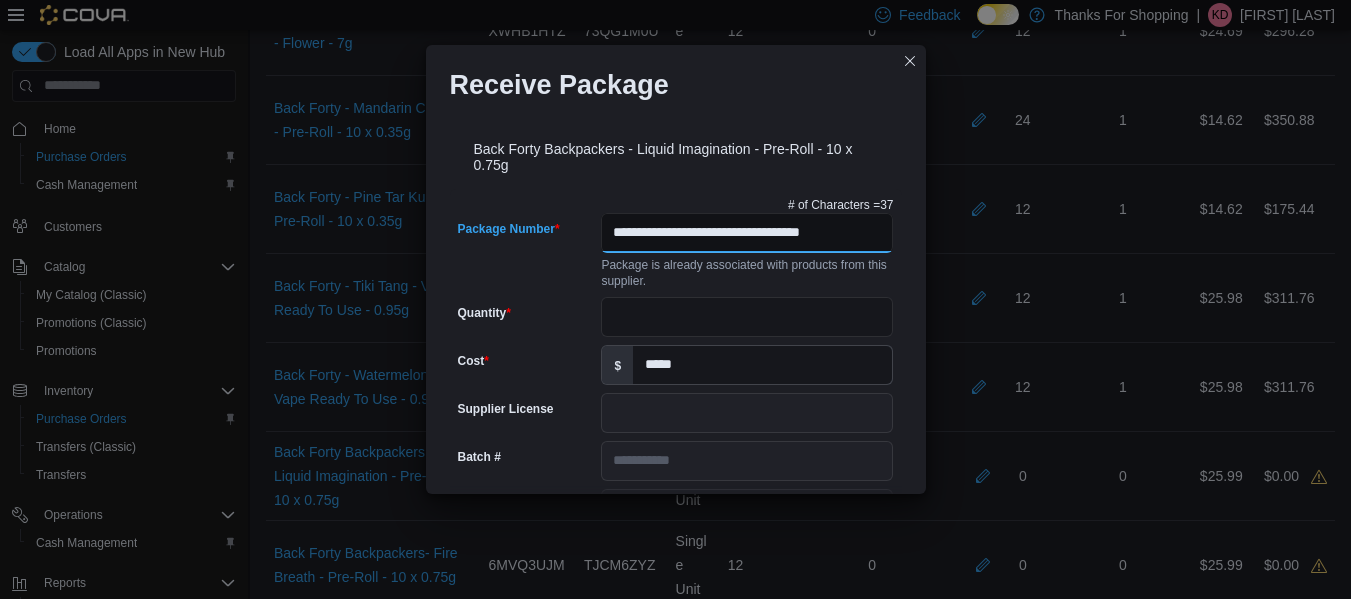 scroll, scrollTop: 0, scrollLeft: 16, axis: horizontal 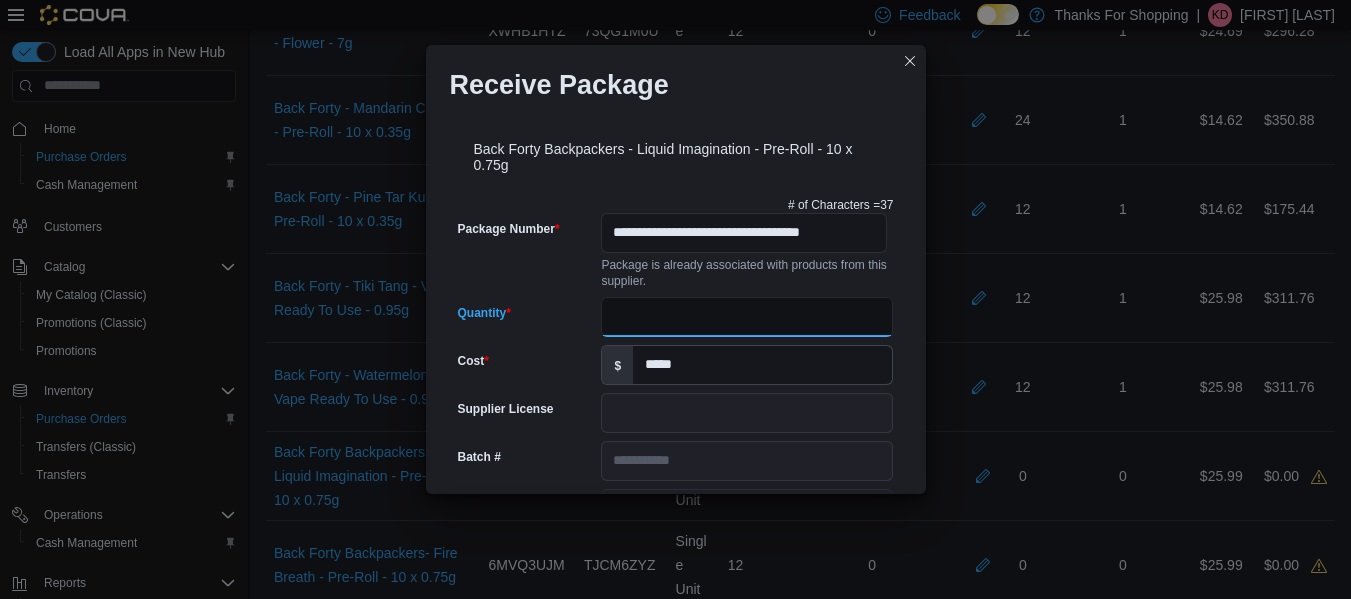 click on "Quantity" at bounding box center (747, 317) 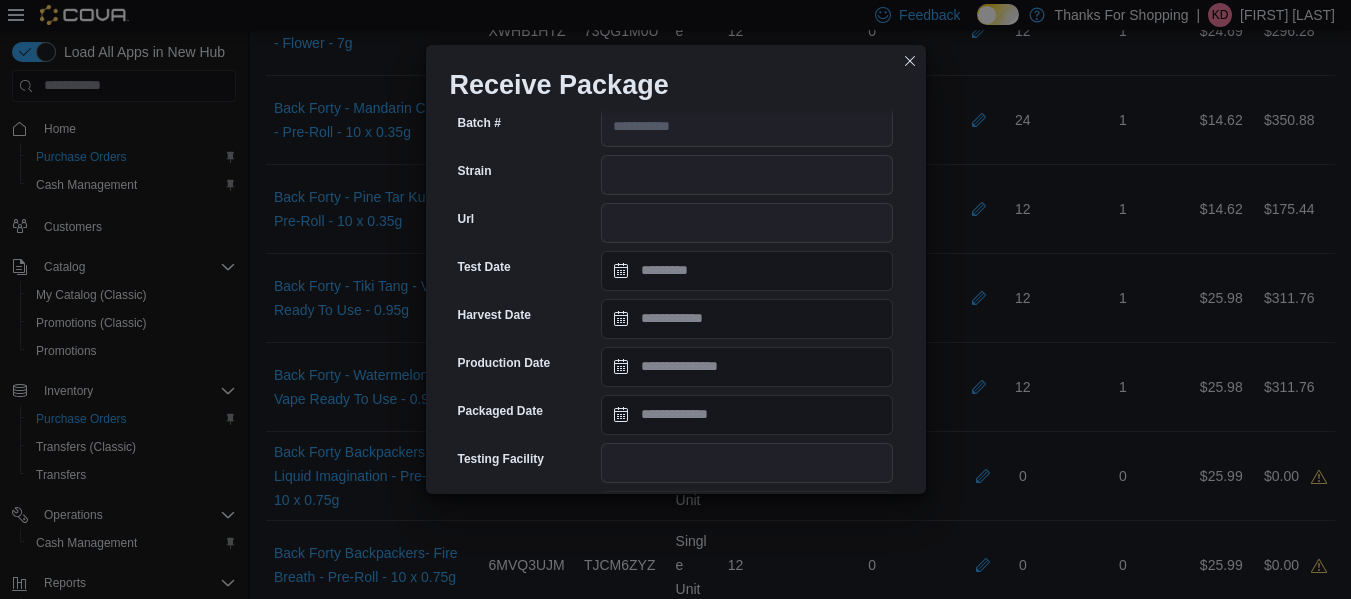 scroll, scrollTop: 795, scrollLeft: 0, axis: vertical 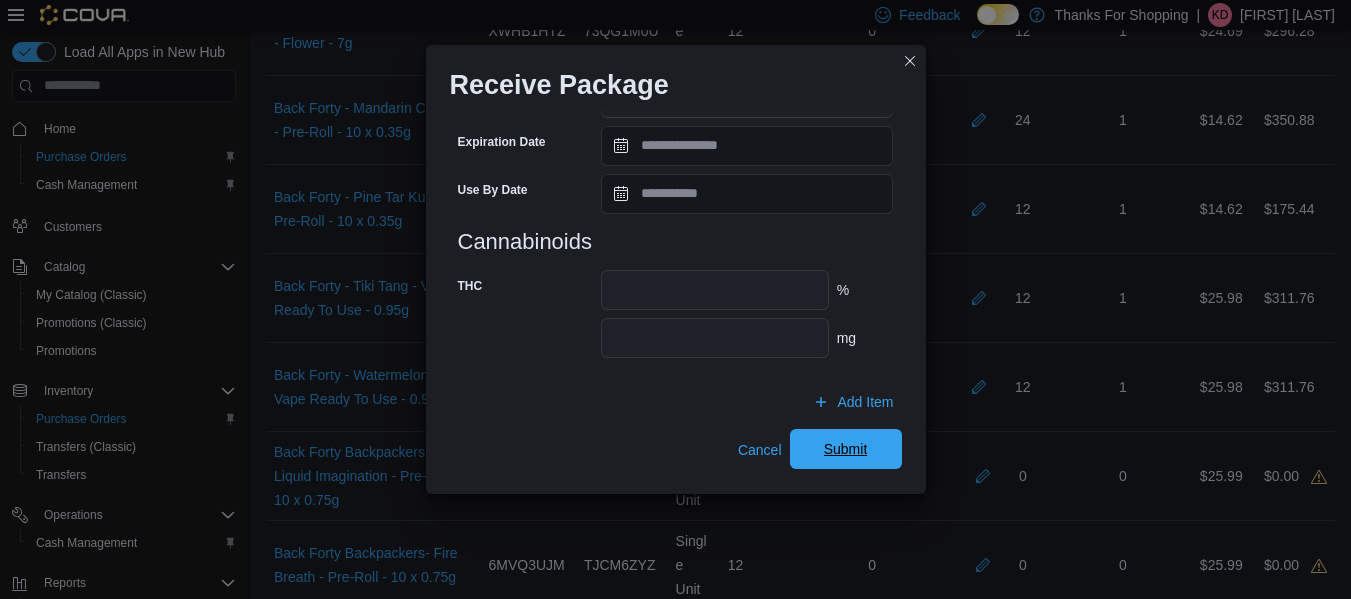 click on "Submit" at bounding box center (846, 449) 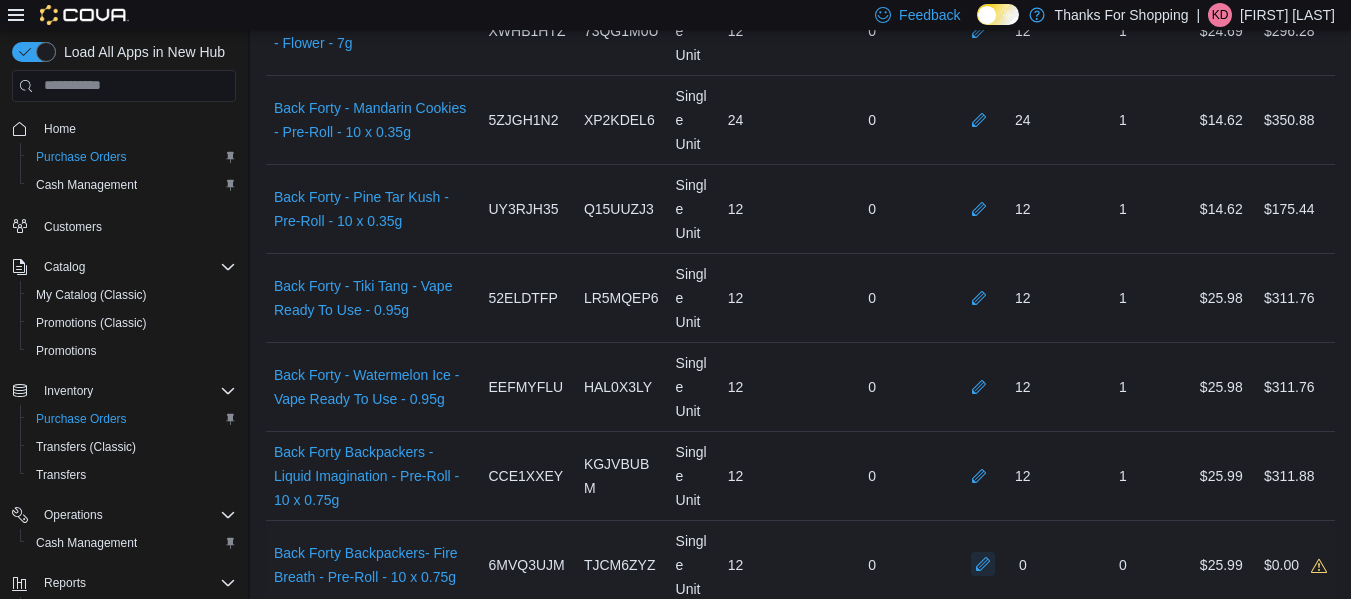 click at bounding box center (983, 564) 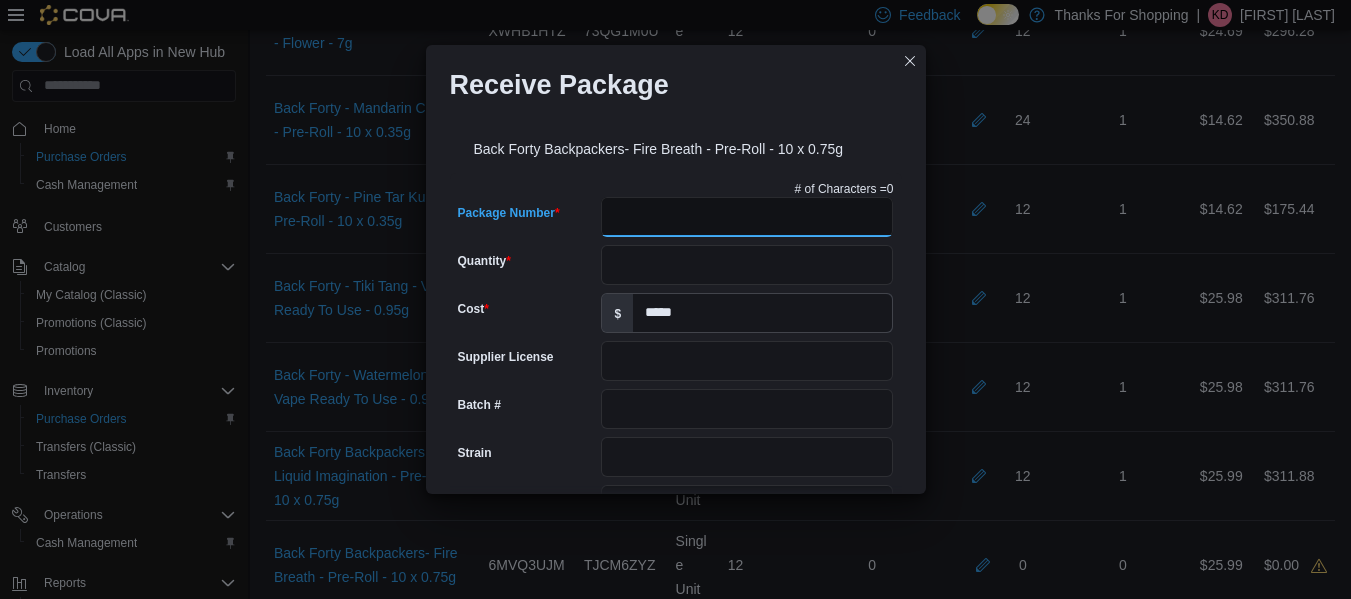 click on "Package Number" at bounding box center [747, 217] 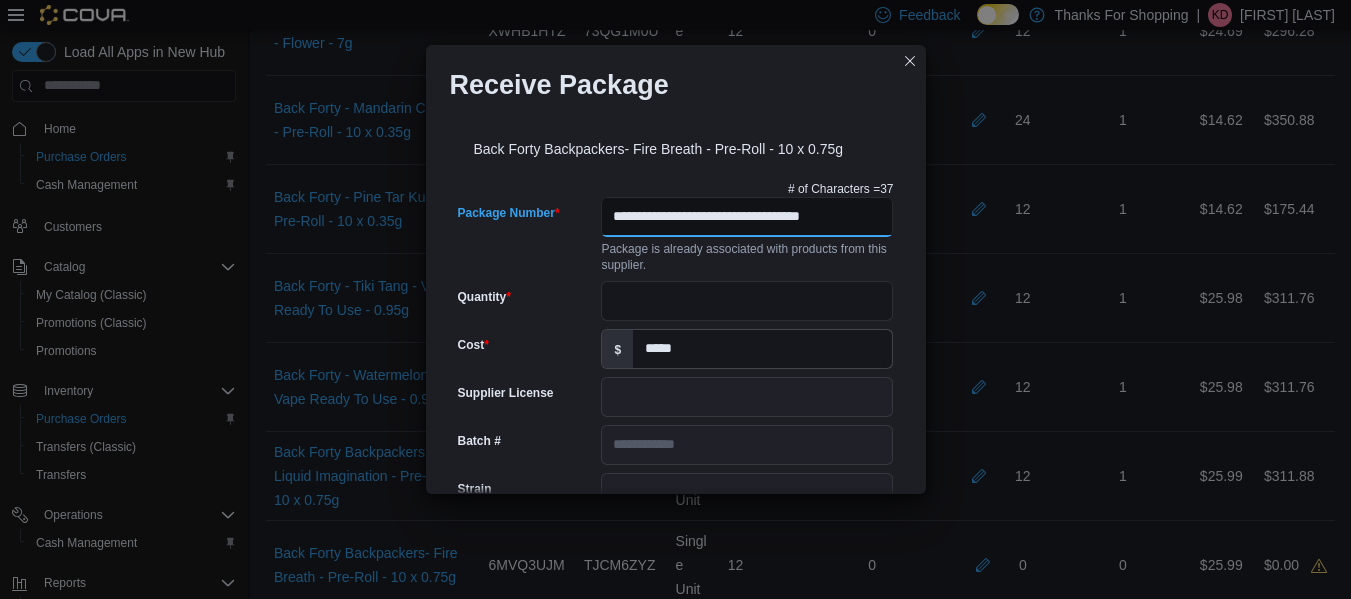 scroll, scrollTop: 0, scrollLeft: 16, axis: horizontal 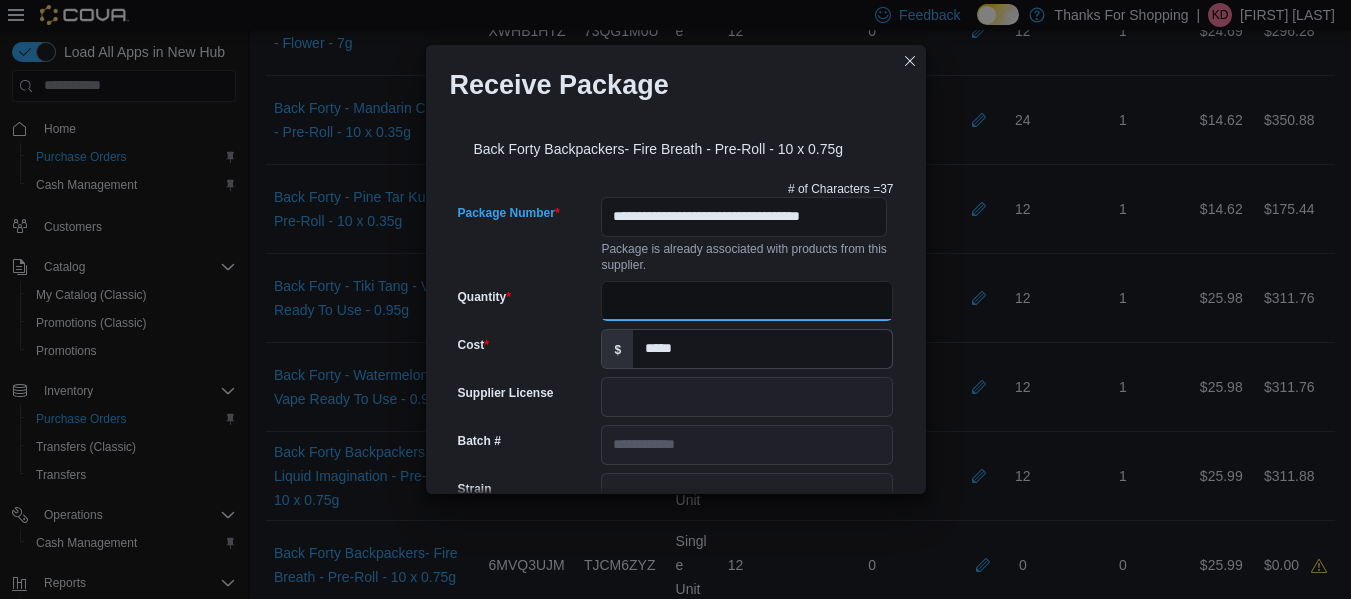 click on "Quantity" at bounding box center [747, 301] 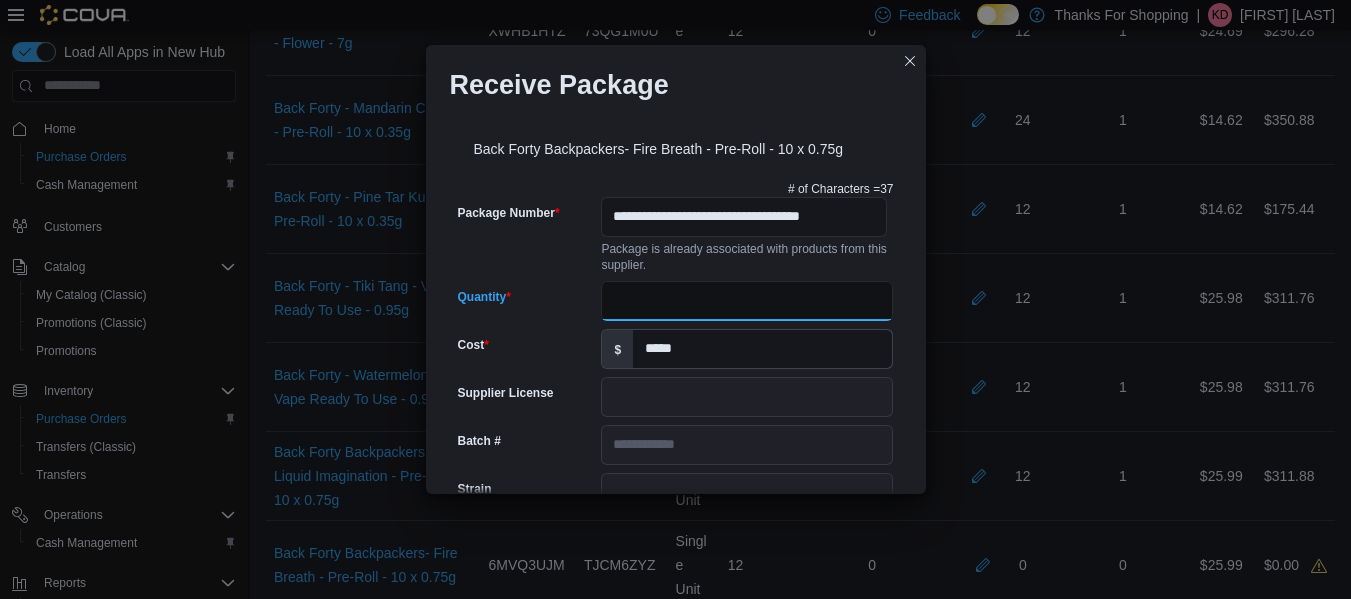 scroll, scrollTop: 0, scrollLeft: 0, axis: both 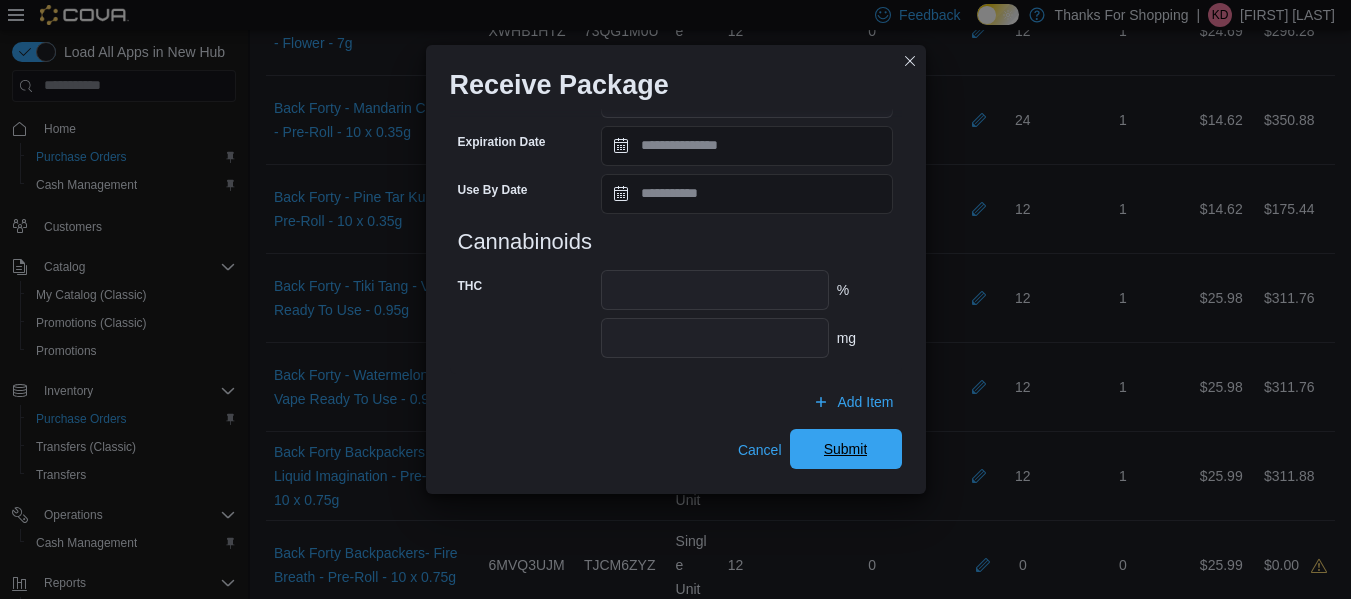 click on "Submit" at bounding box center [846, 449] 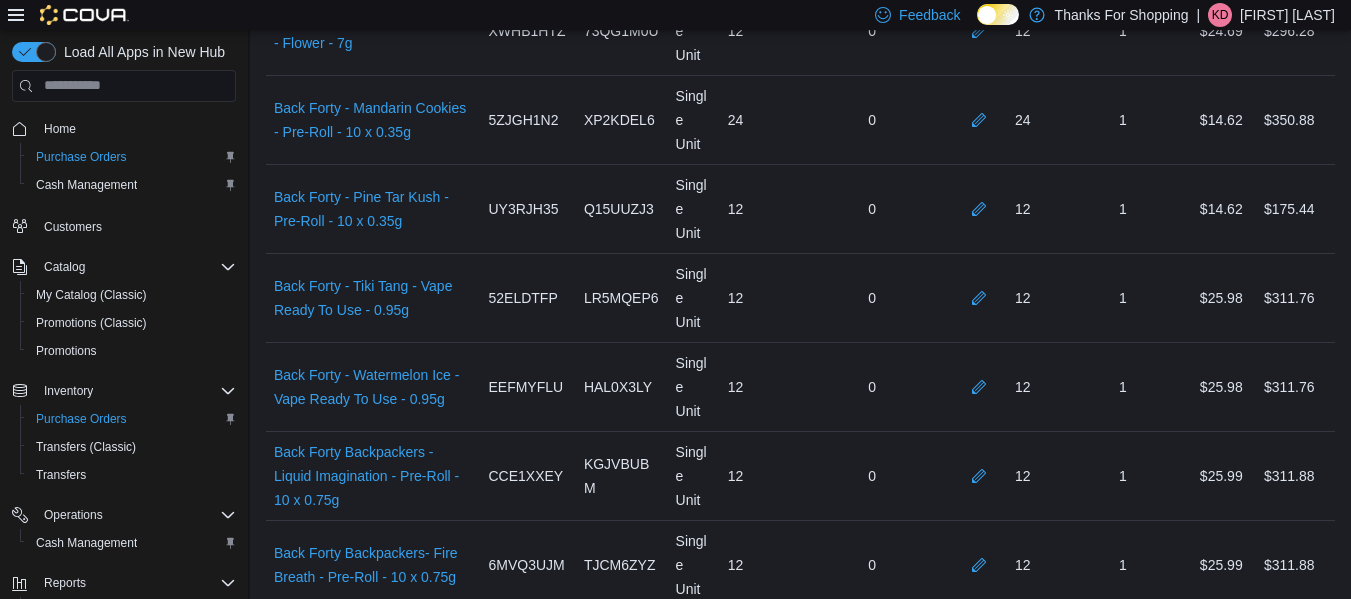 click at bounding box center [983, 653] 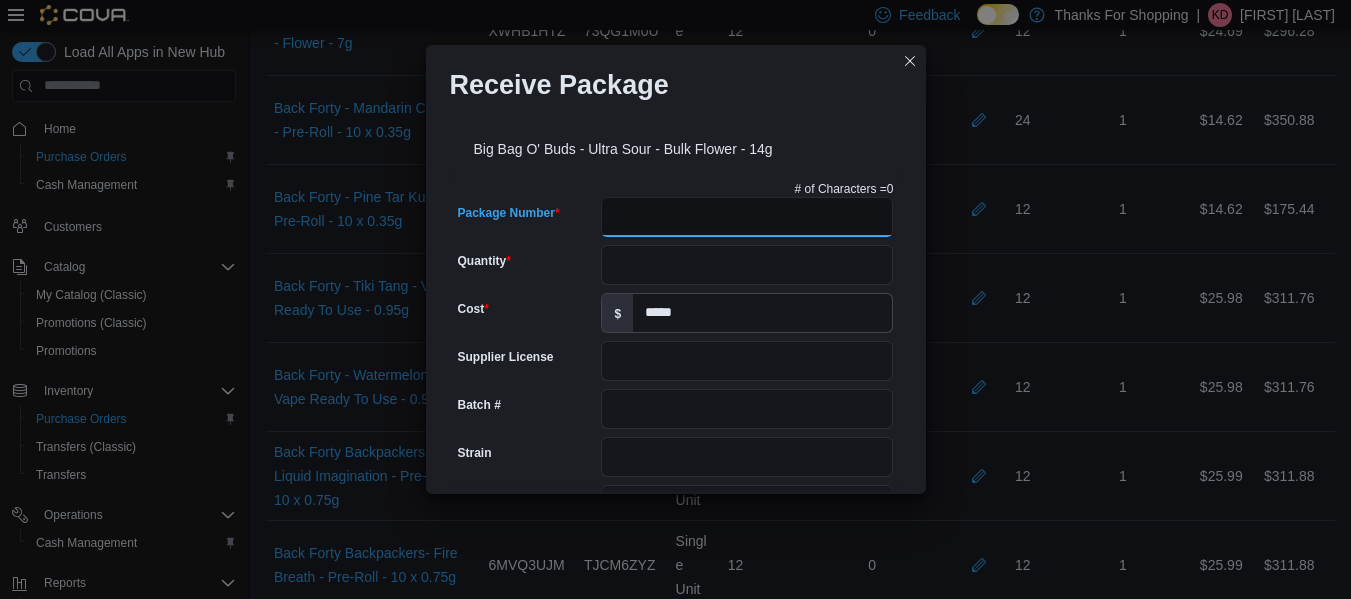 click on "Package Number" at bounding box center (747, 217) 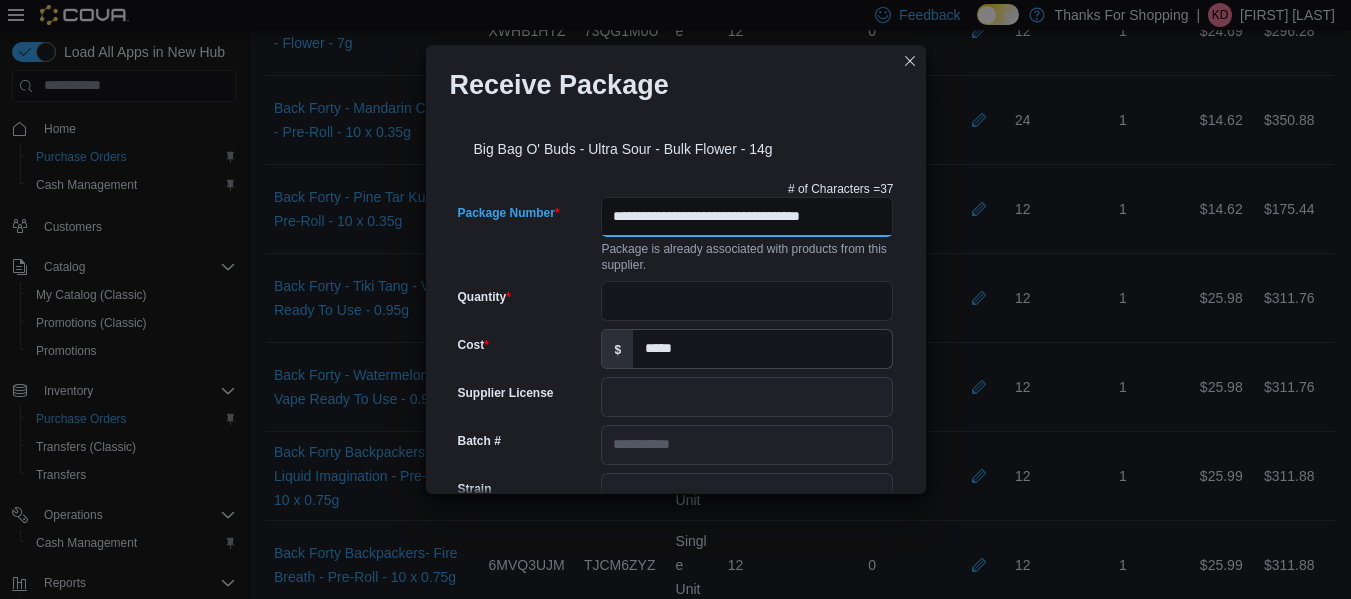scroll, scrollTop: 0, scrollLeft: 18, axis: horizontal 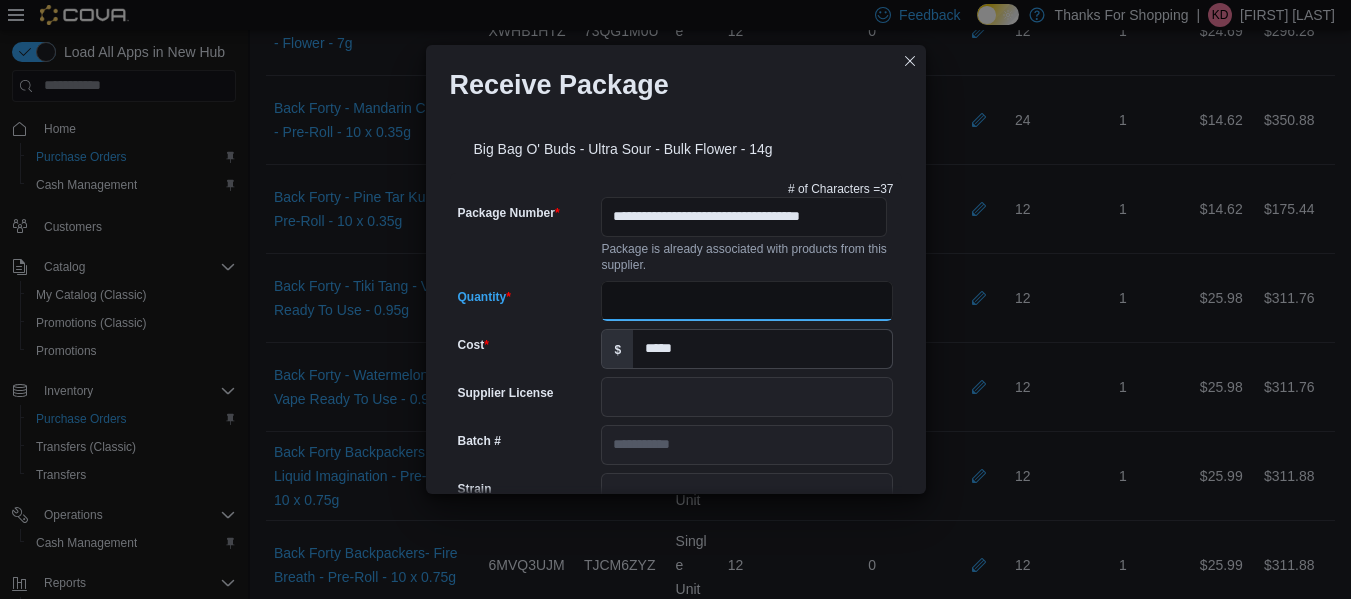 click on "Quantity" at bounding box center [747, 301] 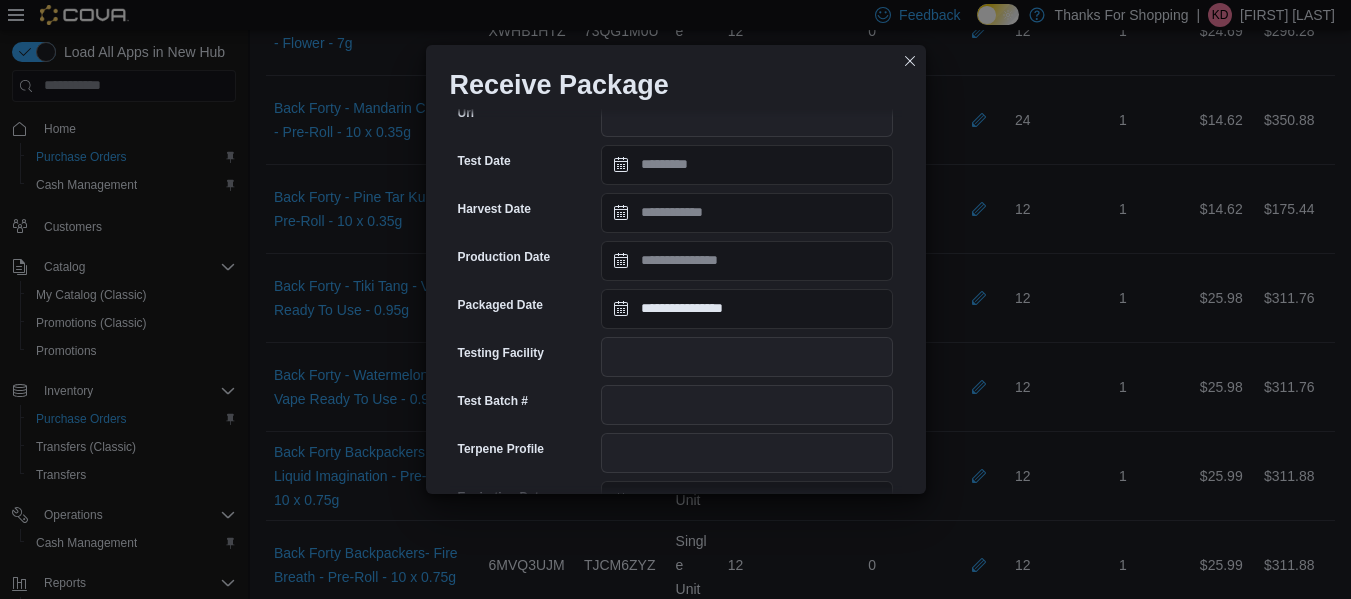 scroll, scrollTop: 779, scrollLeft: 0, axis: vertical 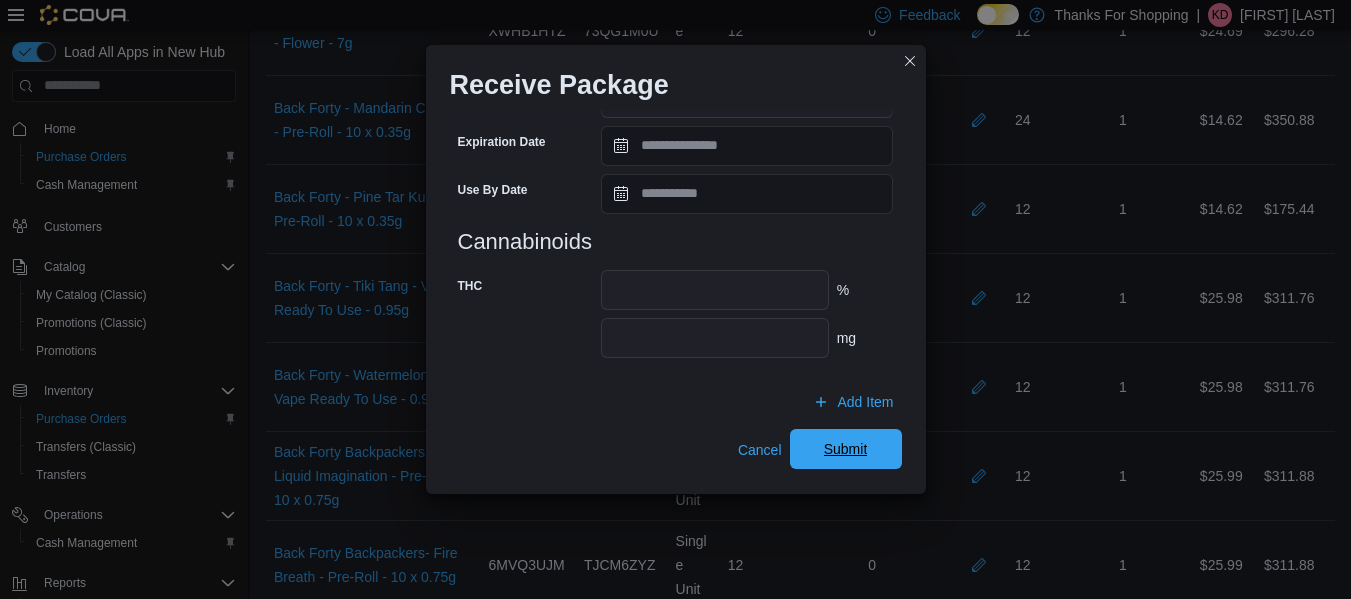 click on "Submit" at bounding box center [846, 449] 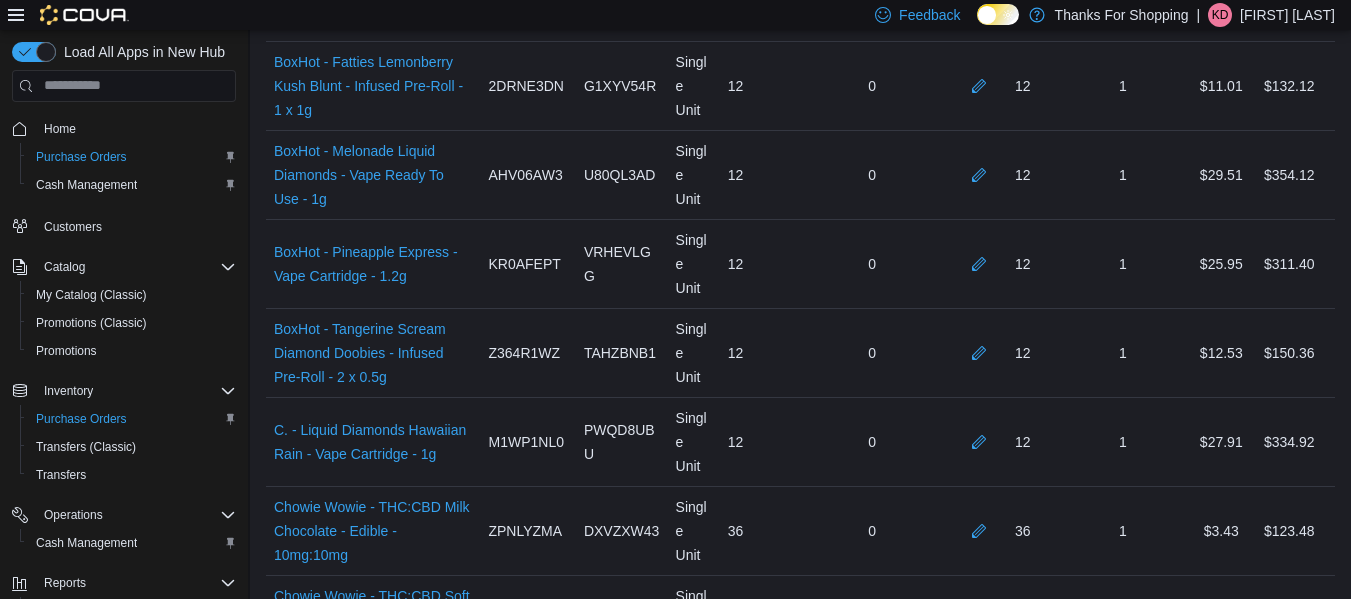 scroll, scrollTop: 1802, scrollLeft: 0, axis: vertical 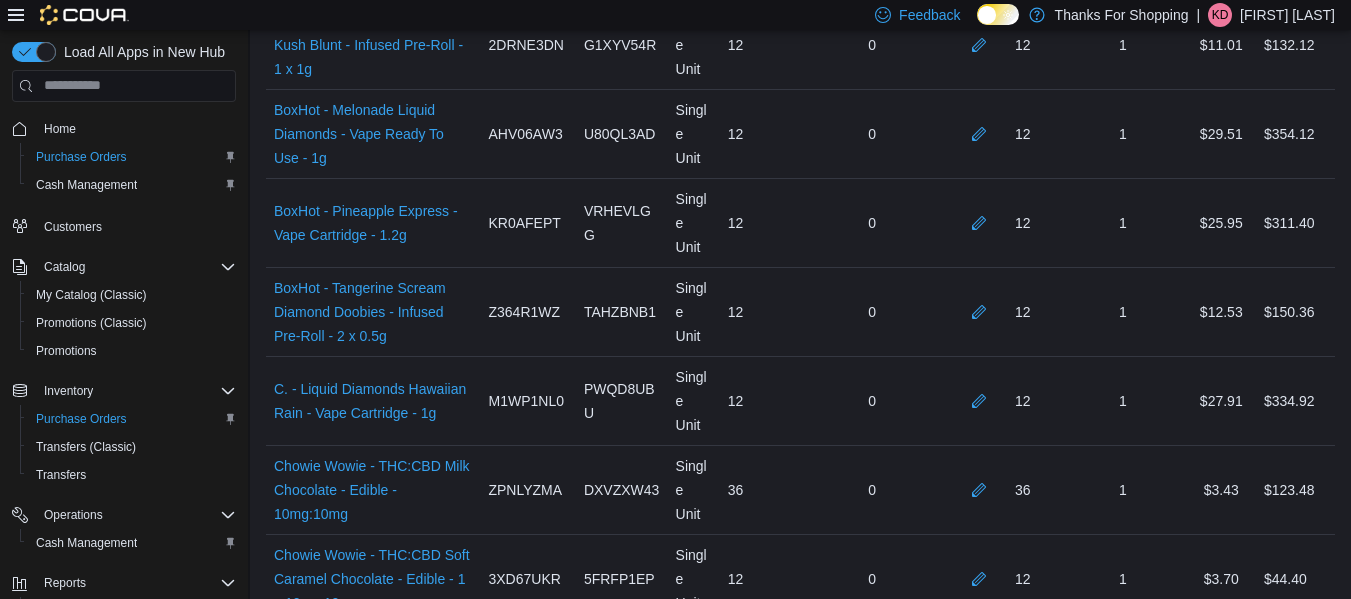click at bounding box center (983, 756) 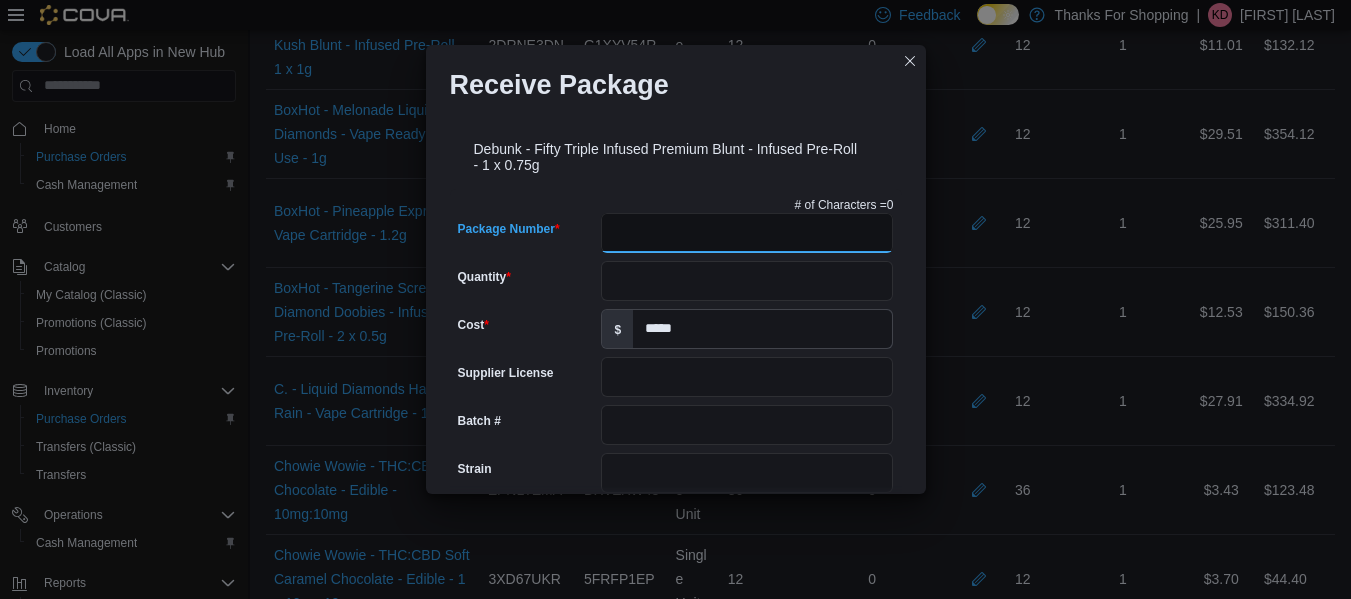 click on "Package Number" at bounding box center [747, 233] 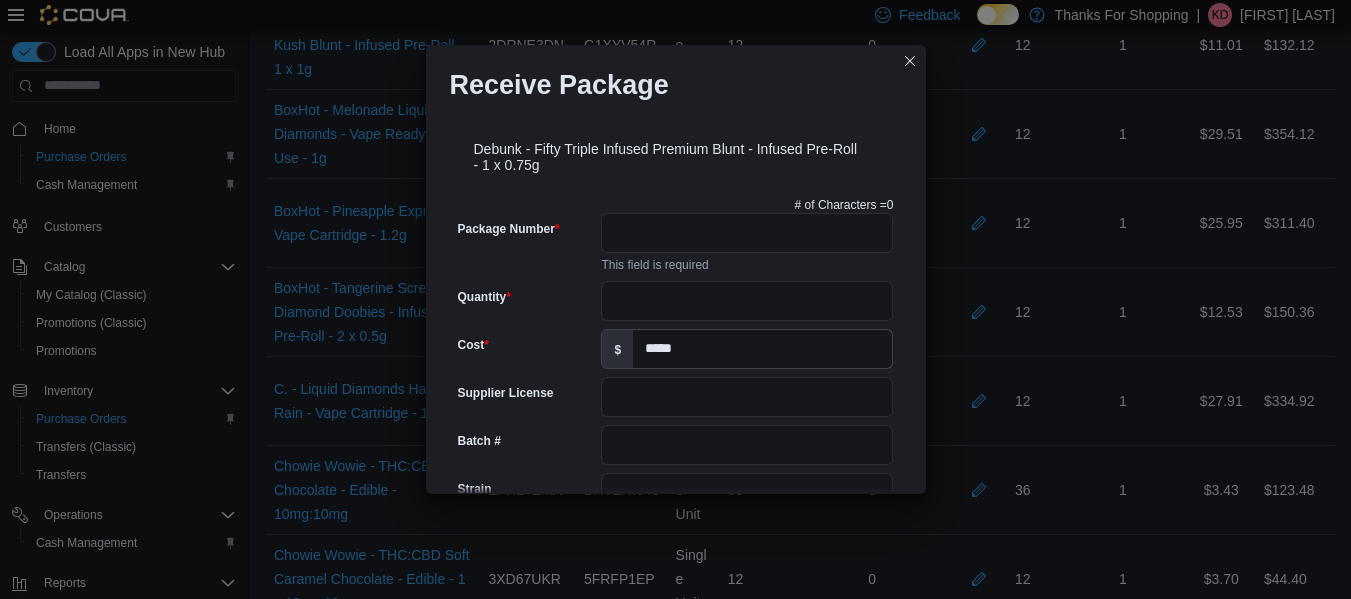 click on "Cost" at bounding box center [526, 349] 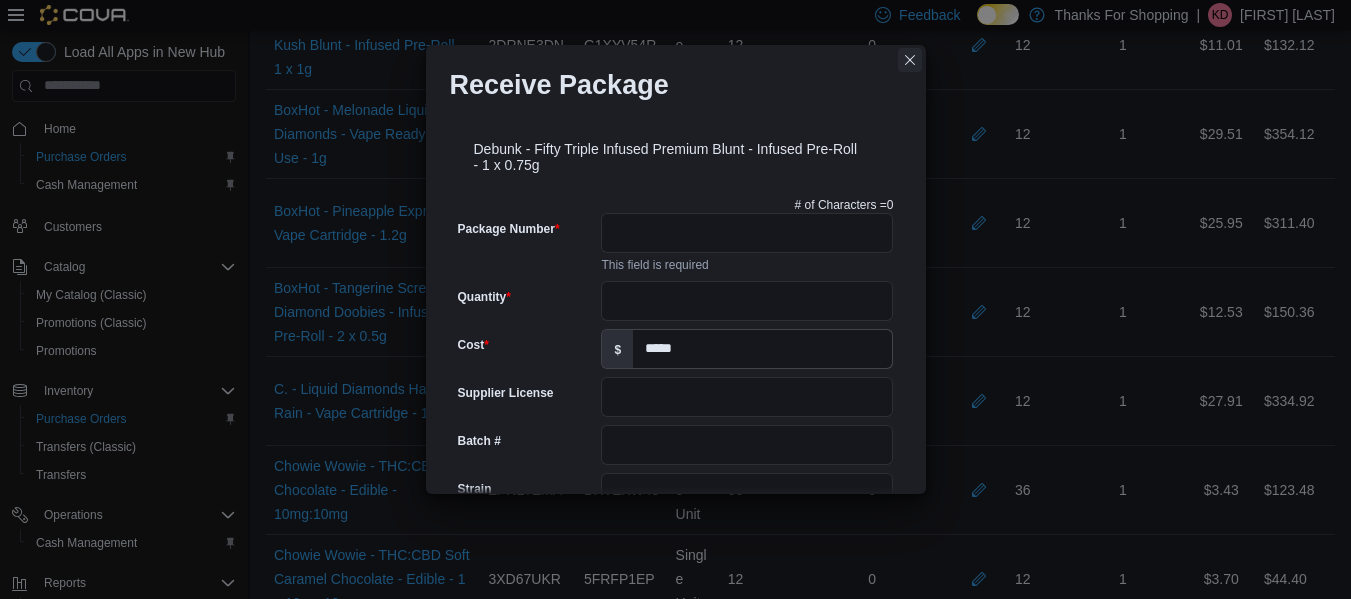 drag, startPoint x: 905, startPoint y: 52, endPoint x: 828, endPoint y: 126, distance: 106.7942 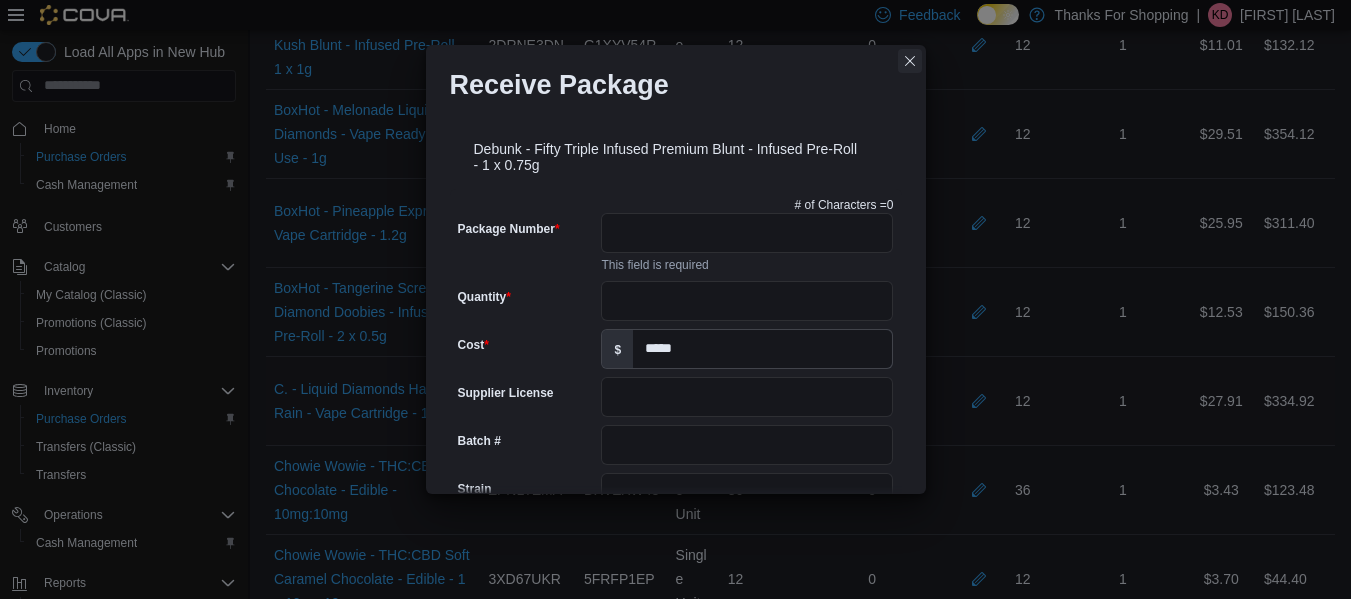 click at bounding box center (910, 61) 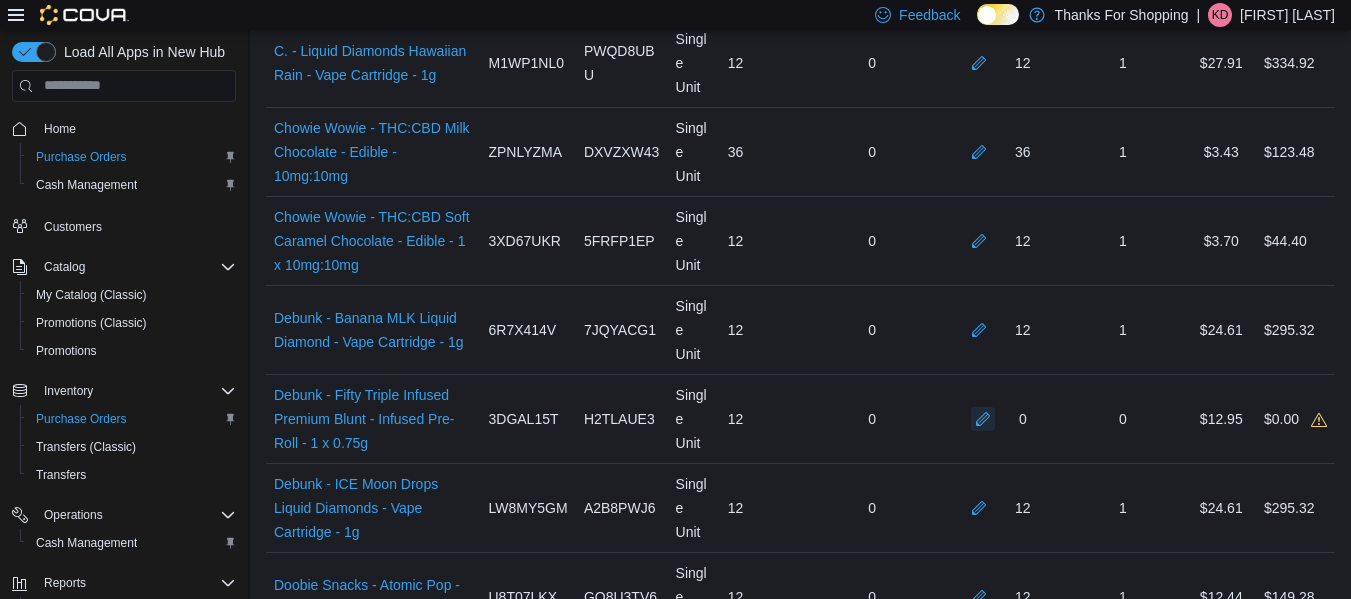scroll, scrollTop: 2102, scrollLeft: 0, axis: vertical 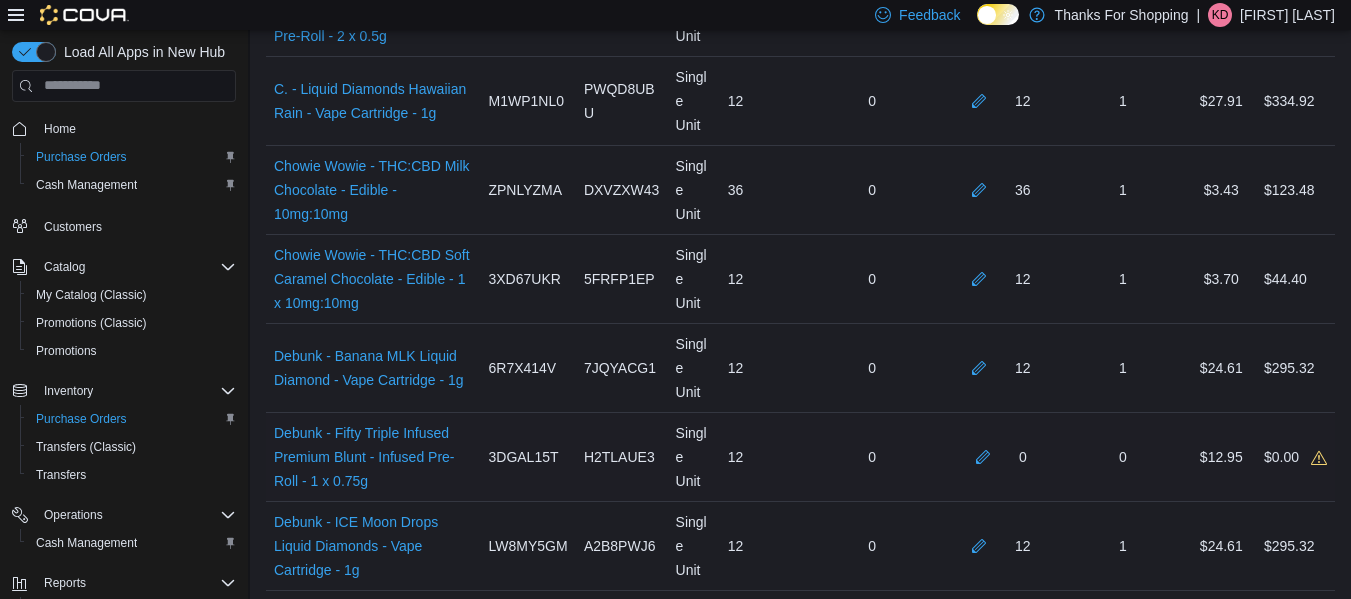 click on "H2TLAUE3" at bounding box center [622, 457] 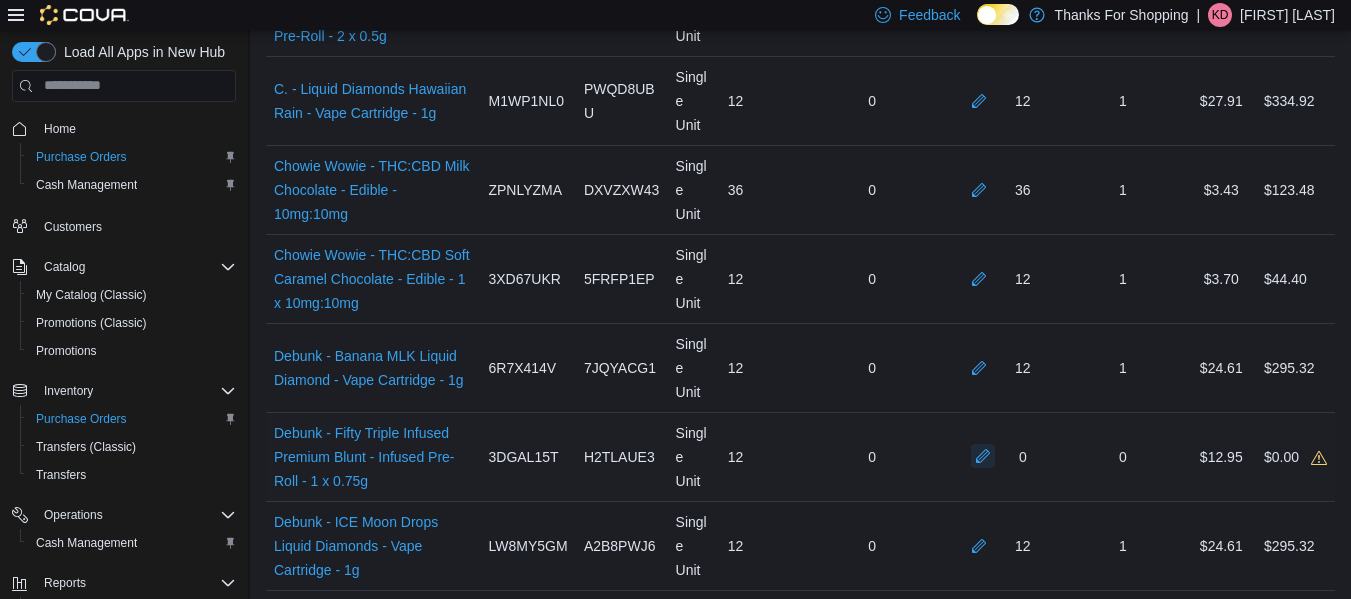 click at bounding box center [983, 456] 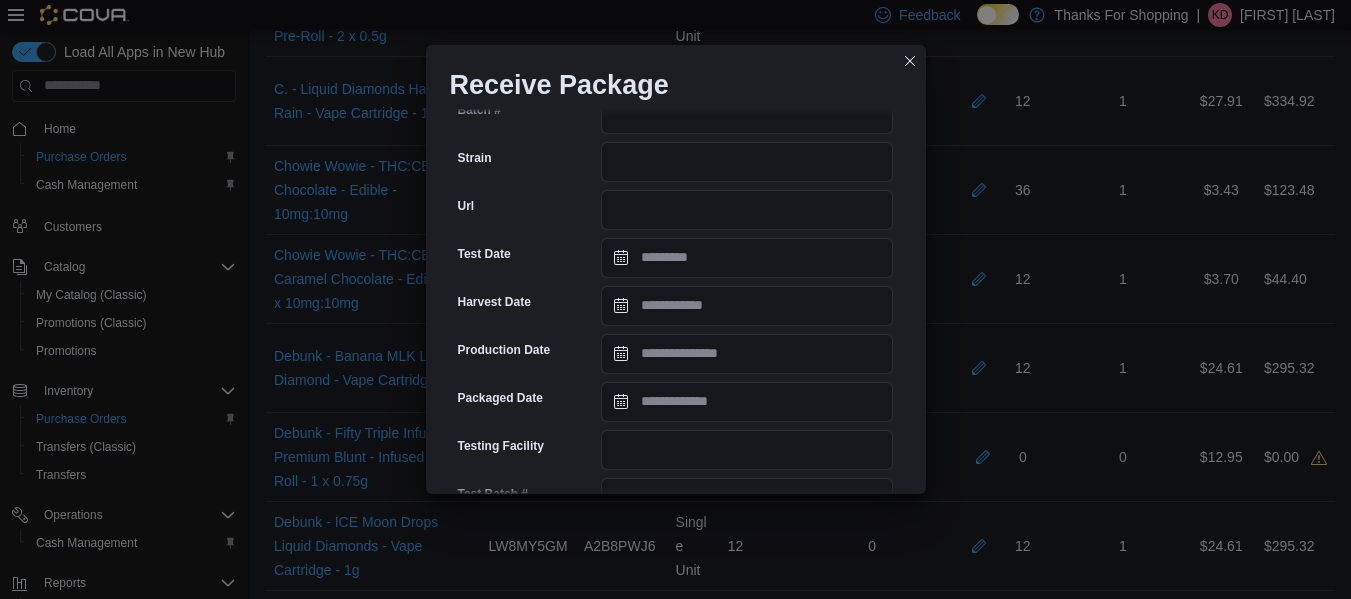 scroll, scrollTop: 0, scrollLeft: 0, axis: both 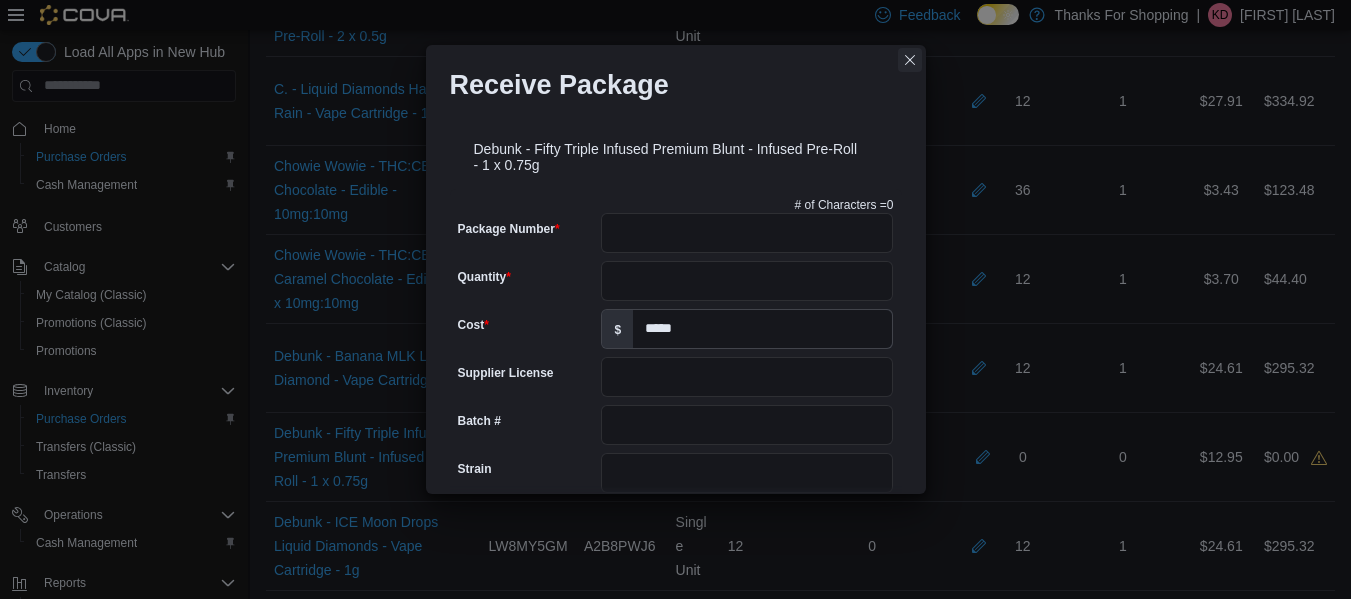 click at bounding box center (910, 60) 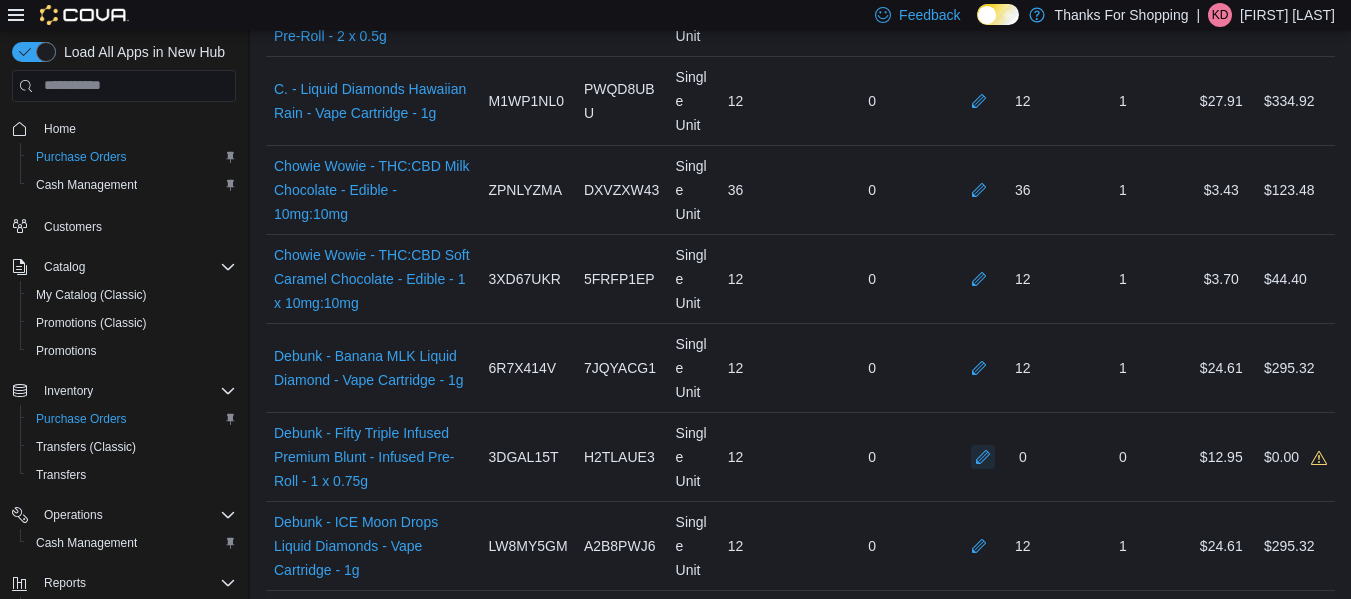 scroll, scrollTop: 2002, scrollLeft: 0, axis: vertical 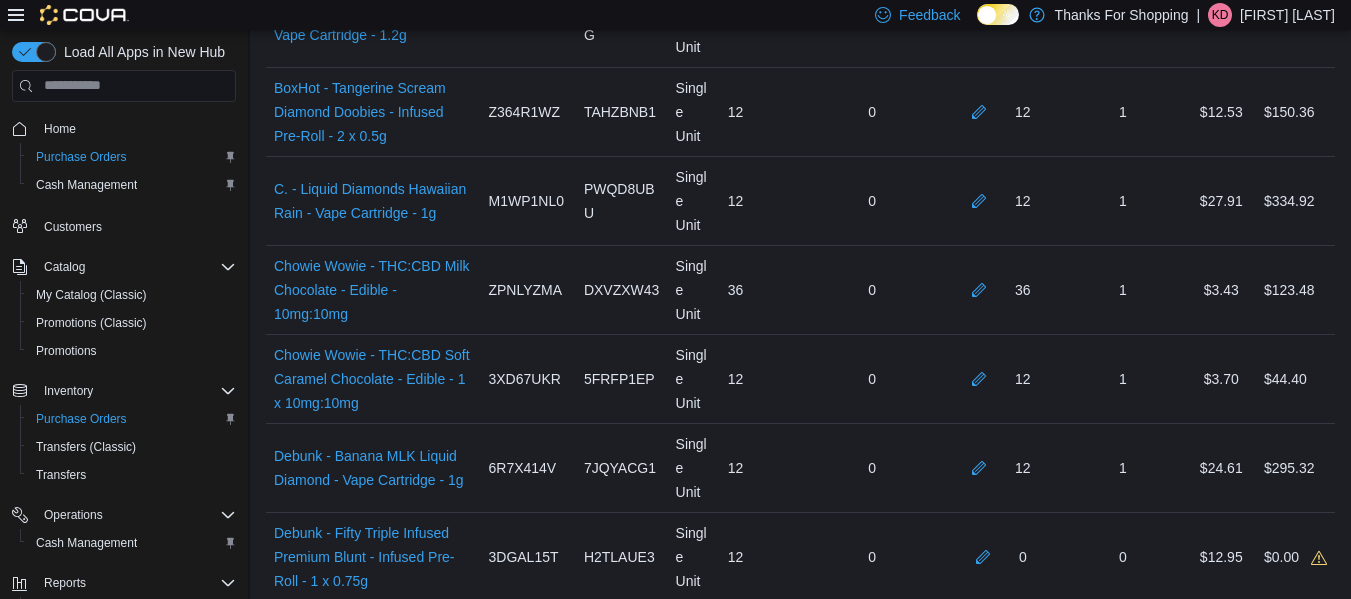 click on "12" at bounding box center (763, 824) 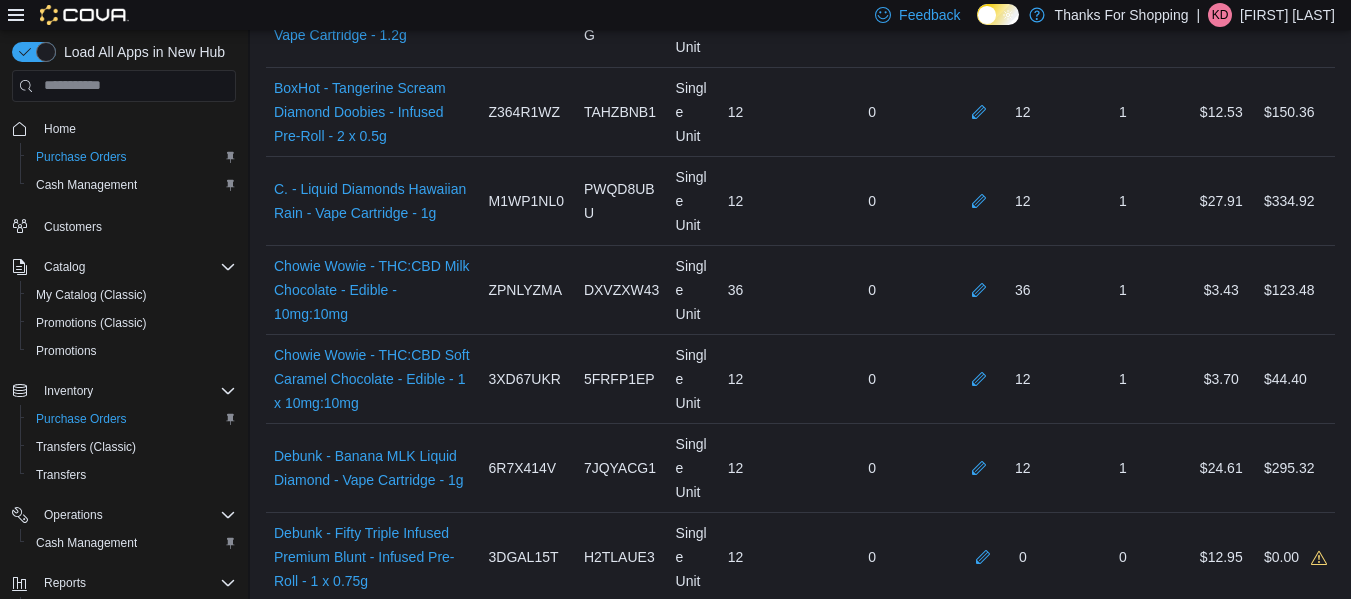 click at bounding box center [983, 912] 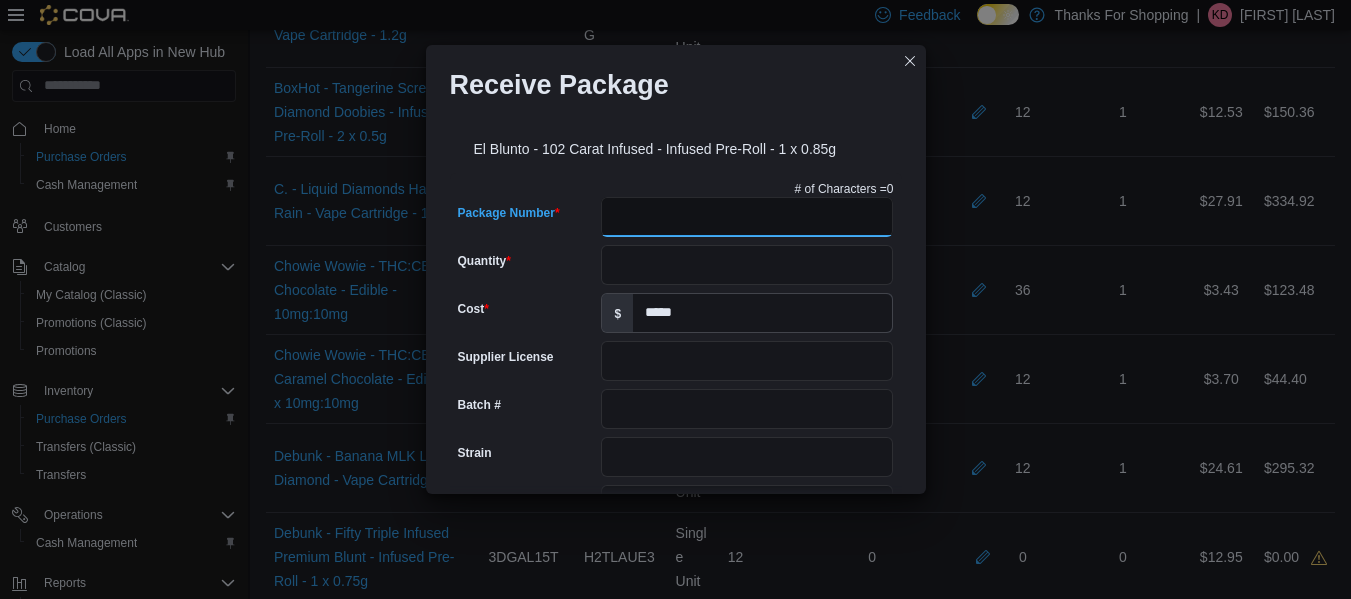 click on "Package Number" at bounding box center [747, 217] 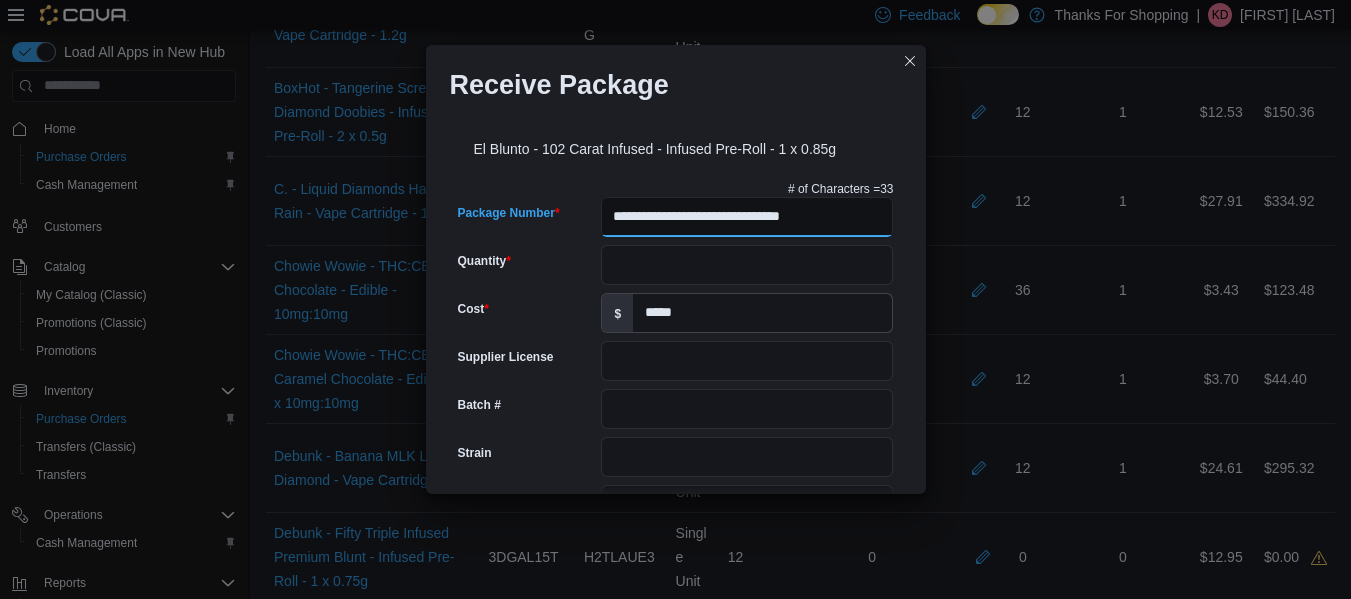 scroll, scrollTop: 0, scrollLeft: 0, axis: both 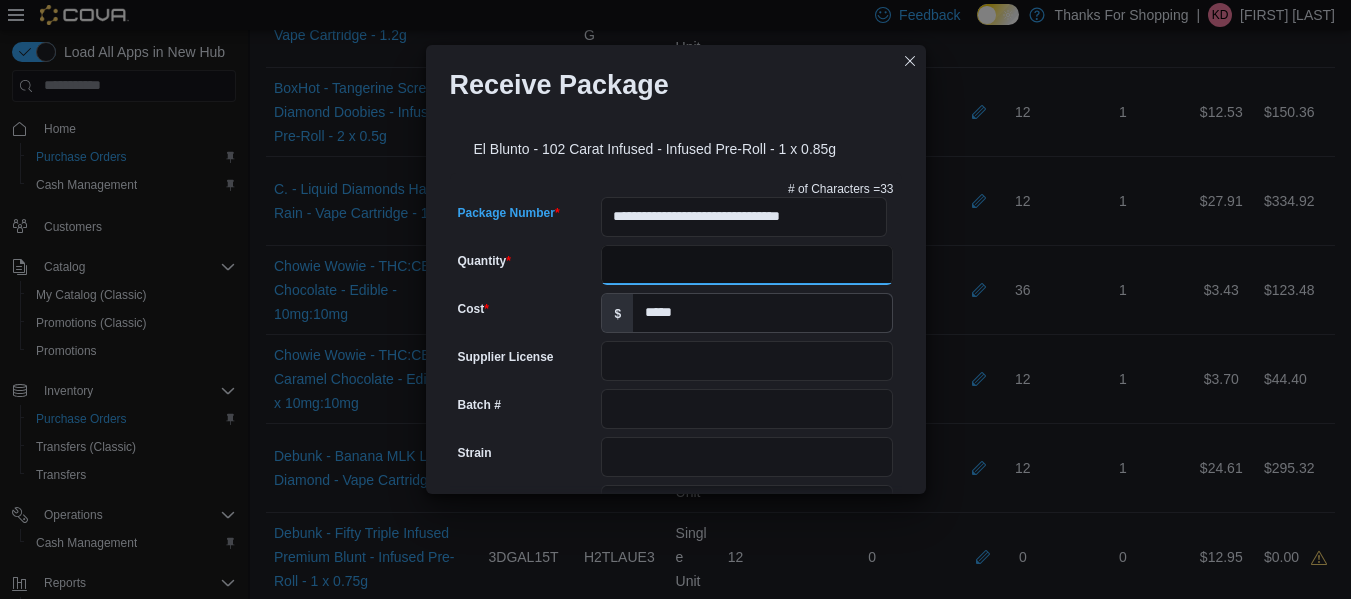 click on "Quantity" at bounding box center [747, 265] 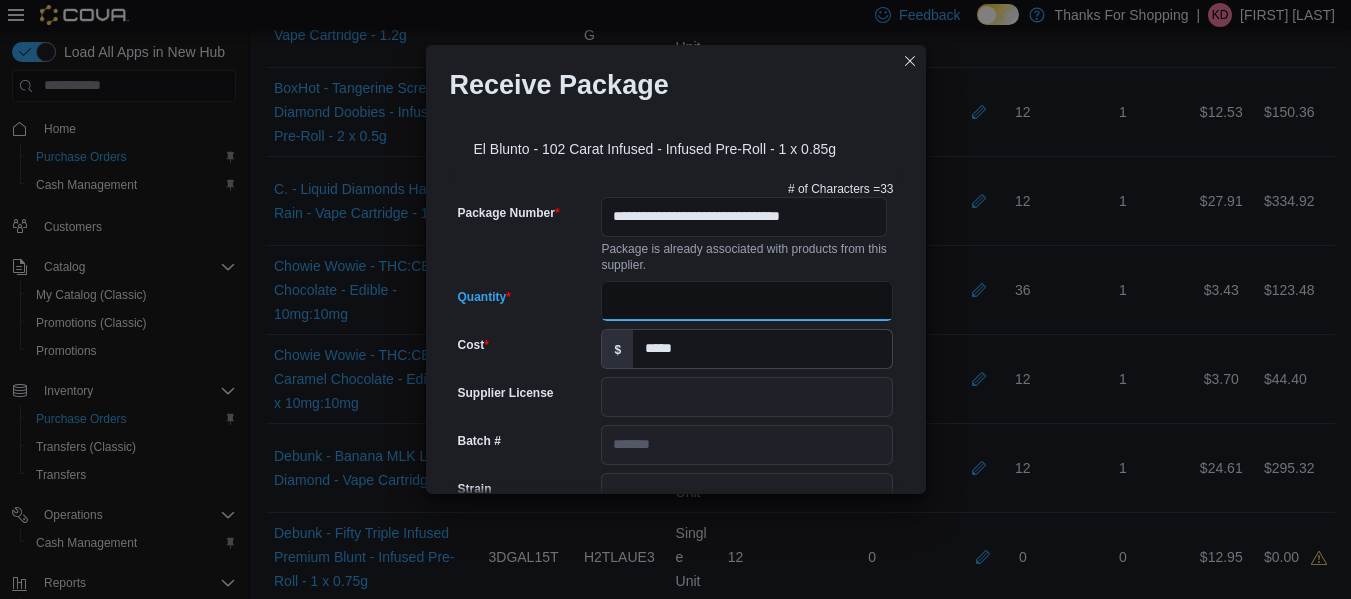 scroll, scrollTop: 779, scrollLeft: 0, axis: vertical 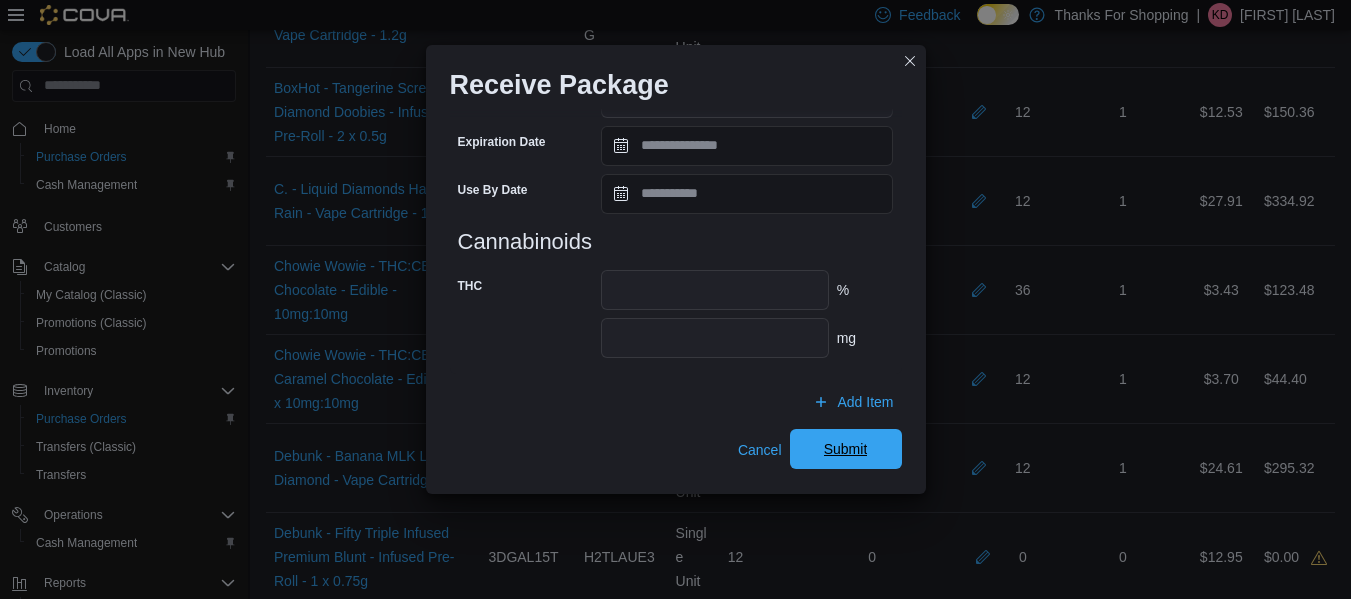 click on "Submit" at bounding box center [846, 449] 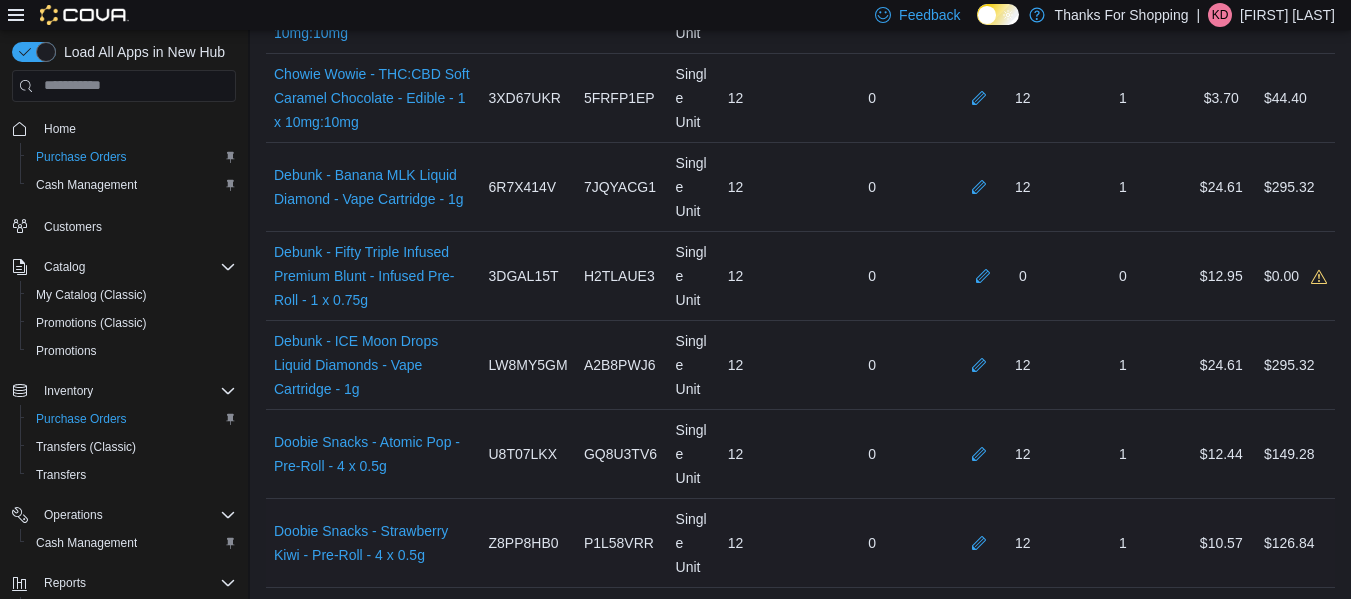 scroll, scrollTop: 2302, scrollLeft: 0, axis: vertical 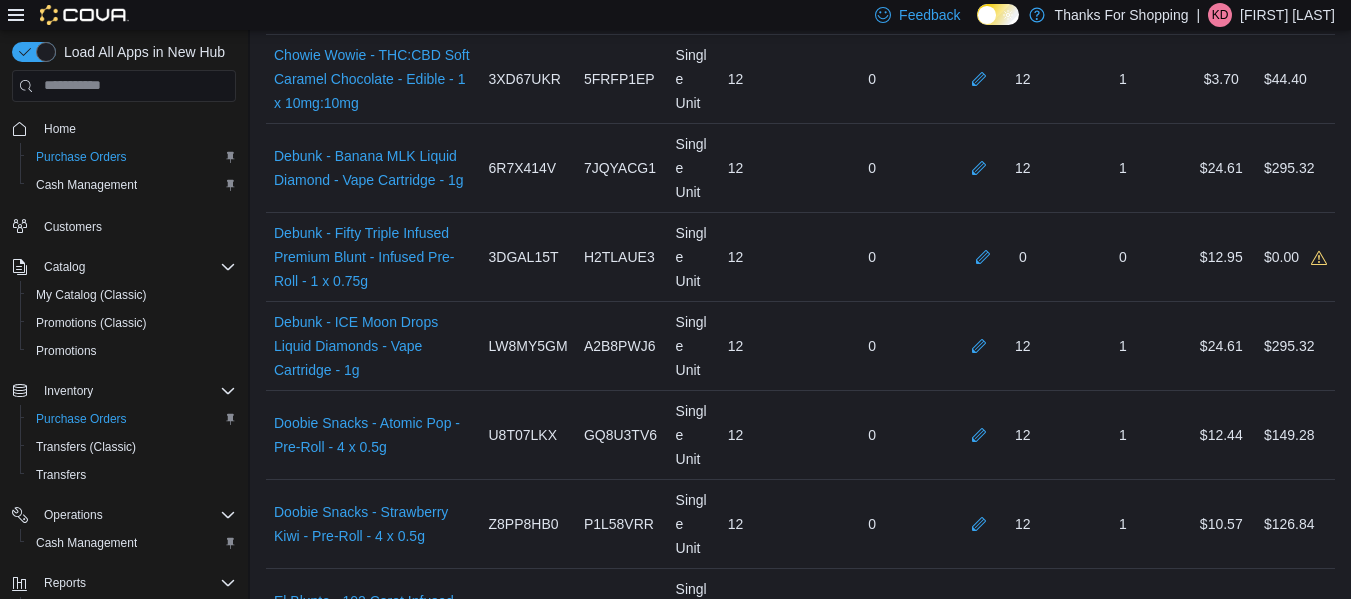 click at bounding box center (983, 1057) 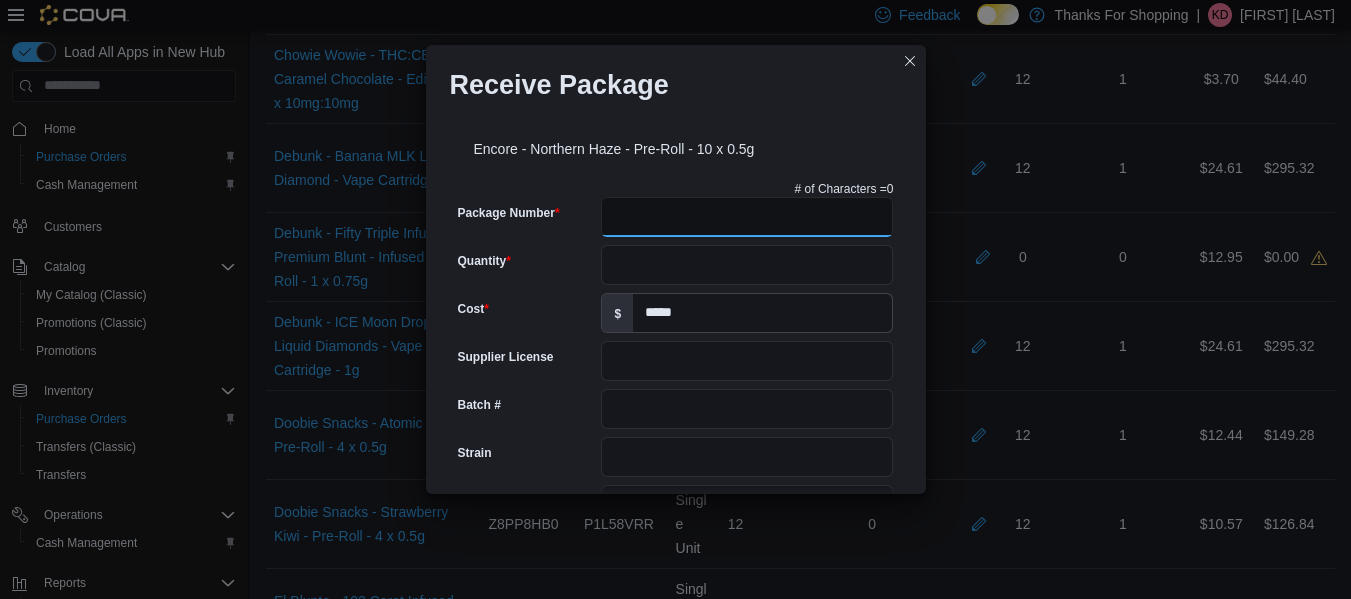 click on "Package Number" at bounding box center (747, 217) 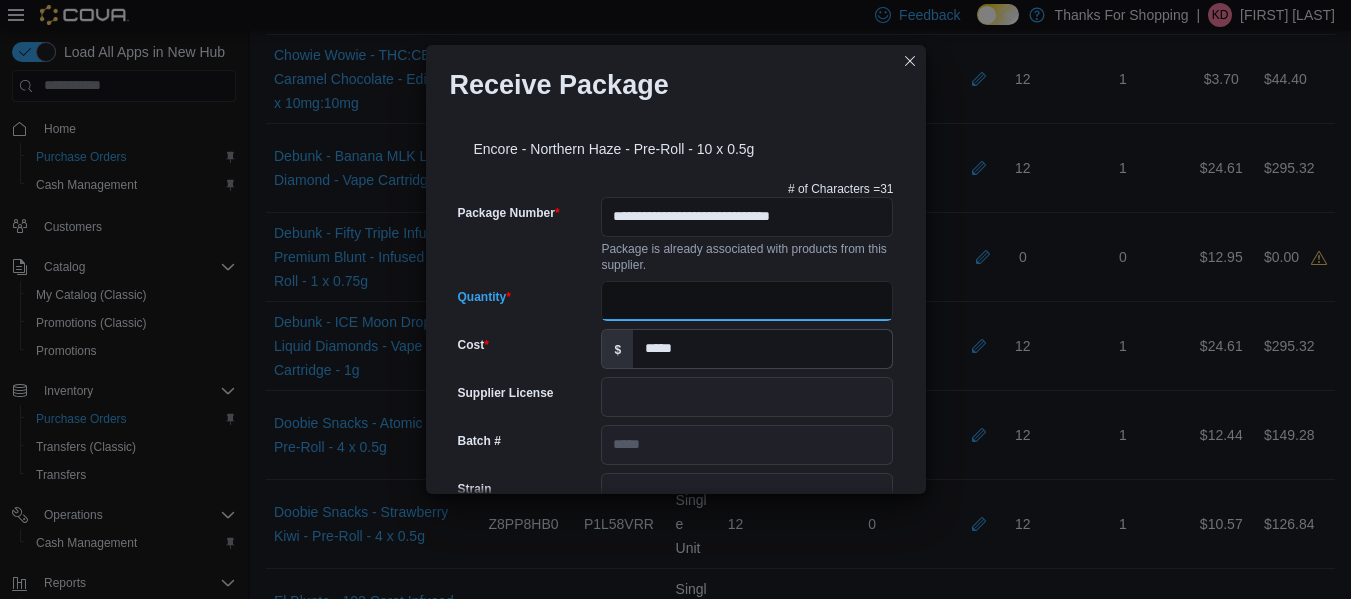 click on "Quantity" at bounding box center (747, 301) 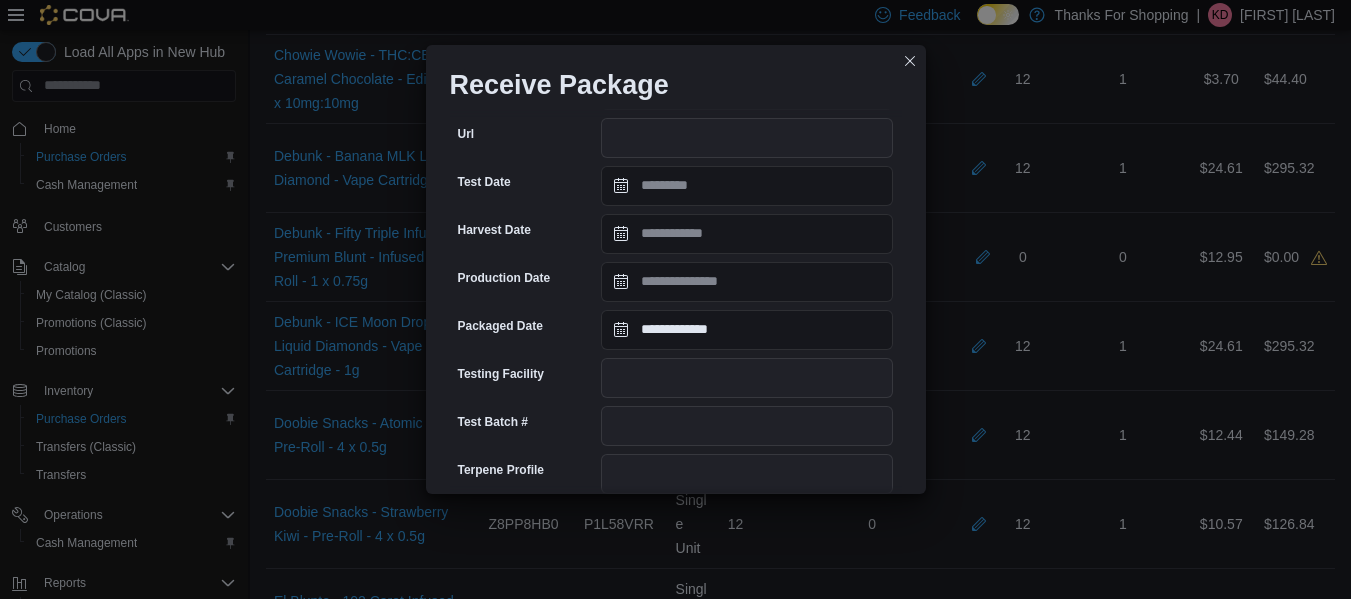 scroll, scrollTop: 779, scrollLeft: 0, axis: vertical 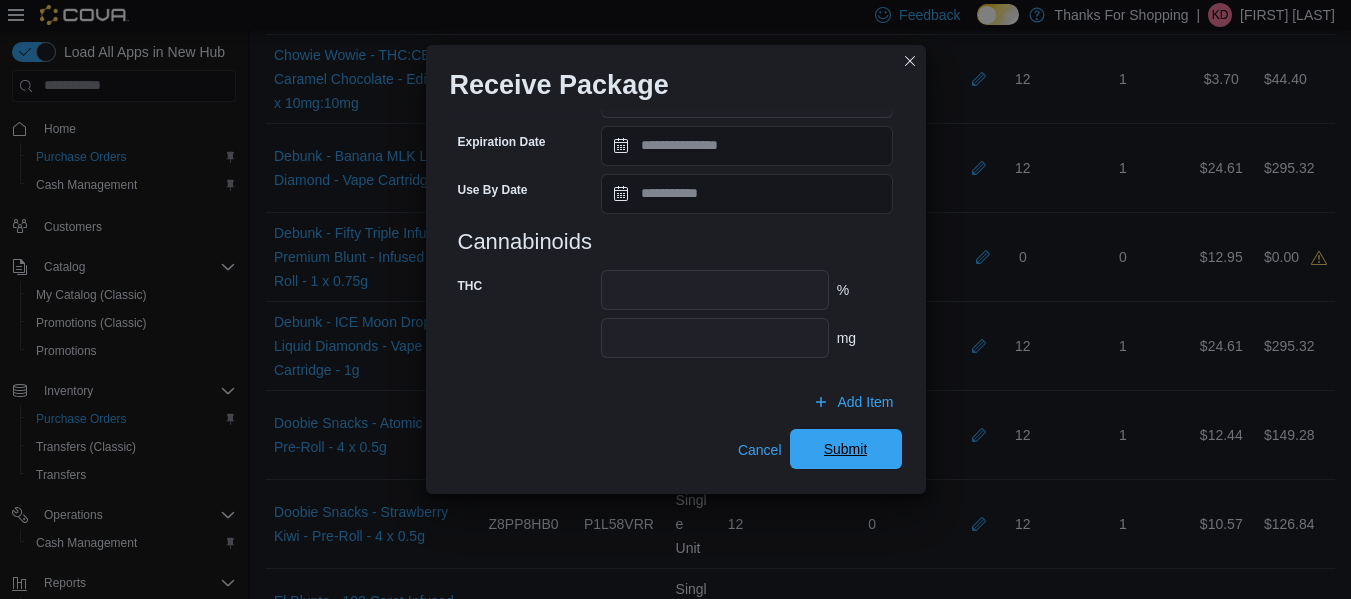 click on "Submit" at bounding box center (846, 449) 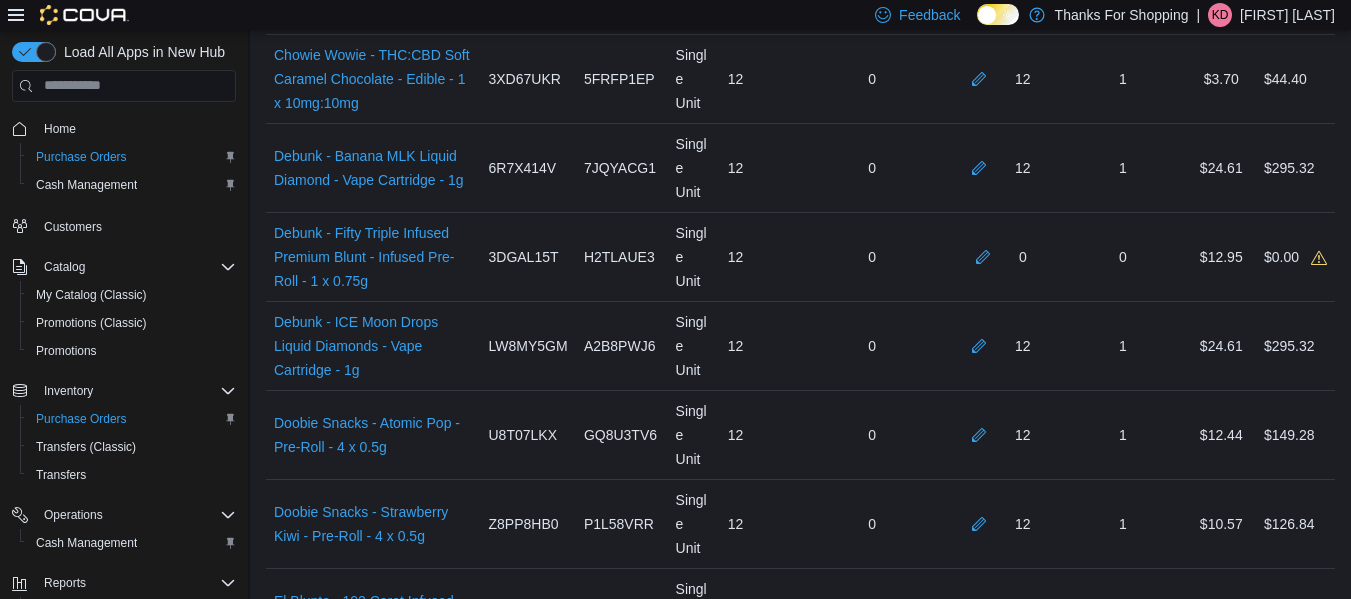 click at bounding box center (983, 968) 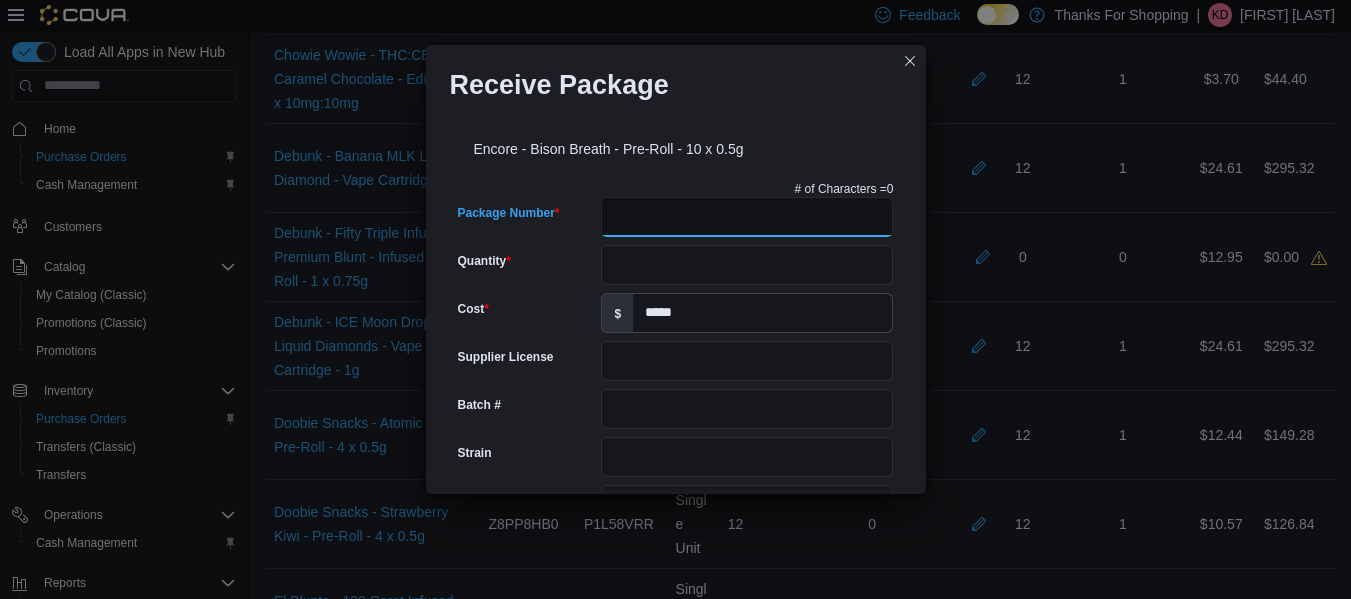 click on "Package Number" at bounding box center [747, 217] 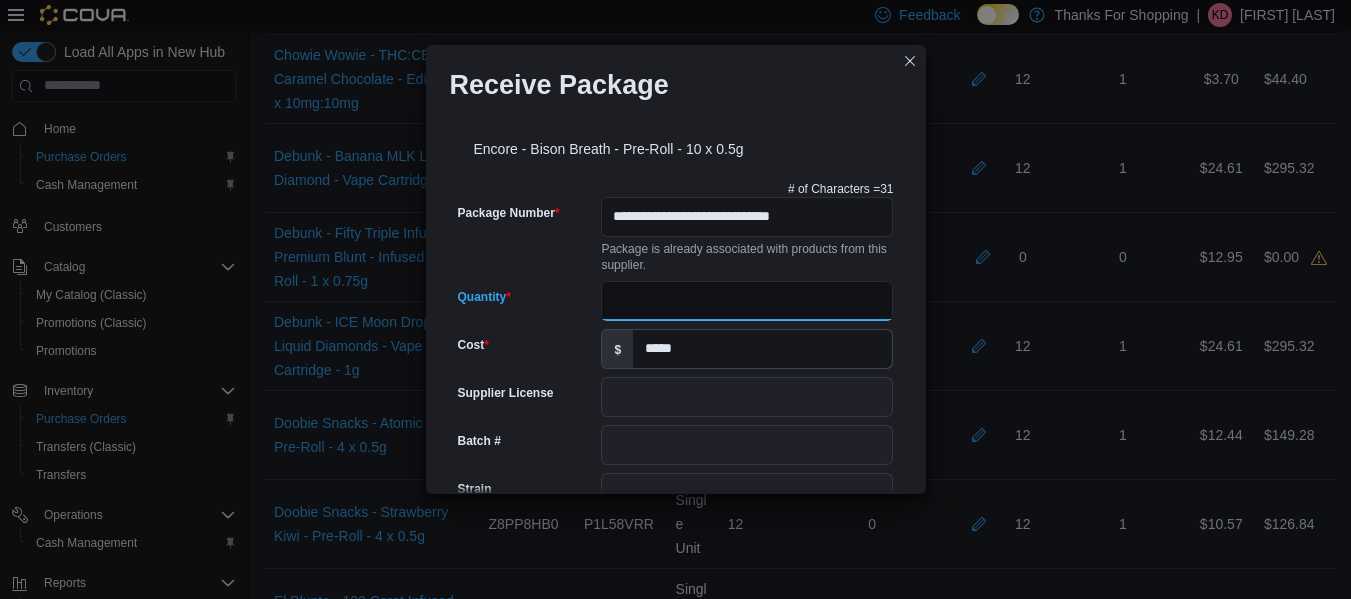 click on "Quantity" at bounding box center (747, 301) 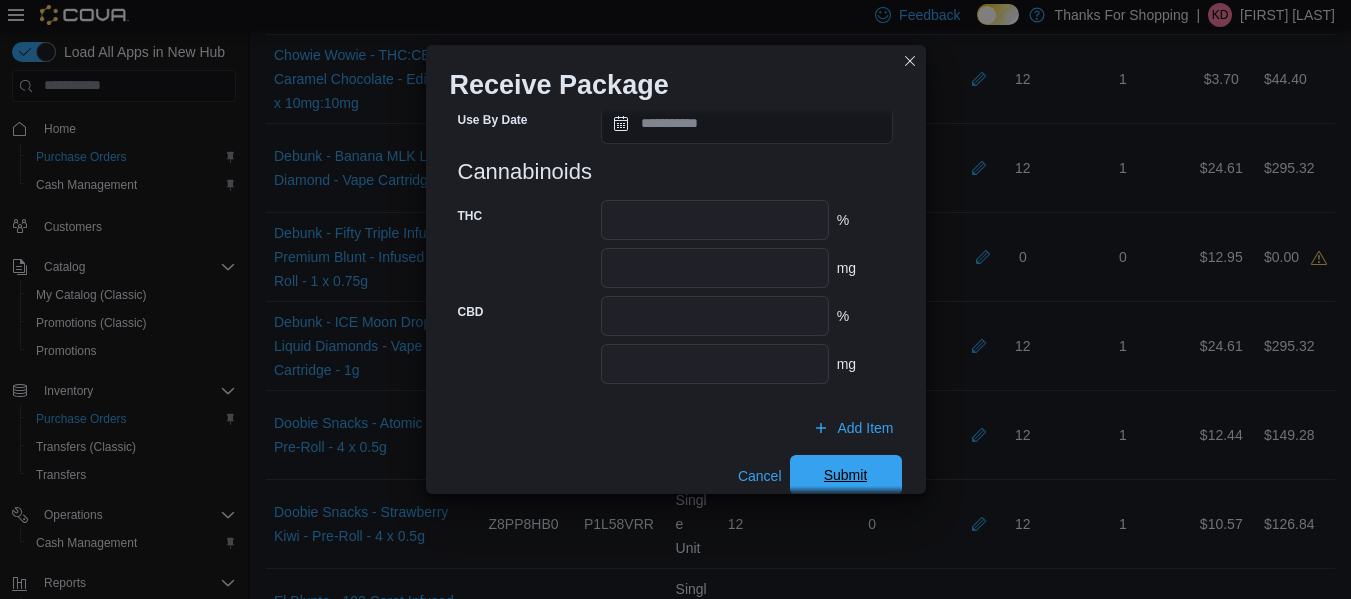 scroll, scrollTop: 875, scrollLeft: 0, axis: vertical 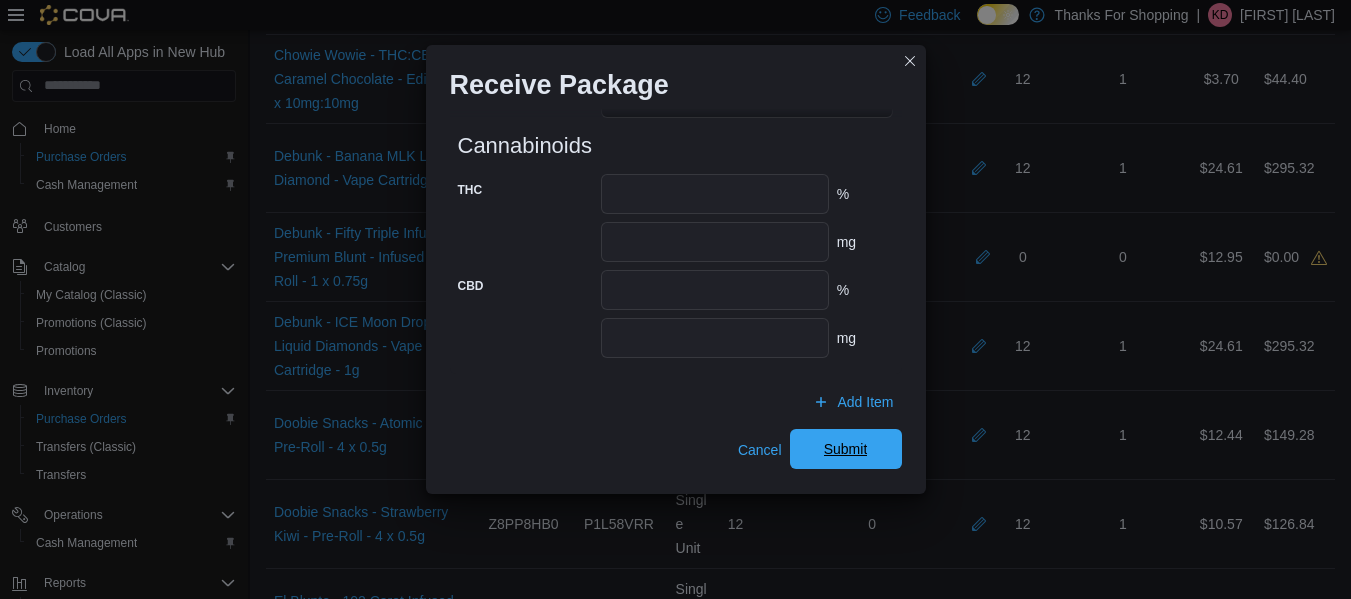 click on "Submit" at bounding box center [846, 449] 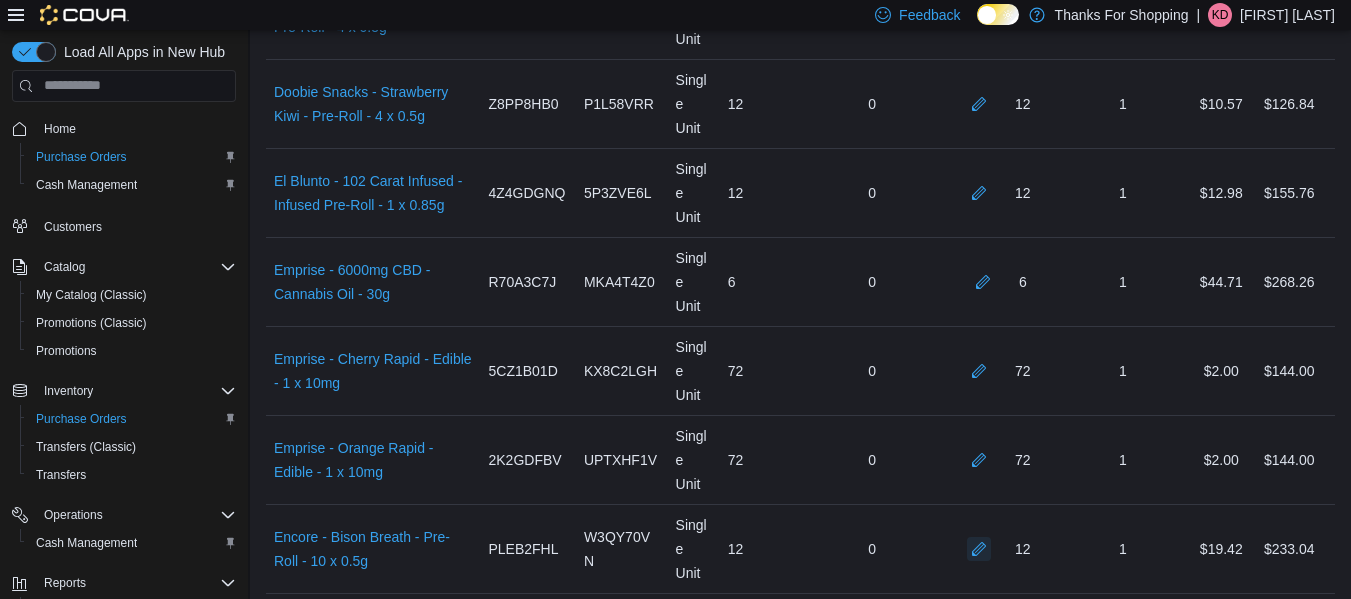 scroll, scrollTop: 2902, scrollLeft: 0, axis: vertical 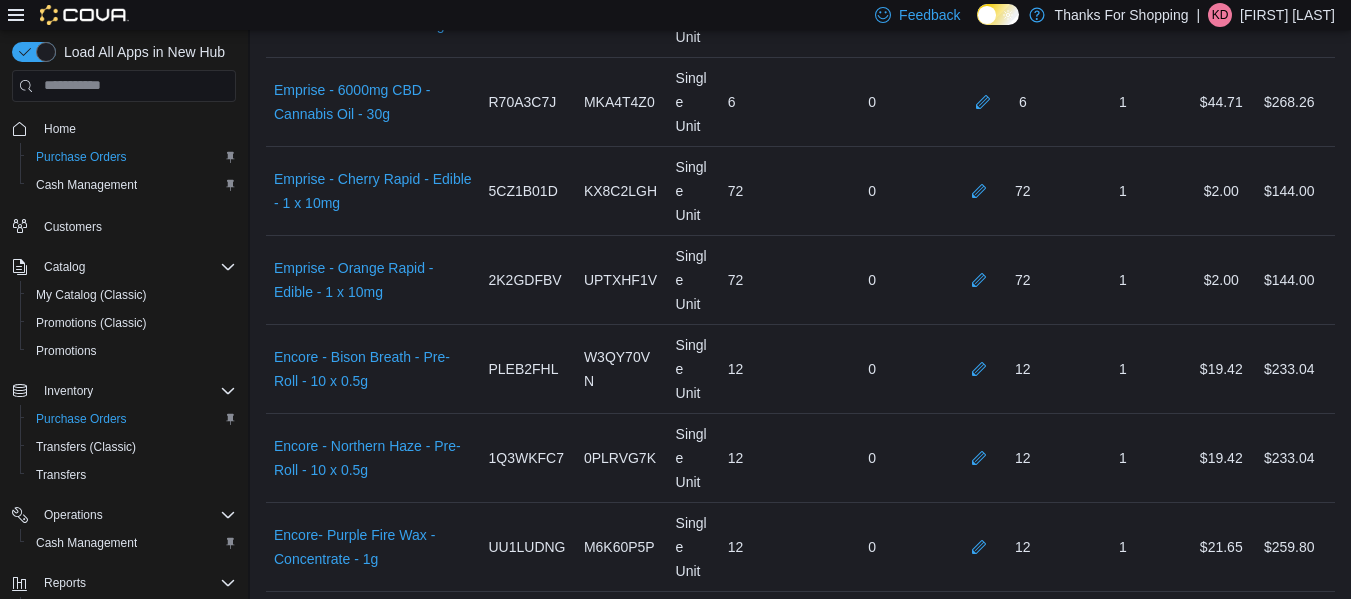 click on "0" at bounding box center [998, 725] 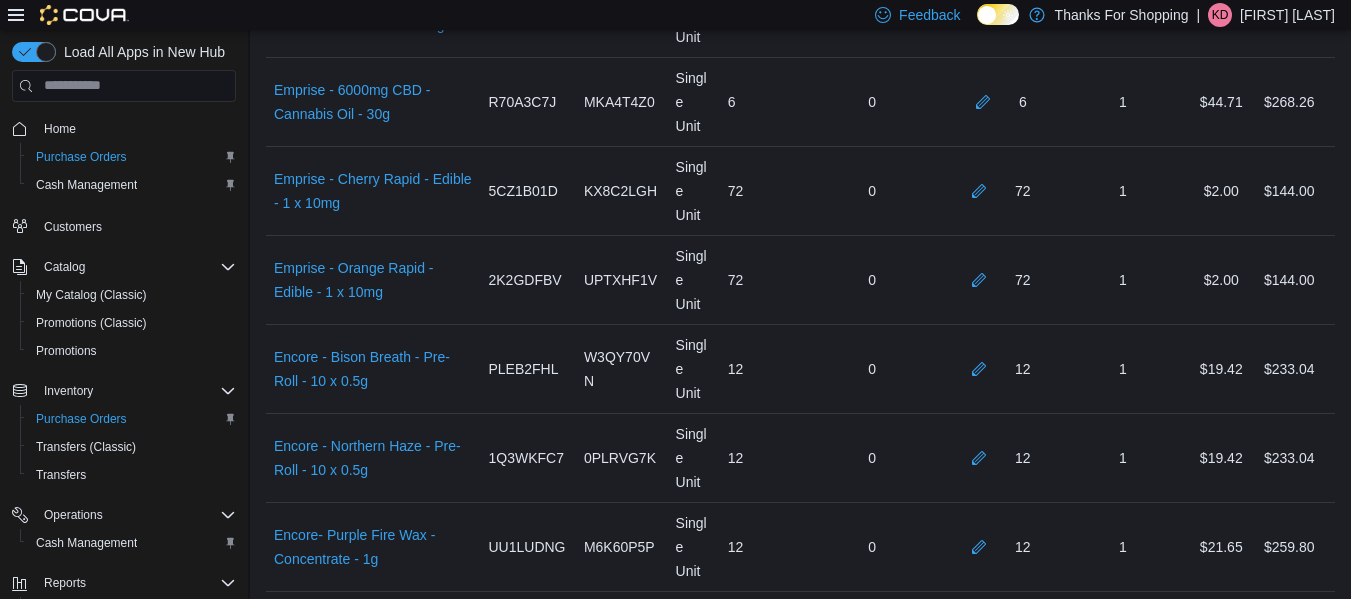 click at bounding box center (983, 724) 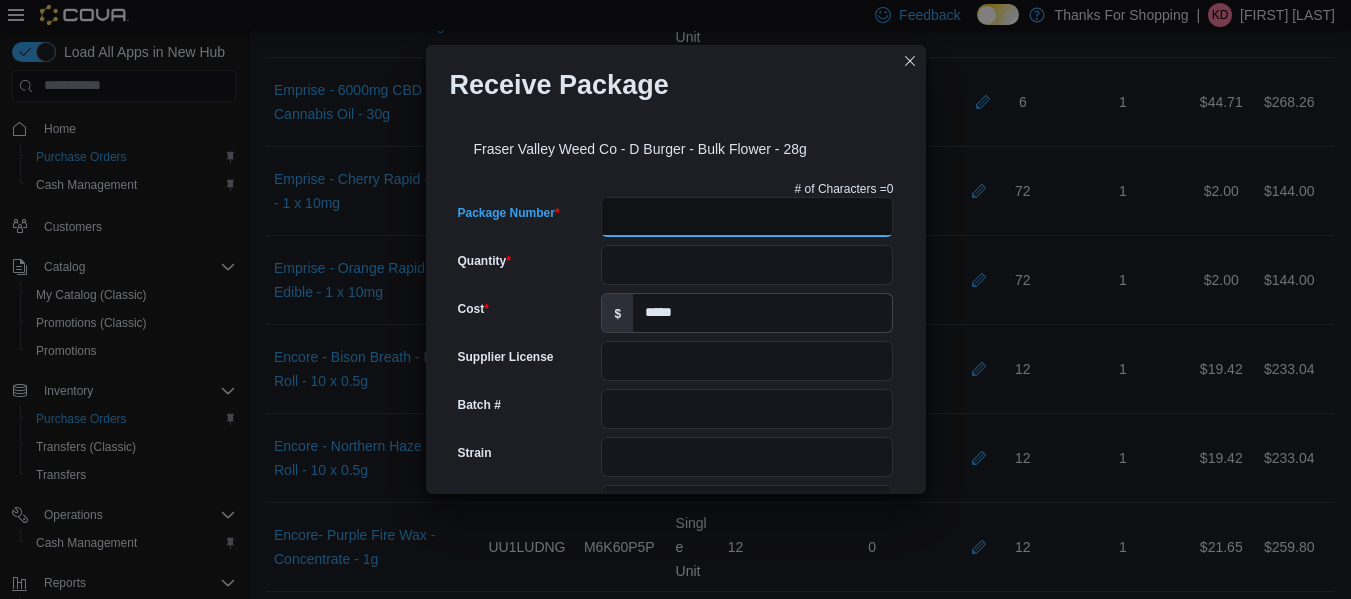 click on "Package Number" at bounding box center (747, 217) 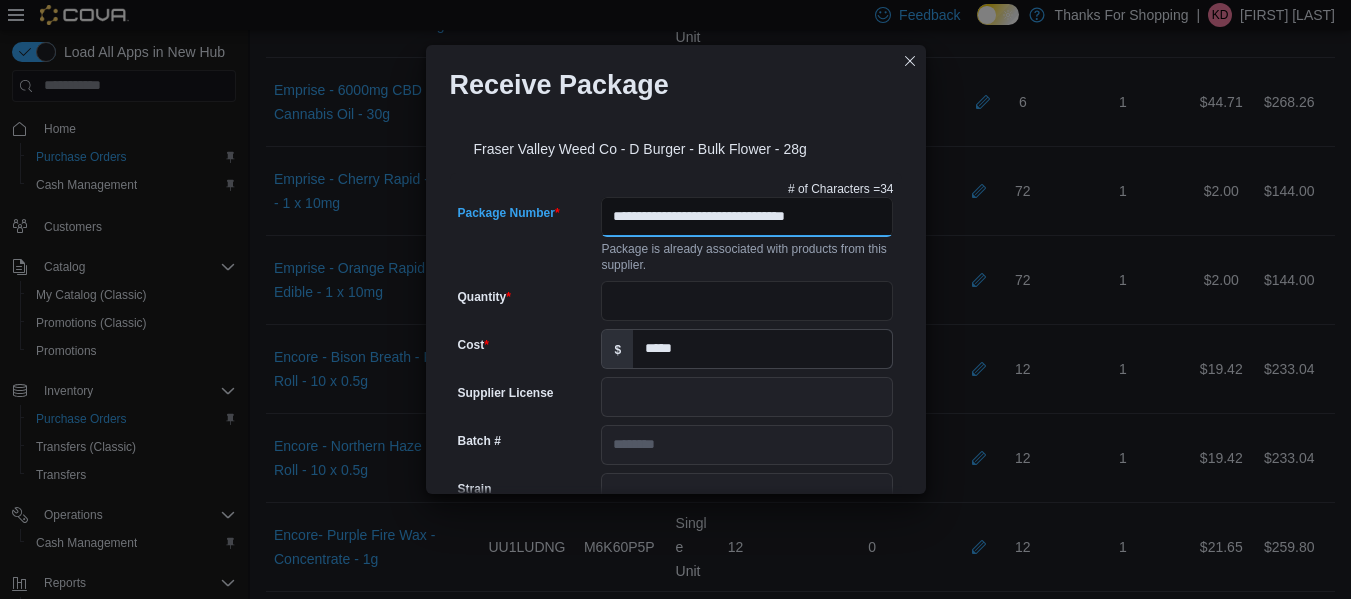 scroll, scrollTop: 0, scrollLeft: 0, axis: both 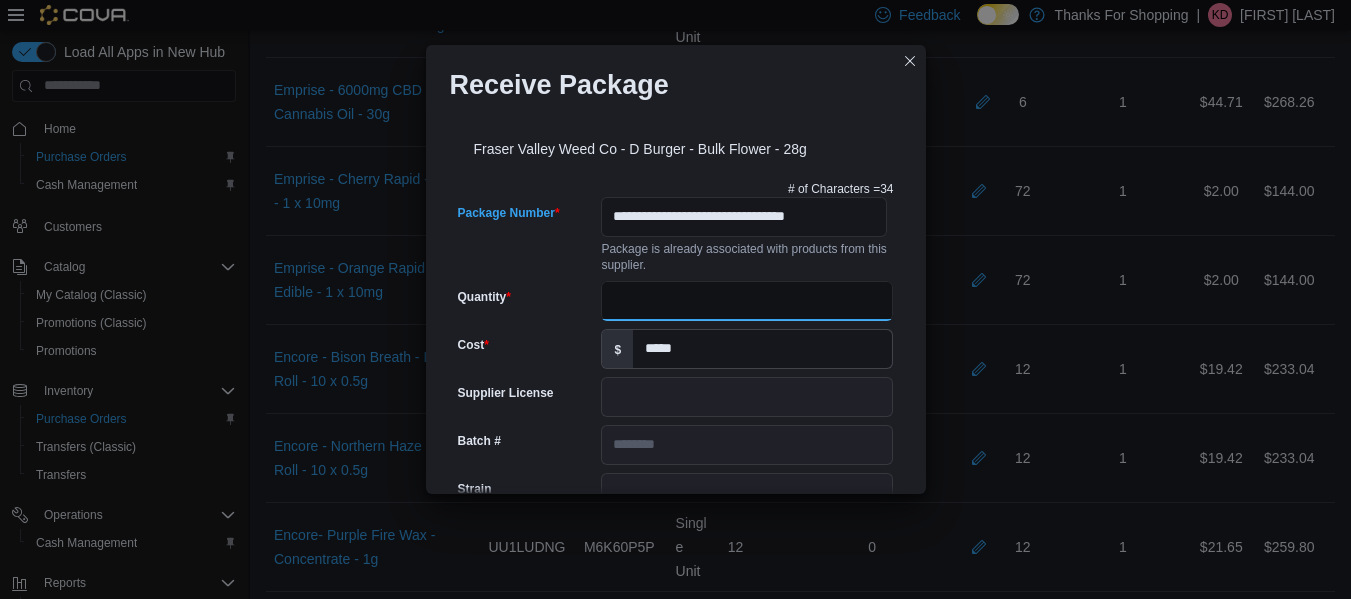 click on "Quantity" at bounding box center (747, 301) 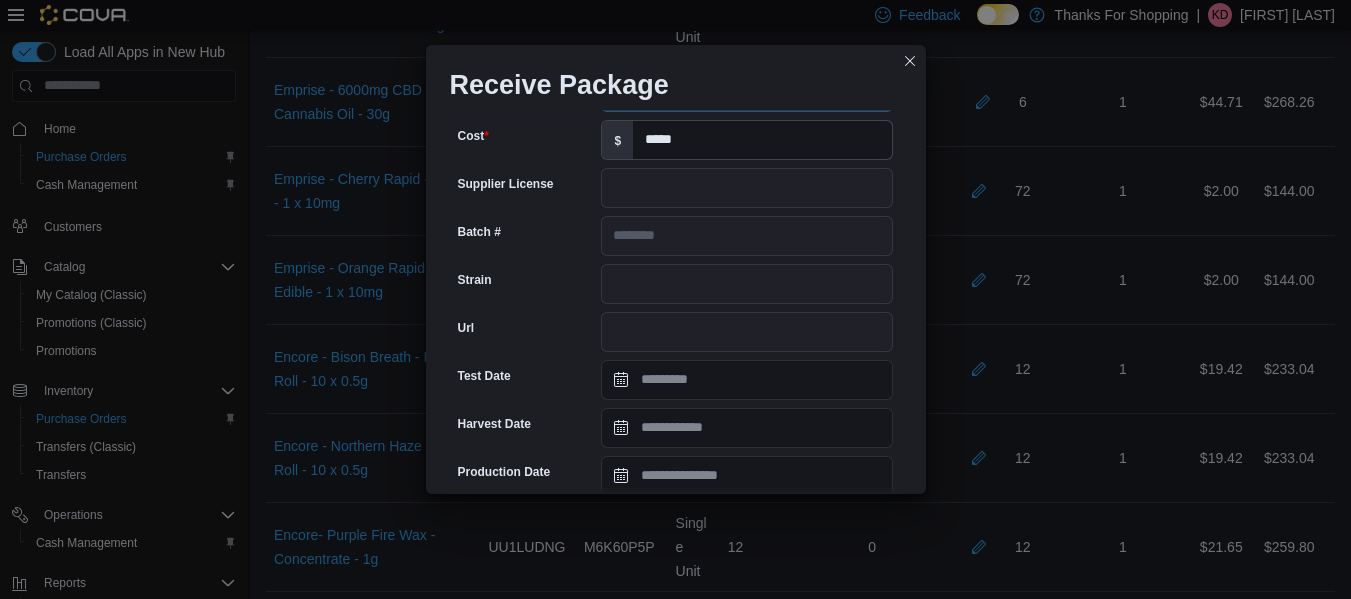 scroll, scrollTop: 779, scrollLeft: 0, axis: vertical 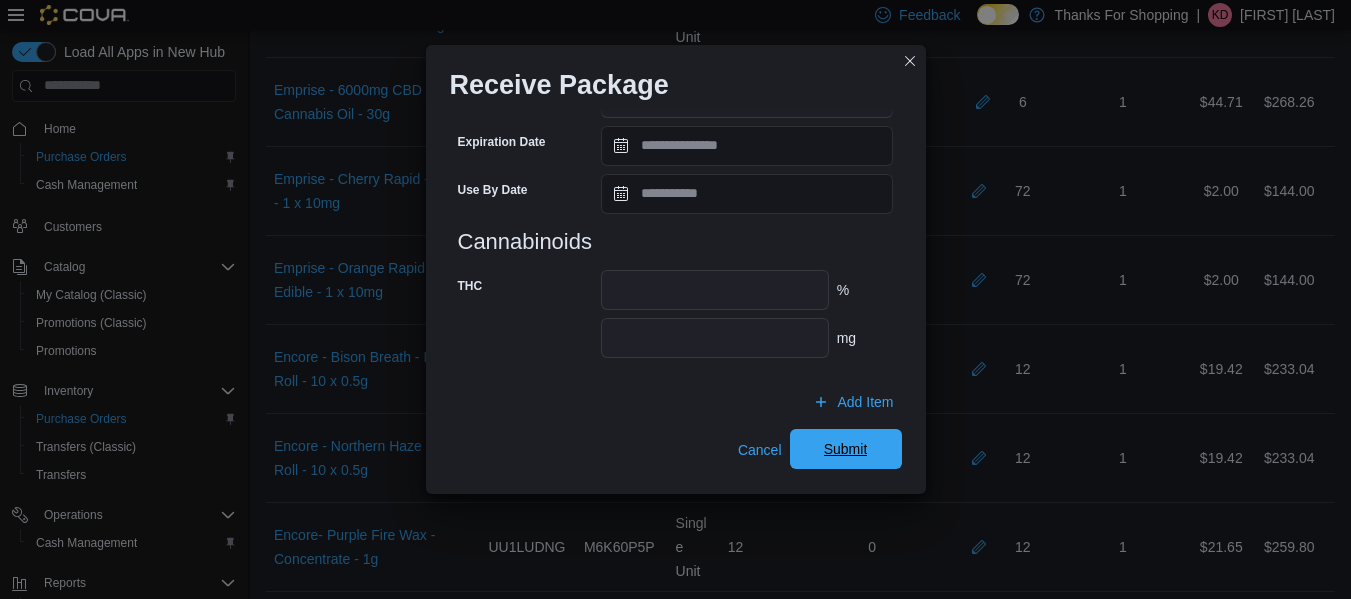 click on "Submit" at bounding box center (846, 449) 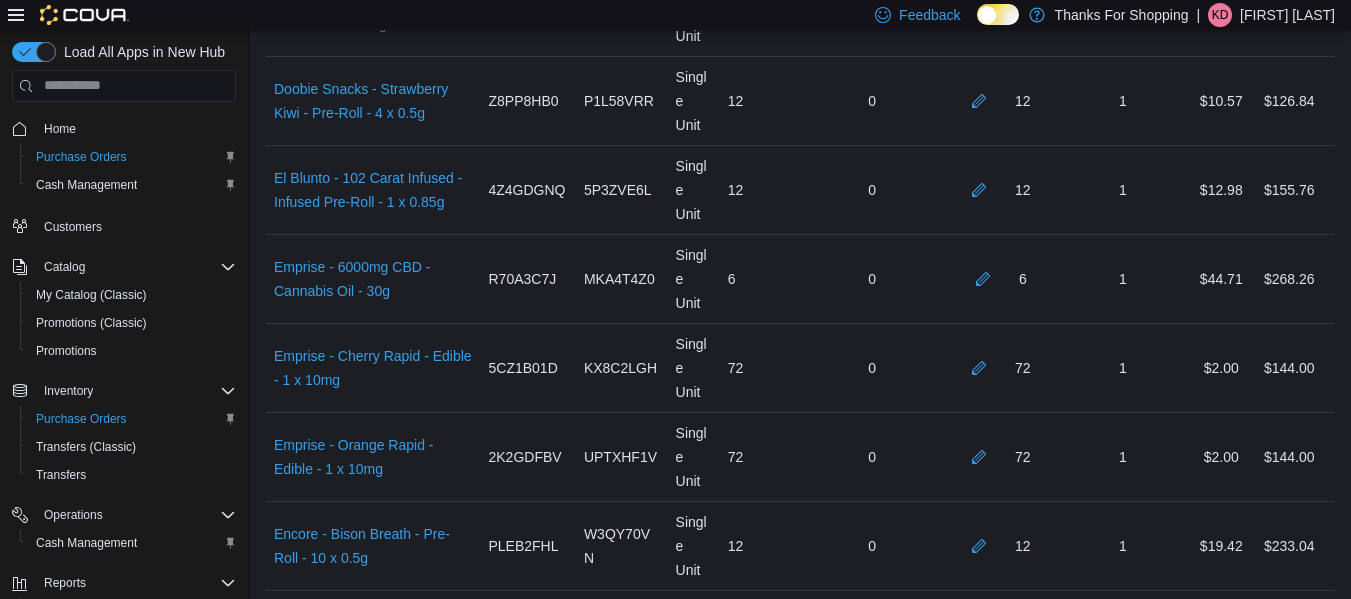 scroll, scrollTop: 2702, scrollLeft: 0, axis: vertical 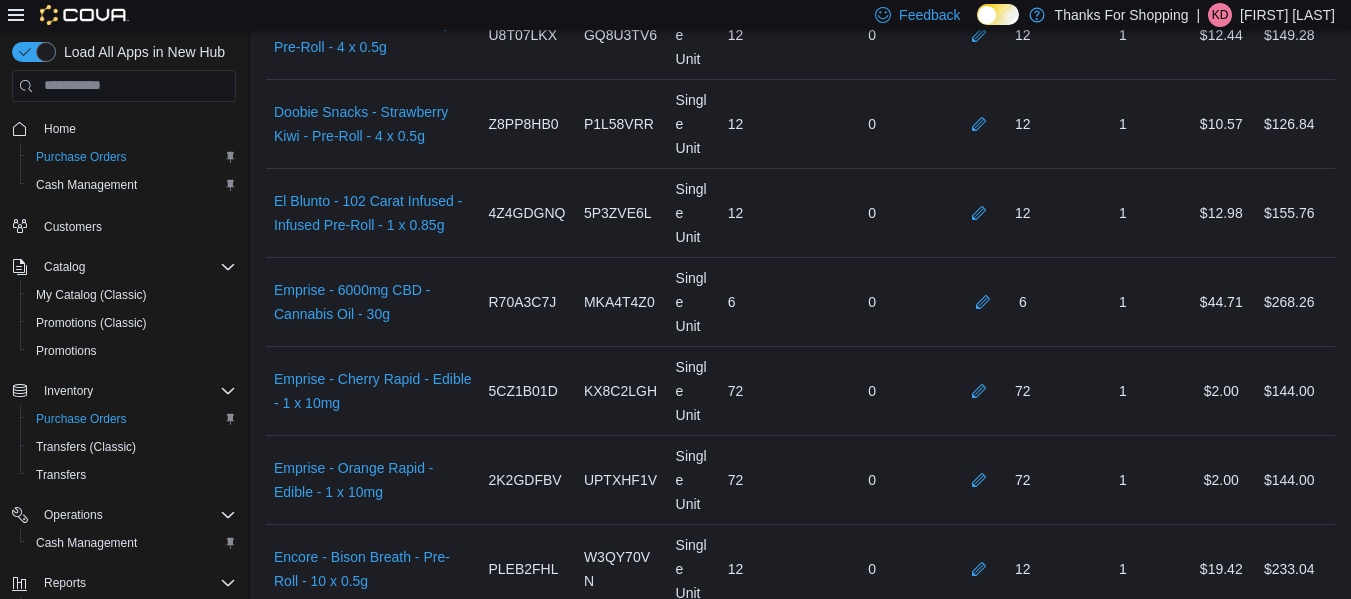 click at bounding box center [983, 1102] 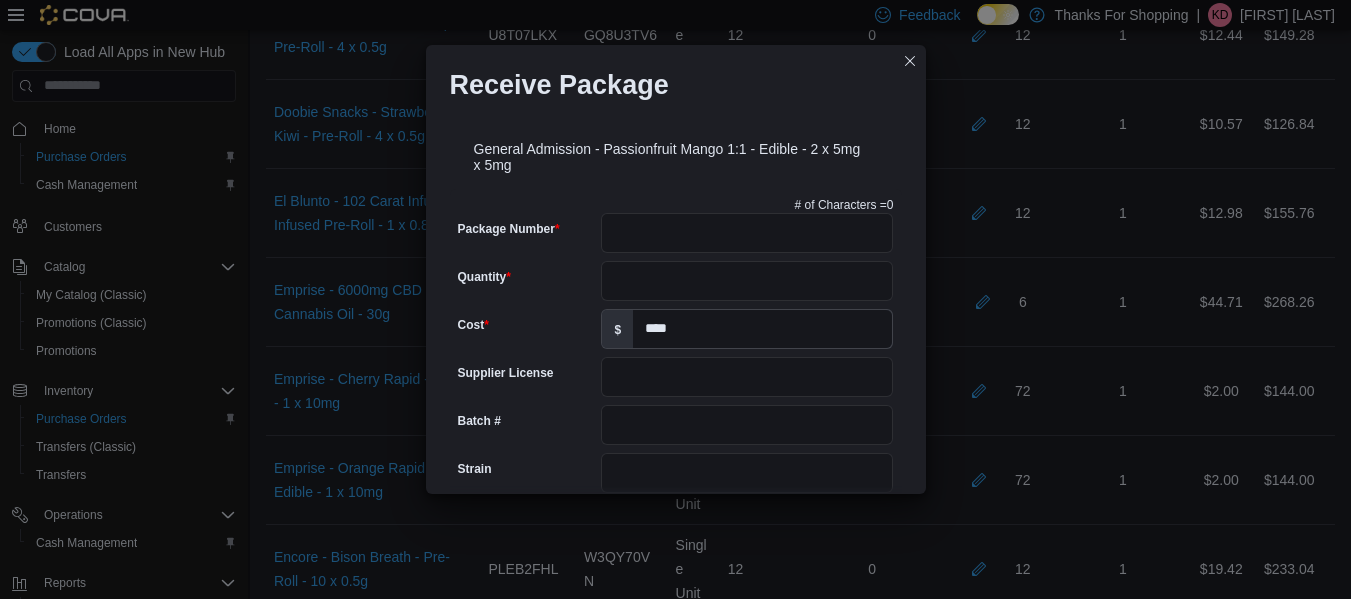 click on "# of Characters =  0 Package Number Quantity Cost $ **** Supplier License Batch # Strain Url Test Date Harvest Date Production Date Packaged Date Testing Facility Test Batch # Terpene Profile Expiration Date Use By Date Cannabinoids Add Cannabinoid Add unit THC %     mg CBD %     mg" at bounding box center (676, 737) 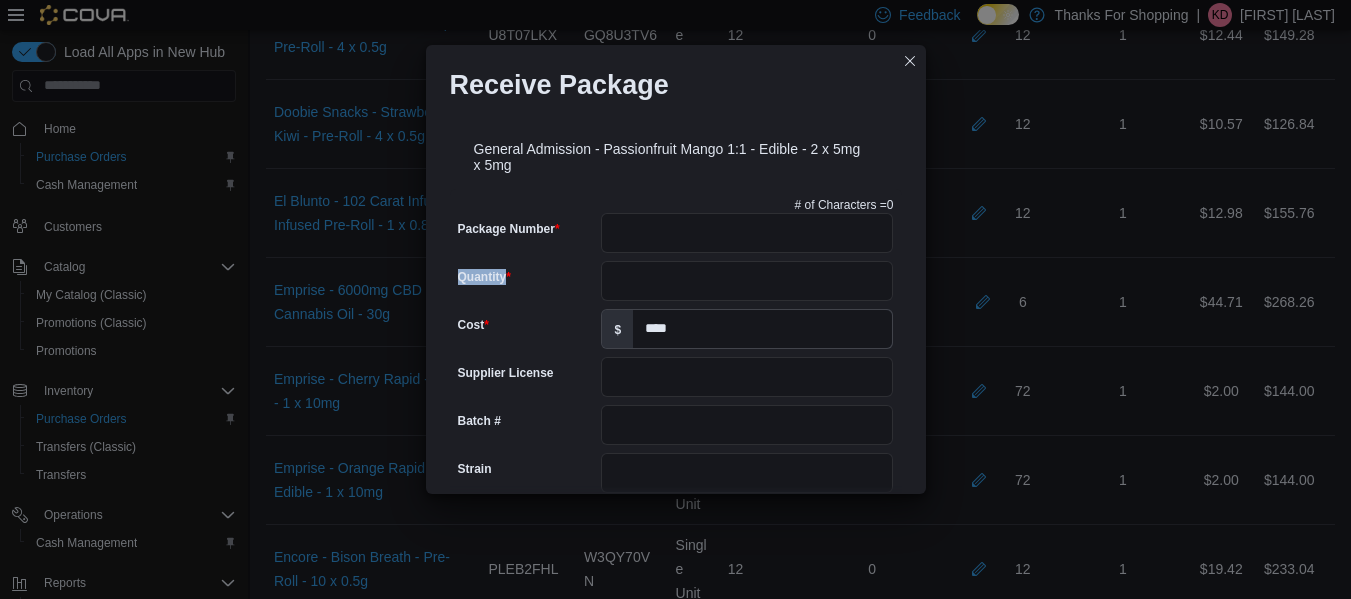 click on "Package Number" at bounding box center (747, 233) 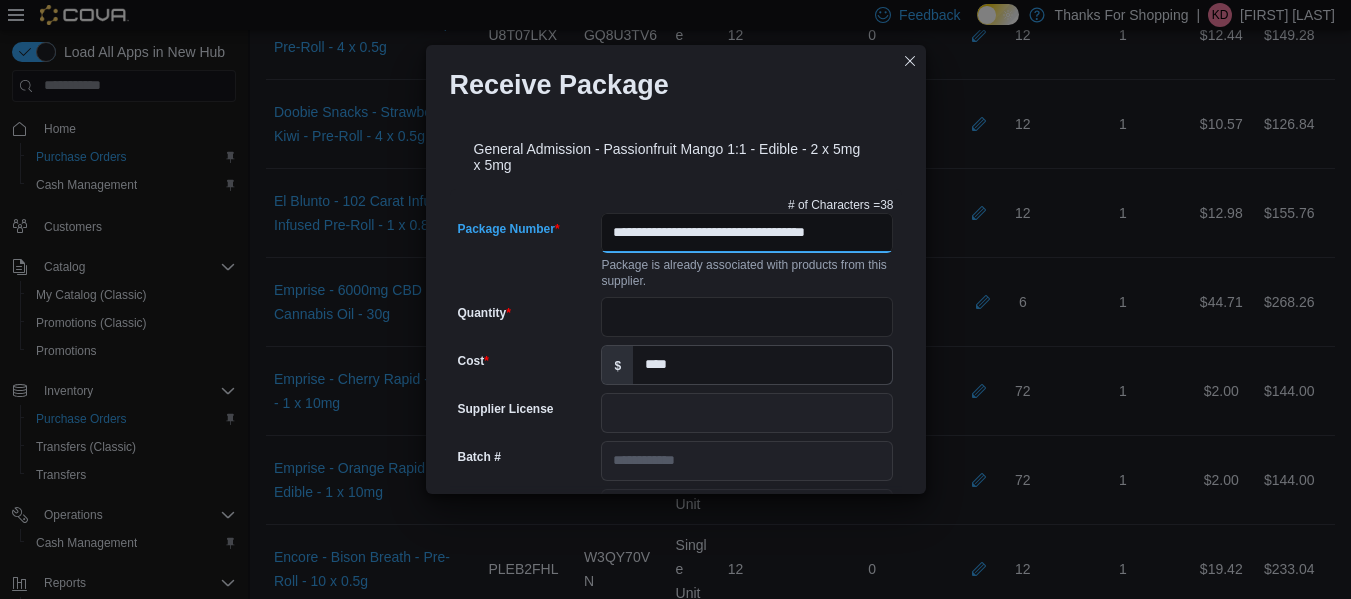 scroll, scrollTop: 0, scrollLeft: 42, axis: horizontal 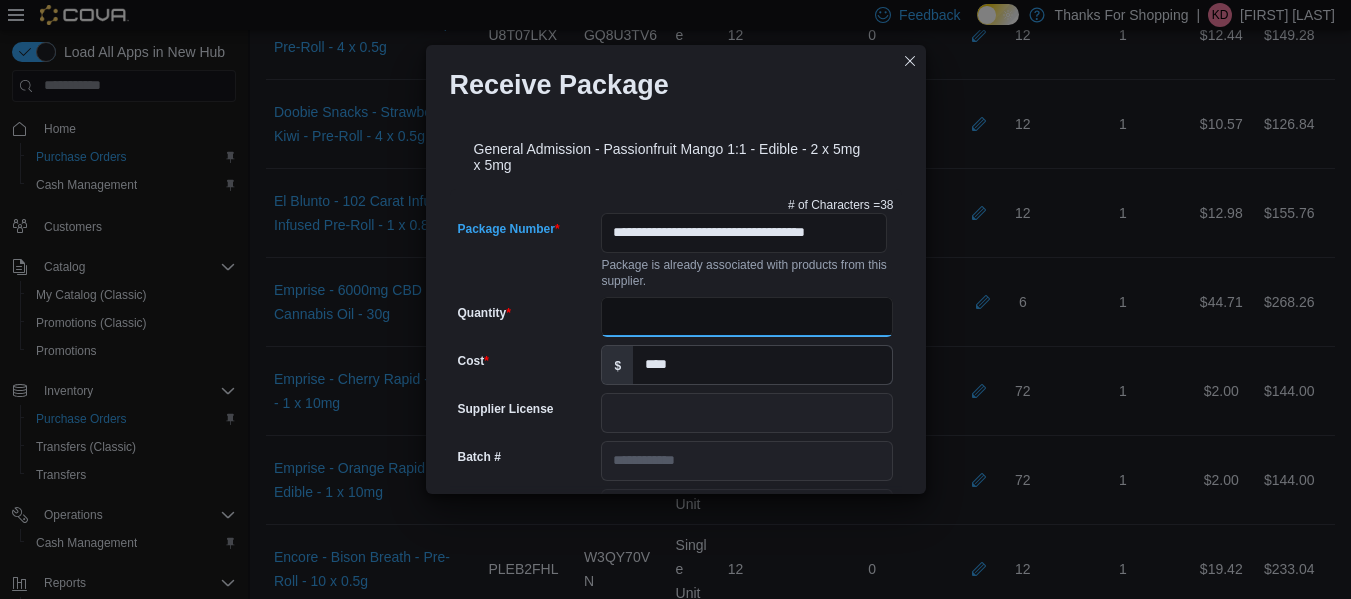 click on "Quantity" at bounding box center [747, 317] 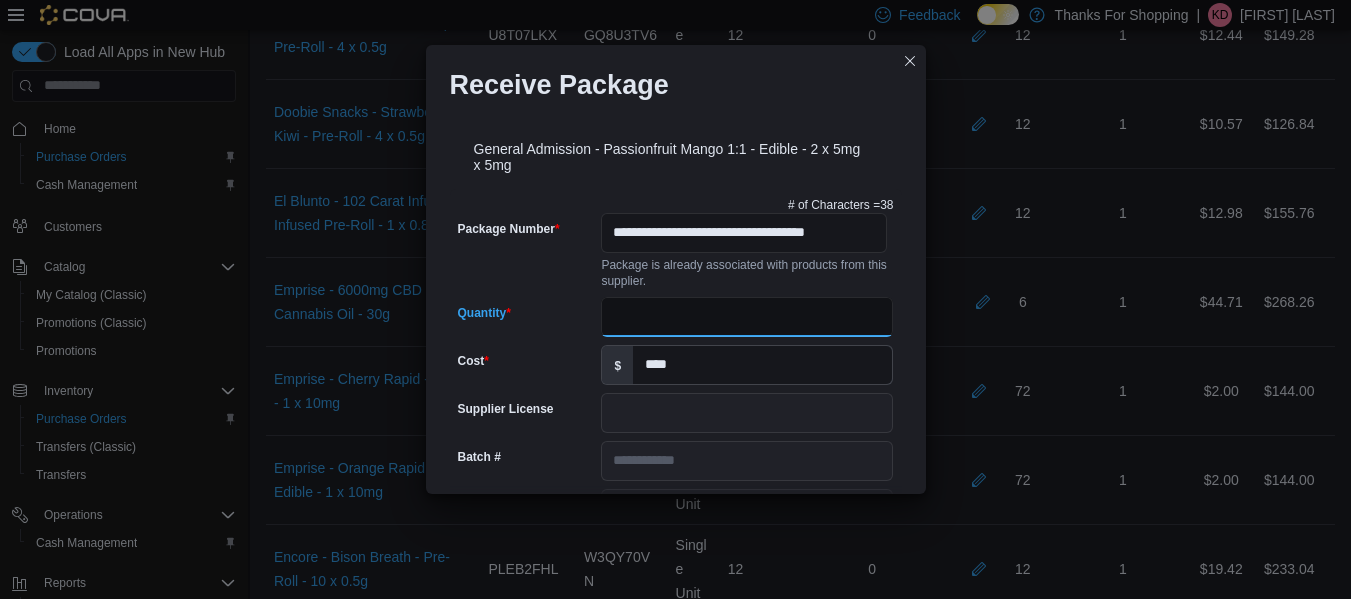 scroll, scrollTop: 0, scrollLeft: 0, axis: both 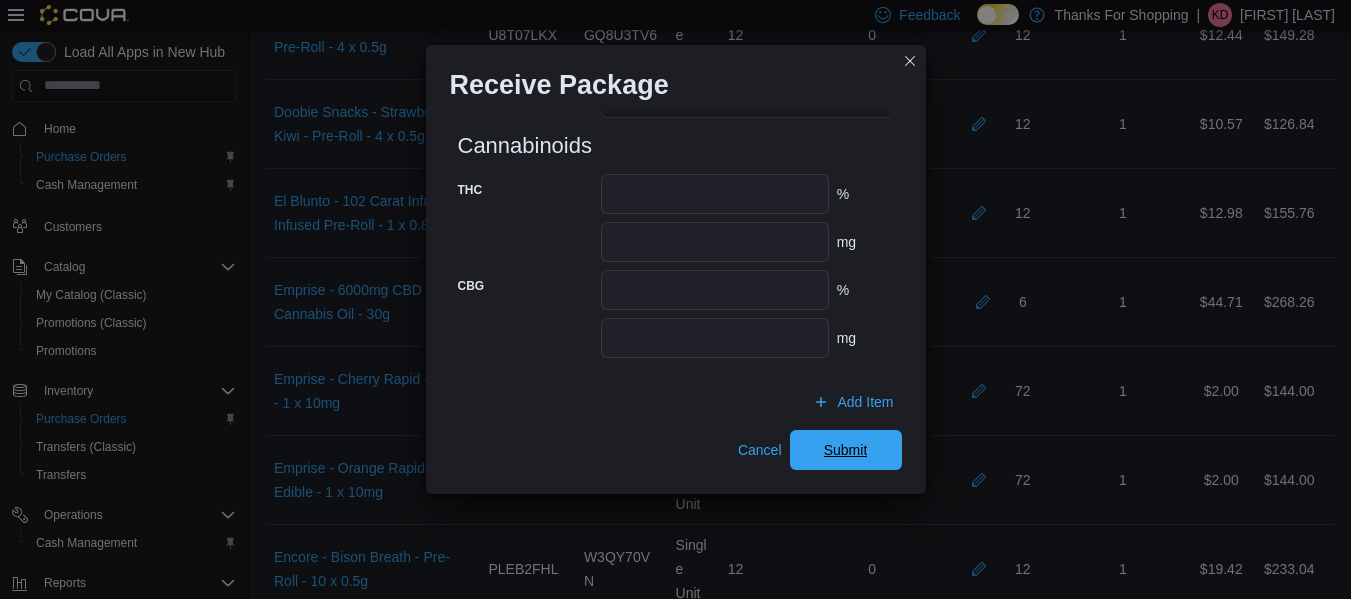 click on "Submit" at bounding box center (846, 450) 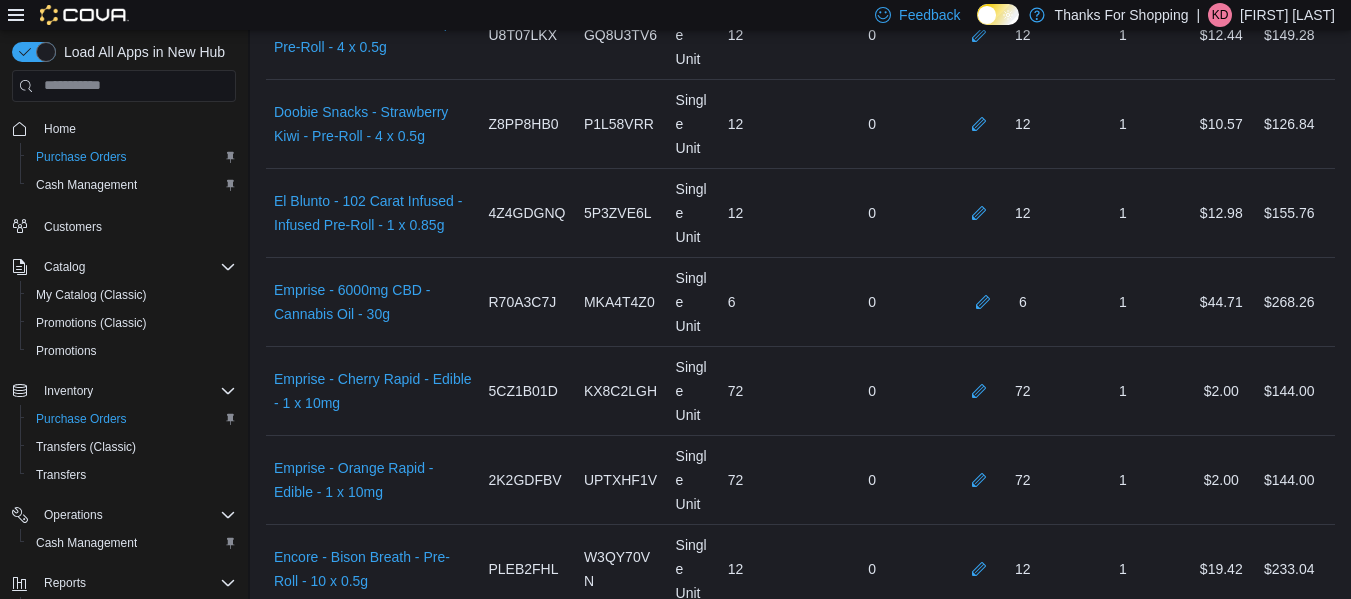 click at bounding box center [983, 1191] 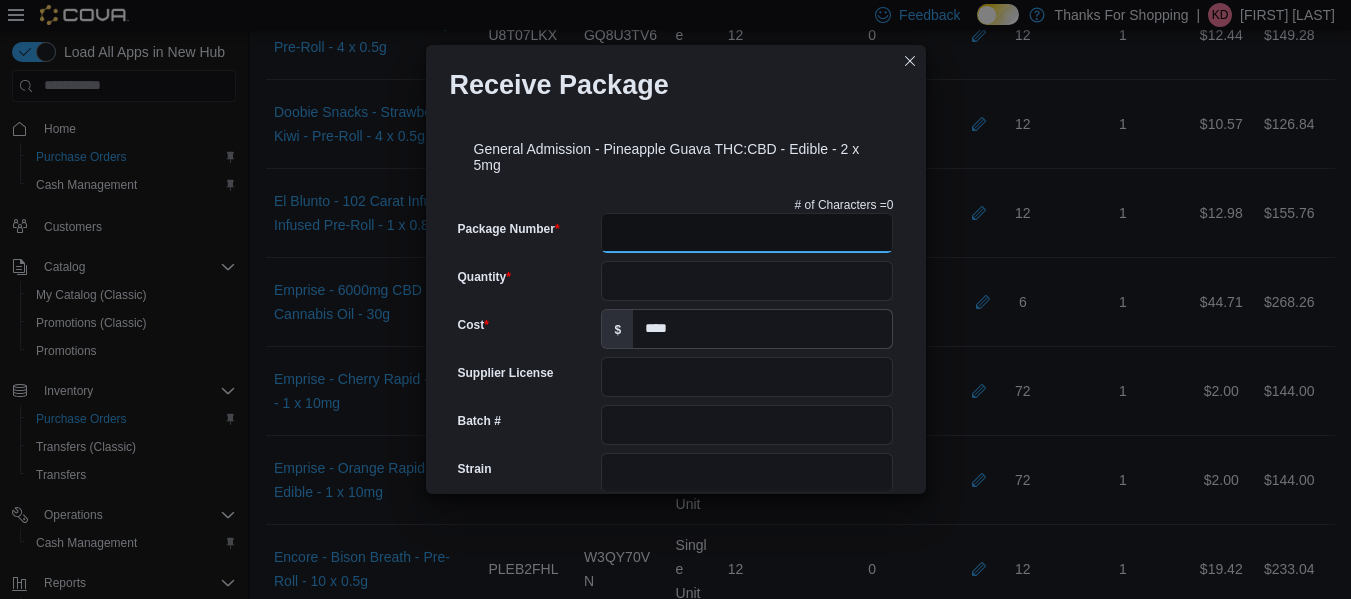 click on "Package Number" at bounding box center (747, 233) 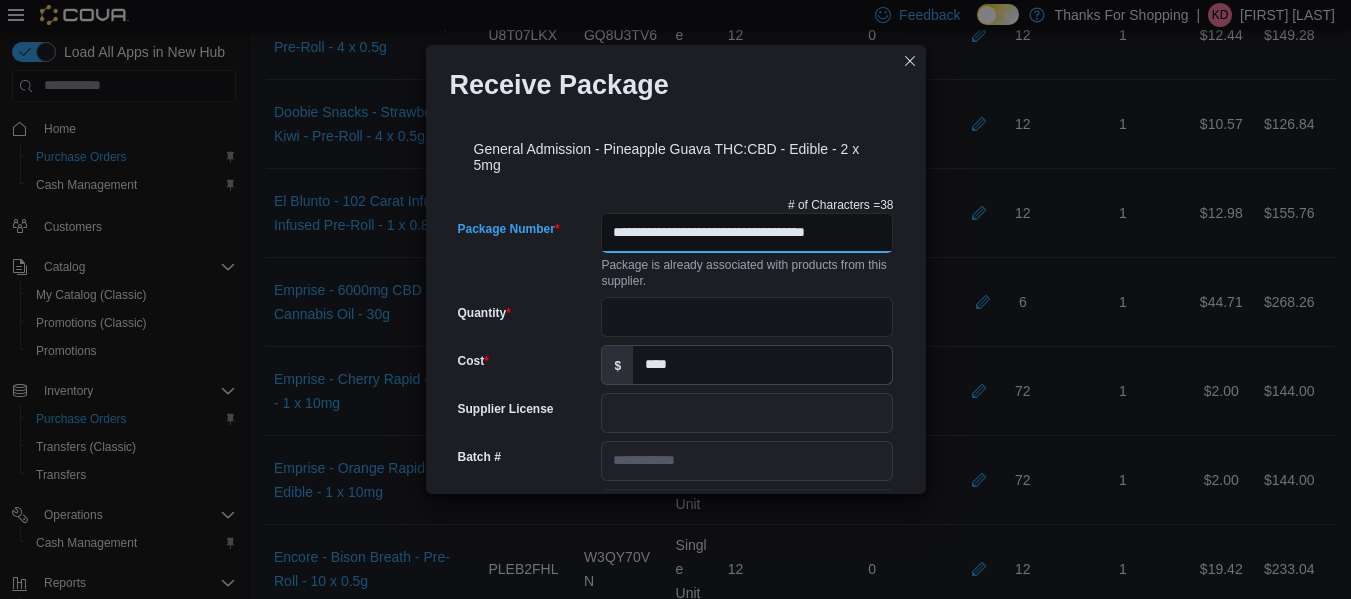 scroll, scrollTop: 0, scrollLeft: 38, axis: horizontal 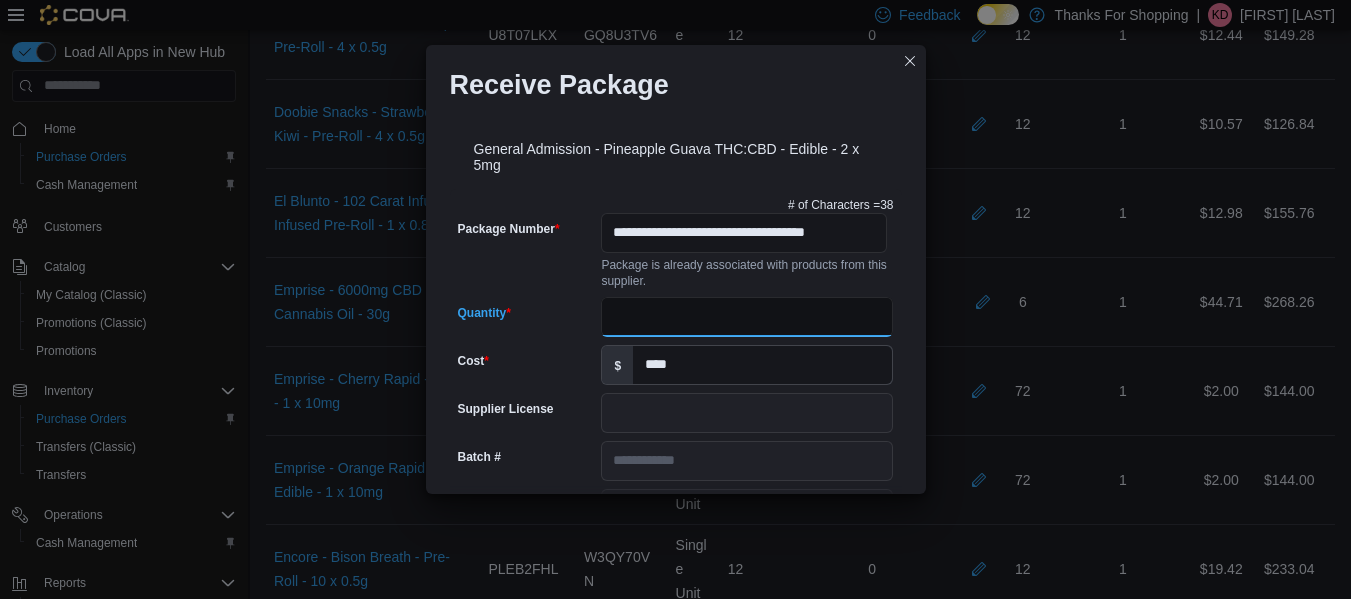 click on "Quantity" at bounding box center [747, 317] 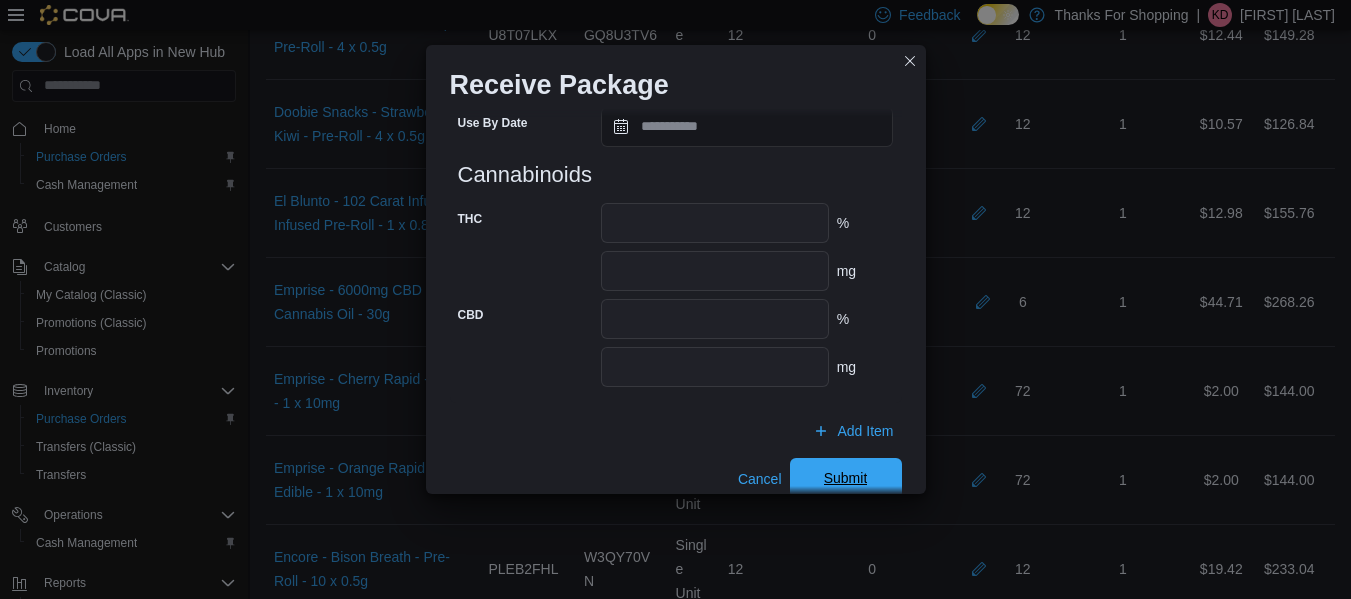 scroll, scrollTop: 891, scrollLeft: 0, axis: vertical 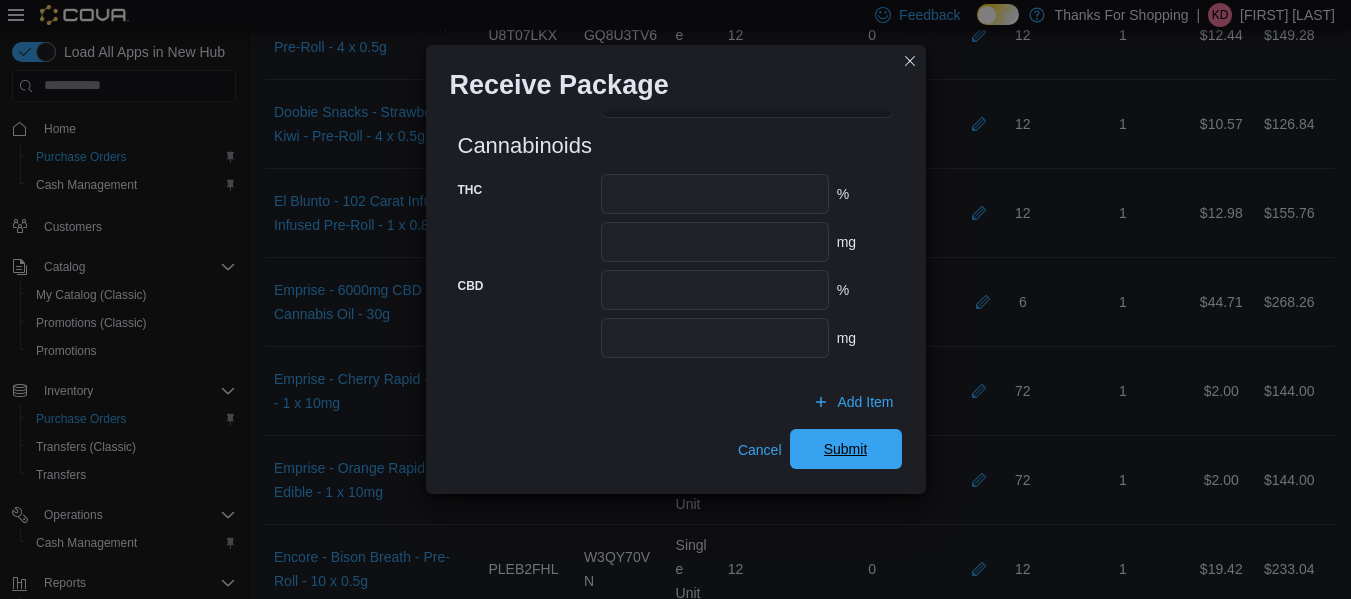 click on "Submit" at bounding box center [846, 449] 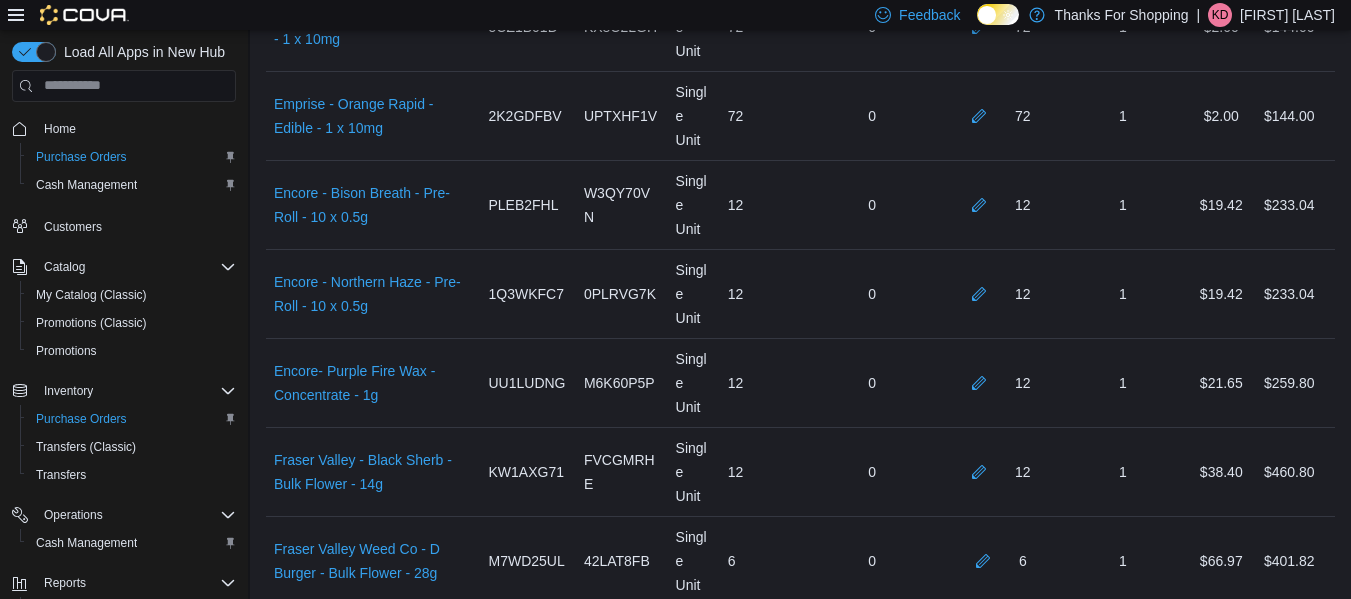 scroll, scrollTop: 3102, scrollLeft: 0, axis: vertical 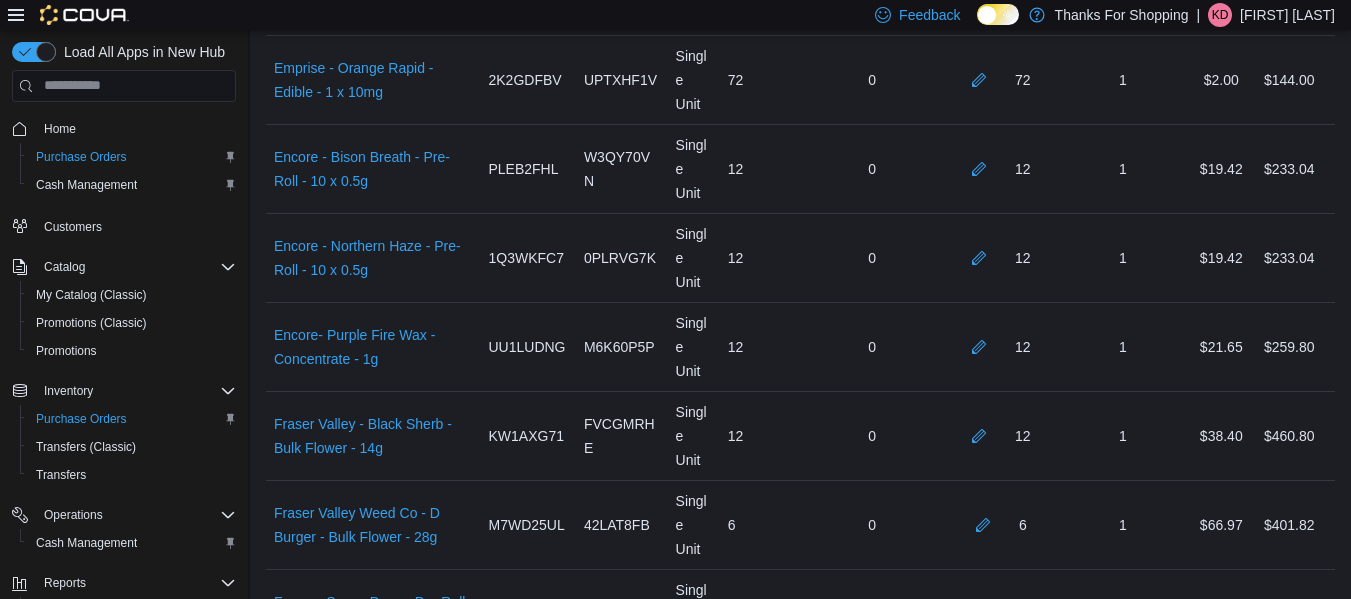 click at bounding box center [983, 1147] 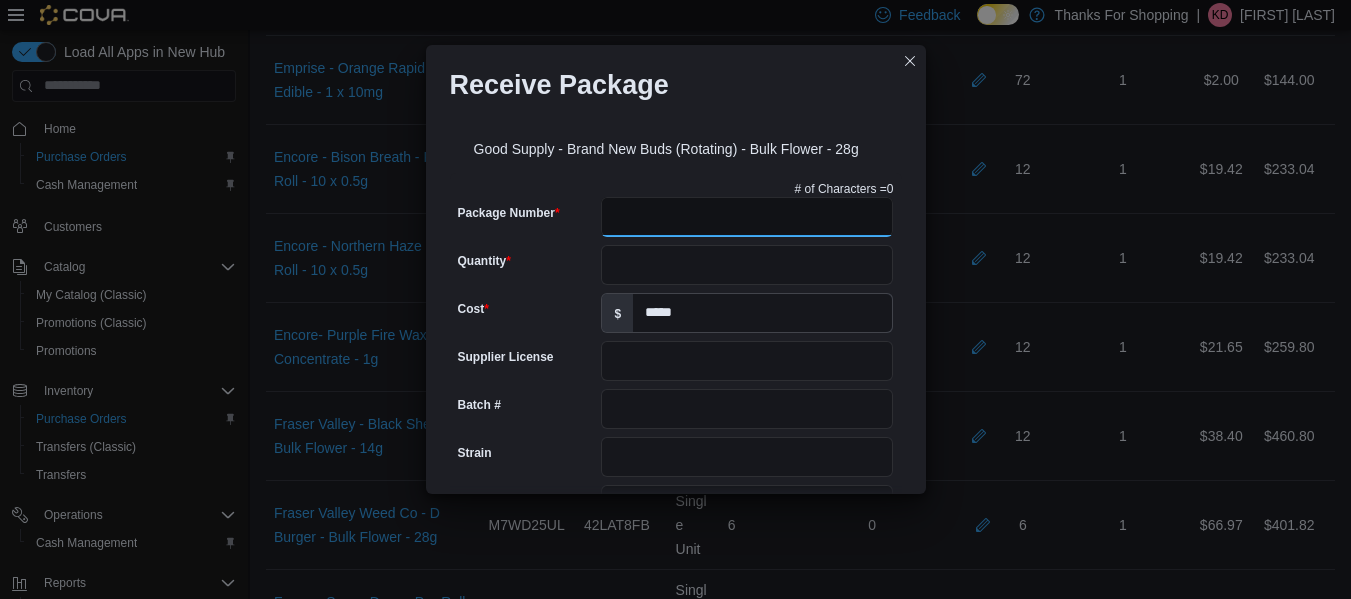 click on "Package Number" at bounding box center [747, 217] 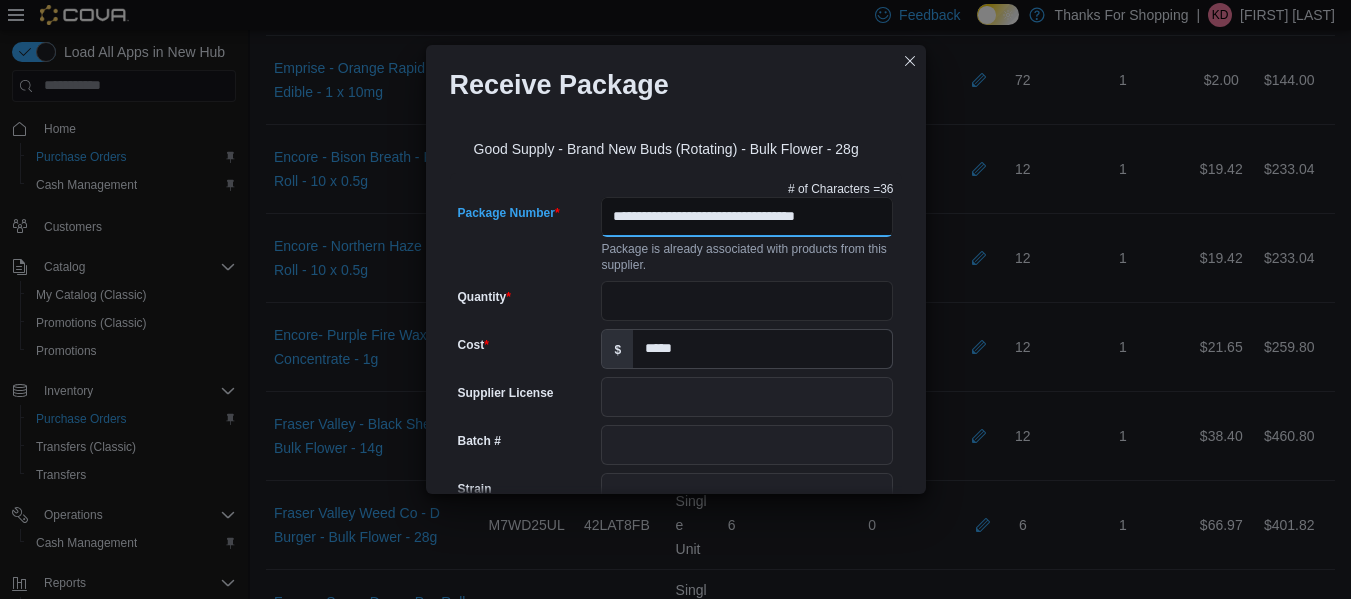 scroll, scrollTop: 0, scrollLeft: 11, axis: horizontal 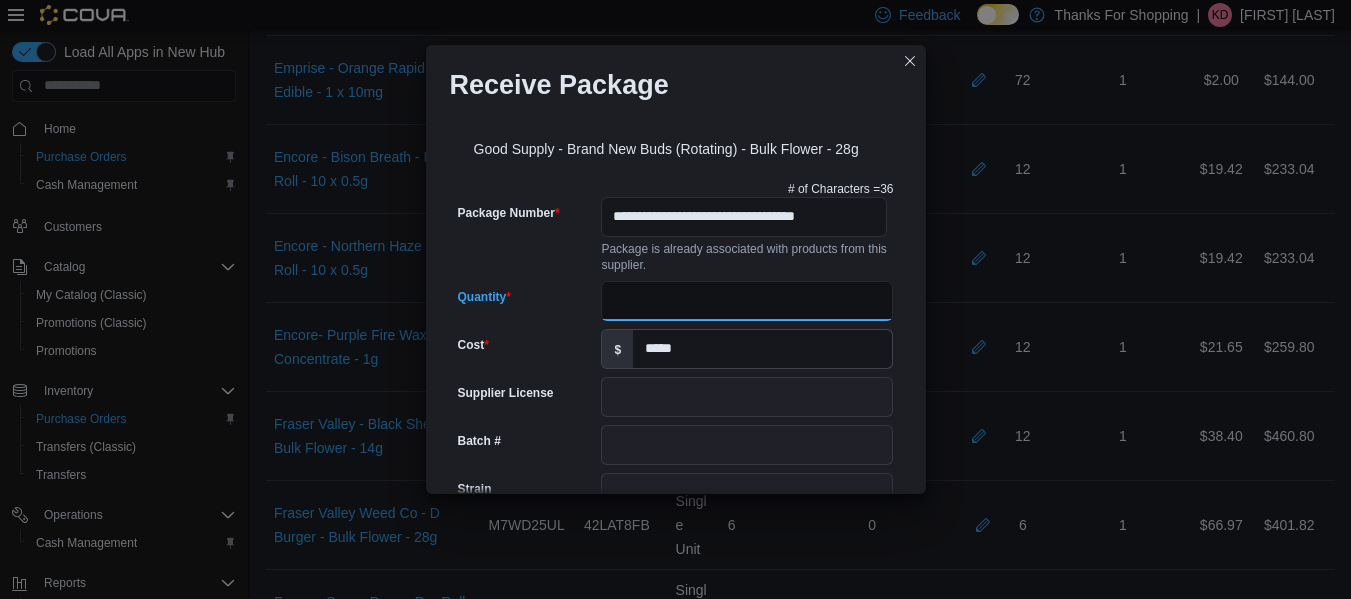 click on "Quantity" at bounding box center [747, 301] 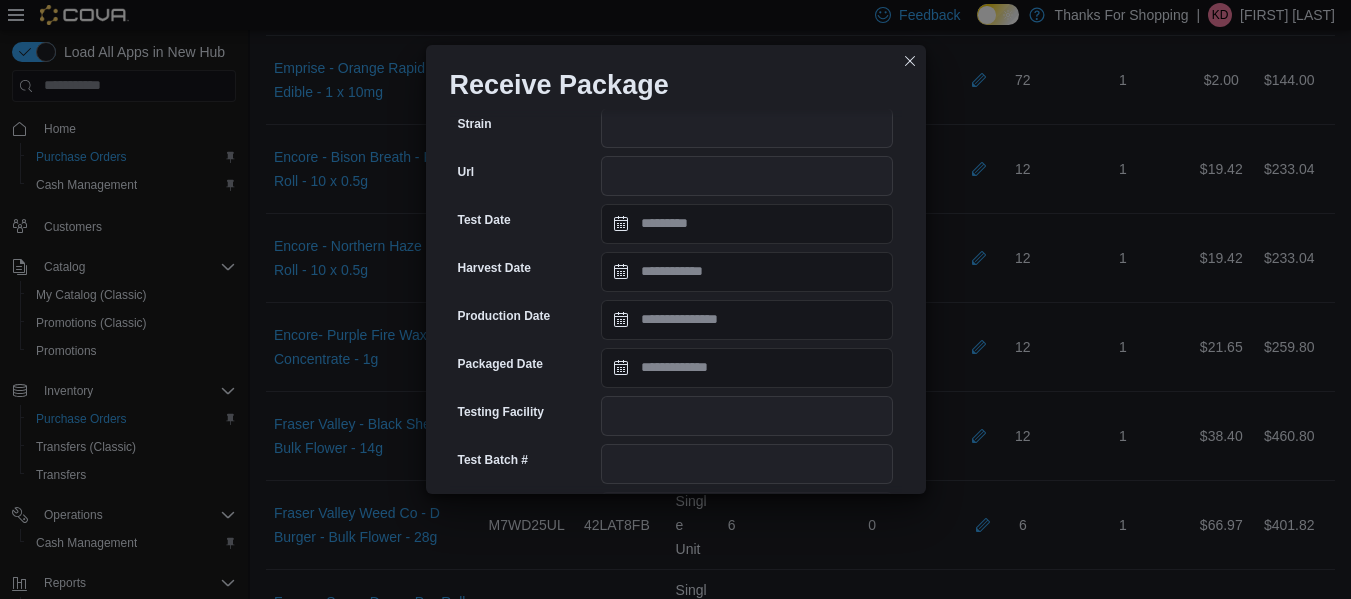 scroll, scrollTop: 891, scrollLeft: 0, axis: vertical 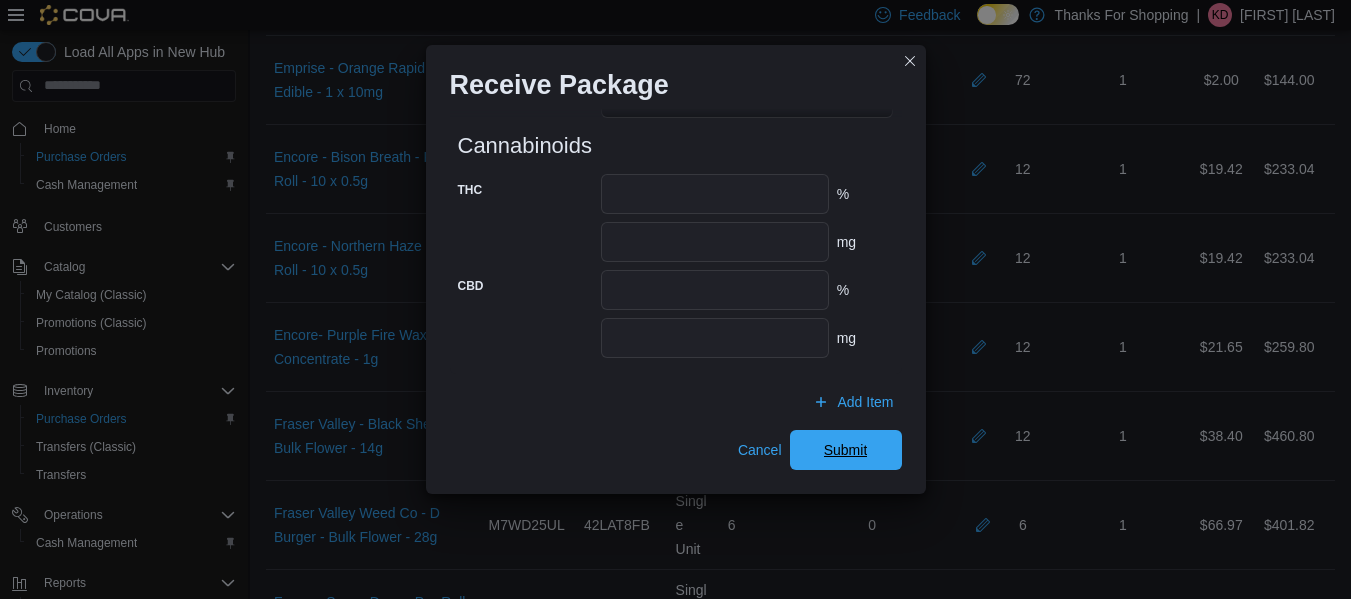 click on "Submit" at bounding box center (846, 450) 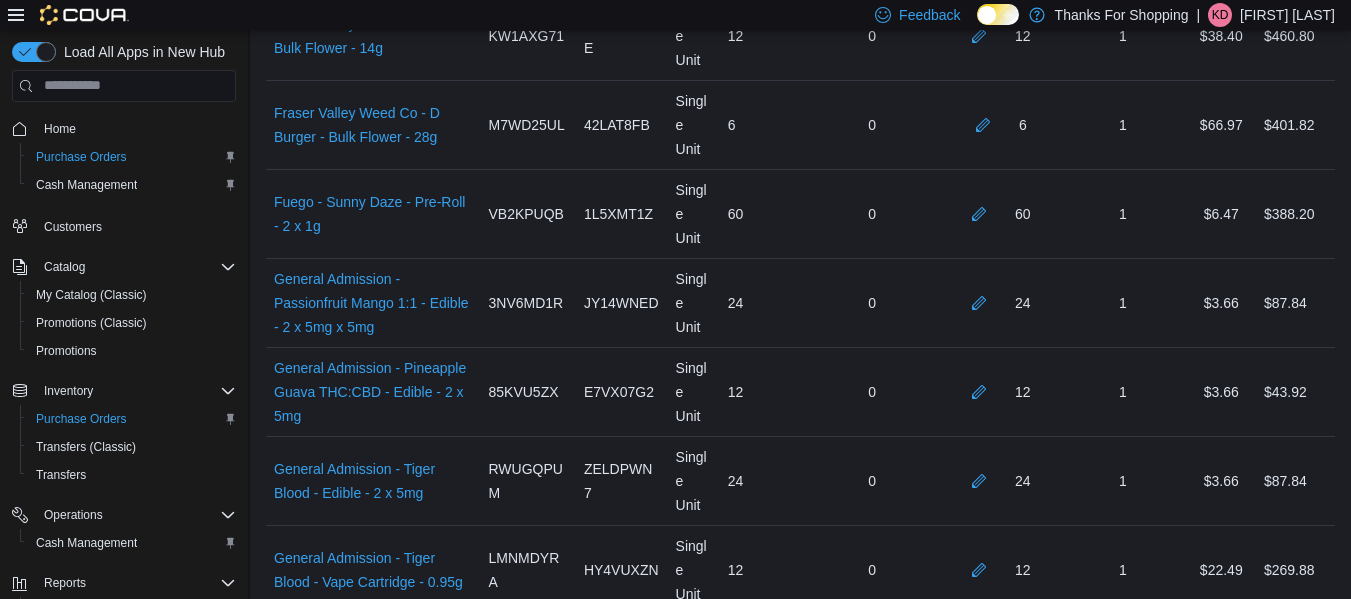 scroll, scrollTop: 3602, scrollLeft: 0, axis: vertical 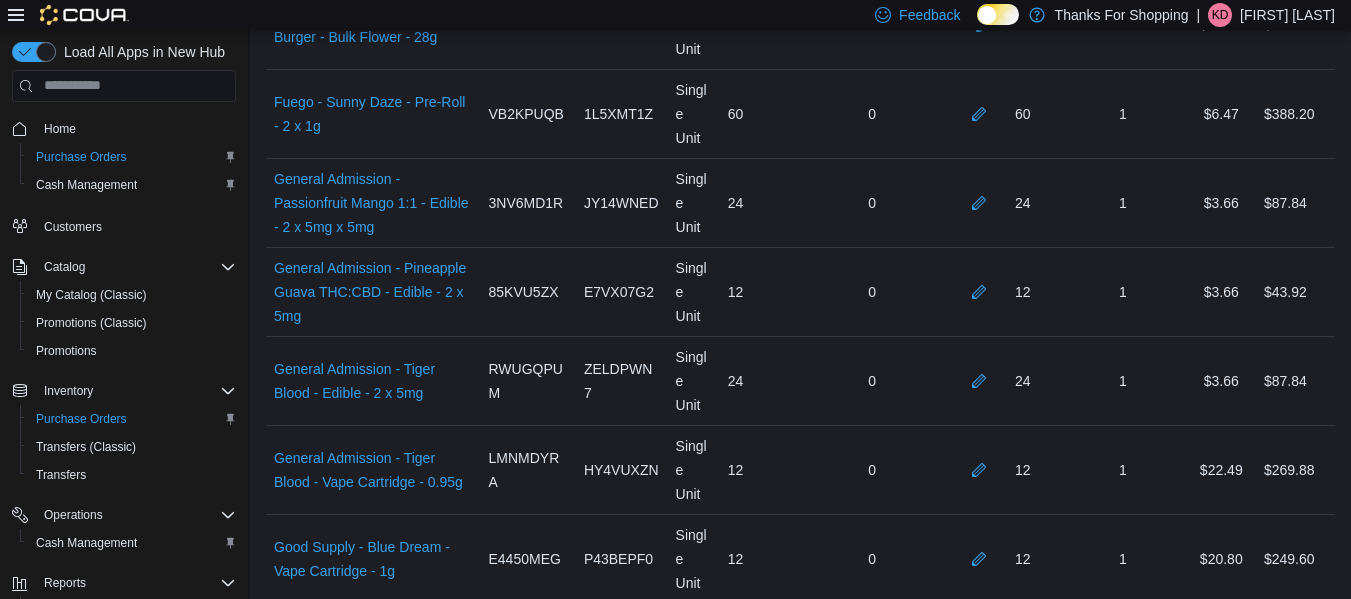 click at bounding box center [983, 1270] 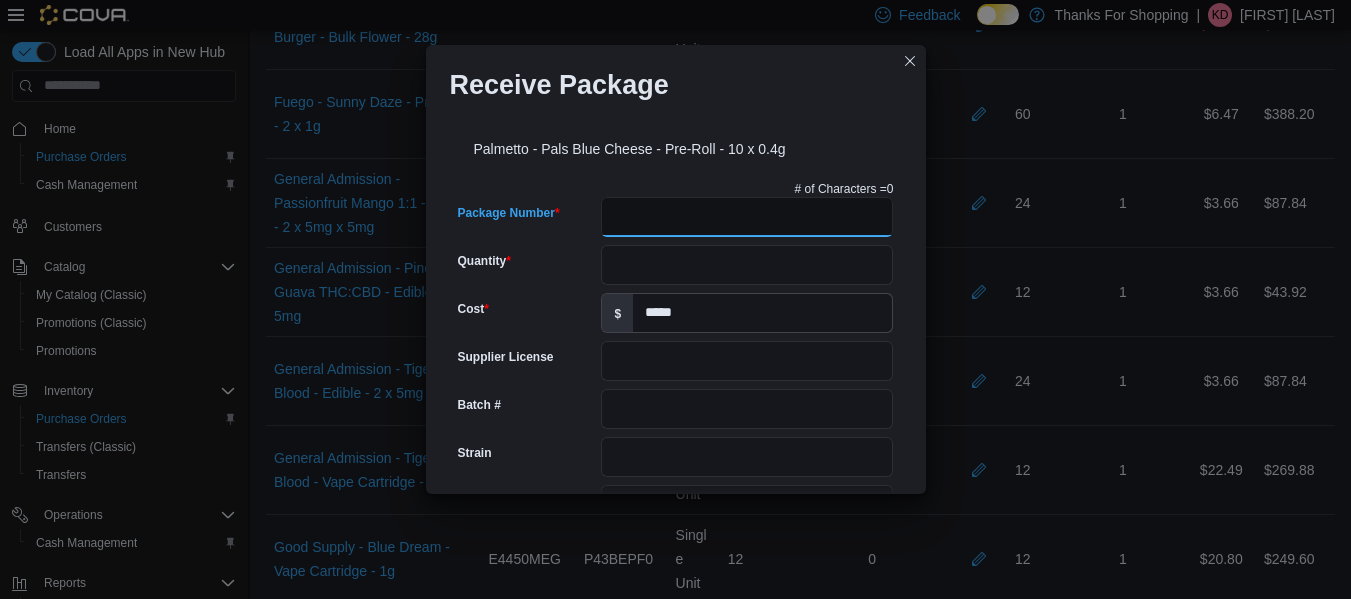 click on "Package Number" at bounding box center [747, 217] 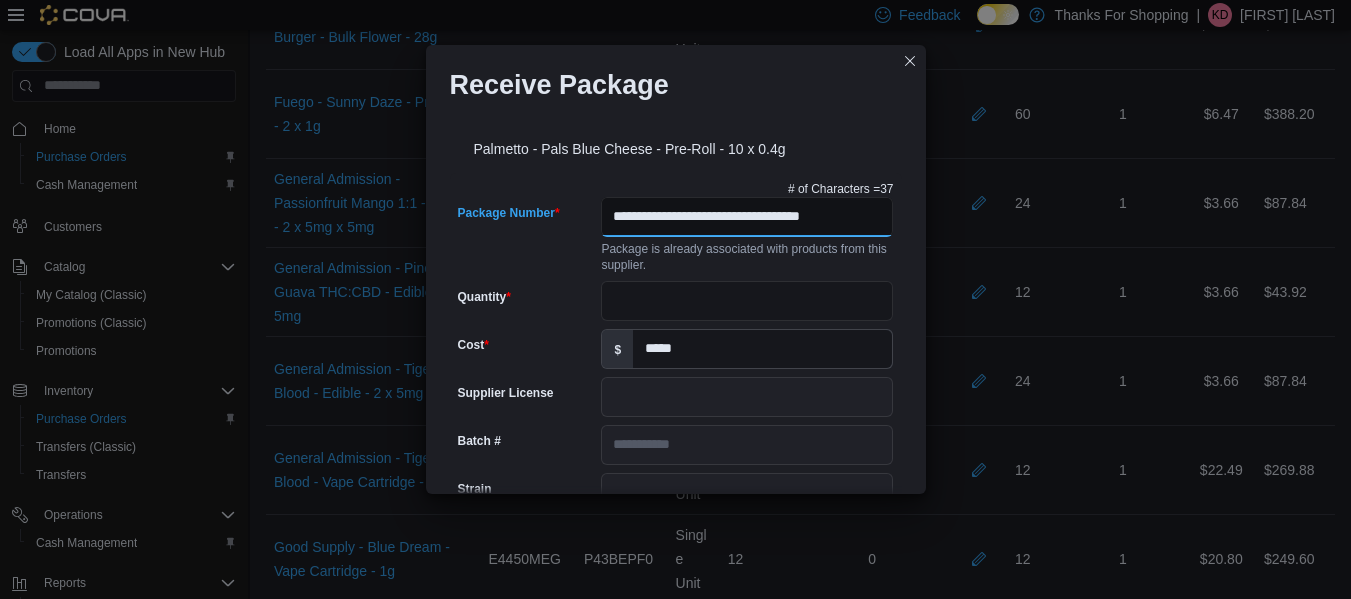 scroll, scrollTop: 0, scrollLeft: 21, axis: horizontal 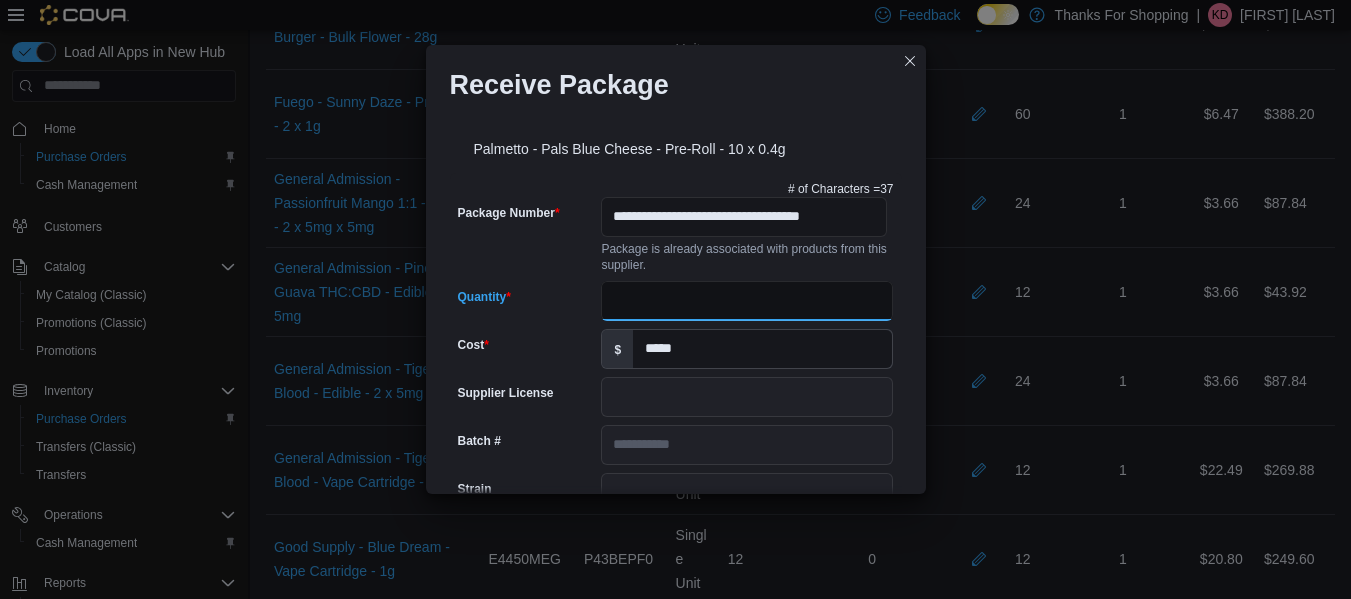 click on "Quantity" at bounding box center [747, 301] 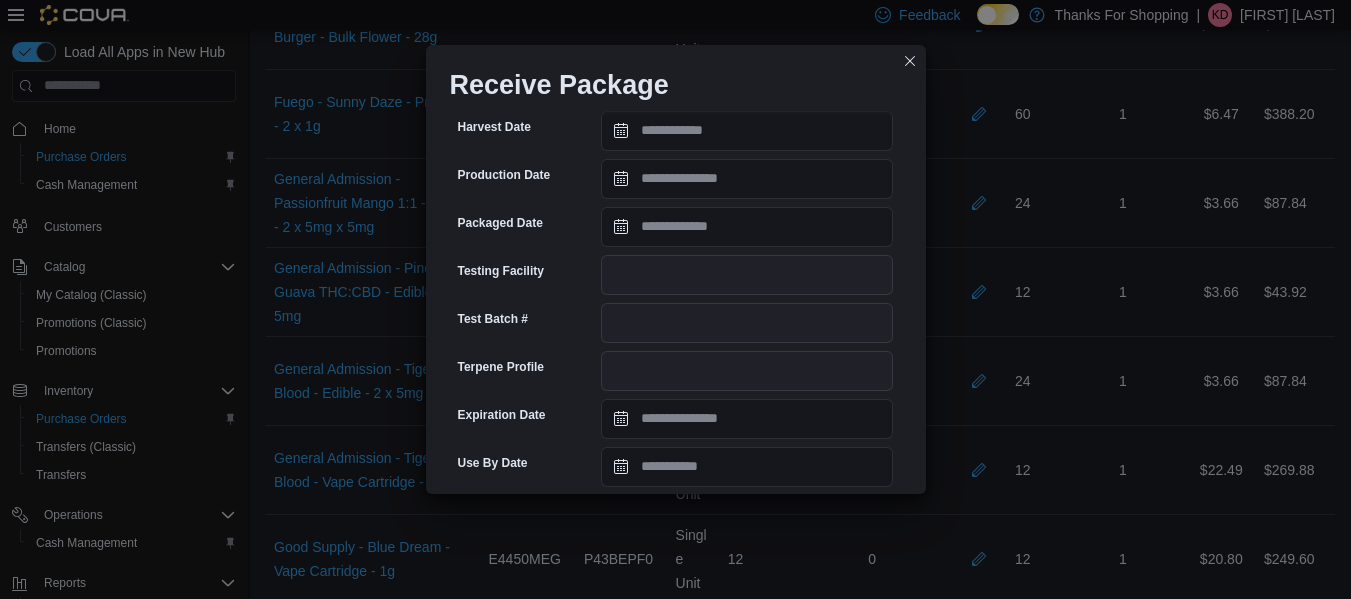 scroll, scrollTop: 779, scrollLeft: 0, axis: vertical 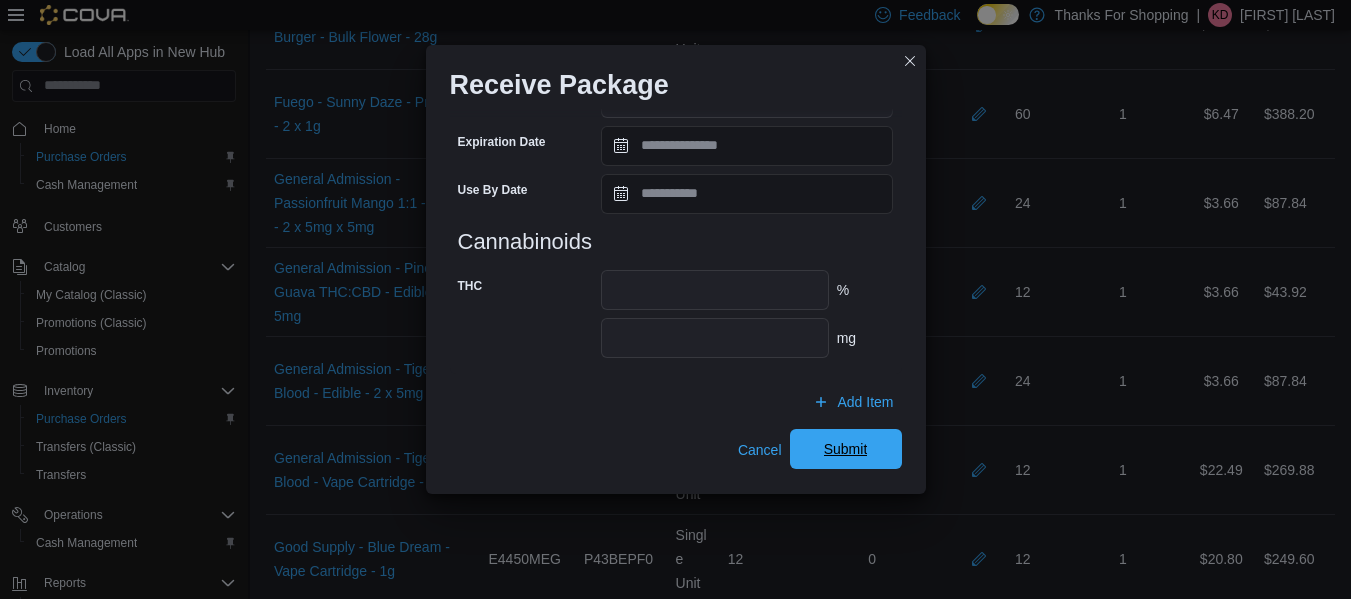 click on "Submit" at bounding box center [846, 449] 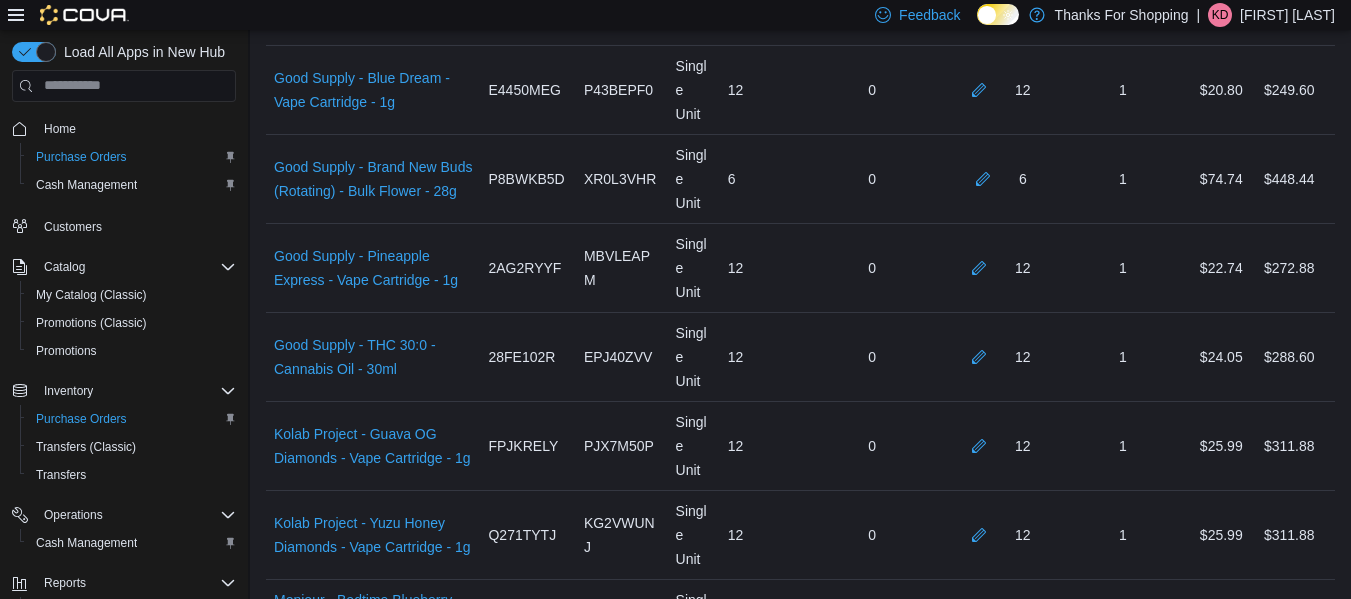 scroll, scrollTop: 4102, scrollLeft: 0, axis: vertical 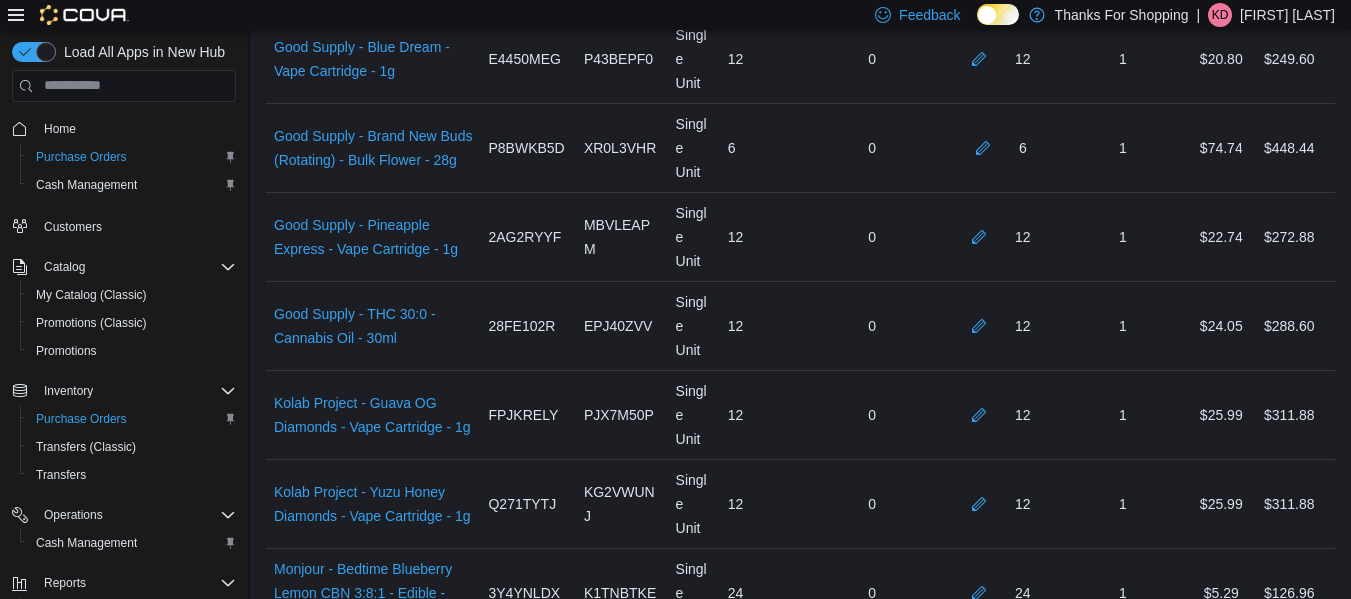 click at bounding box center [983, 1038] 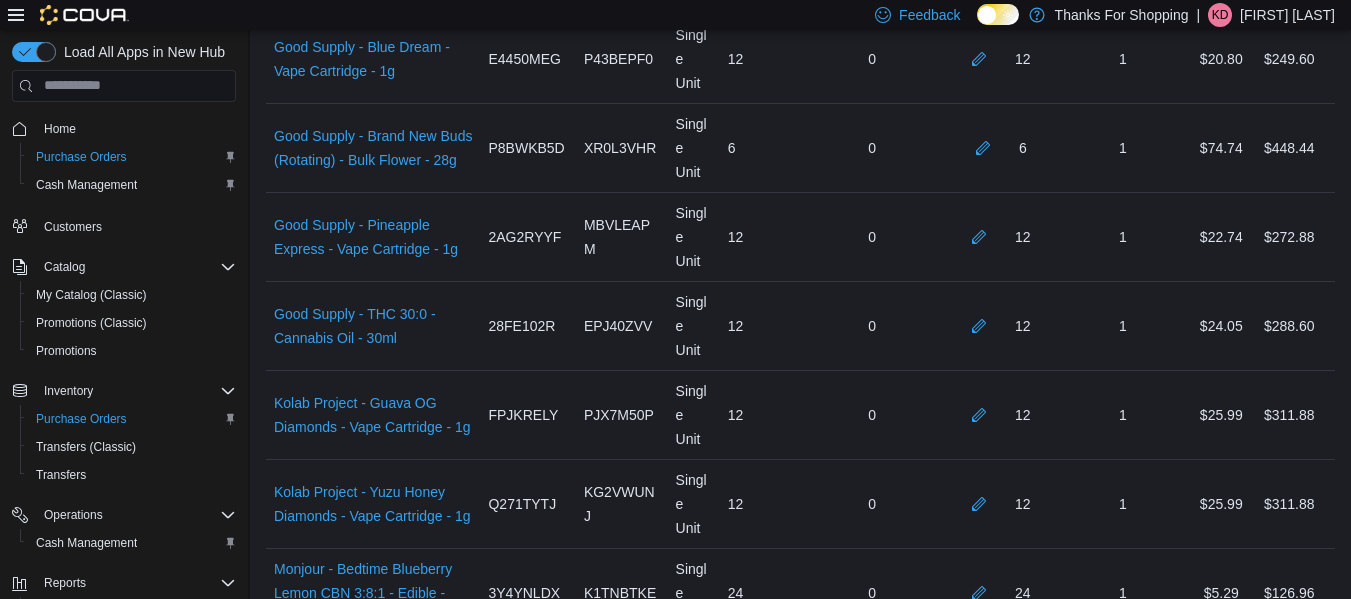 click at bounding box center [983, 1037] 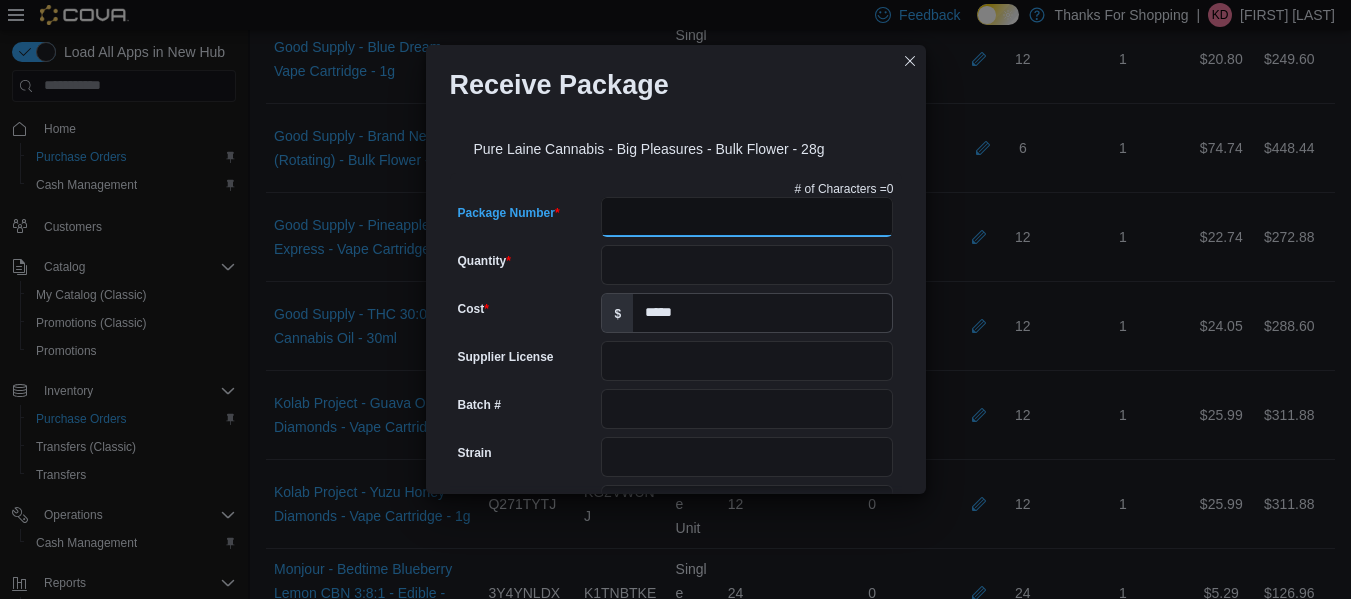 click on "Package Number" at bounding box center [747, 217] 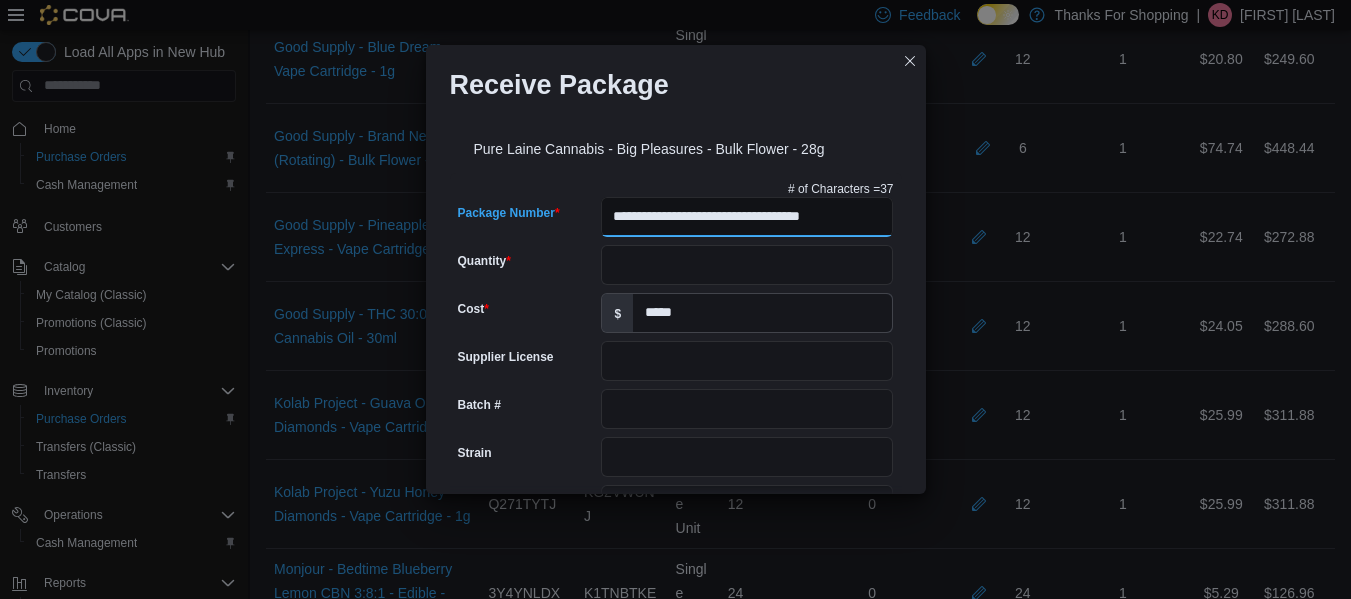 scroll, scrollTop: 0, scrollLeft: 16, axis: horizontal 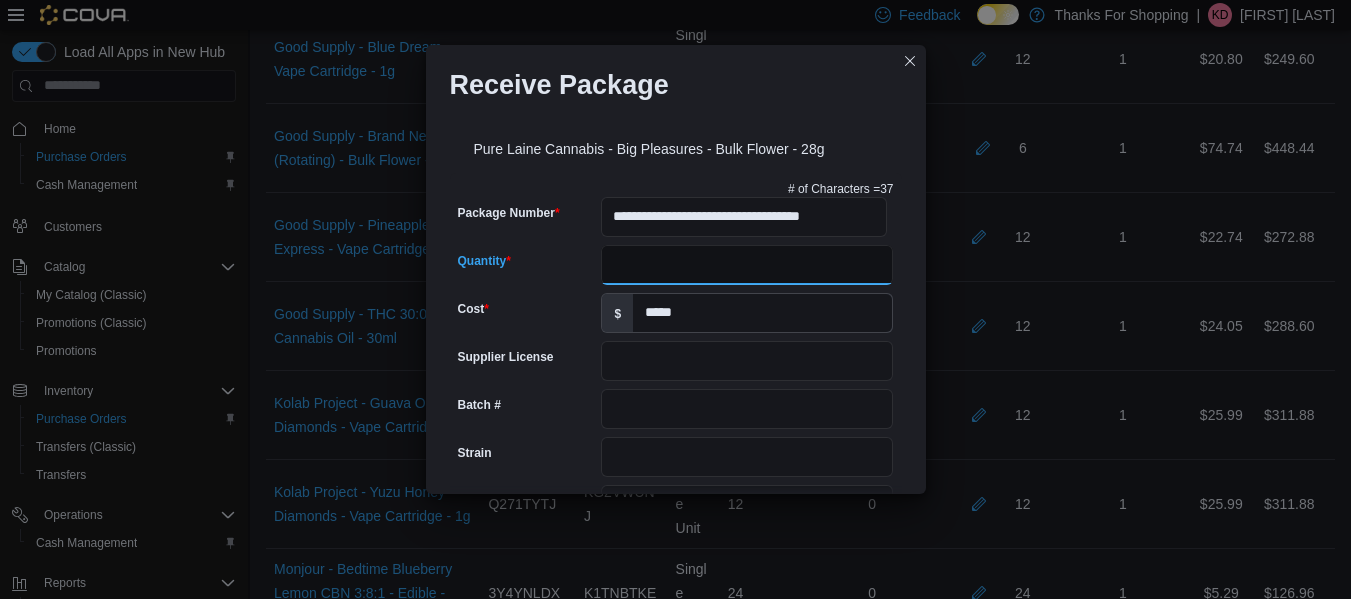 click on "Quantity" at bounding box center [747, 265] 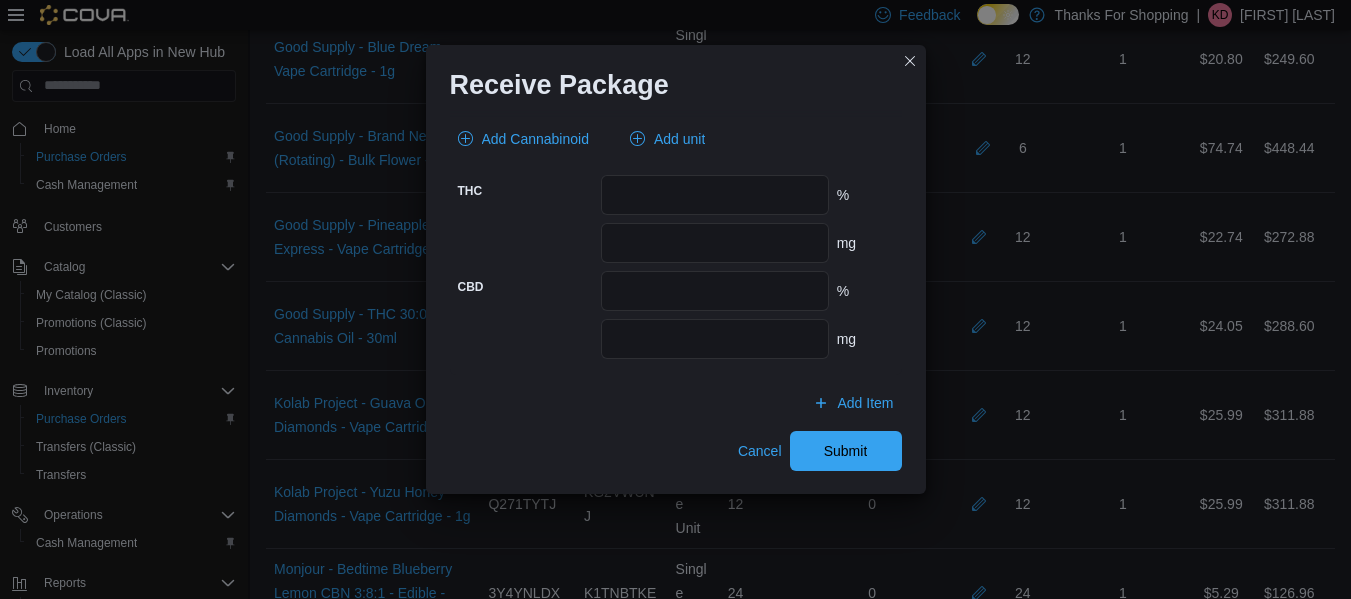 scroll, scrollTop: 895, scrollLeft: 0, axis: vertical 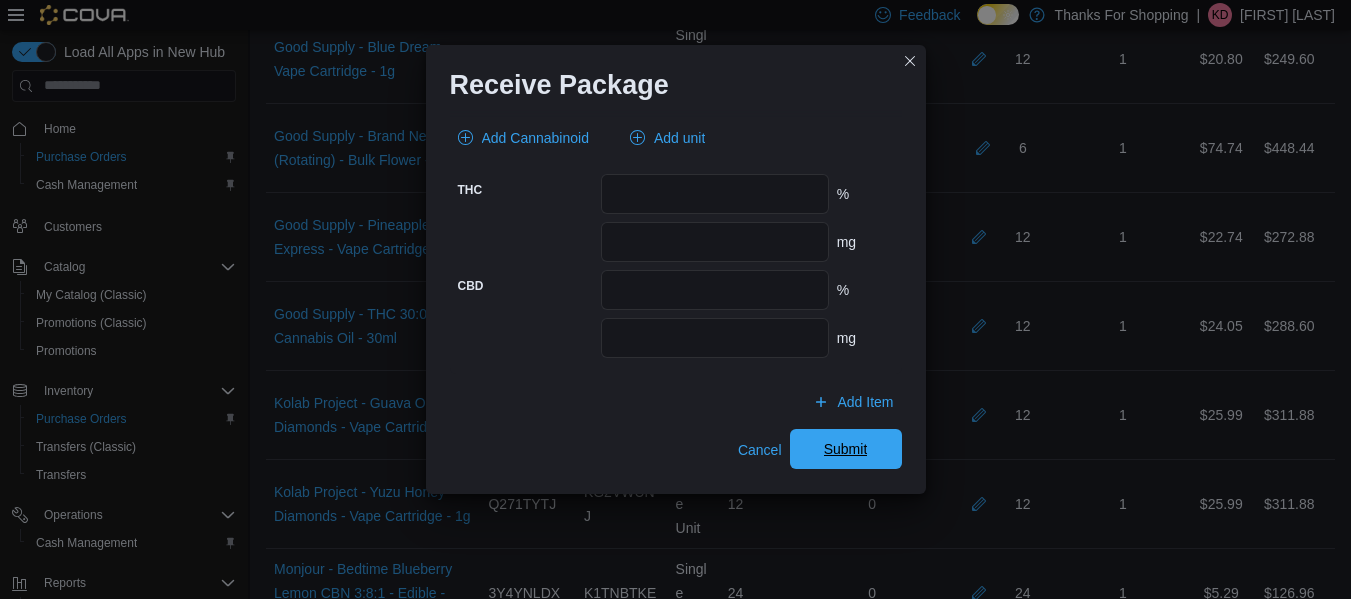 click on "Submit" at bounding box center (846, 449) 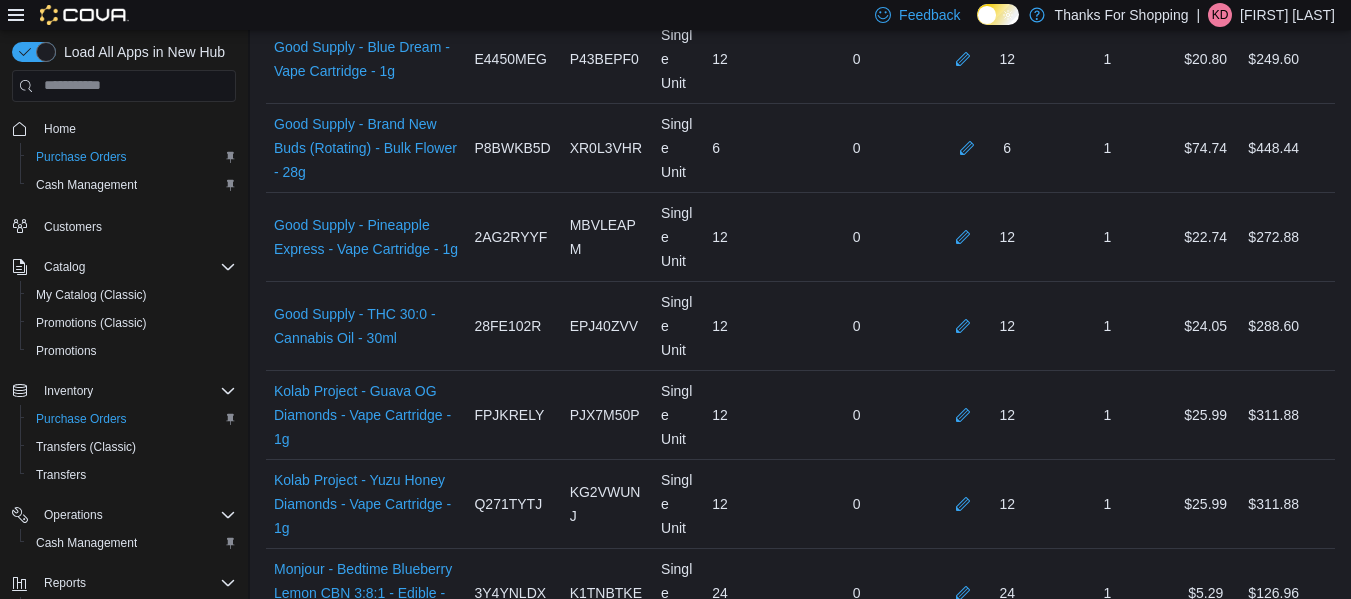 scroll, scrollTop: 5014, scrollLeft: 0, axis: vertical 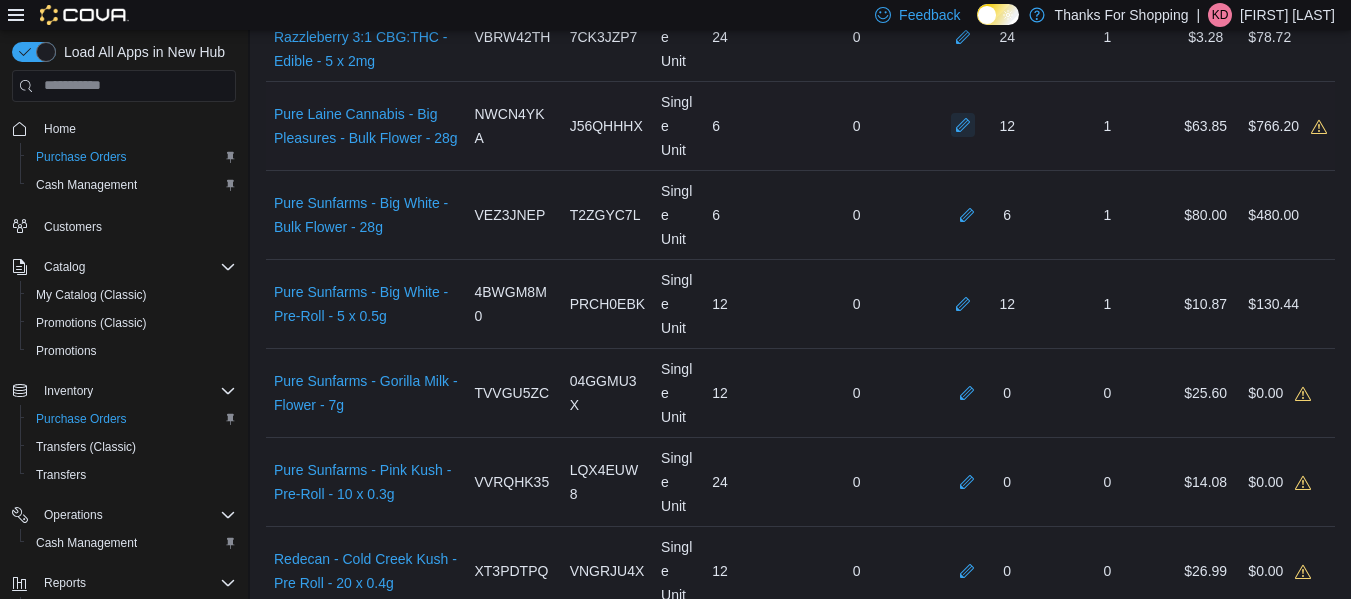 click at bounding box center (963, 125) 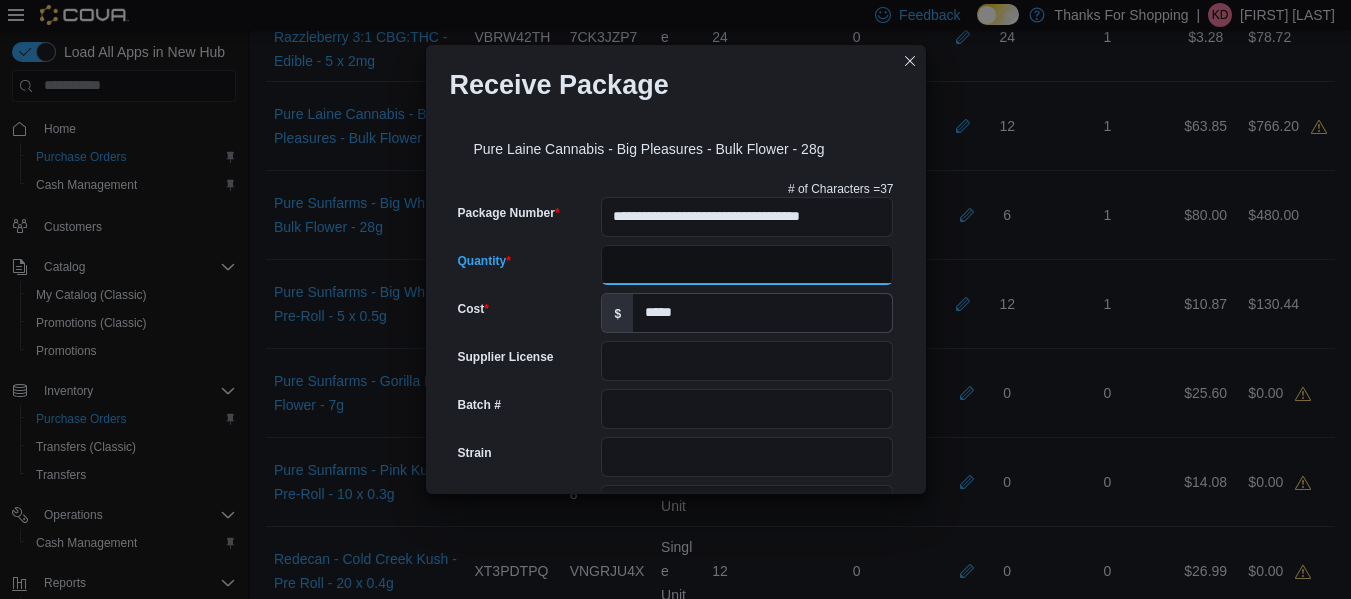 drag, startPoint x: 706, startPoint y: 278, endPoint x: 462, endPoint y: 280, distance: 244.0082 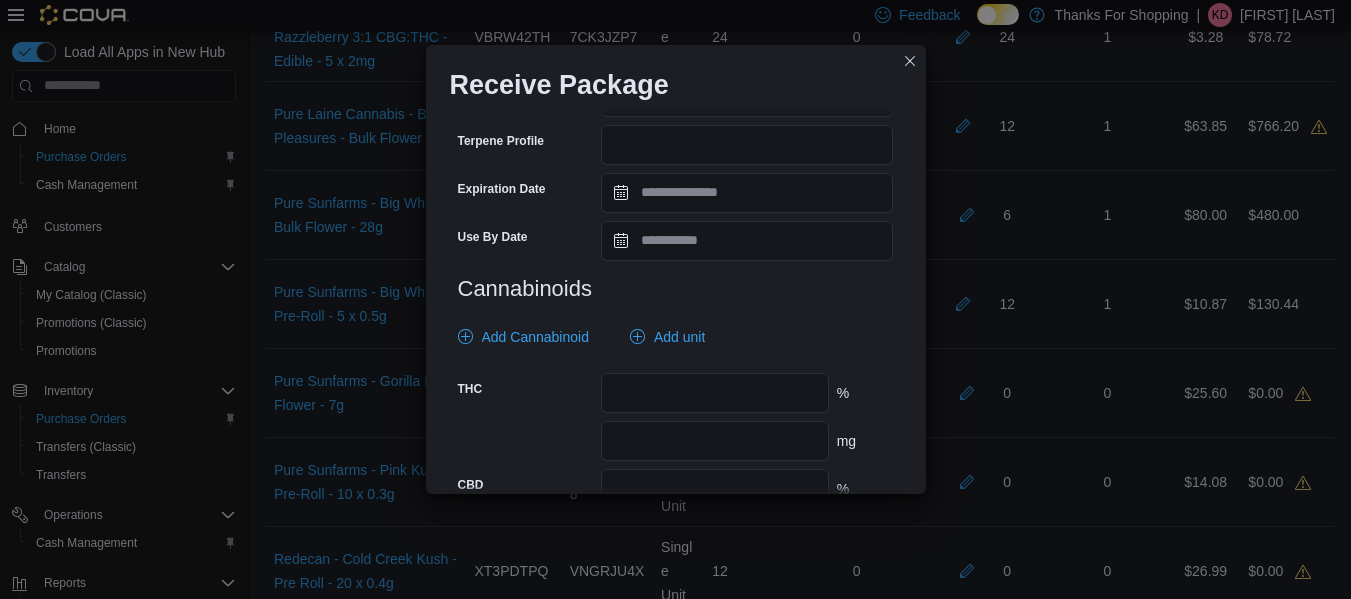 scroll, scrollTop: 895, scrollLeft: 0, axis: vertical 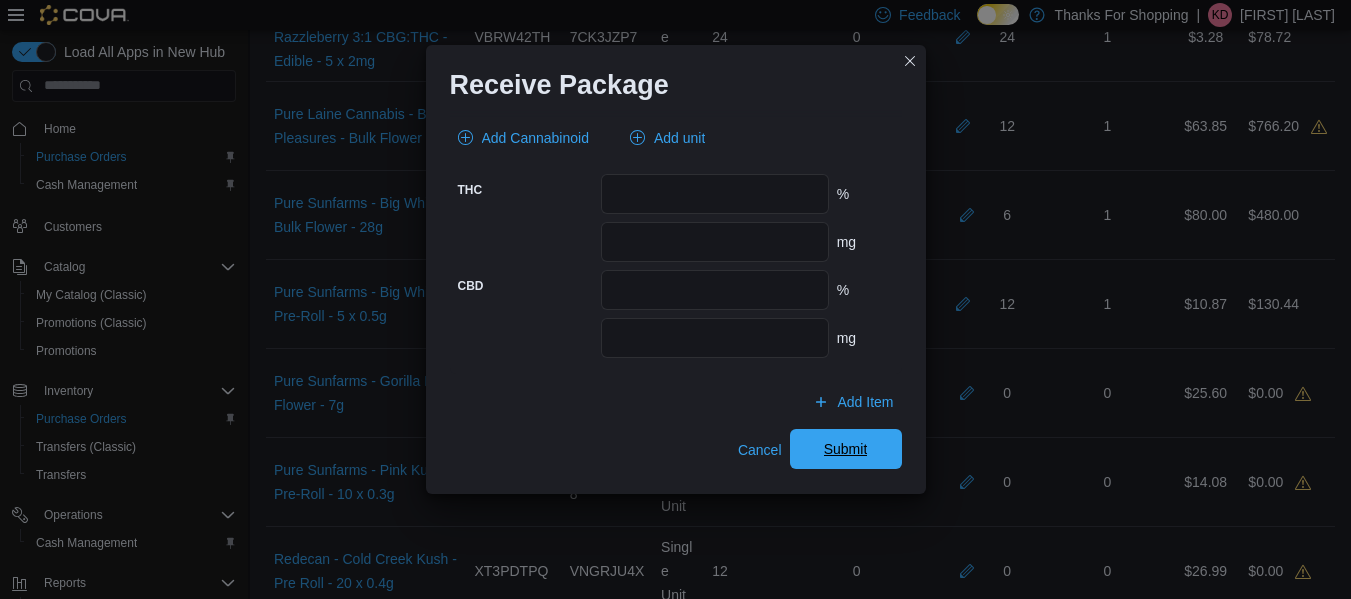 click on "Submit" at bounding box center (846, 449) 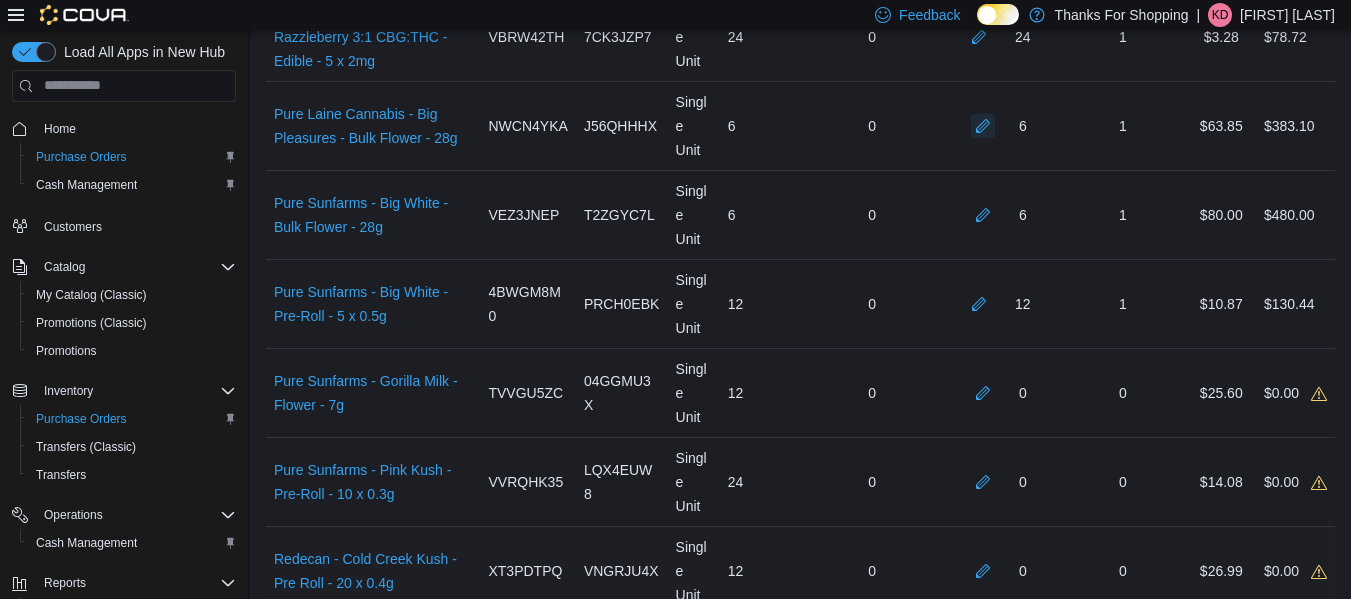 scroll, scrollTop: 4102, scrollLeft: 0, axis: vertical 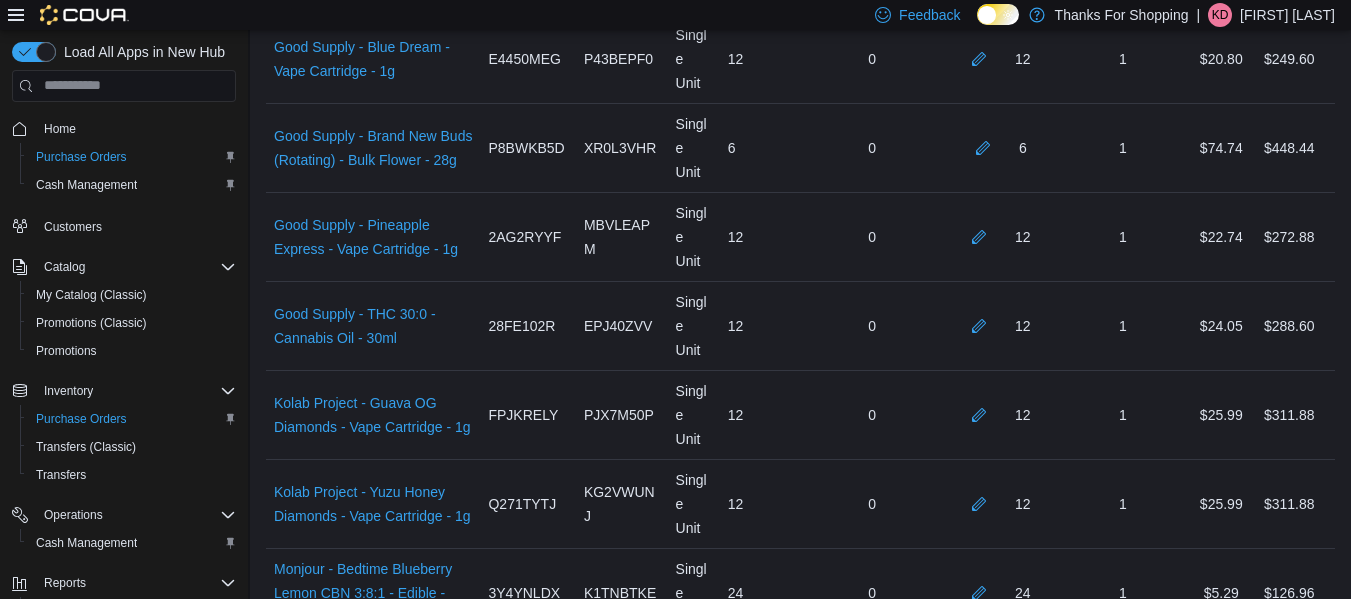 click at bounding box center (983, 1038) 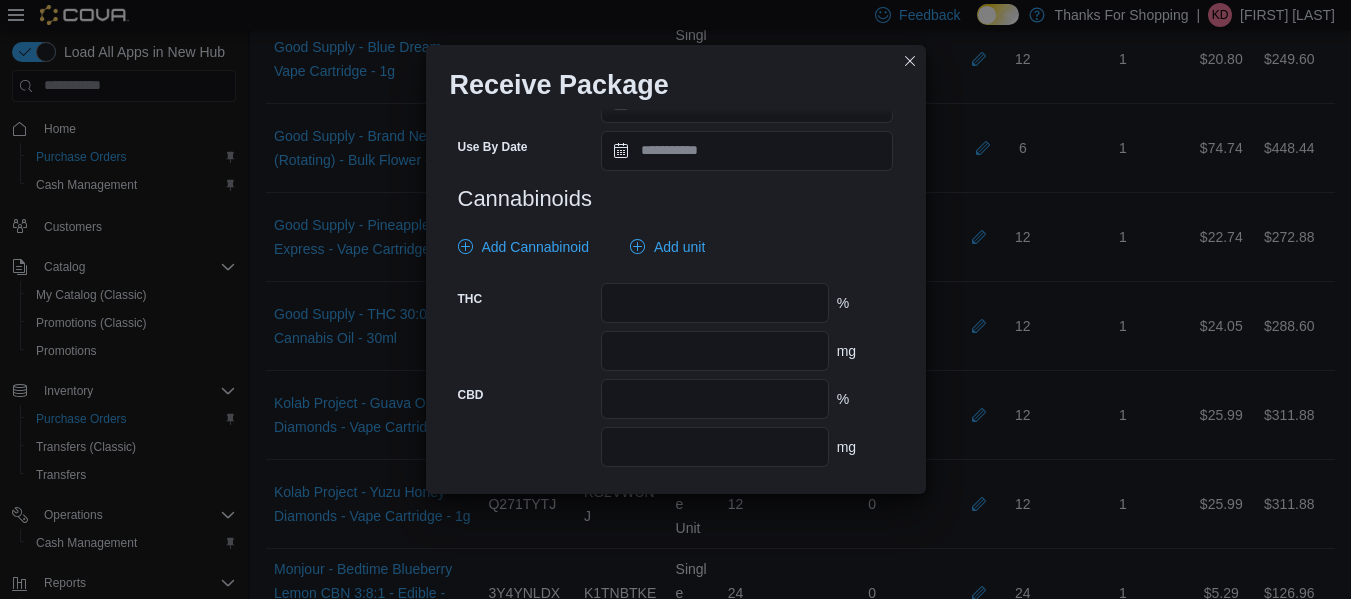 scroll, scrollTop: 895, scrollLeft: 0, axis: vertical 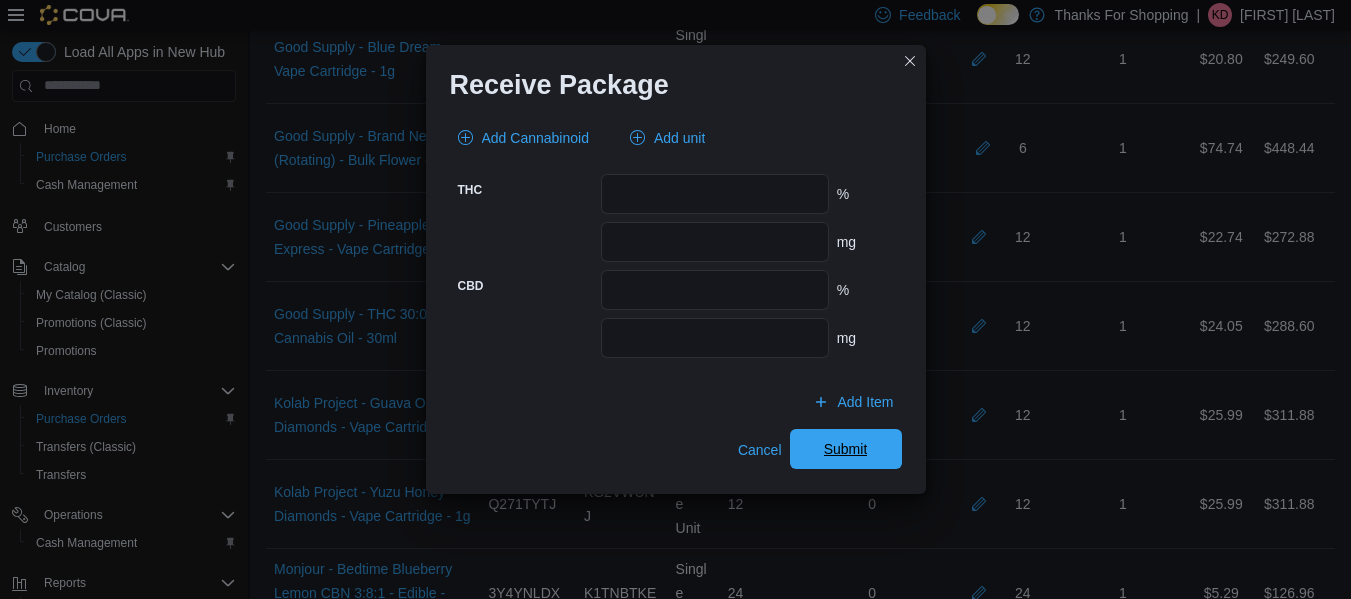 click on "Submit" at bounding box center [846, 449] 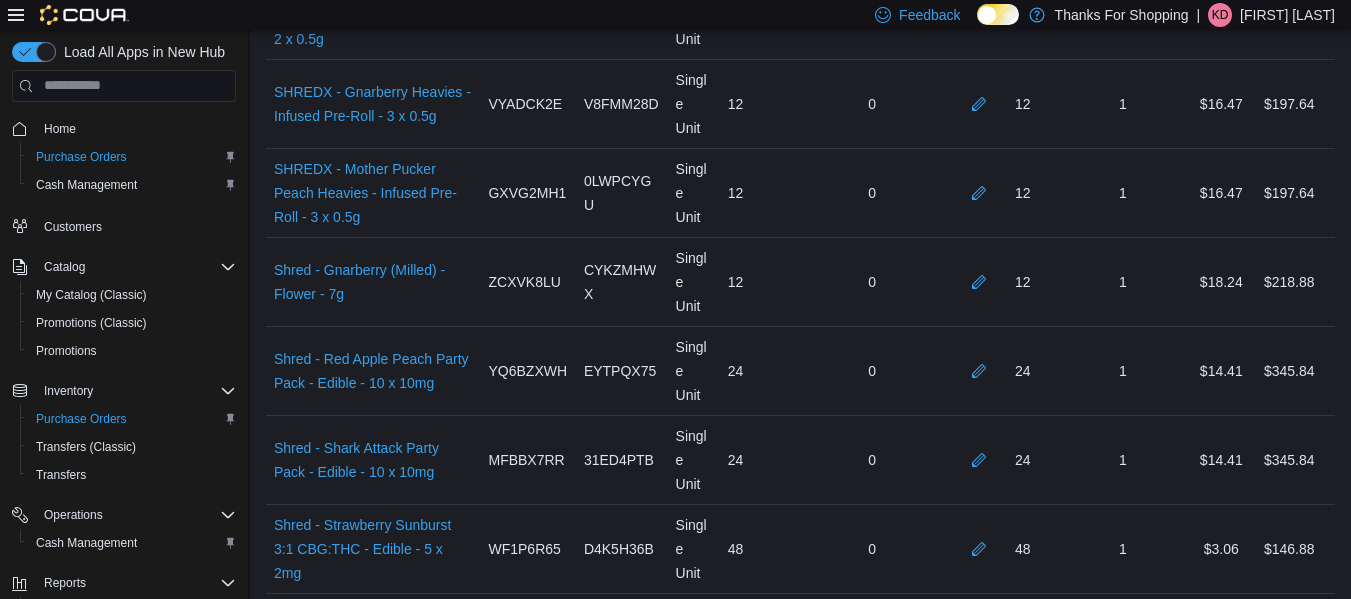 scroll, scrollTop: 6290, scrollLeft: 0, axis: vertical 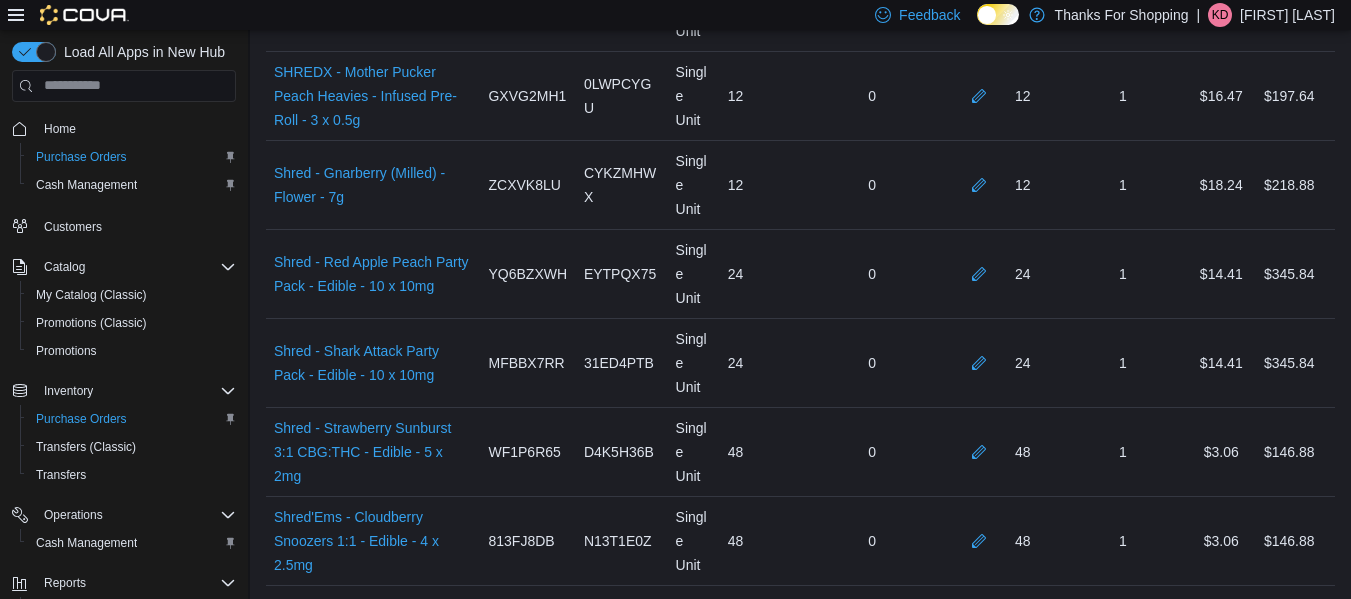 click at bounding box center (983, -1150) 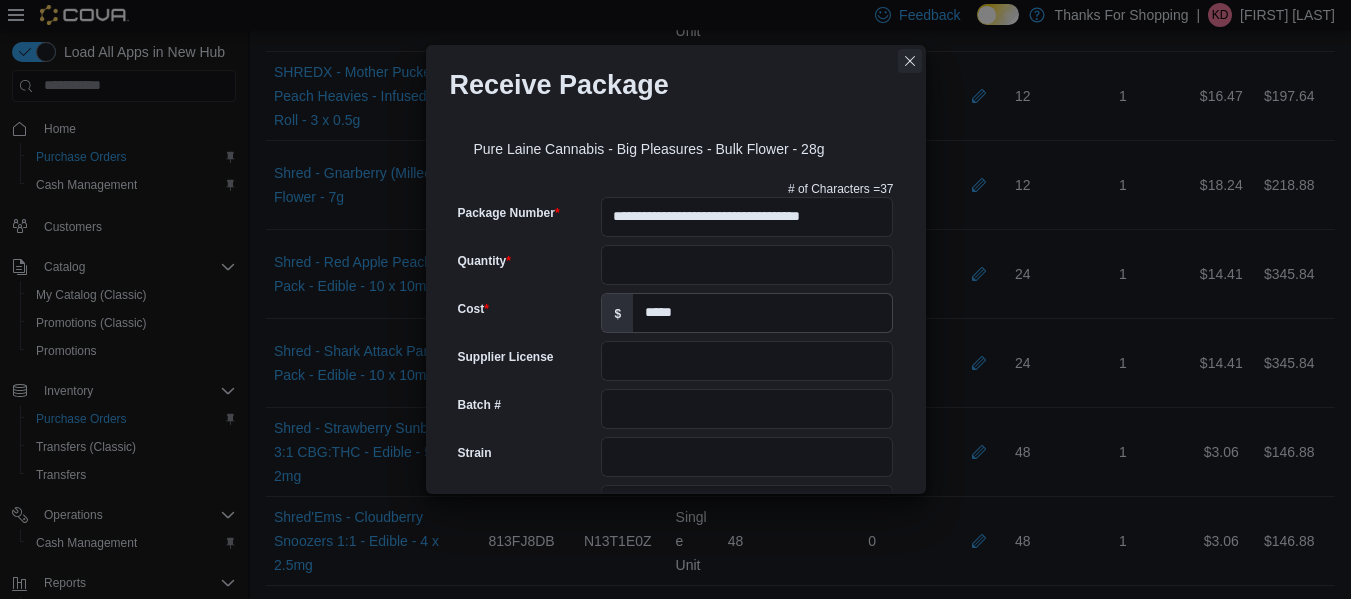 click at bounding box center (910, 61) 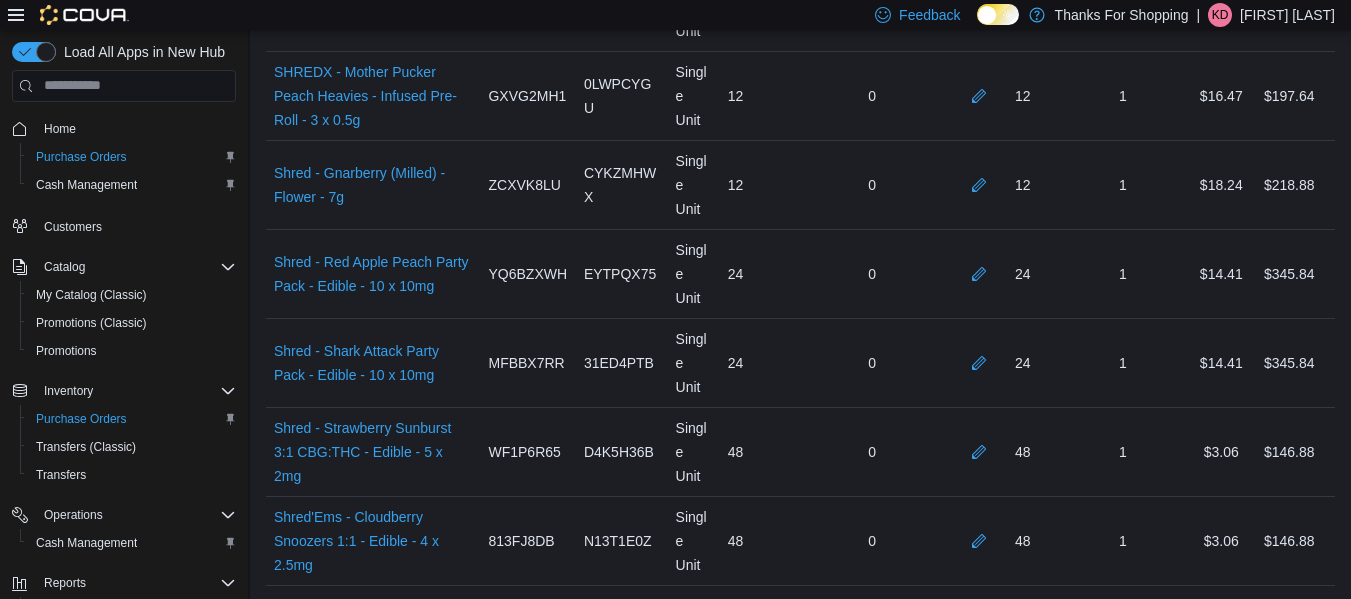 scroll, scrollTop: 3916, scrollLeft: 0, axis: vertical 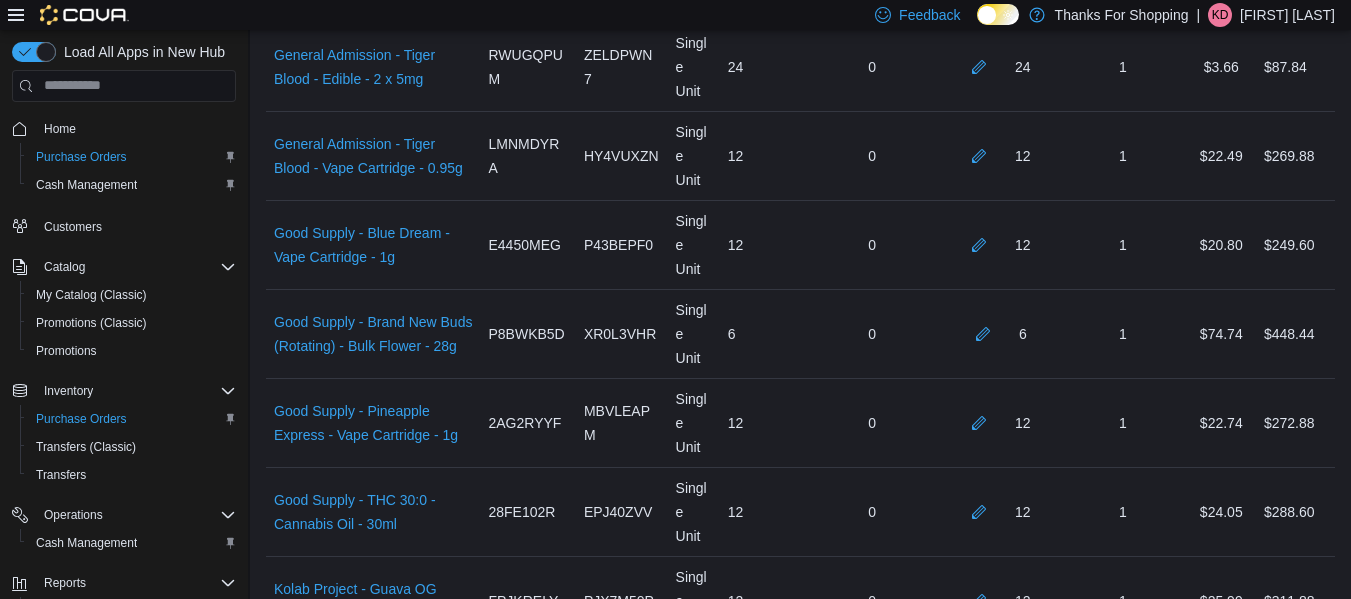 click on "Qty Ordered 12" at bounding box center [763, 1401] 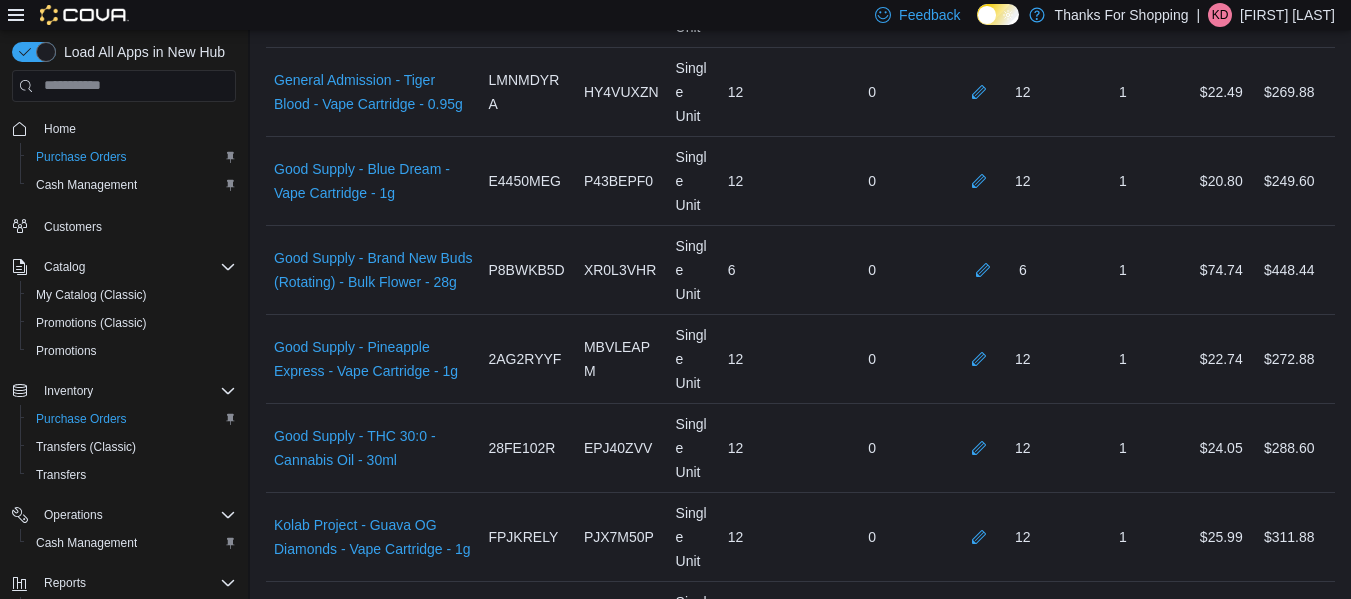 scroll, scrollTop: 4016, scrollLeft: 0, axis: vertical 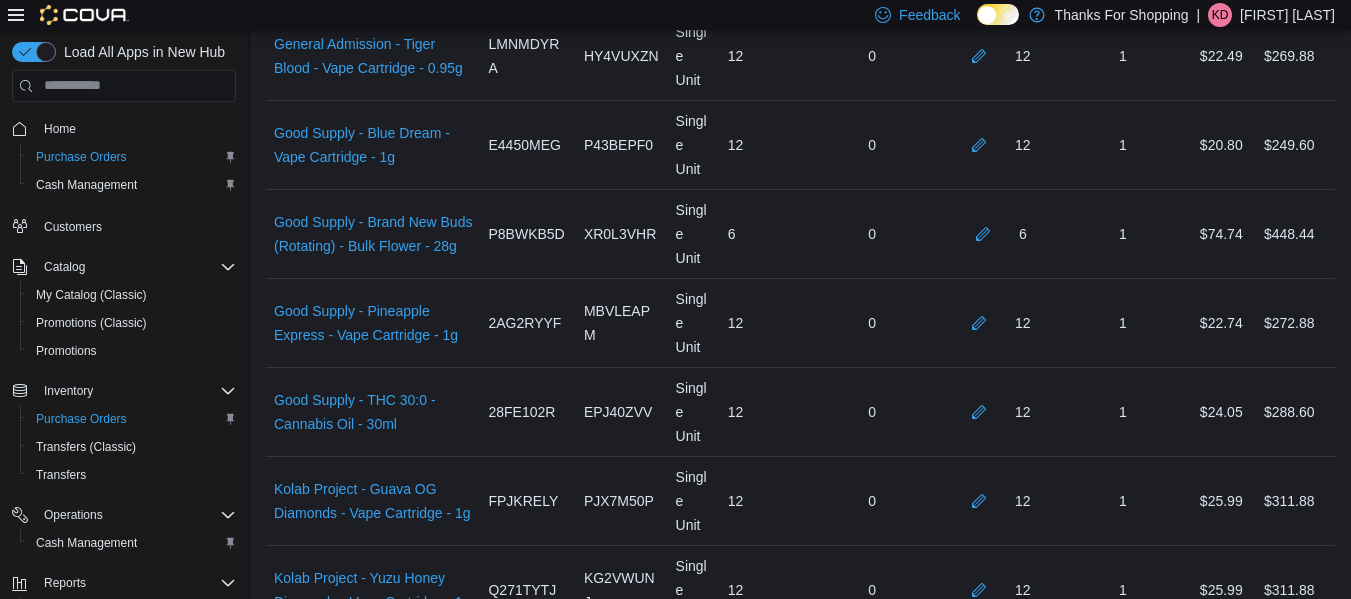 click at bounding box center (983, 1390) 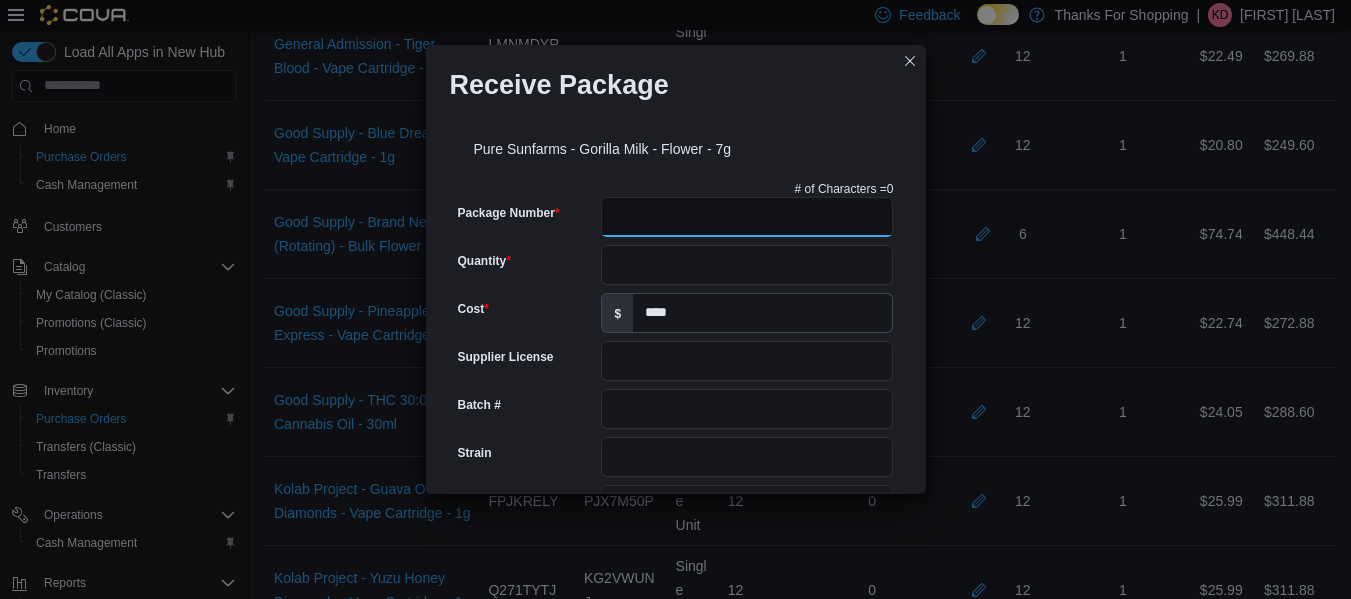 drag, startPoint x: 795, startPoint y: 236, endPoint x: 779, endPoint y: 228, distance: 17.888544 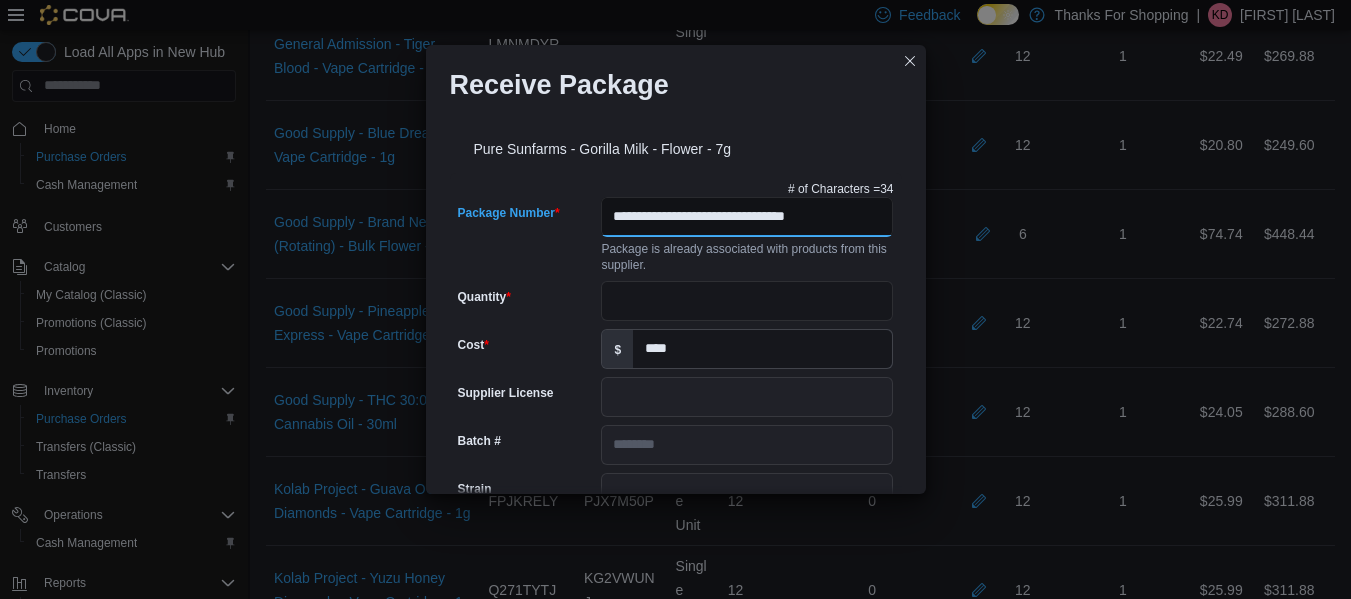 scroll, scrollTop: 0, scrollLeft: 0, axis: both 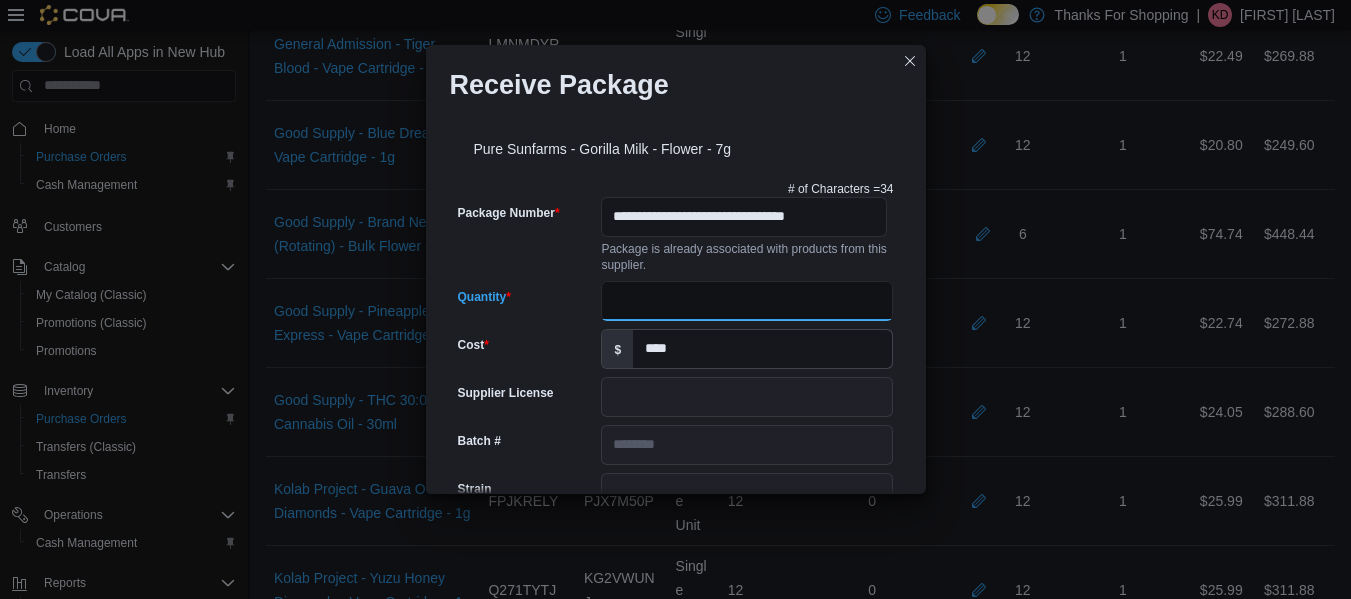 click on "Quantity" at bounding box center (747, 301) 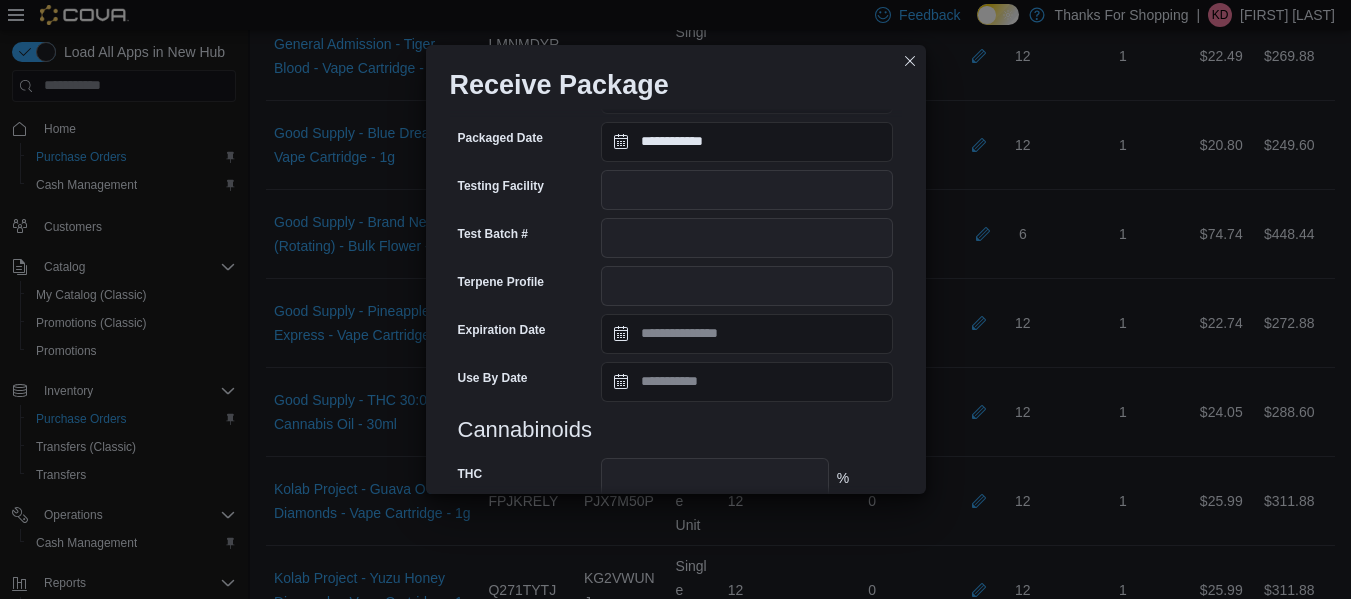scroll, scrollTop: 779, scrollLeft: 0, axis: vertical 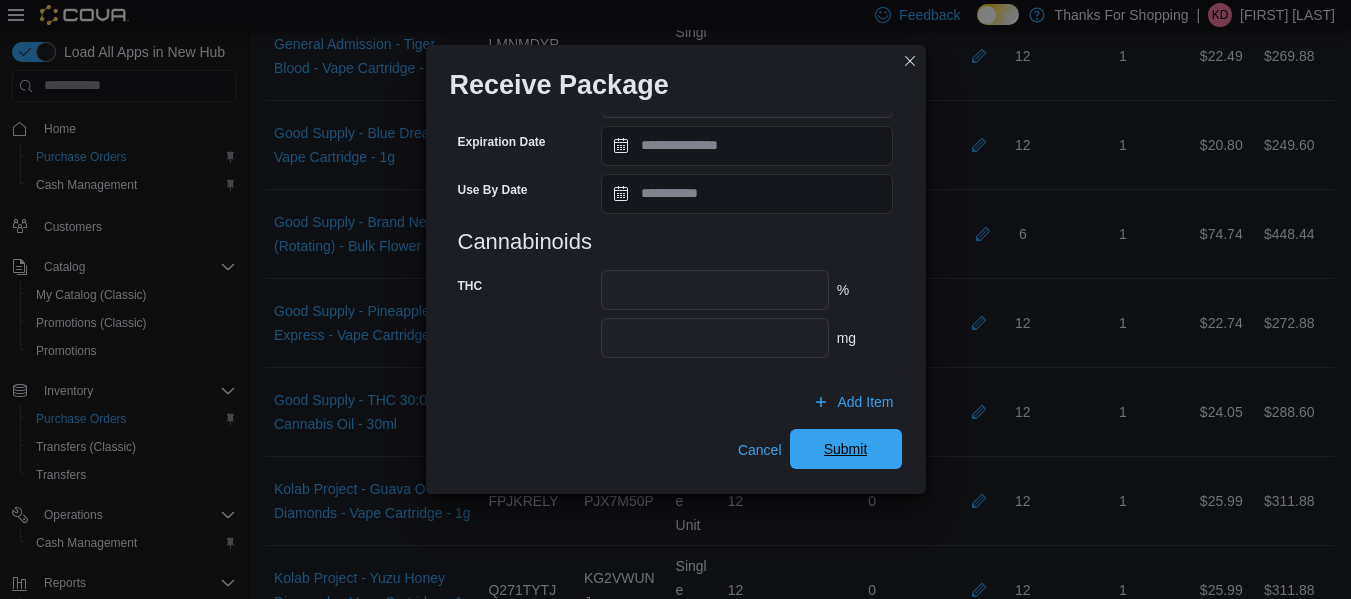 click on "Submit" at bounding box center (846, 449) 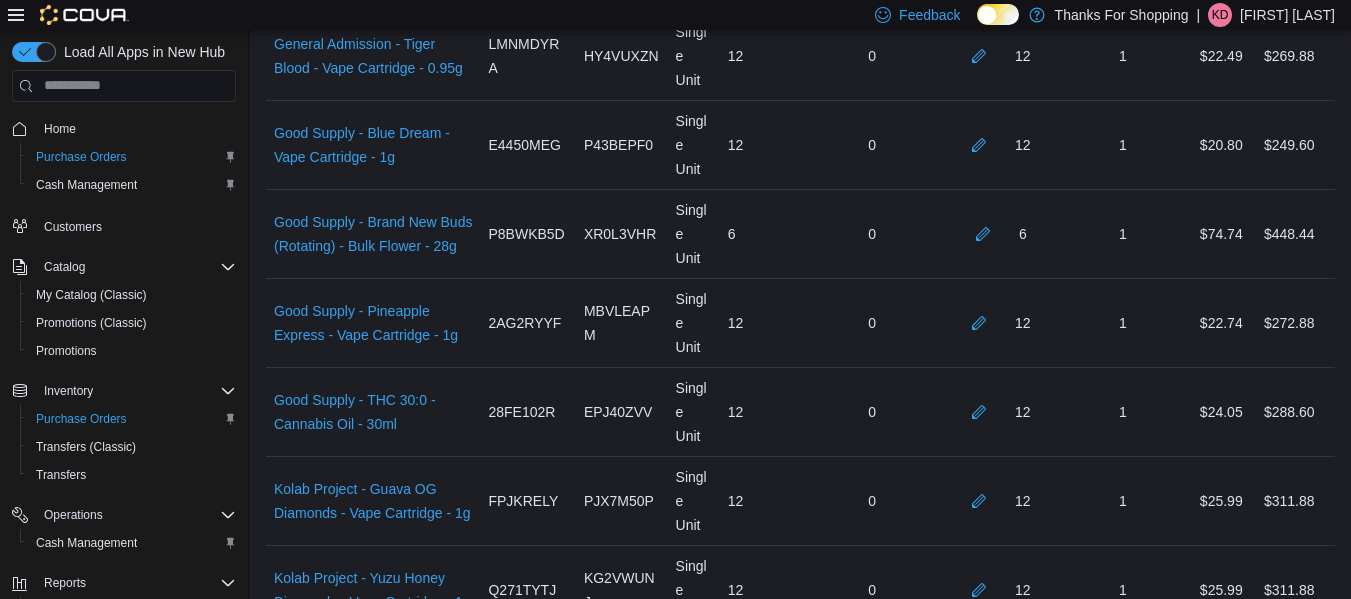 click at bounding box center (983, 1479) 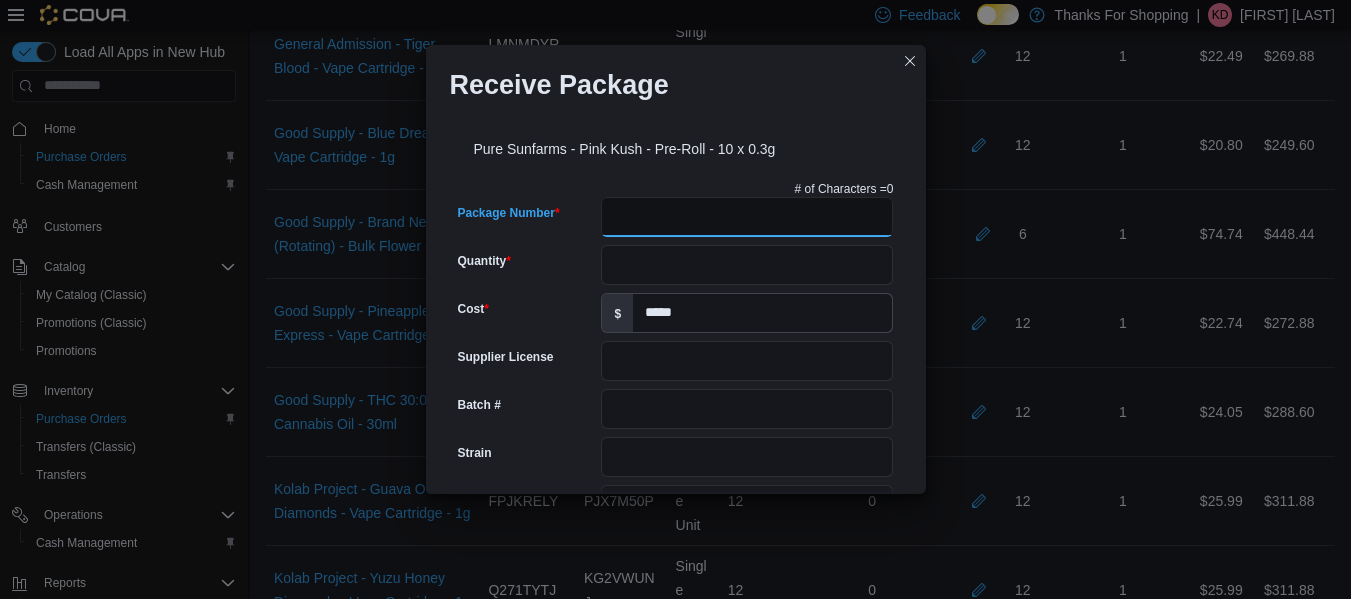 click on "Package Number" at bounding box center [747, 217] 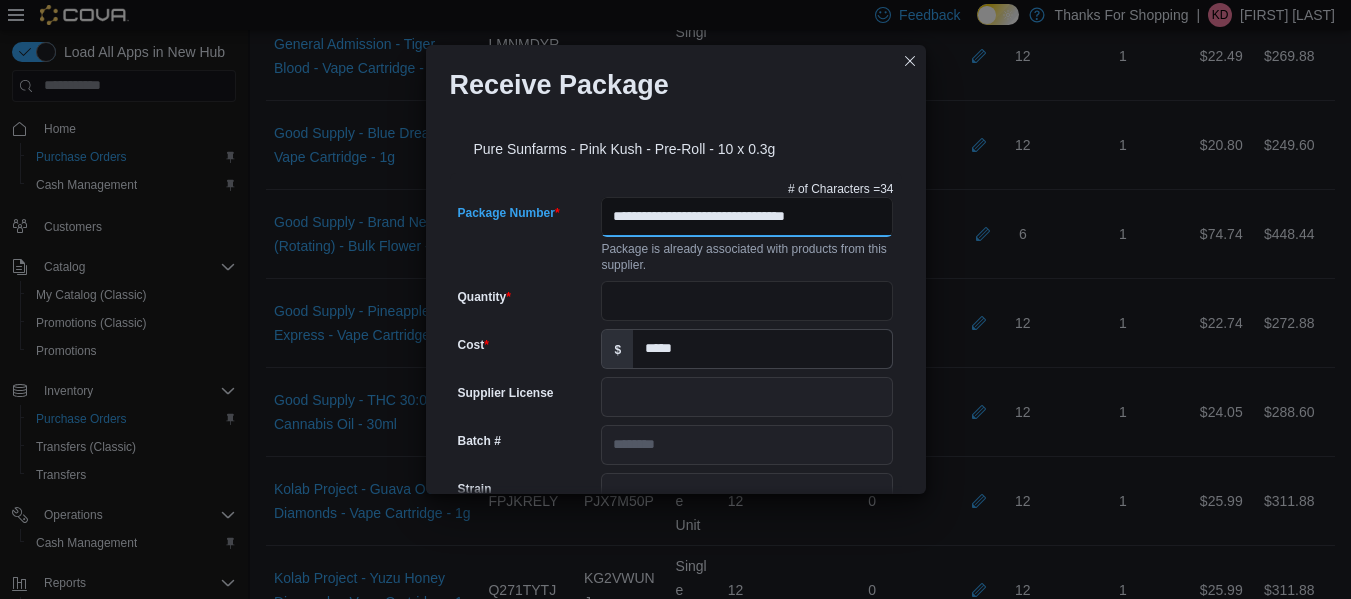 scroll, scrollTop: 0, scrollLeft: 0, axis: both 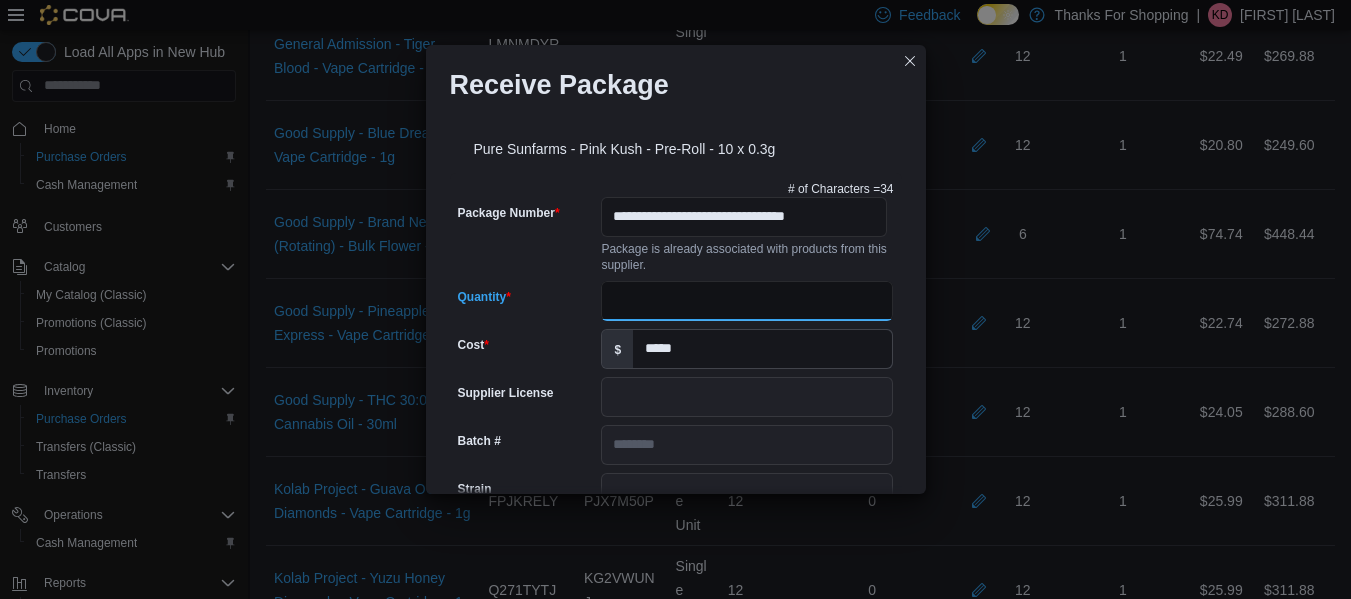 click on "Quantity" at bounding box center [747, 301] 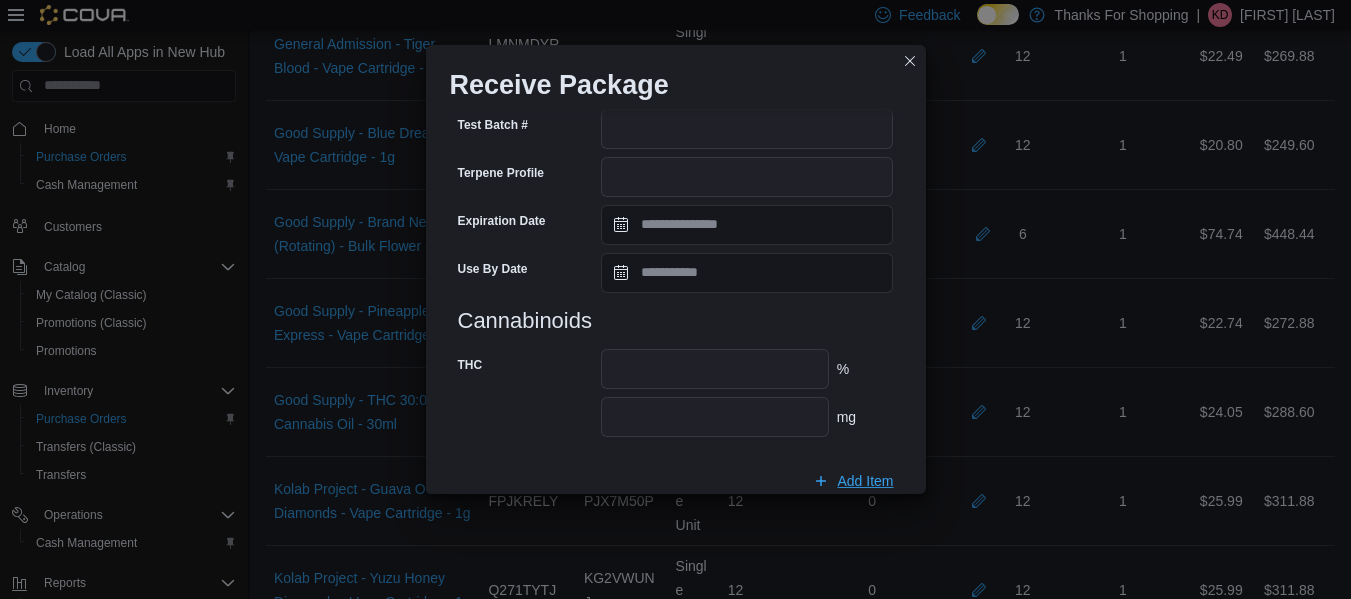 scroll, scrollTop: 779, scrollLeft: 0, axis: vertical 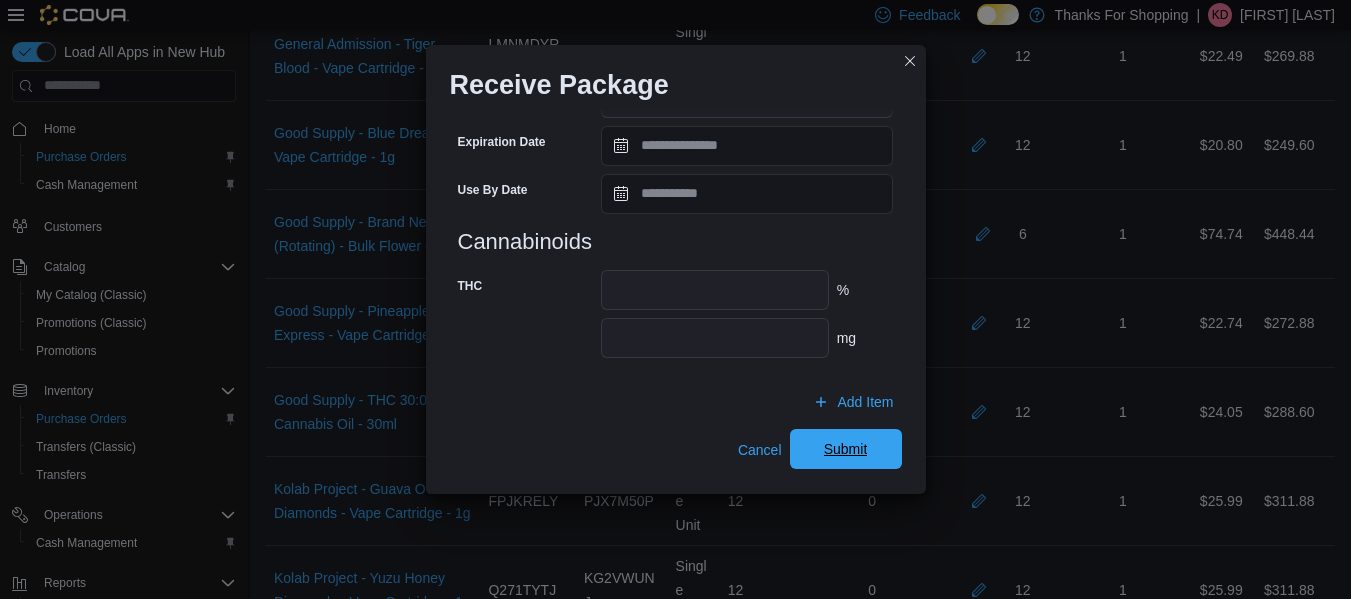 click on "Submit" at bounding box center [846, 449] 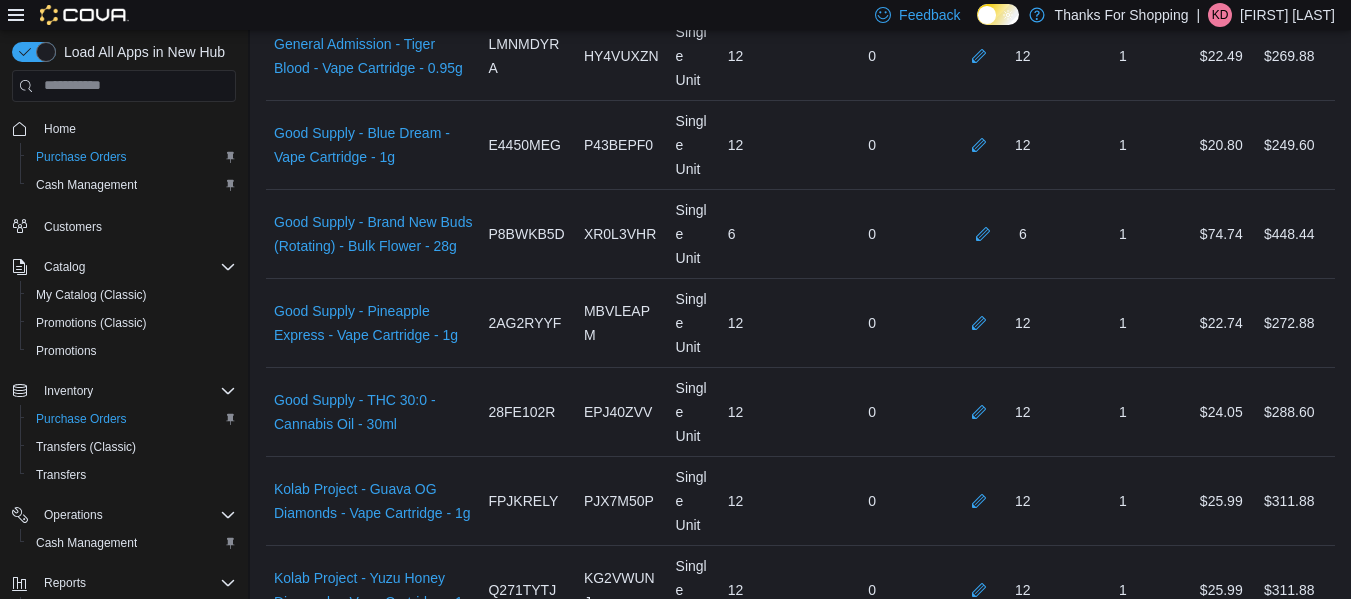 click at bounding box center [983, 1568] 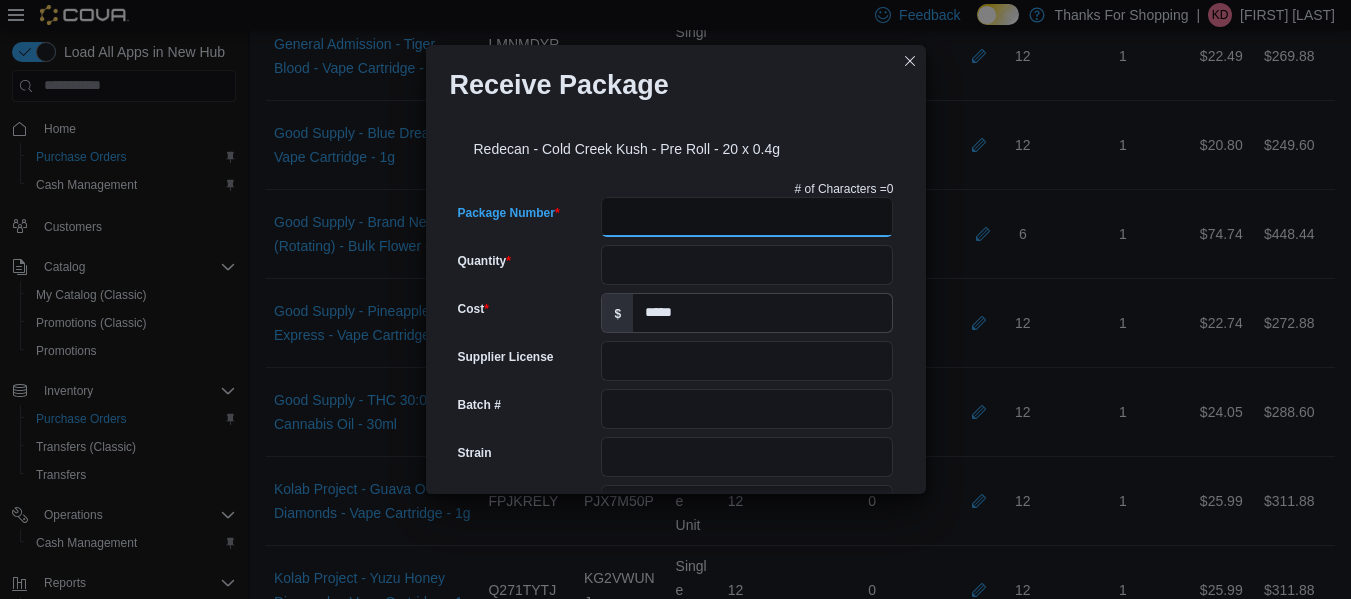 click on "Package Number" at bounding box center (747, 217) 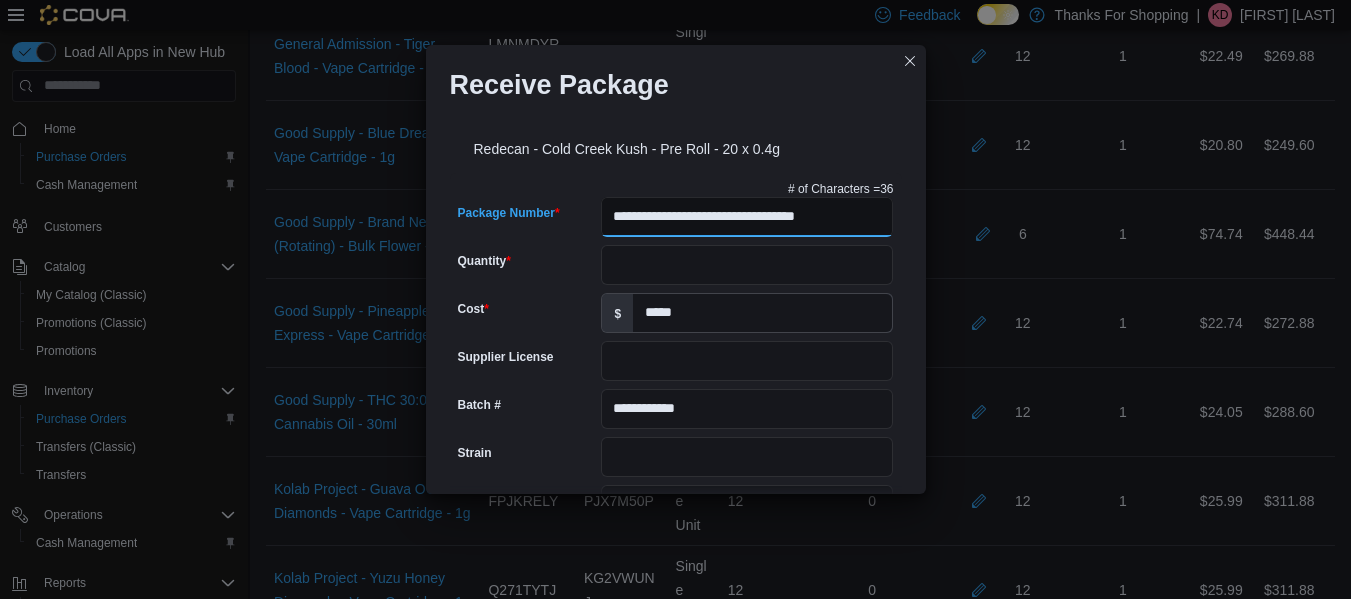 scroll, scrollTop: 0, scrollLeft: 11, axis: horizontal 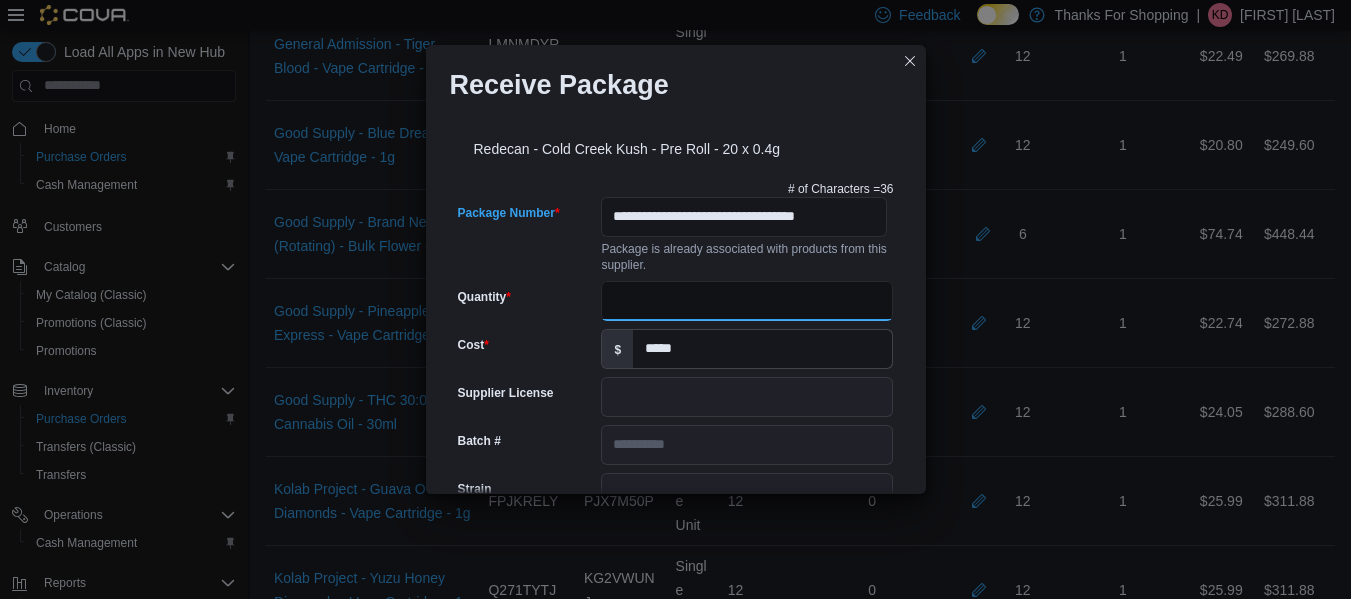 click on "Quantity" at bounding box center (747, 301) 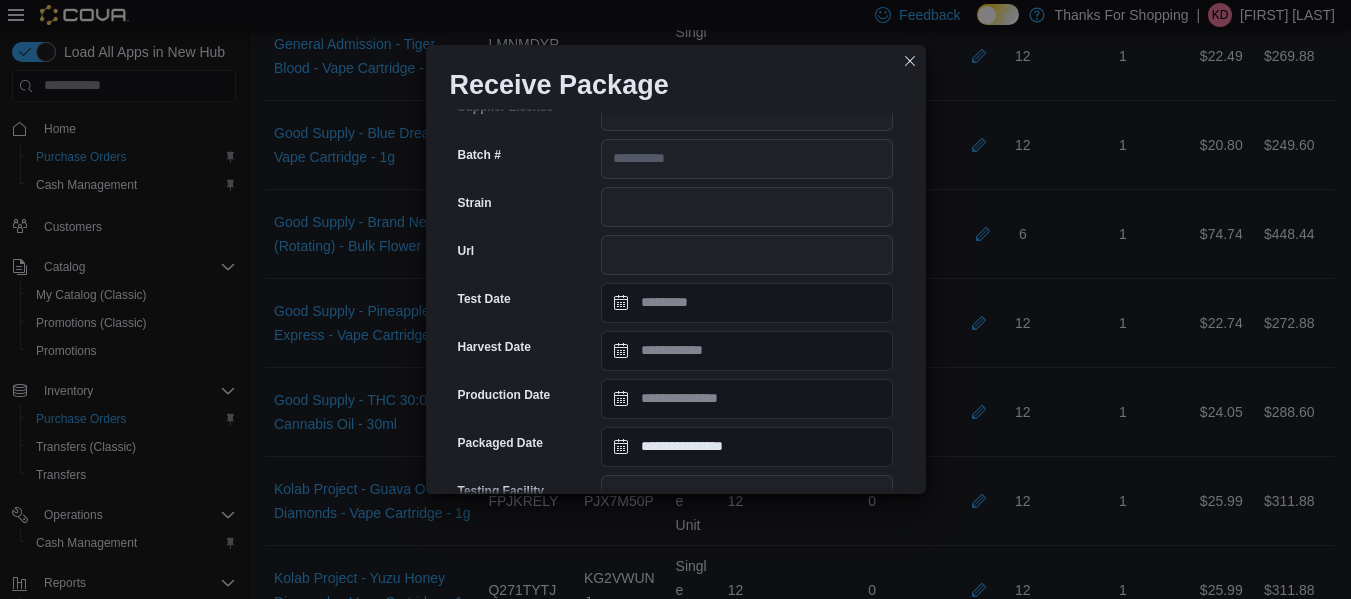 scroll, scrollTop: 779, scrollLeft: 0, axis: vertical 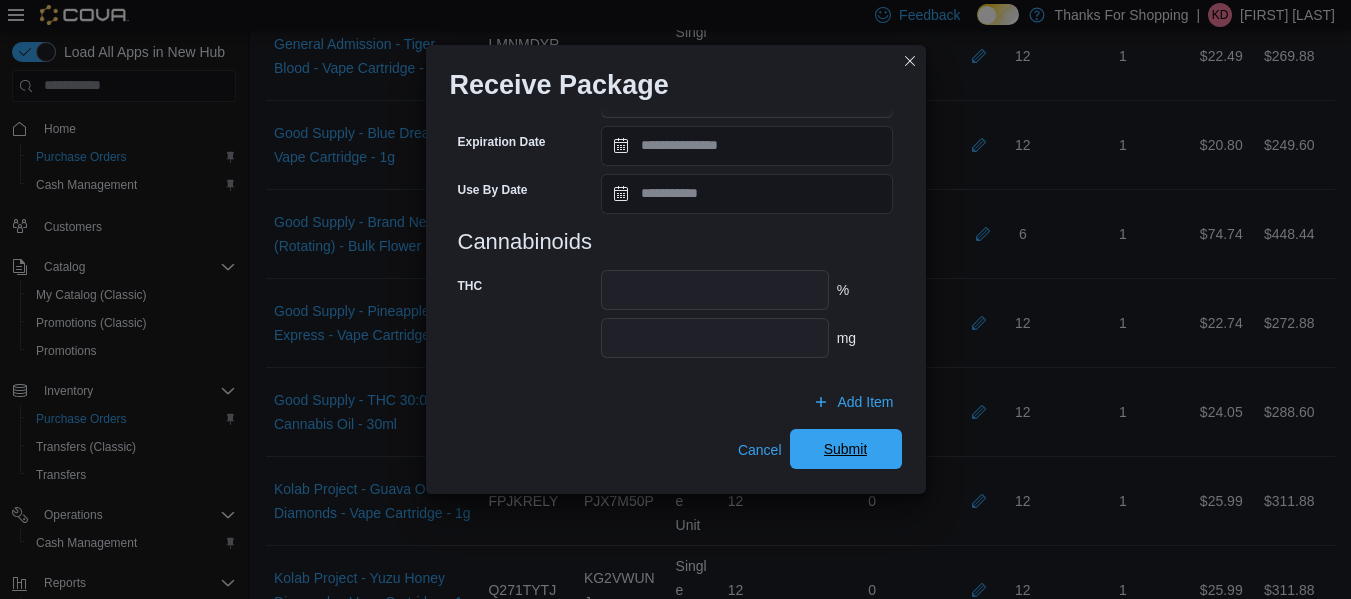 click on "Submit" at bounding box center [846, 449] 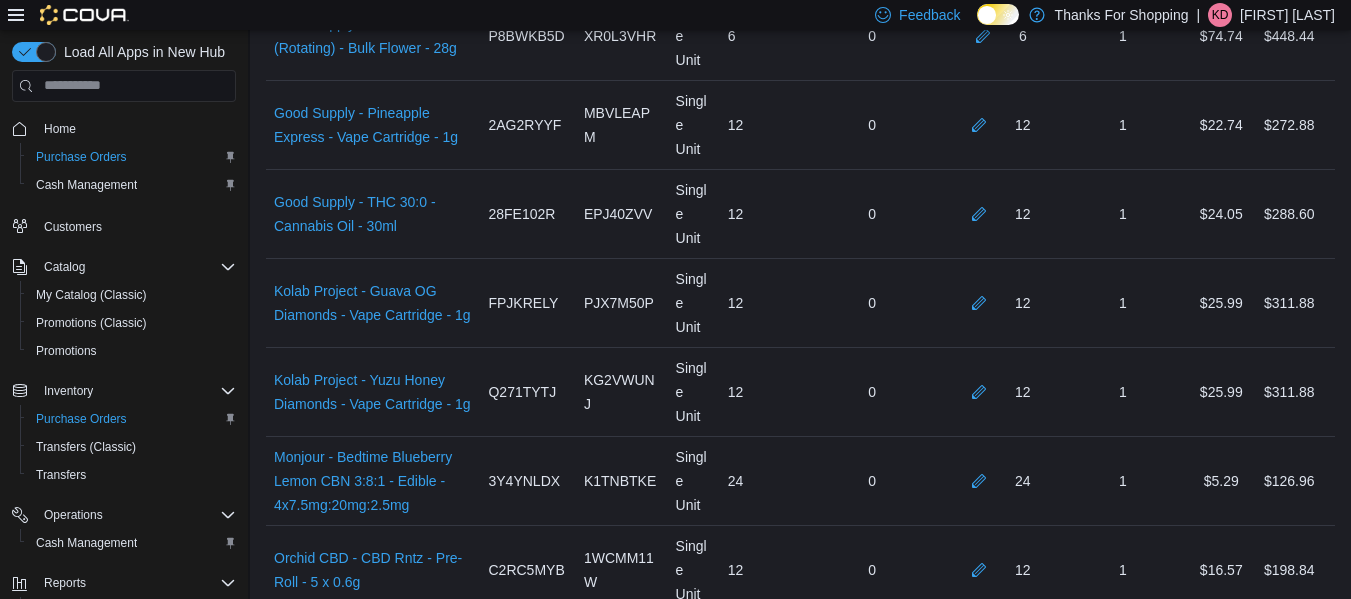 scroll, scrollTop: 4216, scrollLeft: 0, axis: vertical 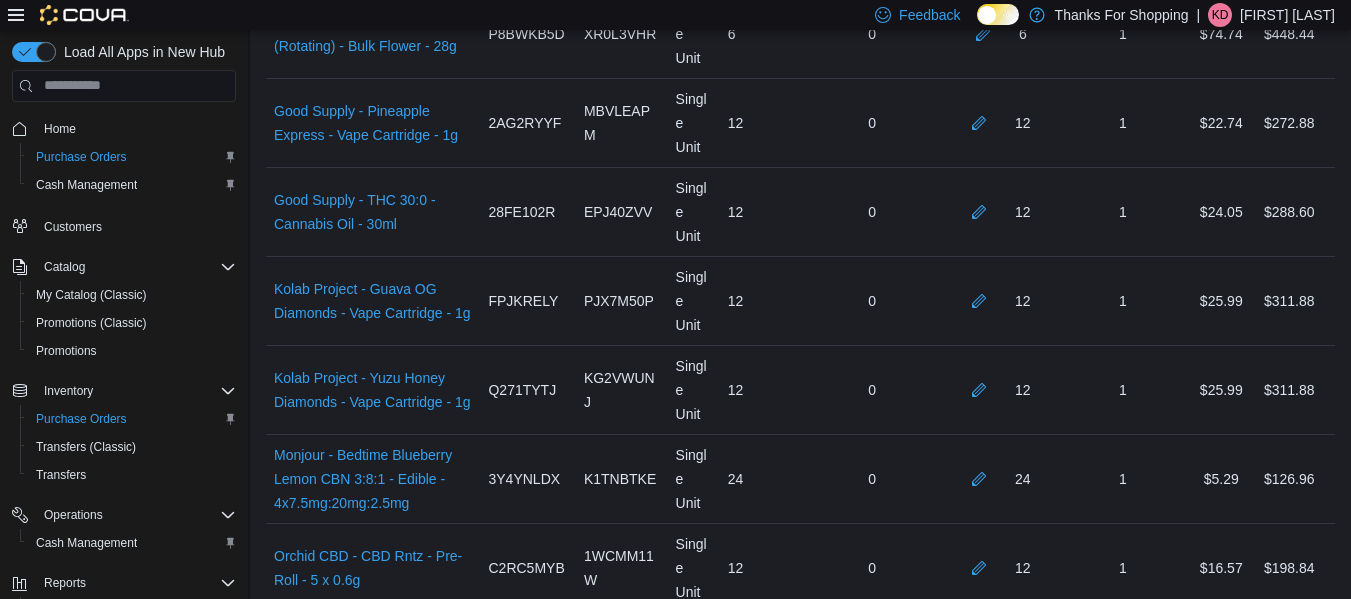 click at bounding box center (983, 1457) 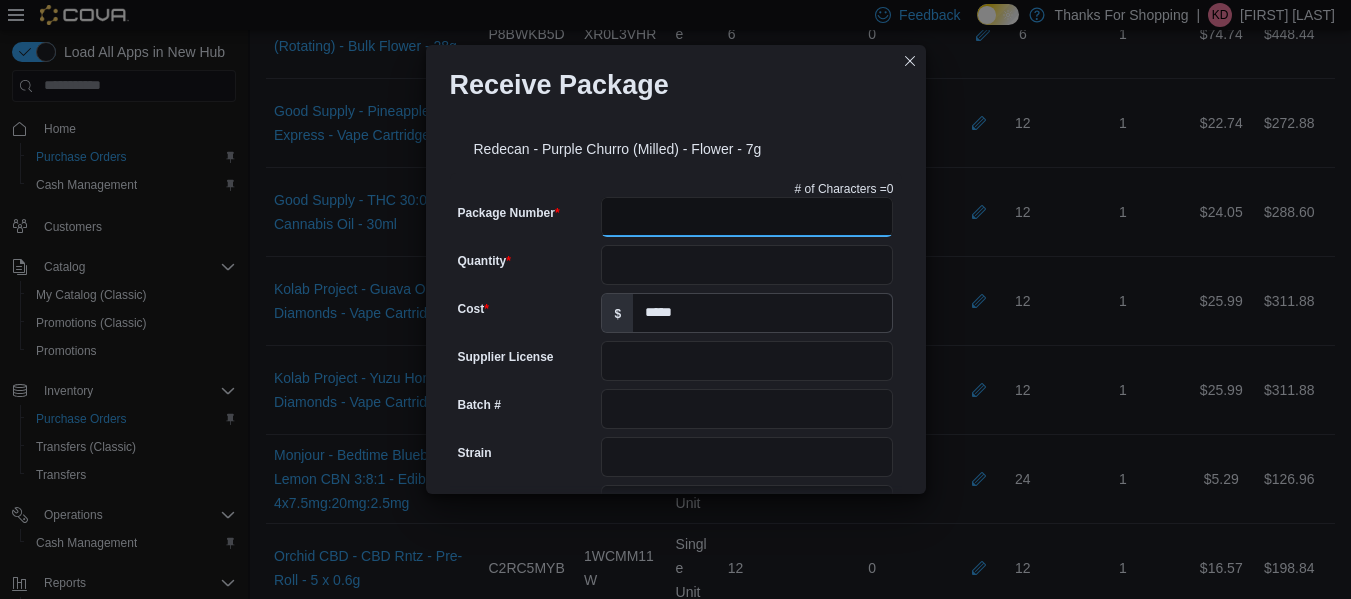 click on "Package Number" at bounding box center (747, 217) 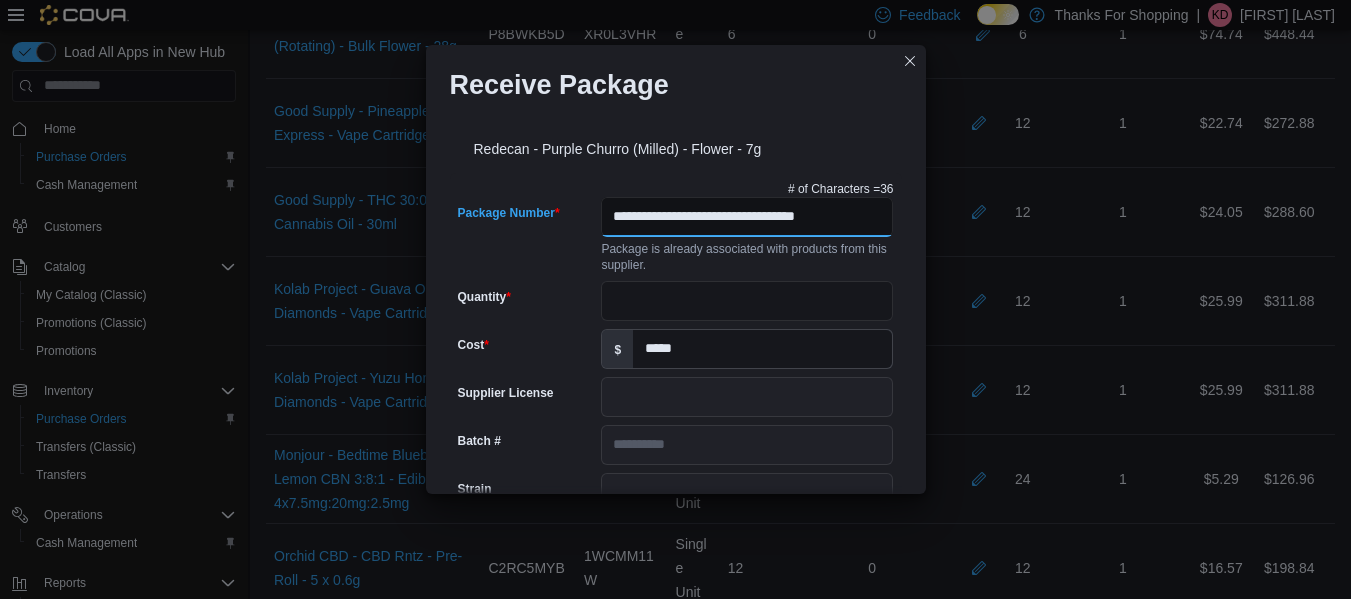 scroll, scrollTop: 0, scrollLeft: 11, axis: horizontal 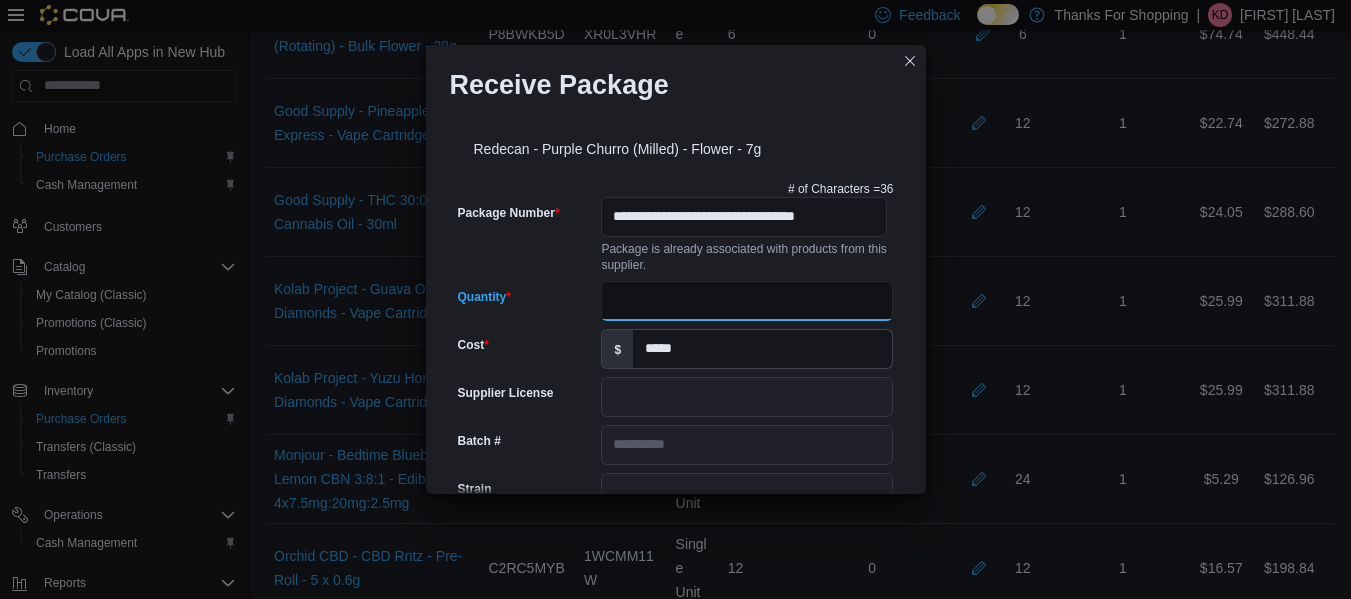 drag, startPoint x: 696, startPoint y: 293, endPoint x: 707, endPoint y: 302, distance: 14.21267 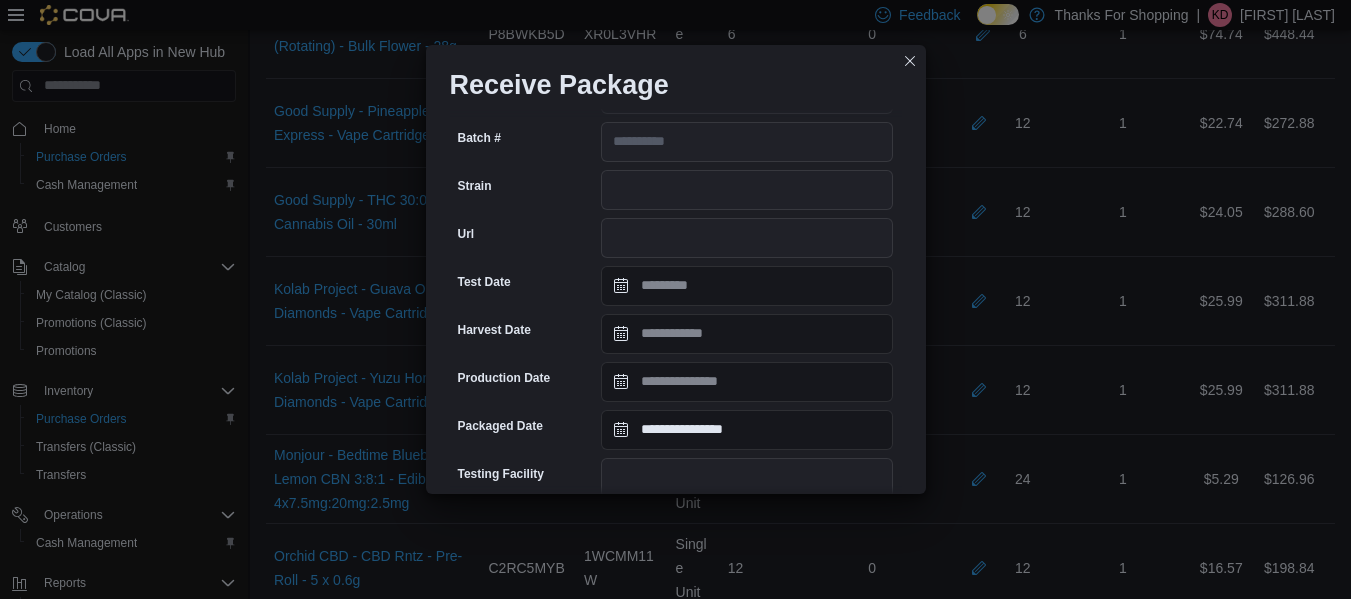 scroll, scrollTop: 779, scrollLeft: 0, axis: vertical 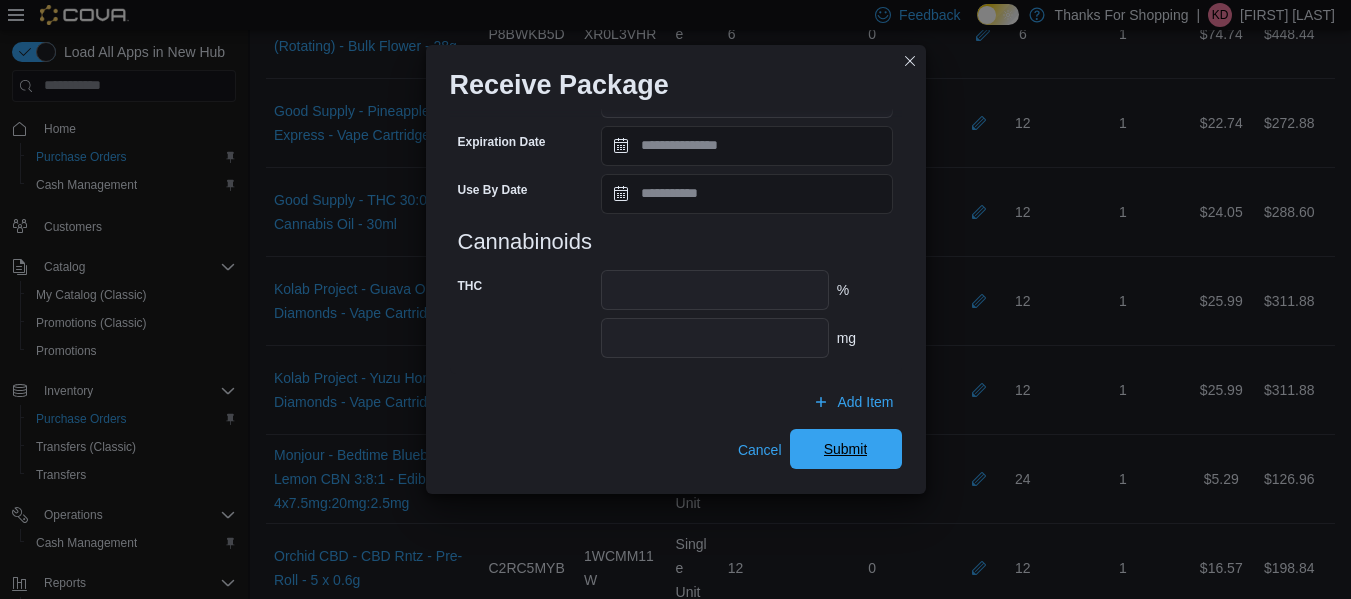 click on "Submit" at bounding box center (846, 449) 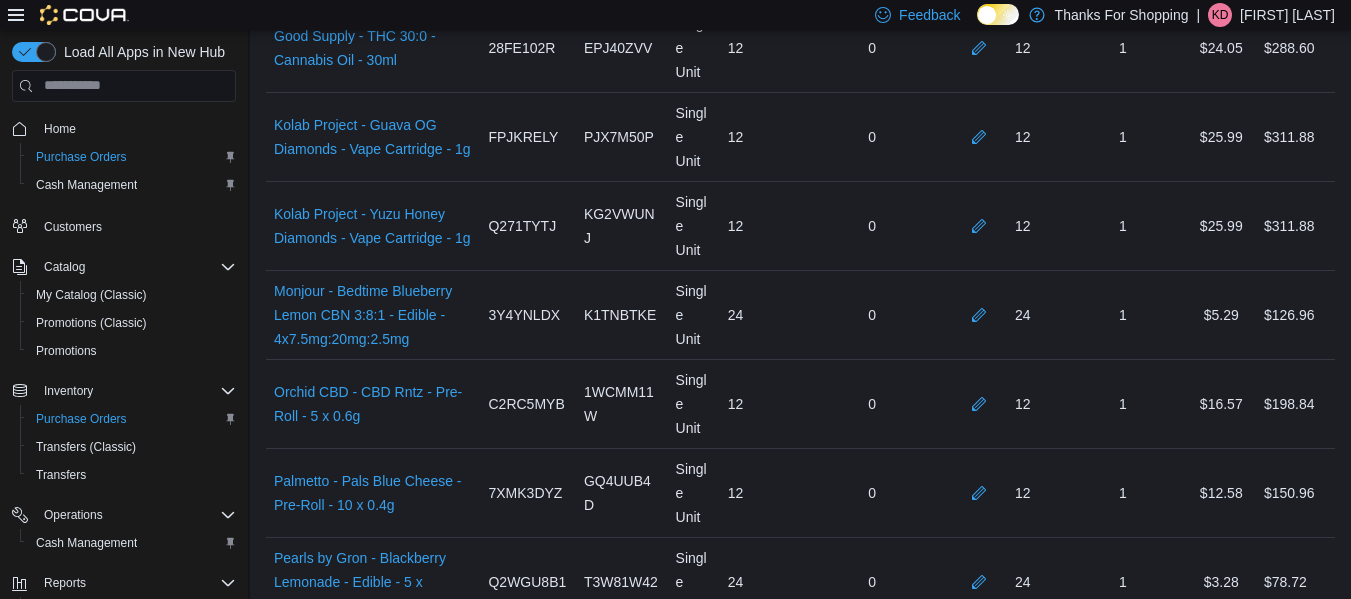 scroll, scrollTop: 4416, scrollLeft: 0, axis: vertical 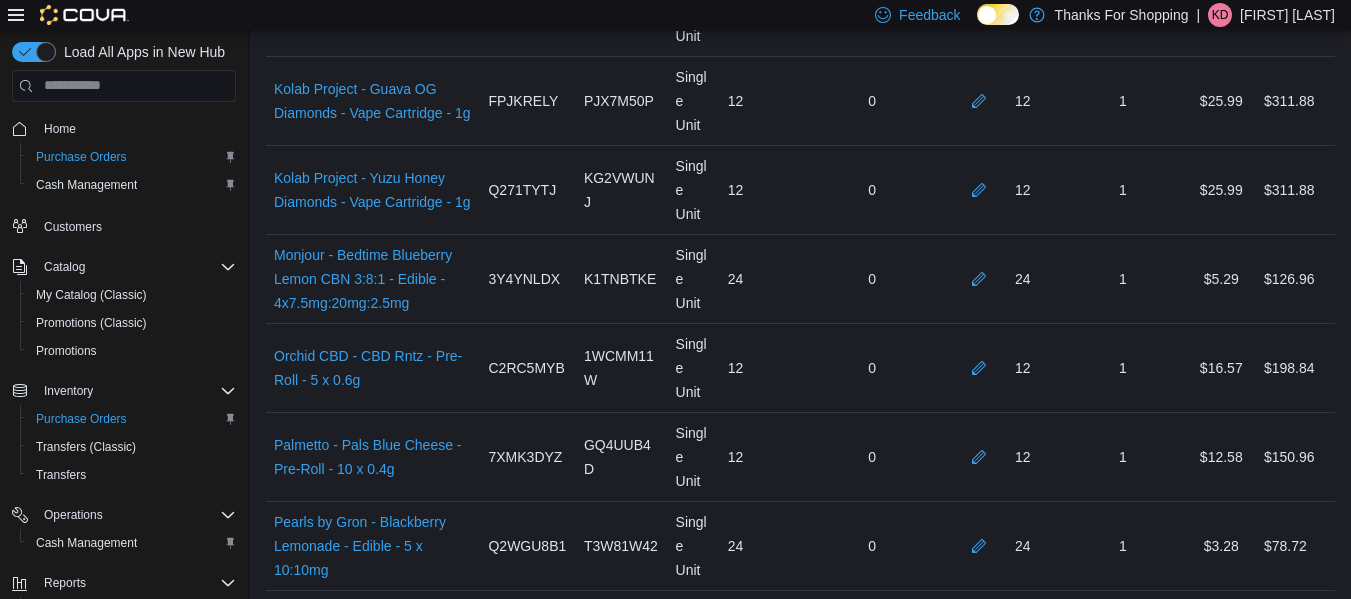 click at bounding box center [983, 1435] 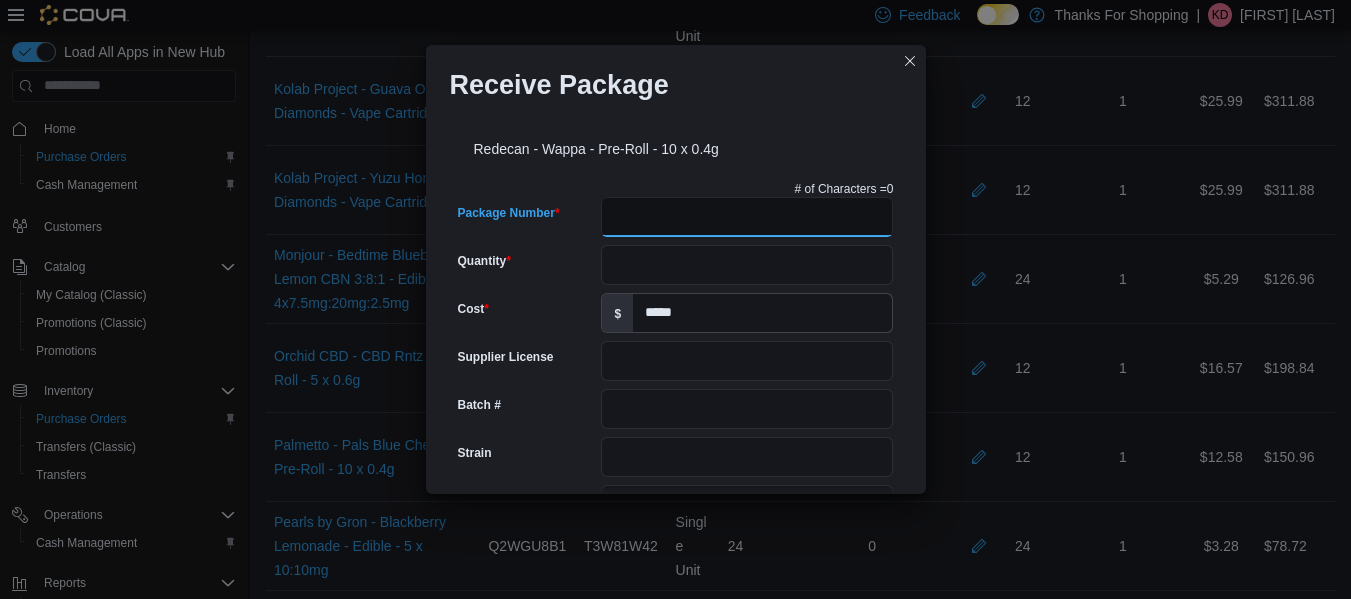 click on "Package Number" at bounding box center (747, 217) 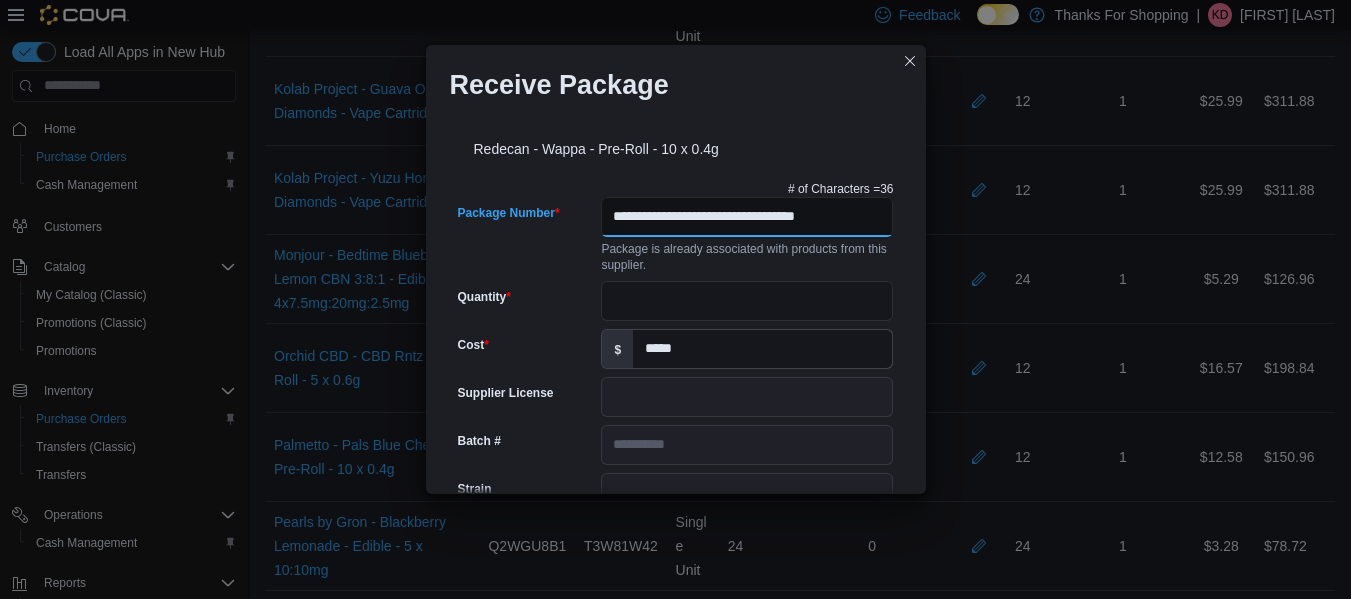 scroll, scrollTop: 0, scrollLeft: 11, axis: horizontal 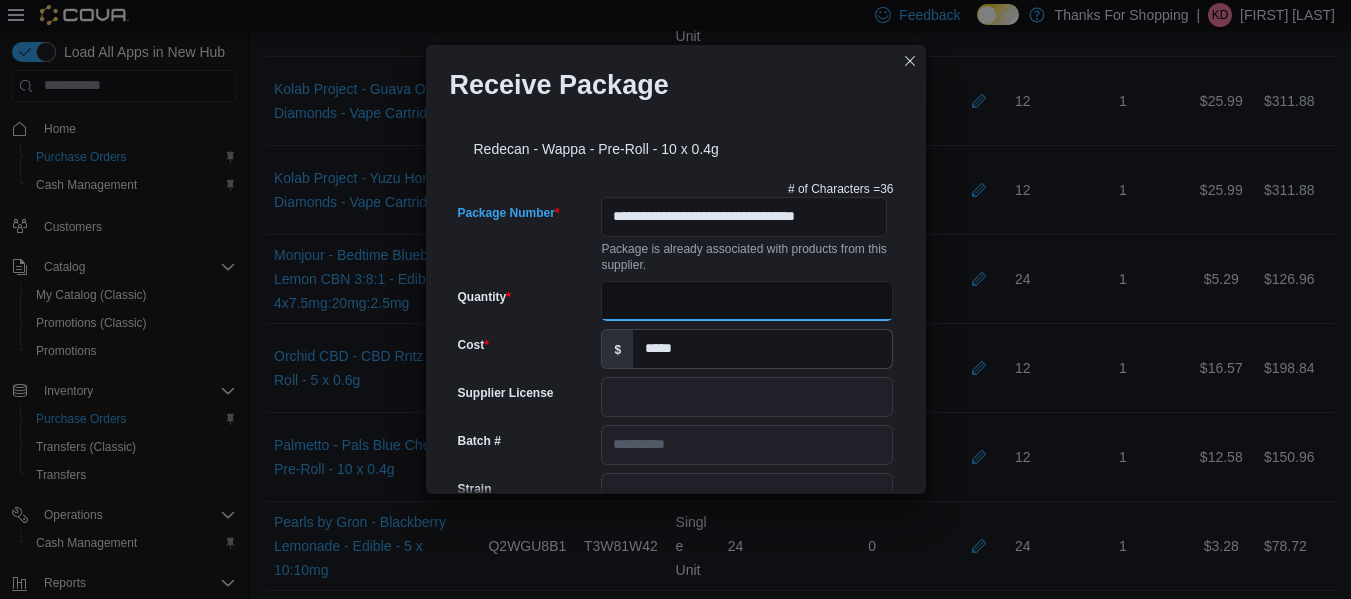 click on "Quantity" at bounding box center (747, 301) 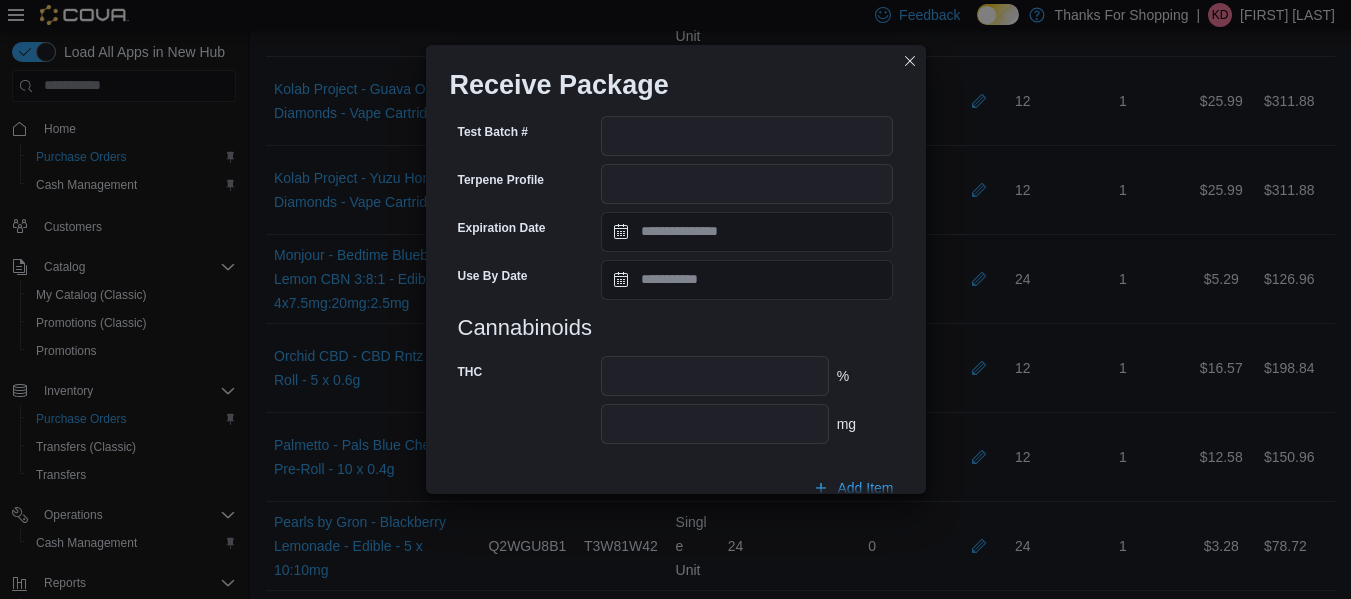 scroll, scrollTop: 779, scrollLeft: 0, axis: vertical 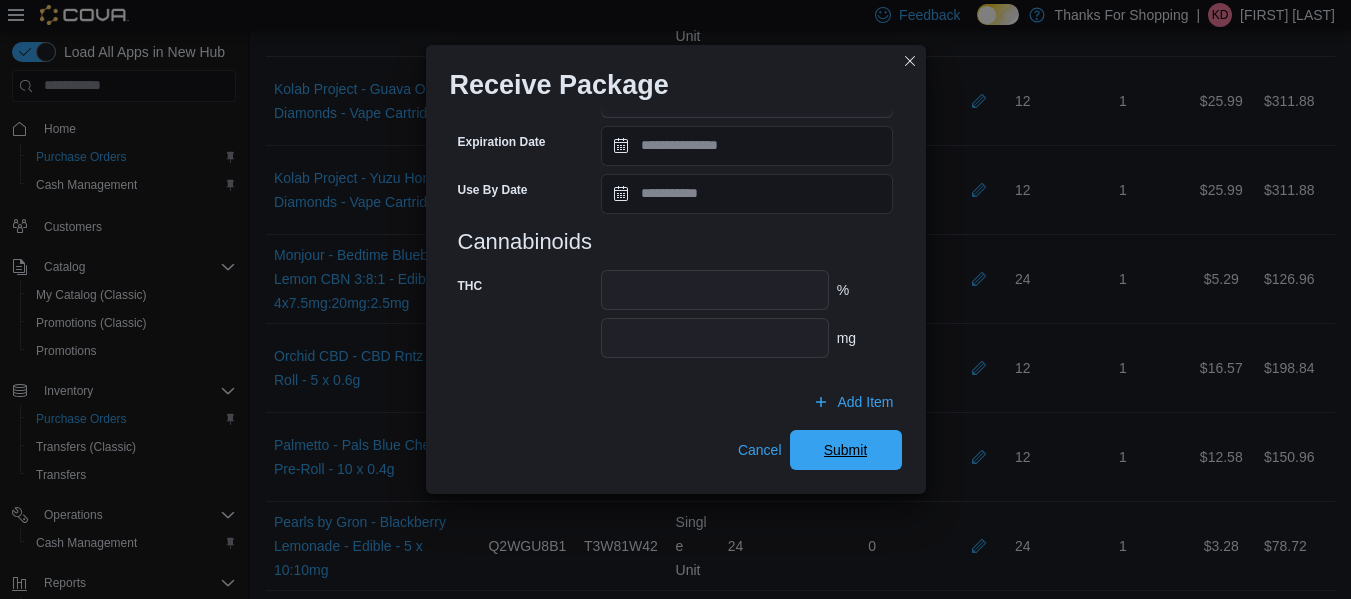 click on "Submit" at bounding box center (846, 450) 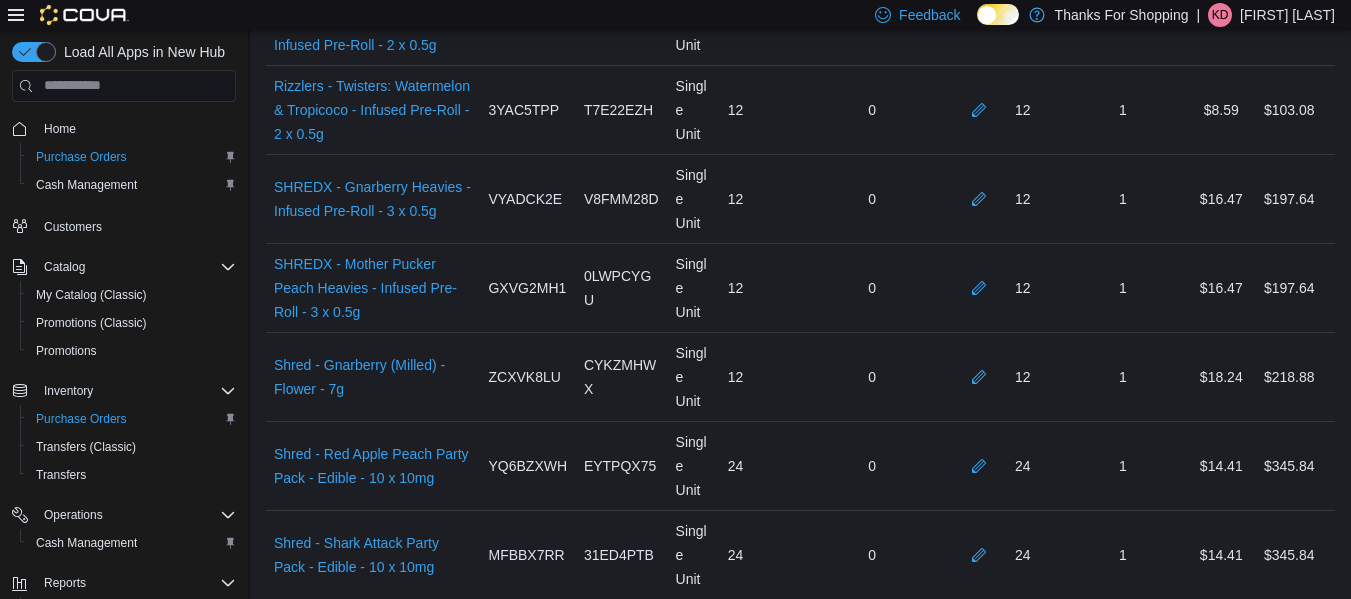 scroll, scrollTop: 6116, scrollLeft: 0, axis: vertical 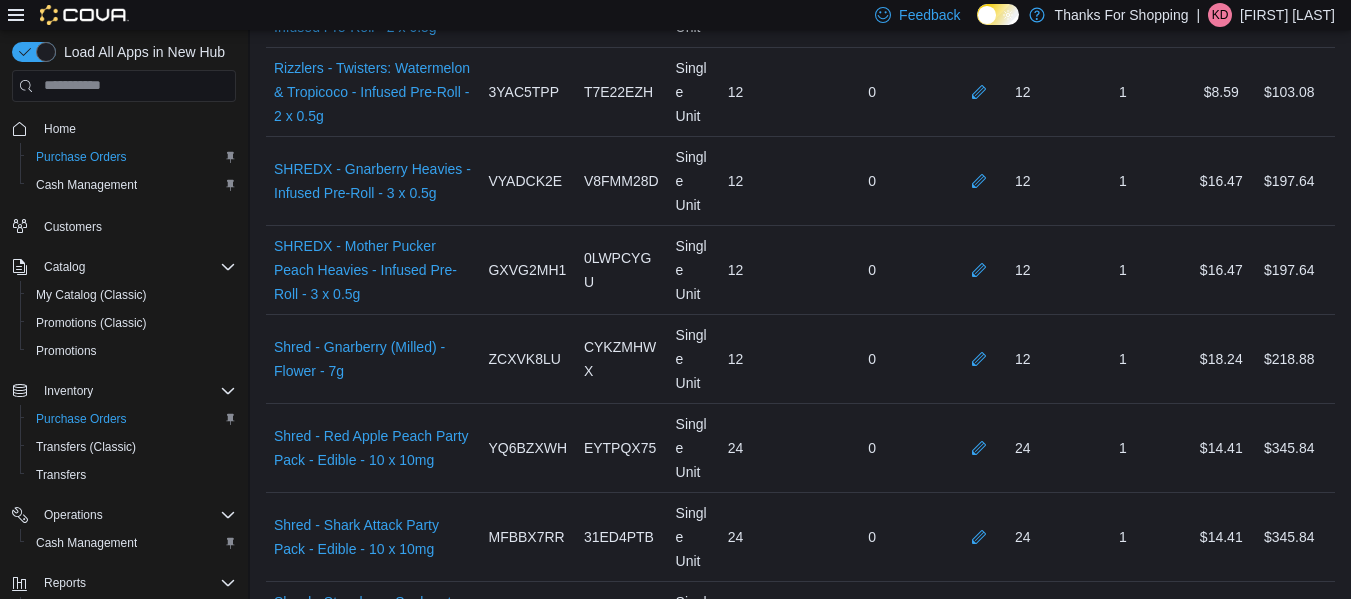 click at bounding box center (983, 1871) 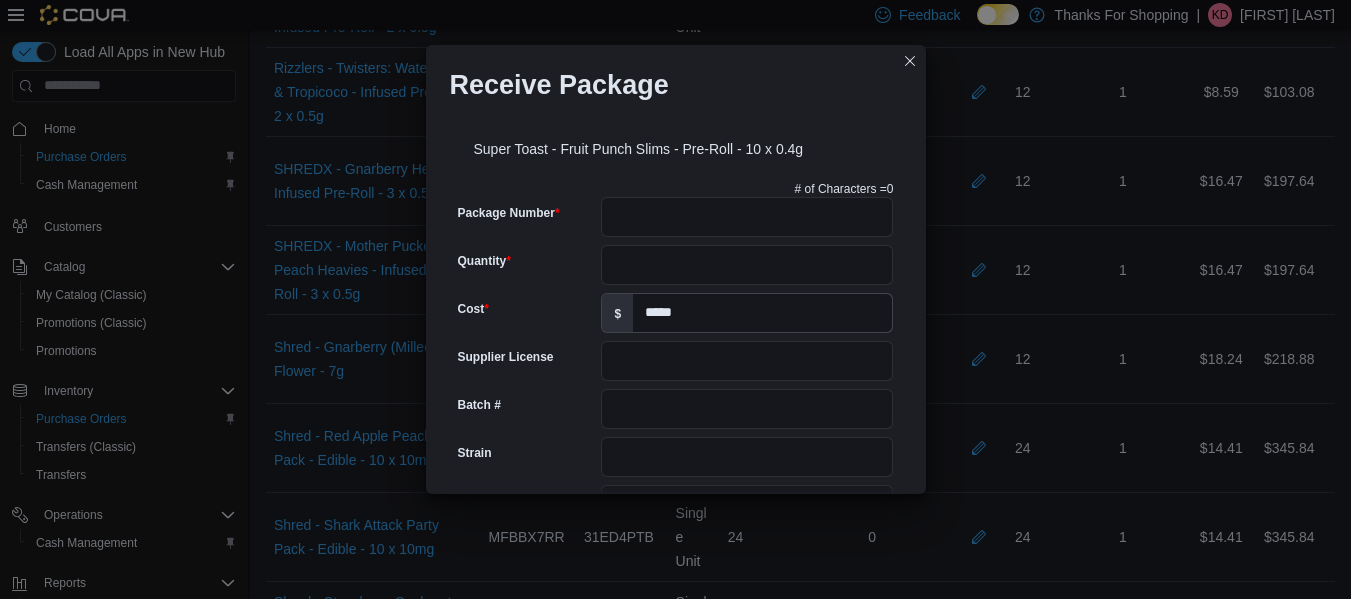 click on "# of Characters =  0 Package Number Quantity Cost $ ***** Supplier License Batch # Strain Url Test Date Harvest Date Production Date Packaged Date Testing Facility Test Batch # Terpene Profile Expiration Date Use By Date Cannabinoids Add Cannabinoid Add unit THC %     mg CBD %     mg" at bounding box center (676, 721) 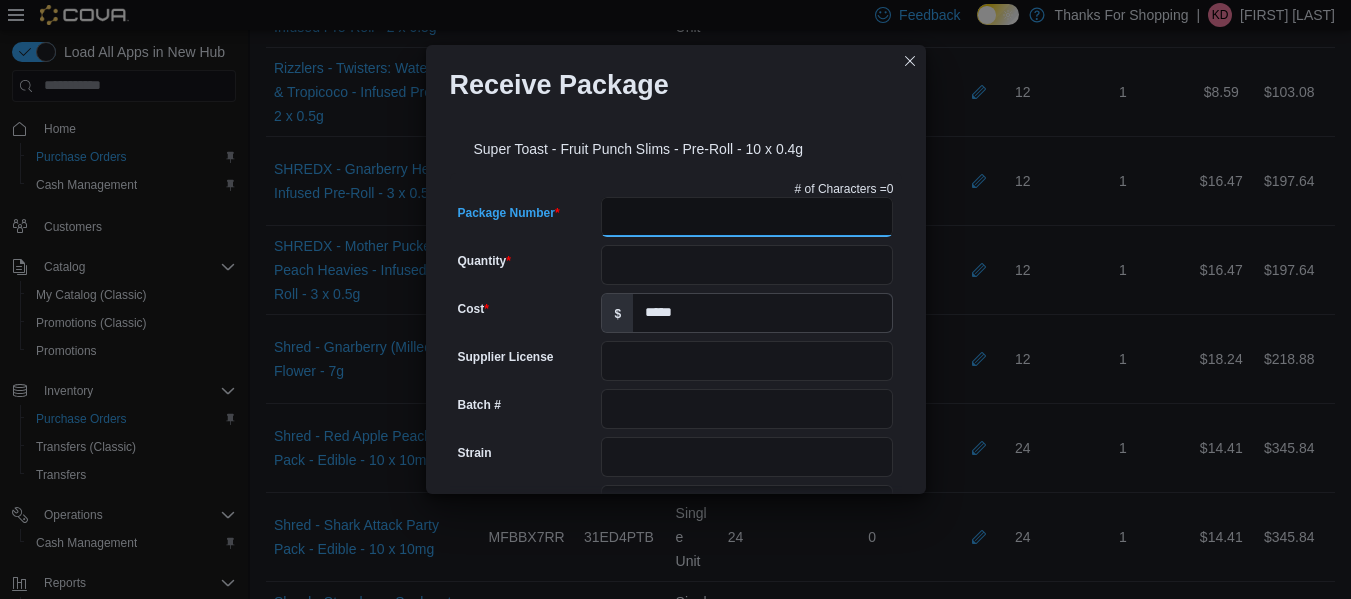 click on "Package Number" at bounding box center [747, 217] 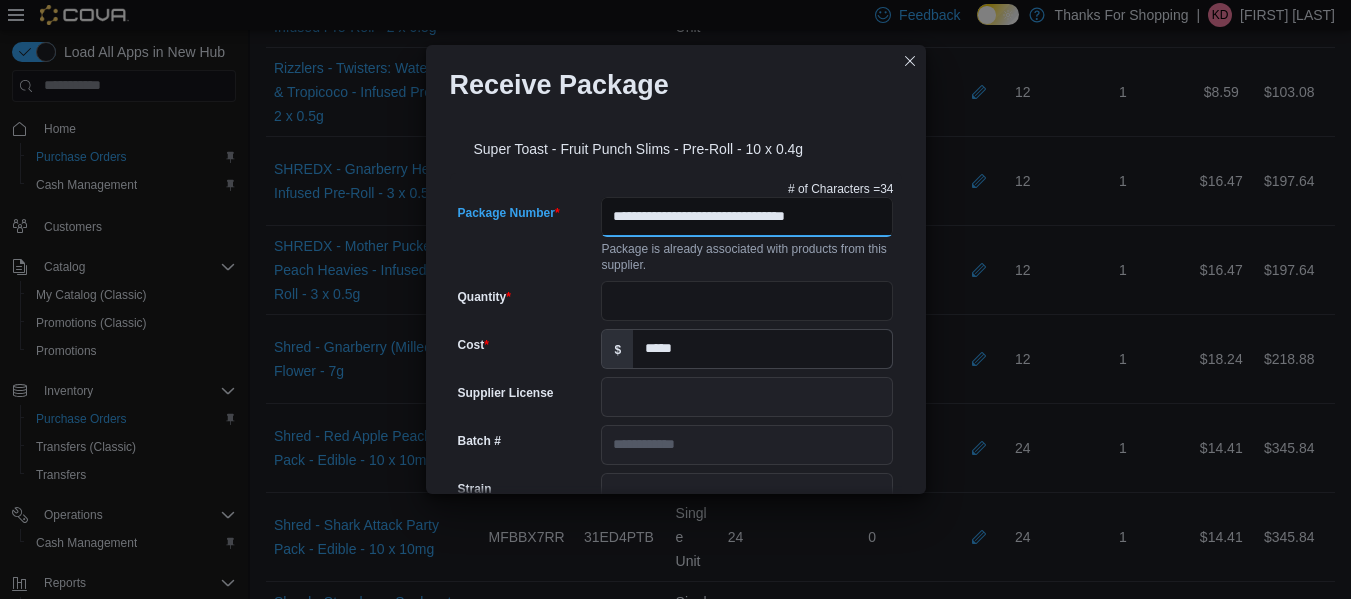 scroll, scrollTop: 0, scrollLeft: 0, axis: both 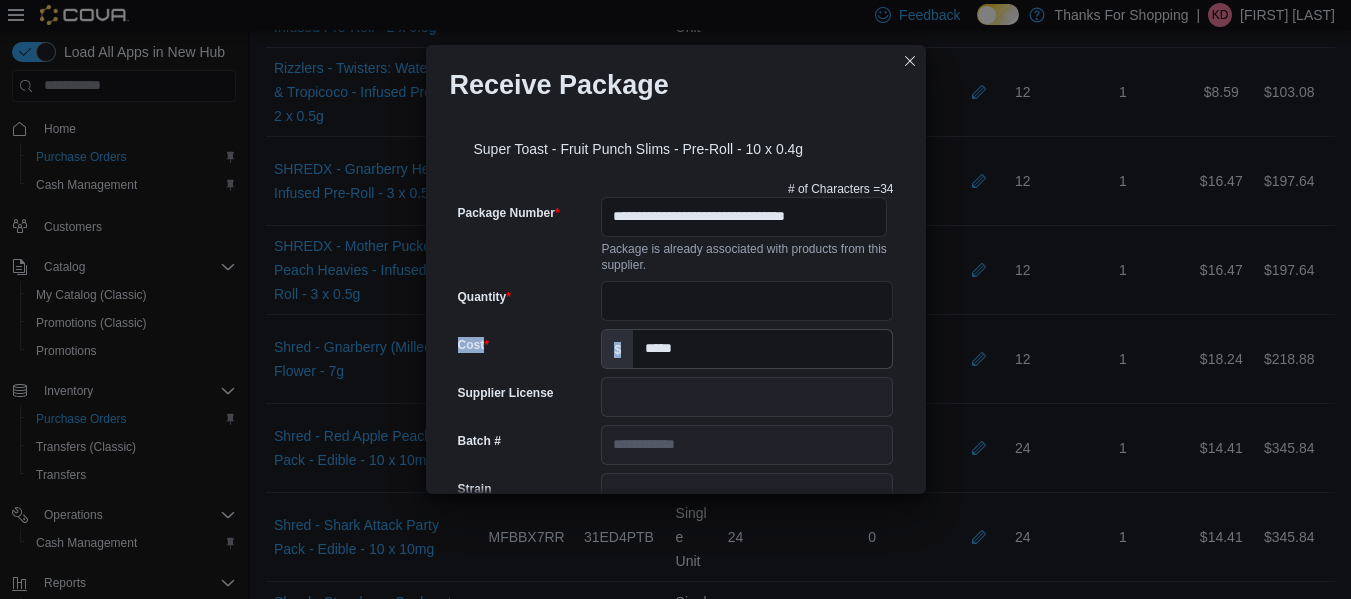click on "**********" at bounding box center (676, 663) 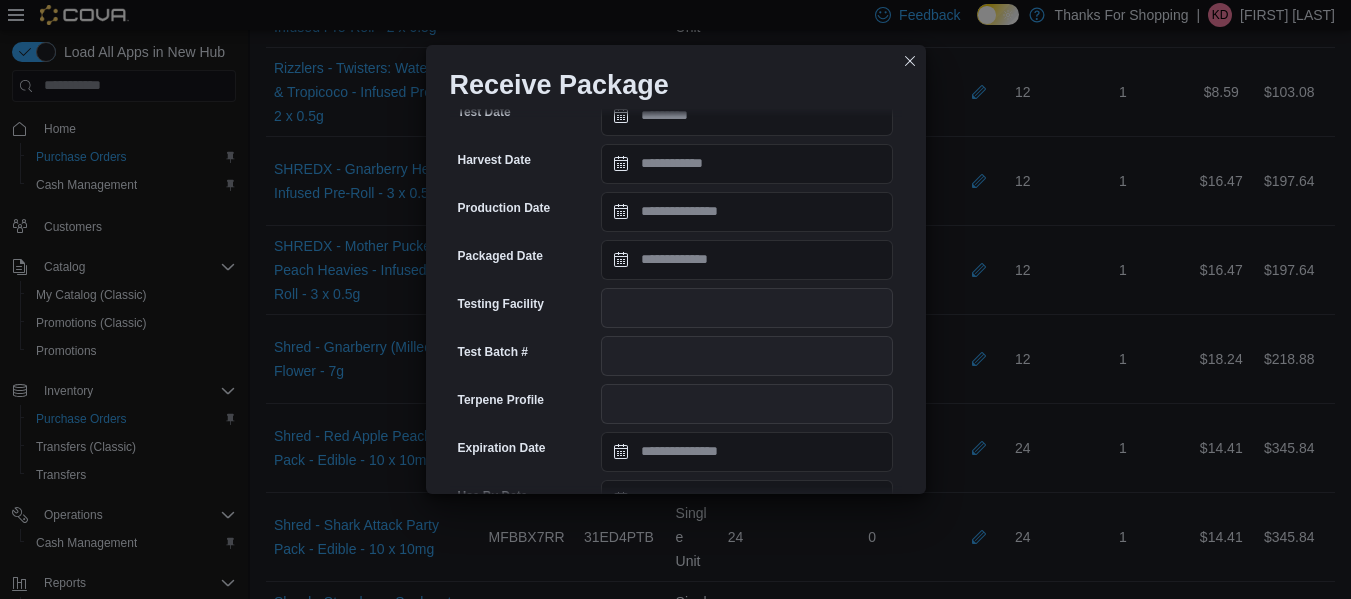 scroll, scrollTop: 779, scrollLeft: 0, axis: vertical 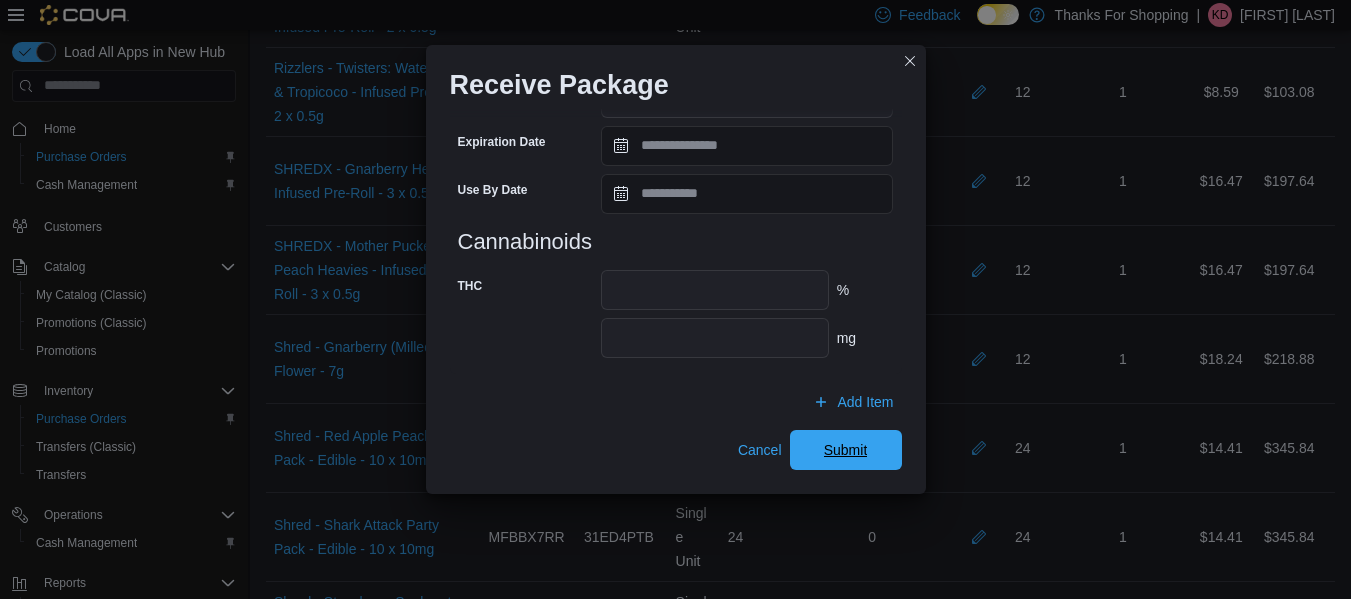 click on "Submit" at bounding box center [846, 450] 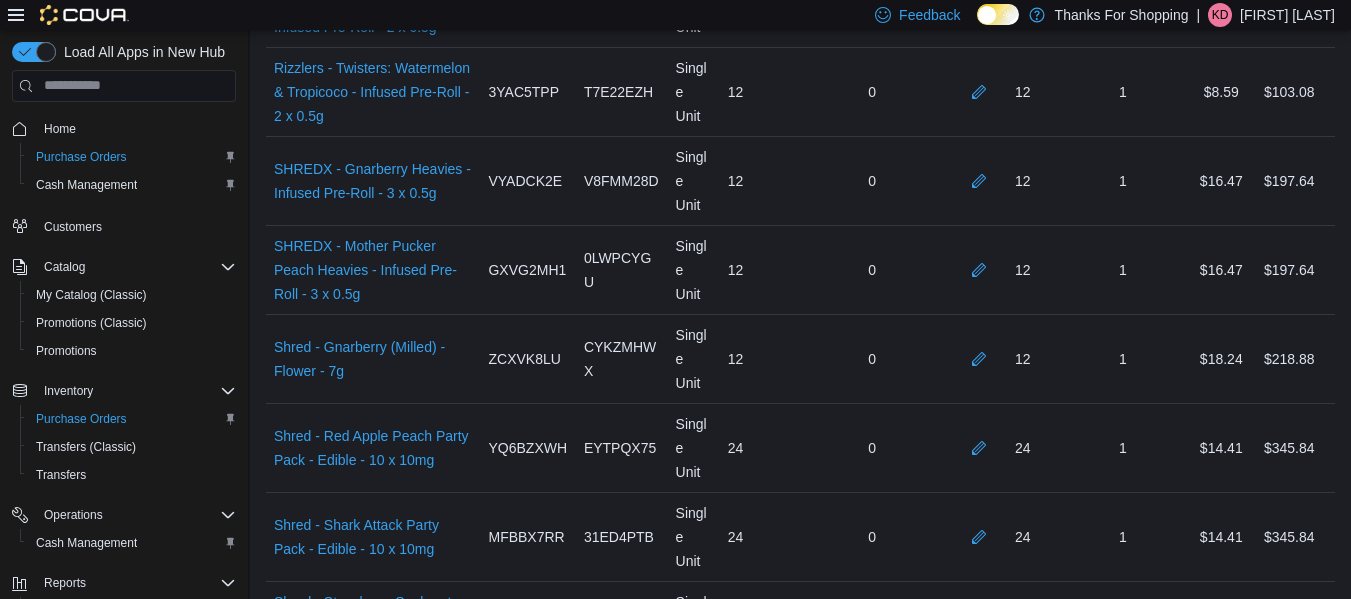 click at bounding box center (983, 2049) 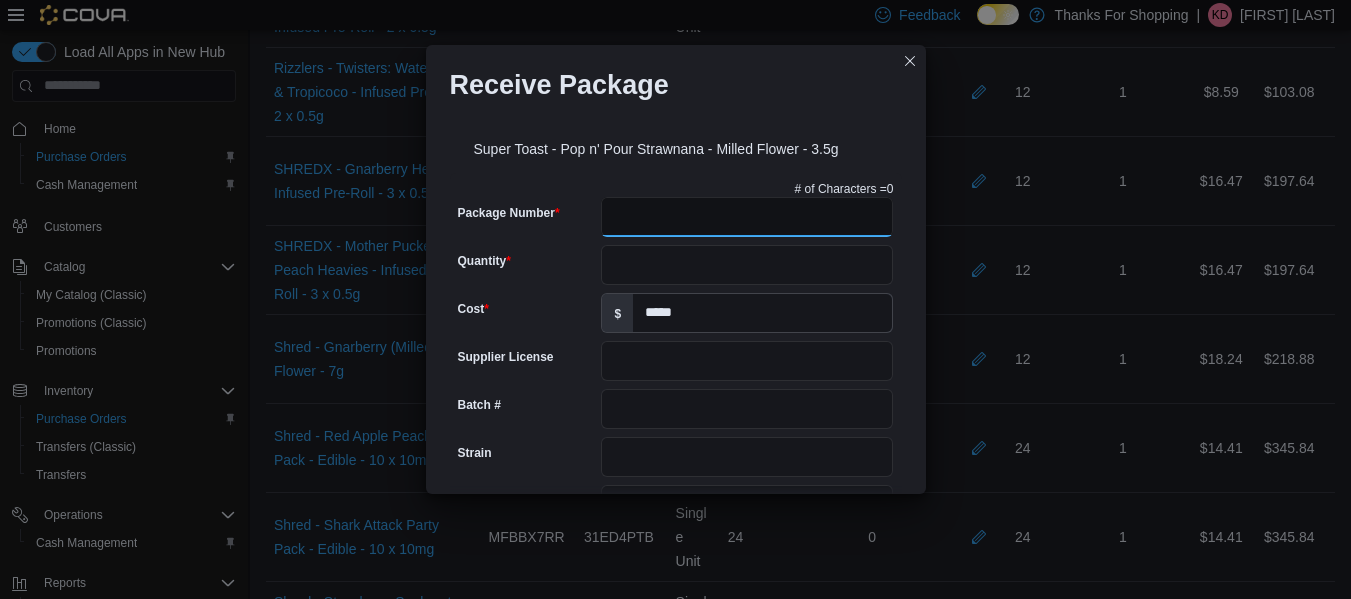 click on "Package Number" at bounding box center (747, 217) 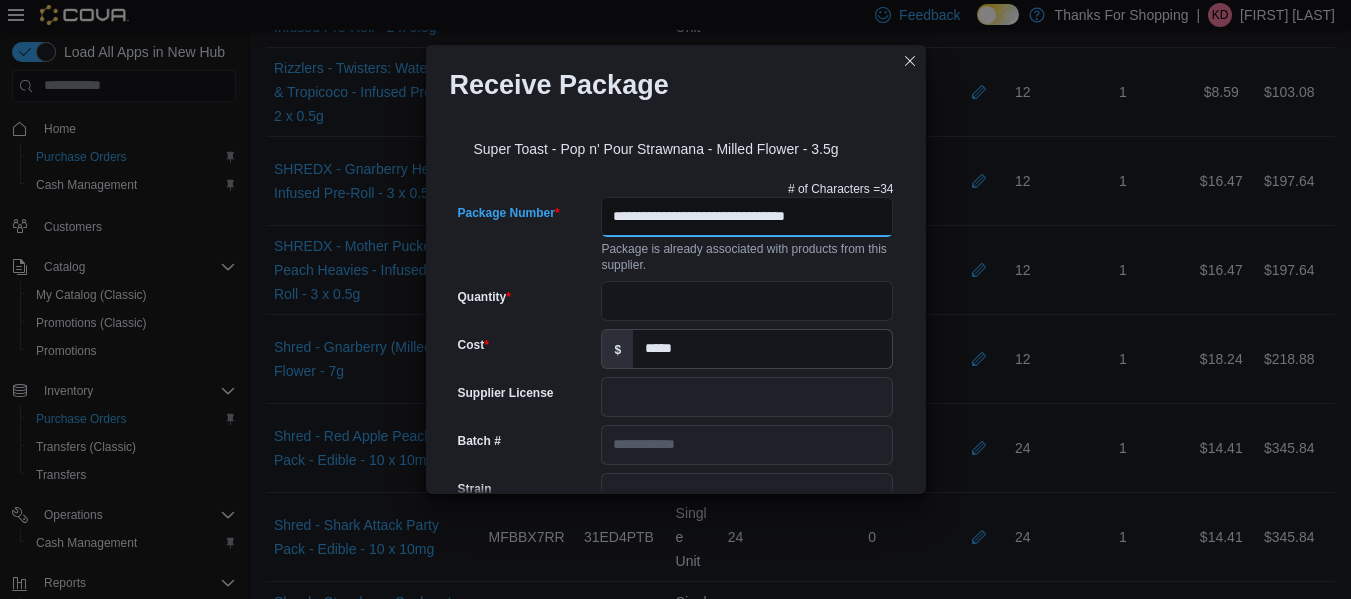 scroll, scrollTop: 0, scrollLeft: 0, axis: both 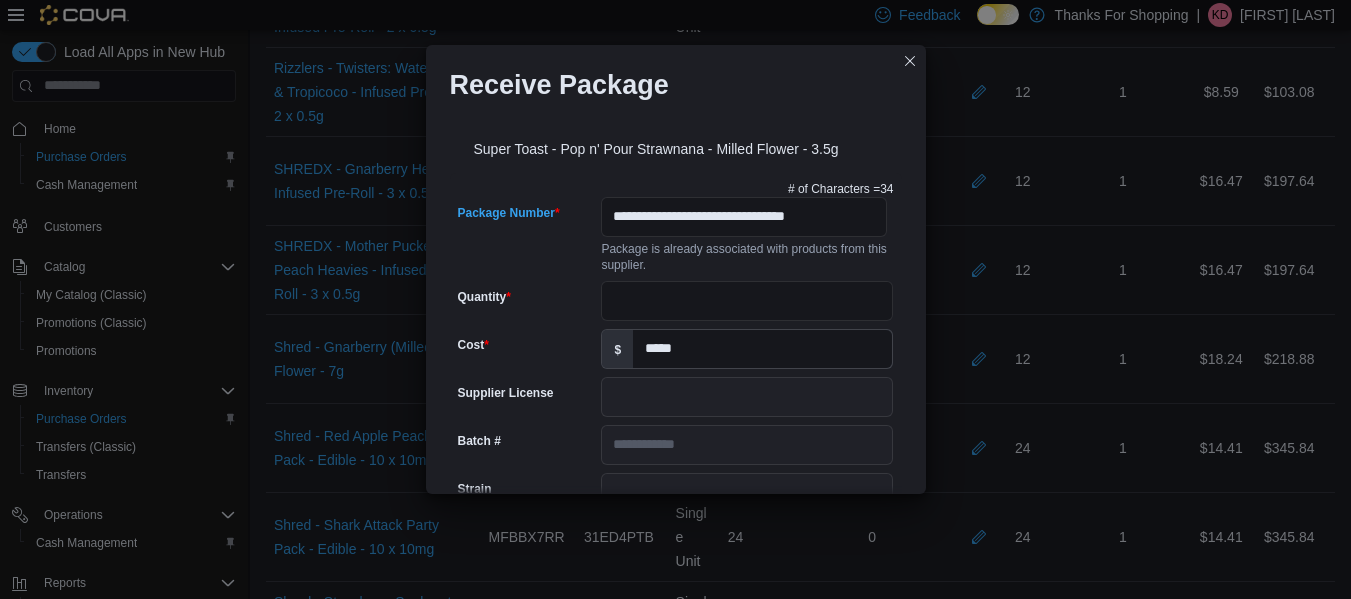 drag, startPoint x: 690, startPoint y: 273, endPoint x: 690, endPoint y: 315, distance: 42 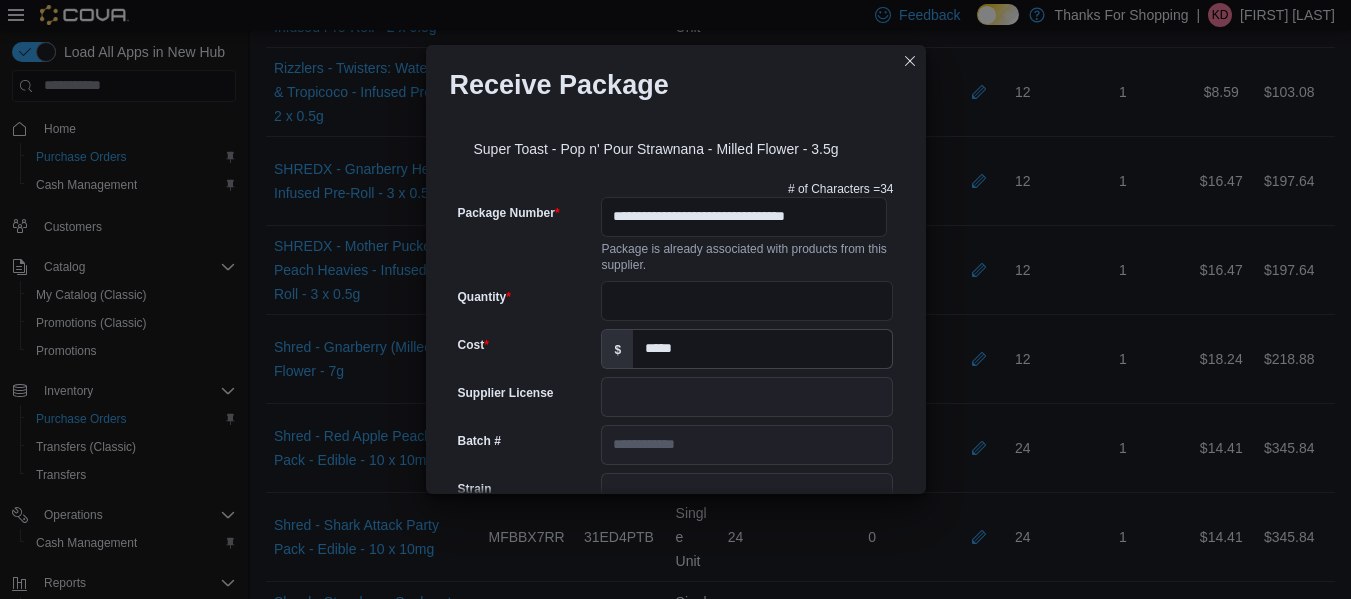 click on "**********" at bounding box center [676, 663] 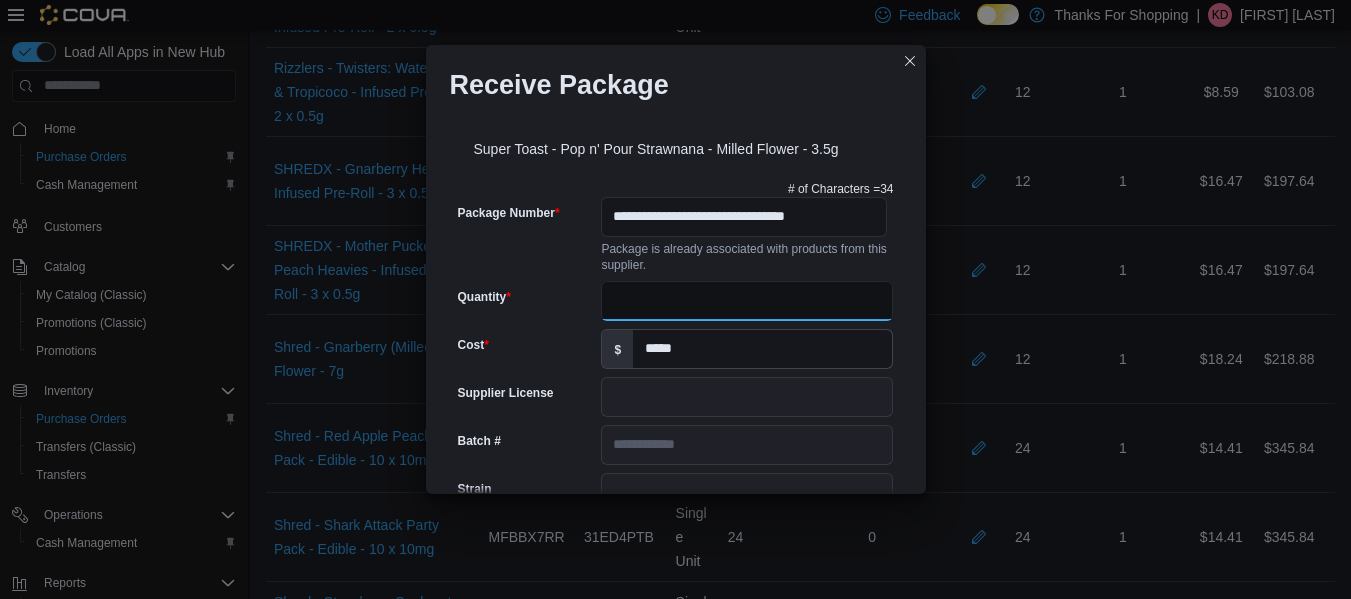 click on "Quantity" at bounding box center [747, 301] 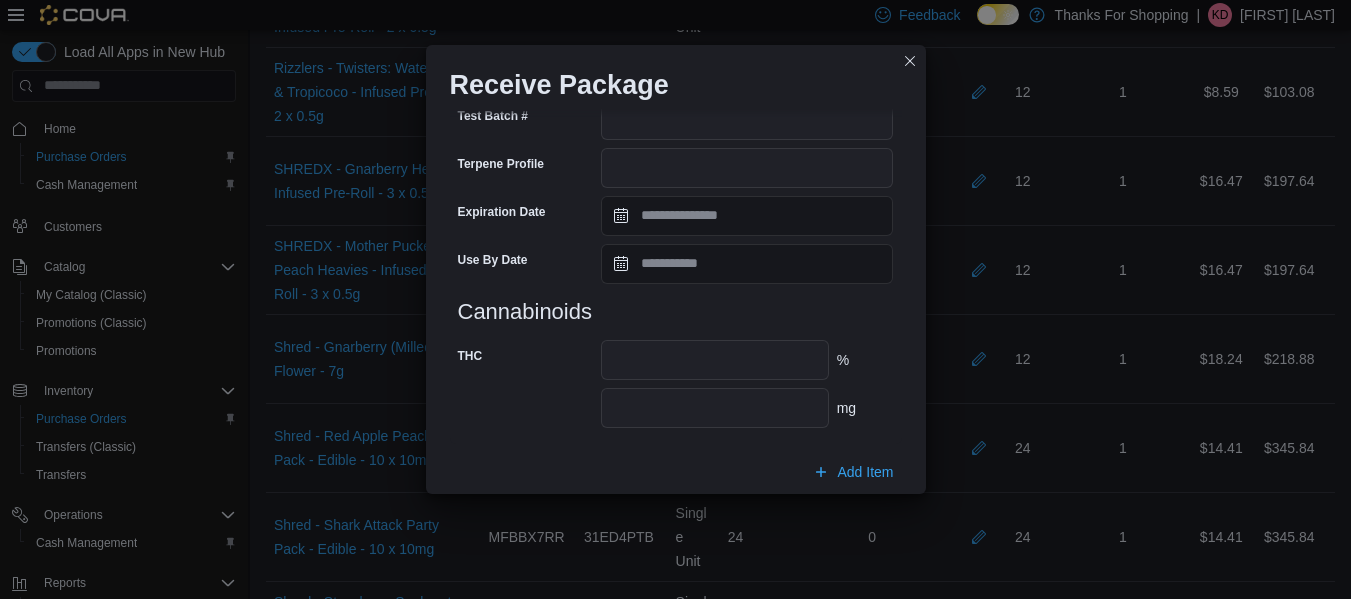 scroll, scrollTop: 779, scrollLeft: 0, axis: vertical 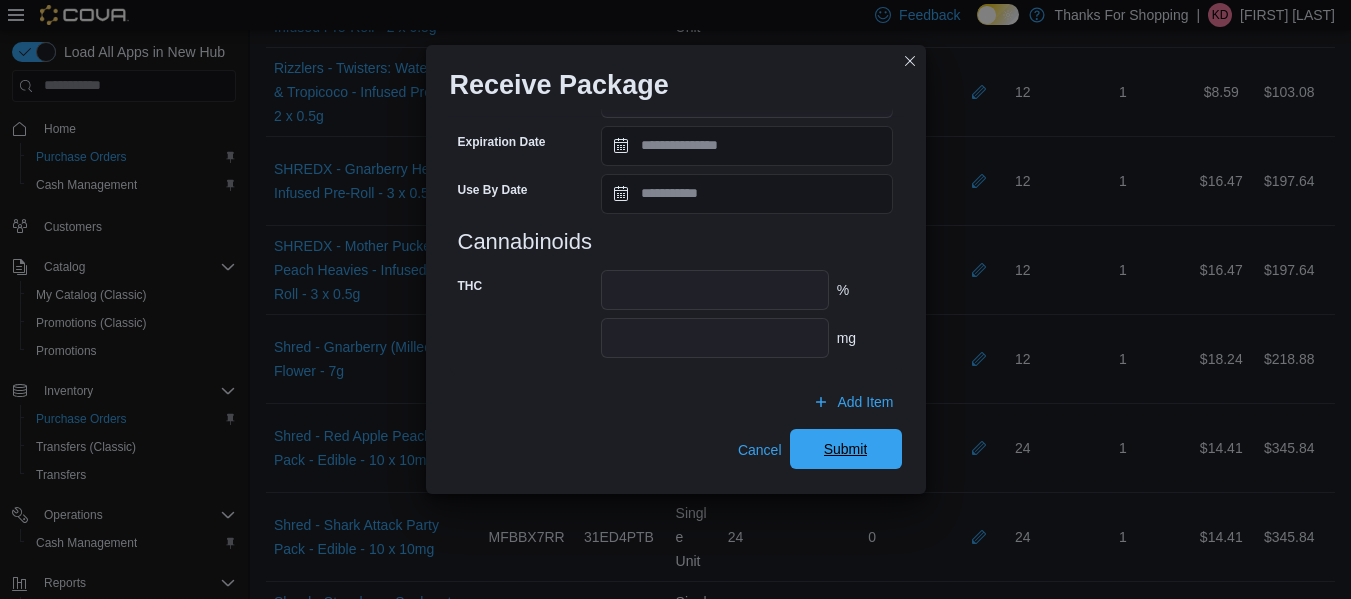click on "Submit" at bounding box center [846, 449] 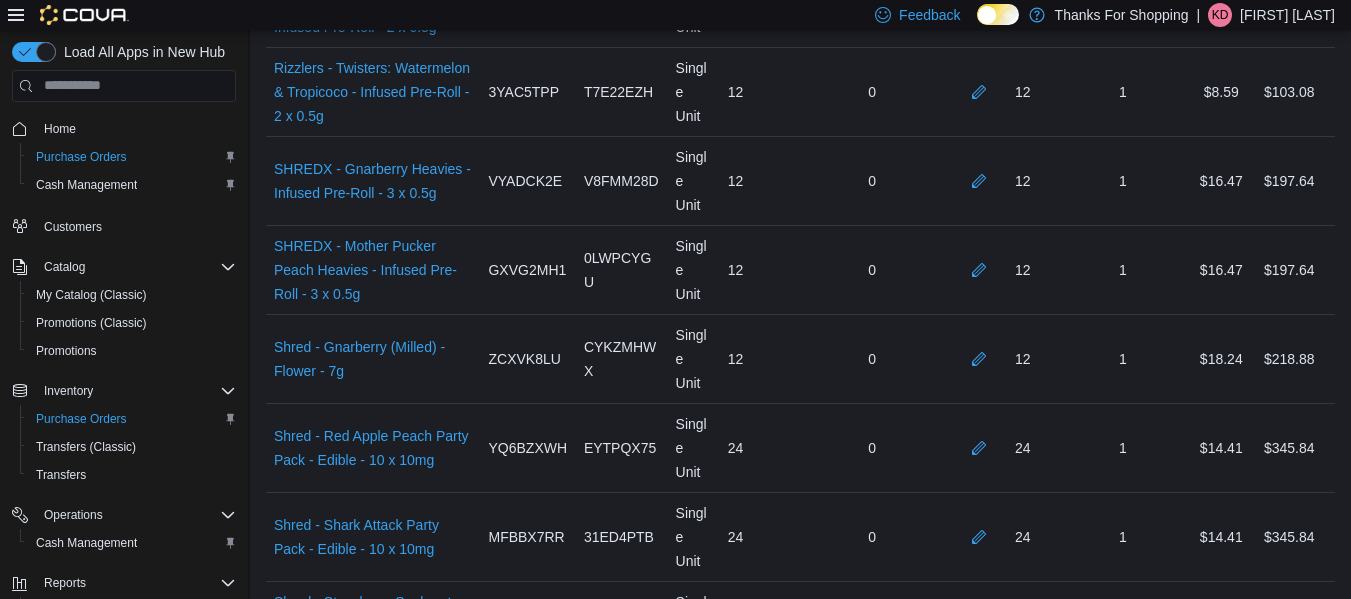 click at bounding box center (983, 1960) 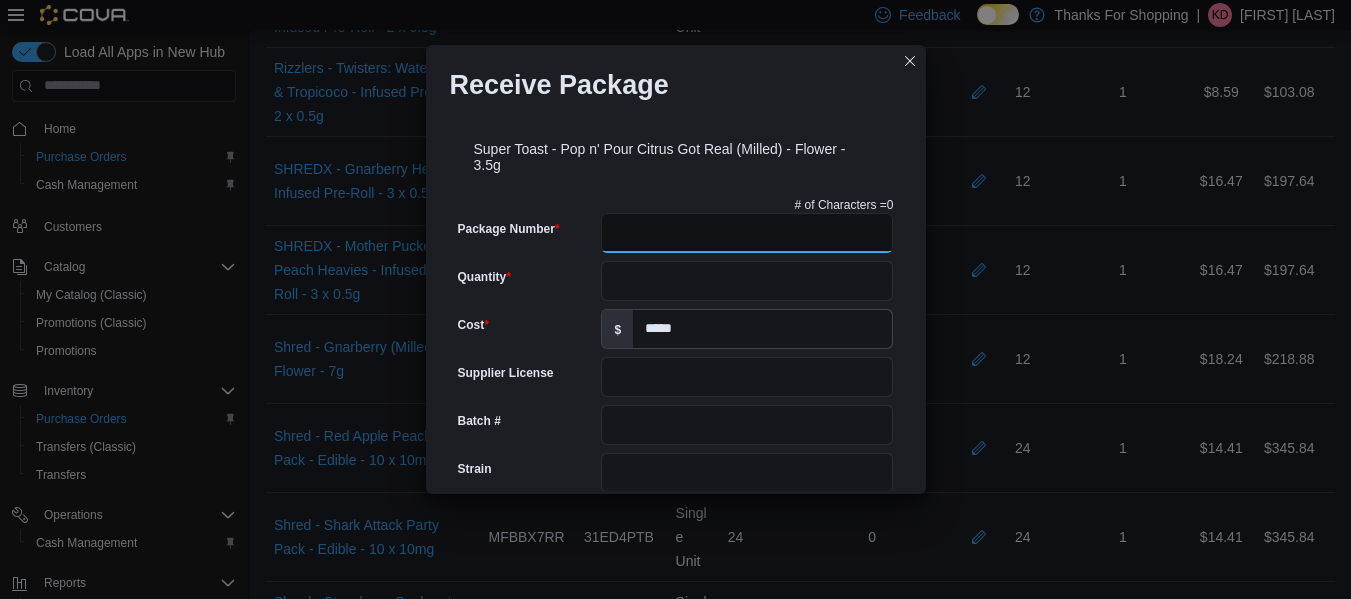 click on "Package Number" at bounding box center [747, 233] 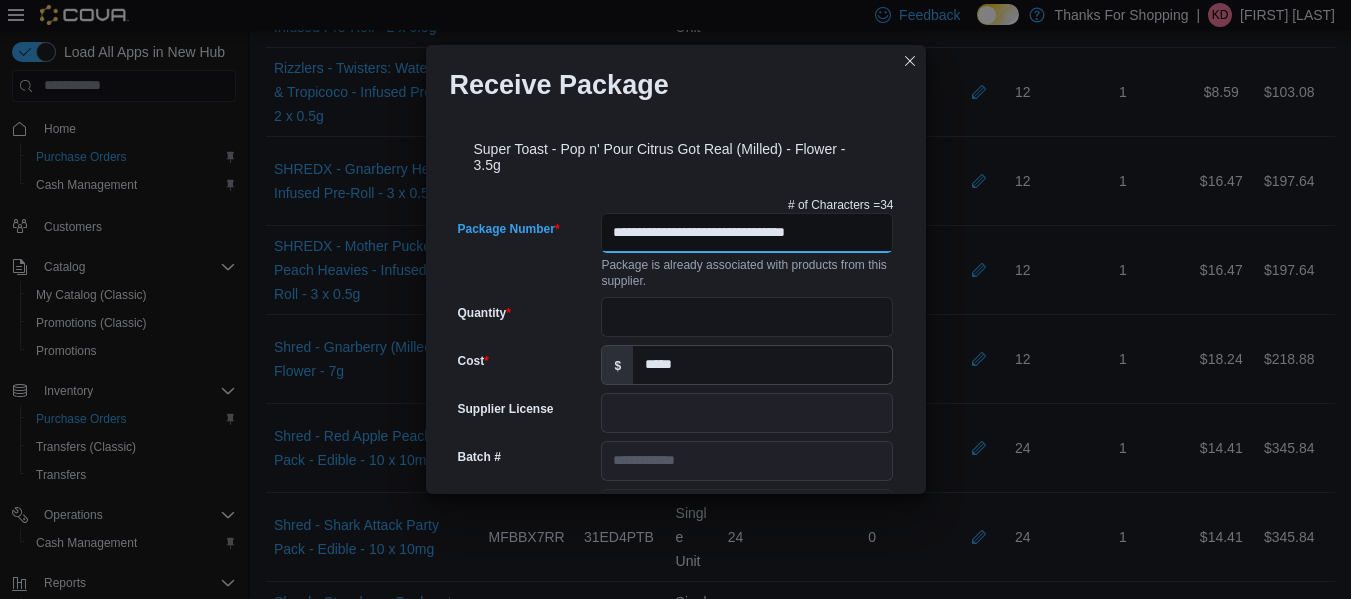 scroll, scrollTop: 0, scrollLeft: 0, axis: both 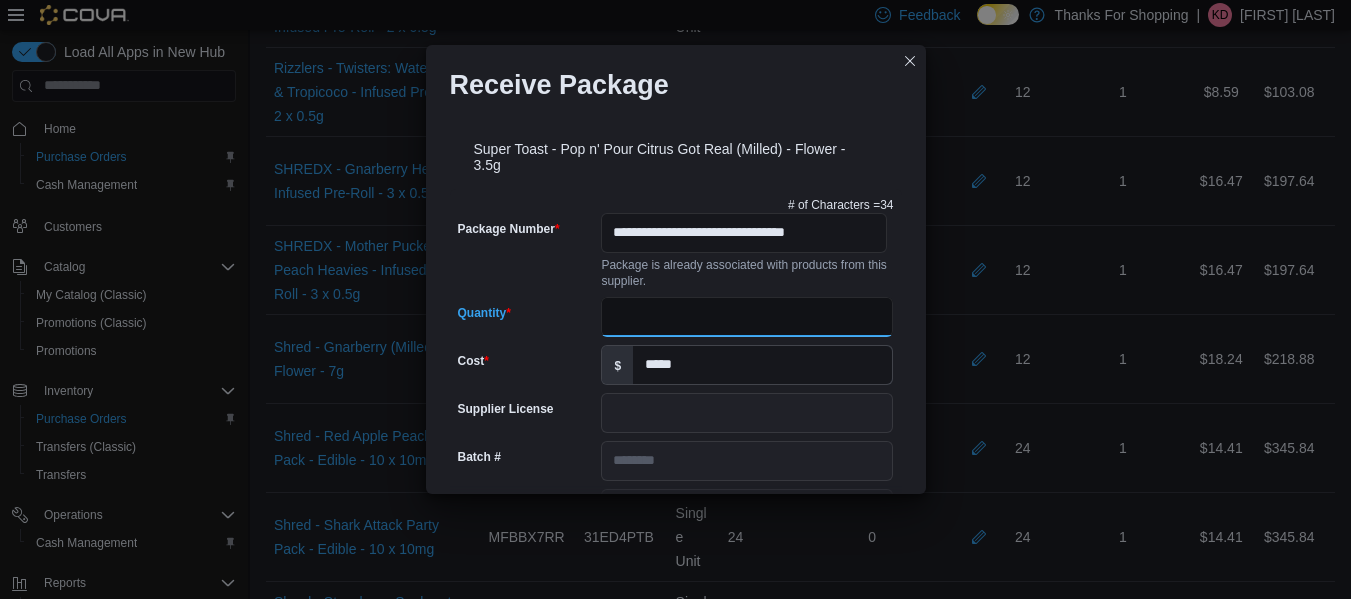 click on "Quantity" at bounding box center [747, 317] 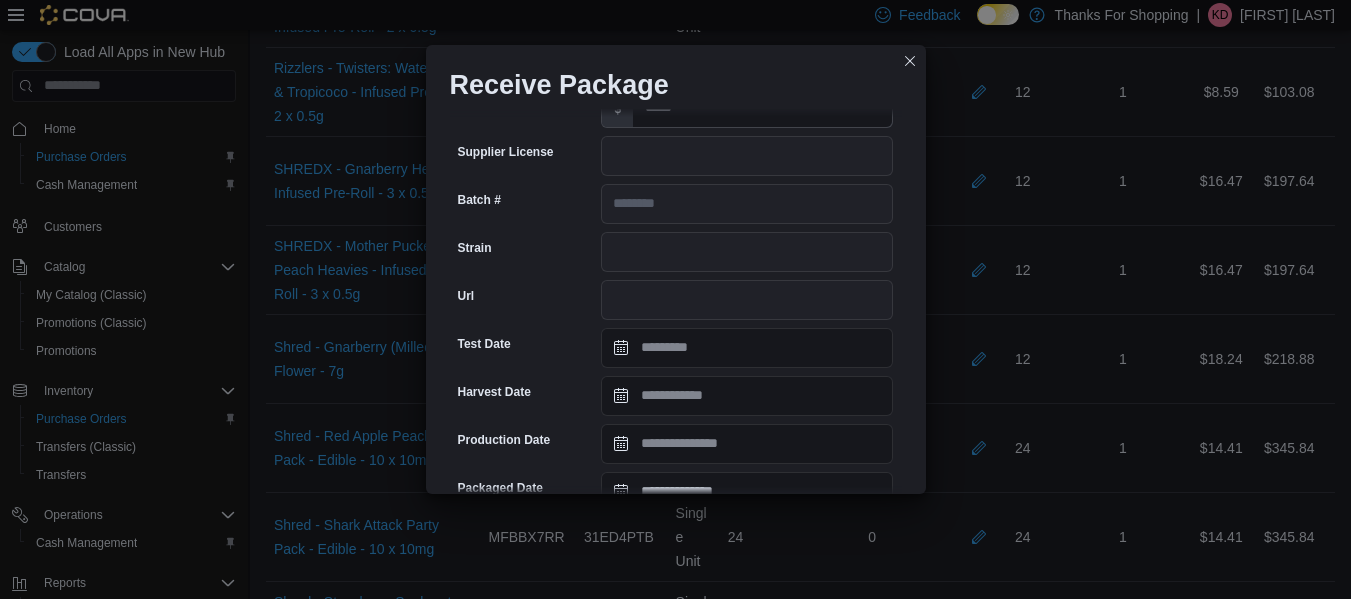 scroll, scrollTop: 795, scrollLeft: 0, axis: vertical 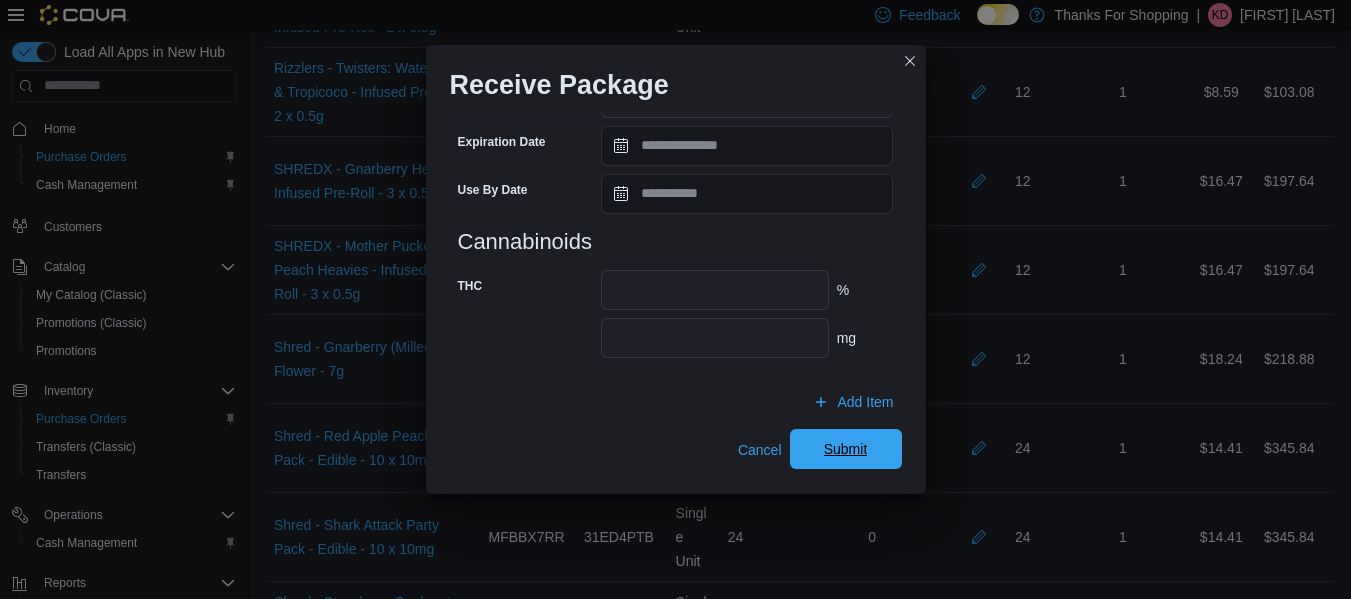 click on "Submit" at bounding box center [846, 449] 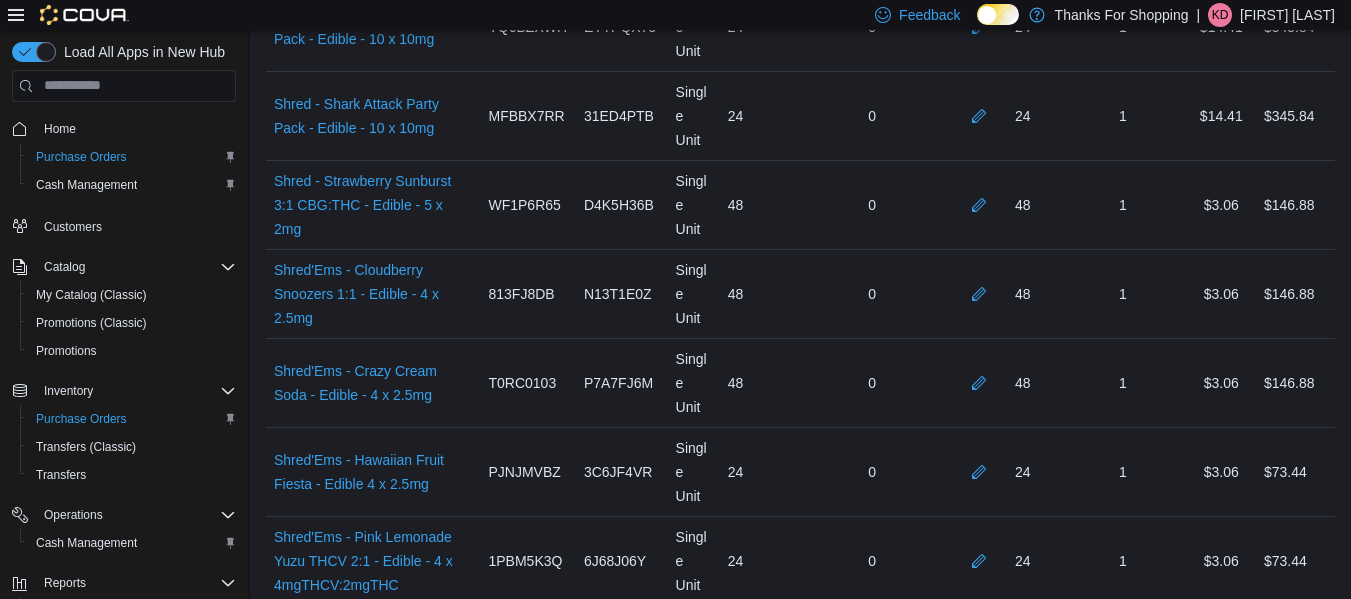 scroll, scrollTop: 6616, scrollLeft: 0, axis: vertical 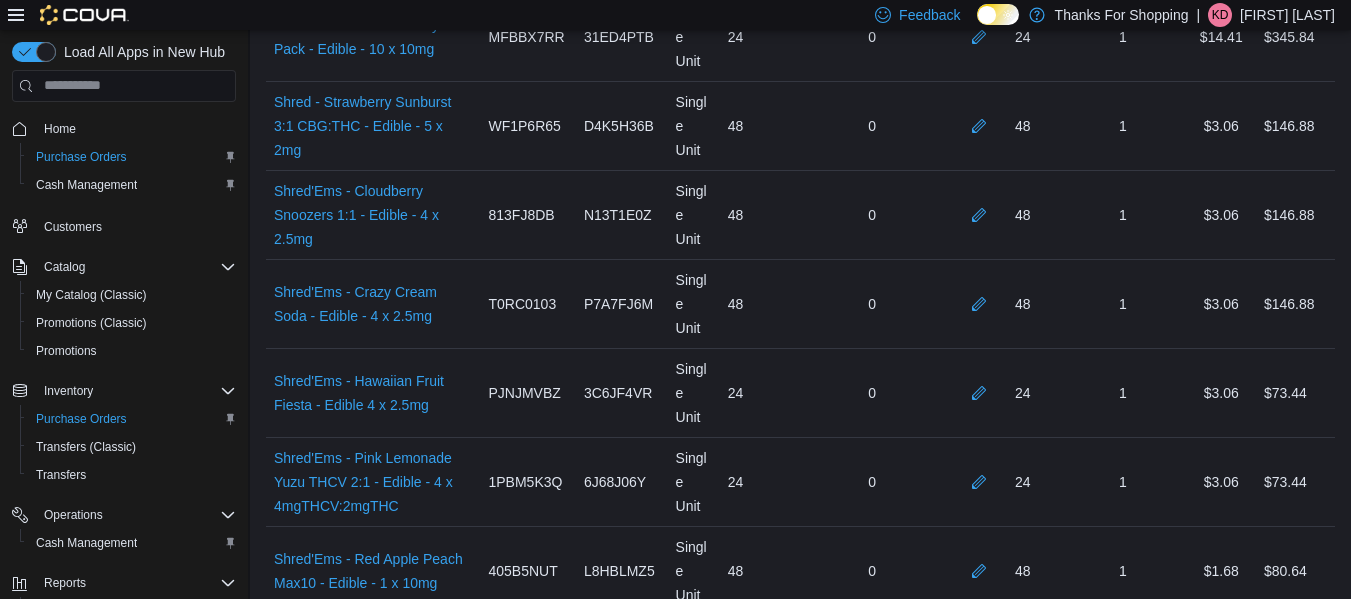 click at bounding box center [983, 1816] 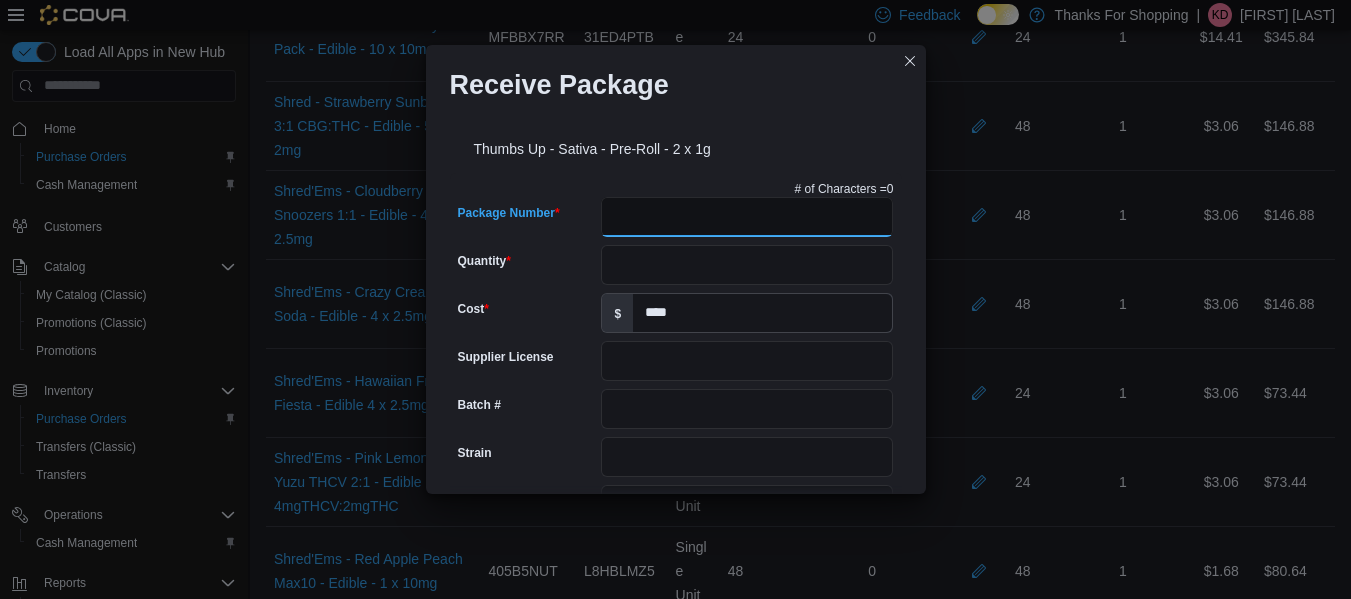 click on "Package Number" at bounding box center (747, 217) 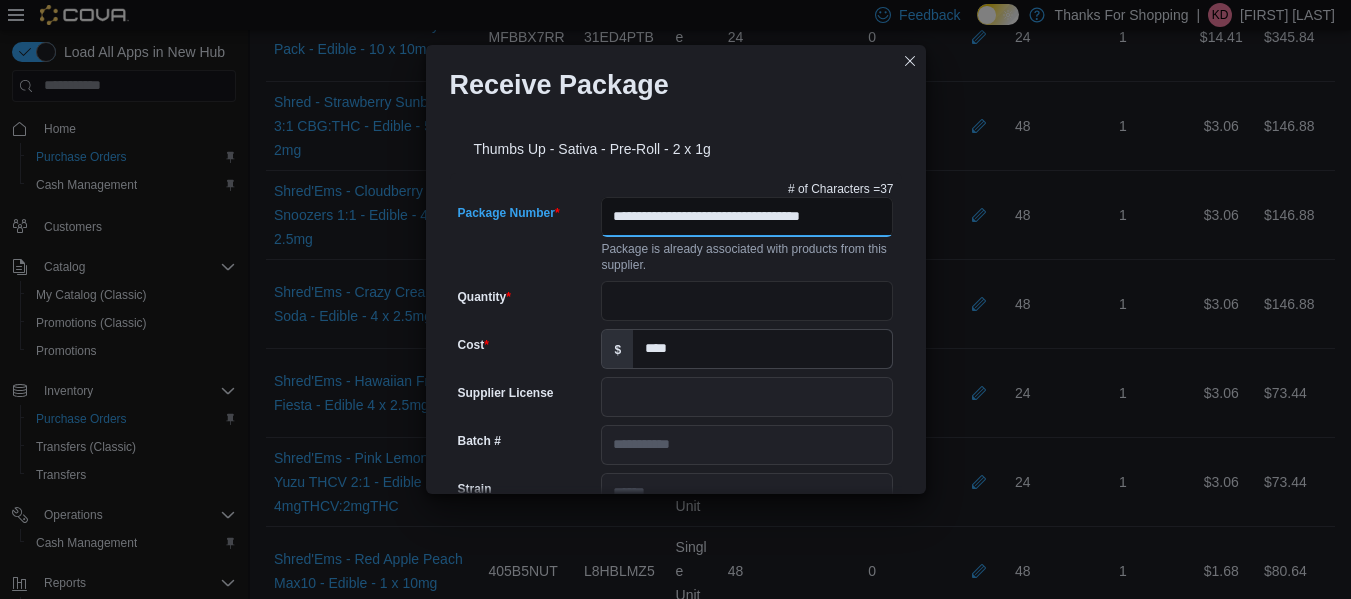 scroll, scrollTop: 0, scrollLeft: 26, axis: horizontal 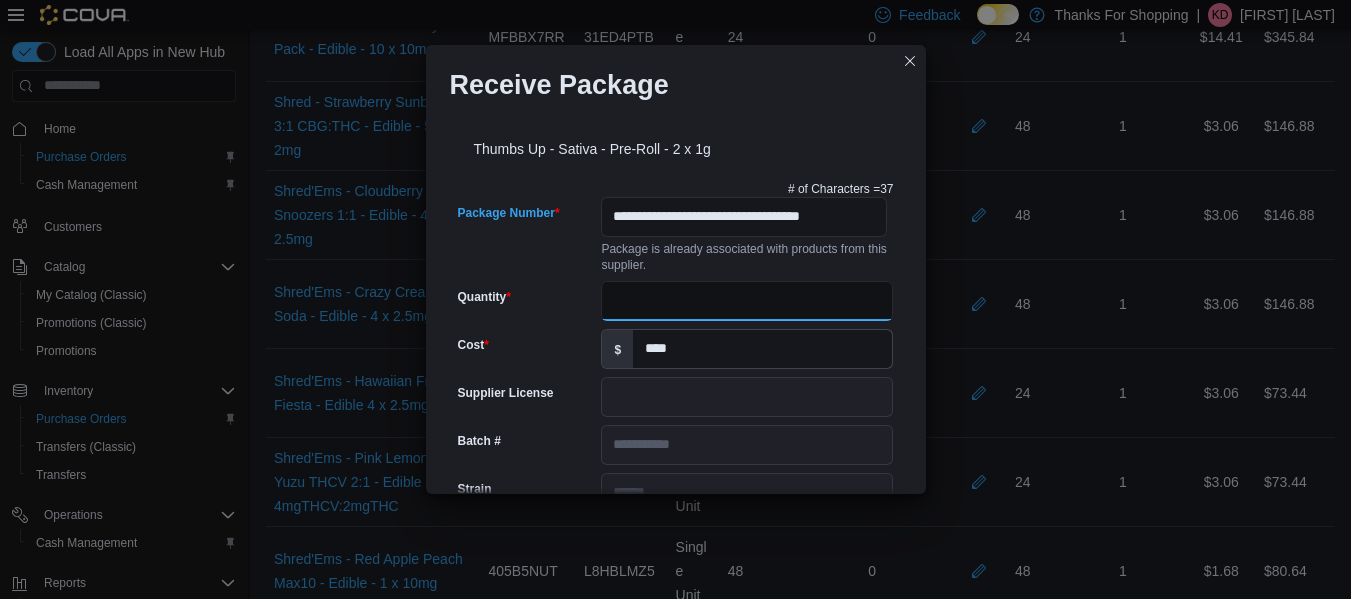 click on "Quantity" at bounding box center (747, 301) 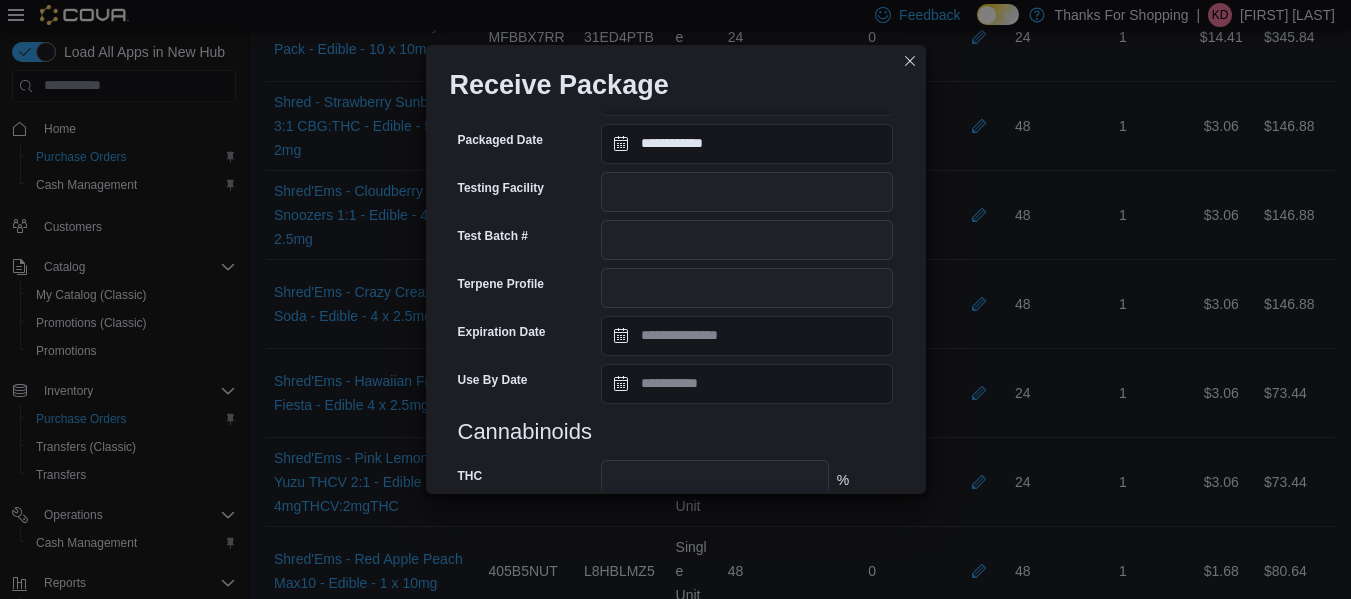 scroll, scrollTop: 779, scrollLeft: 0, axis: vertical 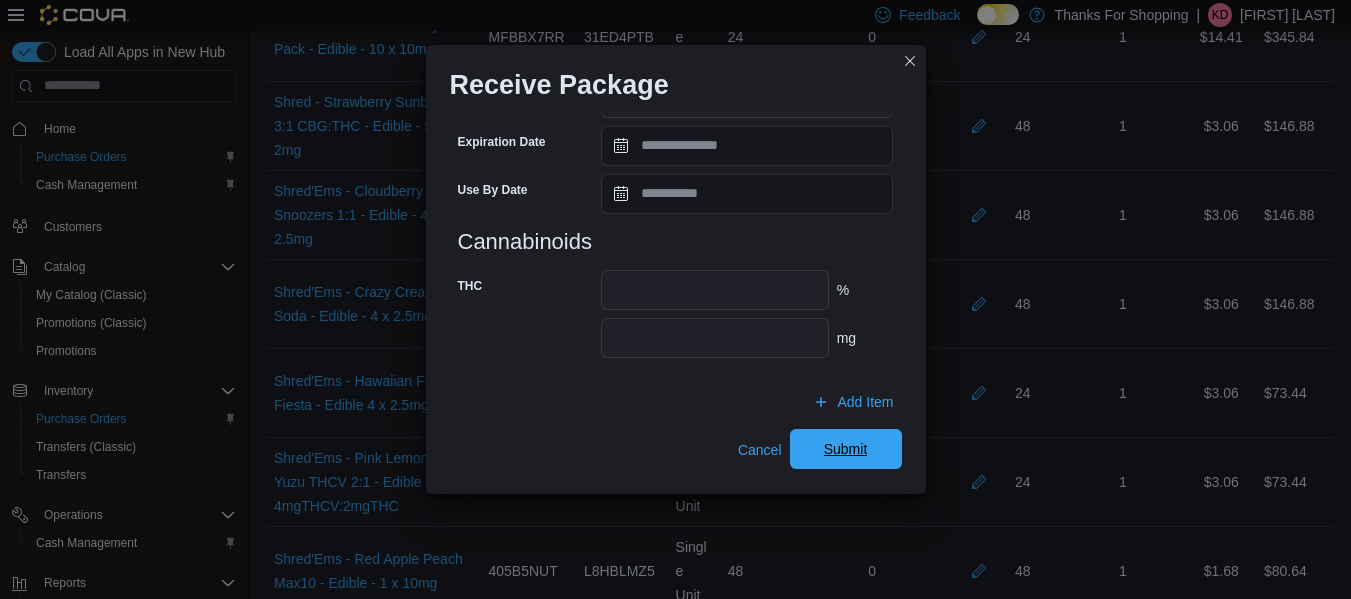 click on "Submit" at bounding box center (846, 449) 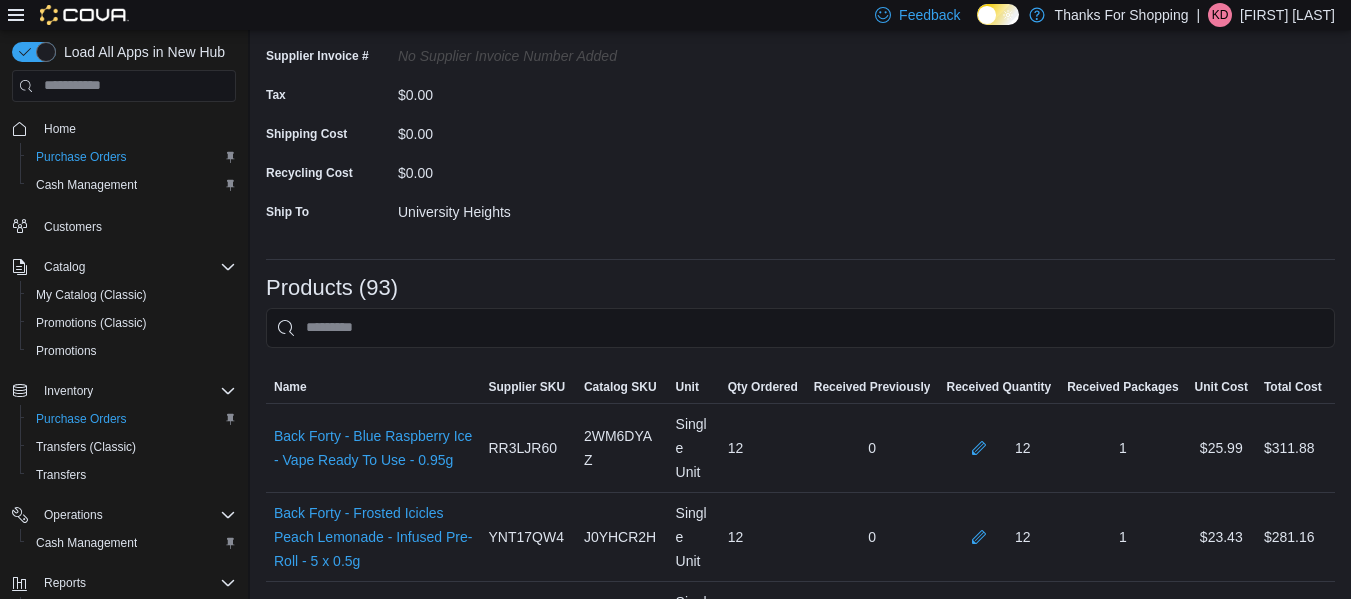 scroll, scrollTop: 0, scrollLeft: 0, axis: both 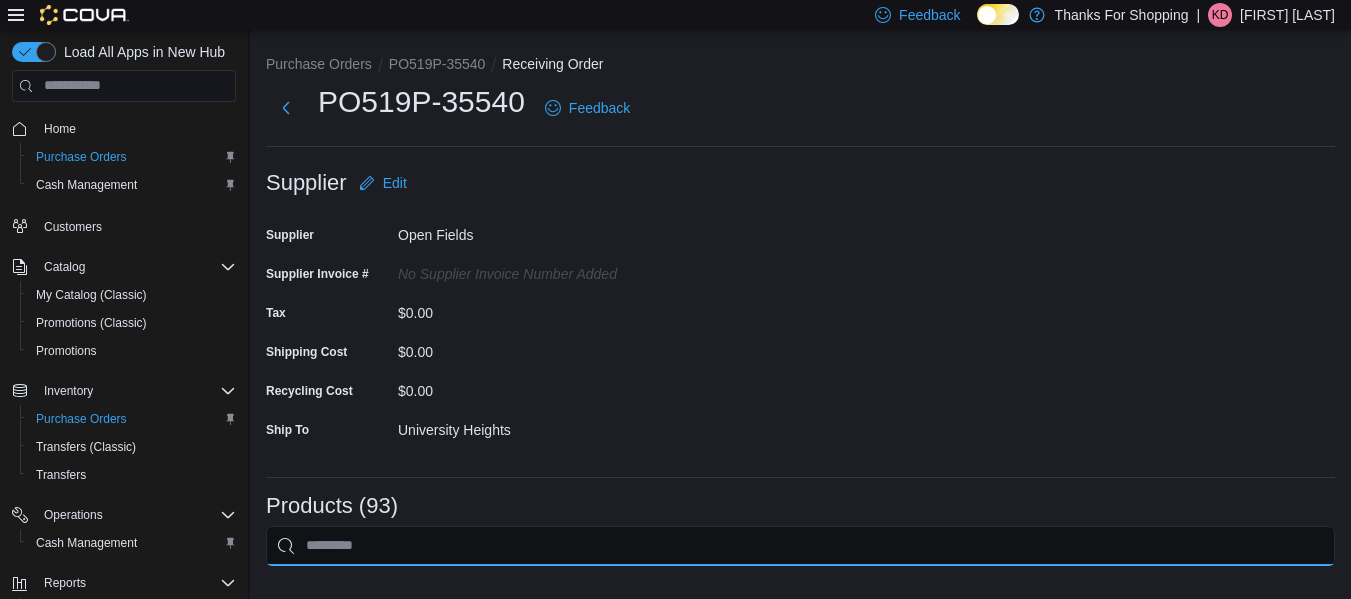 click at bounding box center (800, 546) 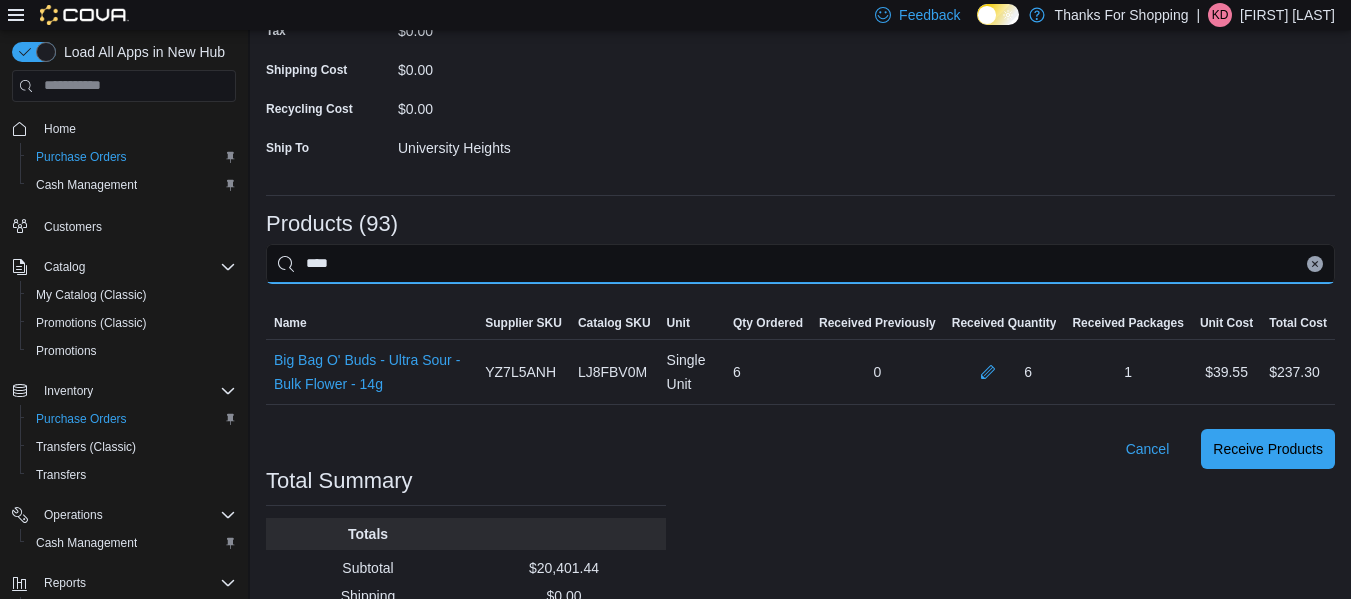 scroll, scrollTop: 300, scrollLeft: 0, axis: vertical 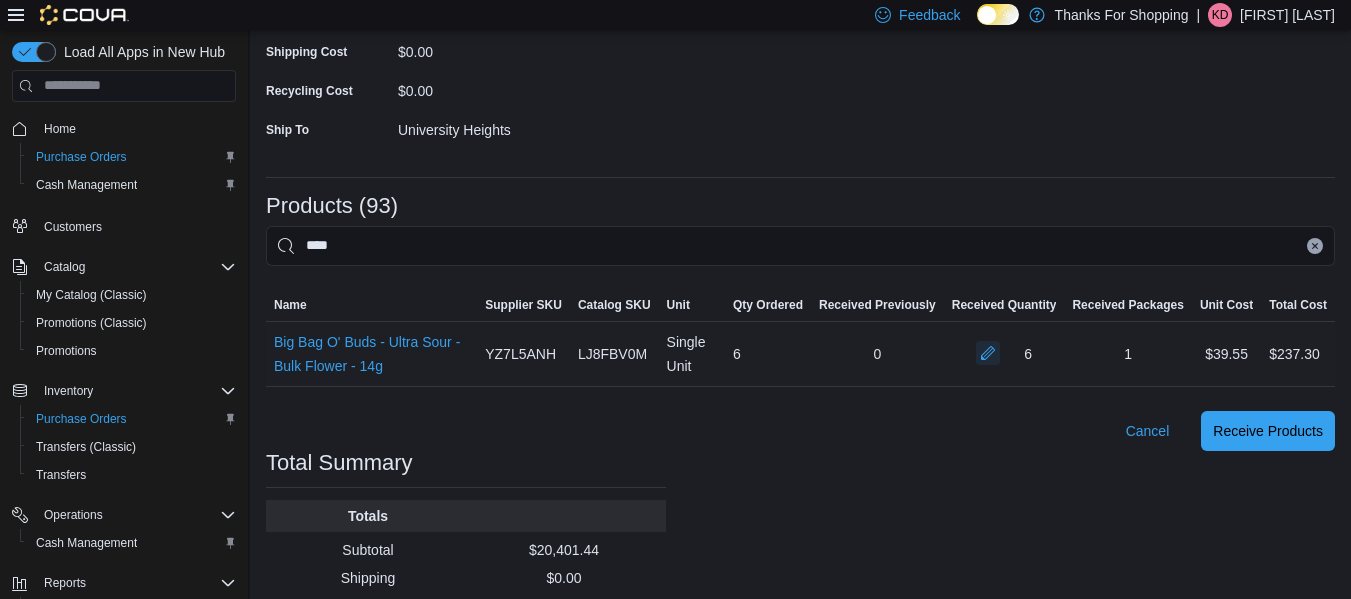 click at bounding box center [988, 353] 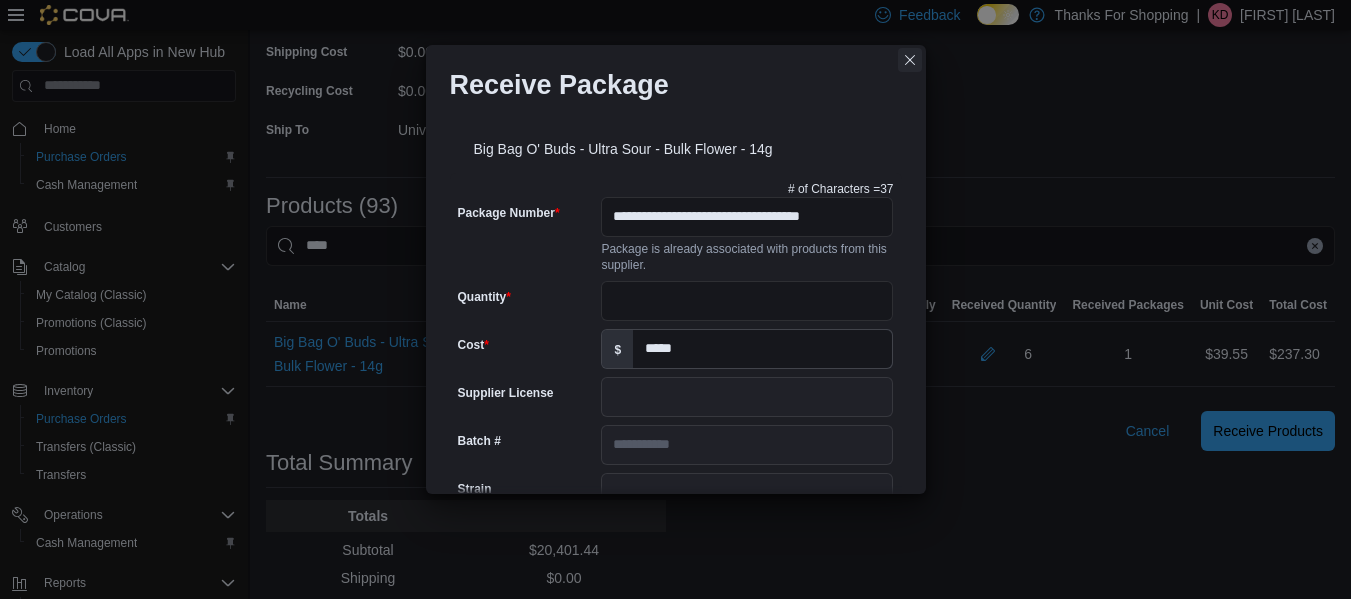 click at bounding box center [910, 60] 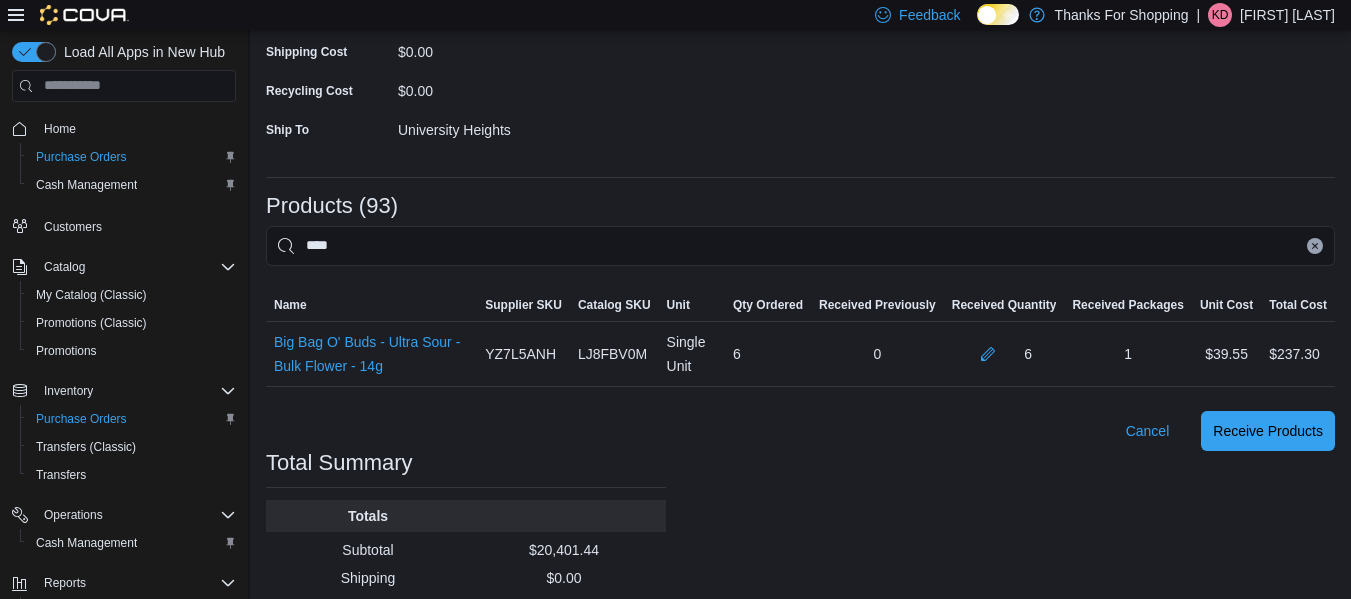click 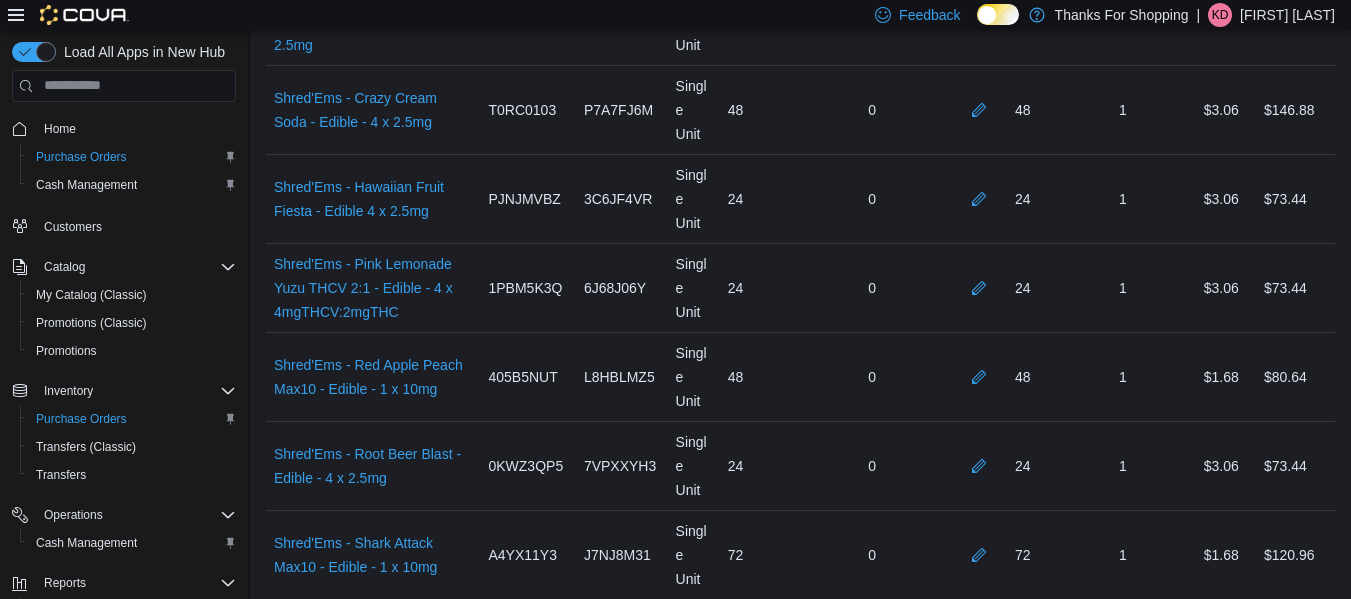 scroll, scrollTop: 6890, scrollLeft: 0, axis: vertical 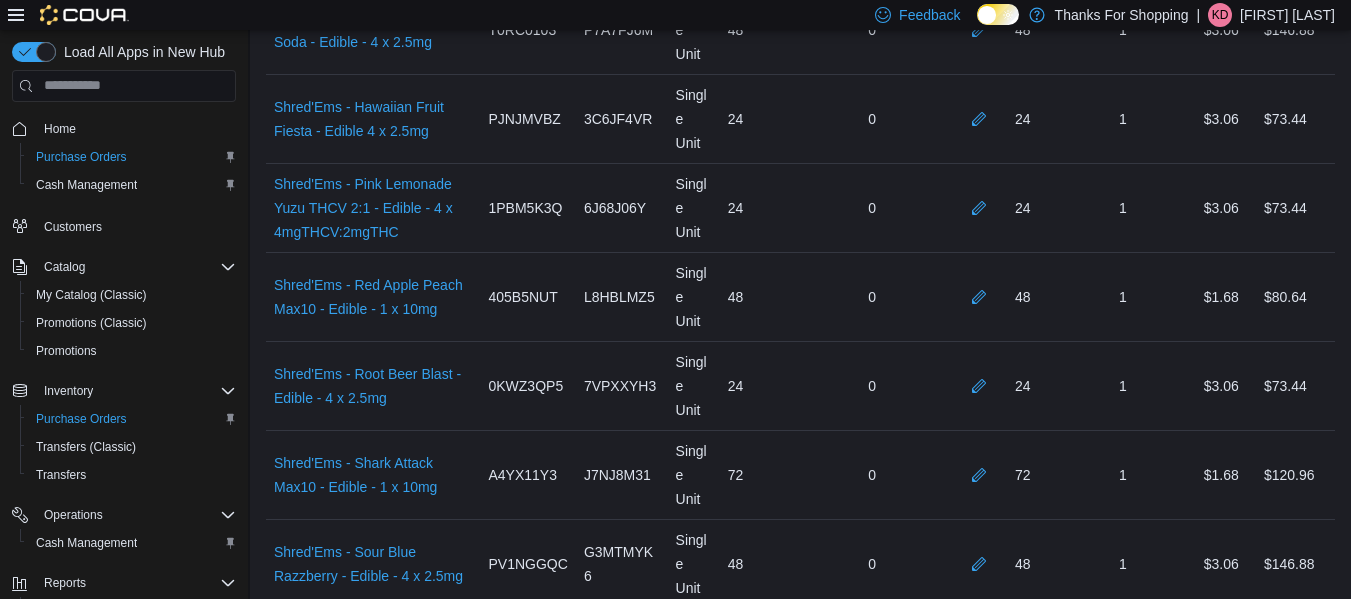 click on "Receive Products" at bounding box center [1268, 2076] 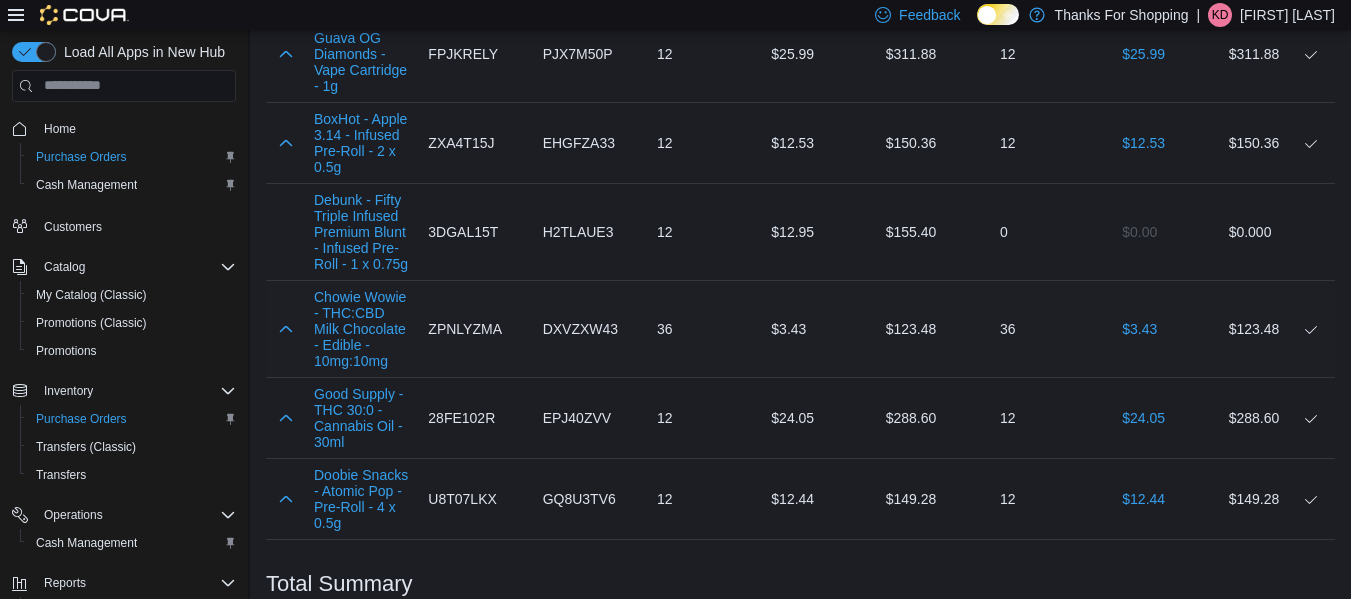 scroll, scrollTop: 8690, scrollLeft: 0, axis: vertical 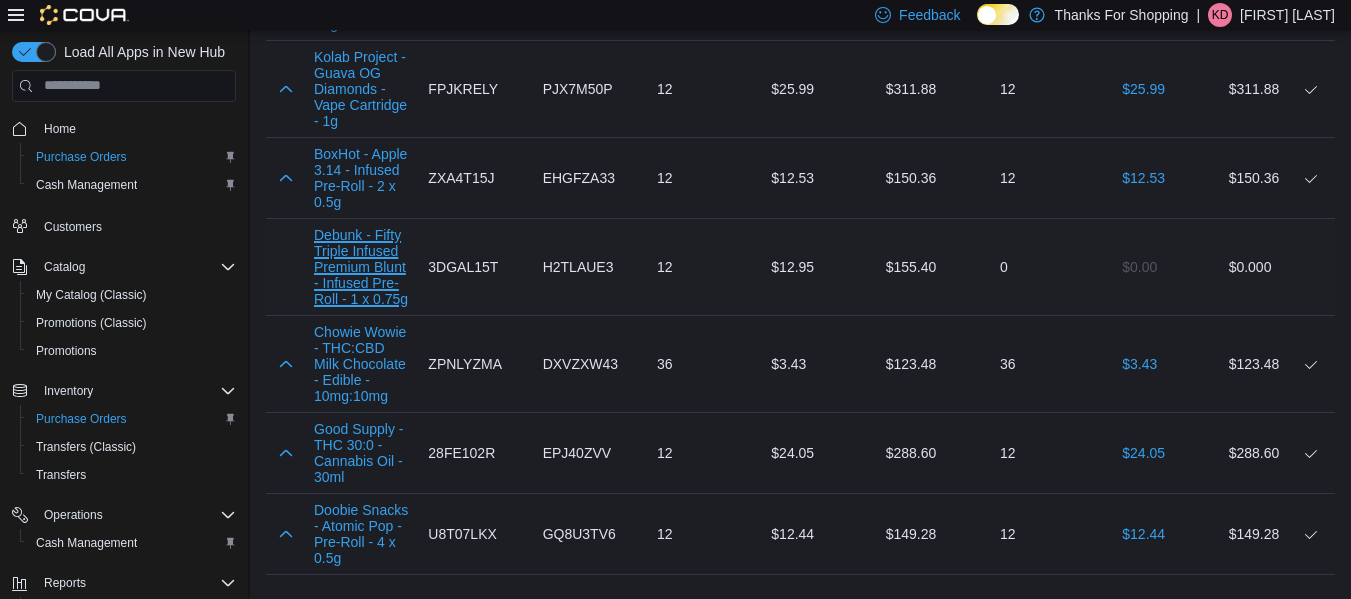 click on "Debunk - Fifty Triple Infused Premium Blunt - Infused Pre-Roll - 1 x 0.75g" at bounding box center [363, 267] 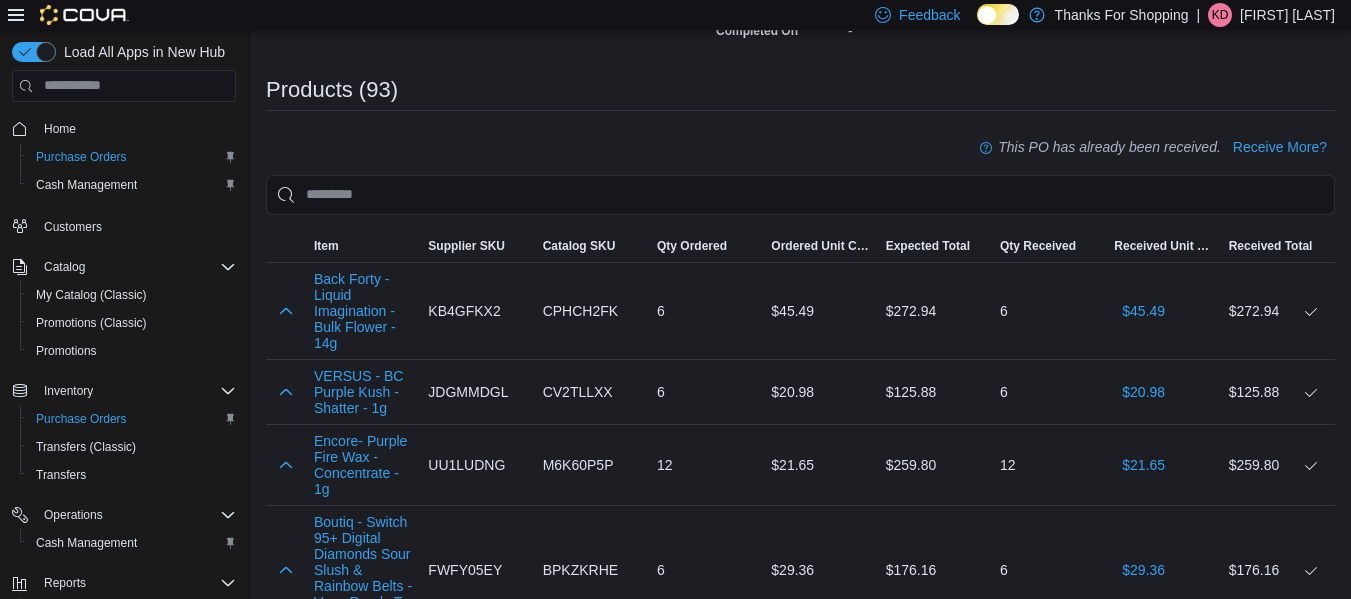 scroll, scrollTop: 390, scrollLeft: 0, axis: vertical 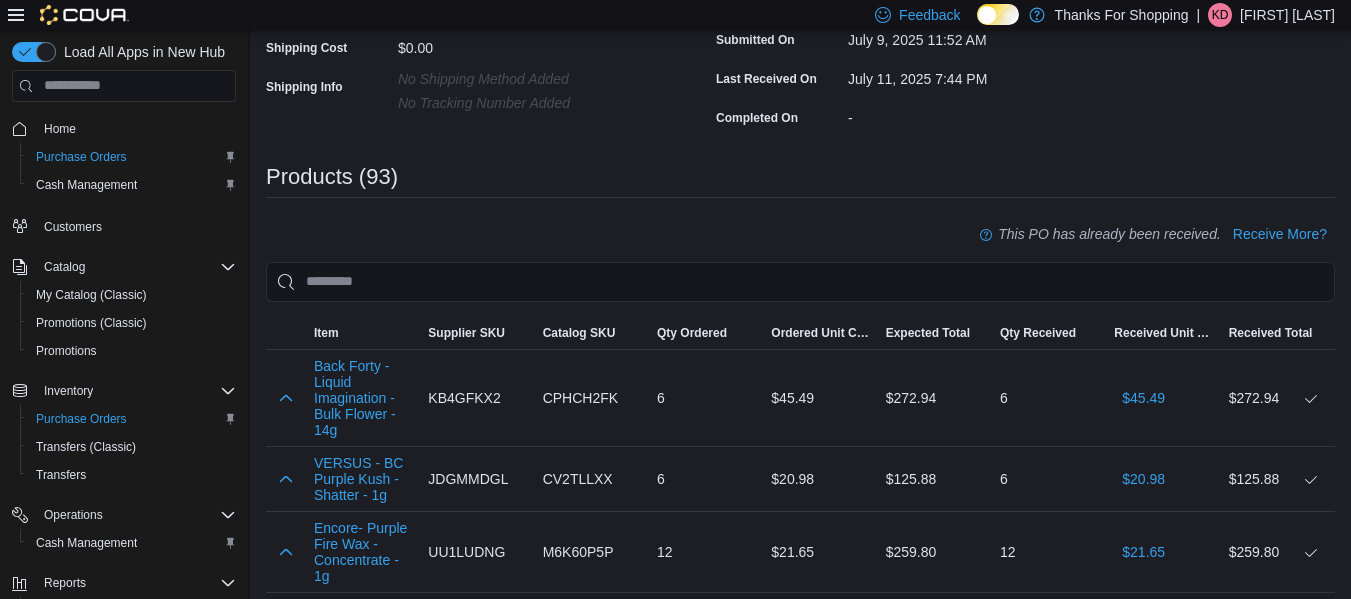 click on "Products (93)" at bounding box center (800, 185) 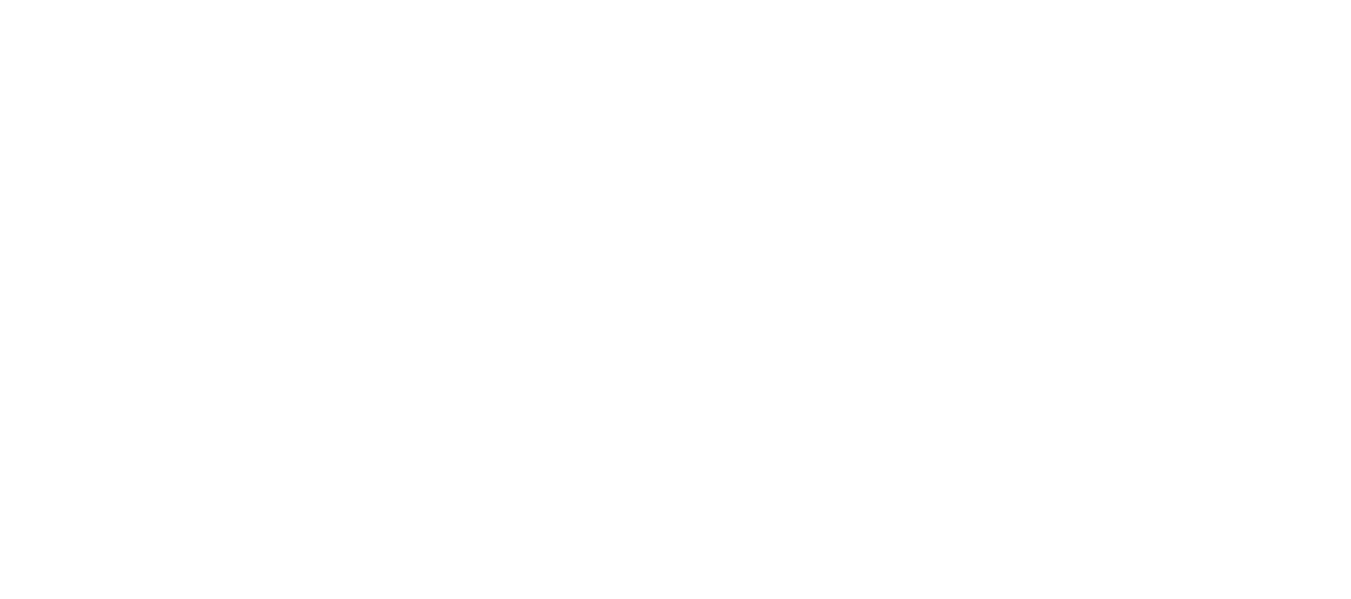 scroll, scrollTop: 0, scrollLeft: 0, axis: both 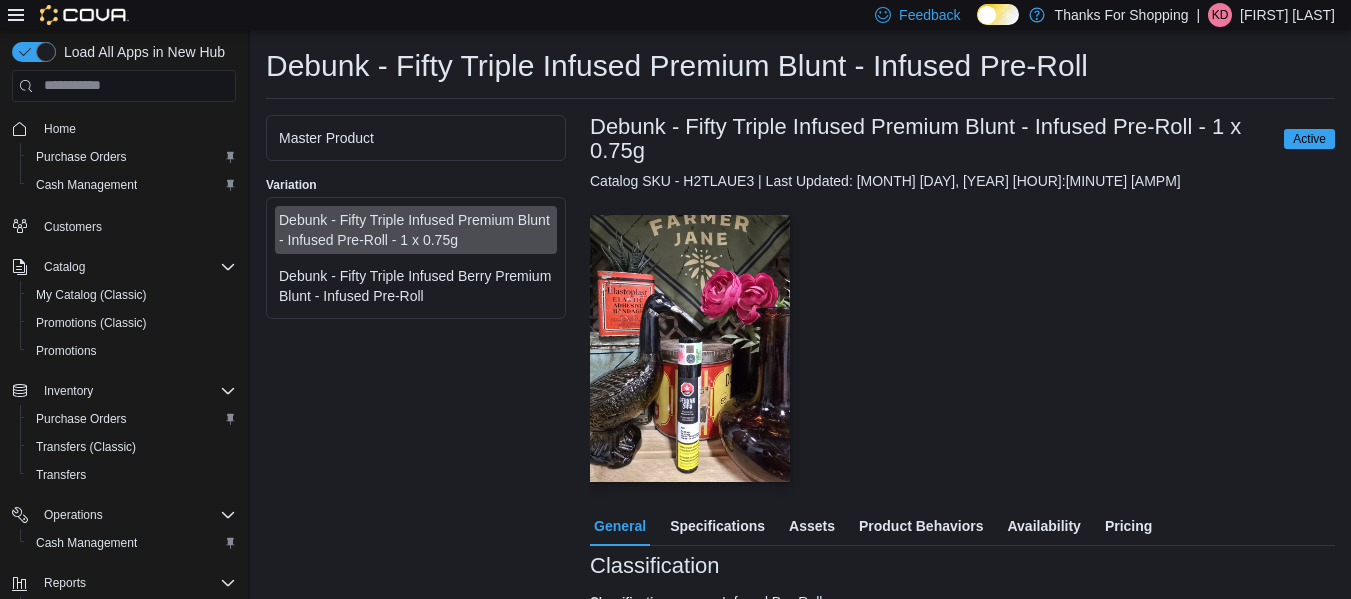 click on "Debunk - Fifty Triple Infused Berry Premium Blunt - Infused Pre-Roll" at bounding box center [416, 286] 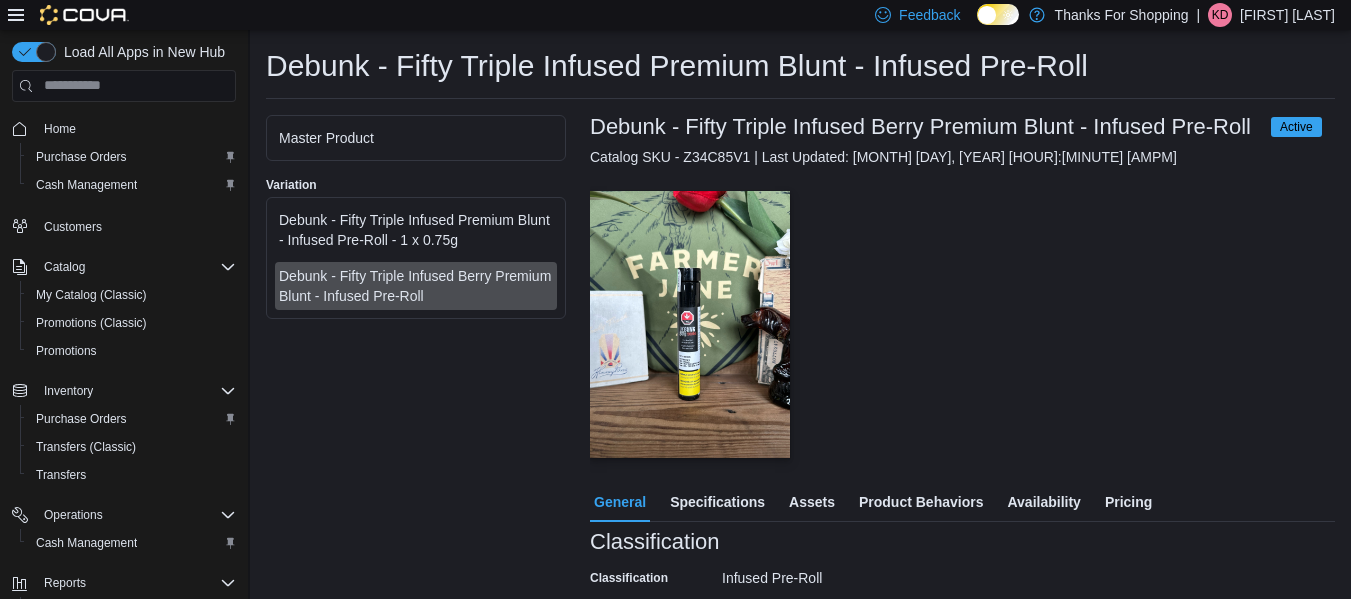 click on "Debunk - Fifty Triple Infused Premium Blunt - Infused Pre-Roll - 1 x 0.75g" at bounding box center [416, 230] 